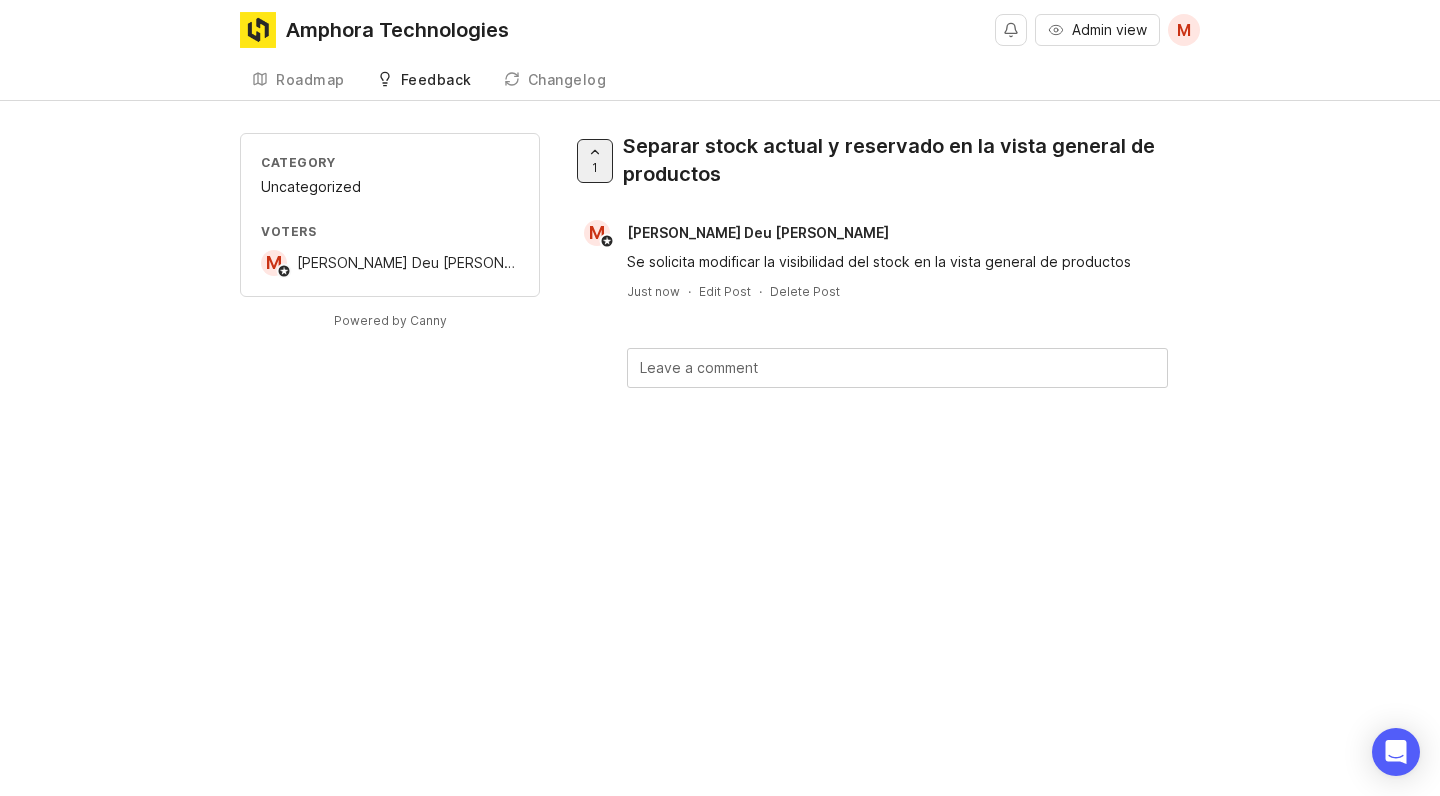 click on "Roadmap" at bounding box center (310, 80) 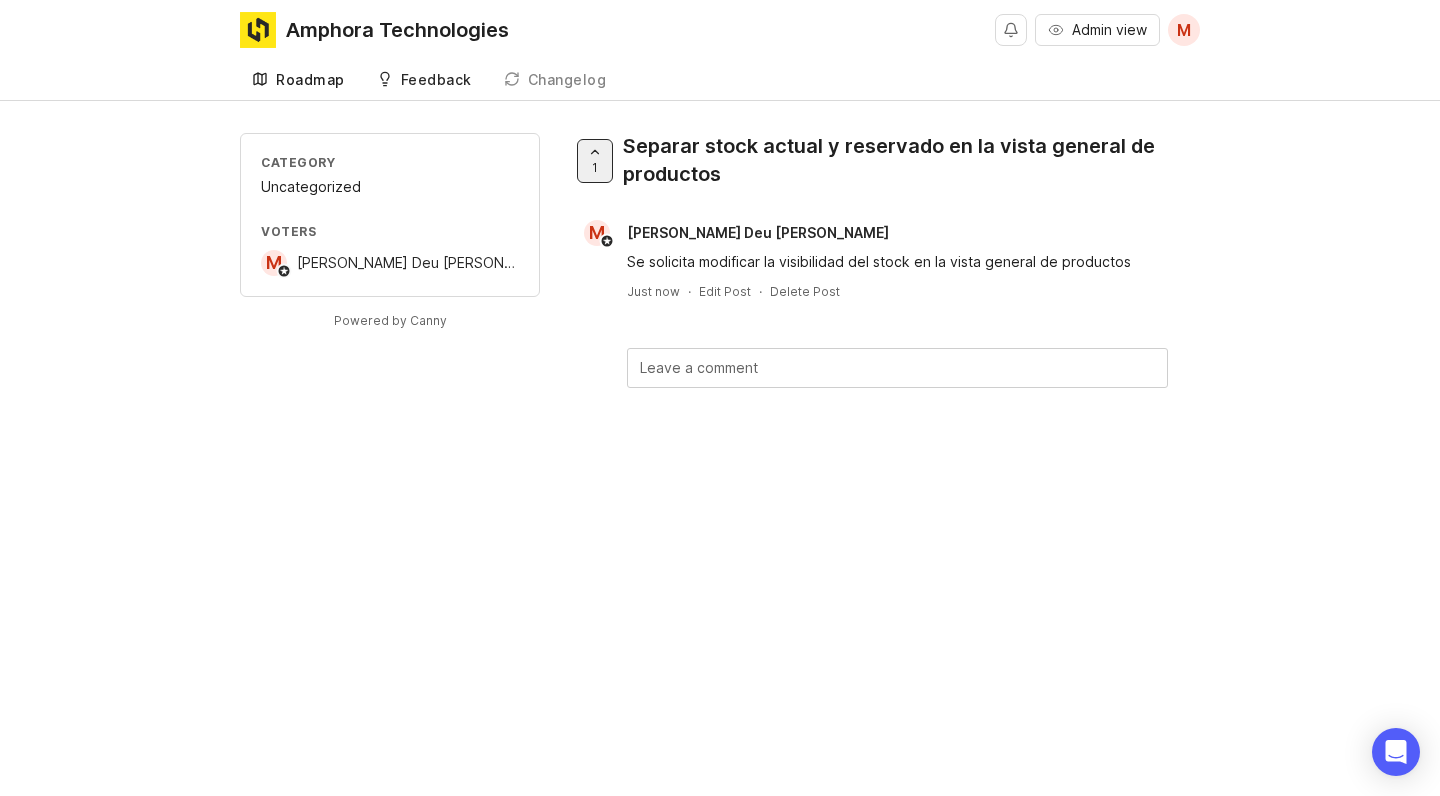 scroll, scrollTop: 0, scrollLeft: 0, axis: both 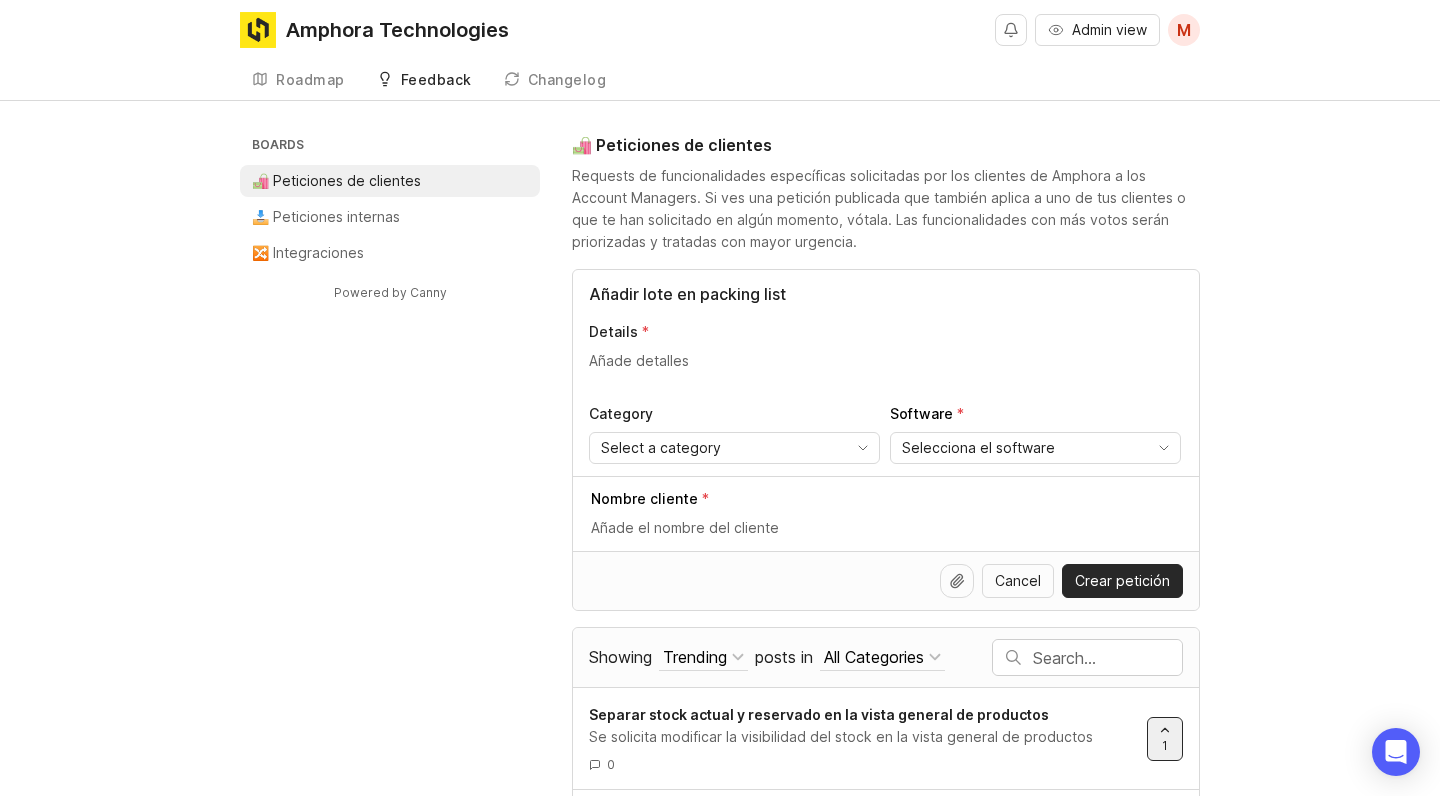 type on "Añadir lote en packing list" 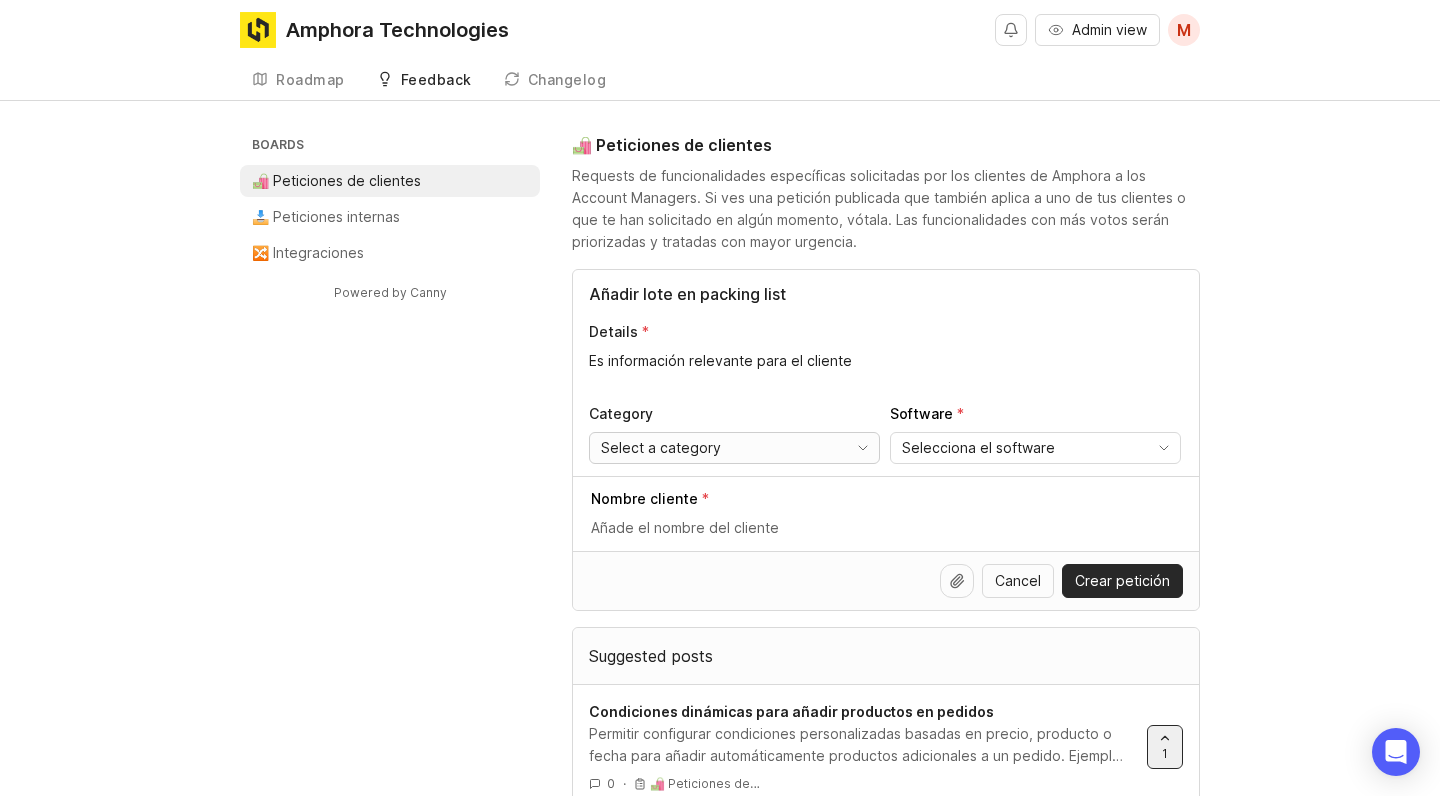 type on "Es información relevante para el cliente" 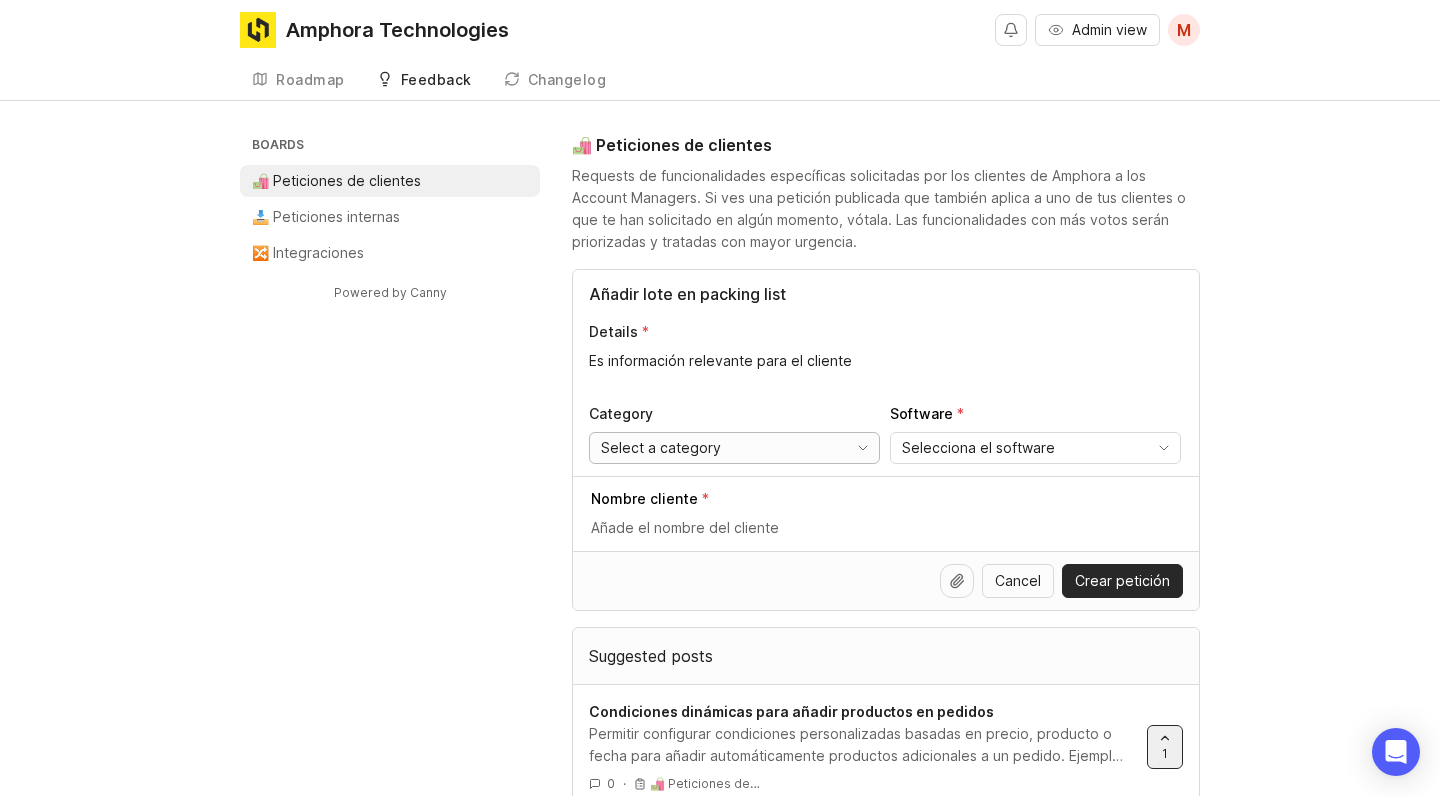 click on "Select a category" at bounding box center (661, 448) 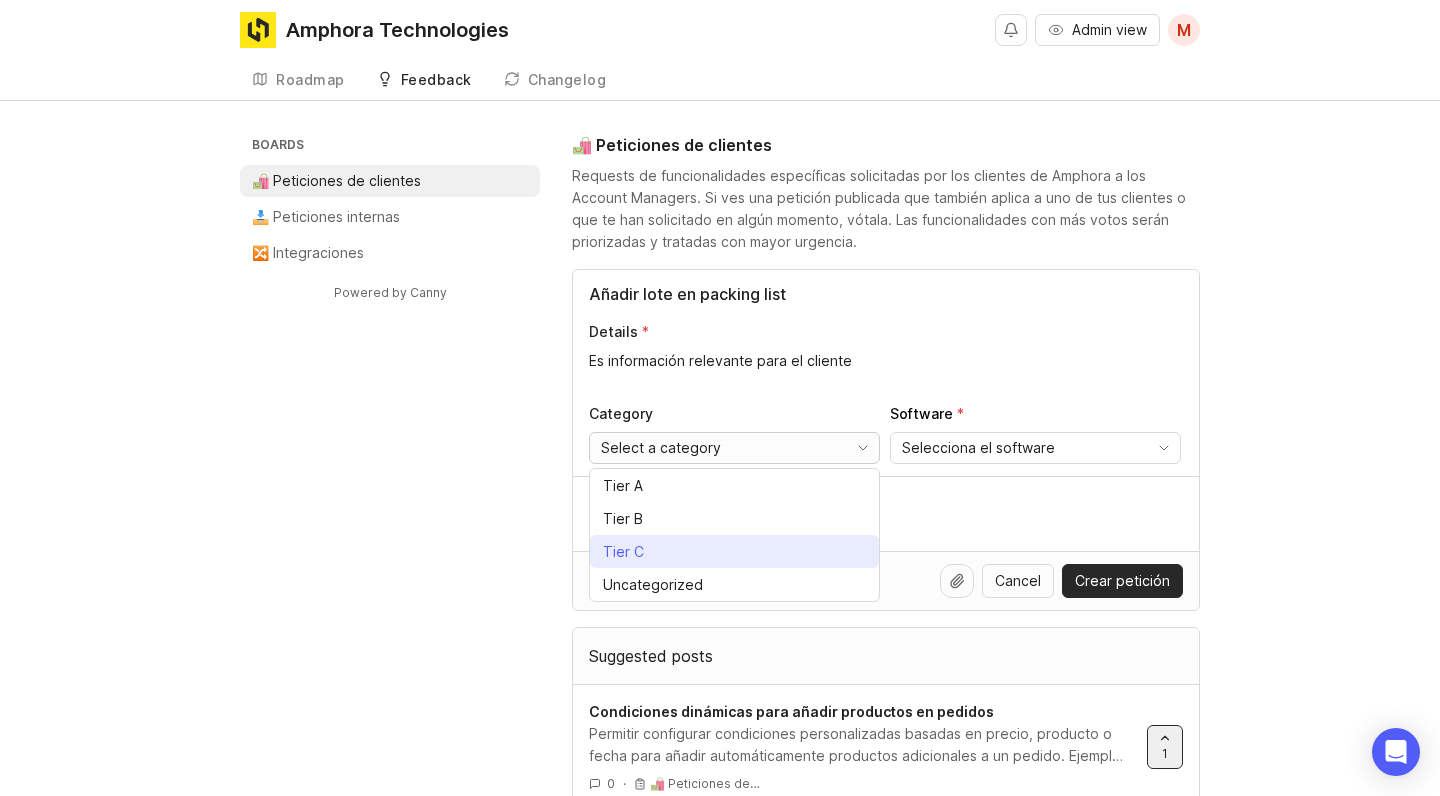 click on "Tier C" at bounding box center [734, 551] 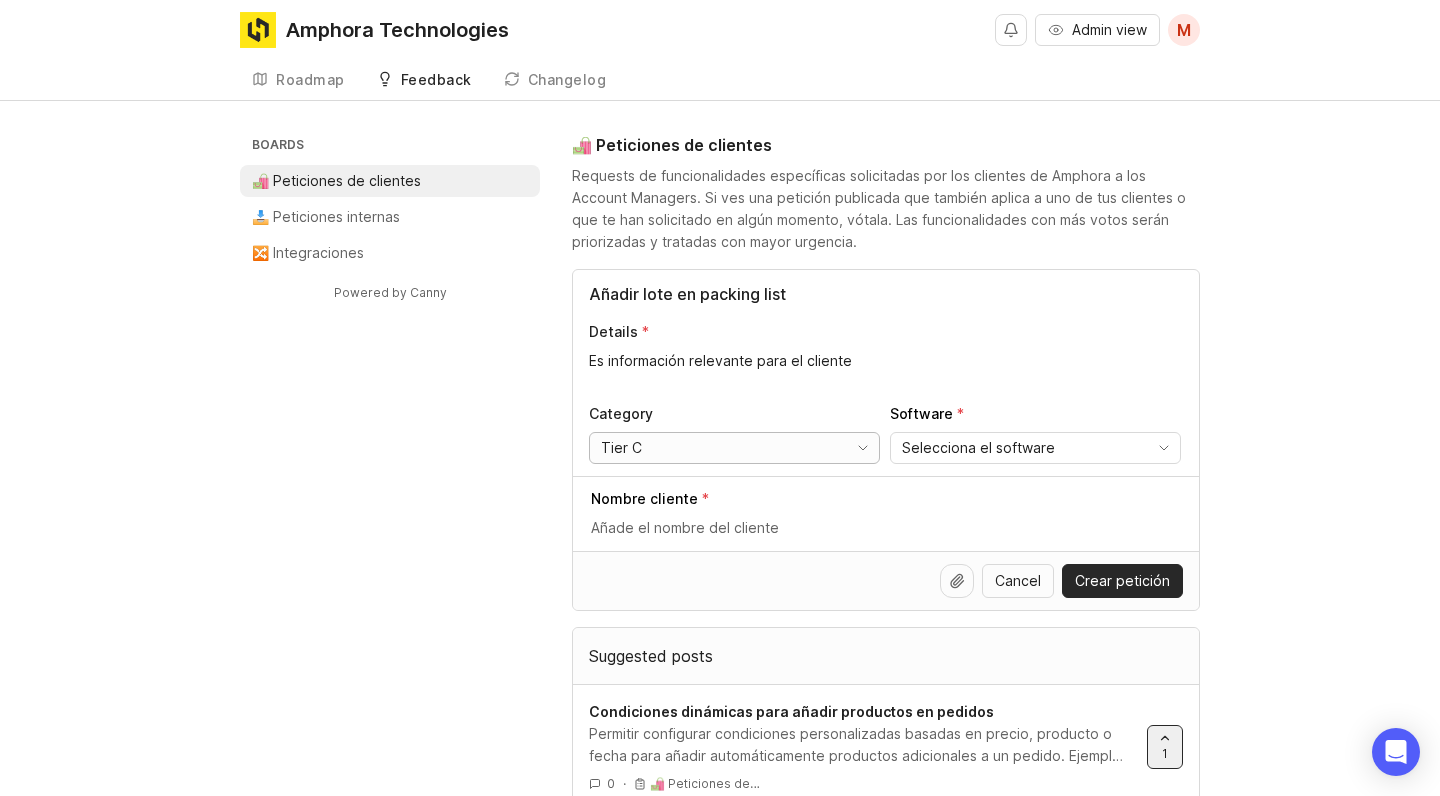 click on "Tier C" at bounding box center [714, 448] 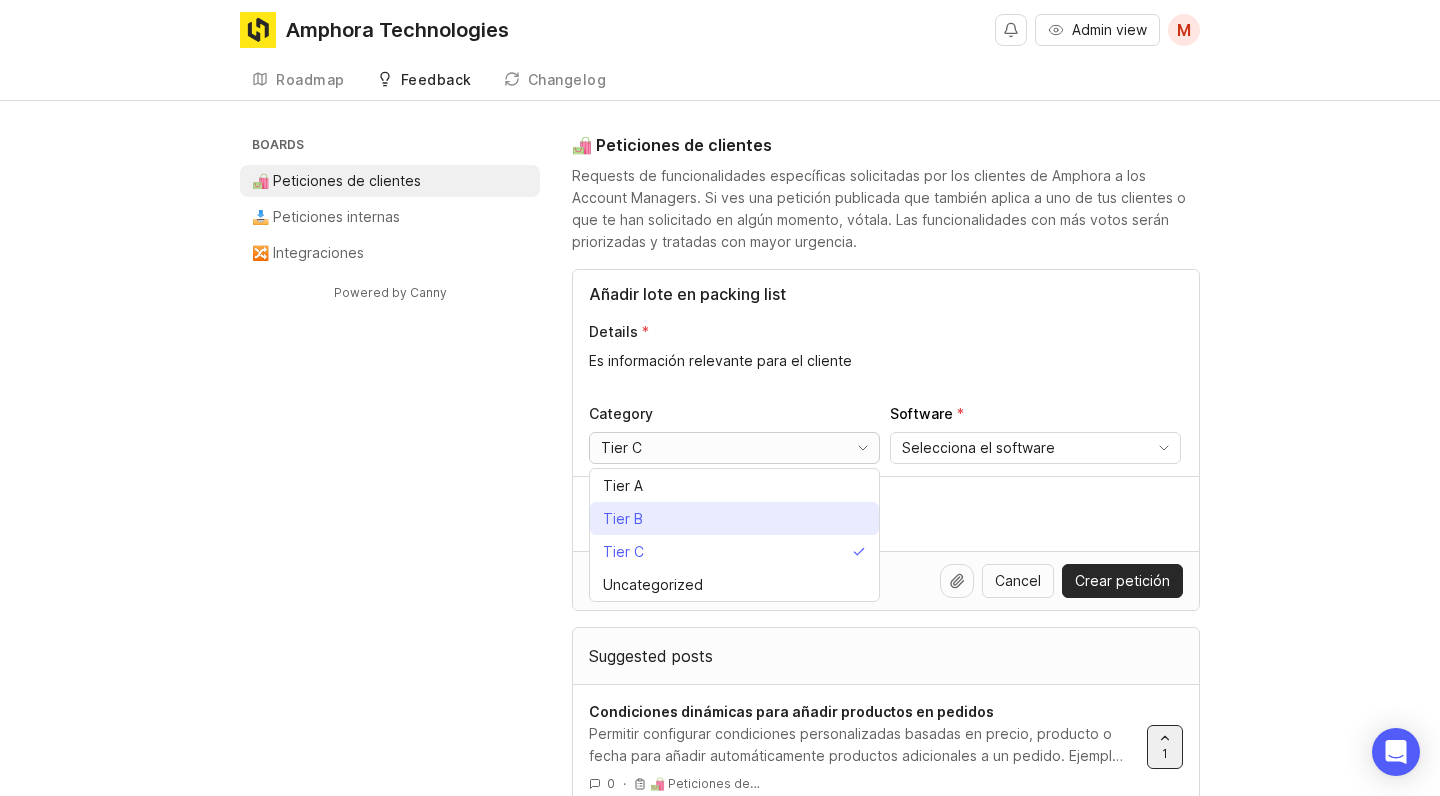 click on "Tier B" at bounding box center [734, 518] 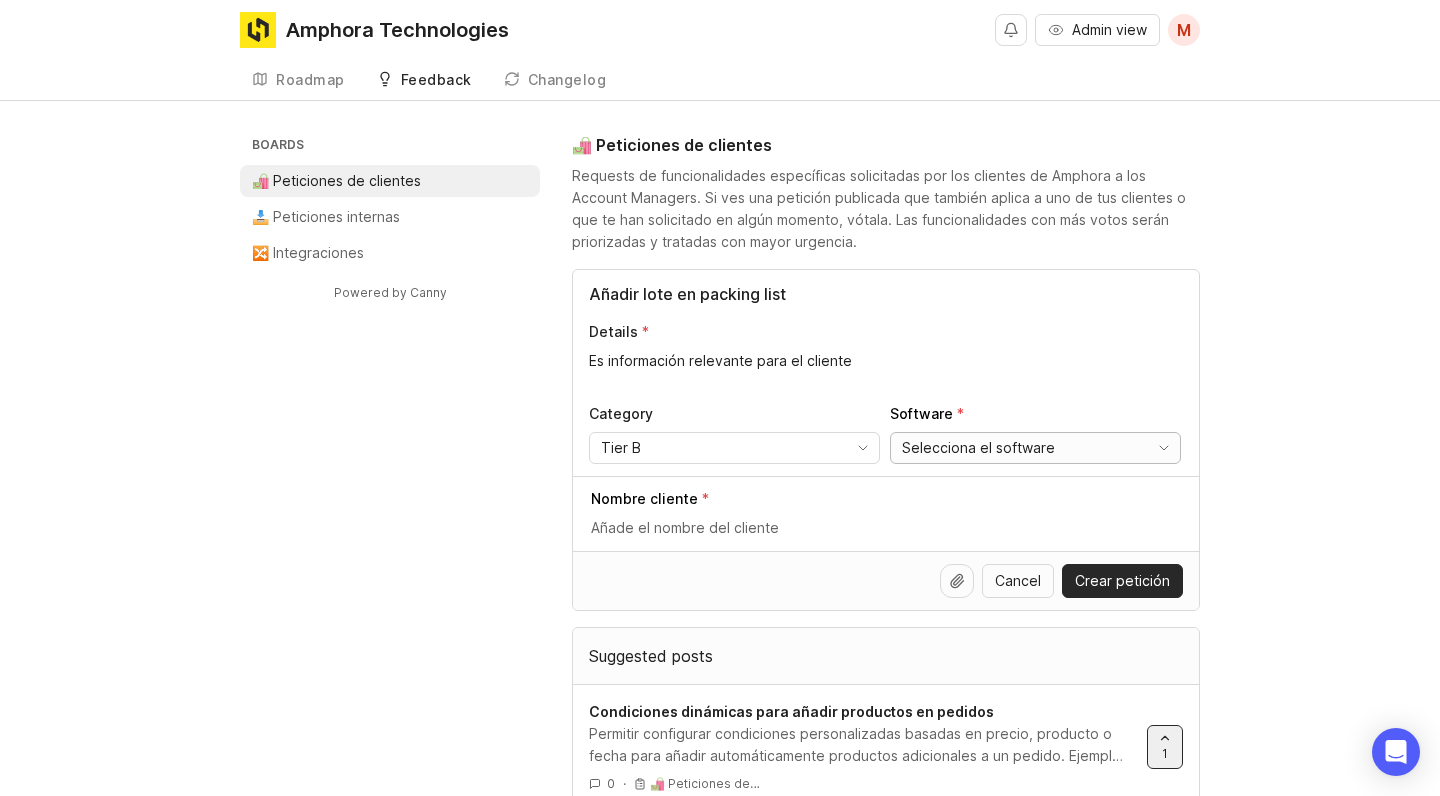 click on "Selecciona el software" at bounding box center (978, 448) 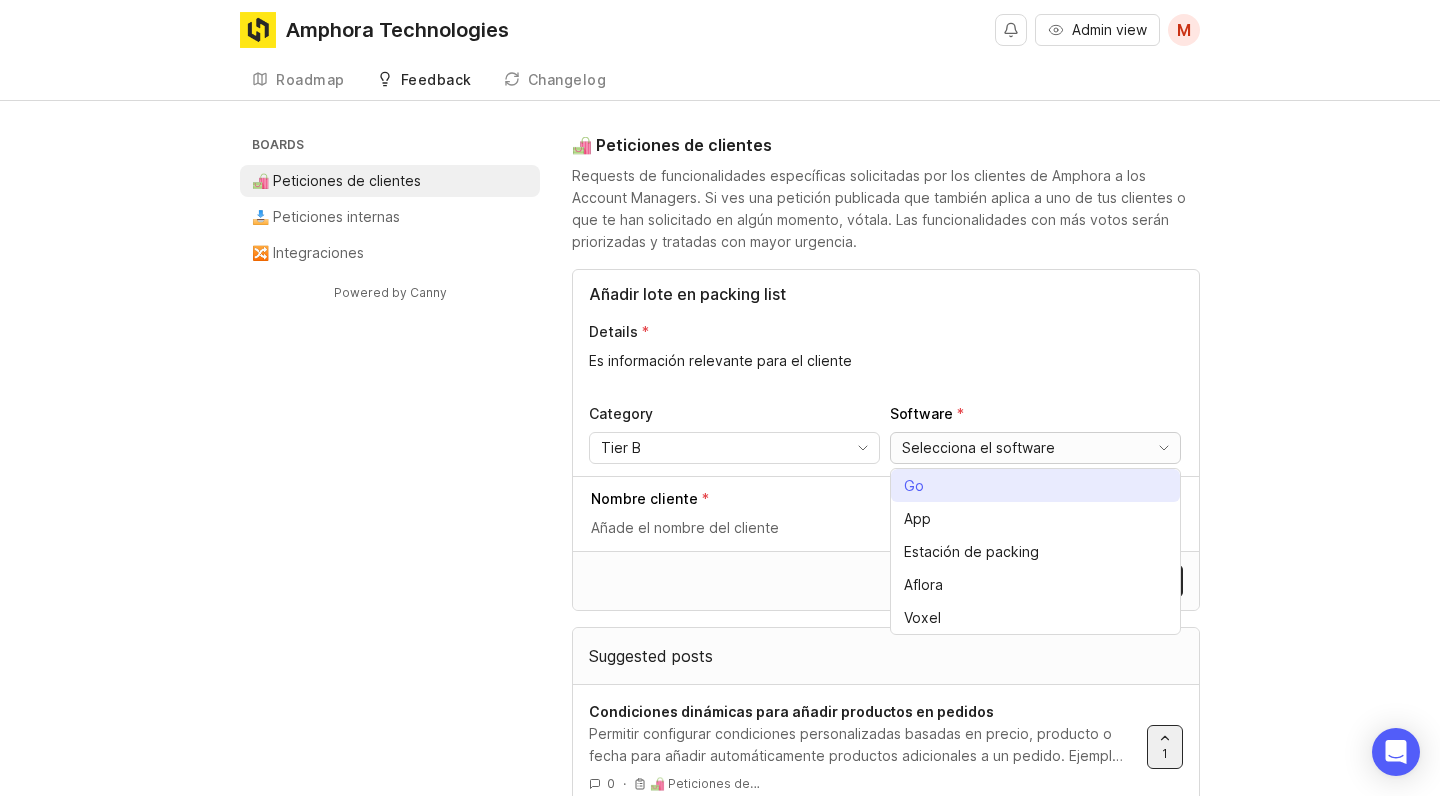 click on "Go" at bounding box center (914, 486) 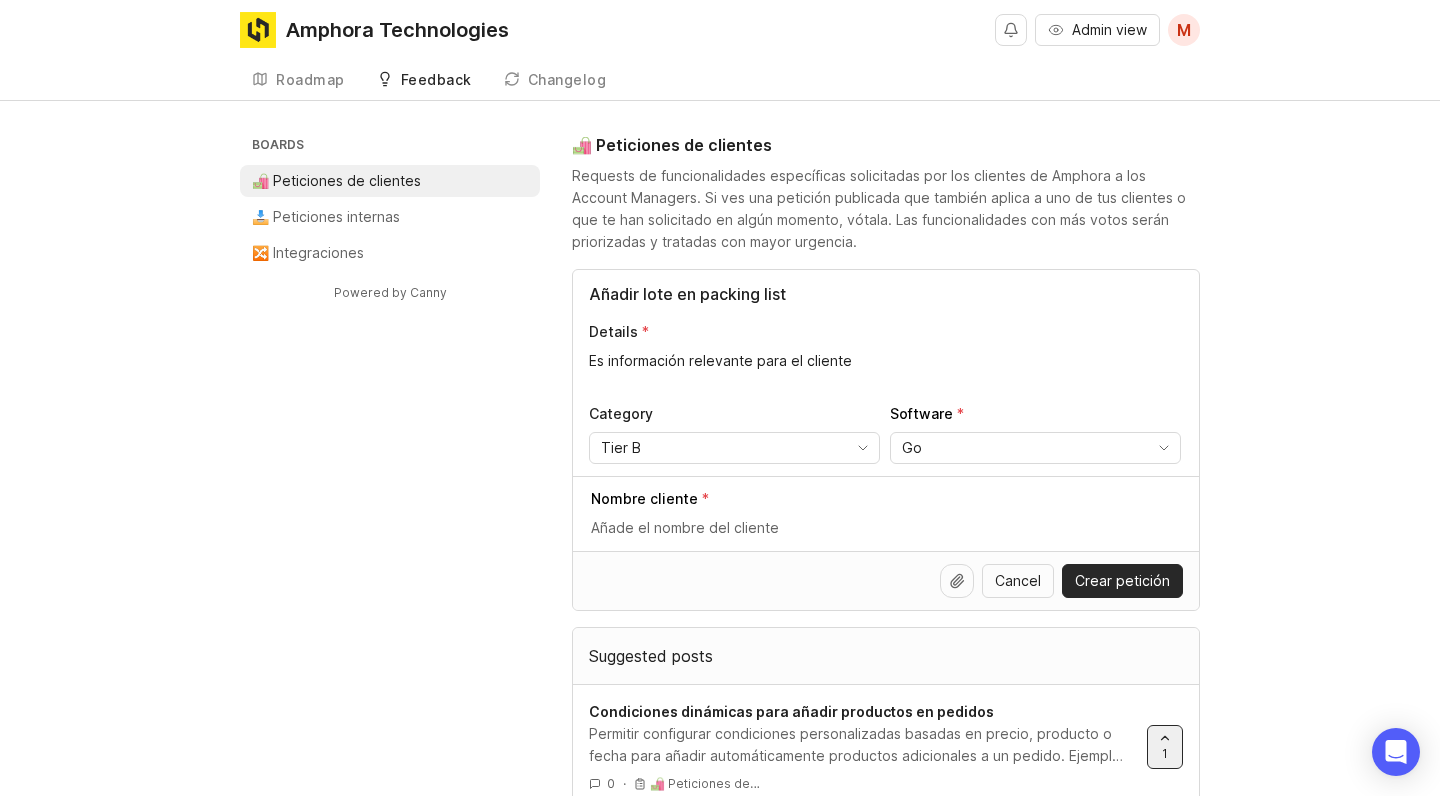 click on "Nombre cliente" at bounding box center [887, 514] 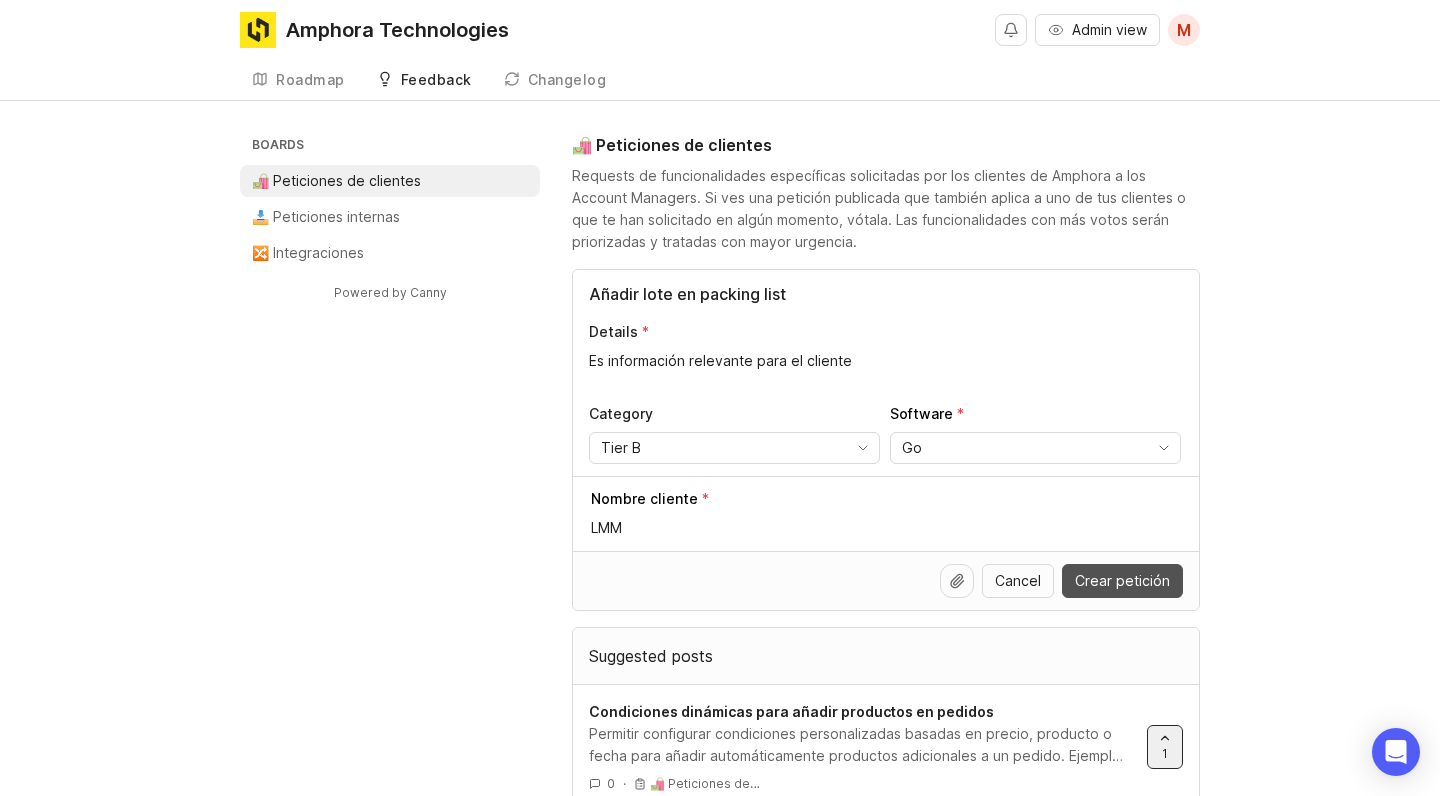 type on "LMM" 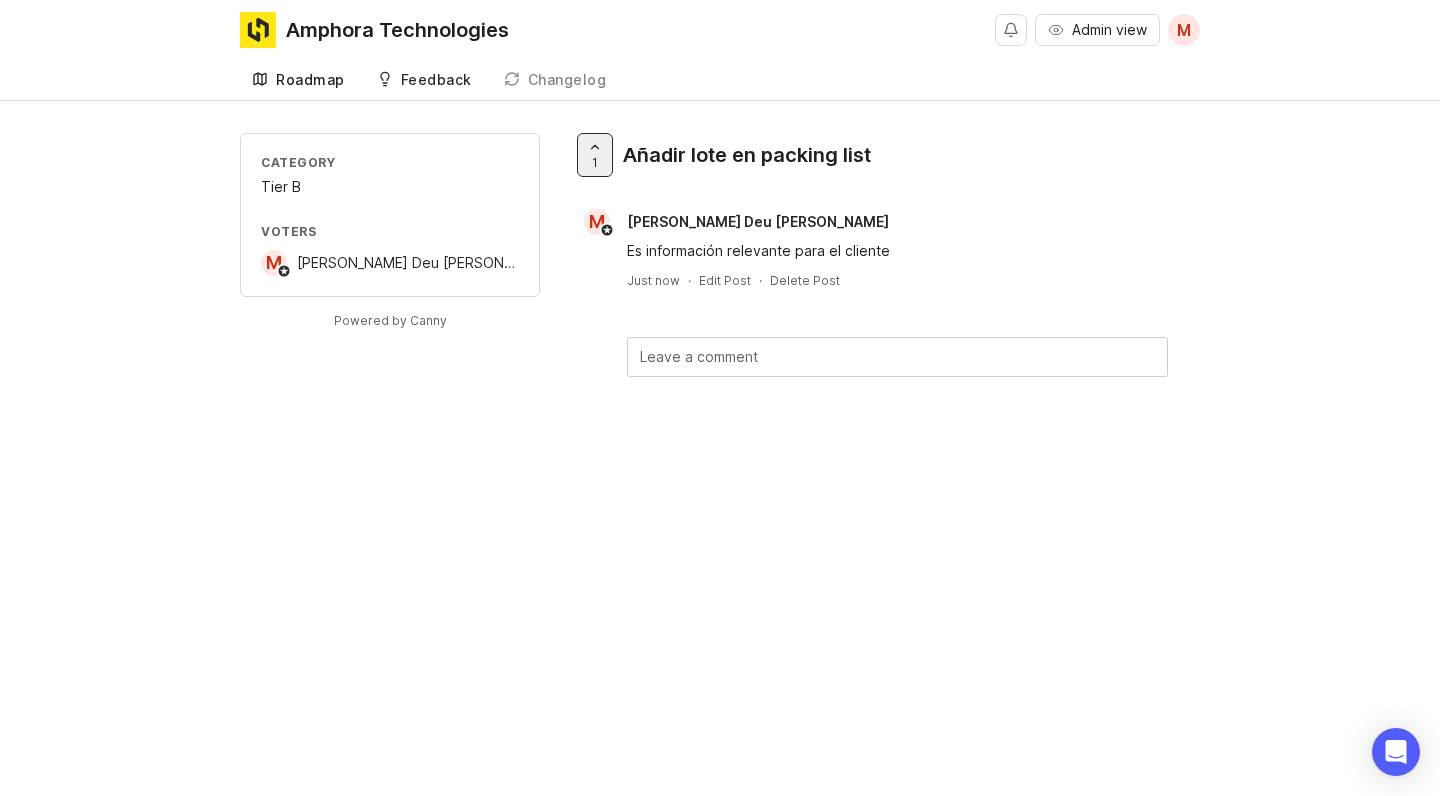 click on "Roadmap" at bounding box center [310, 80] 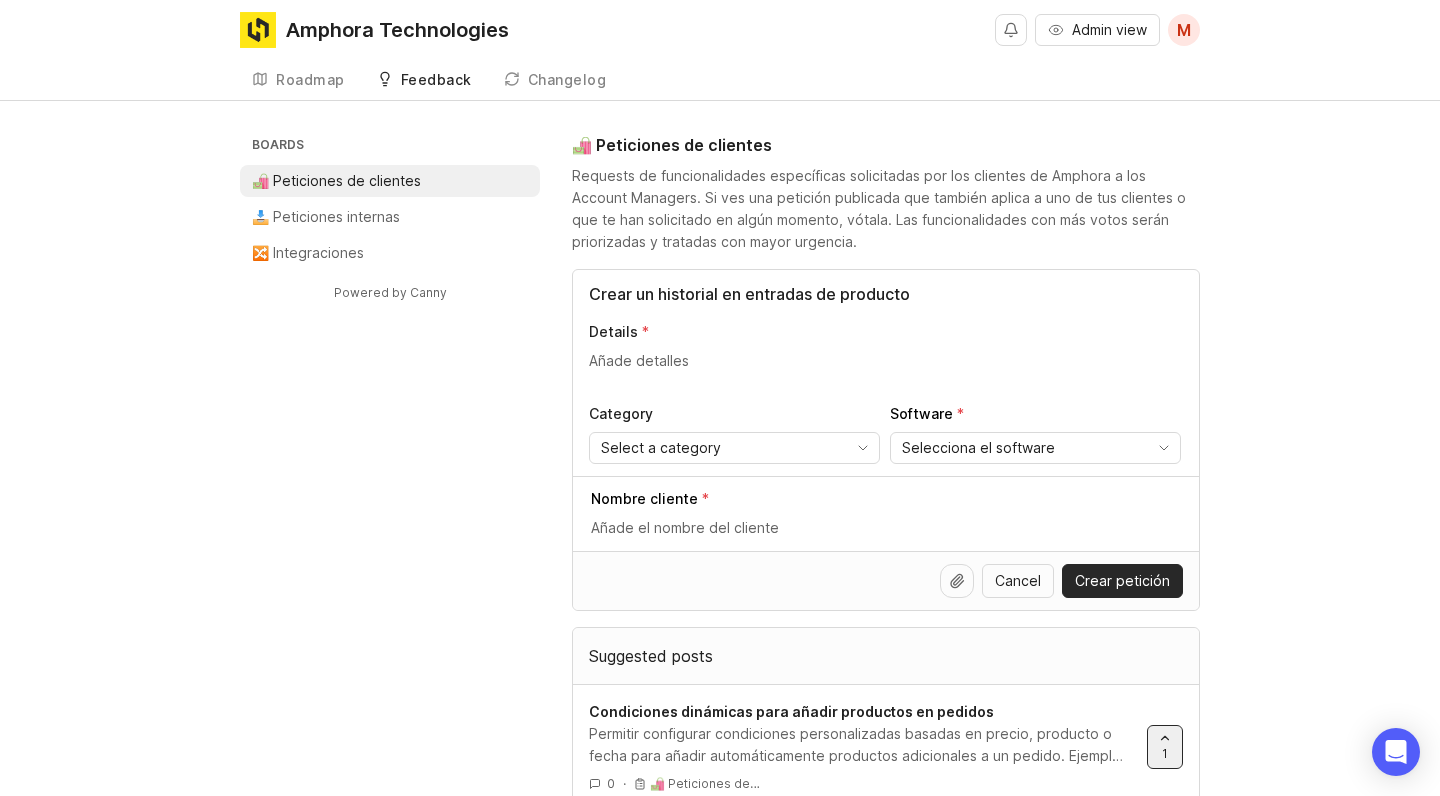 click on "Crear un historial en entradas de producto" at bounding box center (886, 294) 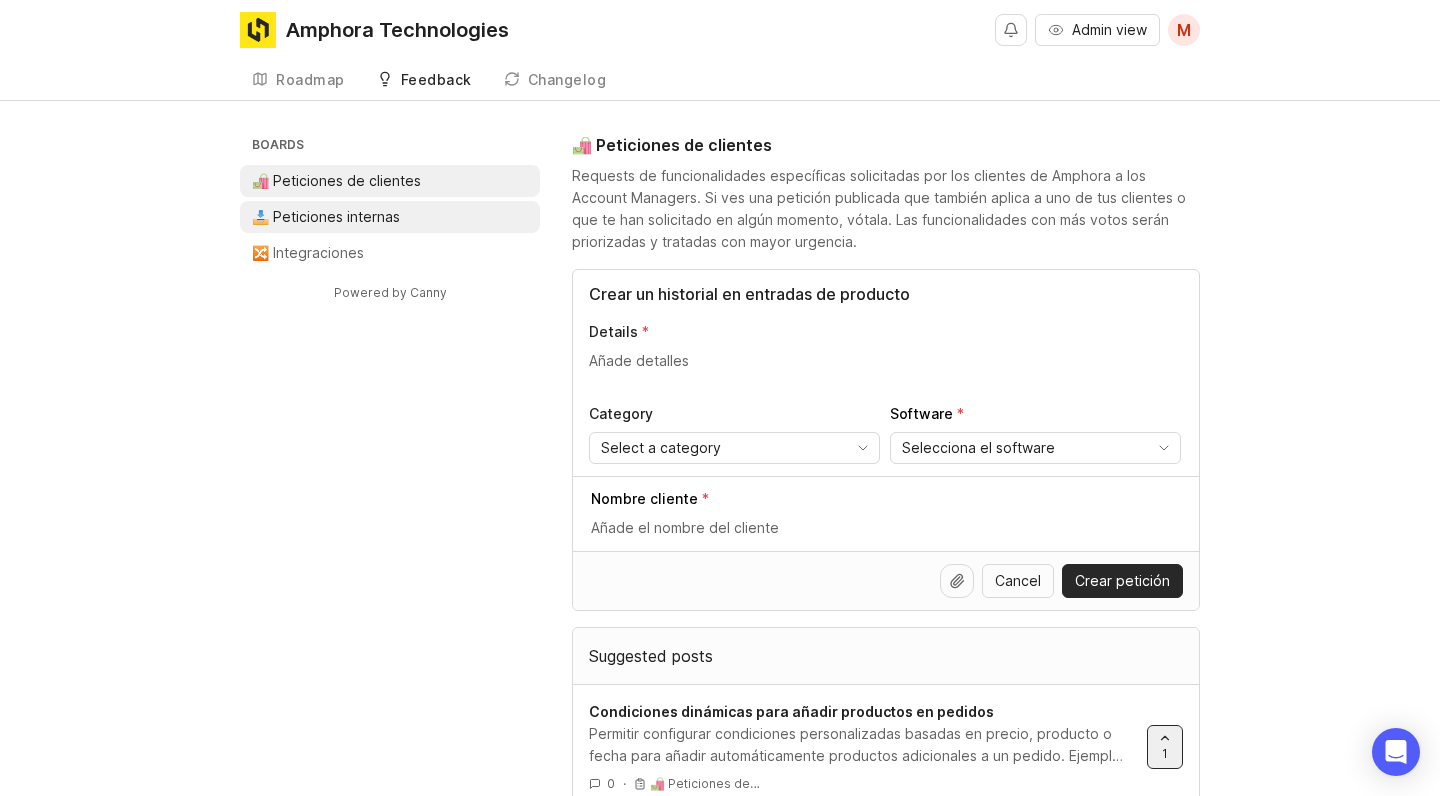 type on "Crear un historial en entradas de producto" 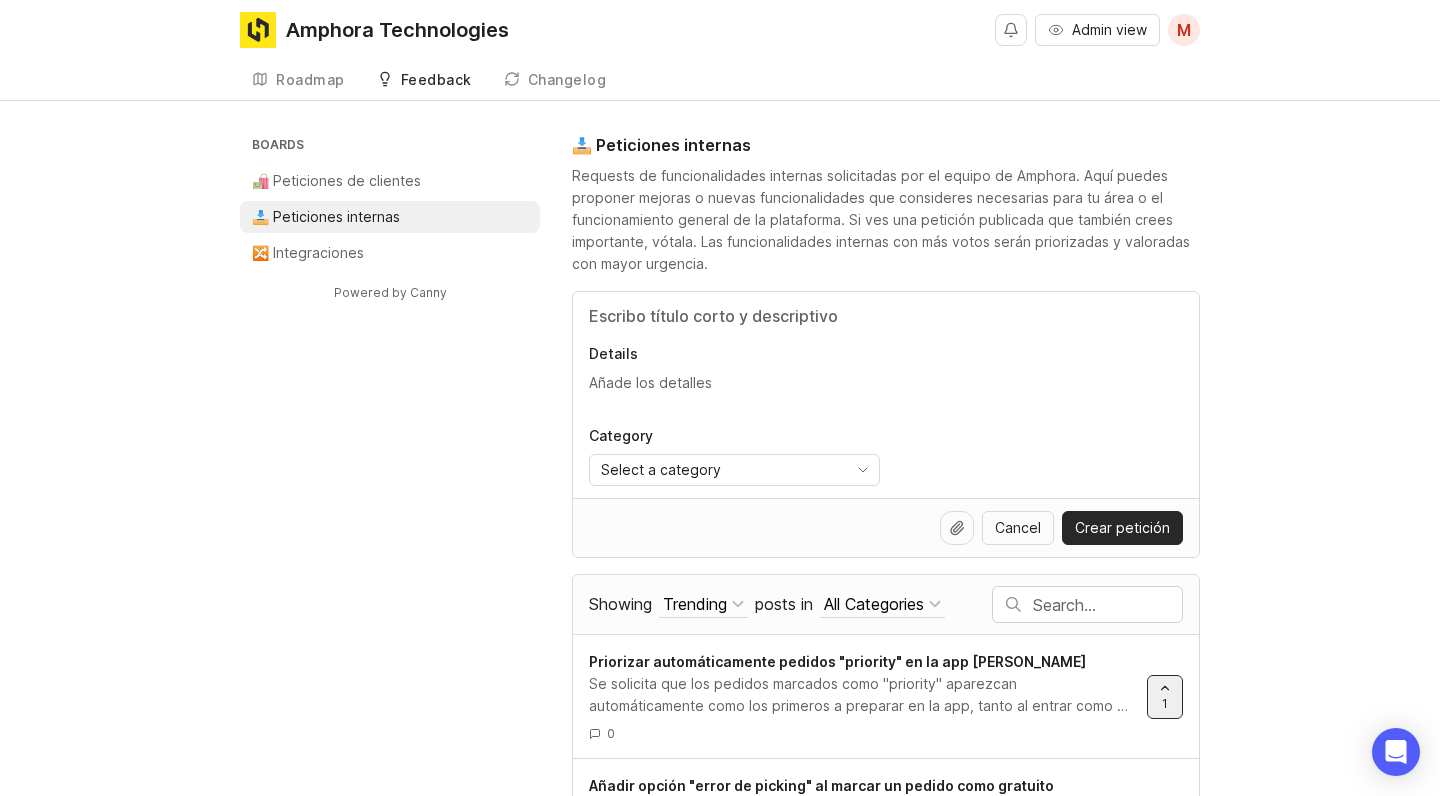 type on "x" 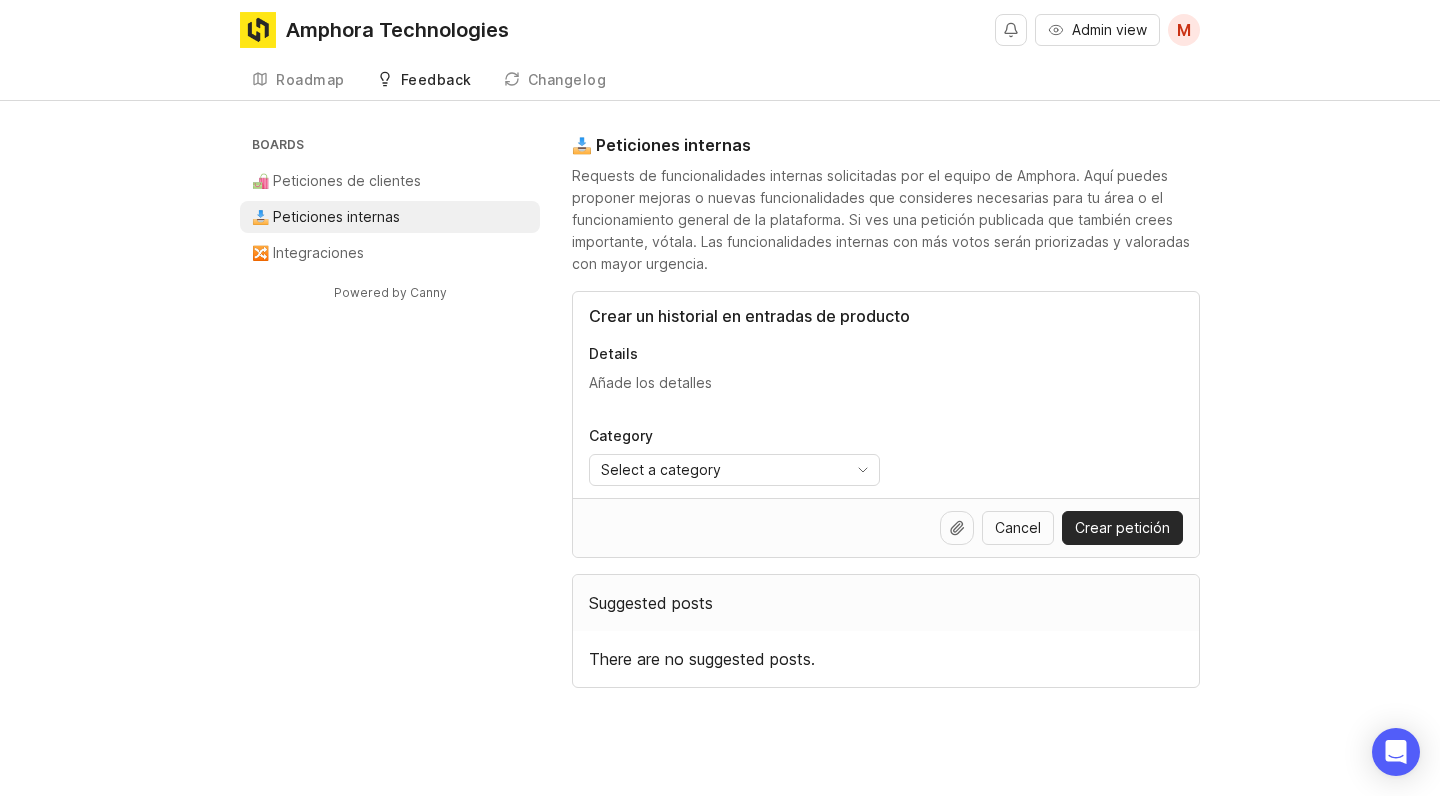 type on "Crear un historial en entradas de producto" 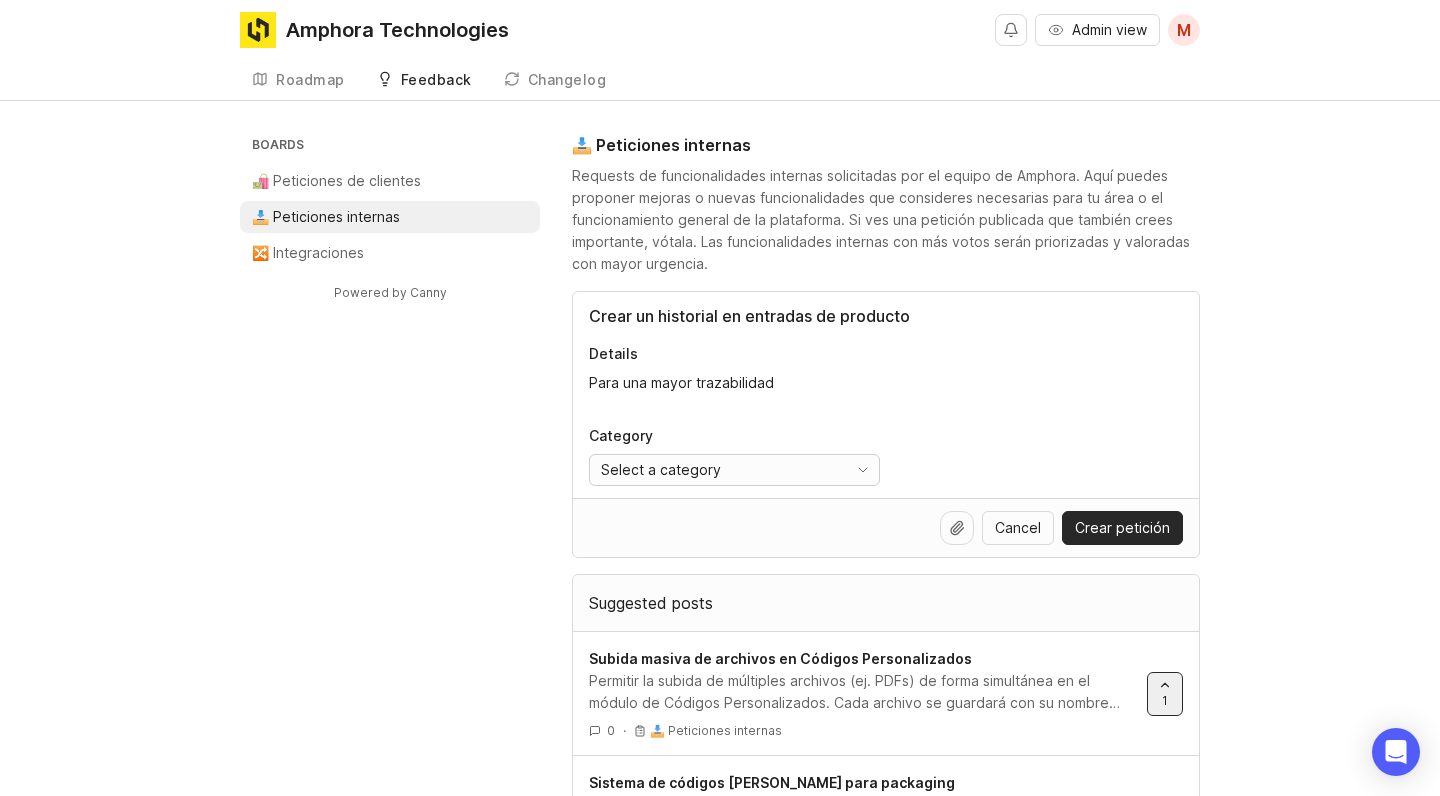 type on "Para una mayor trazabilidad" 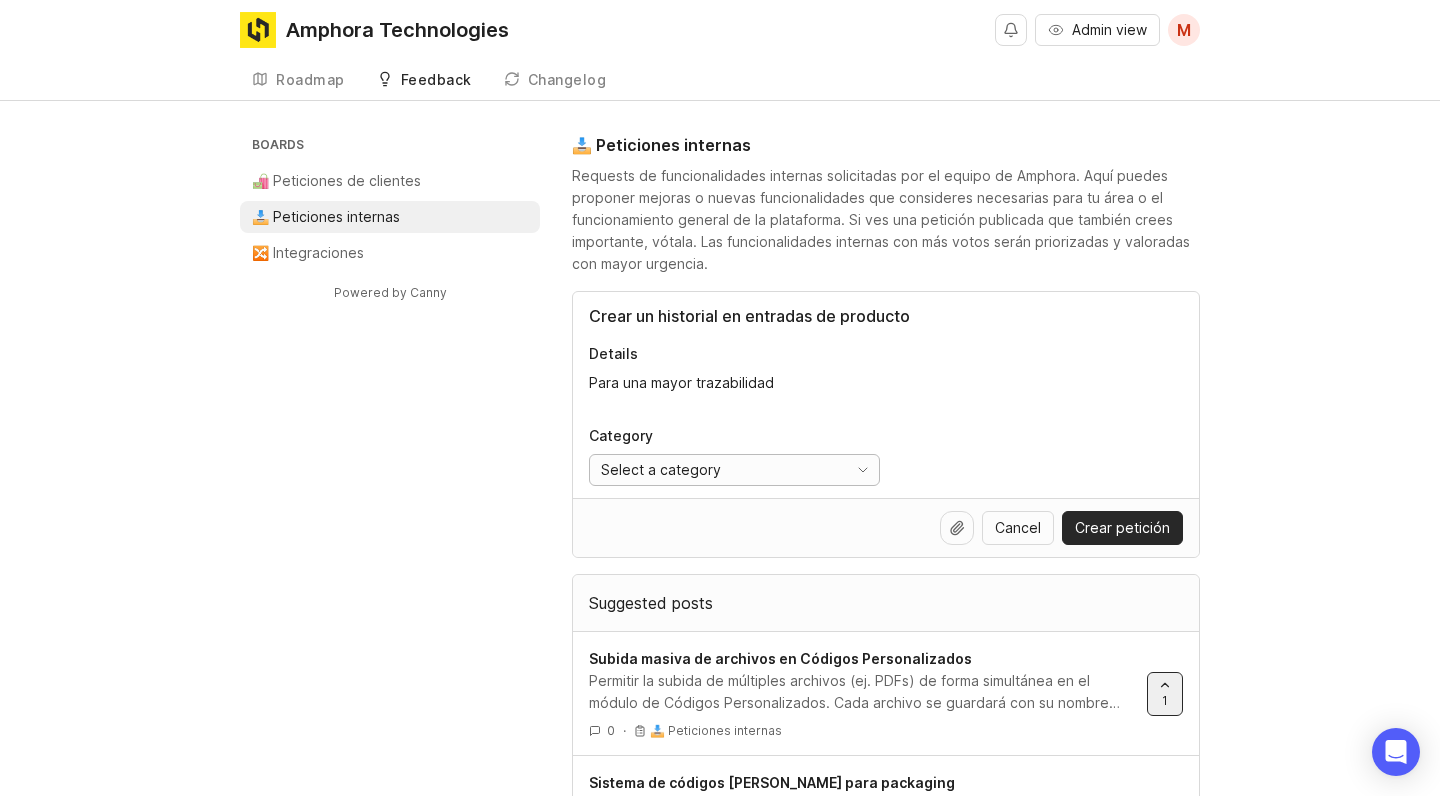 click on "Select a category" at bounding box center (661, 470) 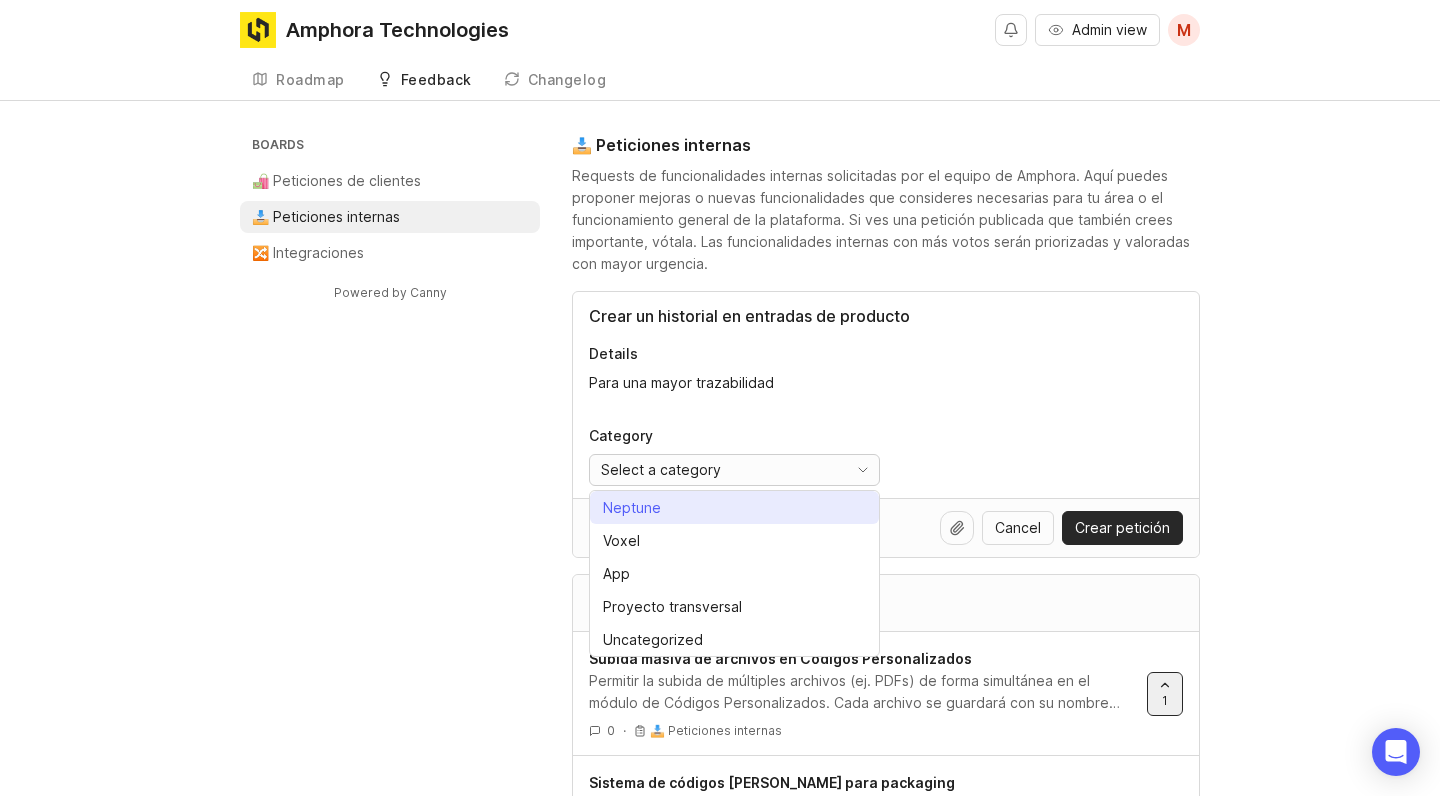 click on "Neptune" at bounding box center [632, 508] 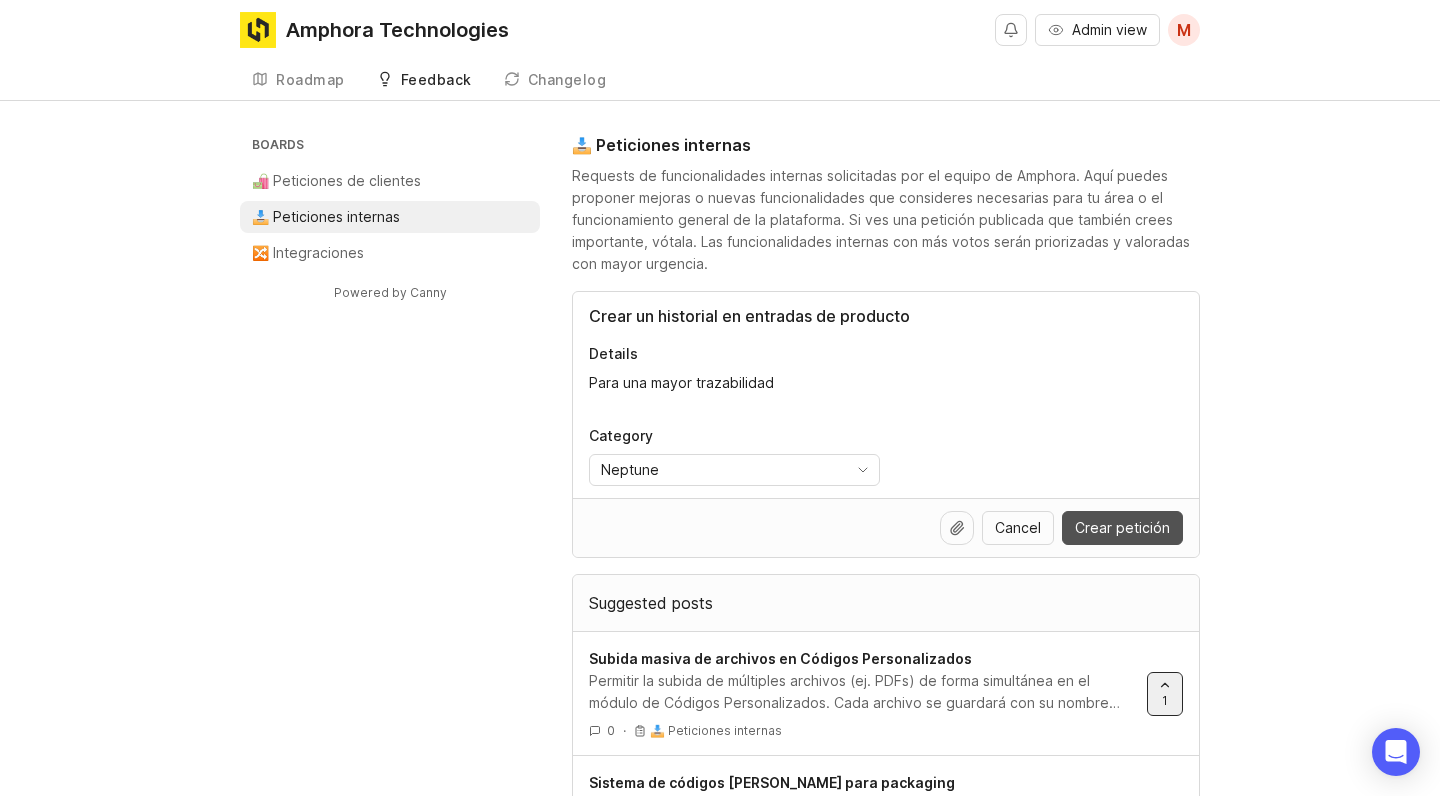click on "Crear petición" at bounding box center [1122, 528] 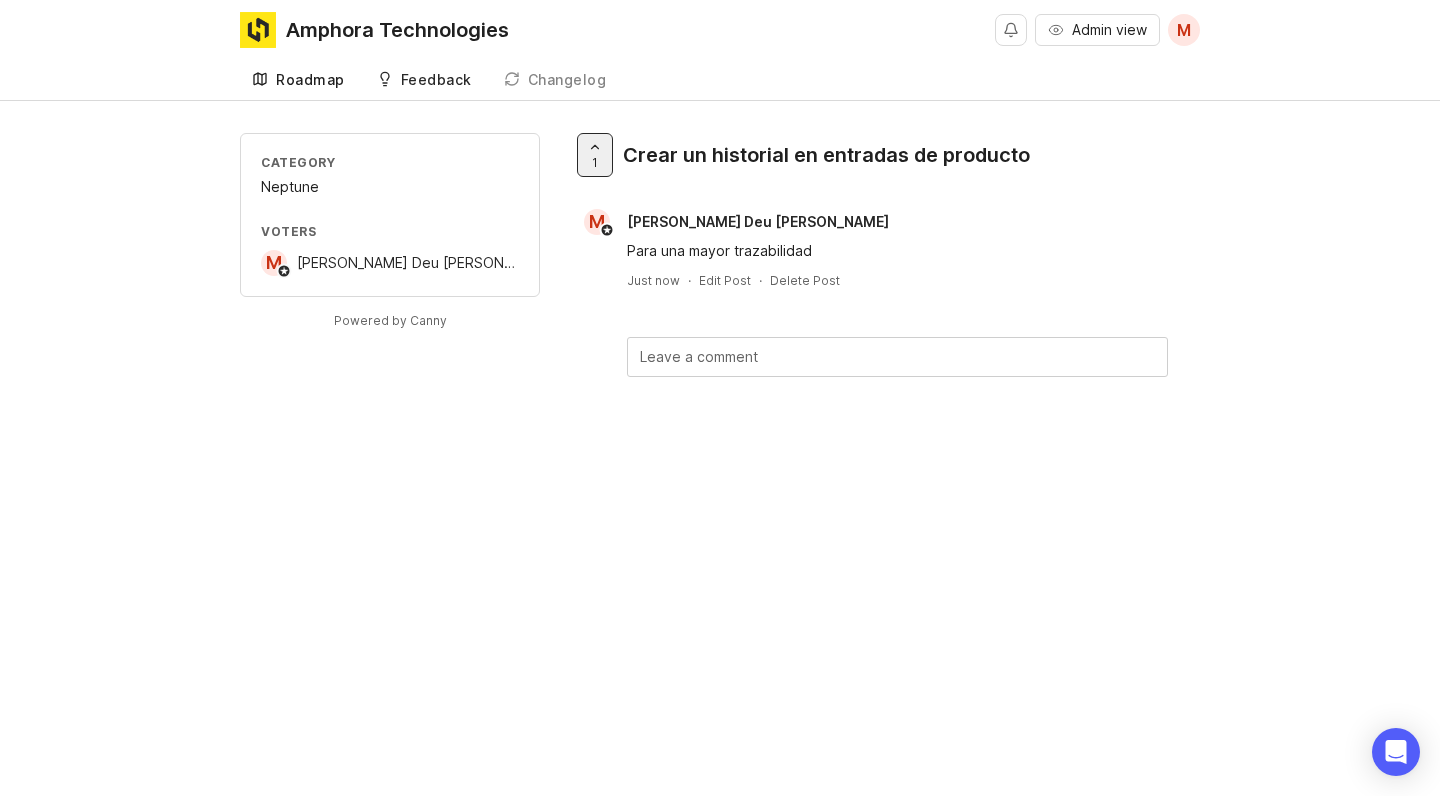 click on "Roadmap" at bounding box center (298, 80) 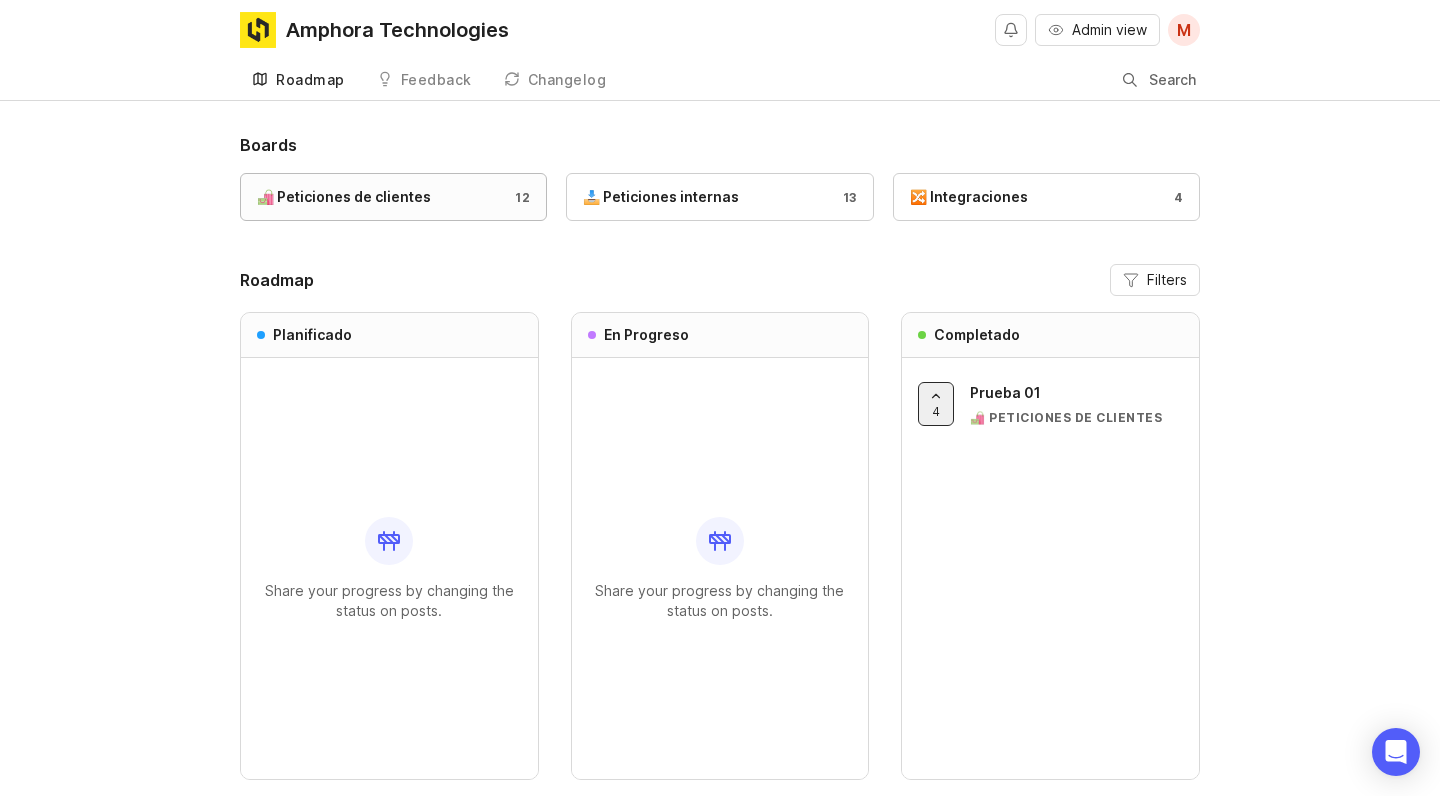 click on "🛍️ Peticiones de clientes 12" at bounding box center (393, 197) 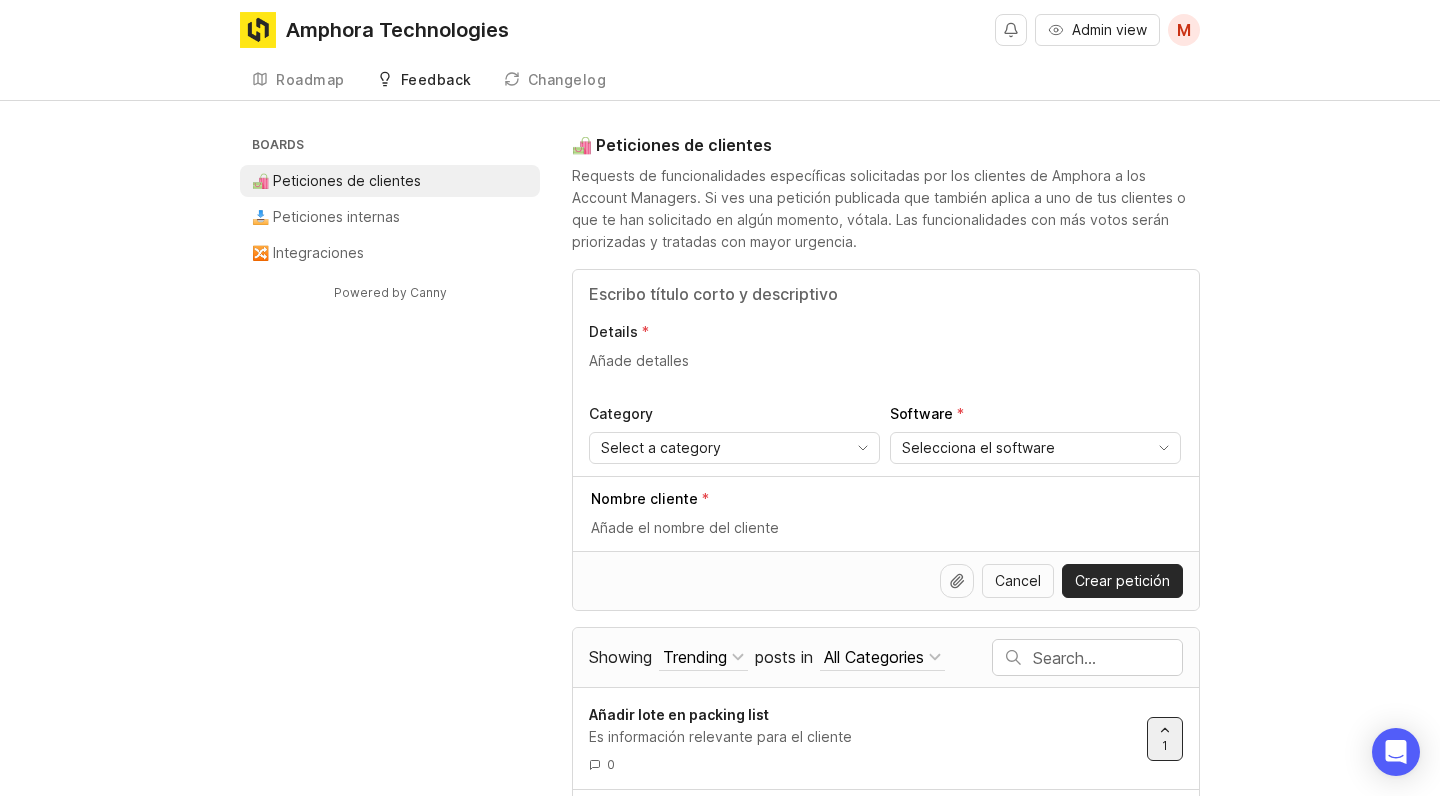 click on "Details" at bounding box center [886, 361] 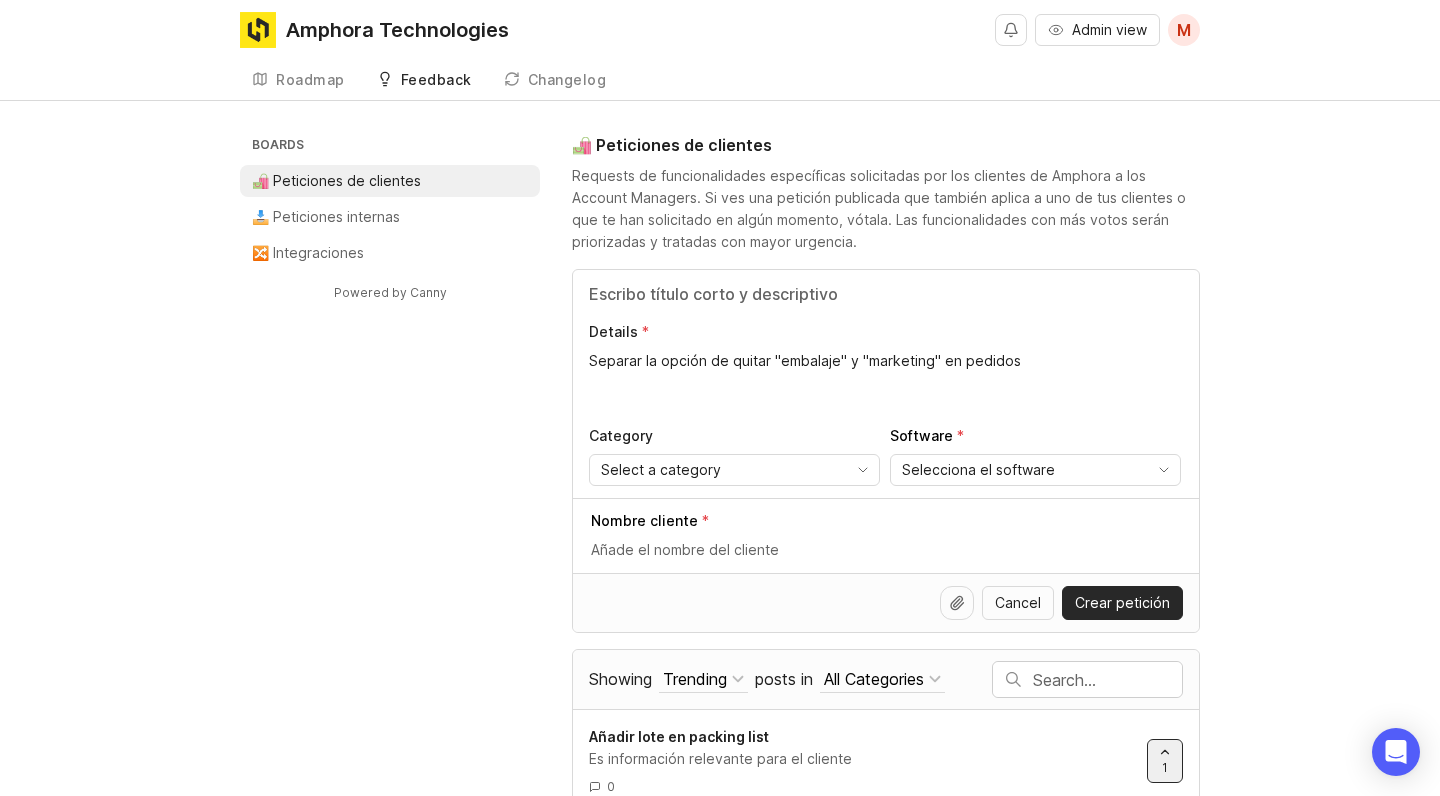type on "Separar la opción de quitar "embalaje" y "marketing" en pedidos" 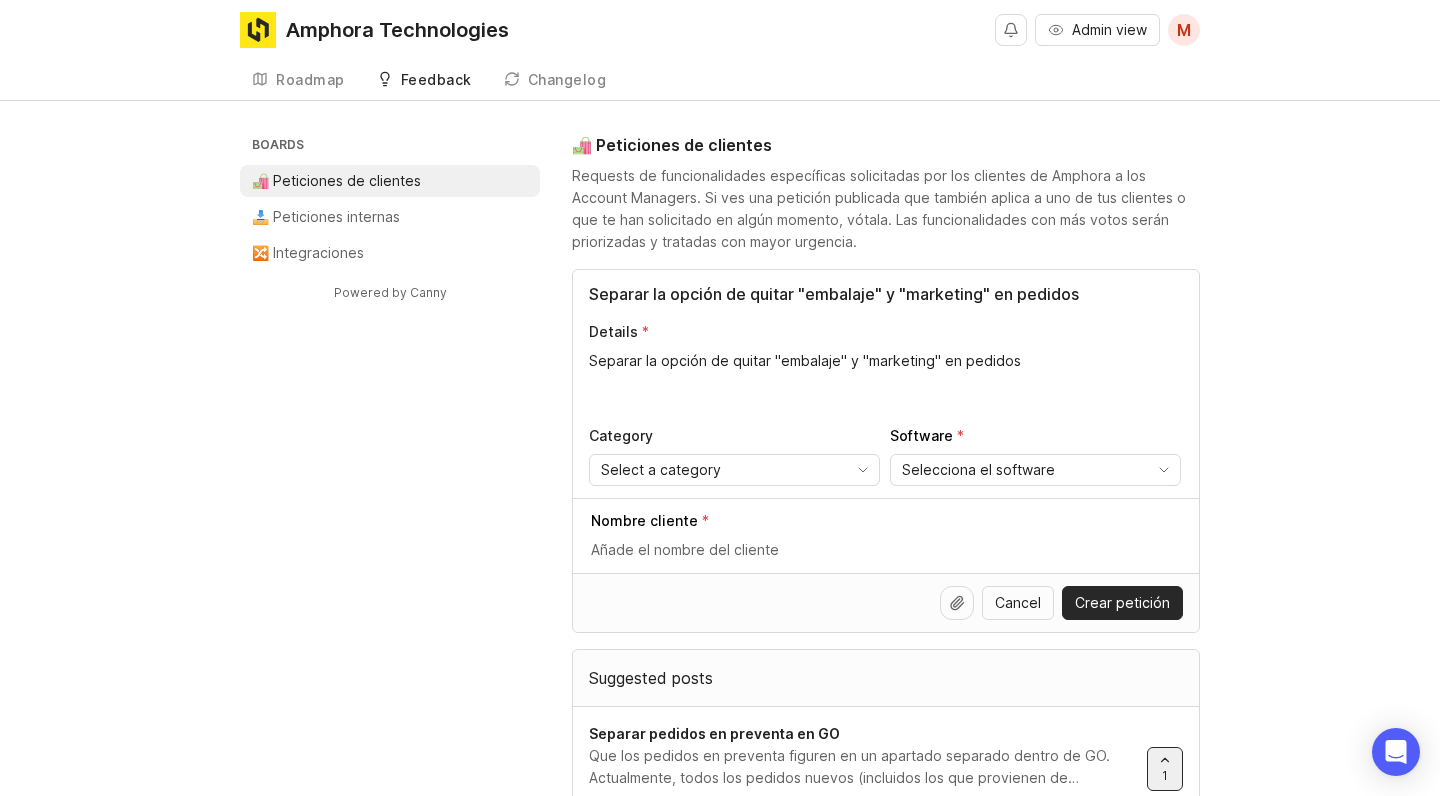 type on "Separar la opción de quitar "embalaje" y "marketing" en pedidos" 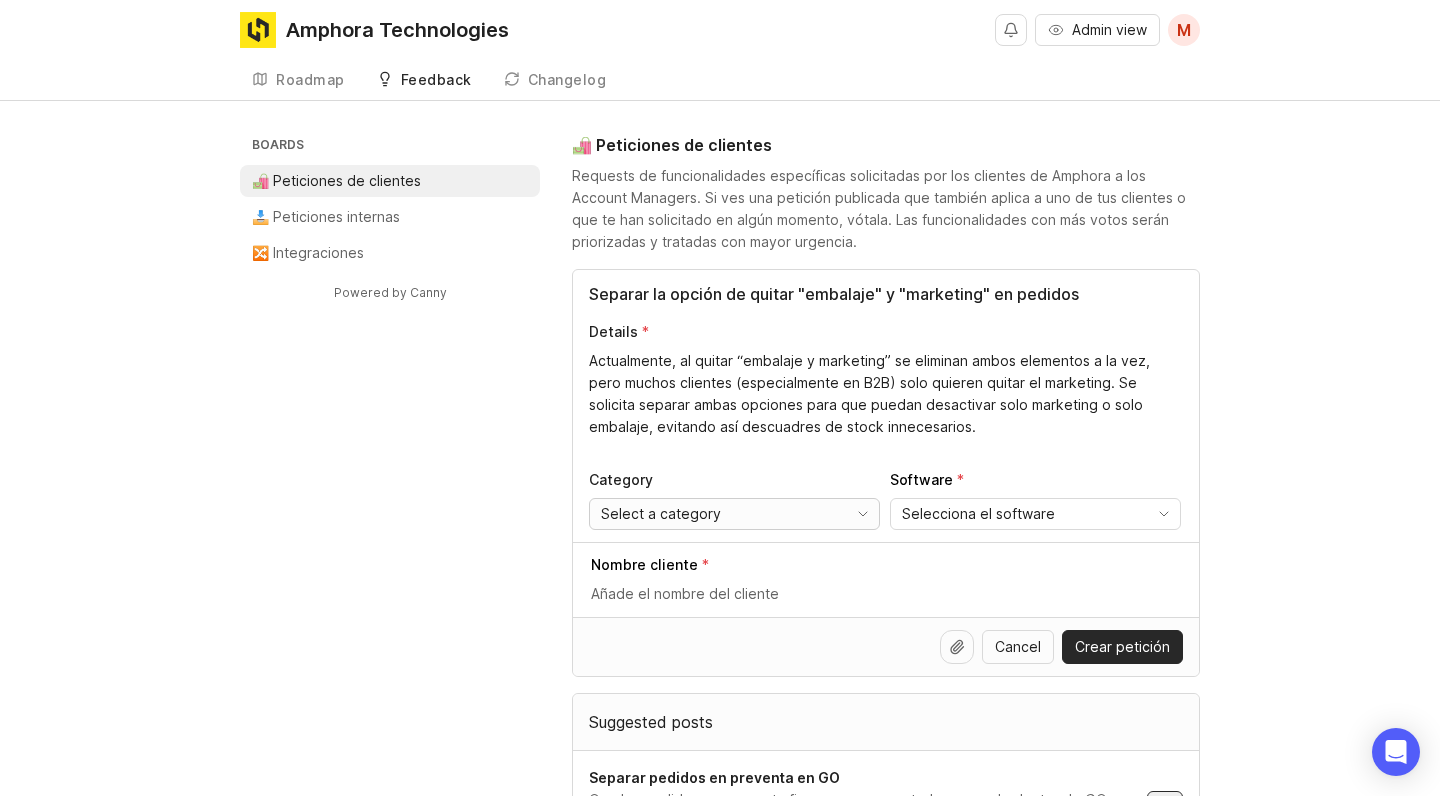 type on "Actualmente, al quitar “embalaje y marketing” se eliminan ambos elementos a la vez, pero muchos clientes (especialmente en B2B) solo quieren quitar el marketing. Se solicita separar ambas opciones para que puedan desactivar solo marketing o solo embalaje, evitando así descuadres de stock innecesarios." 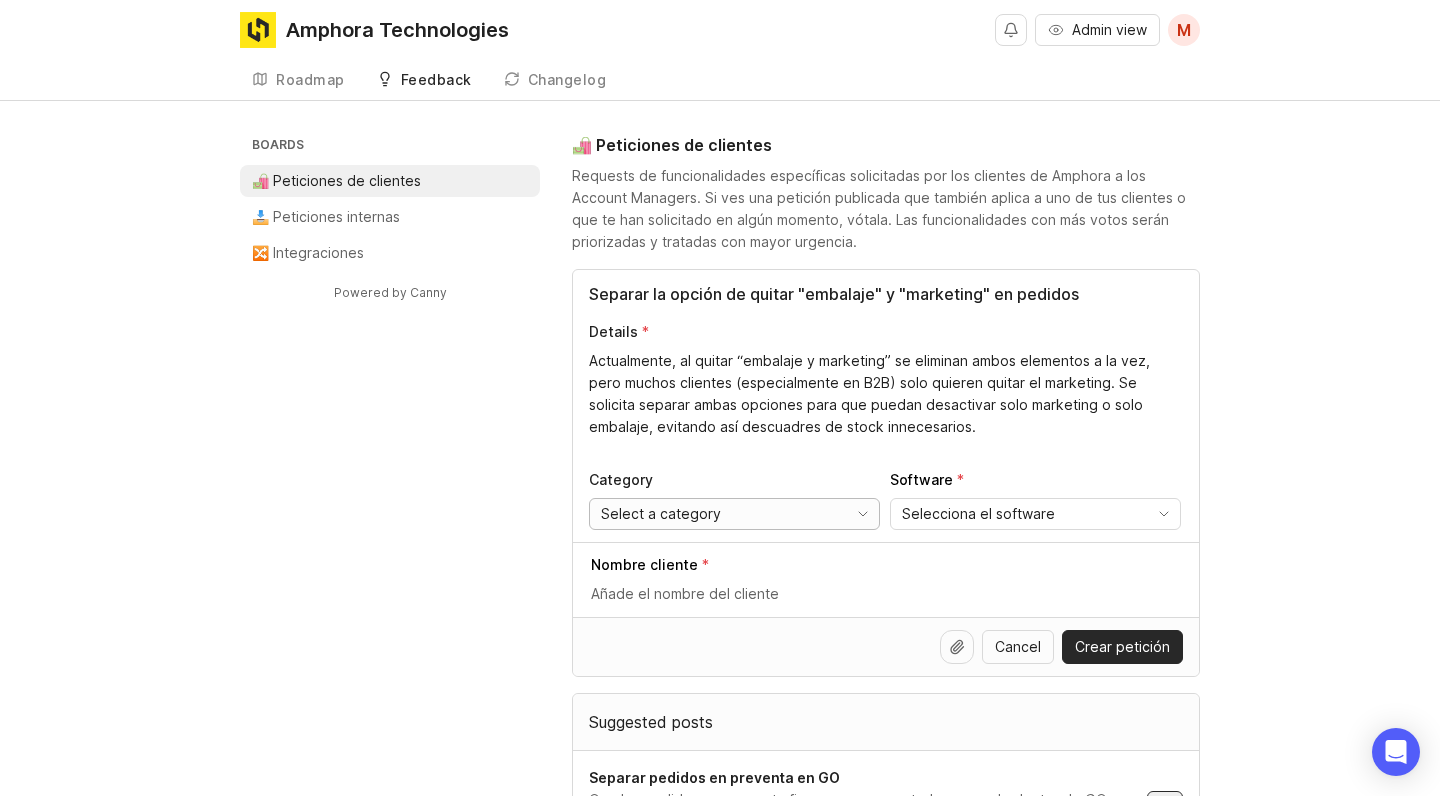 click on "Select a category" at bounding box center (661, 514) 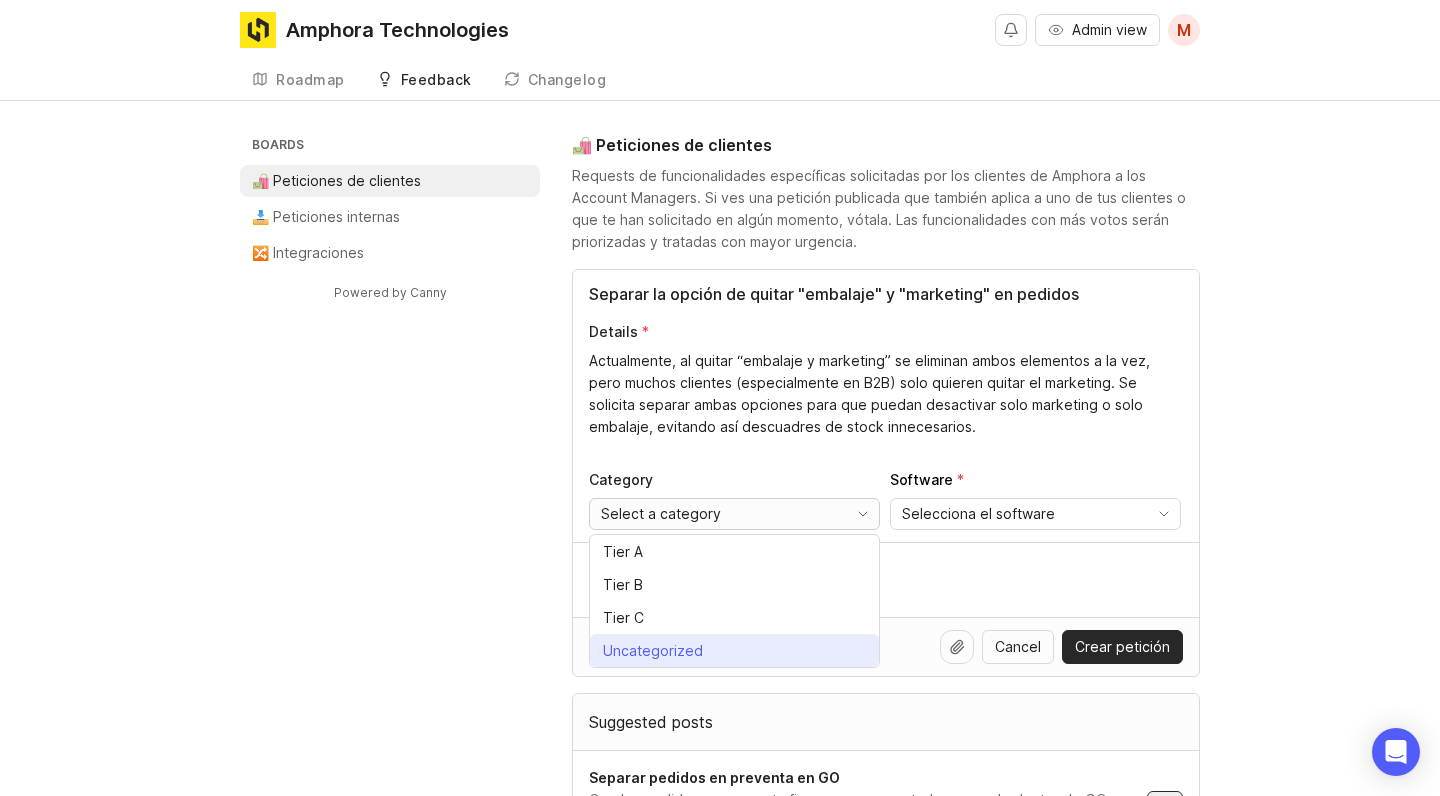 click on "Uncategorized" at bounding box center (653, 651) 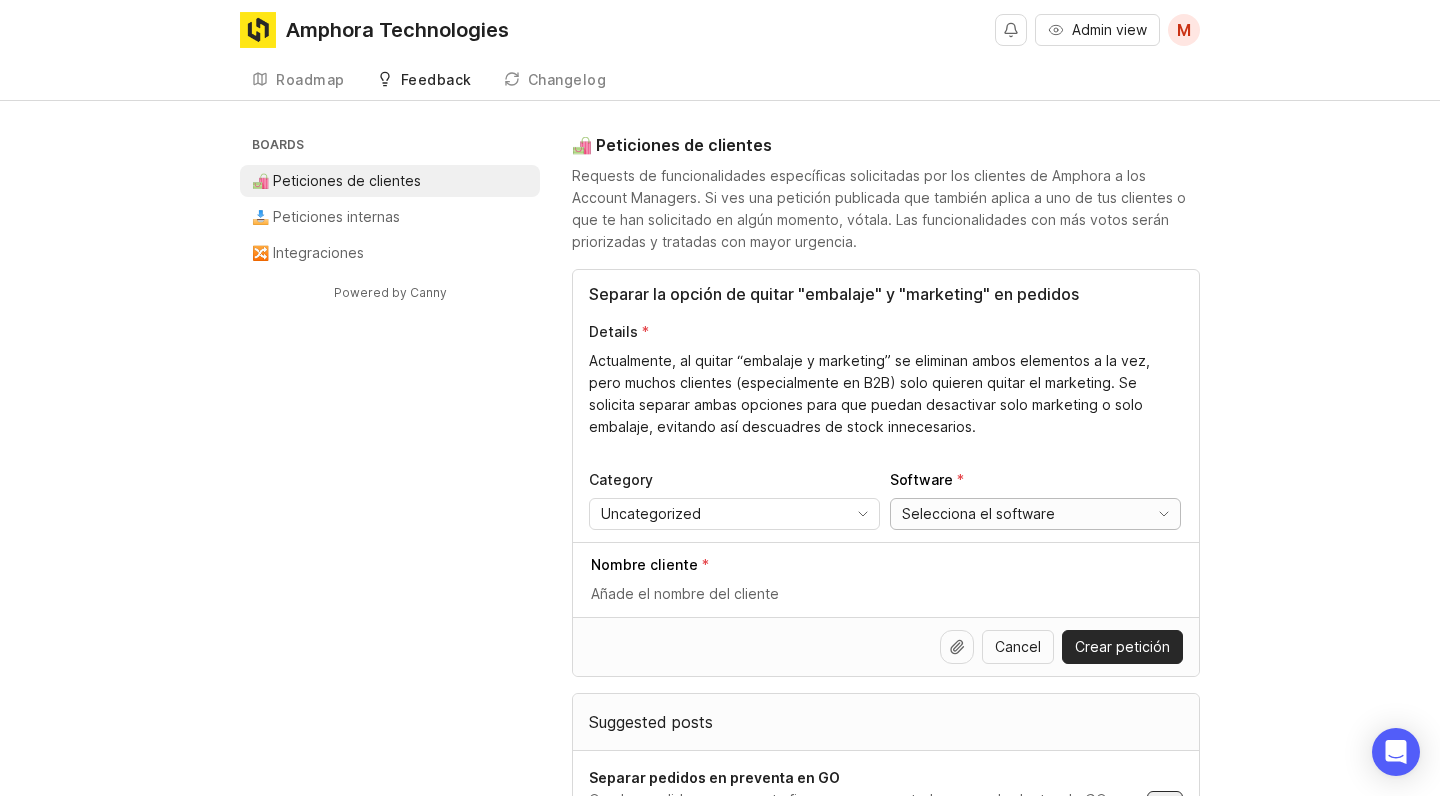 click on "Selecciona el software" at bounding box center (978, 514) 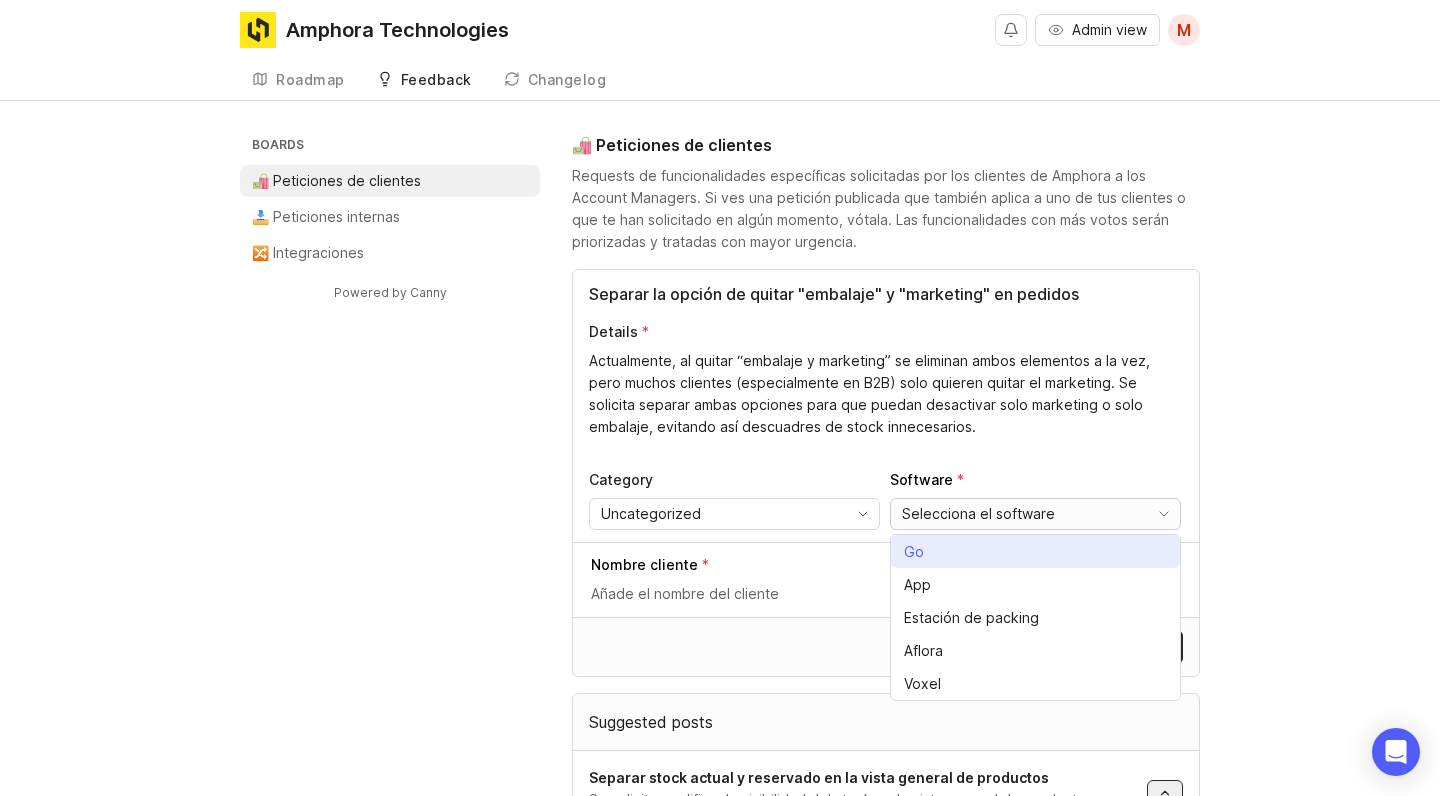 click on "Go" at bounding box center [914, 552] 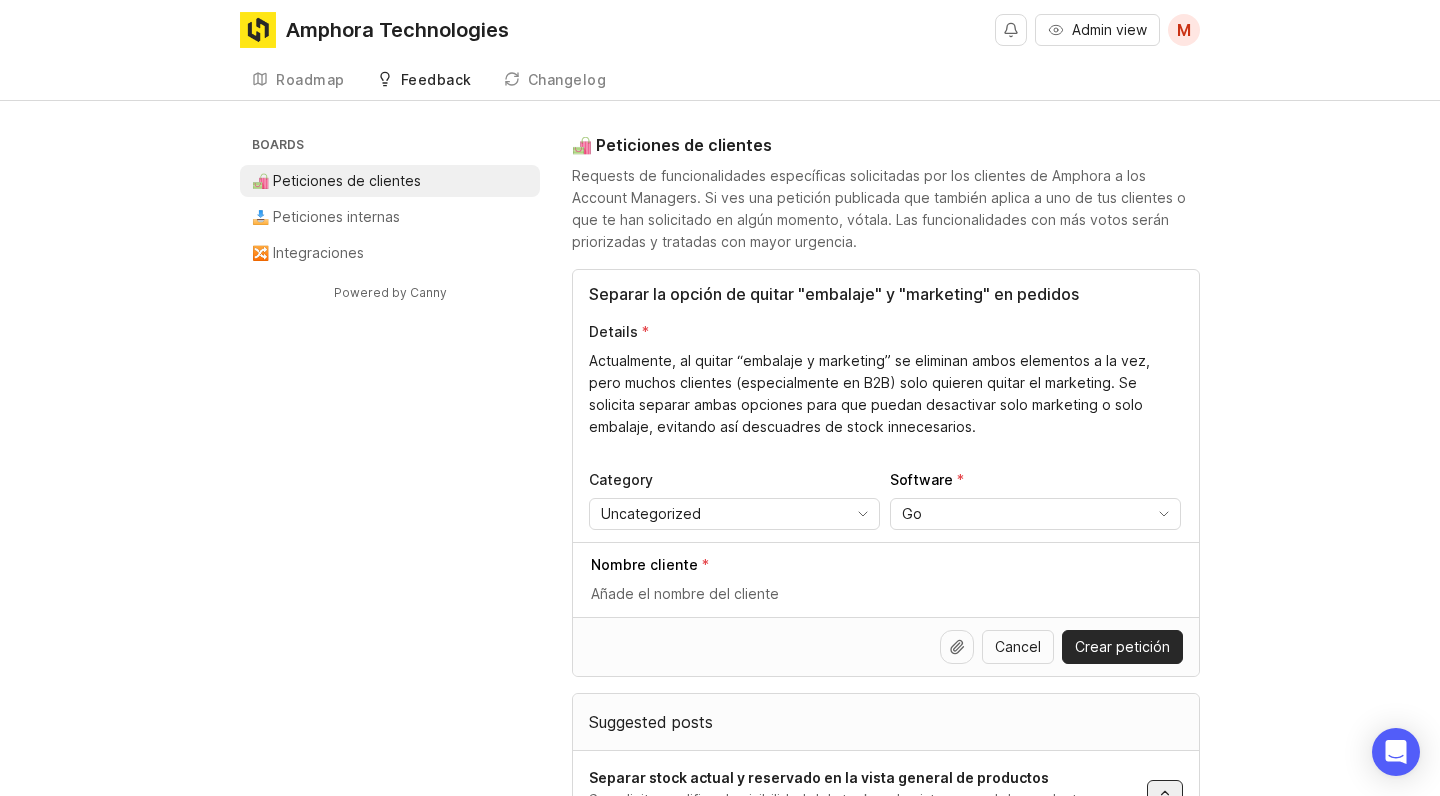 click at bounding box center (887, 594) 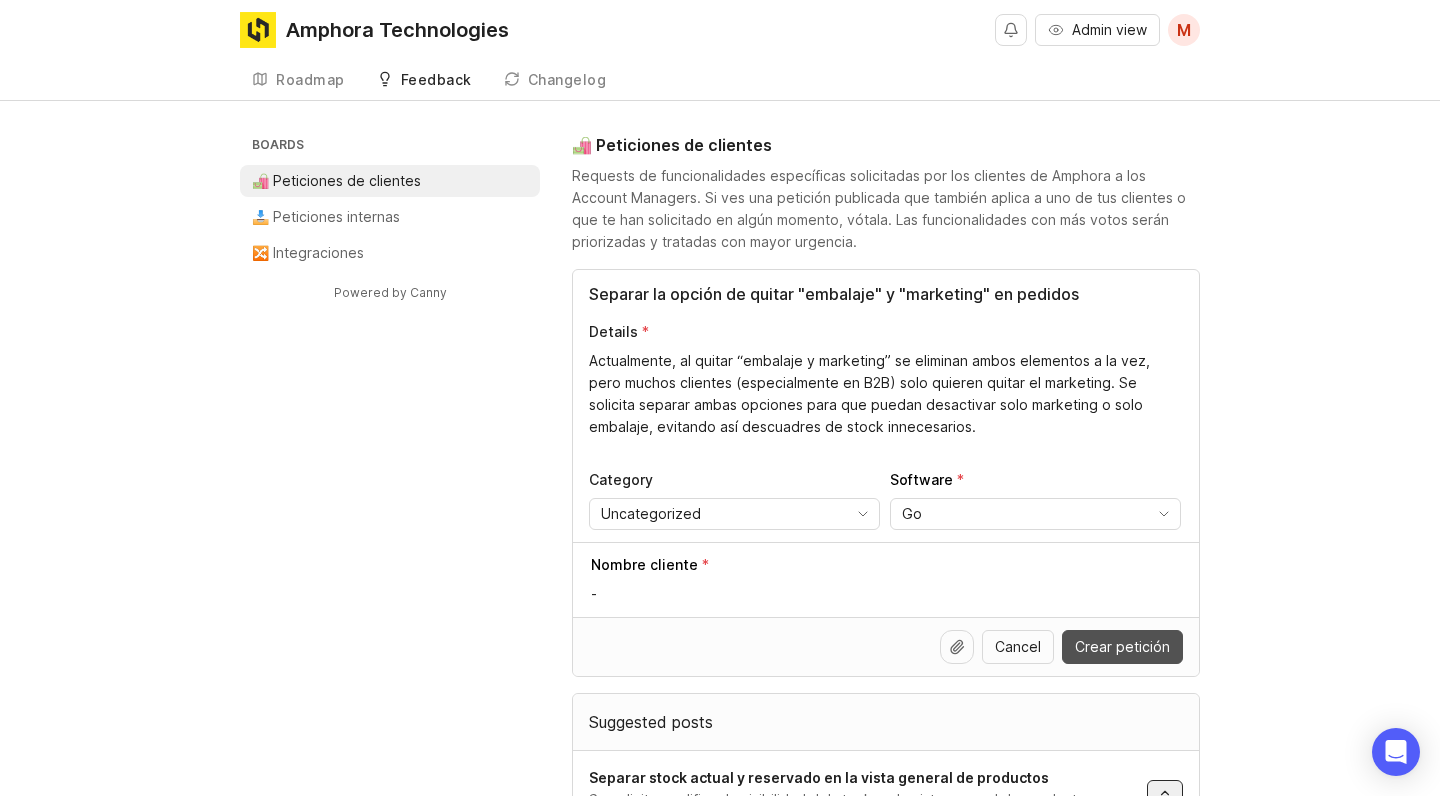 type on "-" 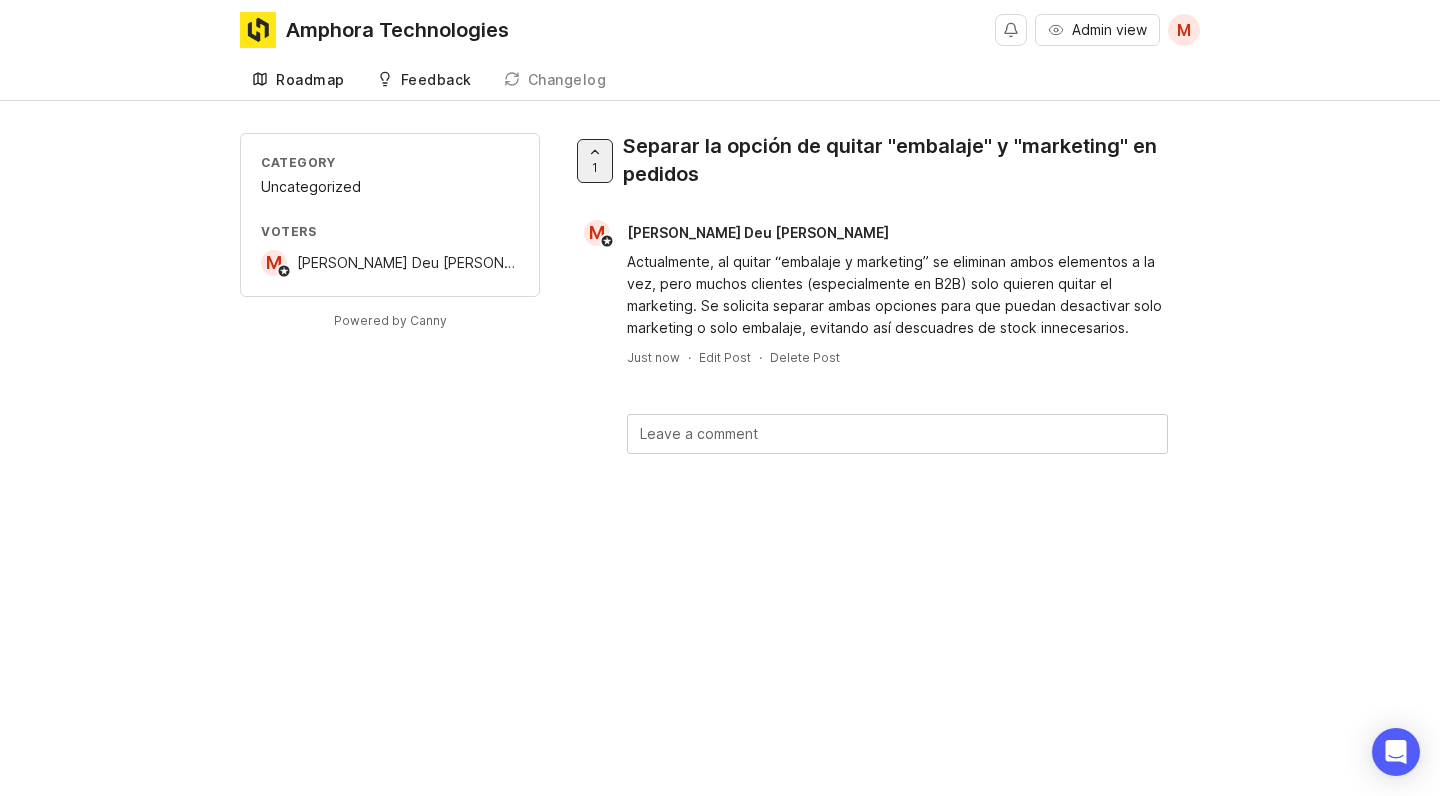 click on "Roadmap" at bounding box center [298, 80] 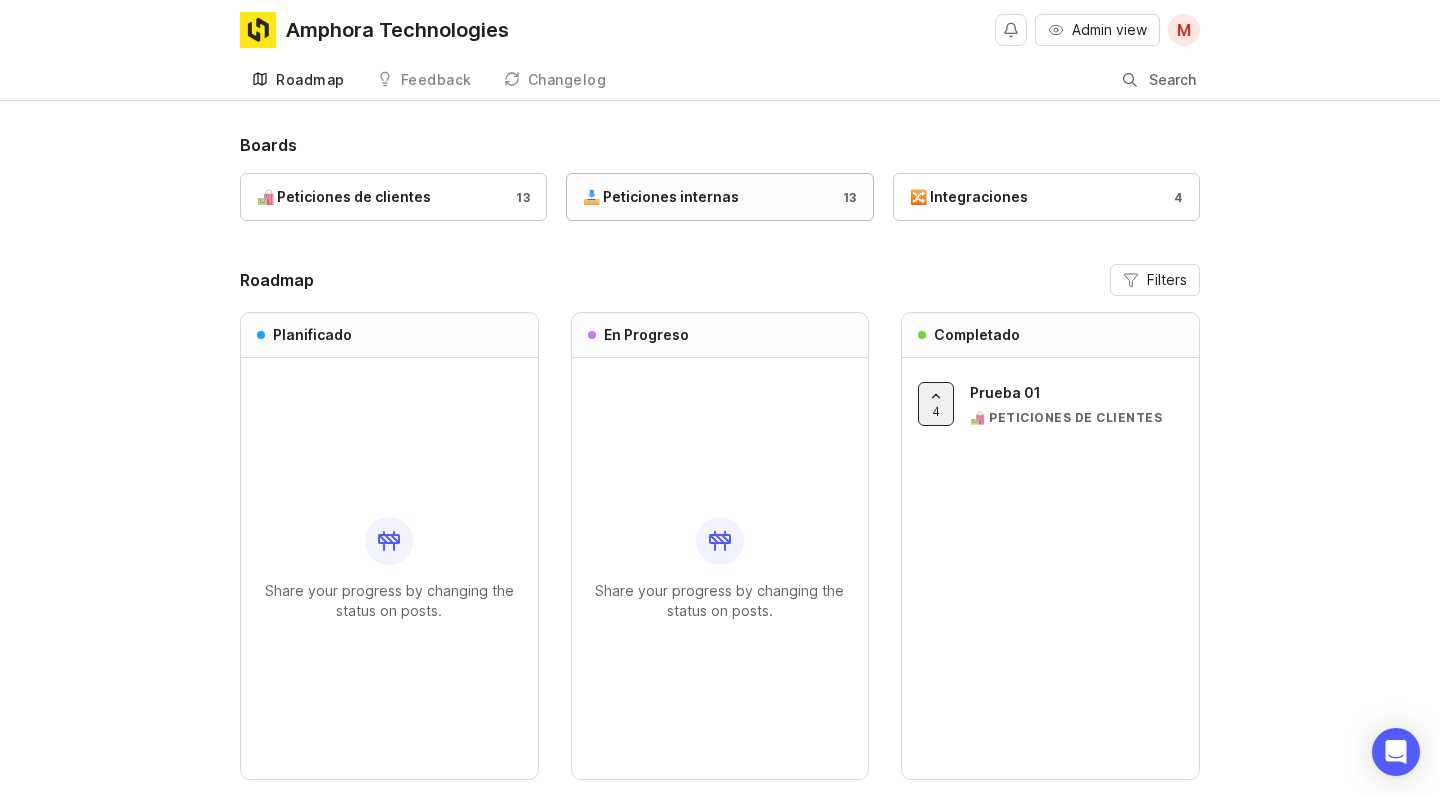 click on "📥 Peticiones internas 13" at bounding box center [719, 197] 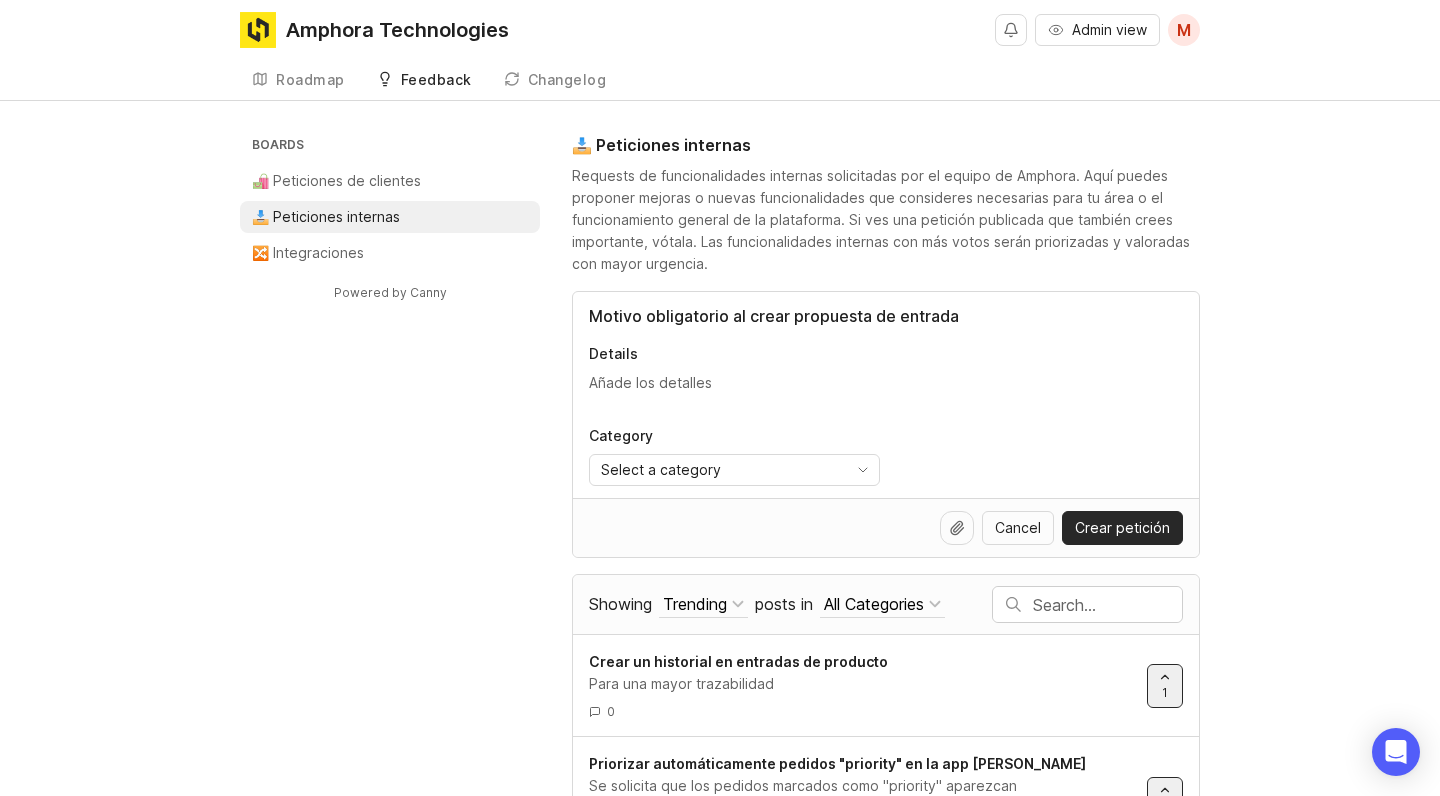 type on "Motivo obligatorio al crear propuesta de entrada" 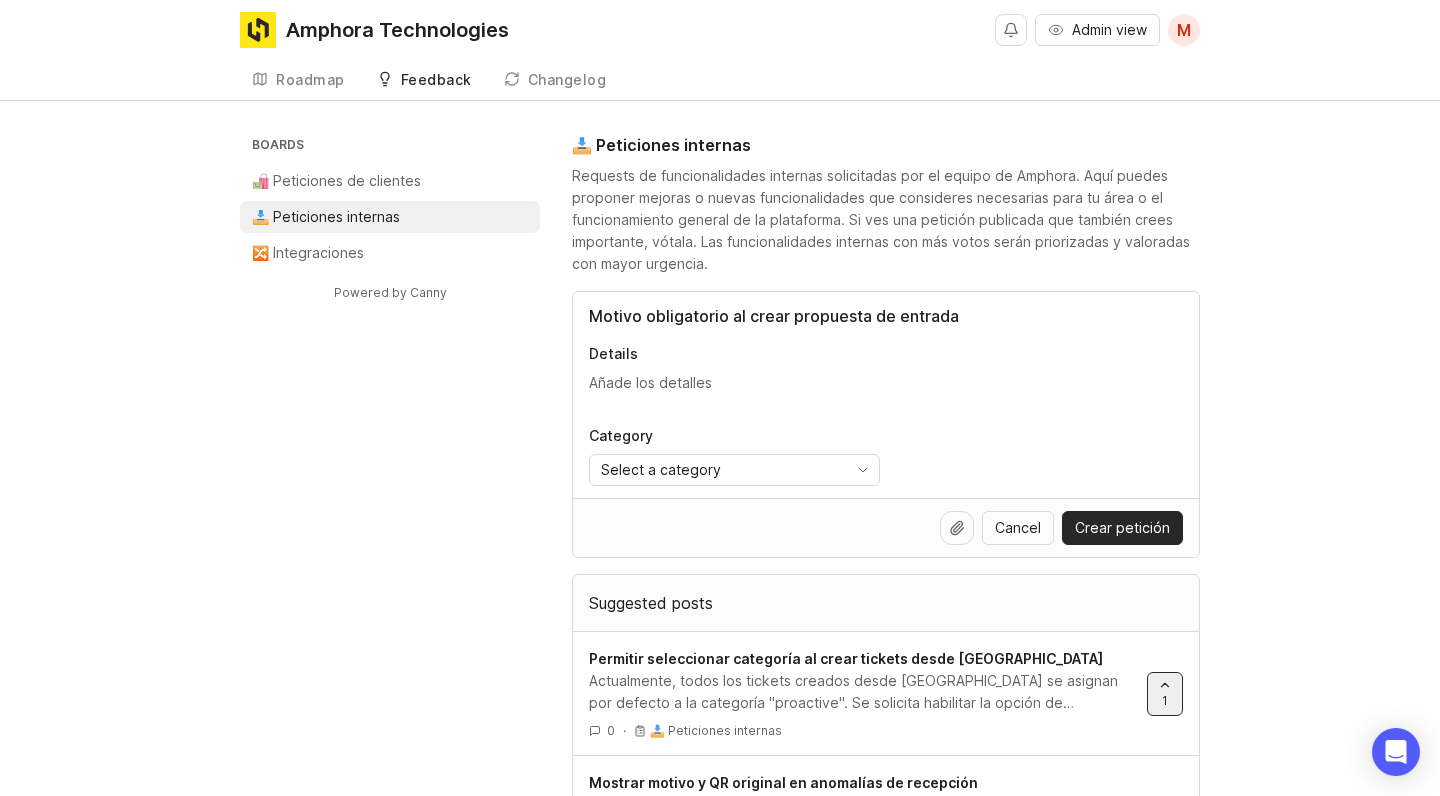 paste on "Se solicita habilitar un campo obligatorio al crear una propuesta de entrada, donde se indique el motivo por el cual no se realiza una entrada normal por QR. Las opciones podrían ser:
QR roto
Producto encontrado en el almacén
Entrada sin QR
Otros (con campo de texto obligatorio)
Esta información solo debe ser visible internamente en Neptune y no mostrarse al cliente. Facilitaría el control y trazabilidad de entradas atípicas por parte del equipo de Amphora." 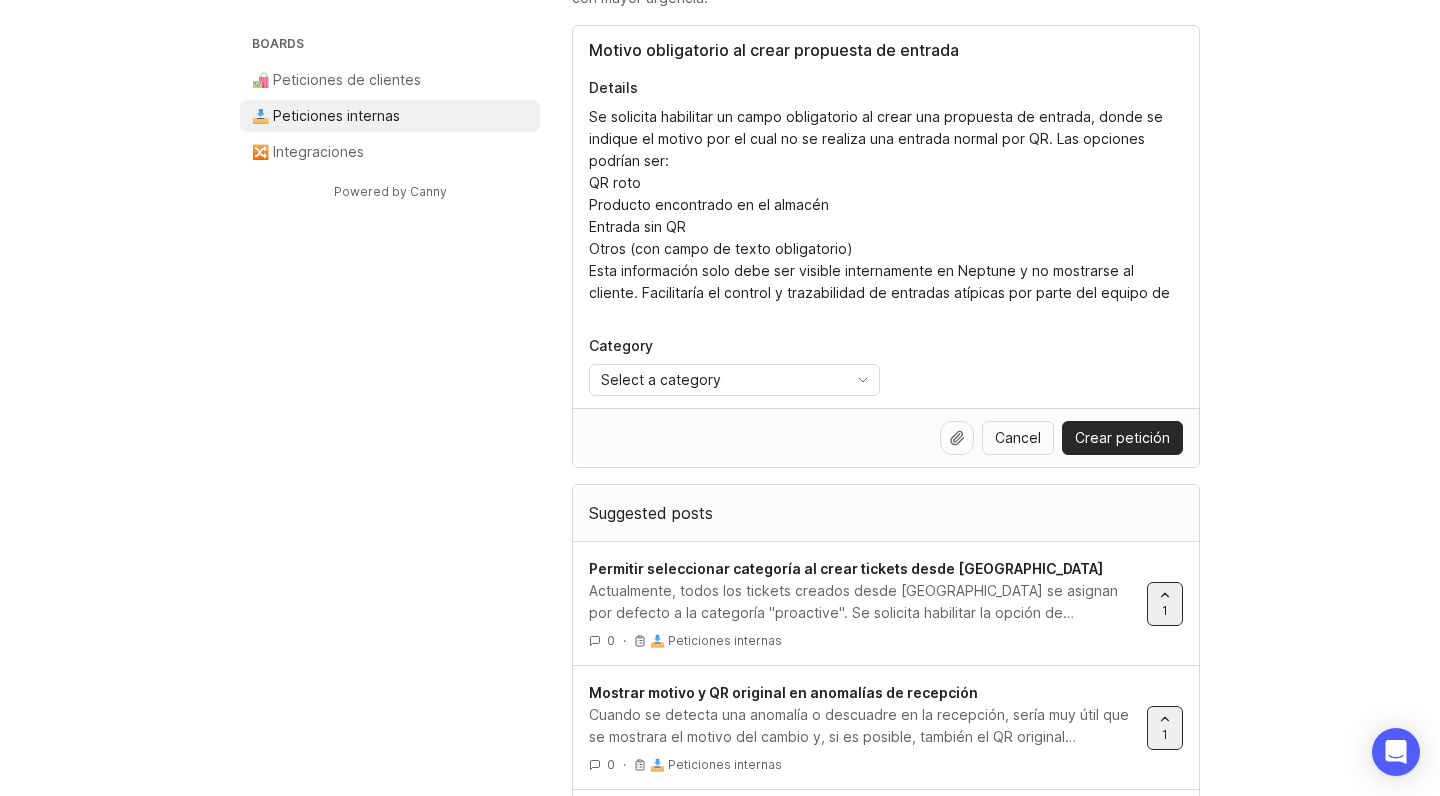 scroll, scrollTop: 270, scrollLeft: 0, axis: vertical 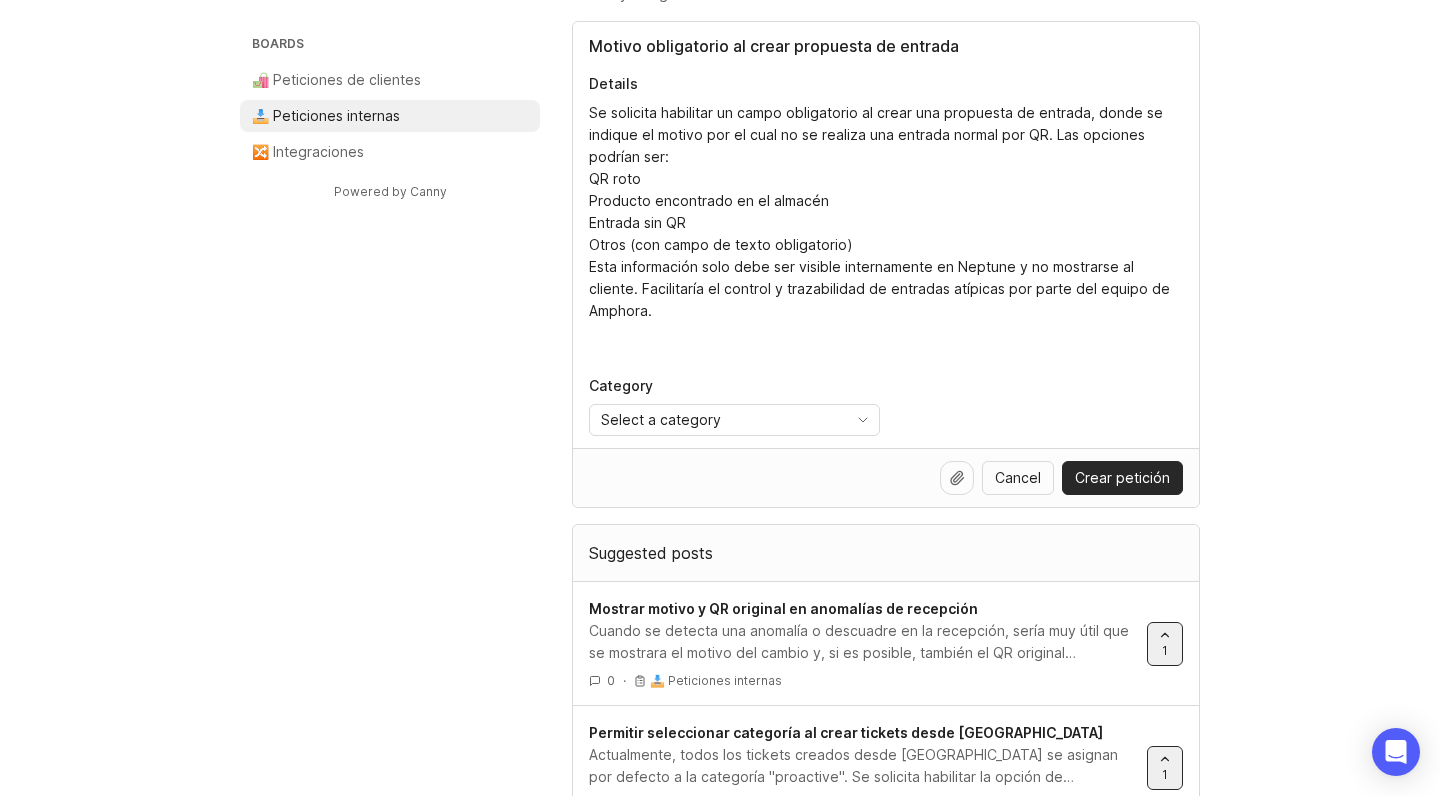 click on "Se solicita habilitar un campo obligatorio al crear una propuesta de entrada, donde se indique el motivo por el cual no se realiza una entrada normal por QR. Las opciones podrían ser:
QR roto
Producto encontrado en el almacén
Entrada sin QR
Otros (con campo de texto obligatorio)
Esta información solo debe ser visible internamente en Neptune y no mostrarse al cliente. Facilitaría el control y trazabilidad de entradas atípicas por parte del equipo de Amphora.
-Permitir mostrar o editar el motivo cuando el OS lo decide desde Neptune" at bounding box center [886, 223] 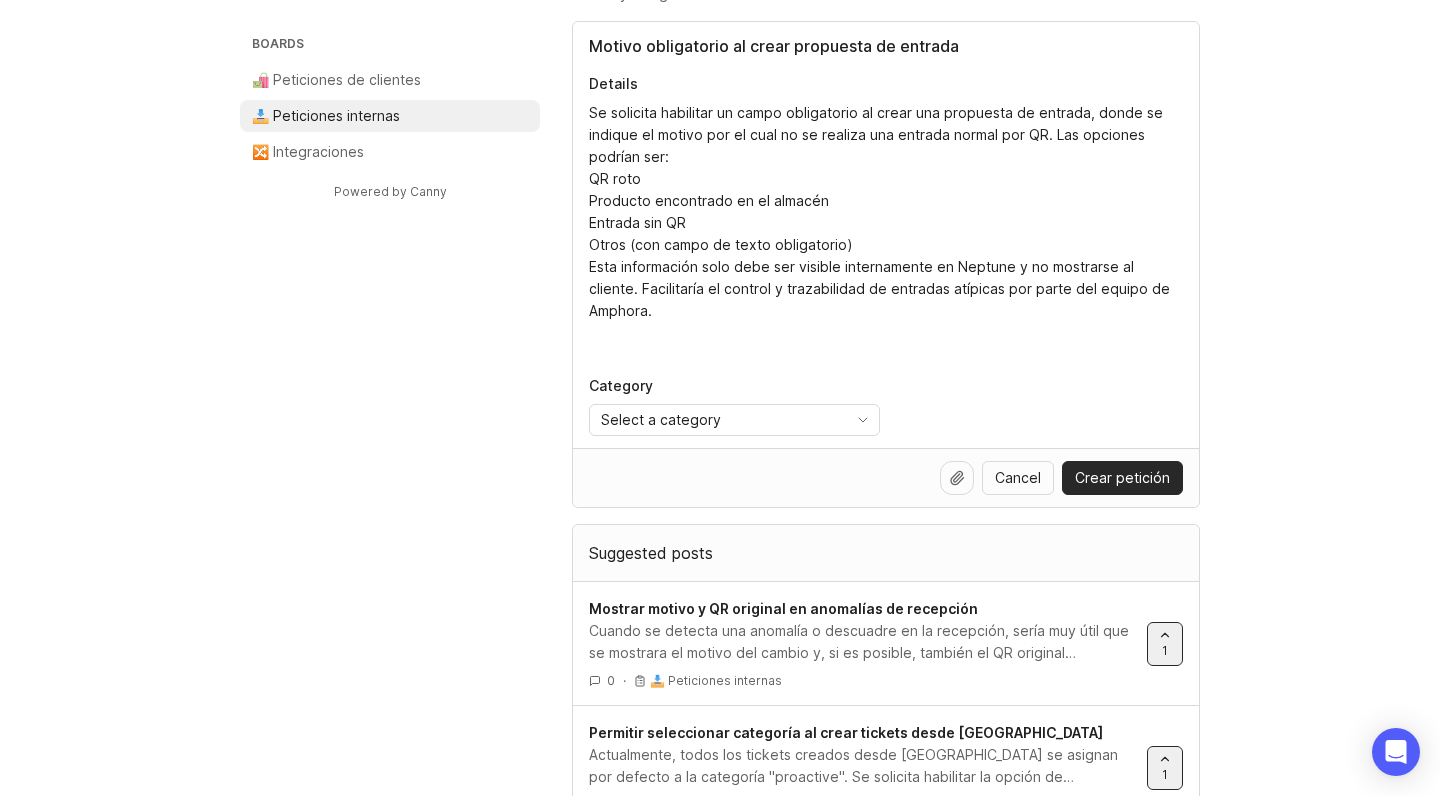 type on "Se solicita habilitar un campo obligatorio al crear una propuesta de entrada, donde se indique el motivo por el cual no se realiza una entrada normal por QR. Las opciones podrían ser:
QR roto
Producto encontrado en el almacén
Entrada sin QR
Otros (con campo de texto obligatorio)
Esta información solo debe ser visible internamente en Neptune y no mostrarse al cliente. Facilitaría el control y trazabilidad de entradas atípicas por parte del equipo de Amphora.
-Permitir mostrar en Go o editar el motivo cuando el OS lo decide desde Neptune" 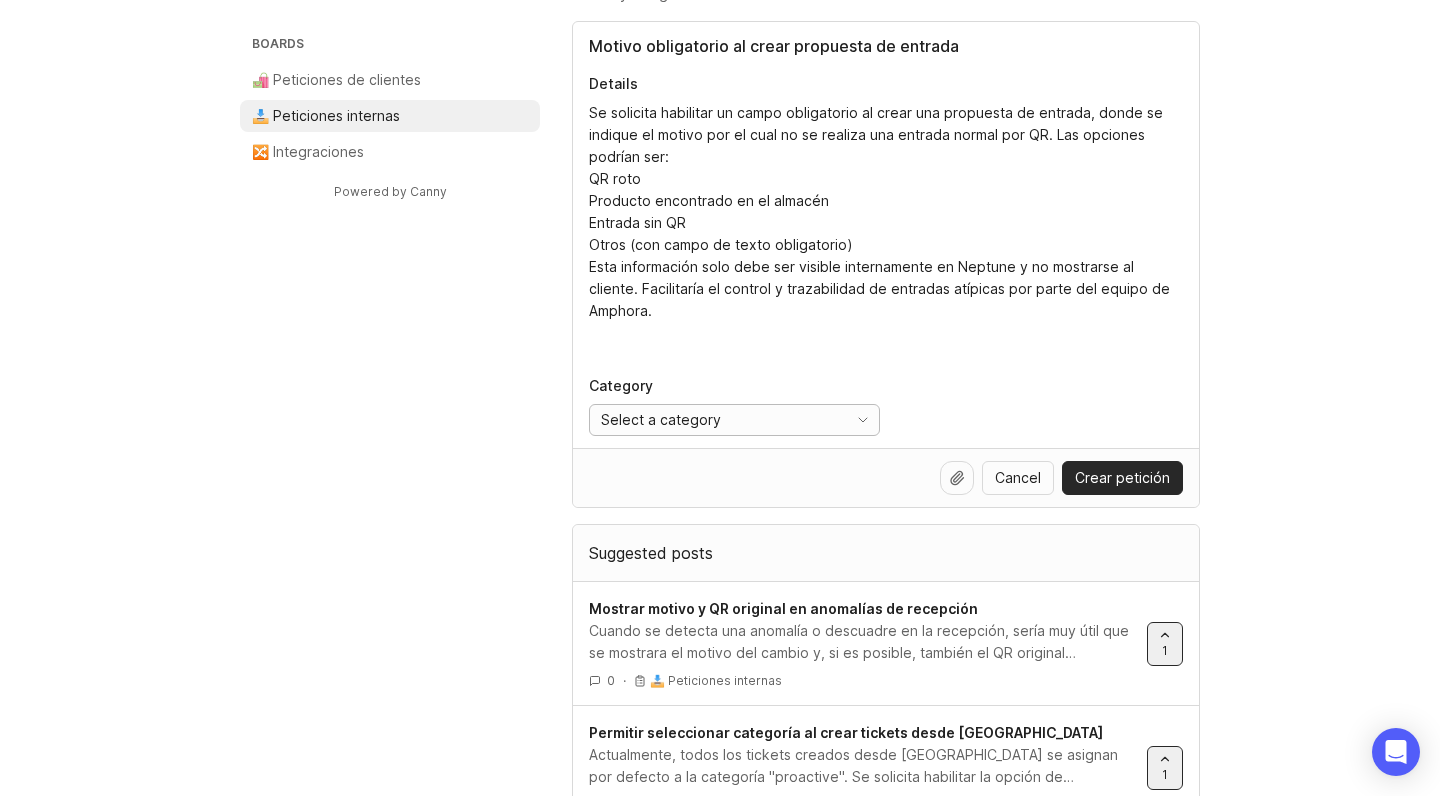 click on "Select a category" at bounding box center [714, 420] 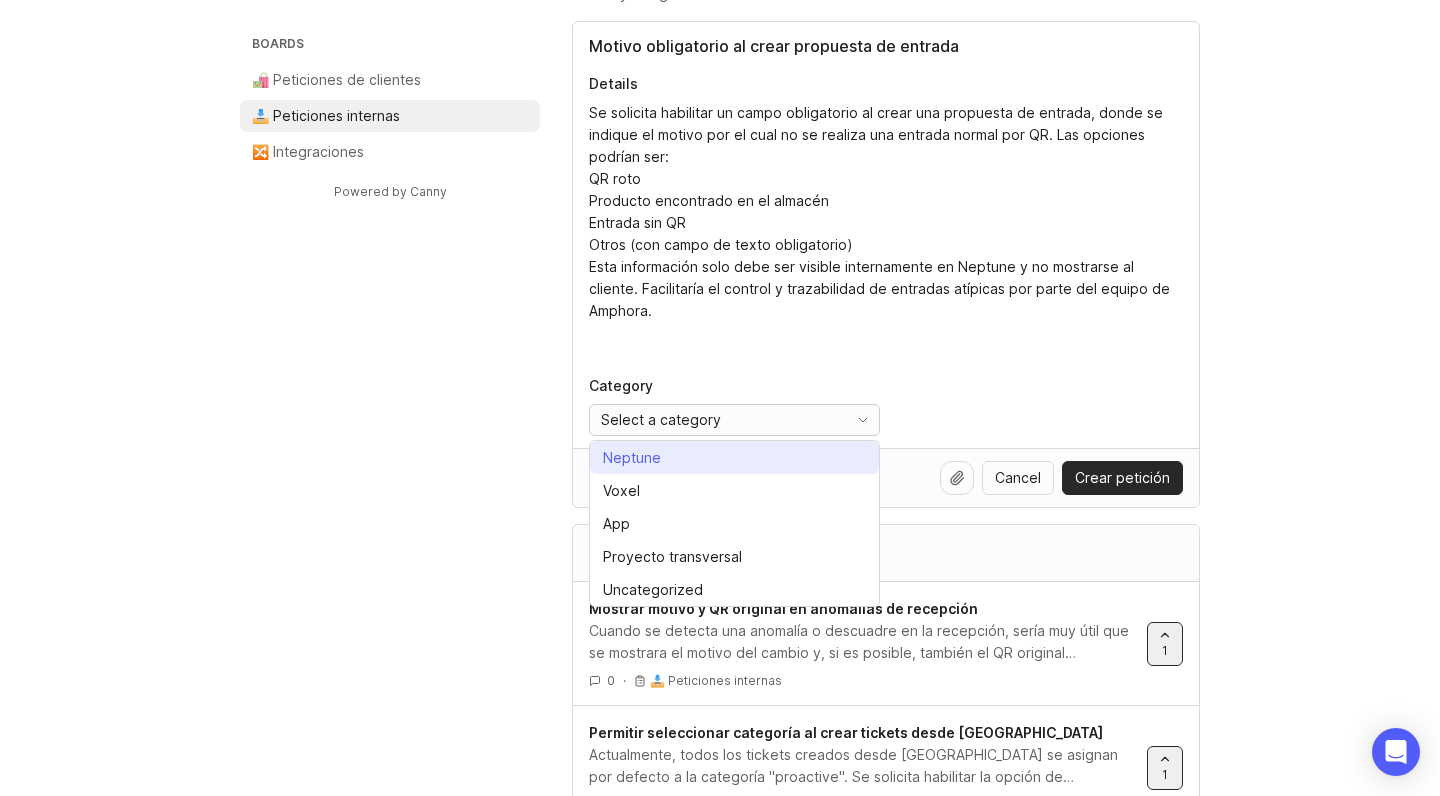 click on "Neptune" at bounding box center (734, 457) 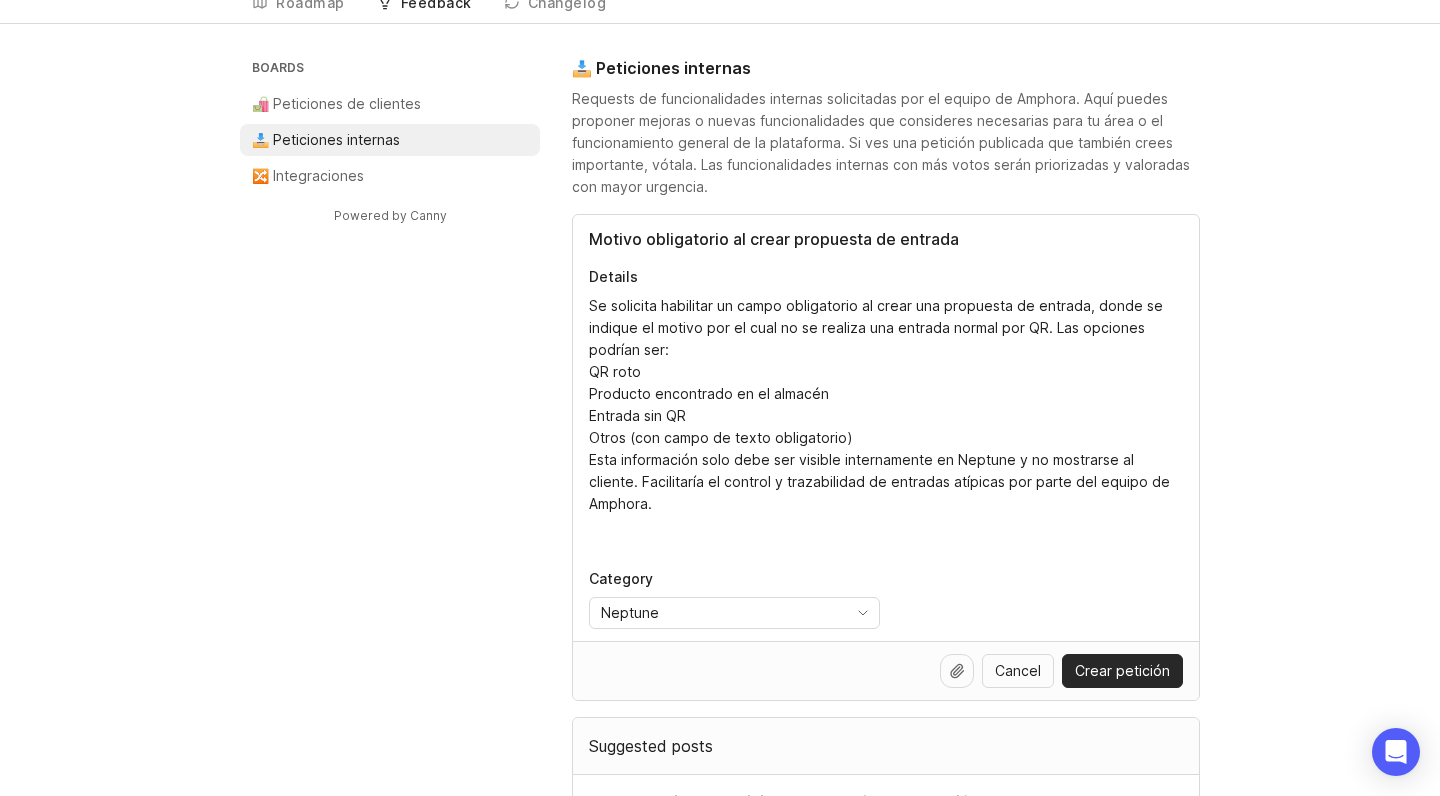 scroll, scrollTop: 67, scrollLeft: 0, axis: vertical 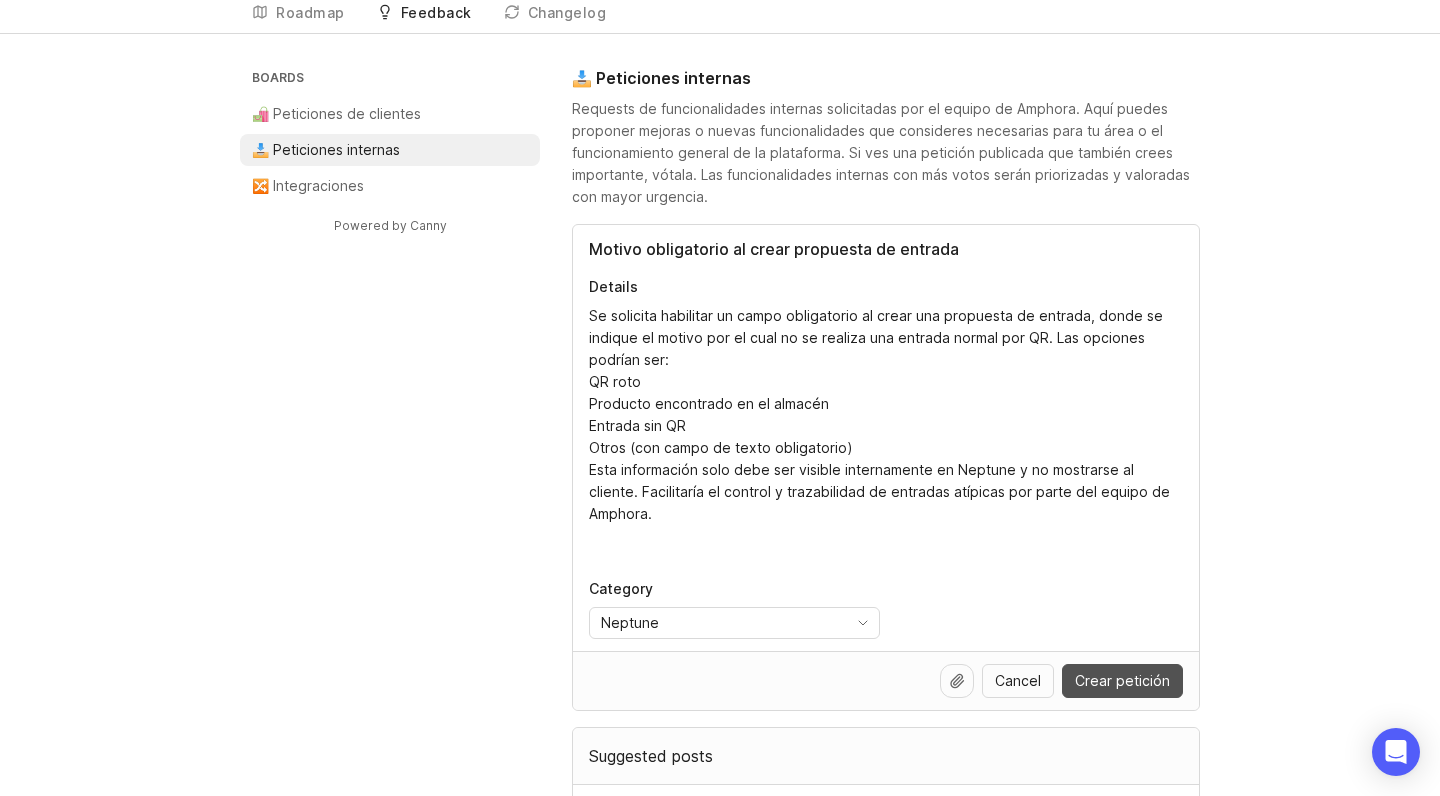 click on "Crear petición" at bounding box center [1122, 681] 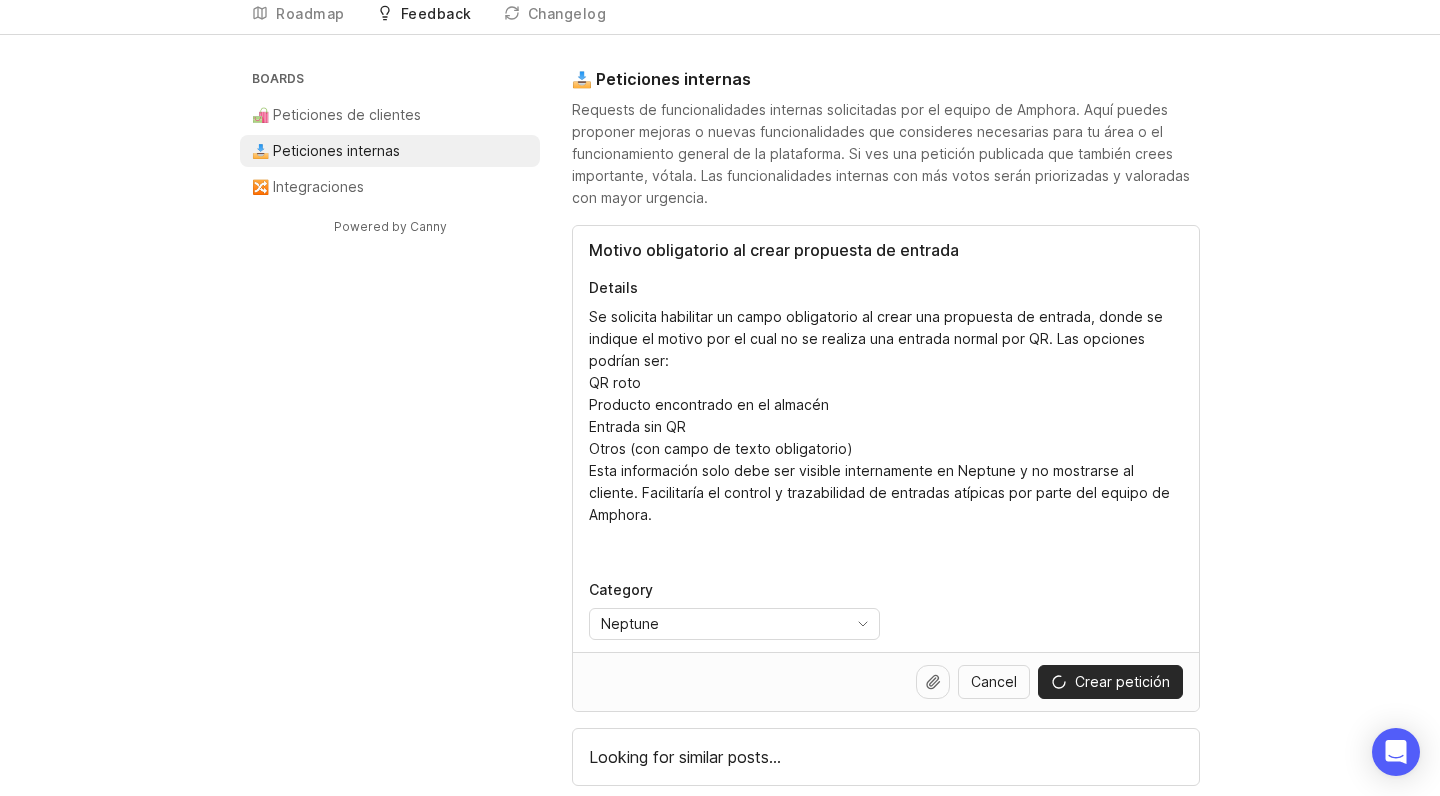 scroll, scrollTop: 0, scrollLeft: 0, axis: both 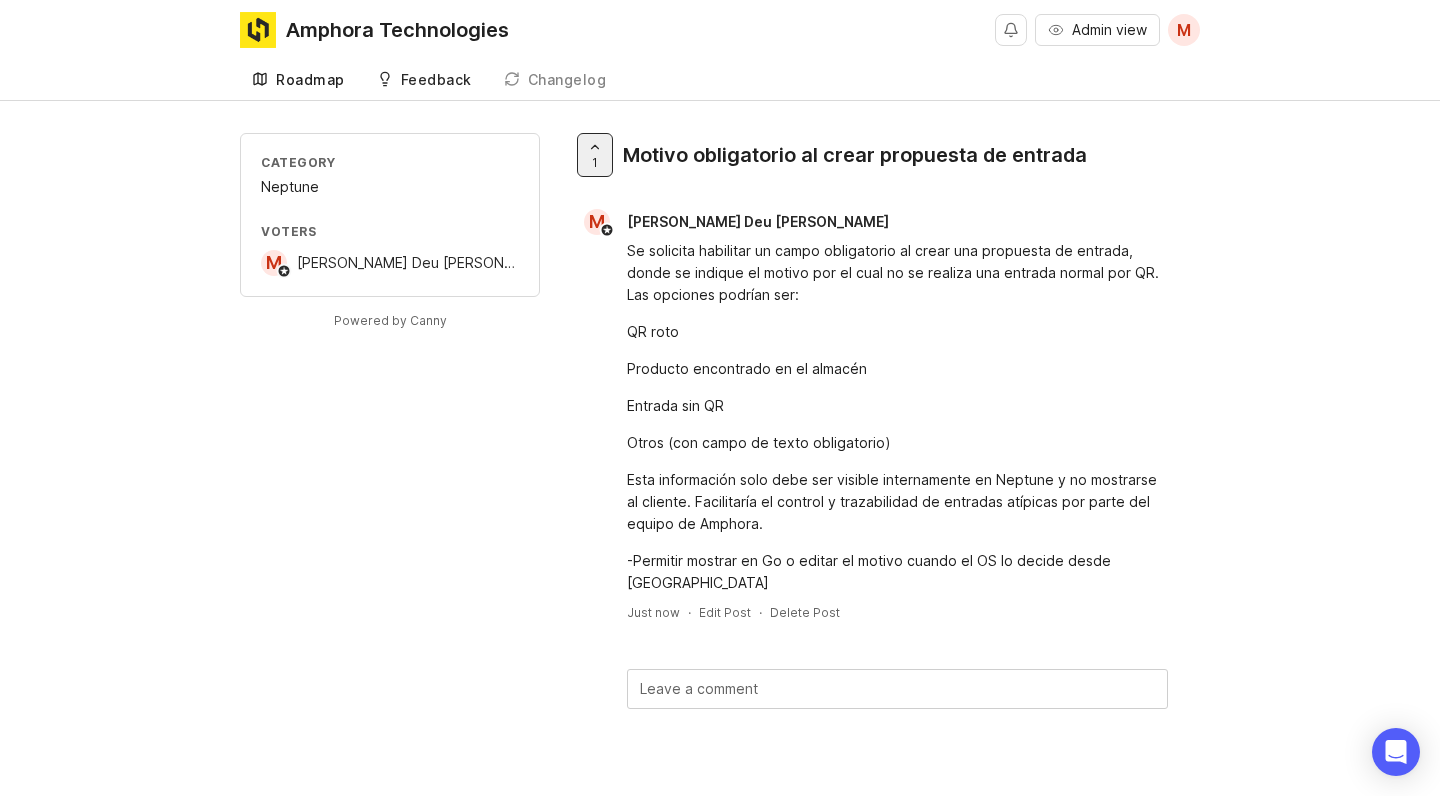 click on "Roadmap" at bounding box center [310, 80] 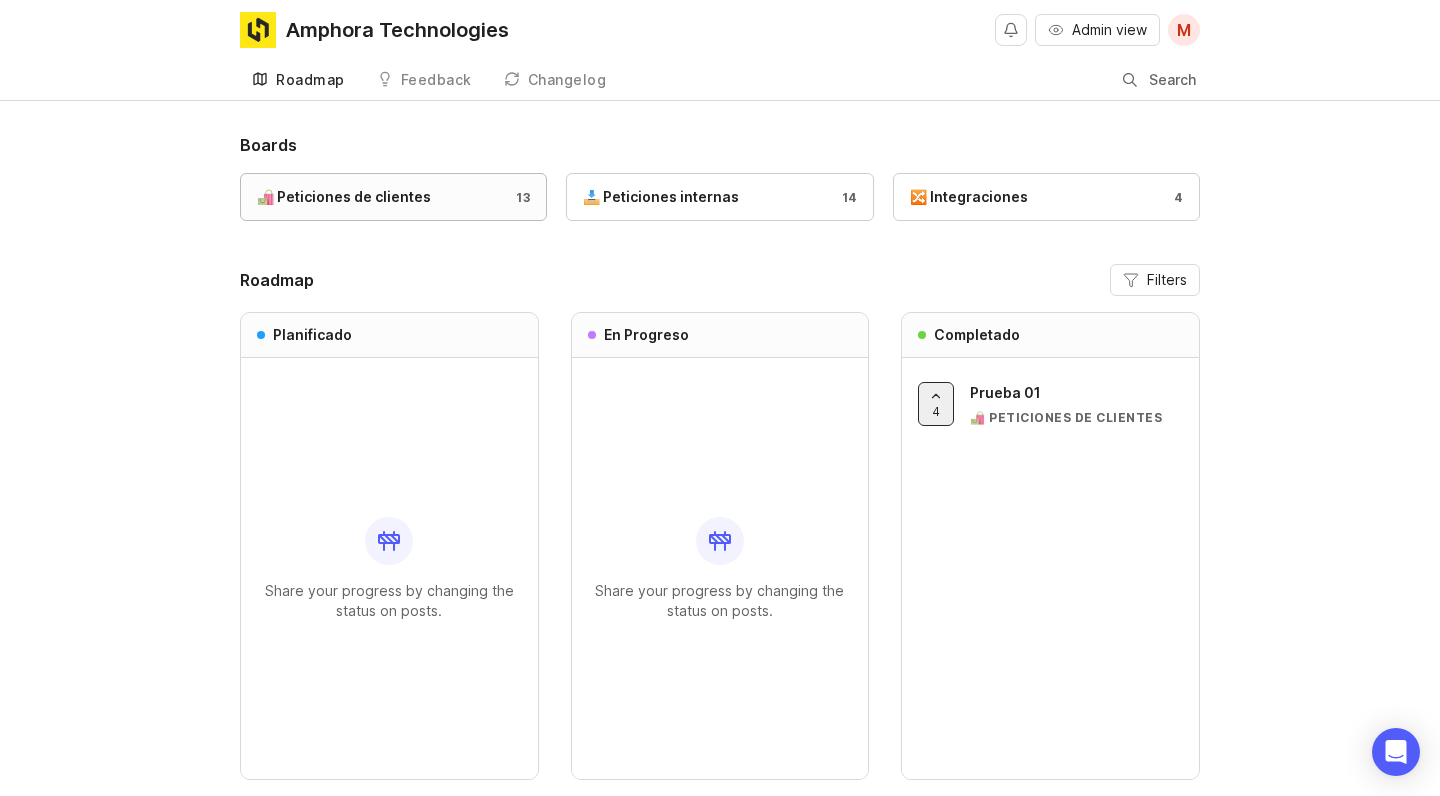 click on "🛍️ Peticiones de clientes 13" at bounding box center [393, 197] 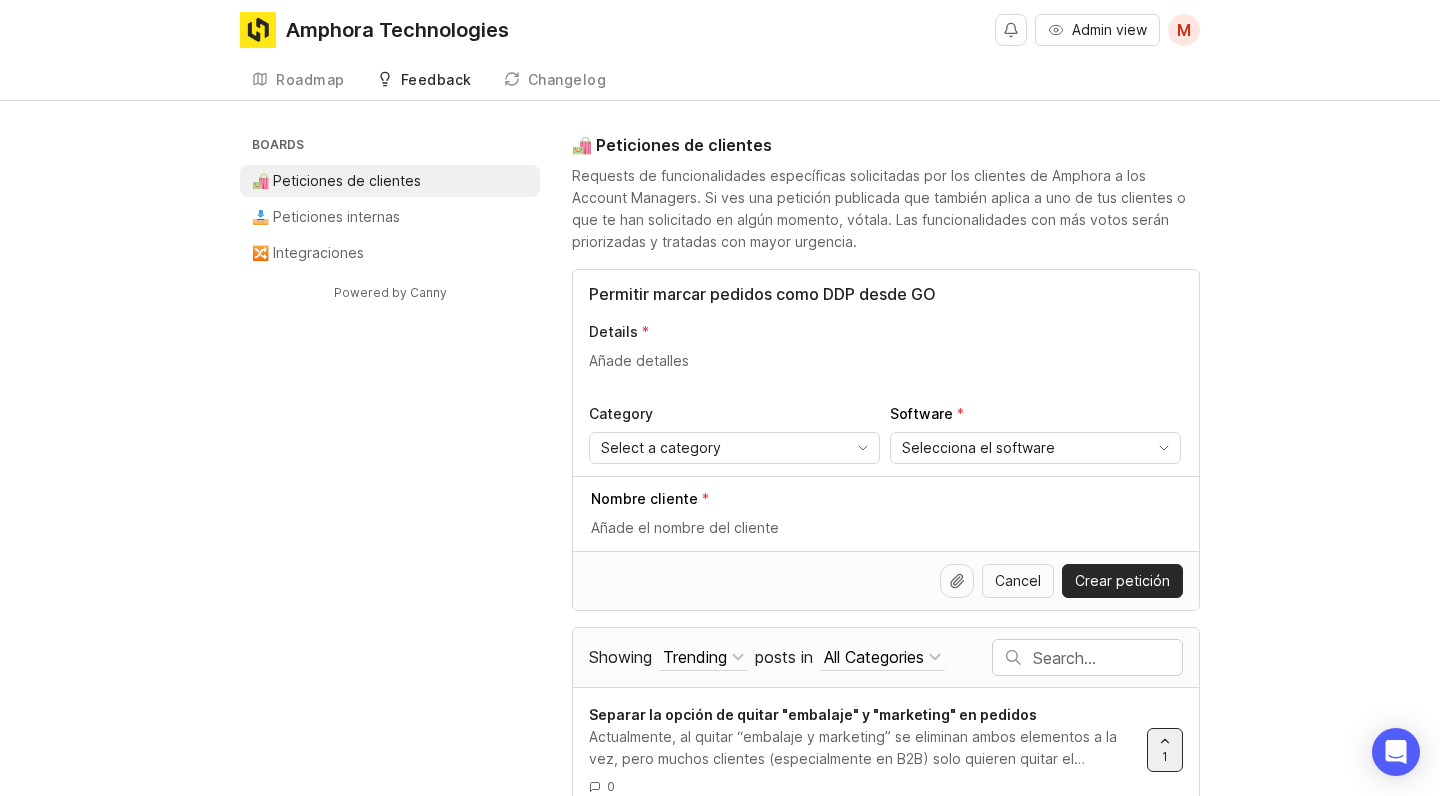 type on "Permitir marcar pedidos como DDP desde GO" 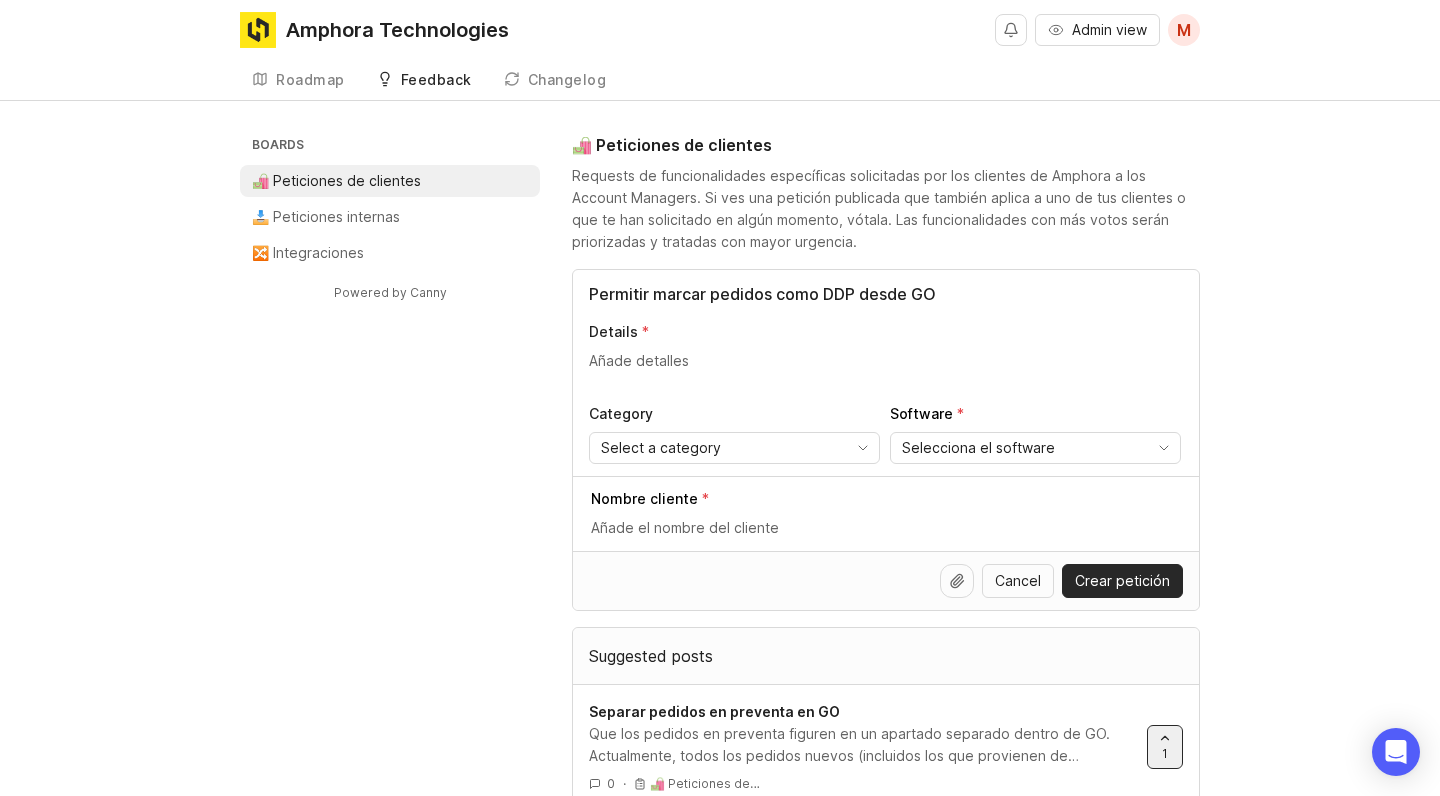 paste on "Se solicita habilitar en GO la opción para que el cliente indique si se hace cargo del DDP al crear un pedido. Esto es especialmente útil para pedidos manuales de influencers, que hoy deben gestionarse por Slack. Al activarlo directamente en GO, el pedido ya se generaría con la etiqueta de DDP, agilizando la preparación y evitando demoras." 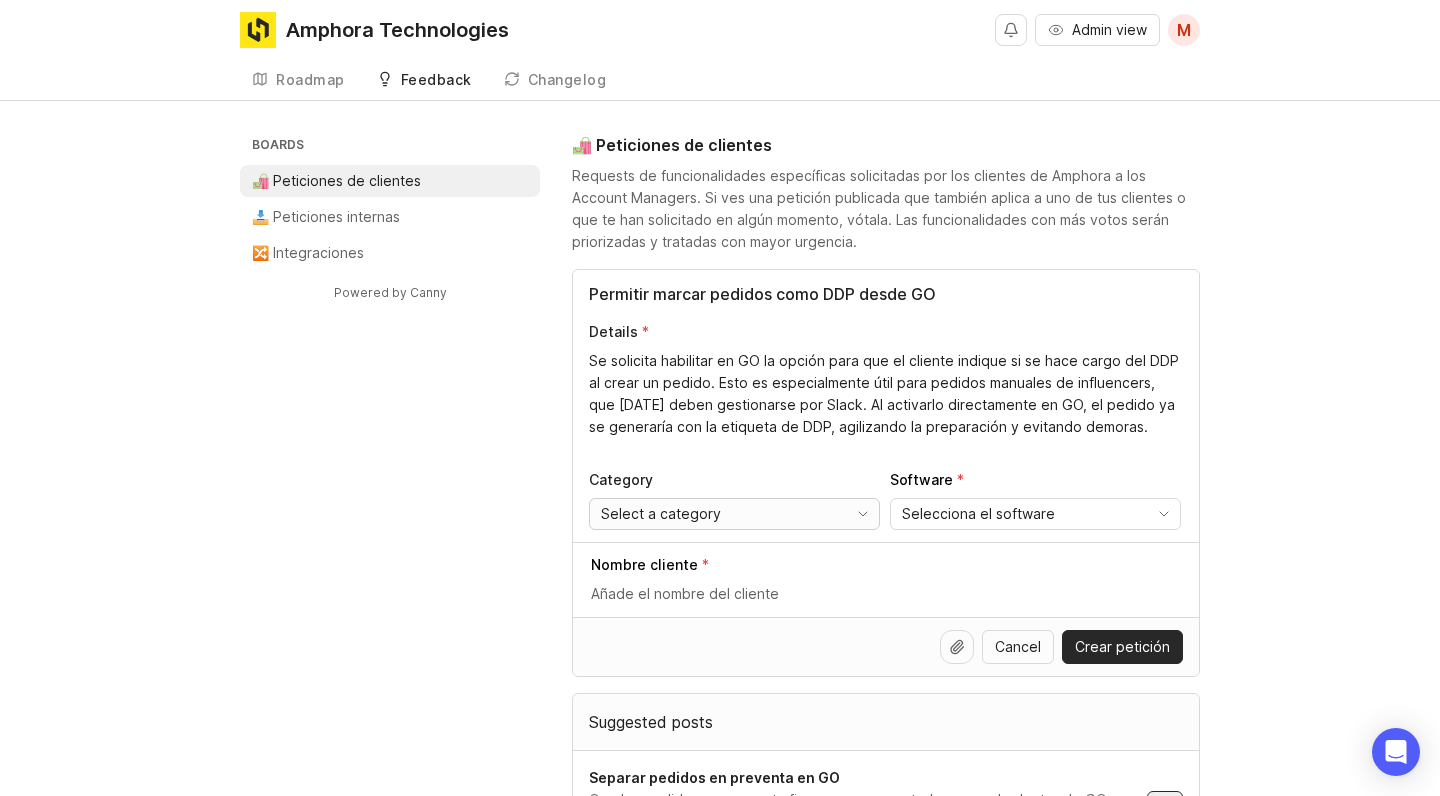 type on "Se solicita habilitar en GO la opción para que el cliente indique si se hace cargo del DDP al crear un pedido. Esto es especialmente útil para pedidos manuales de influencers, que hoy deben gestionarse por Slack. Al activarlo directamente en GO, el pedido ya se generaría con la etiqueta de DDP, agilizando la preparación y evitando demoras." 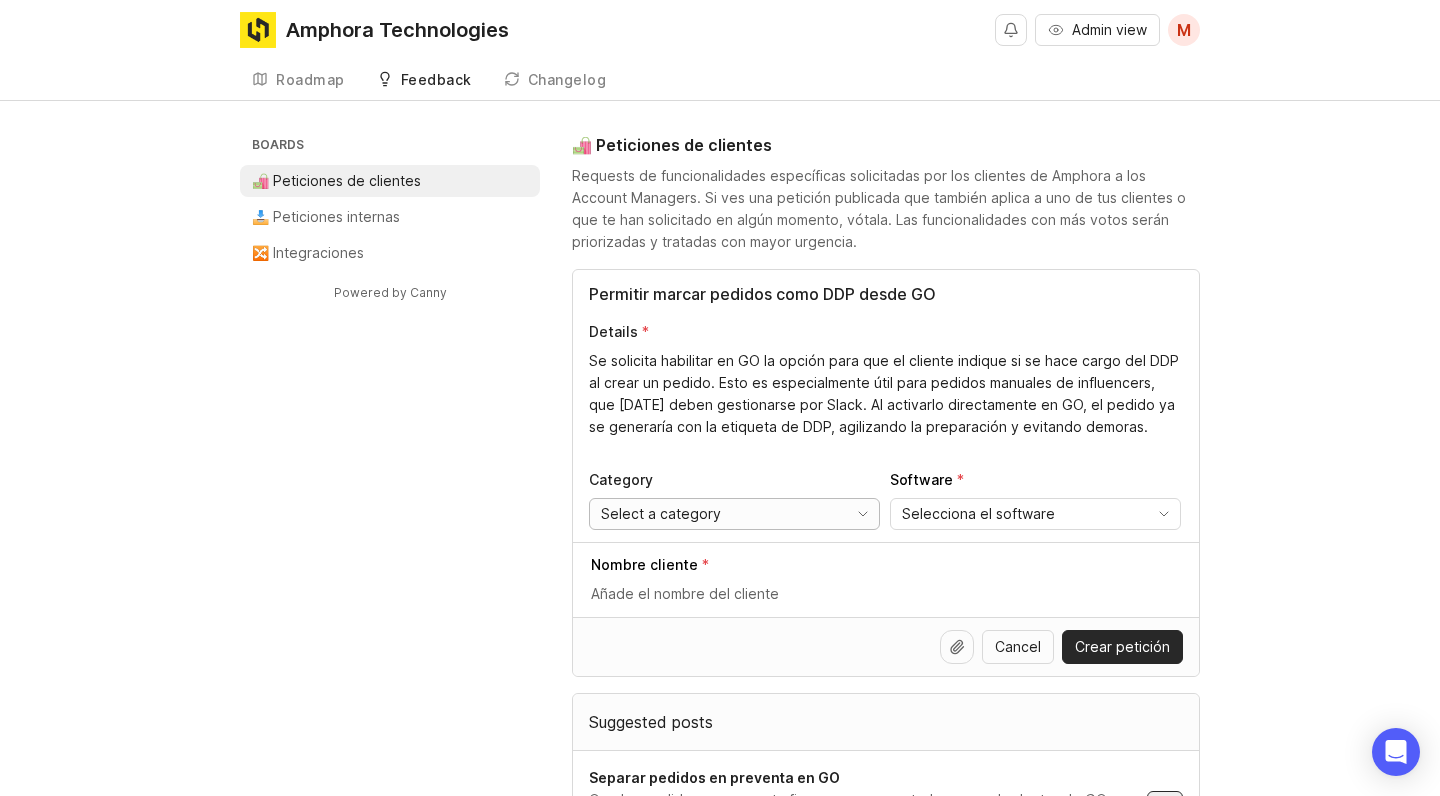 click on "Select a category" at bounding box center [661, 514] 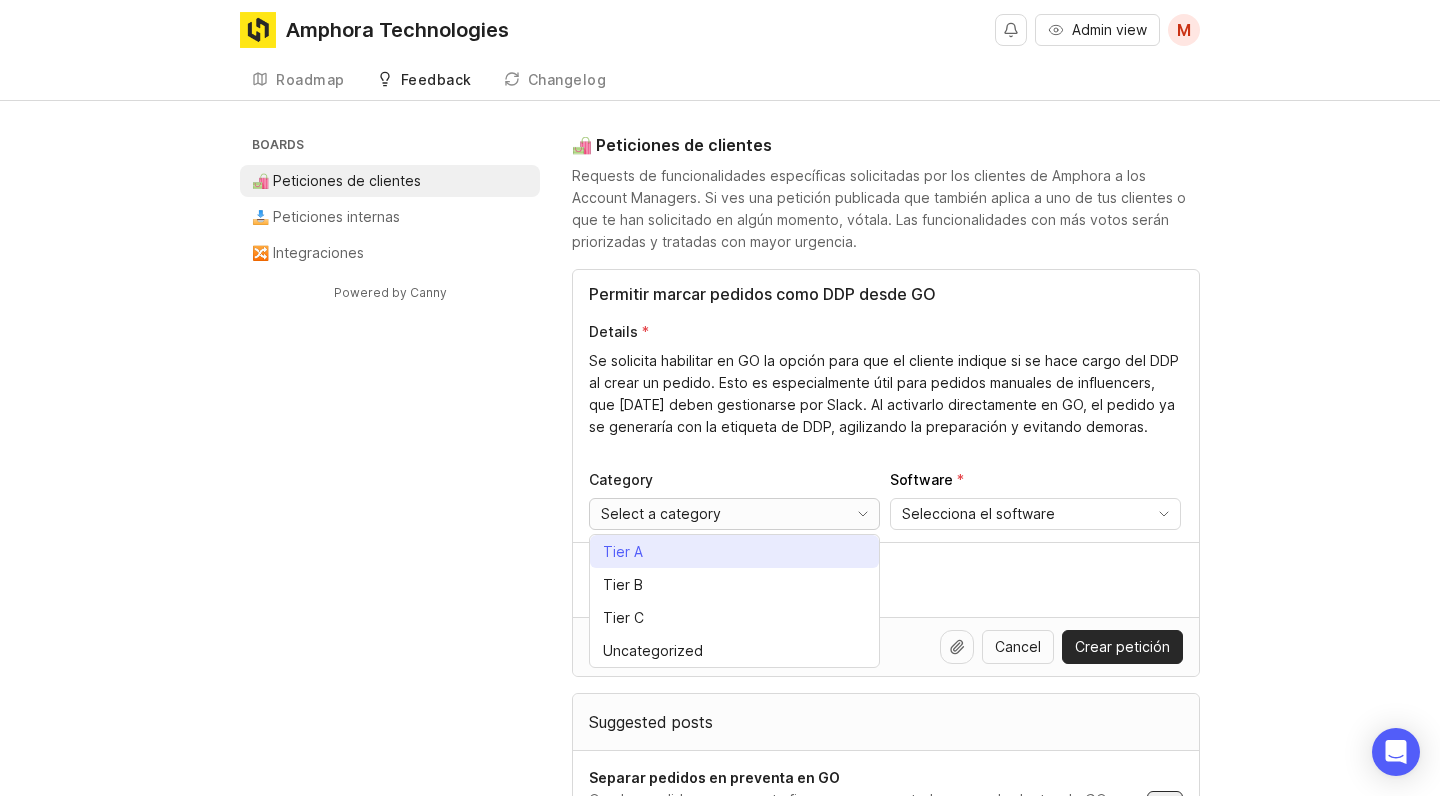 click on "Tier A" at bounding box center [627, 552] 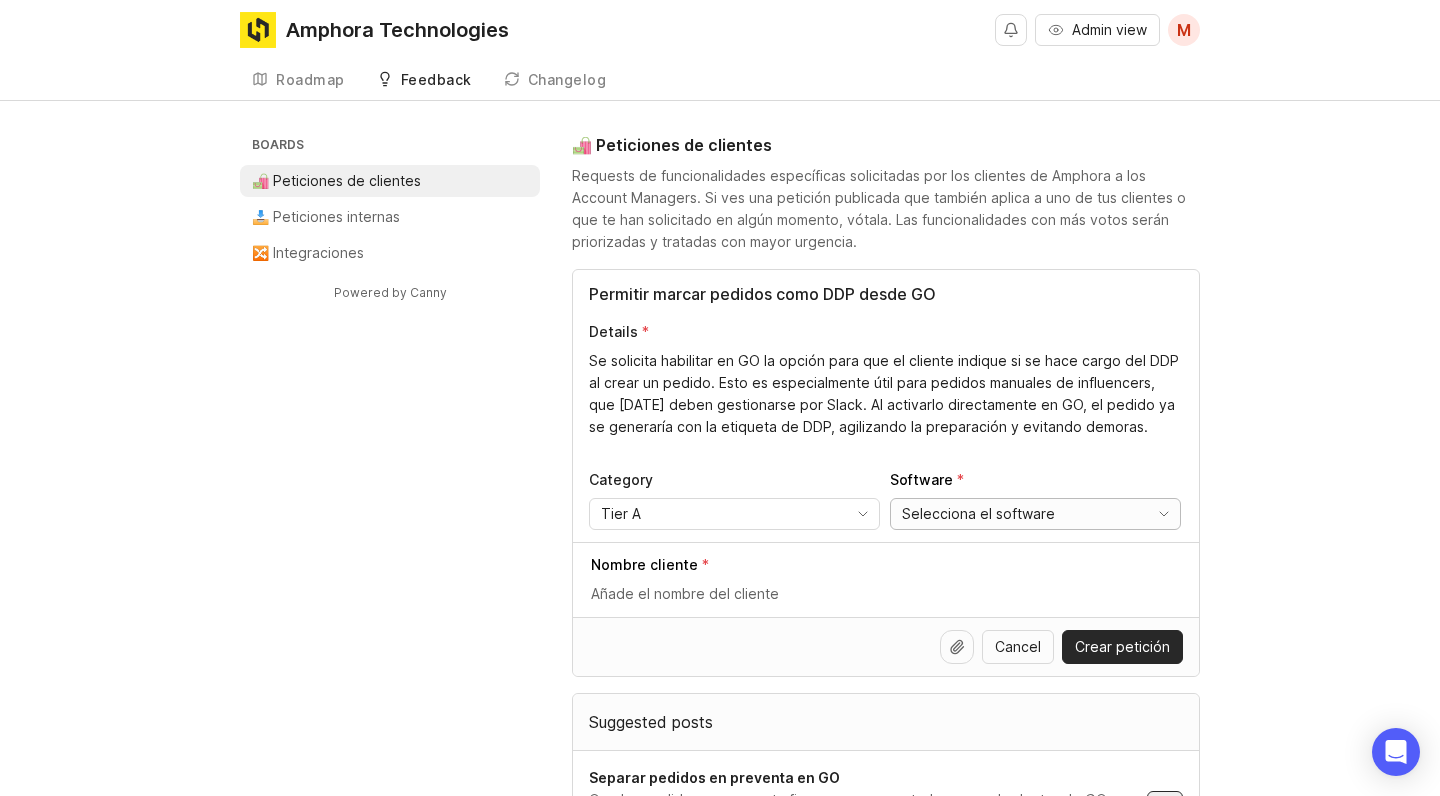 click on "Selecciona el software" at bounding box center [978, 514] 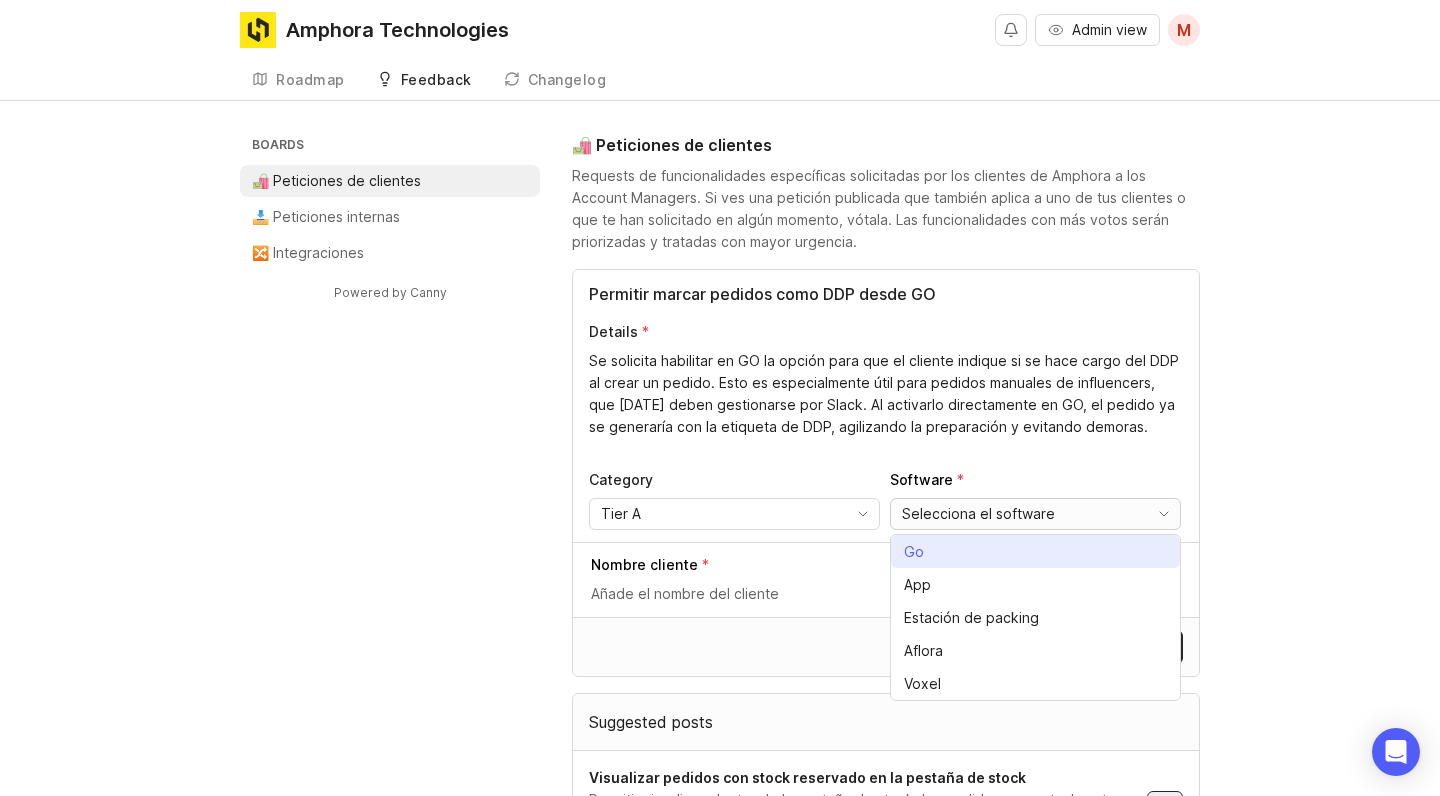 click on "Go" at bounding box center (1035, 551) 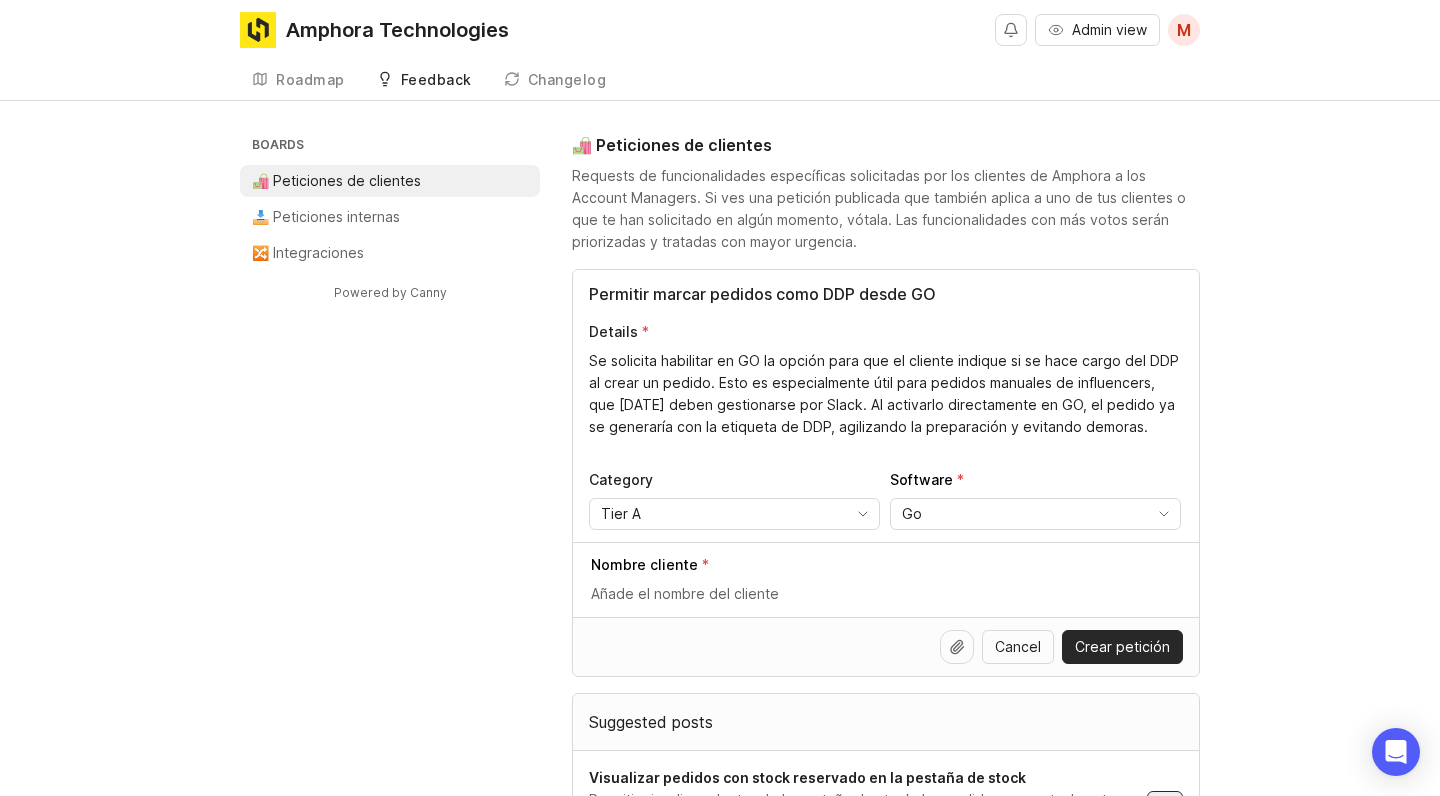 click on "Nombre cliente" at bounding box center (886, 579) 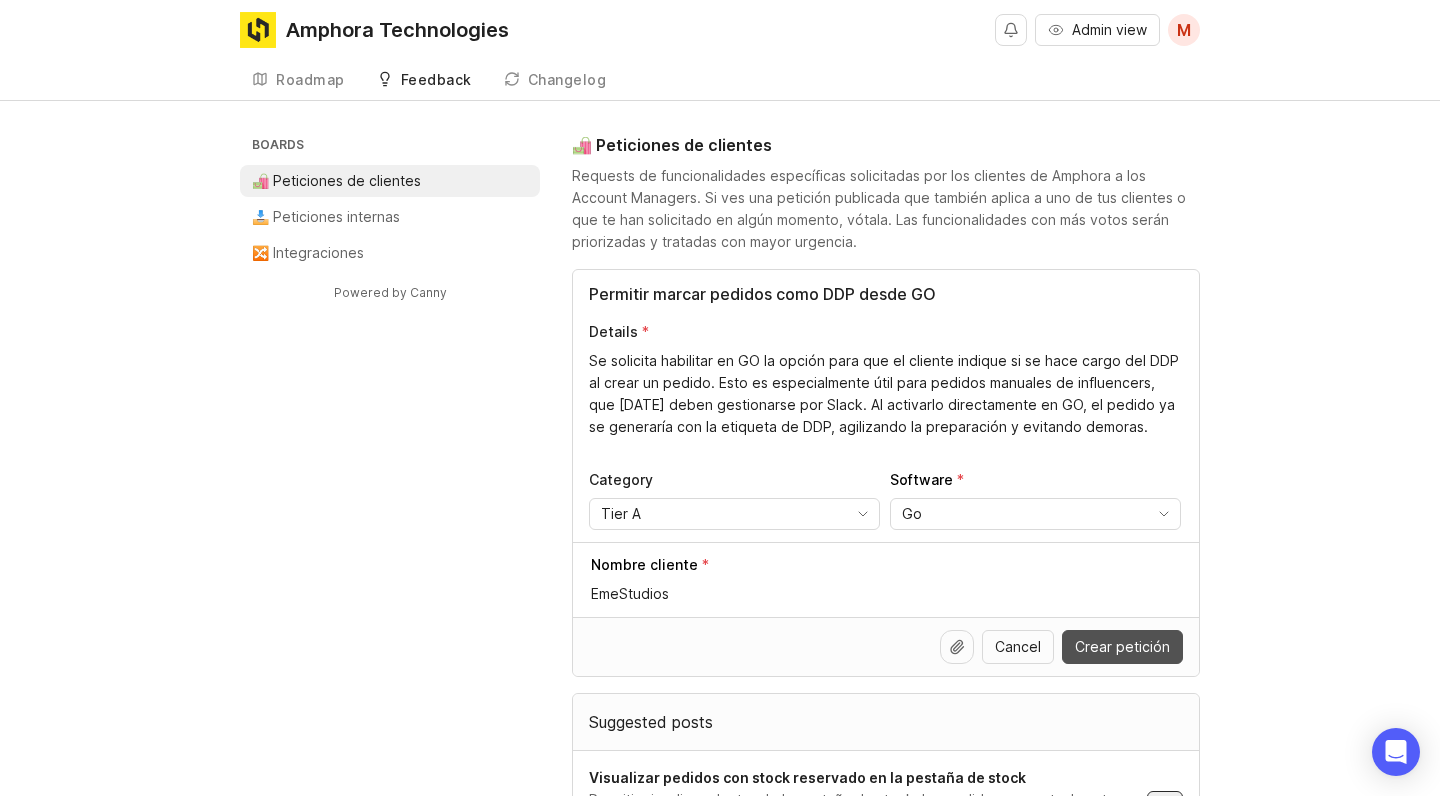 type on "EmeStudios" 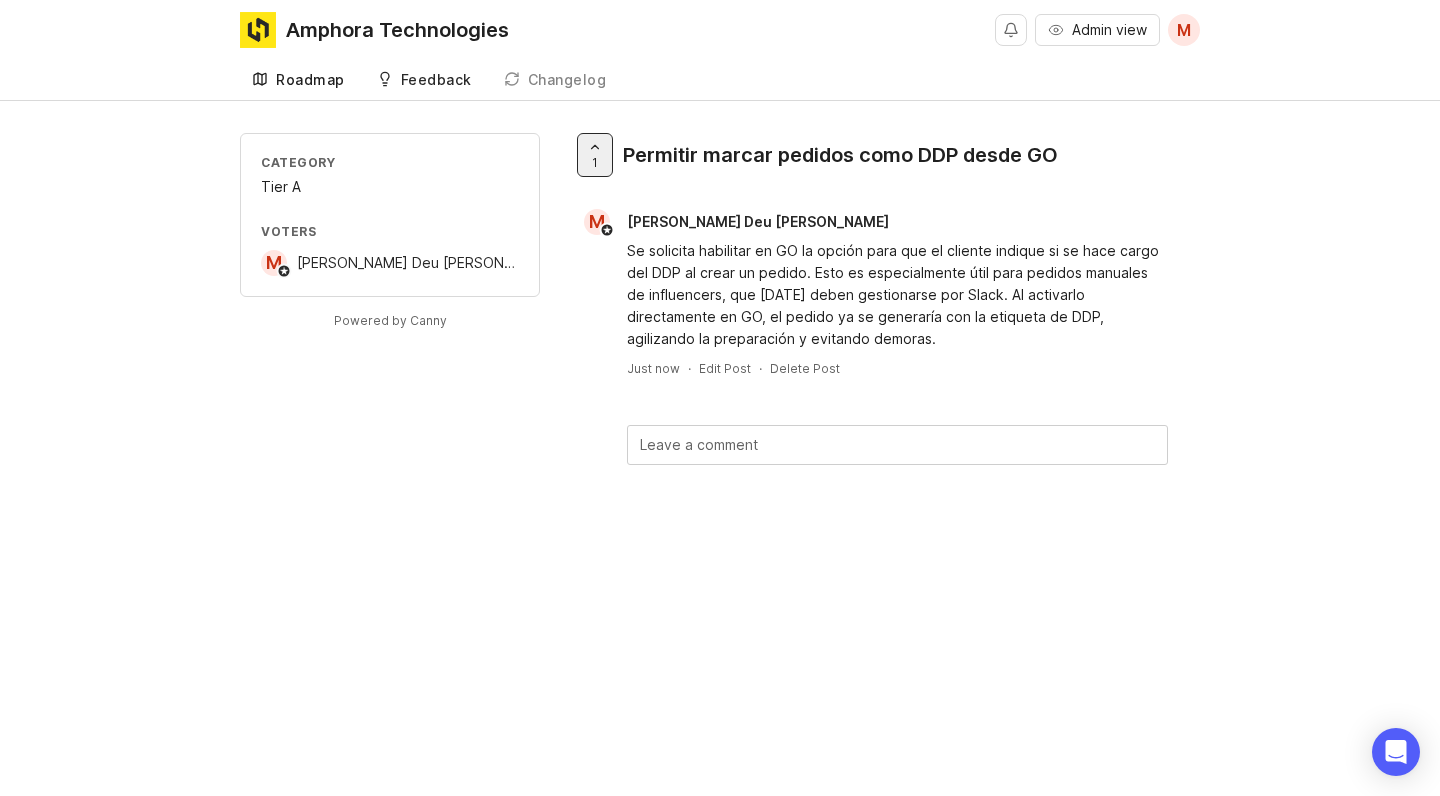 click on "Roadmap" at bounding box center [298, 80] 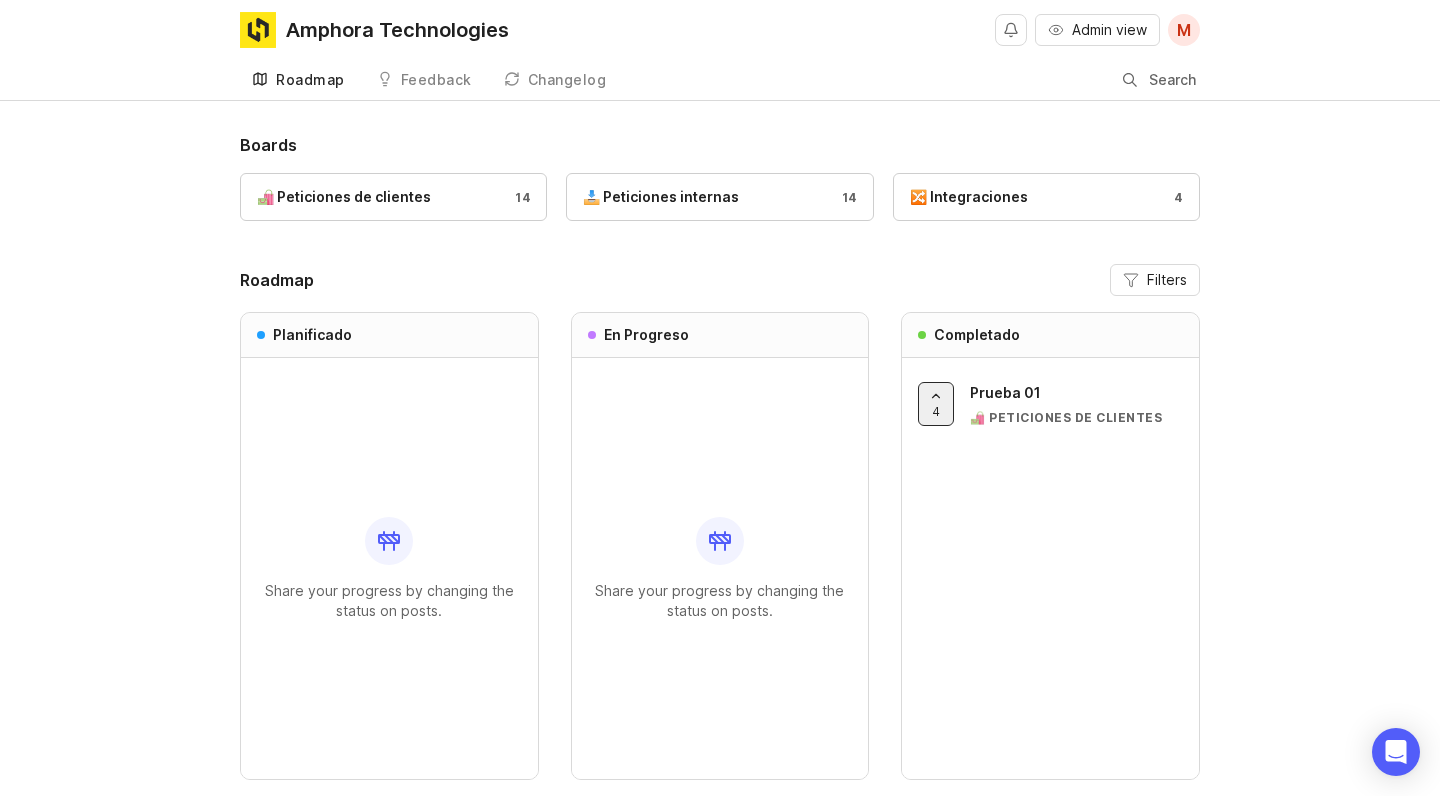 click on "Amphora Technologies Admin view M Roadmap Feedback Feedback Changelog Search" at bounding box center (720, 50) 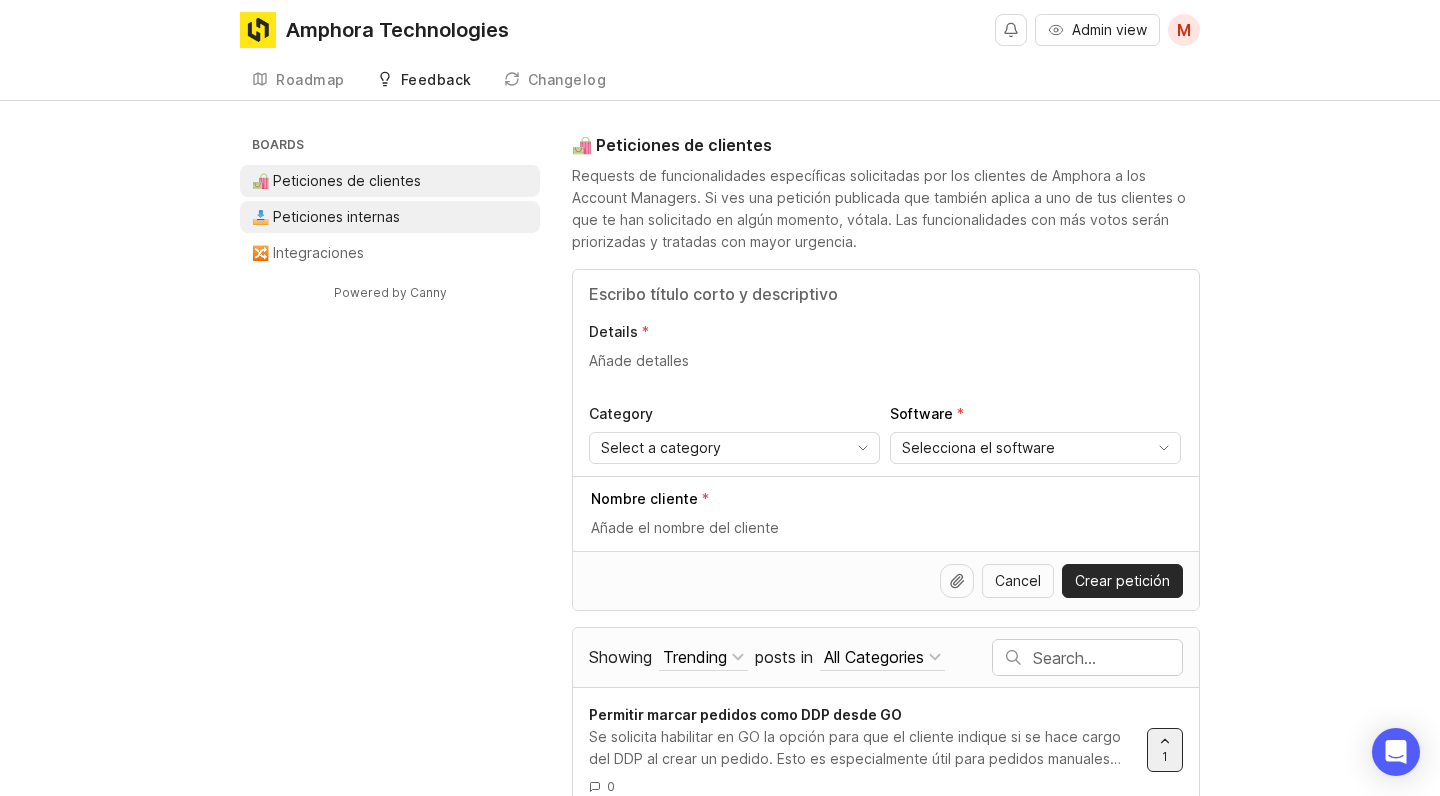 click on "📥 Peticiones internas" at bounding box center [326, 217] 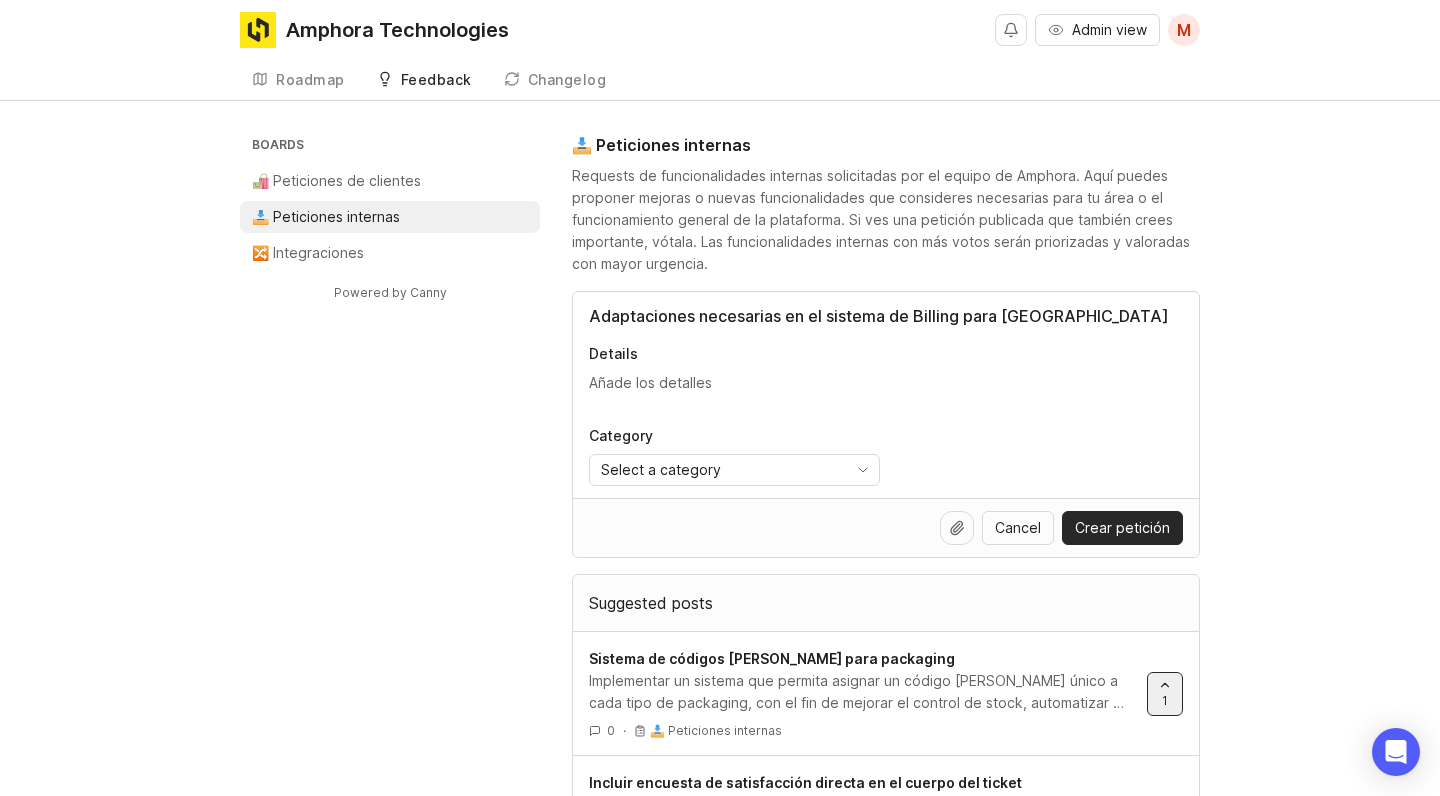 click on "Adaptaciones necesarias en el sistema de Billing para Estados Unidos" at bounding box center (886, 316) 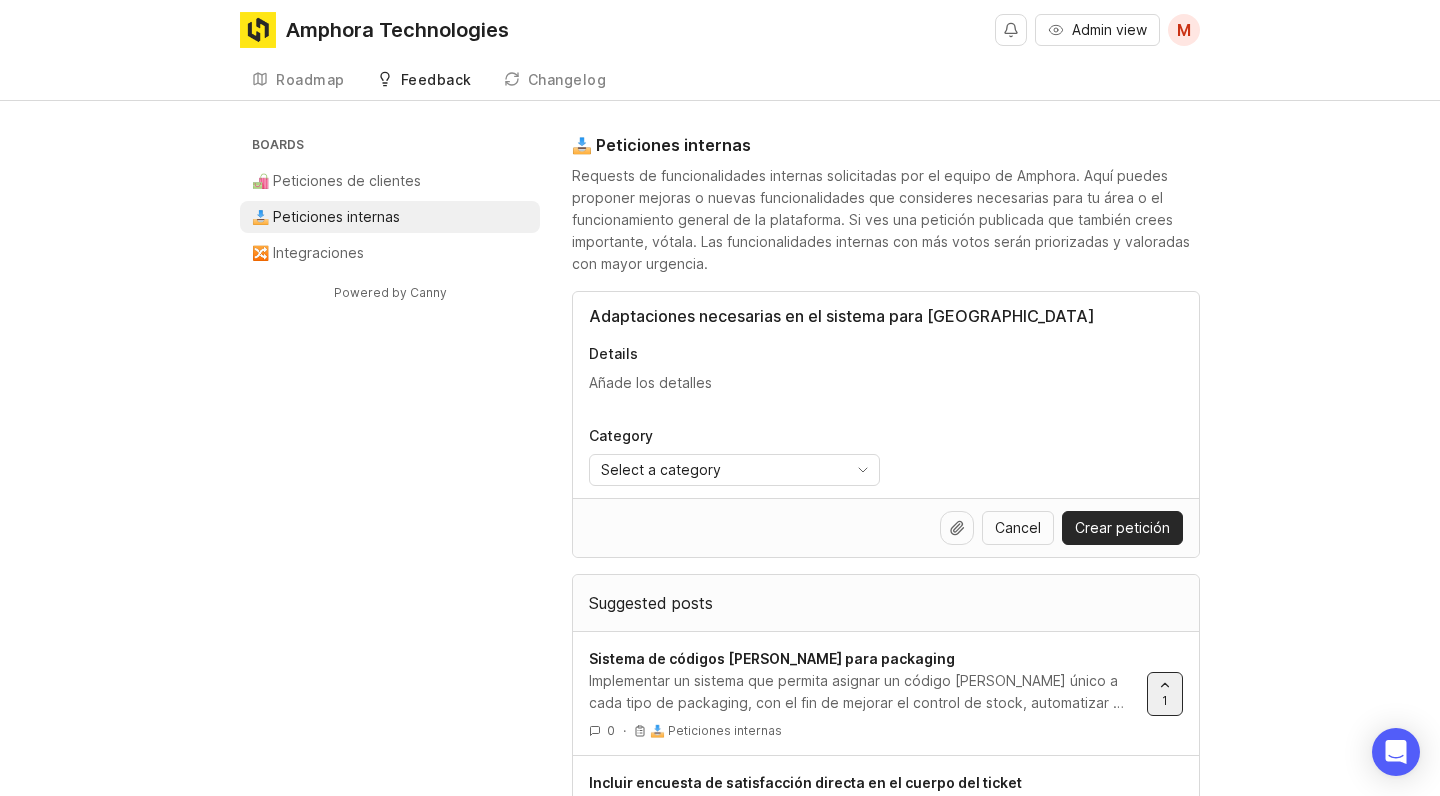 click on "Details" at bounding box center (886, 383) 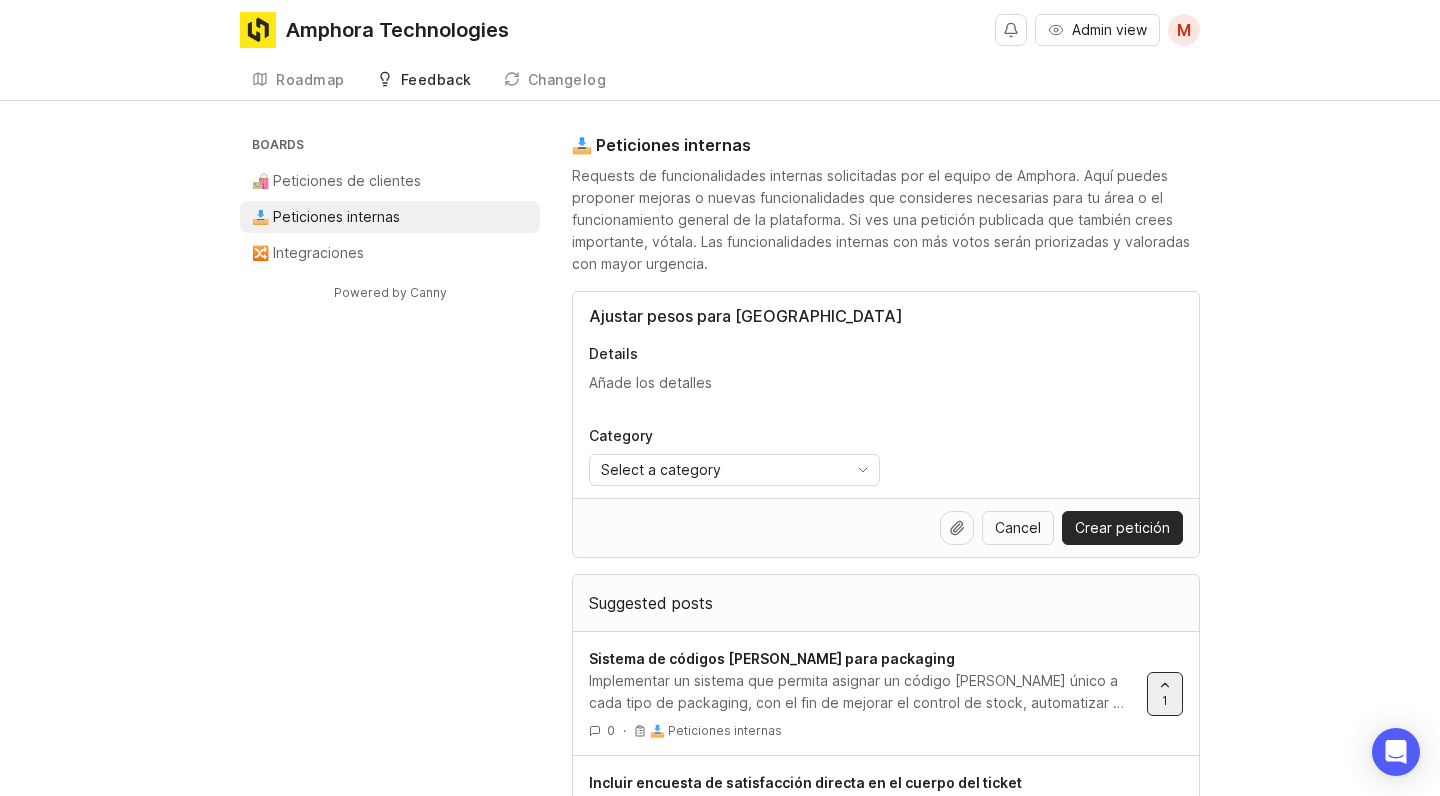 type on "Ajustar pesos para Estados Unidos" 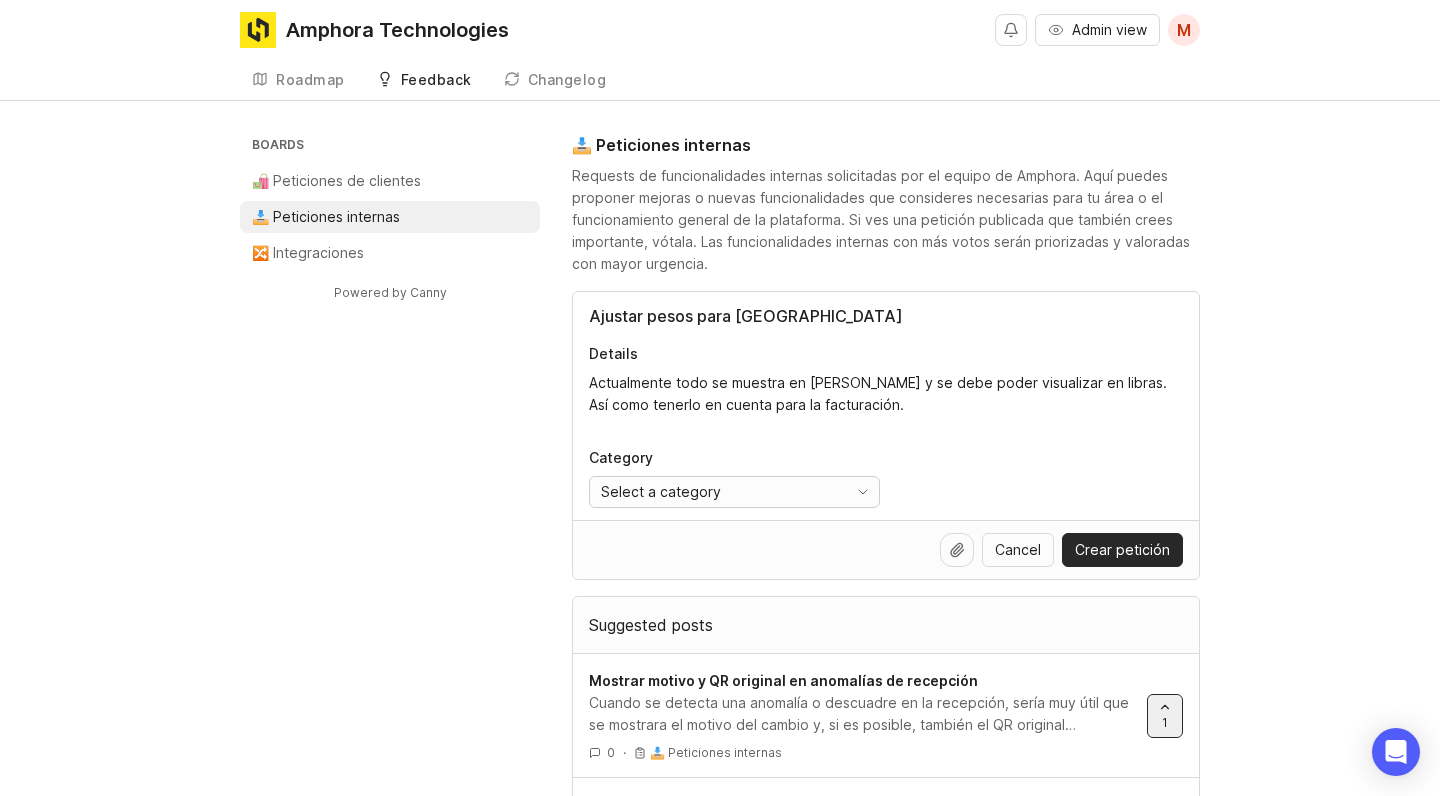 type on "Actualmente todo se muestra en gramos y se debe poder visualizar en libras. Así como tenerlo en cuenta para la facturación." 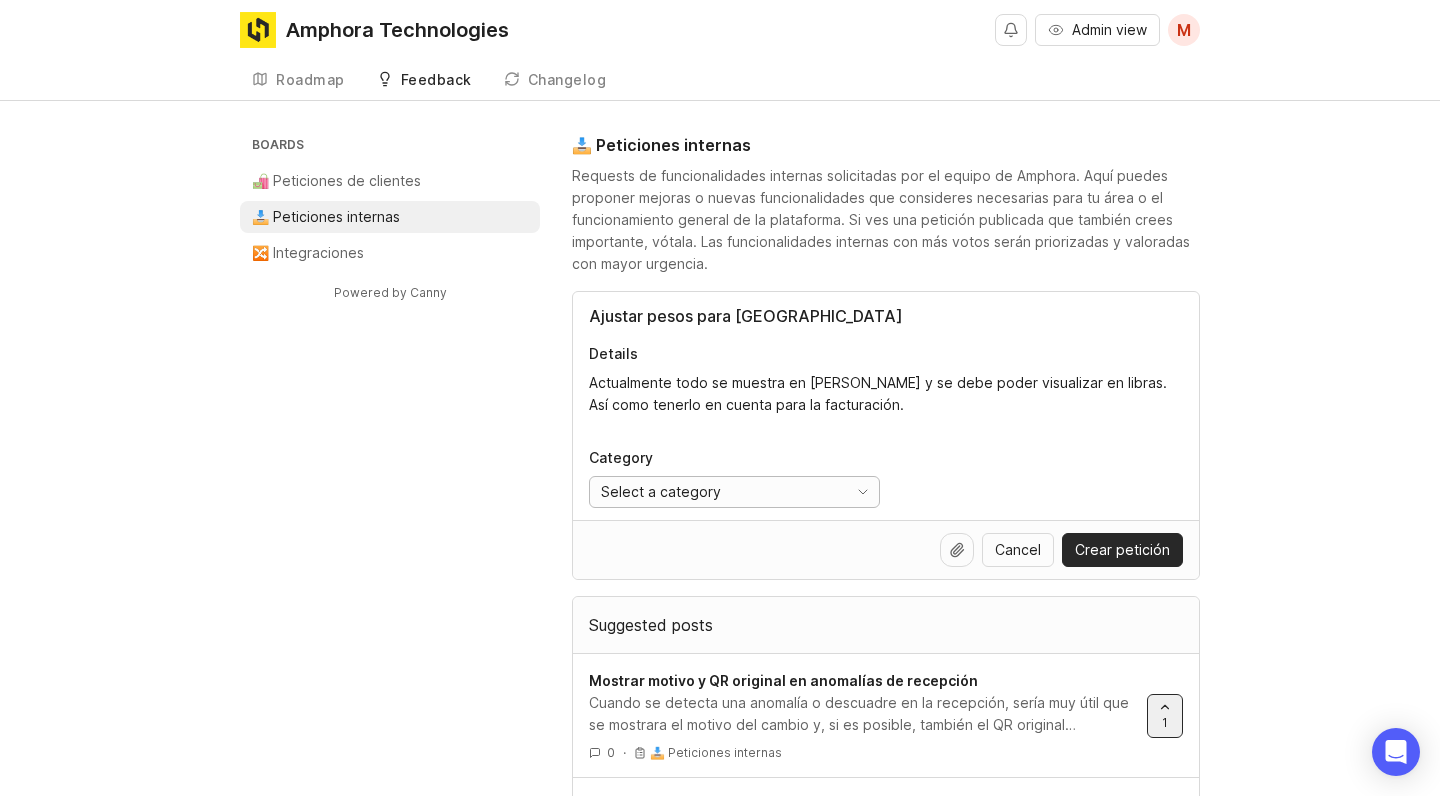 click on "Select a category" at bounding box center [714, 492] 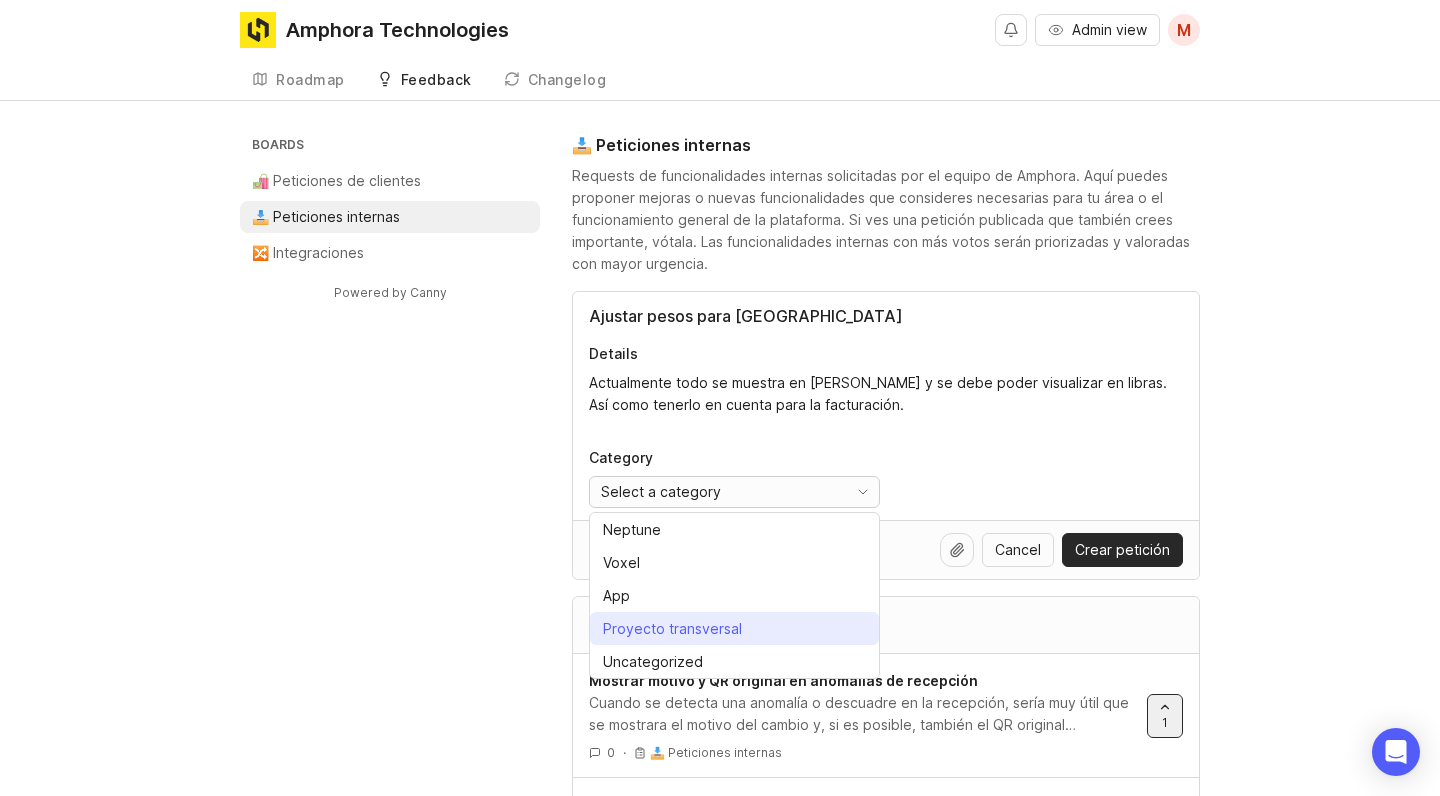 click on "Proyecto transversal" at bounding box center [734, 628] 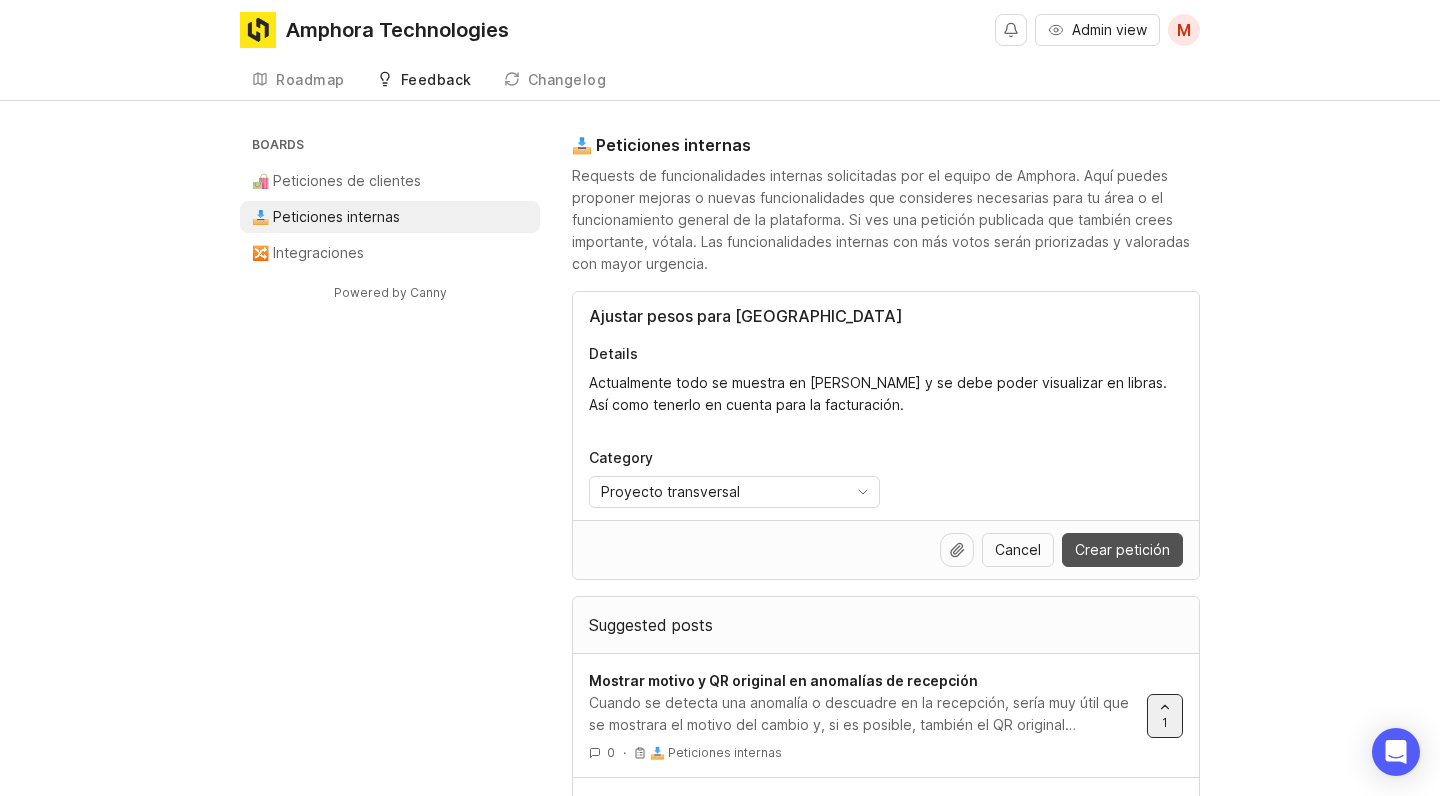 click on "Crear petición" at bounding box center [1122, 550] 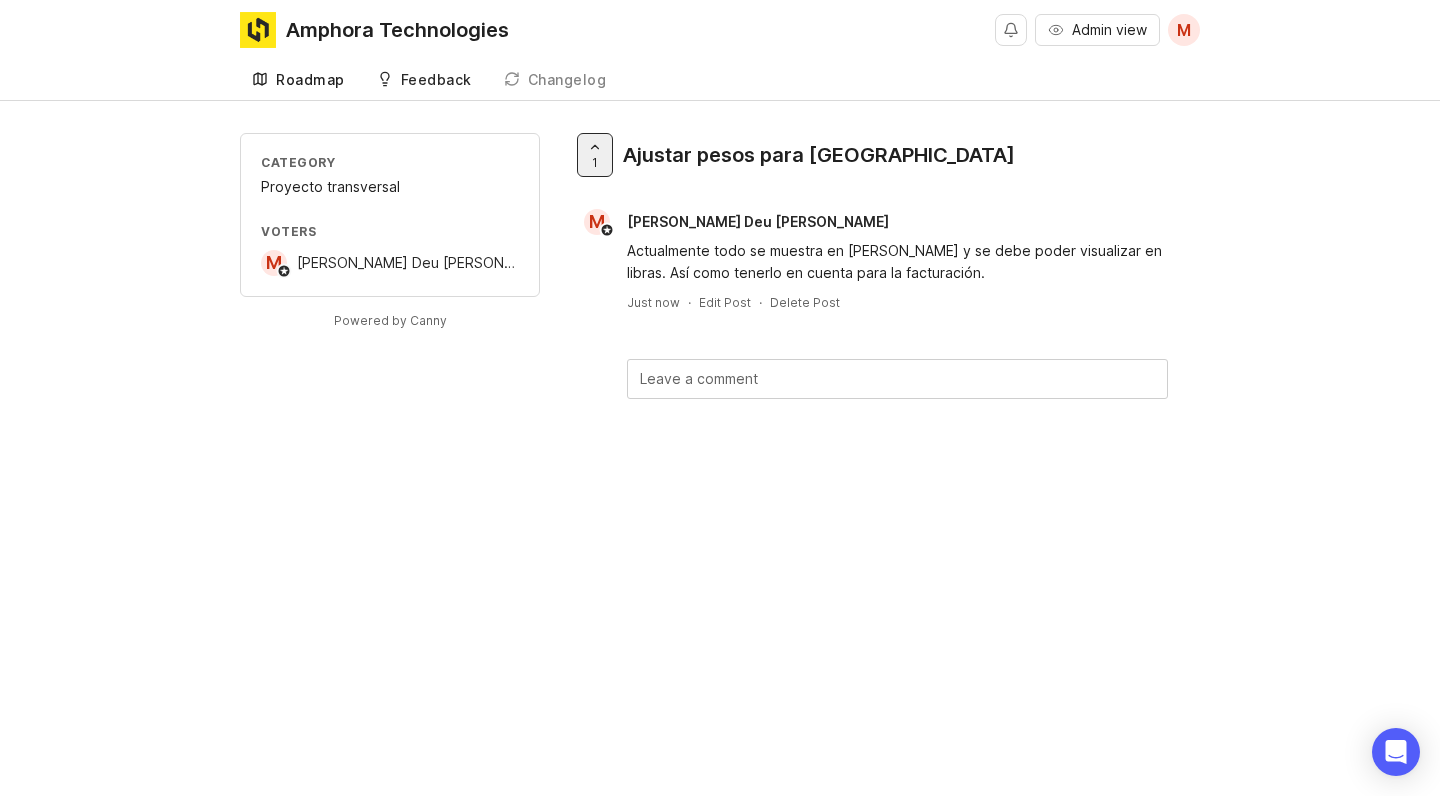 click on "Roadmap" at bounding box center [310, 80] 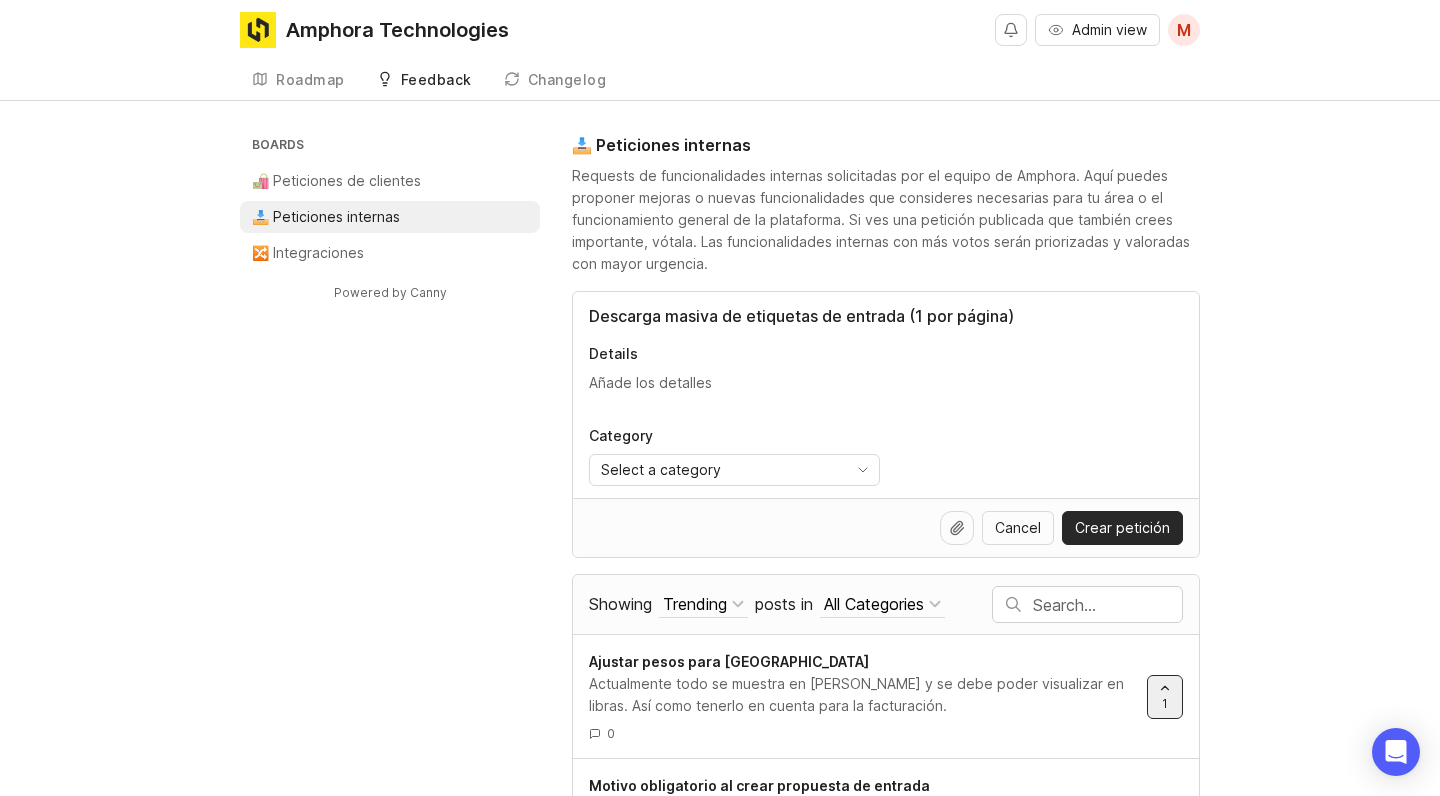 type on "Descarga masiva de etiquetas de entrada (1 por página)" 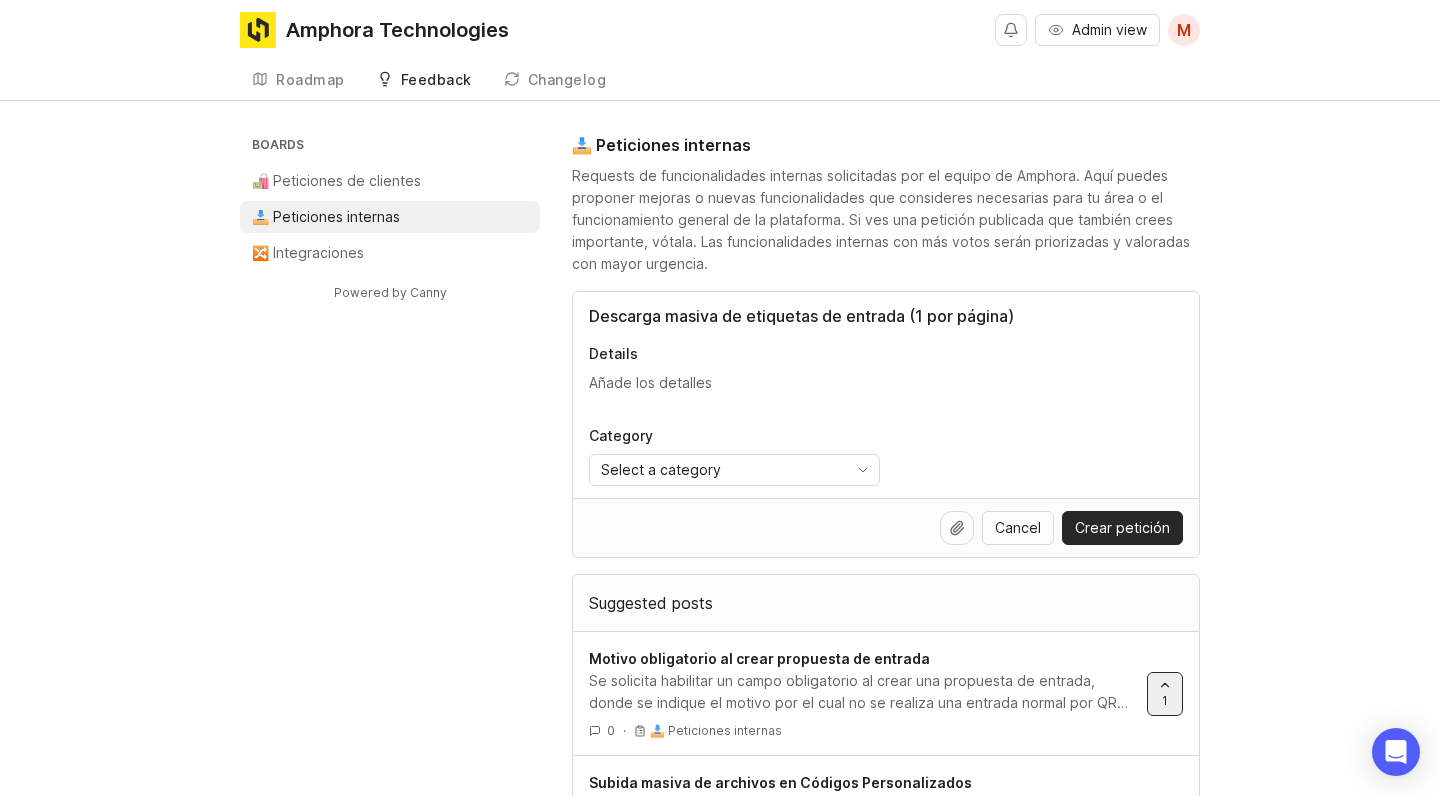 paste on "Se solicita la posibilidad de descargar masivamente las etiquetas de entrada, generando un archivo con una etiqueta por página, optimizado para impresión con impresoras Zebra. Esto permitiría enviar el archivo al proveedor, quien podrá etiquetar correctamente cada caja antes del envío, agilizando significativamente nuestras entradas en almacén." 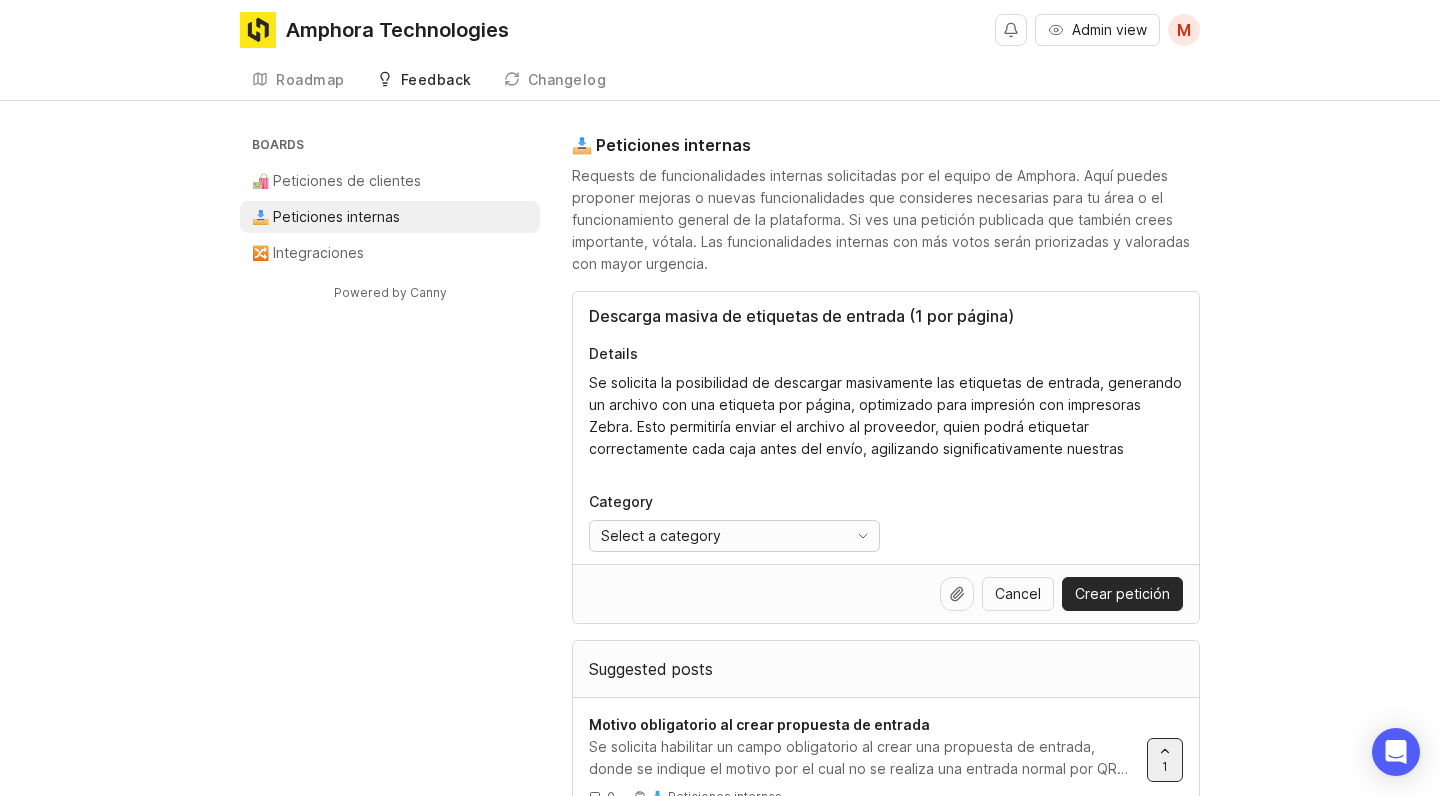 type on "Se solicita la posibilidad de descargar masivamente las etiquetas de entrada, generando un archivo con una etiqueta por página, optimizado para impresión con impresoras Zebra. Esto permitiría enviar el archivo al proveedor, quien podrá etiquetar correctamente cada caja antes del envío, agilizando significativamente nuestras entradas en almacén." 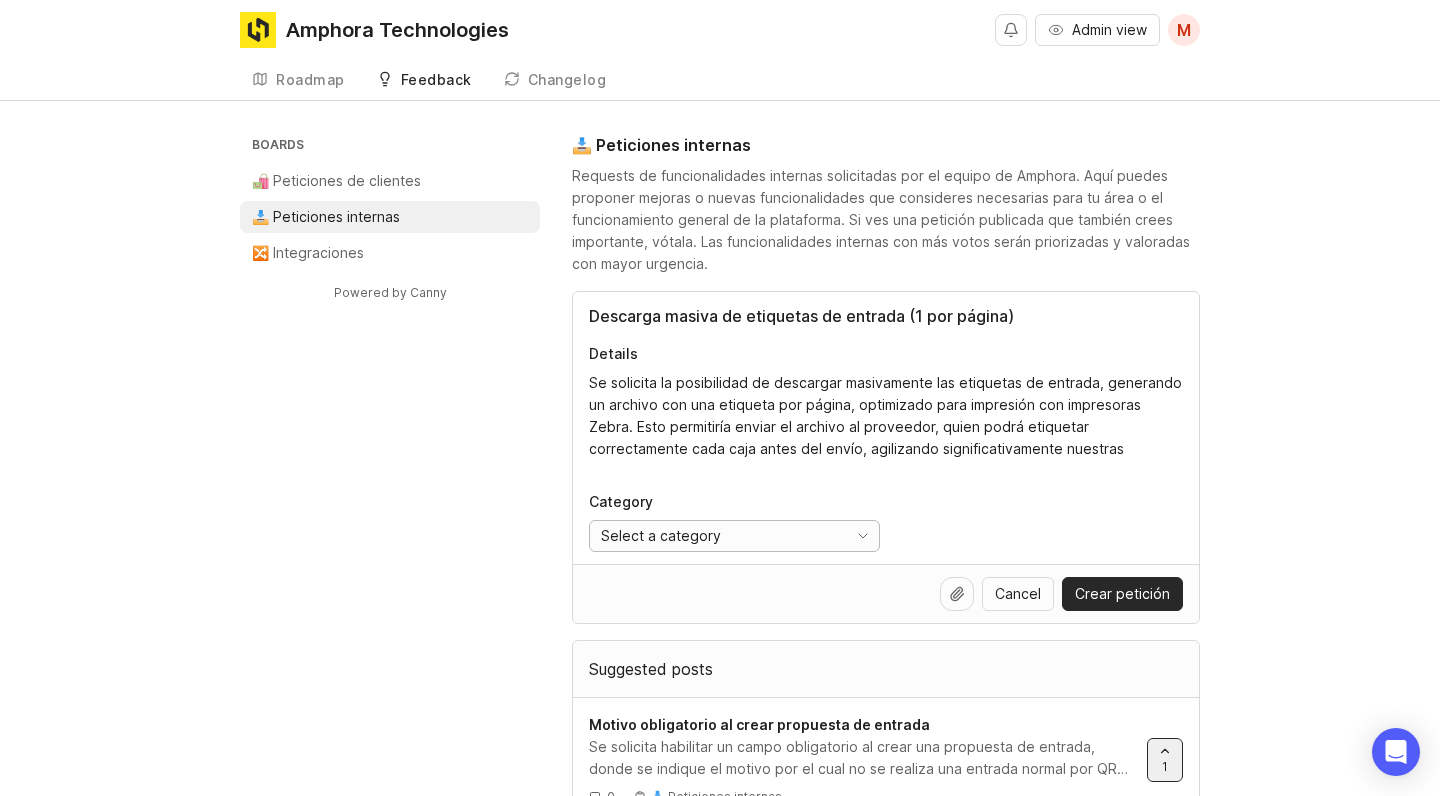 click on "Select a category" at bounding box center (661, 536) 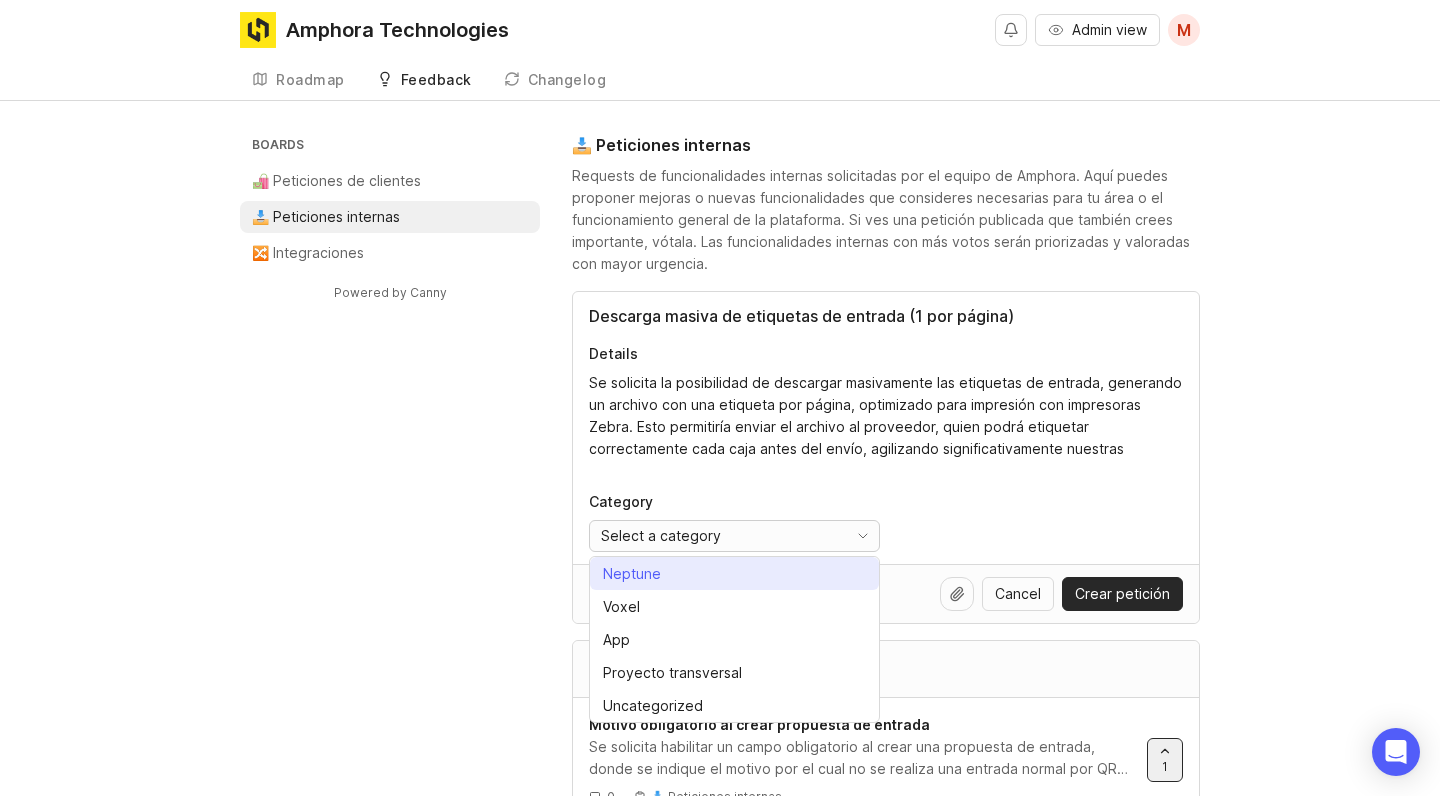 click on "Neptune" at bounding box center (636, 574) 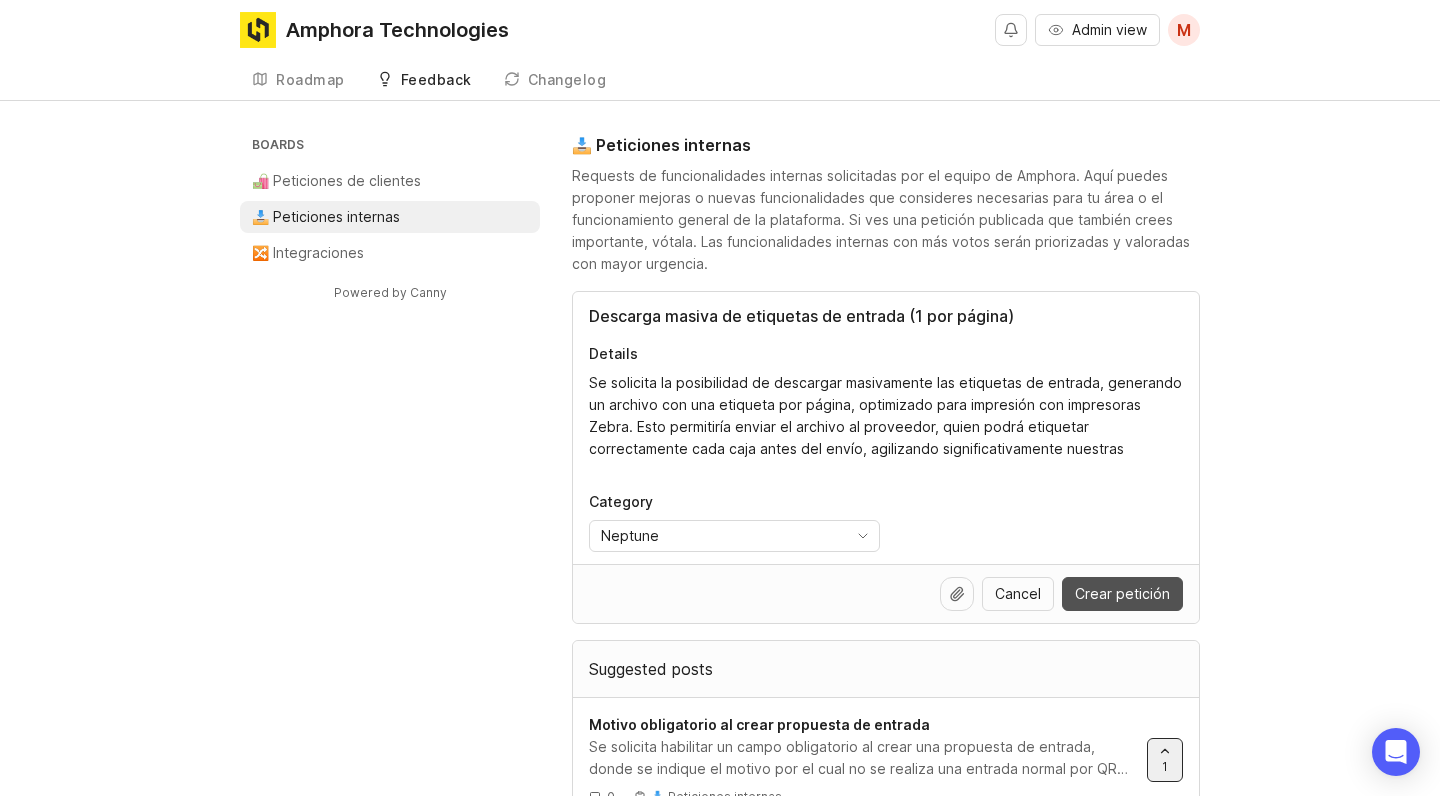click on "Crear petición" at bounding box center [1122, 594] 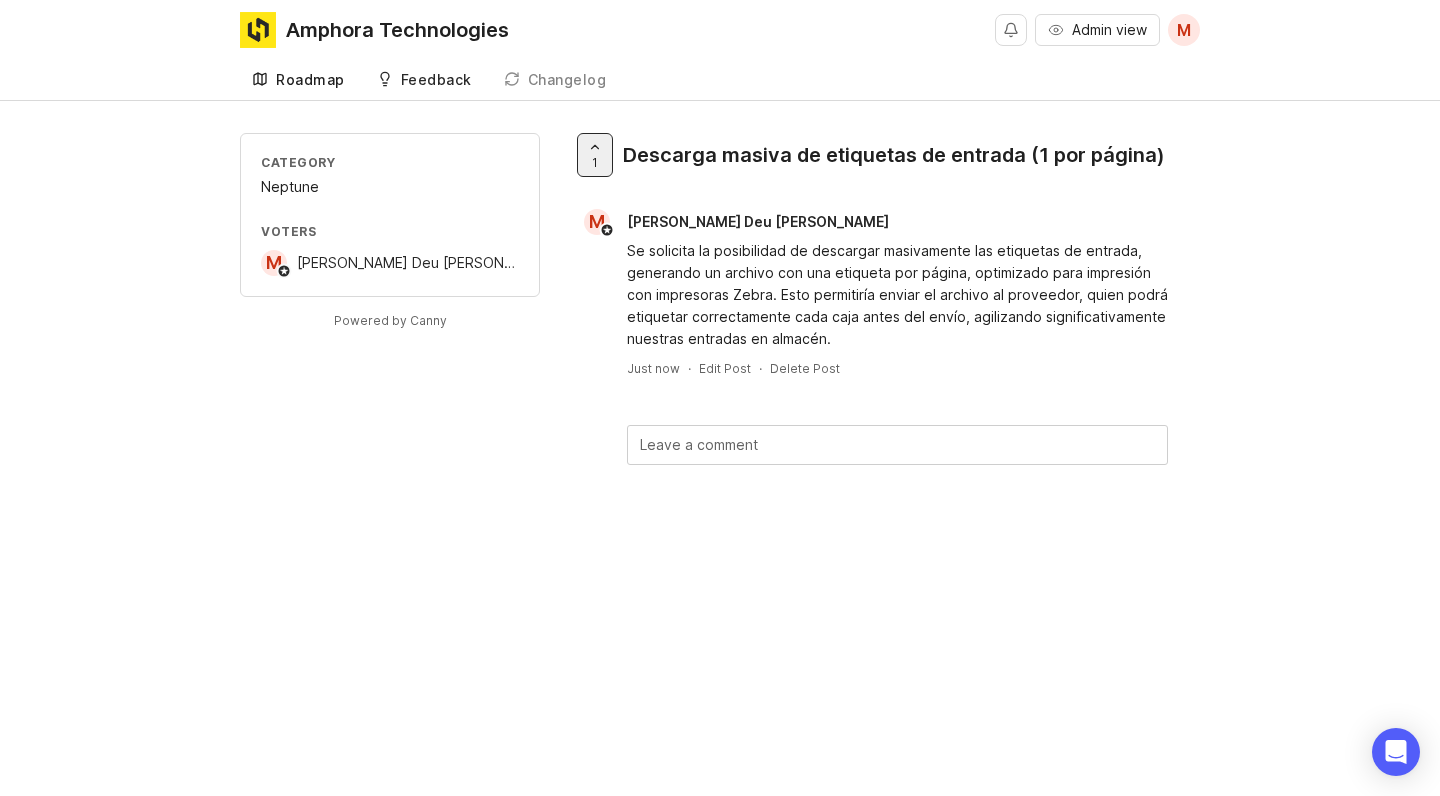click on "Roadmap" at bounding box center (310, 80) 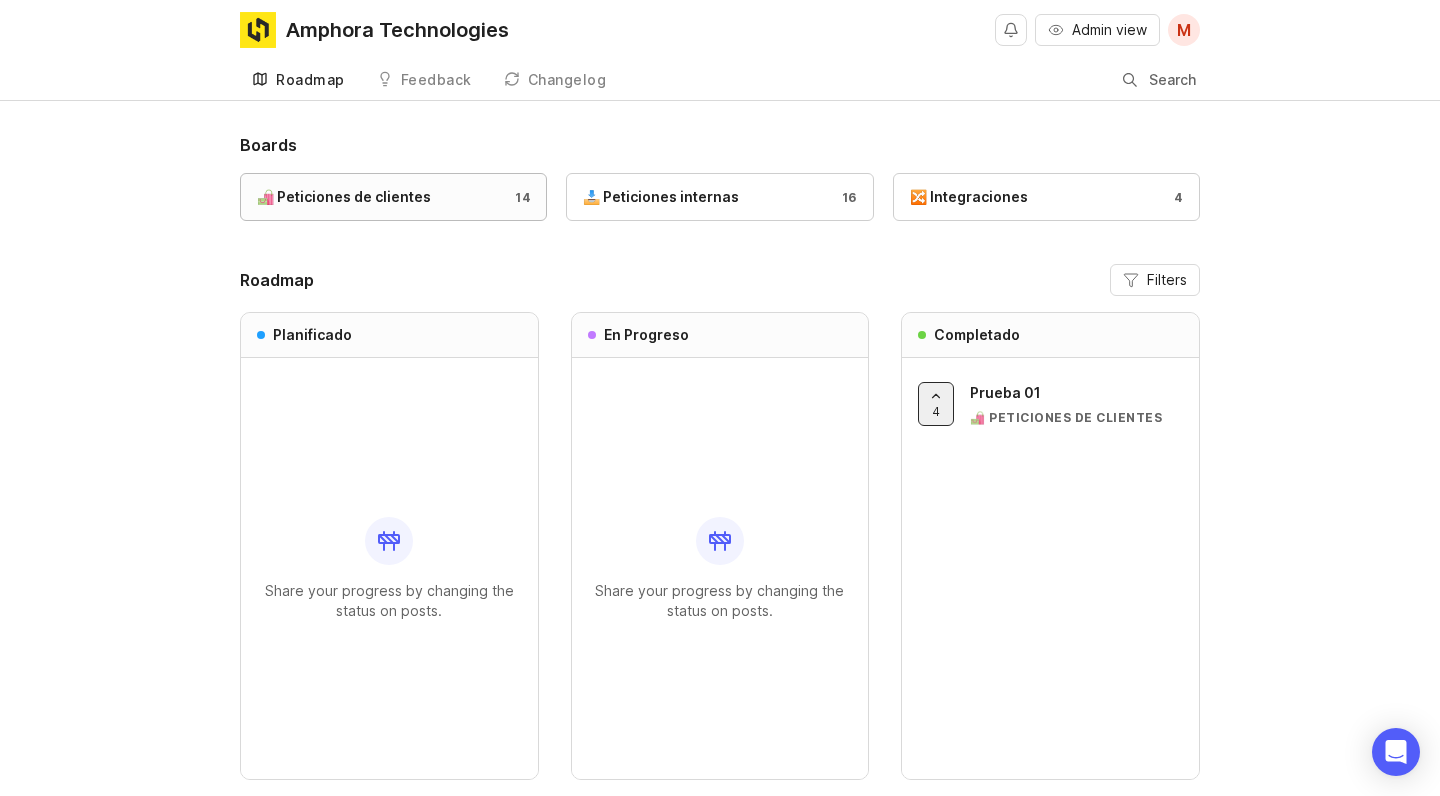 click on "🛍️ Peticiones de clientes 14" at bounding box center (393, 197) 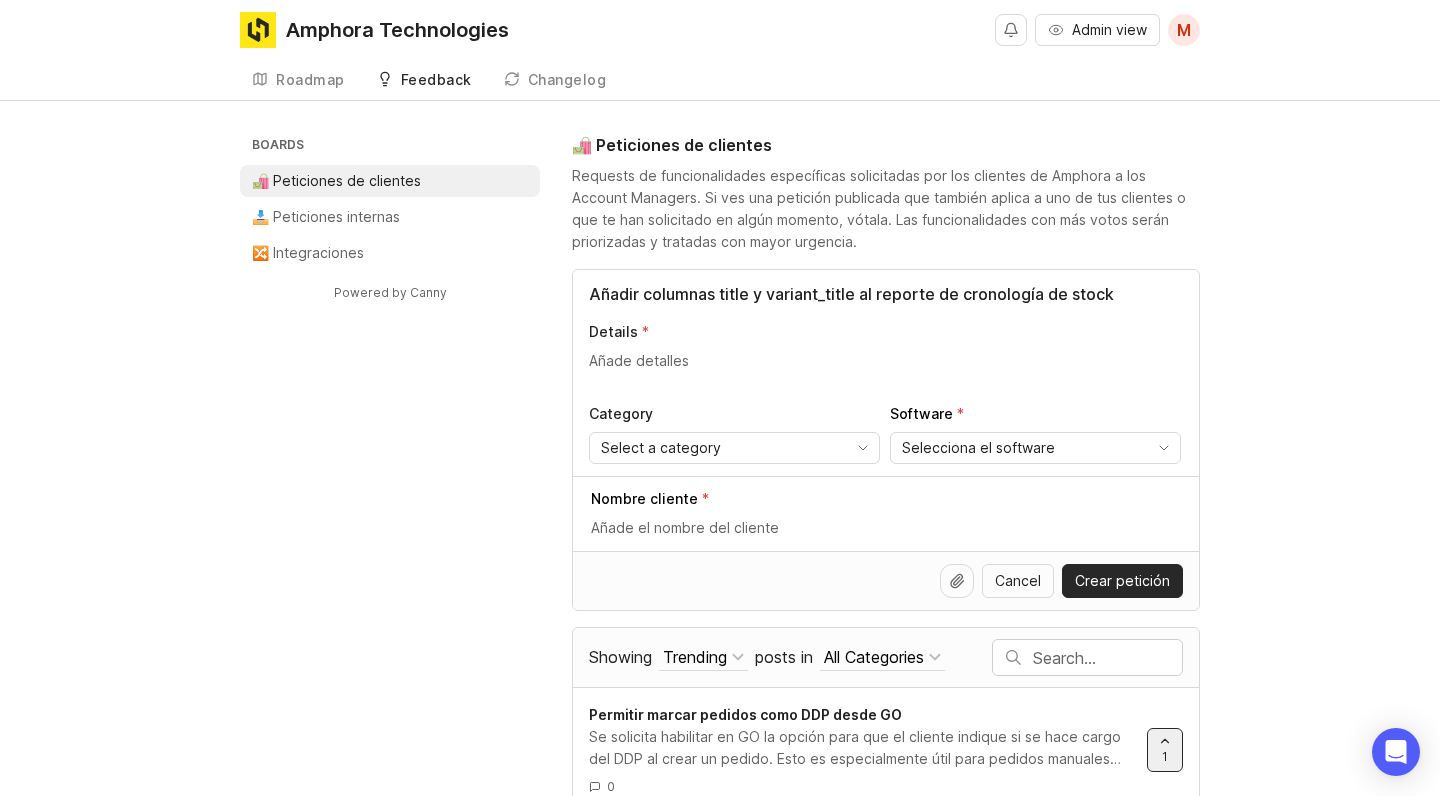 type on "Añadir columnas title y variant_title al reporte de cronología de stock" 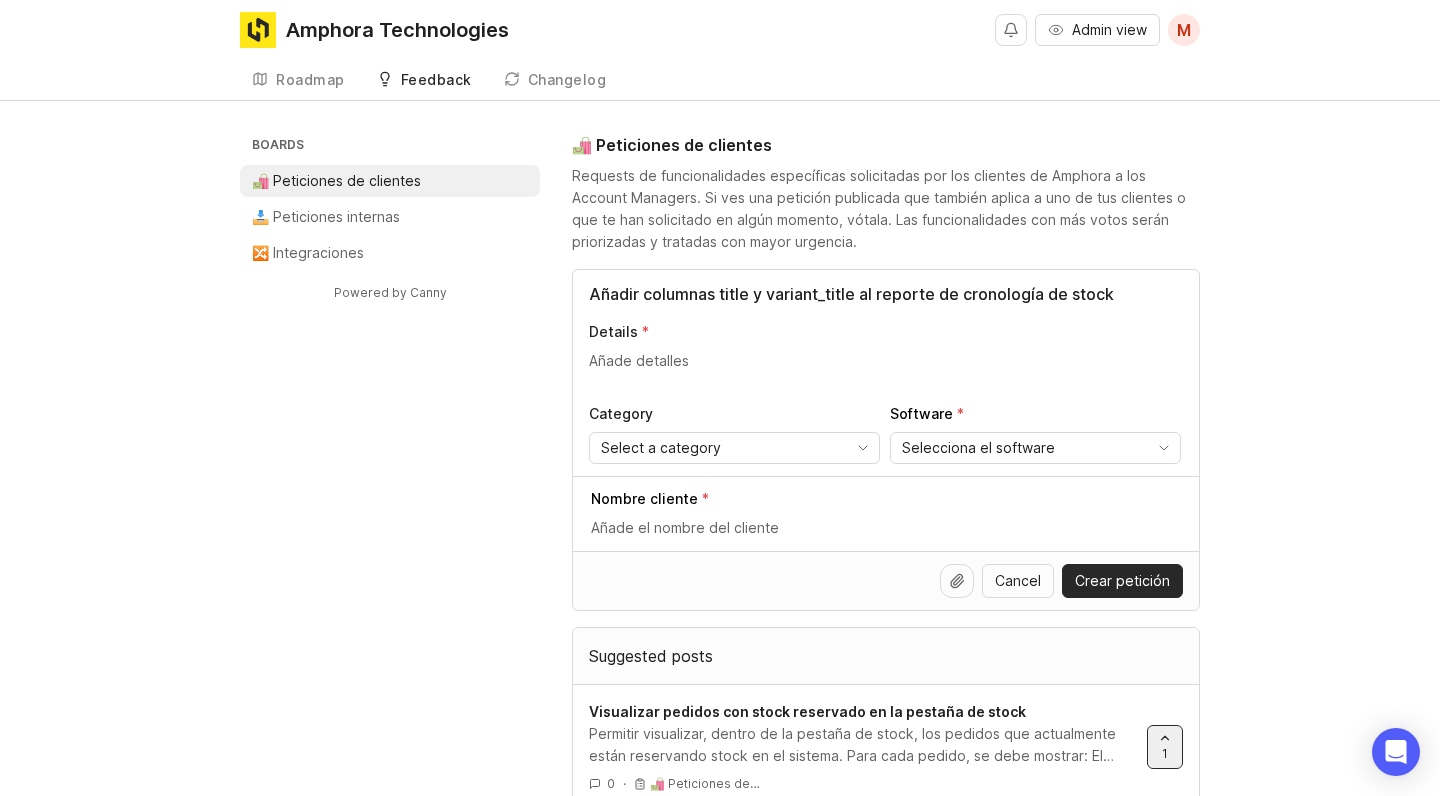 paste on "Se solicita incluir en el reporte de cronología de stock las columnas title y variant_title para facilitar la identificación del producto y su variante sin necesidad de consultar referencias externas. Esto mejoraría la trazabilidad y análisis de movimientos de stock." 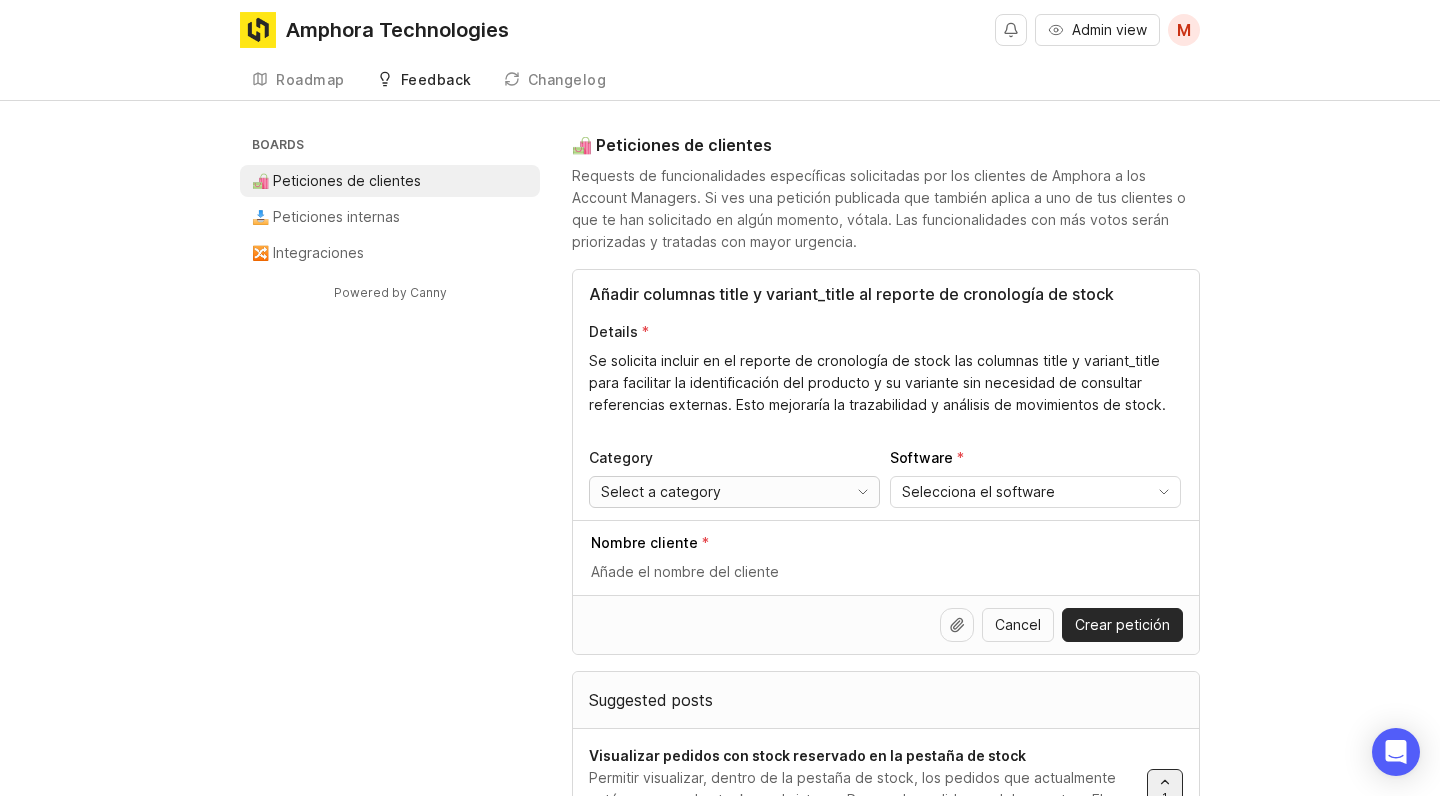 type on "Se solicita incluir en el reporte de cronología de stock las columnas title y variant_title para facilitar la identificación del producto y su variante sin necesidad de consultar referencias externas. Esto mejoraría la trazabilidad y análisis de movimientos de stock." 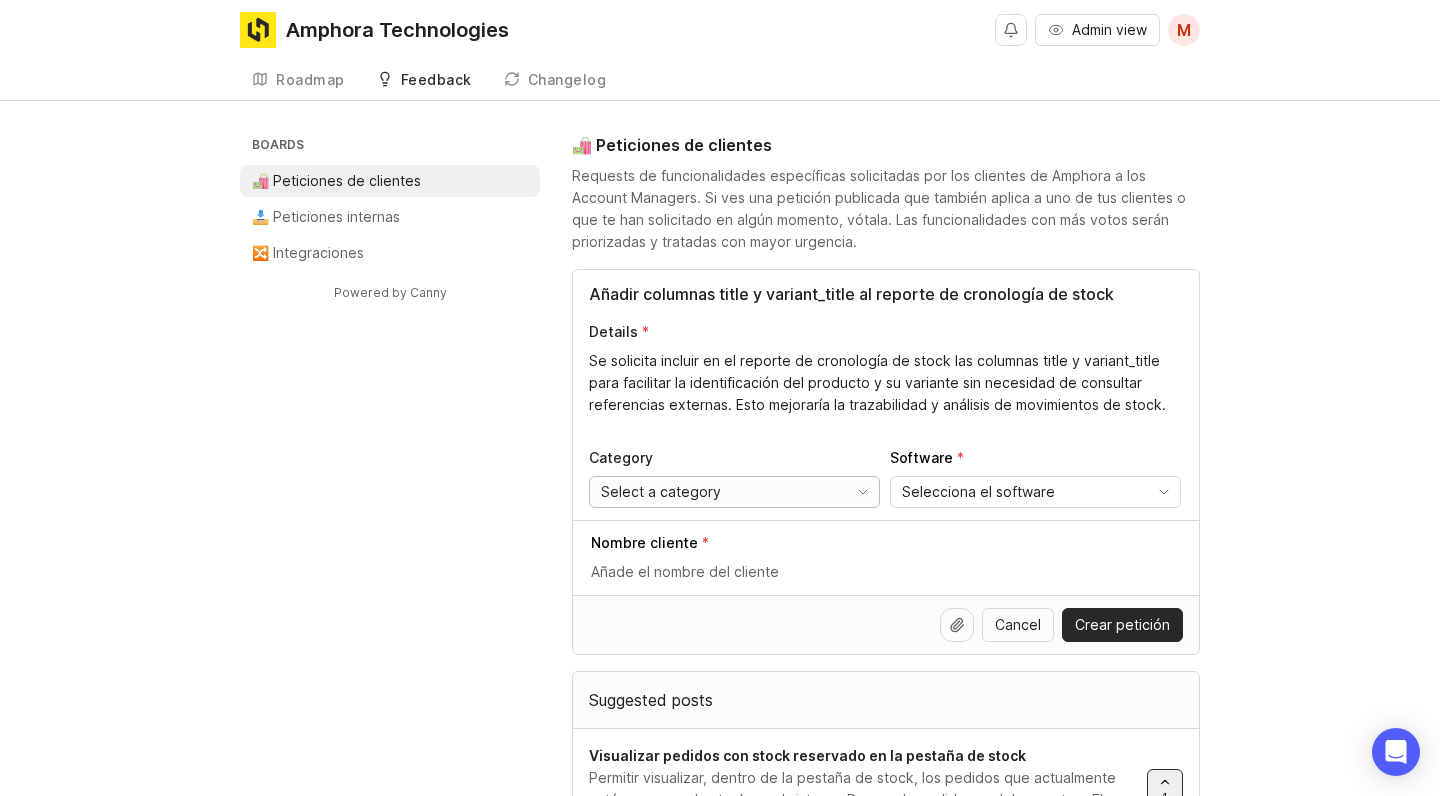 click on "Select a category" at bounding box center [661, 492] 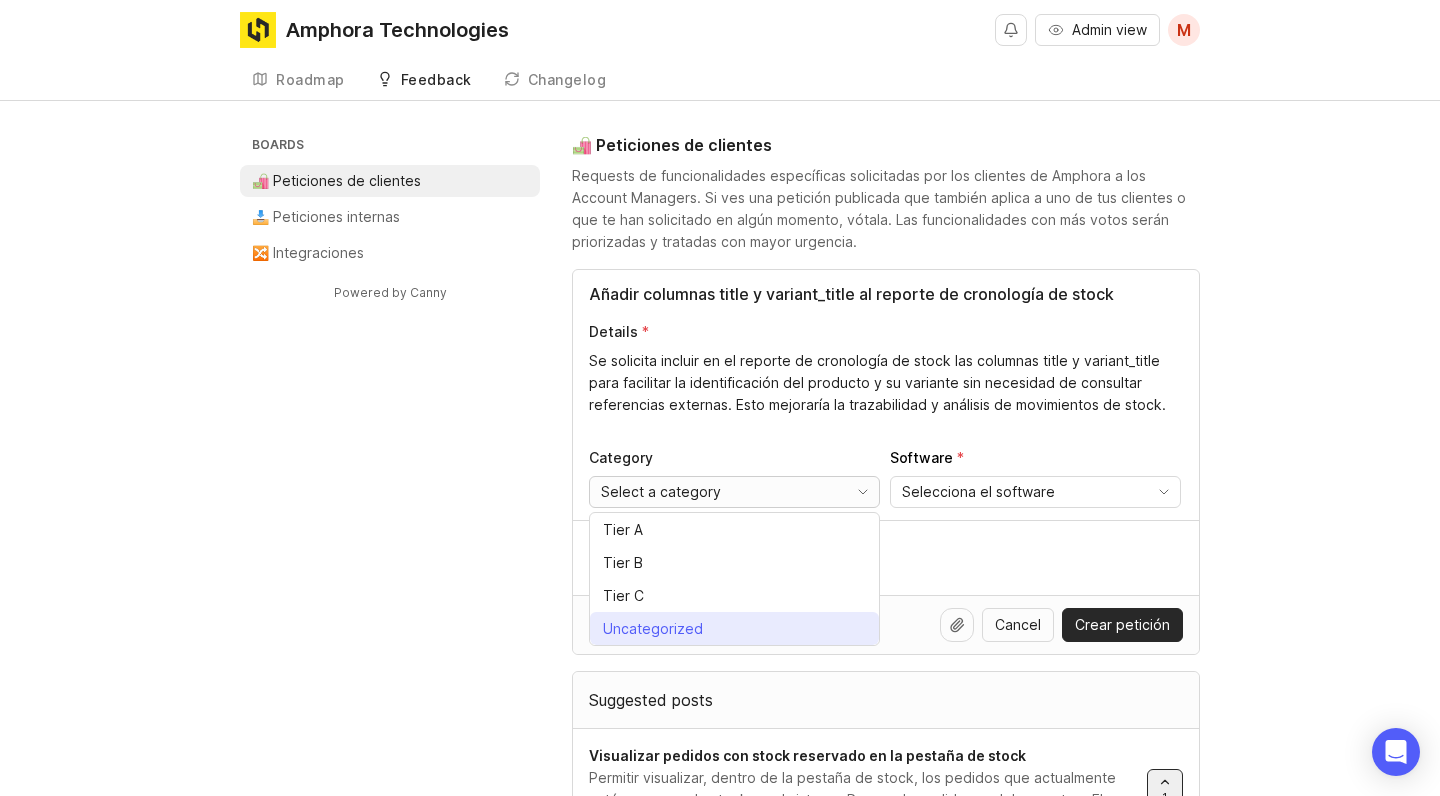 click on "Uncategorized" at bounding box center (734, 628) 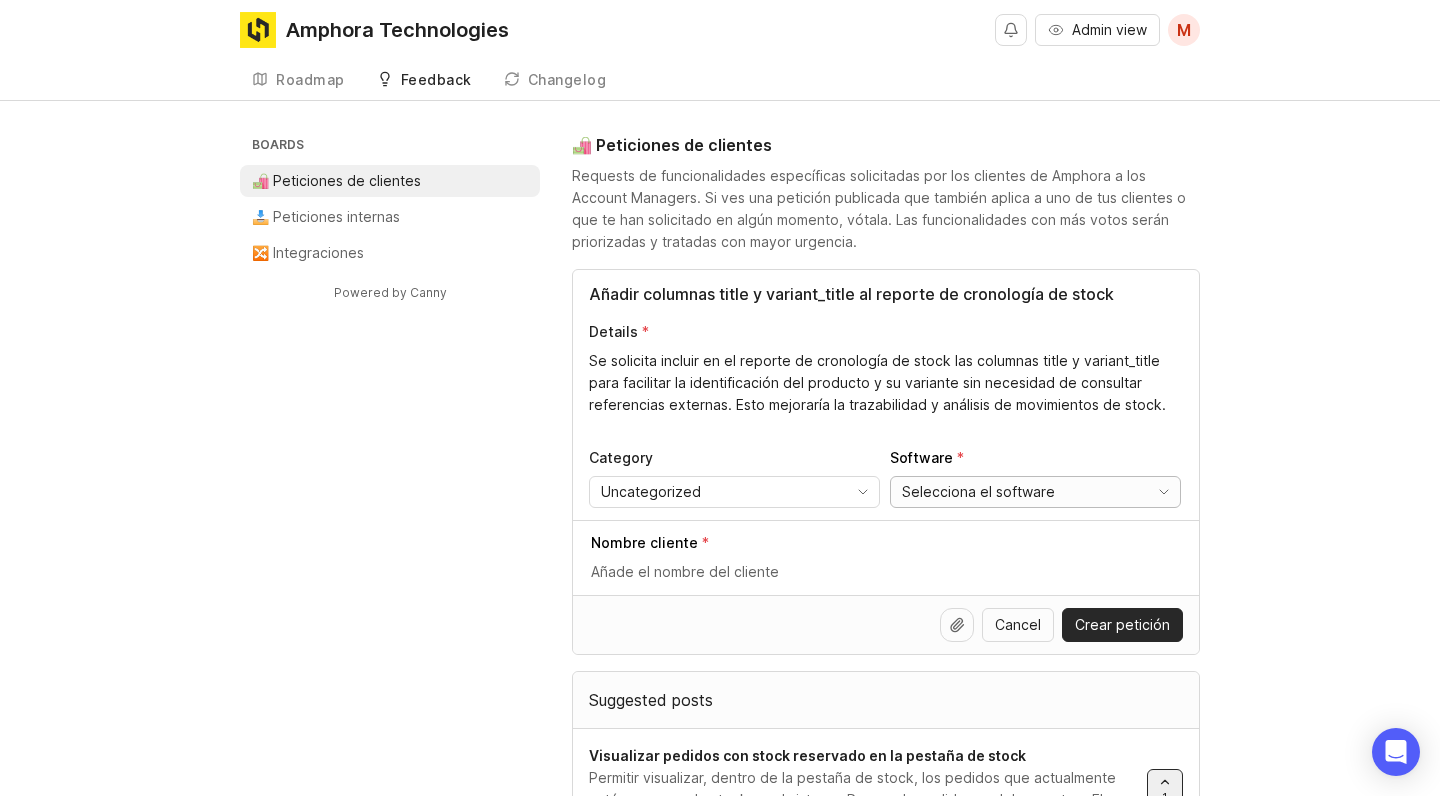 click on "Selecciona el software" at bounding box center (1015, 492) 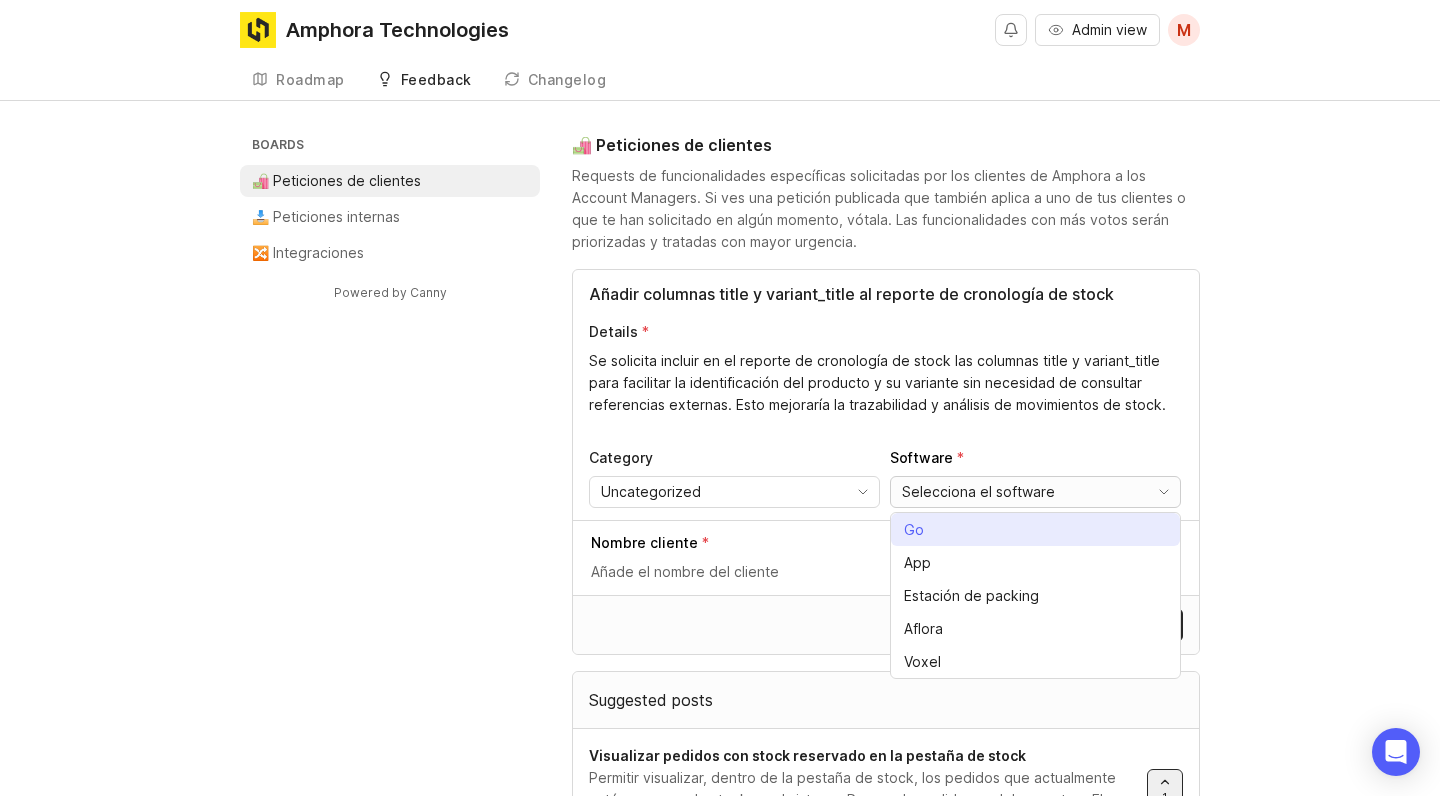 click on "Go" at bounding box center (914, 530) 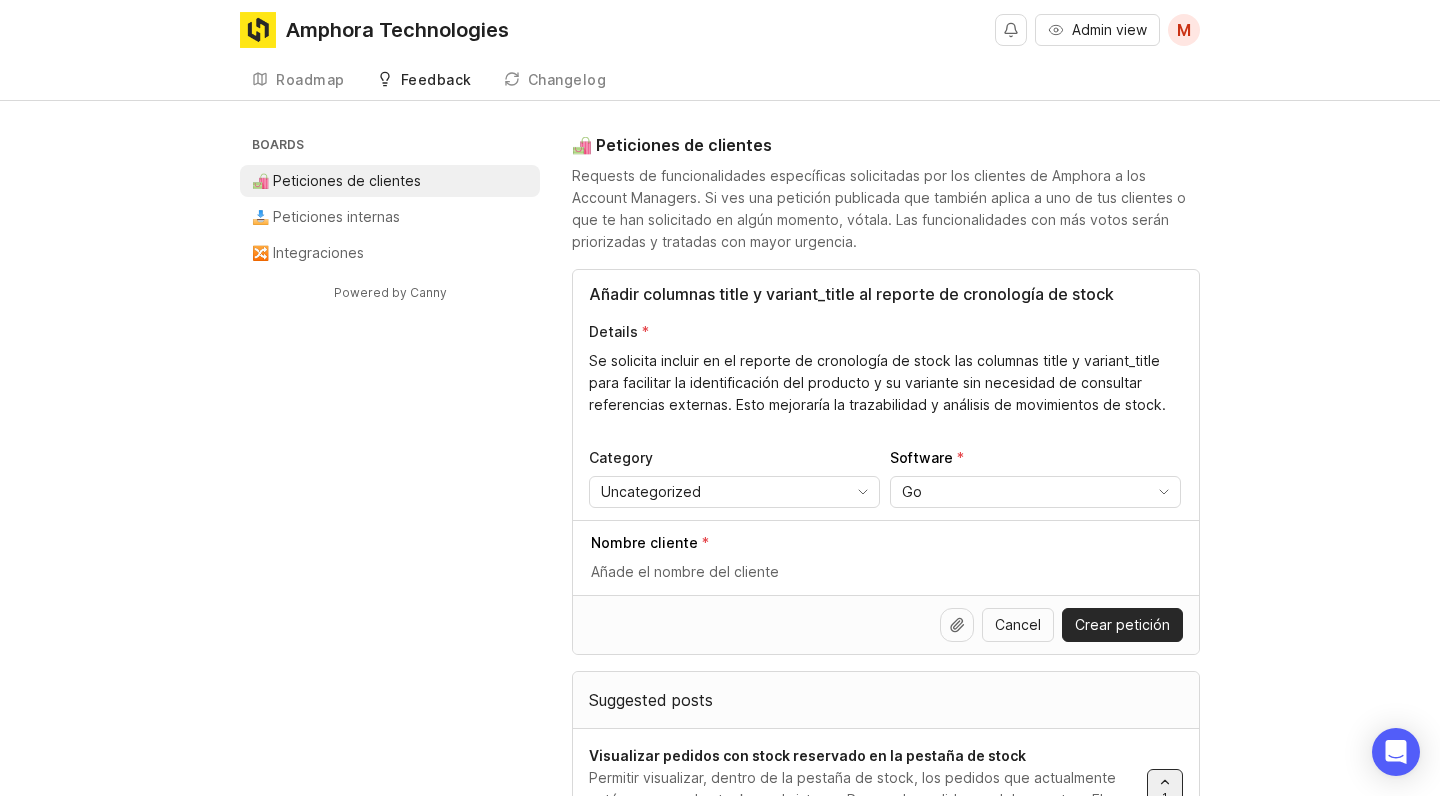 click at bounding box center [887, 572] 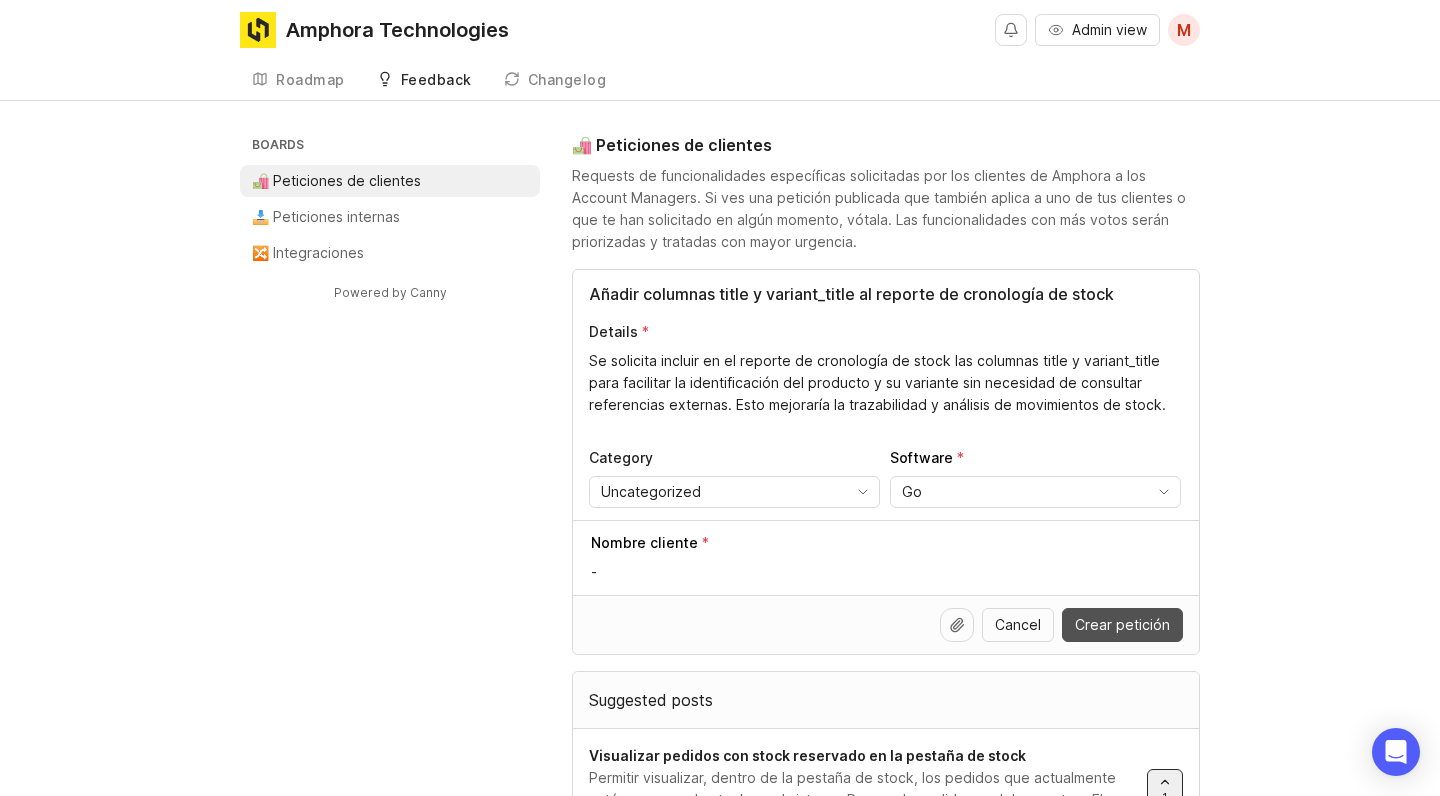 type on "-" 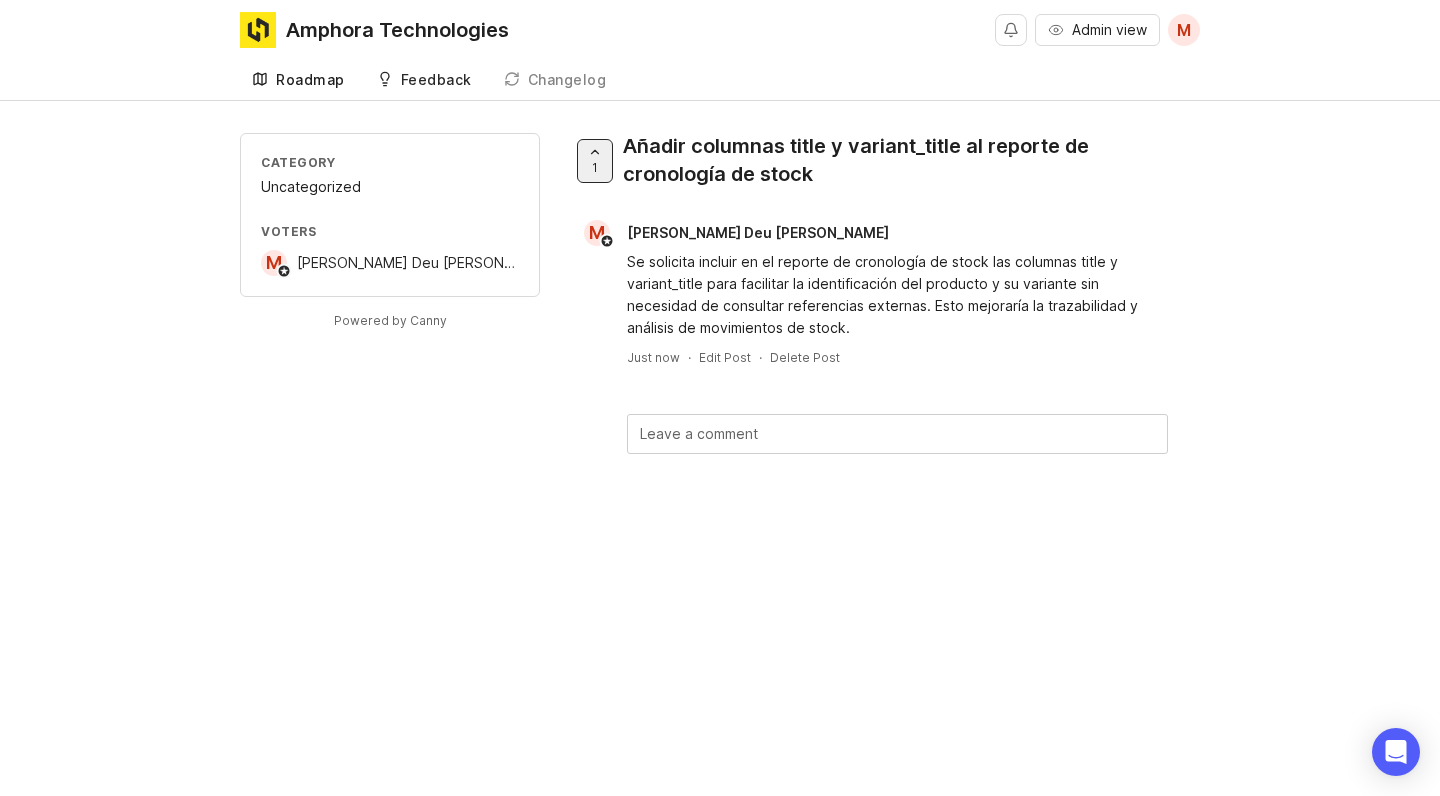 click on "Roadmap" at bounding box center (310, 80) 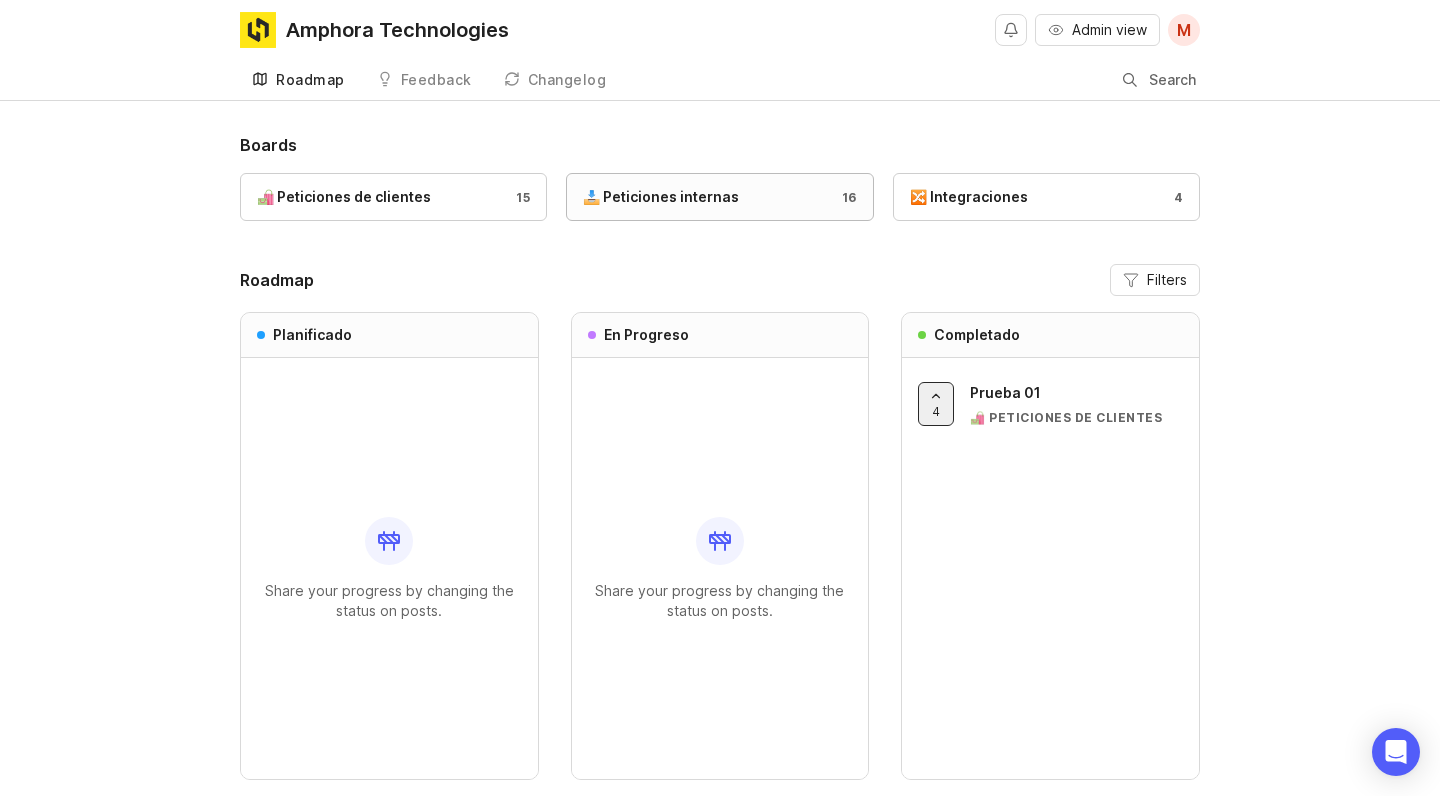 click on "📥 Peticiones internas" at bounding box center (661, 197) 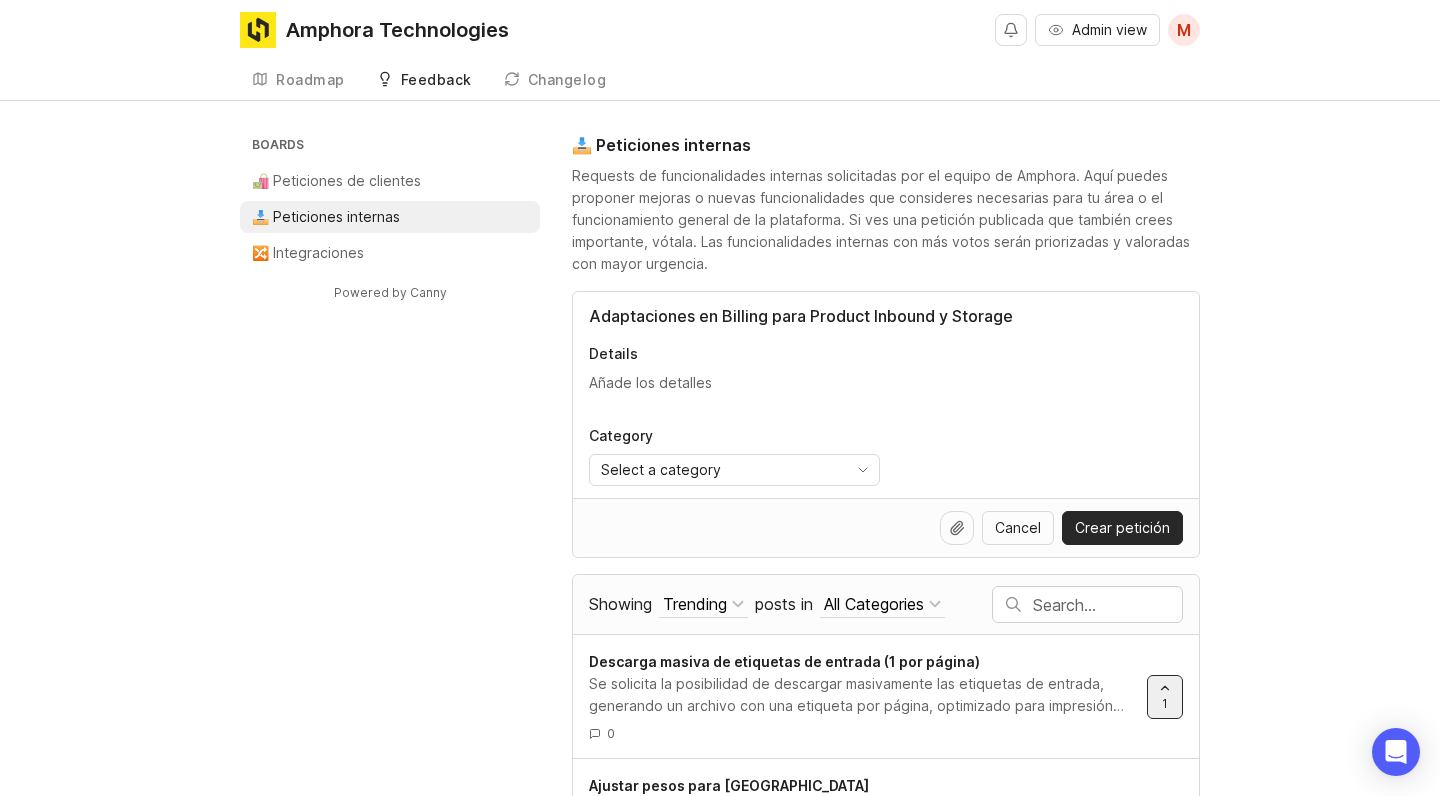 type on "Adaptaciones en Billing para Product Inbound y Storage" 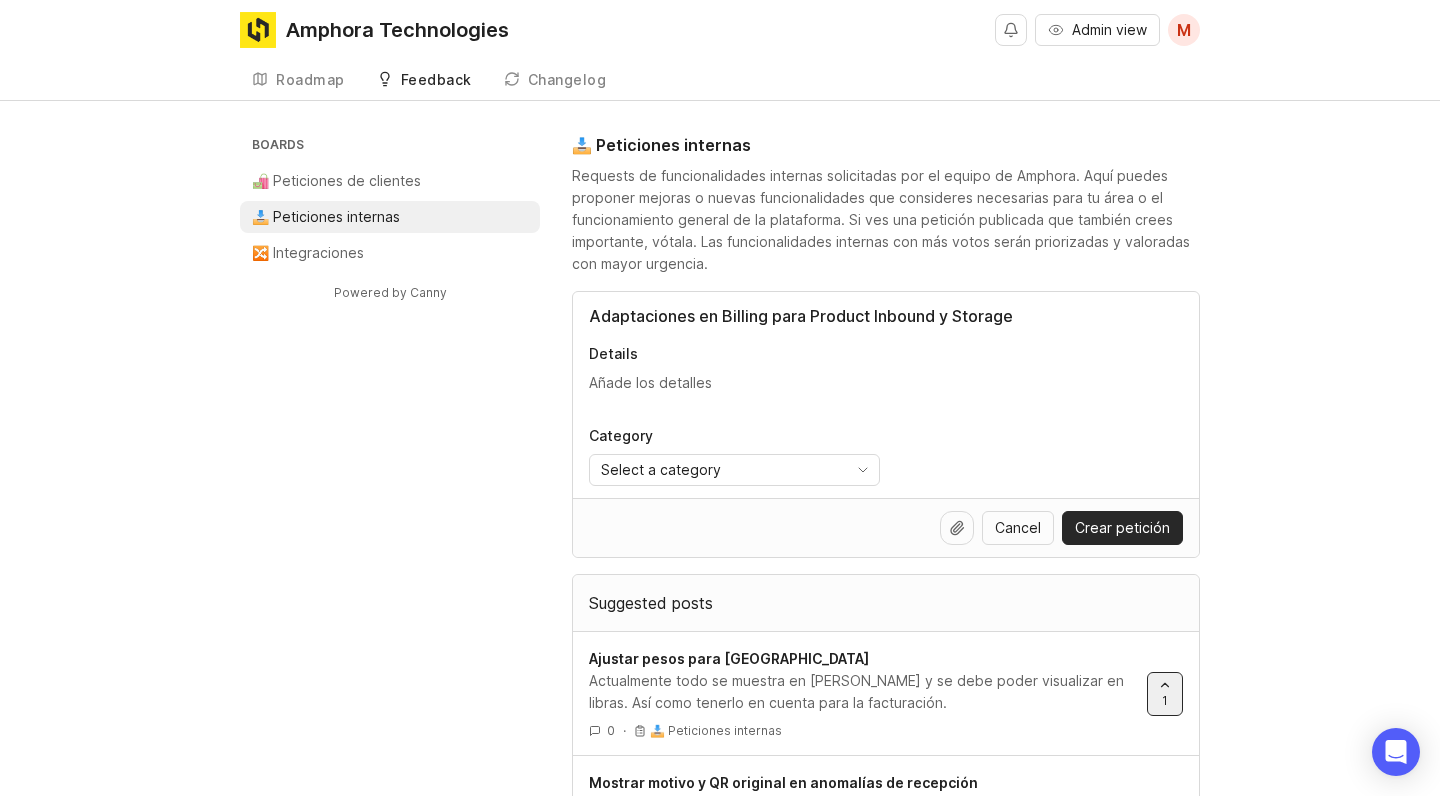 paste on "1. Billing → Product Inbound
Se requiere poder identificar si un pallet es monorreferencia o multireferencia, y aplicar tarifas diferenciadas según el tipo:
Pallet monorreferencia: aplicar una tarifa fija por pallet
Pallet multireferencia: aplicar una tarifa por caja, multiplicando el número de cajas por un coste unitario, con un mínimo fijo a aplicar si el importe resultante es inferior
2. Billing → Storage
El cálculo del almacenaje por pallet debe ajustarse en función del tiempo real almacenado (en días):
Fórmula: (Tarifa mensual / 30) × número de días
Los días se calculan desde la fecha de entrada del pallet hasta el final del mes o hasta el día de cierre de facturación del cliente
Esto permitirá una facturación más precisa y alineada con la realidad logística y contractual del cliente." 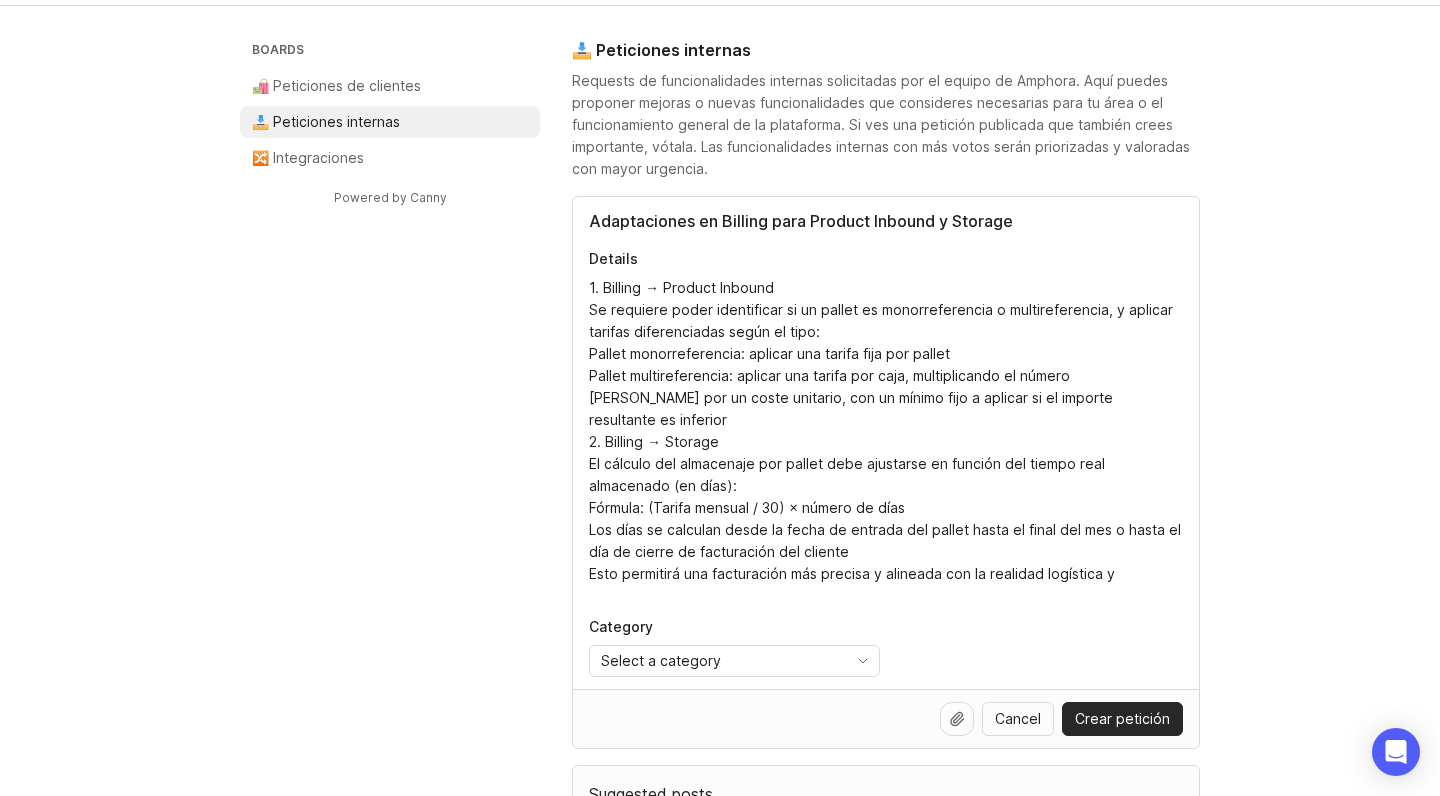 scroll, scrollTop: 135, scrollLeft: 0, axis: vertical 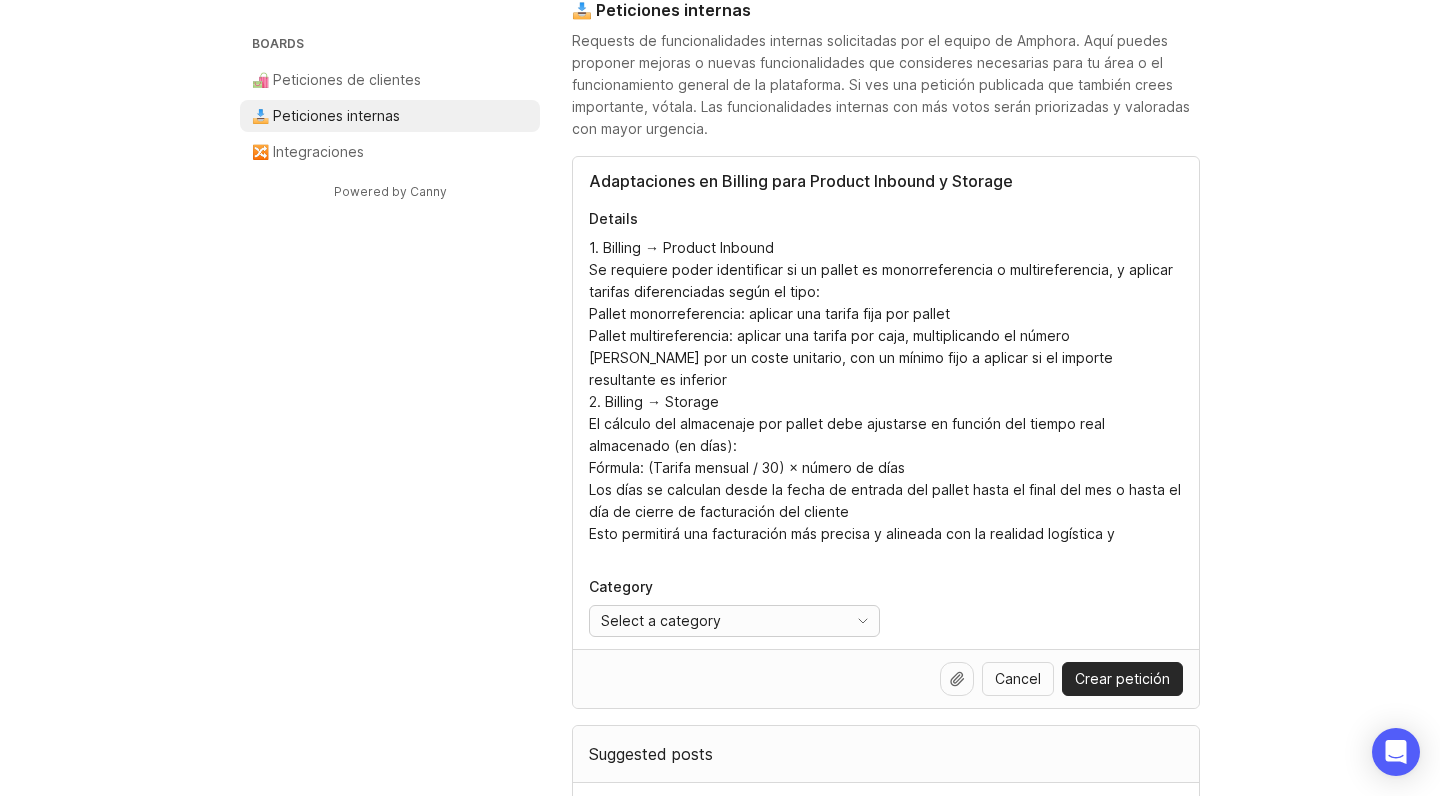 type on "1. Billing → Product Inbound
Se requiere poder identificar si un pallet es monorreferencia o multireferencia, y aplicar tarifas diferenciadas según el tipo:
Pallet monorreferencia: aplicar una tarifa fija por pallet
Pallet multireferencia: aplicar una tarifa por caja, multiplicando el número de cajas por un coste unitario, con un mínimo fijo a aplicar si el importe resultante es inferior
2. Billing → Storage
El cálculo del almacenaje por pallet debe ajustarse en función del tiempo real almacenado (en días):
Fórmula: (Tarifa mensual / 30) × número de días
Los días se calculan desde la fecha de entrada del pallet hasta el final del mes o hasta el día de cierre de facturación del cliente
Esto permitirá una facturación más precisa y alineada con la realidad logística y contractual del cliente." 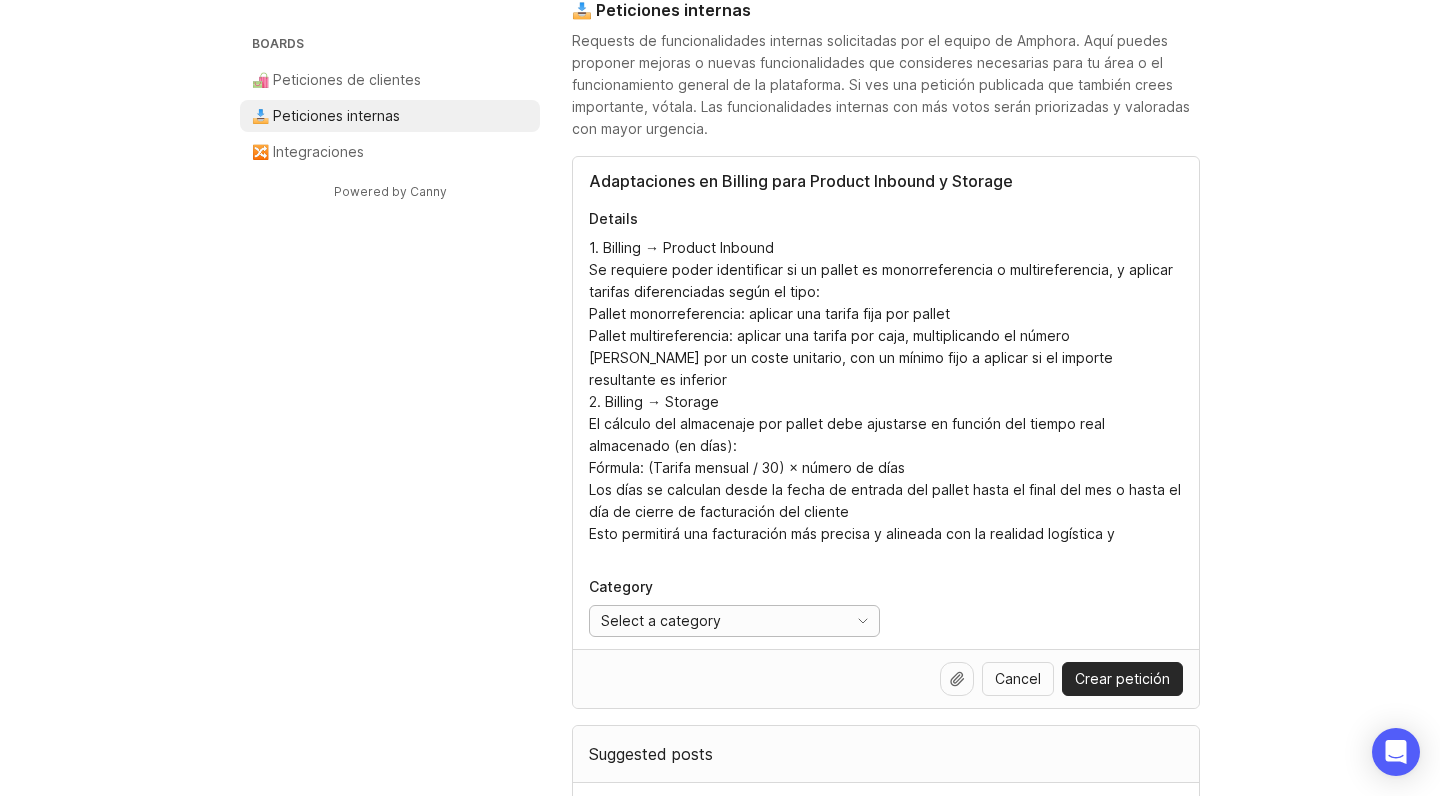 click on "Select a category" at bounding box center [714, 621] 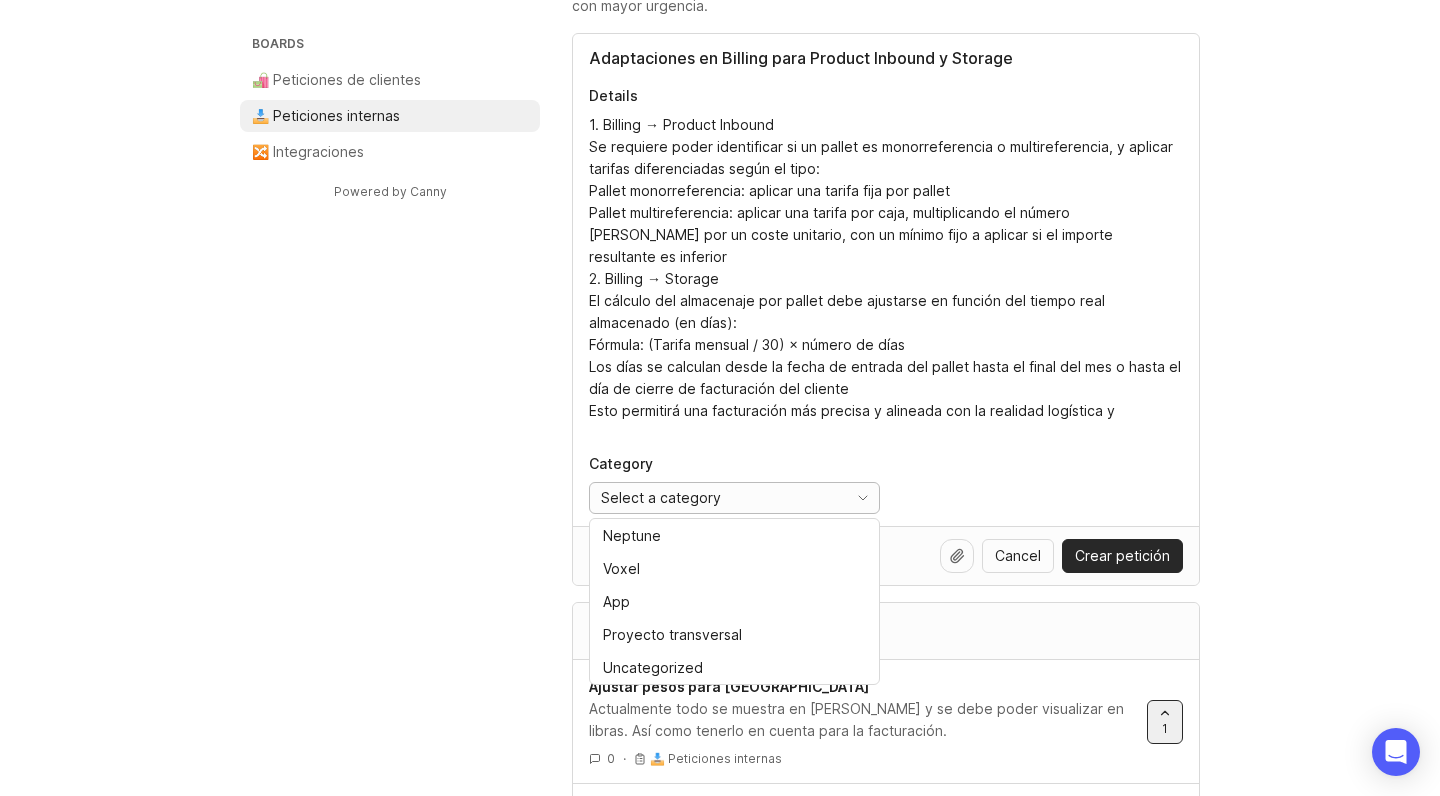 scroll, scrollTop: 267, scrollLeft: 0, axis: vertical 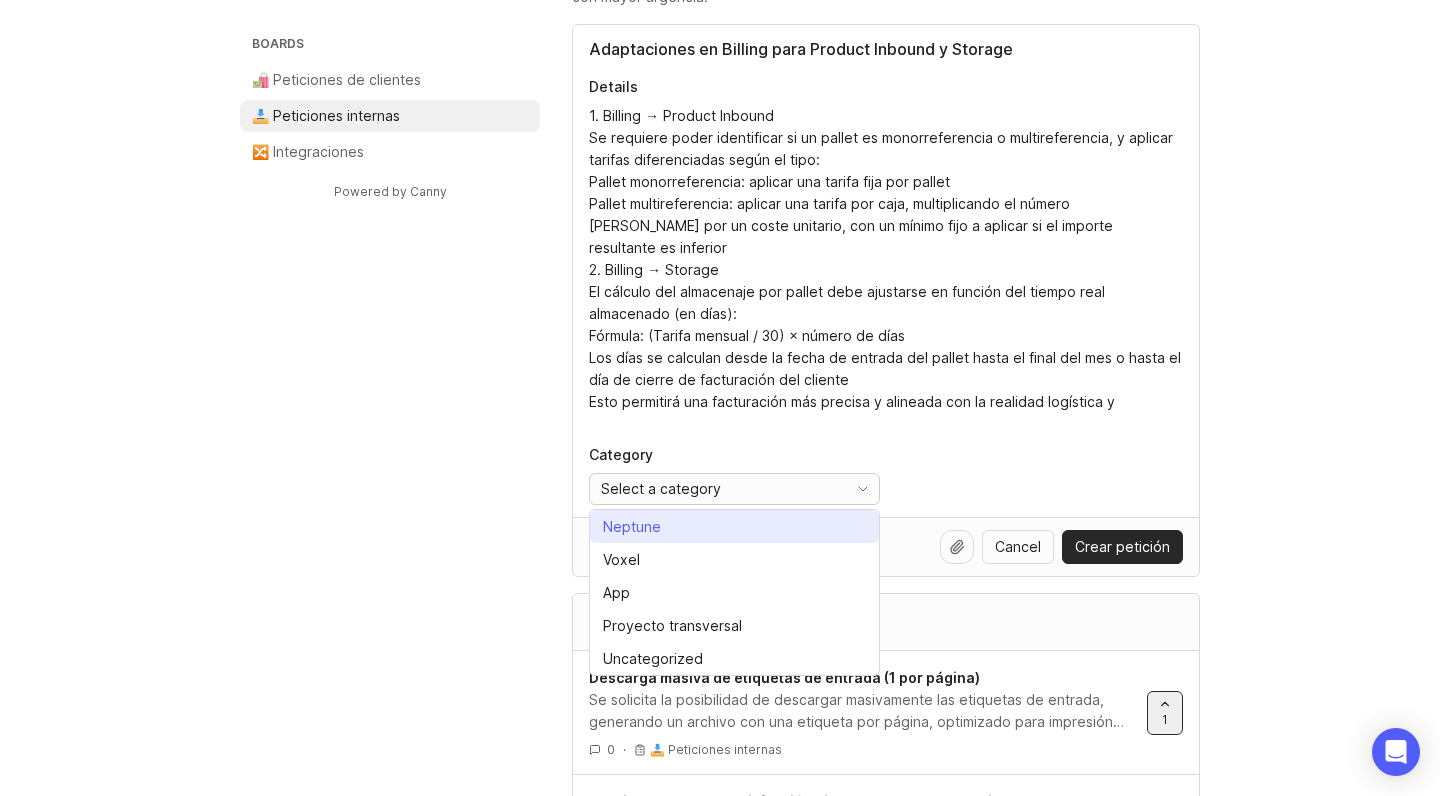 click on "Neptune" at bounding box center [636, 527] 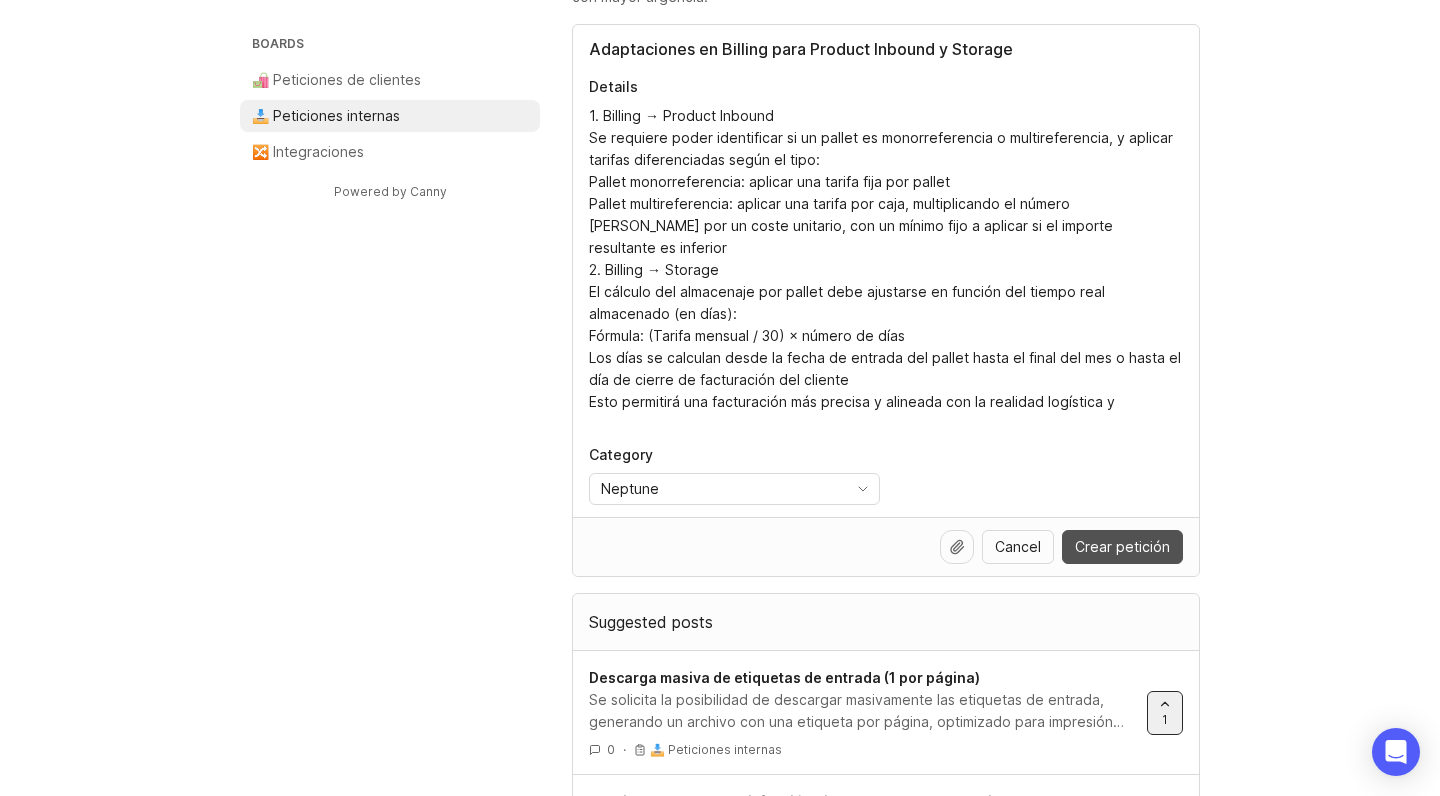 click on "Crear petición" at bounding box center (1122, 547) 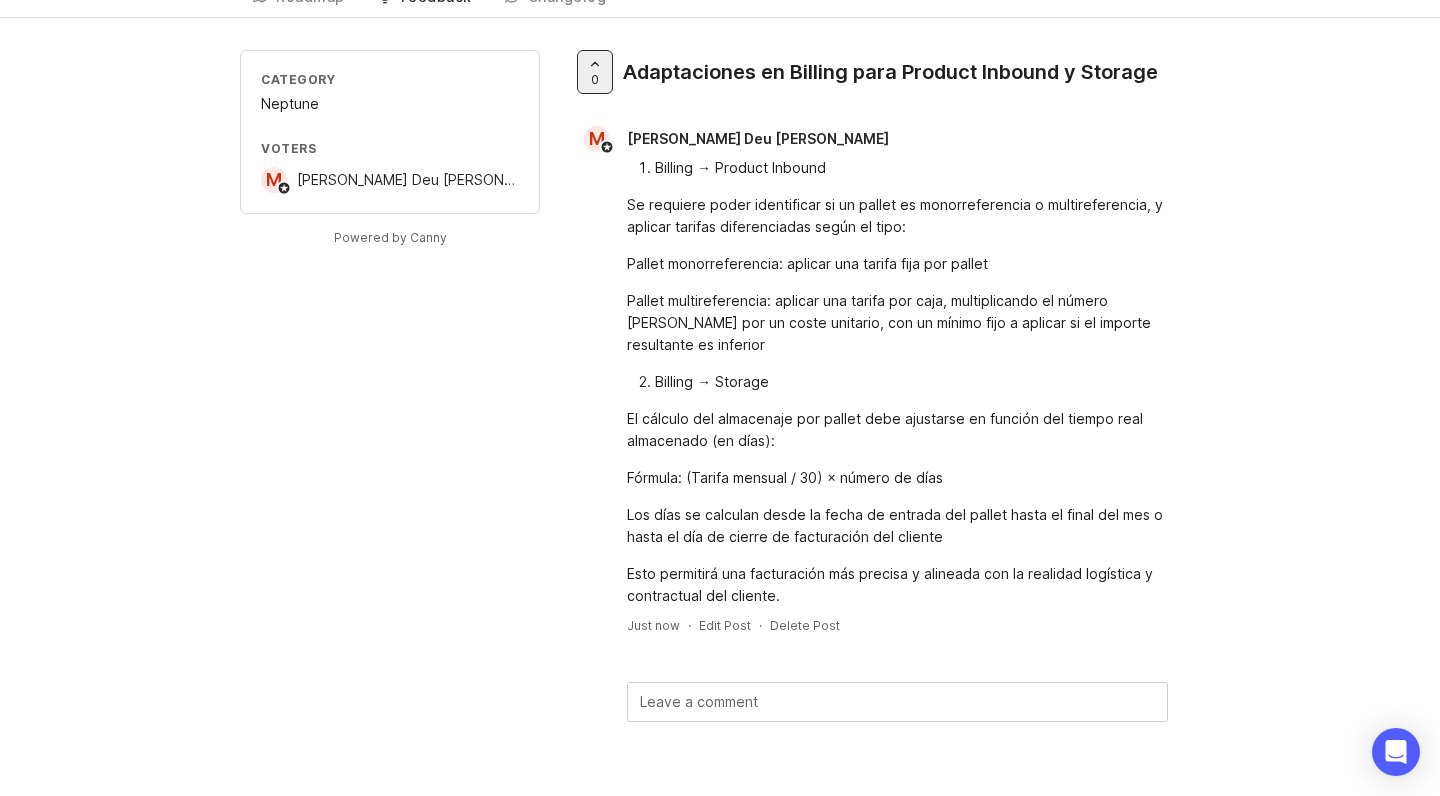 scroll, scrollTop: 0, scrollLeft: 0, axis: both 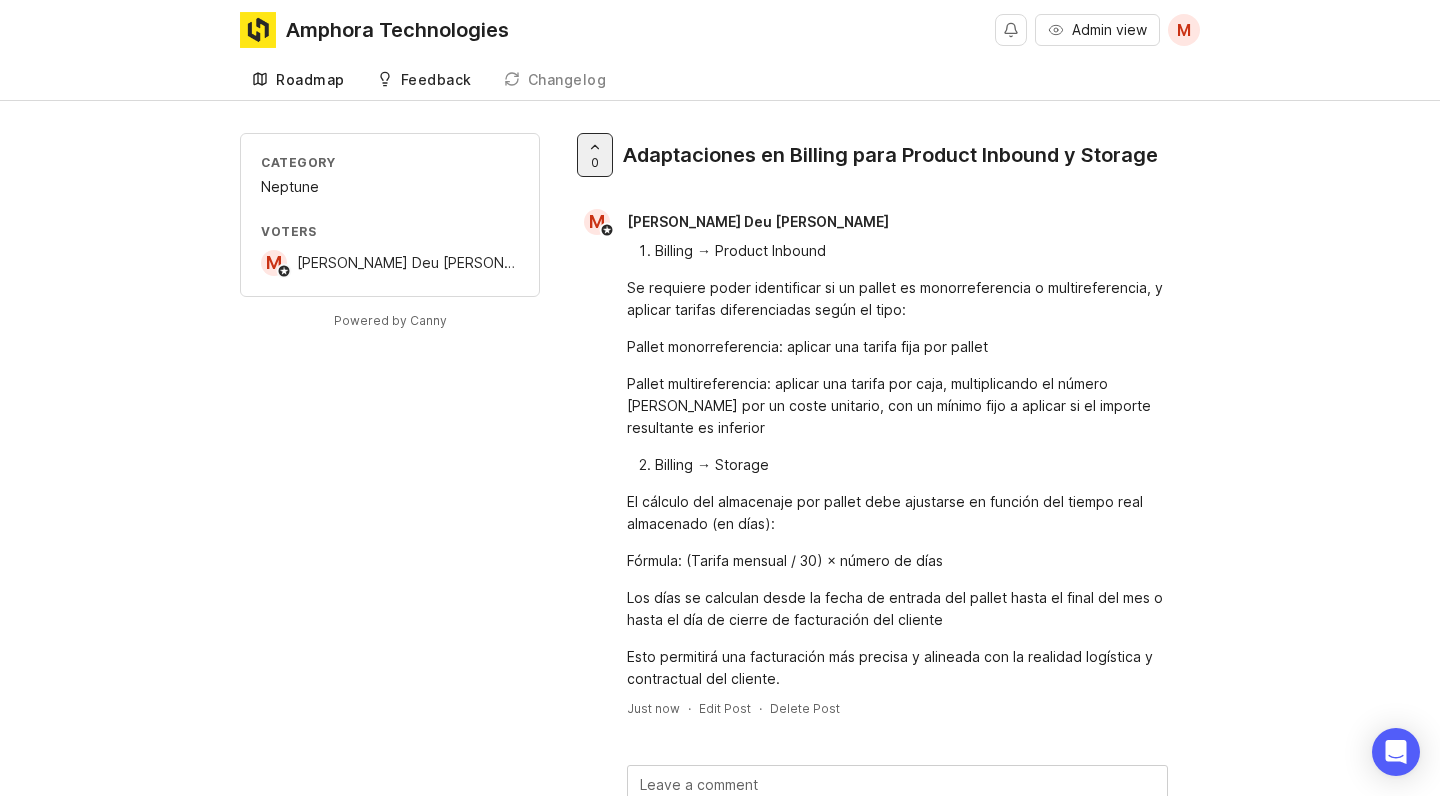 click on "Roadmap" at bounding box center (298, 80) 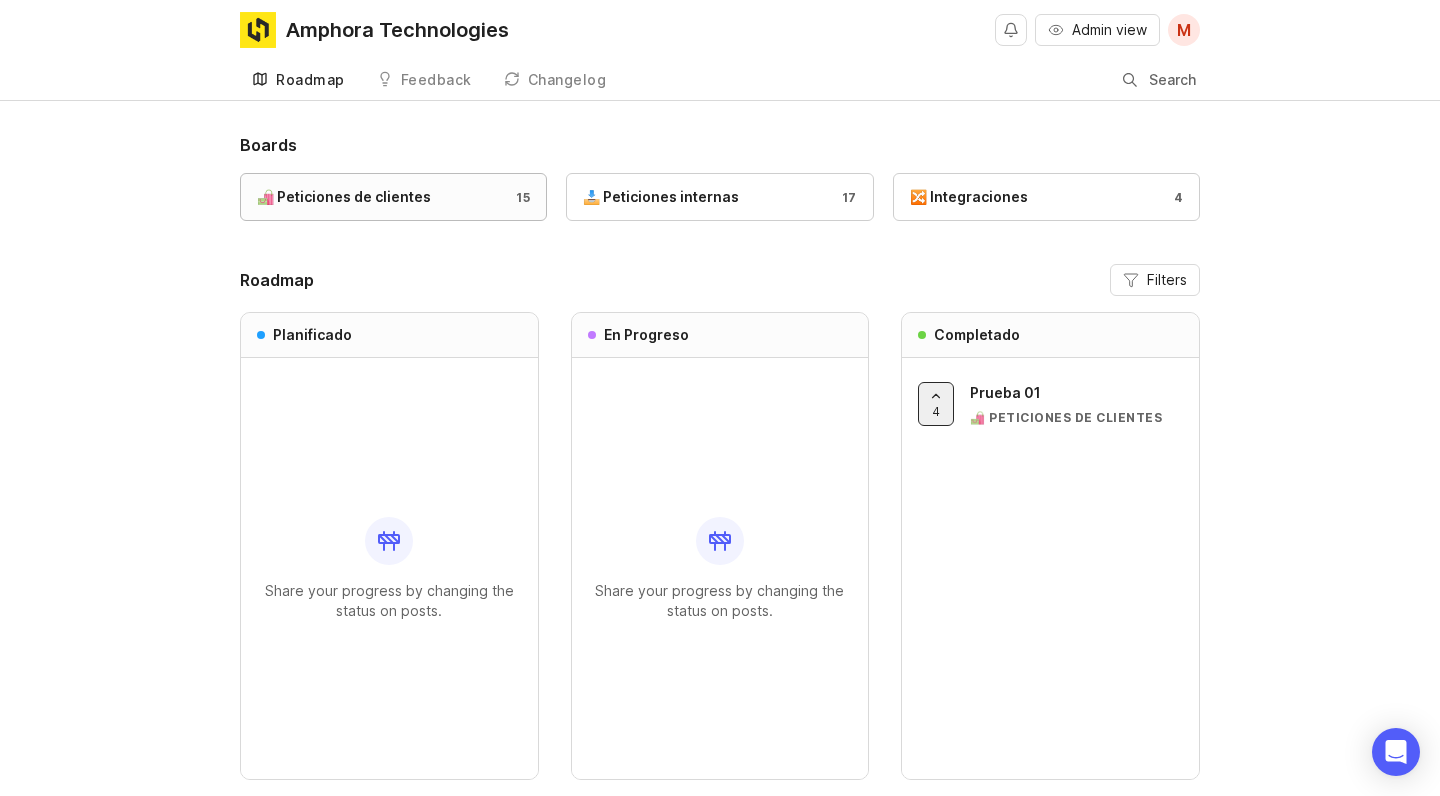 click on "🛍️ Peticiones de clientes" at bounding box center [344, 197] 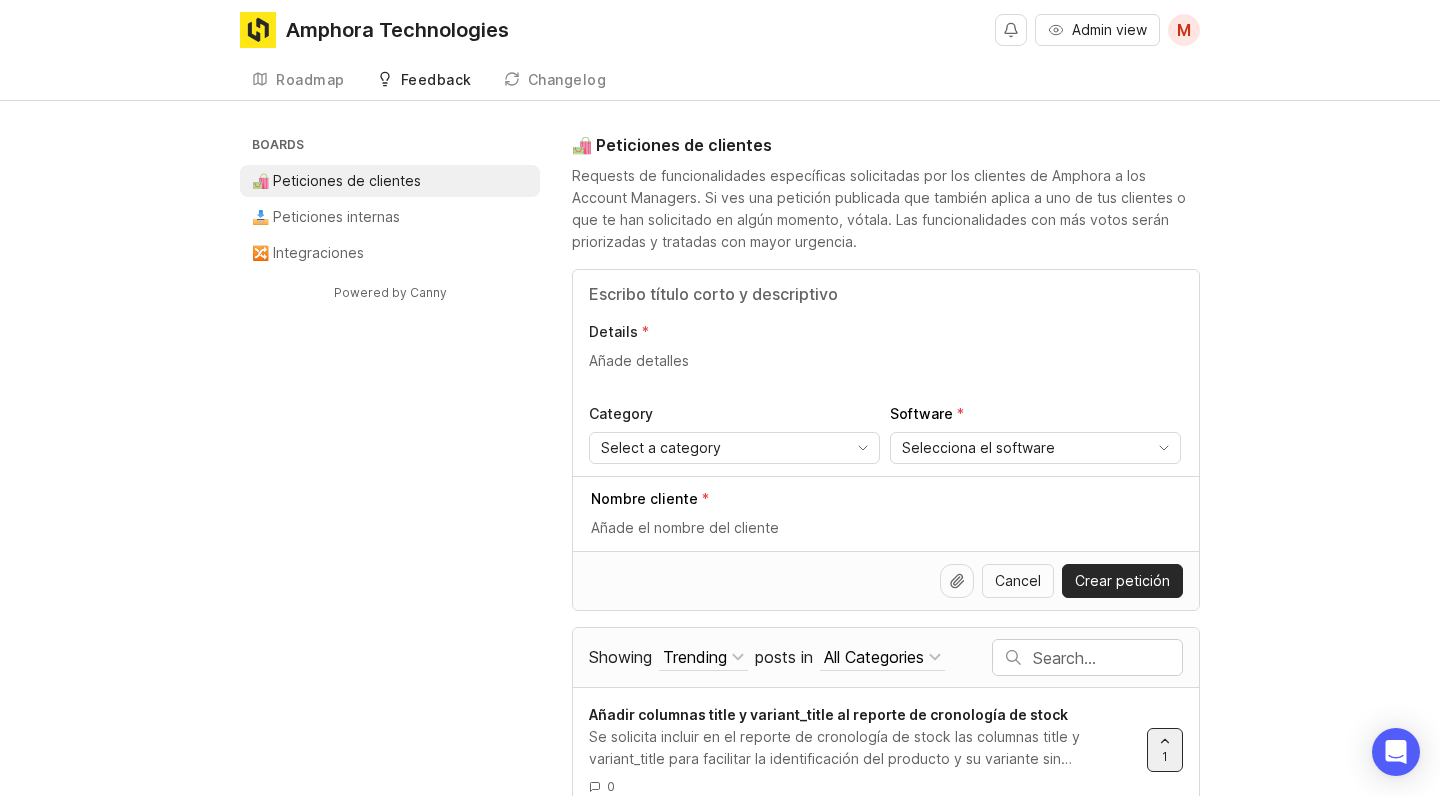 paste on "Permitir saltar la preventa de múltiples pedidos a la vez" 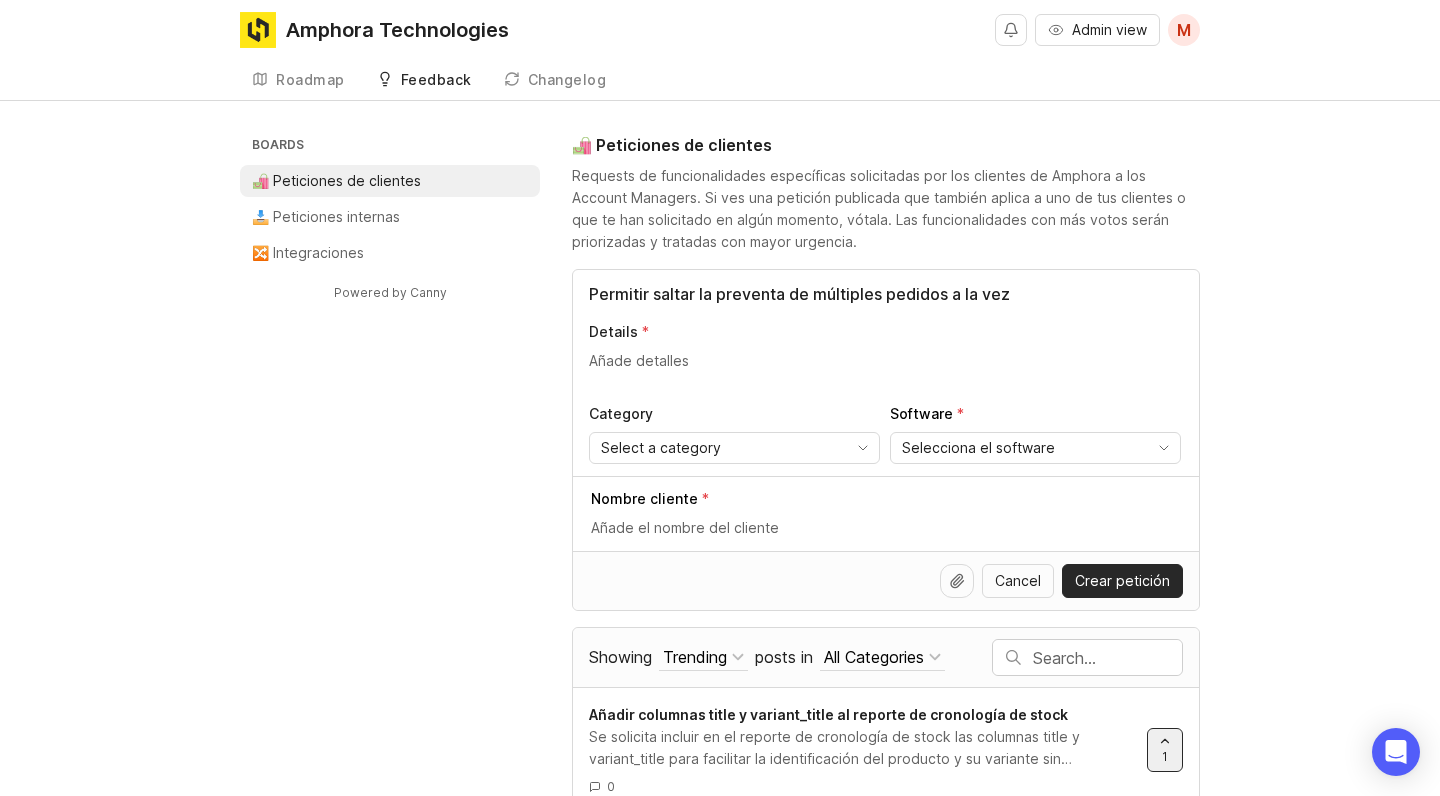 type on "Permitir saltar la preventa de múltiples pedidos a la vez" 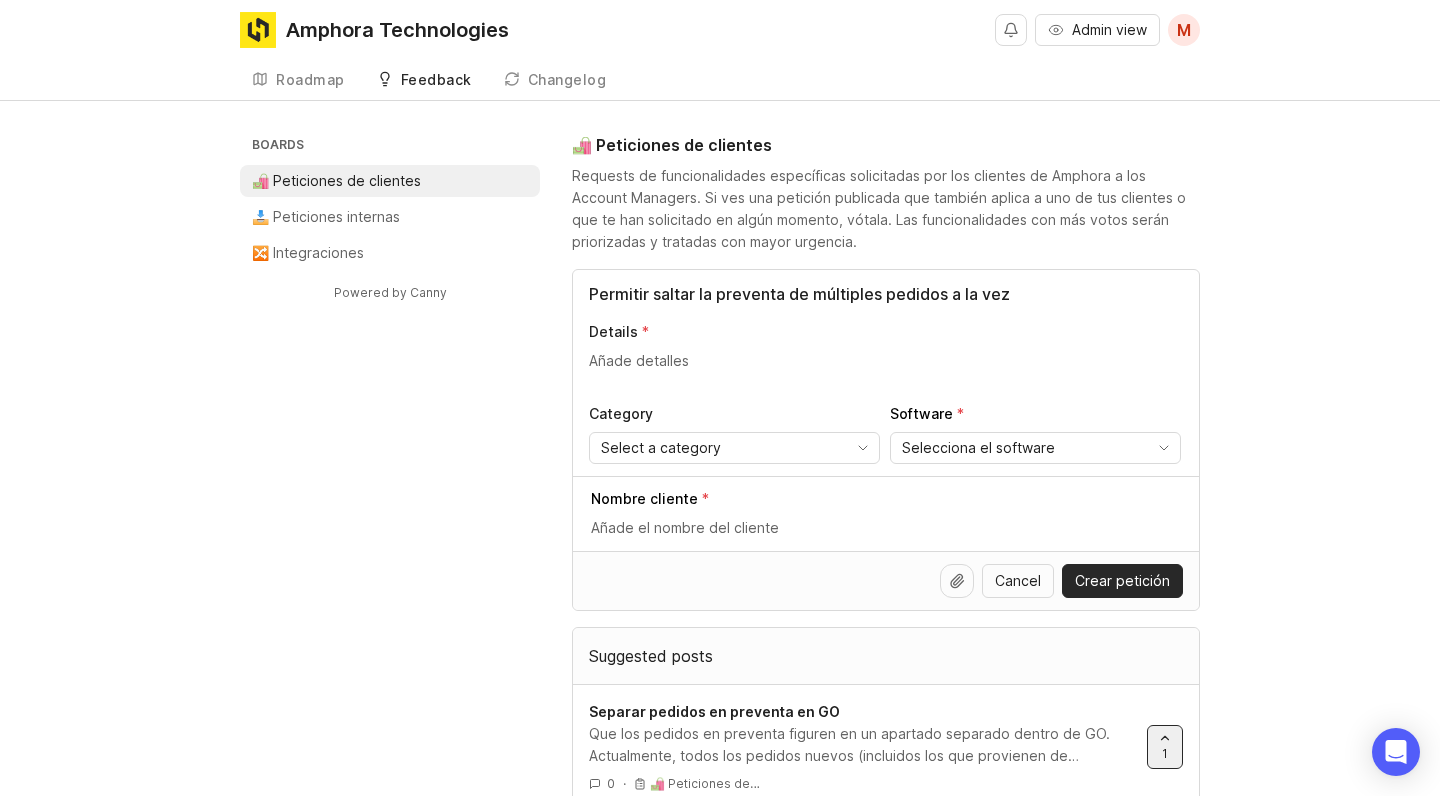 paste on "Actualmente solo es posible saltar la preventa de forma individual por pedido. Se solicita habilitar la opción de seleccionar múltiples pedidos y aplicar el salto de preventa en bloque, con un solo clic, para agilizar la operativa." 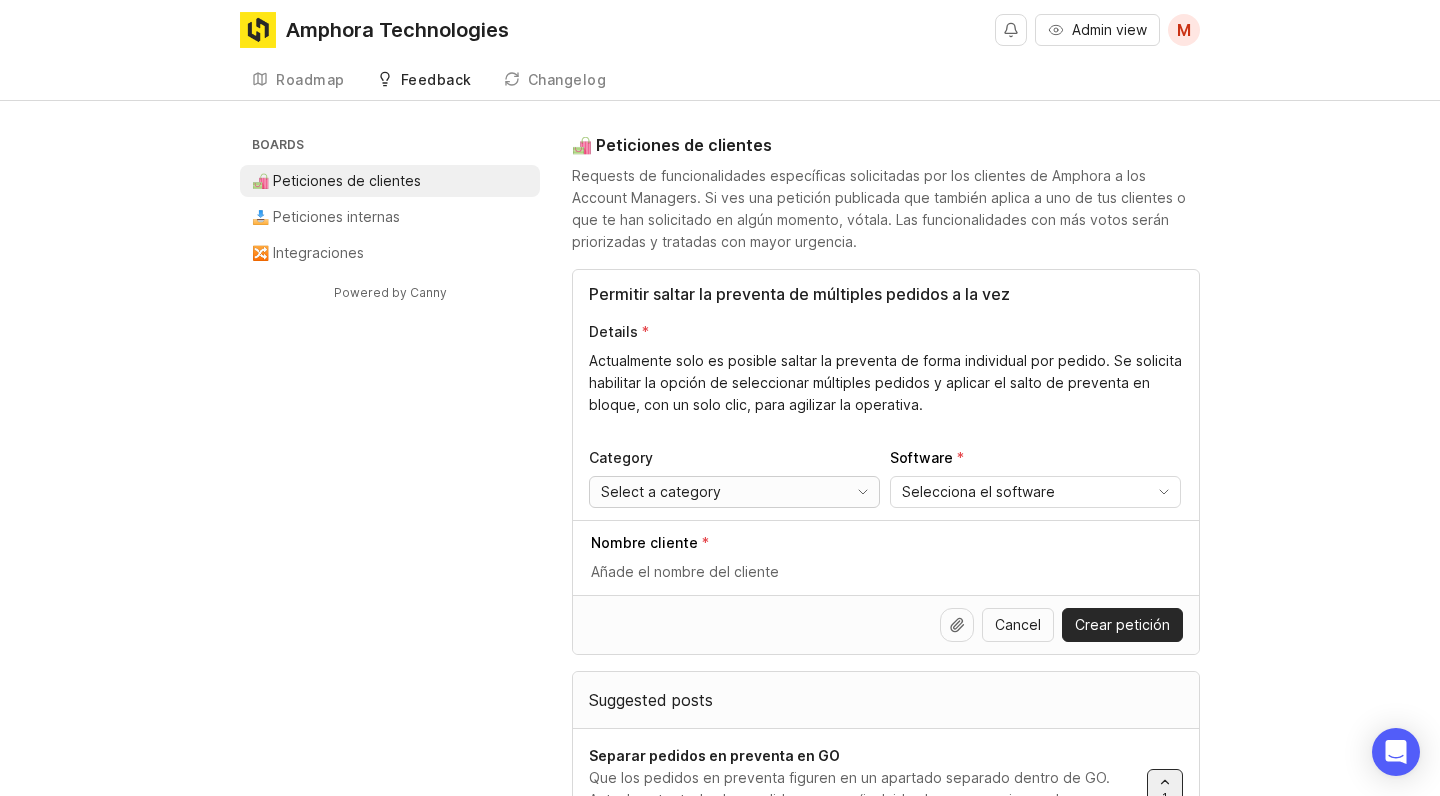 type on "Actualmente solo es posible saltar la preventa de forma individual por pedido. Se solicita habilitar la opción de seleccionar múltiples pedidos y aplicar el salto de preventa en bloque, con un solo clic, para agilizar la operativa." 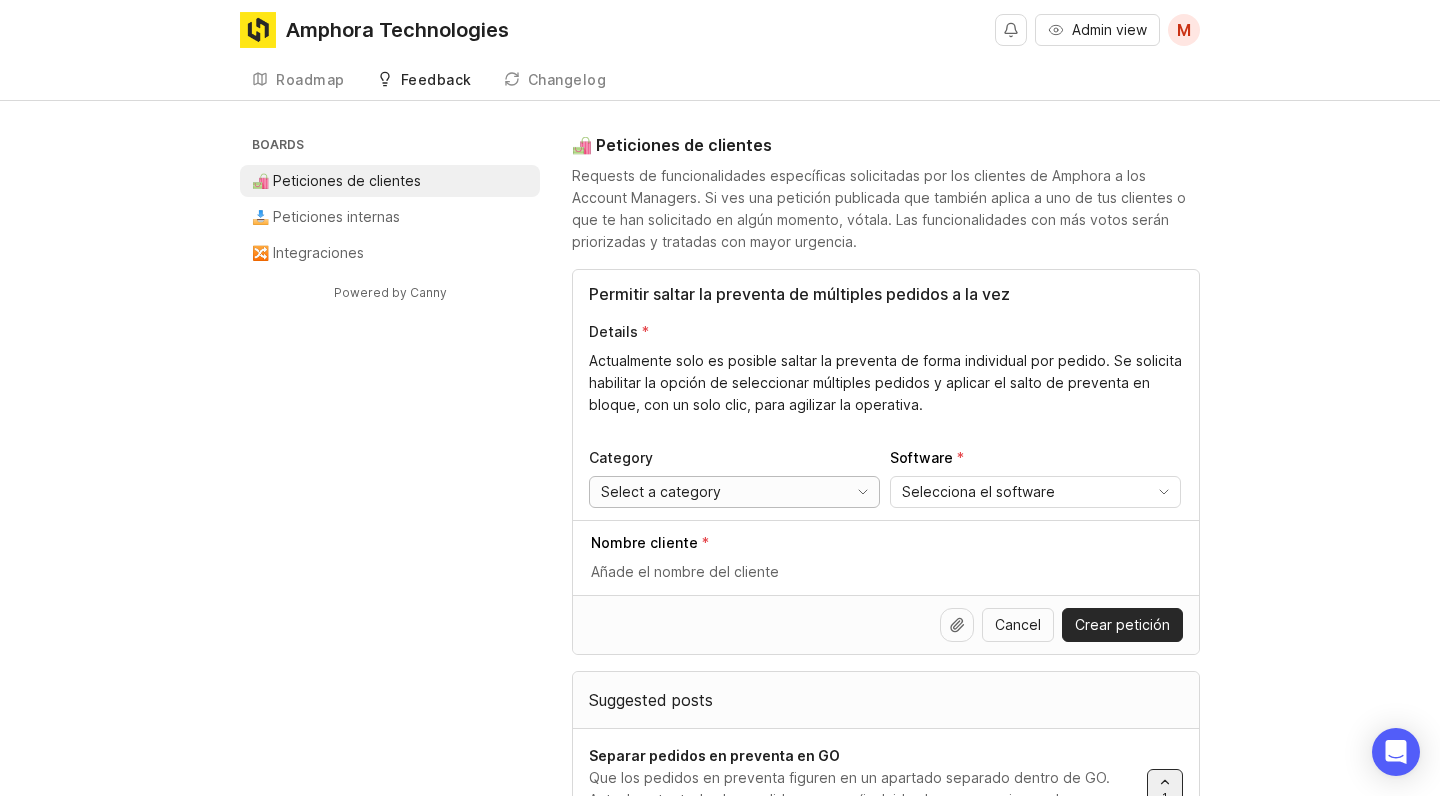 click on "Select a category" at bounding box center [661, 492] 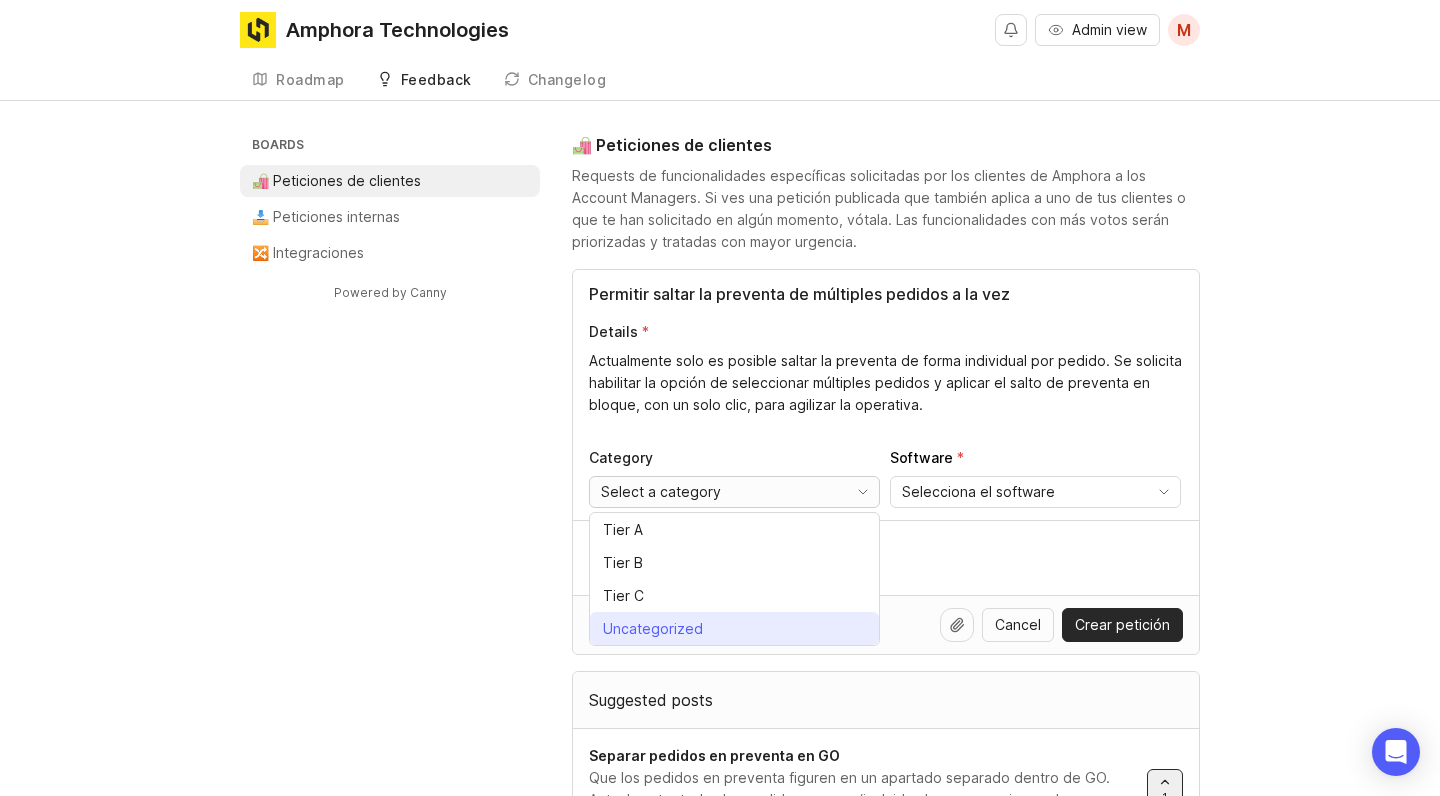 click on "Uncategorized" at bounding box center [653, 629] 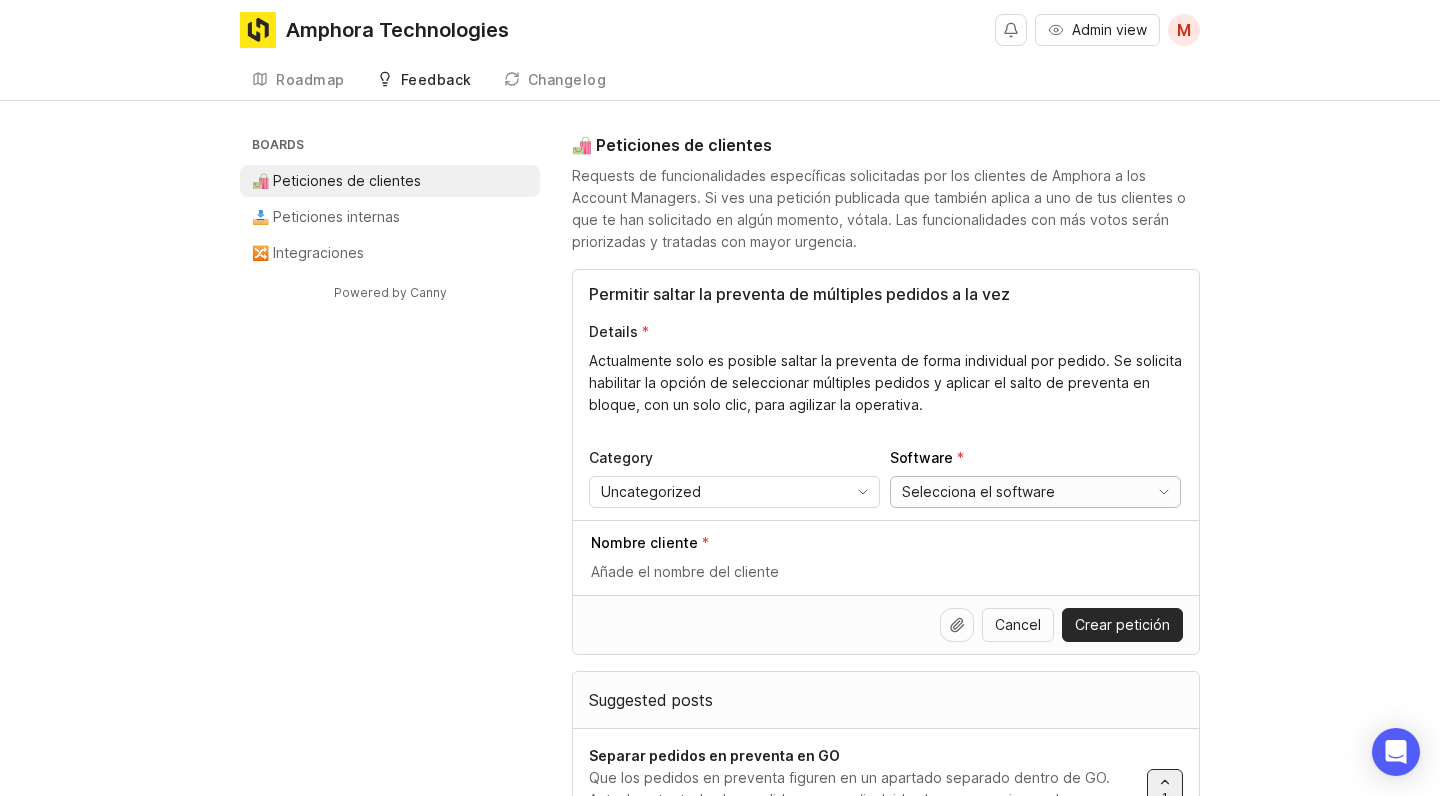 click on "Selecciona el software" at bounding box center [1015, 492] 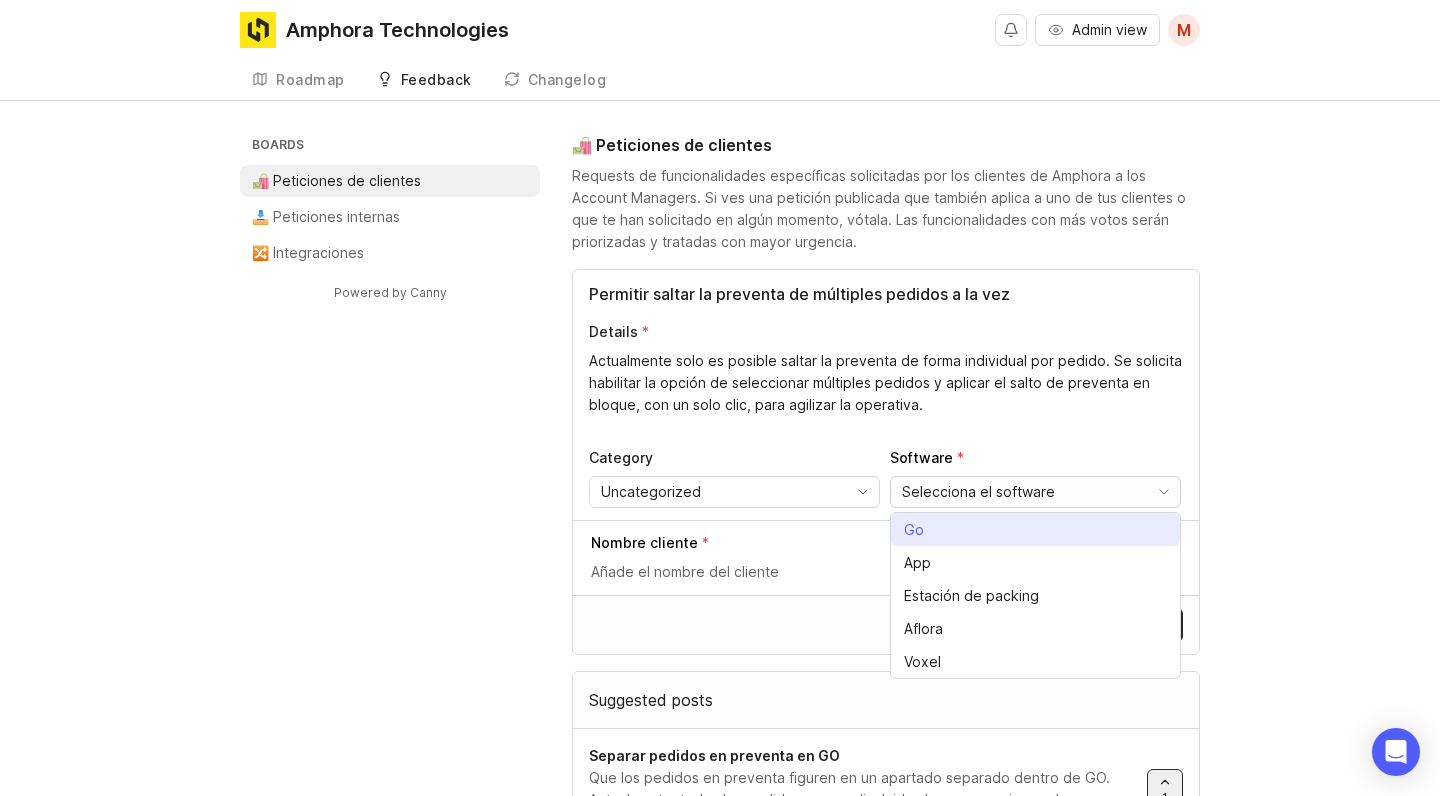click on "Go" at bounding box center (918, 530) 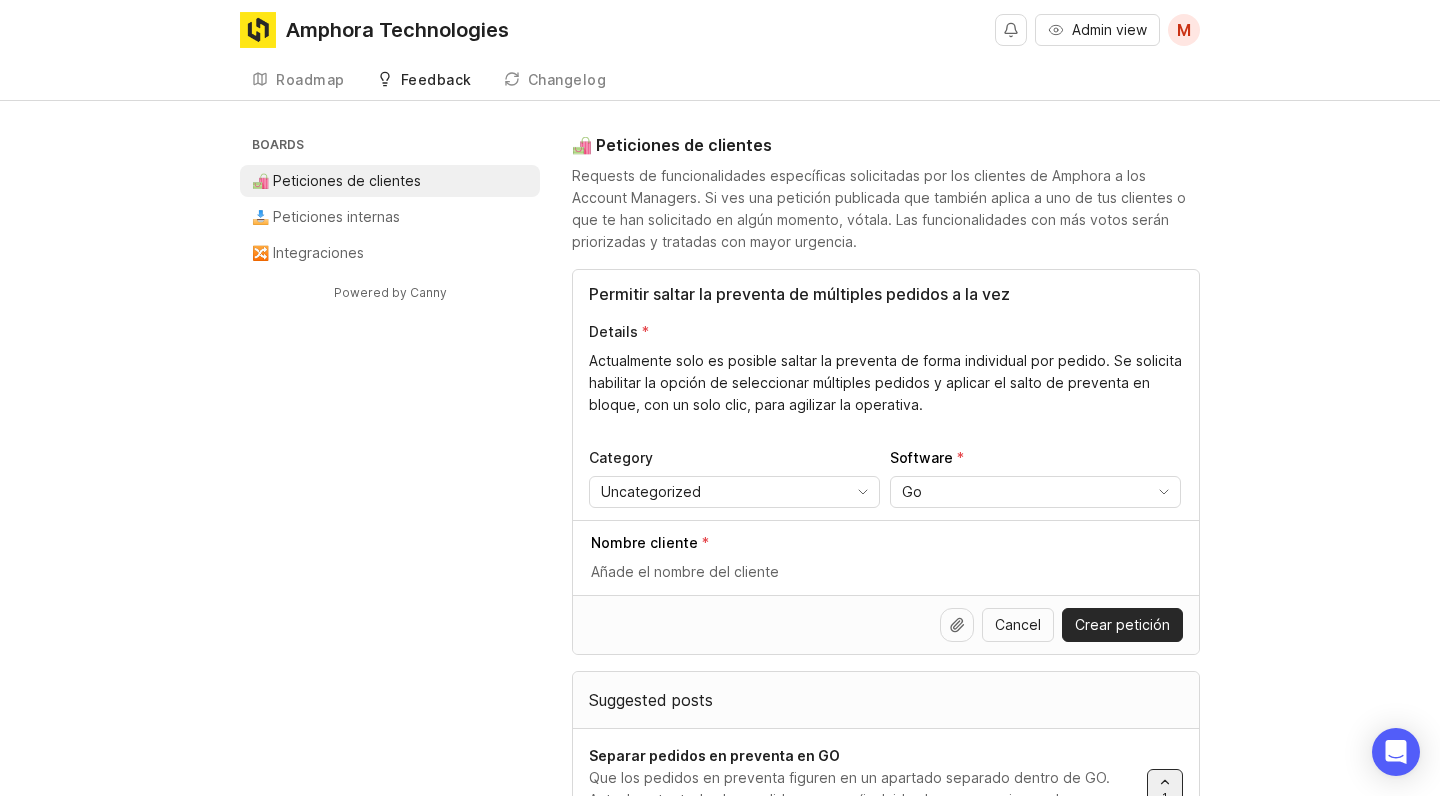 click at bounding box center (887, 572) 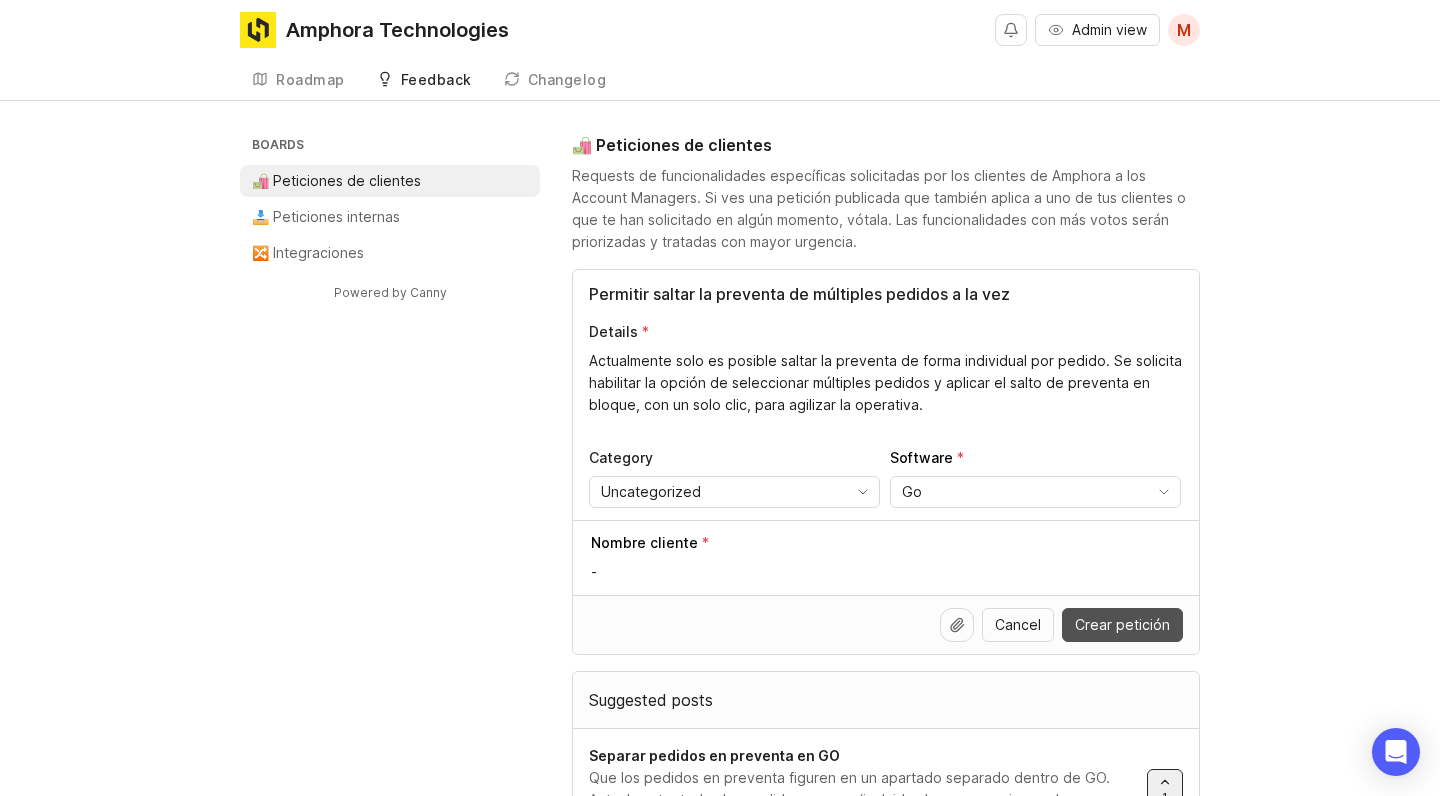 type on "-" 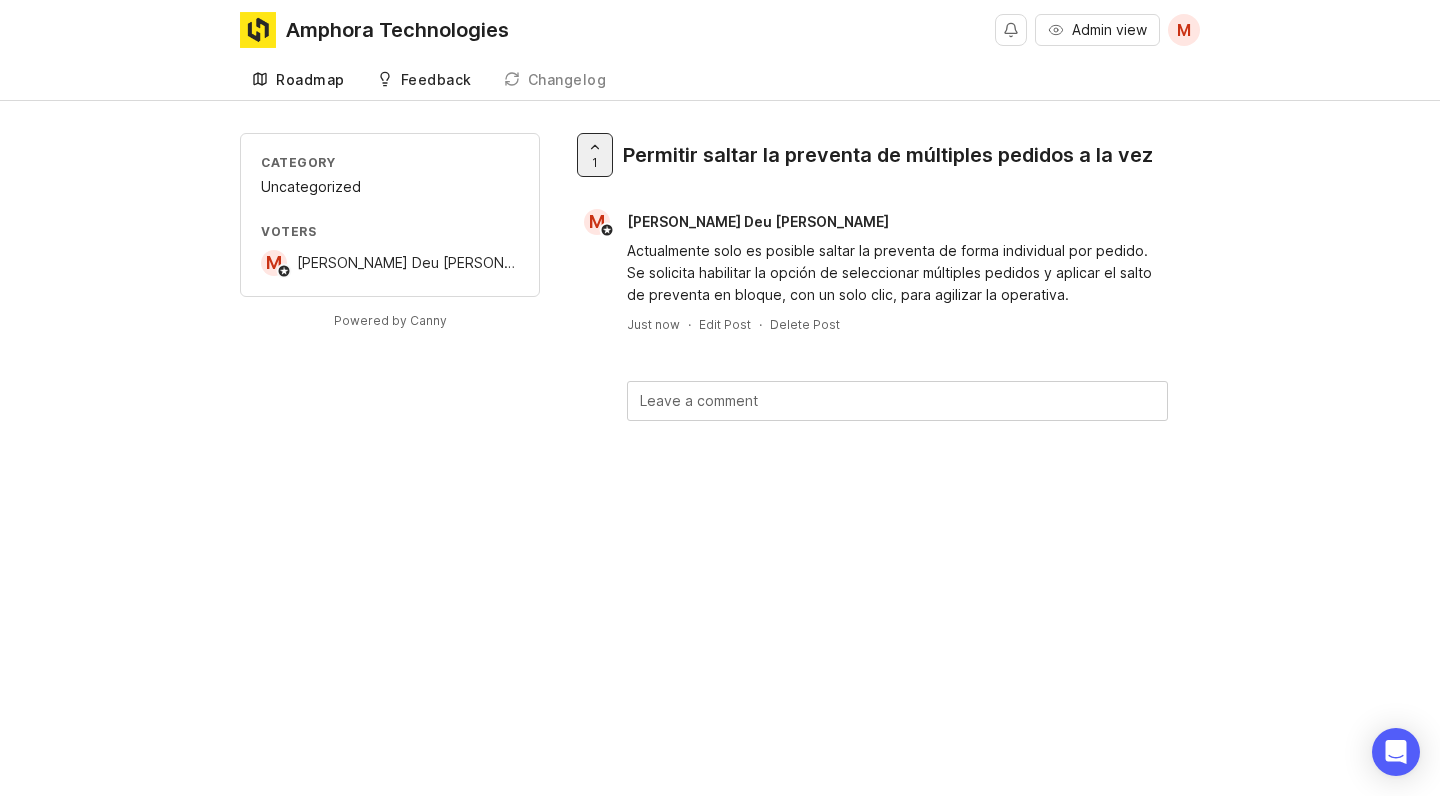click on "Roadmap" at bounding box center (310, 80) 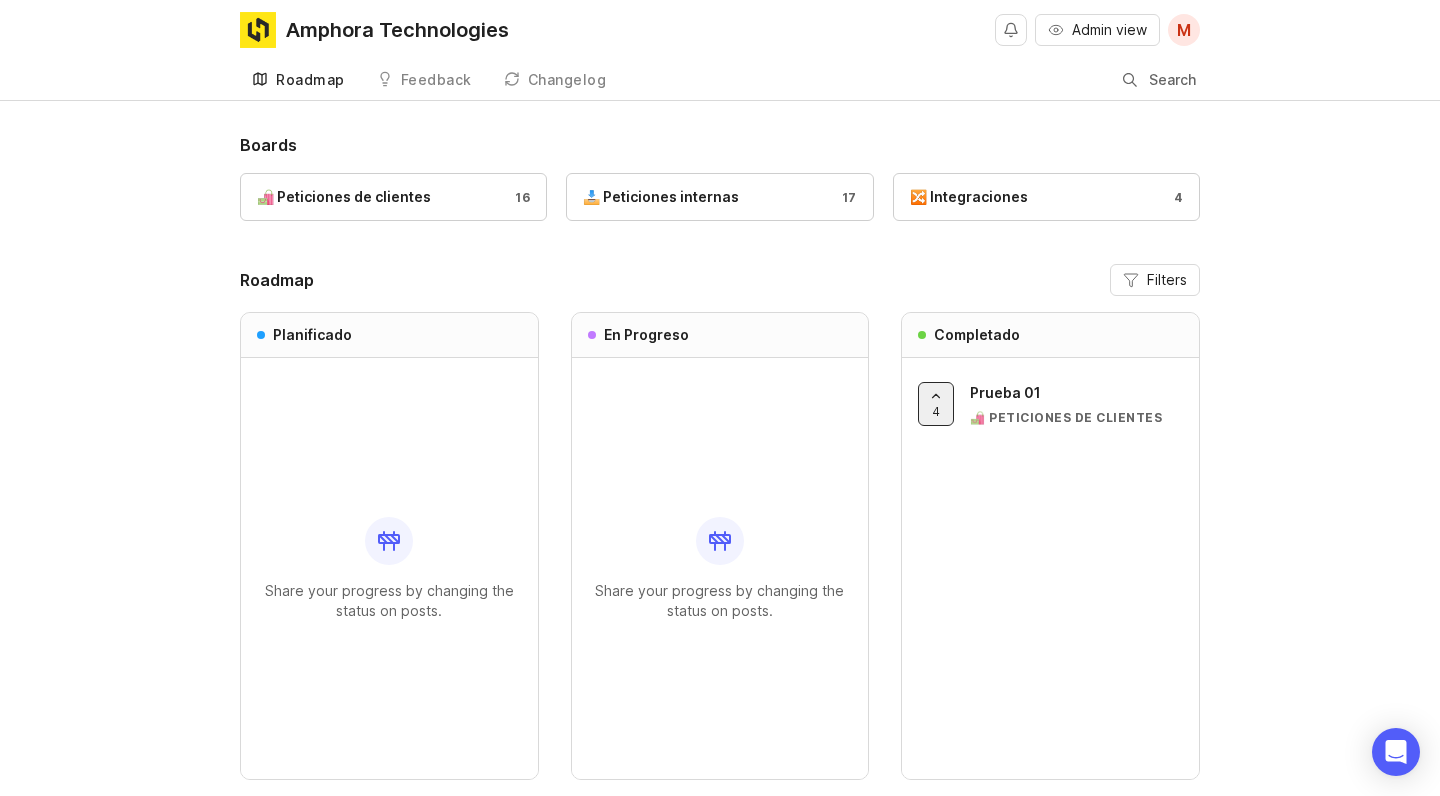 click on "Boards 🛍️ Peticiones de clientes 16 📥 Peticiones internas 17 🔀 Integraciones 4 Roadmap Filters Planificado Share your progress by changing the status on posts. En Progreso Share your progress by changing the status on posts. Completado 4 Prueba 01 🛍️ Peticiones de clientes" at bounding box center [720, 472] 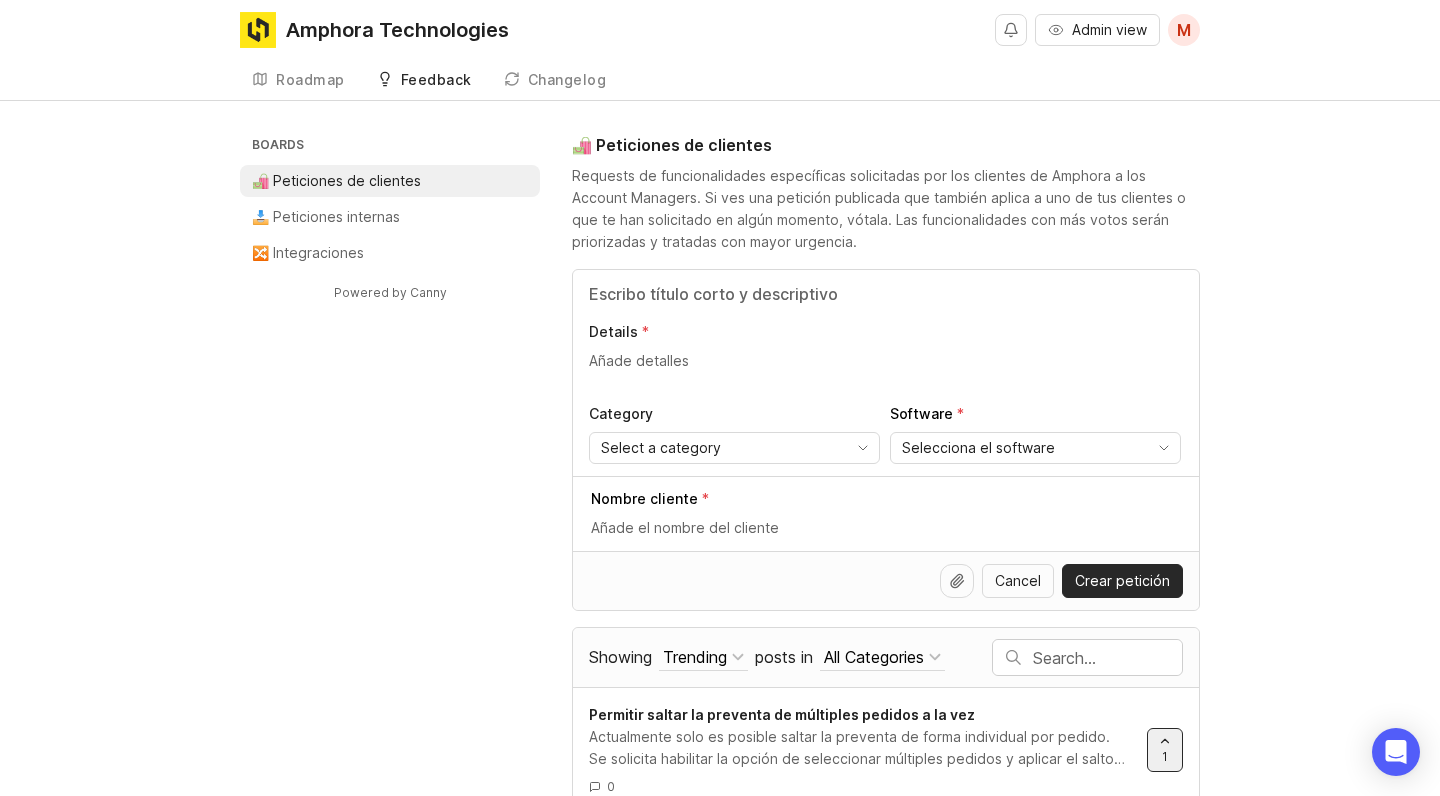 click at bounding box center (886, 294) 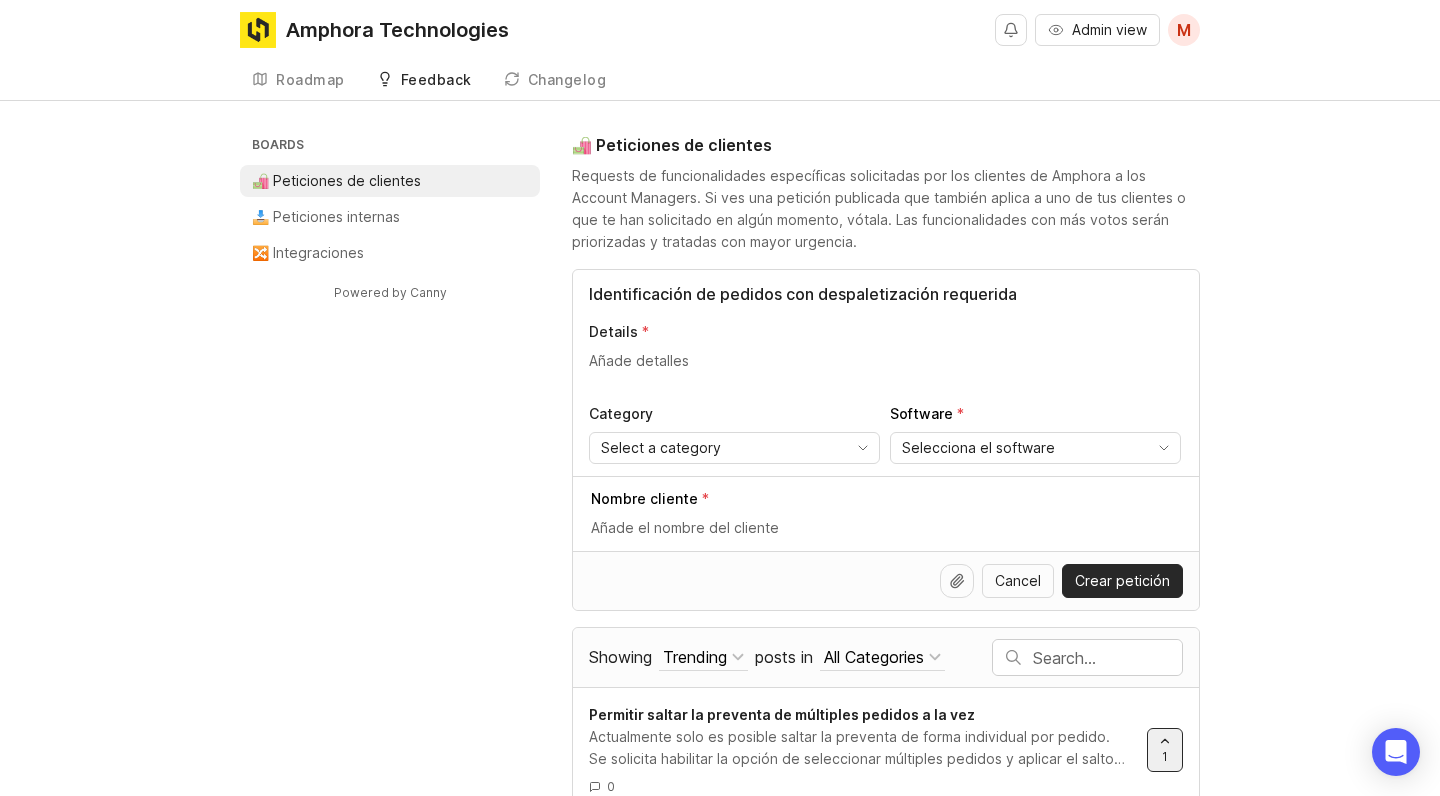 type on "Identificación de pedidos con despaletización requerida" 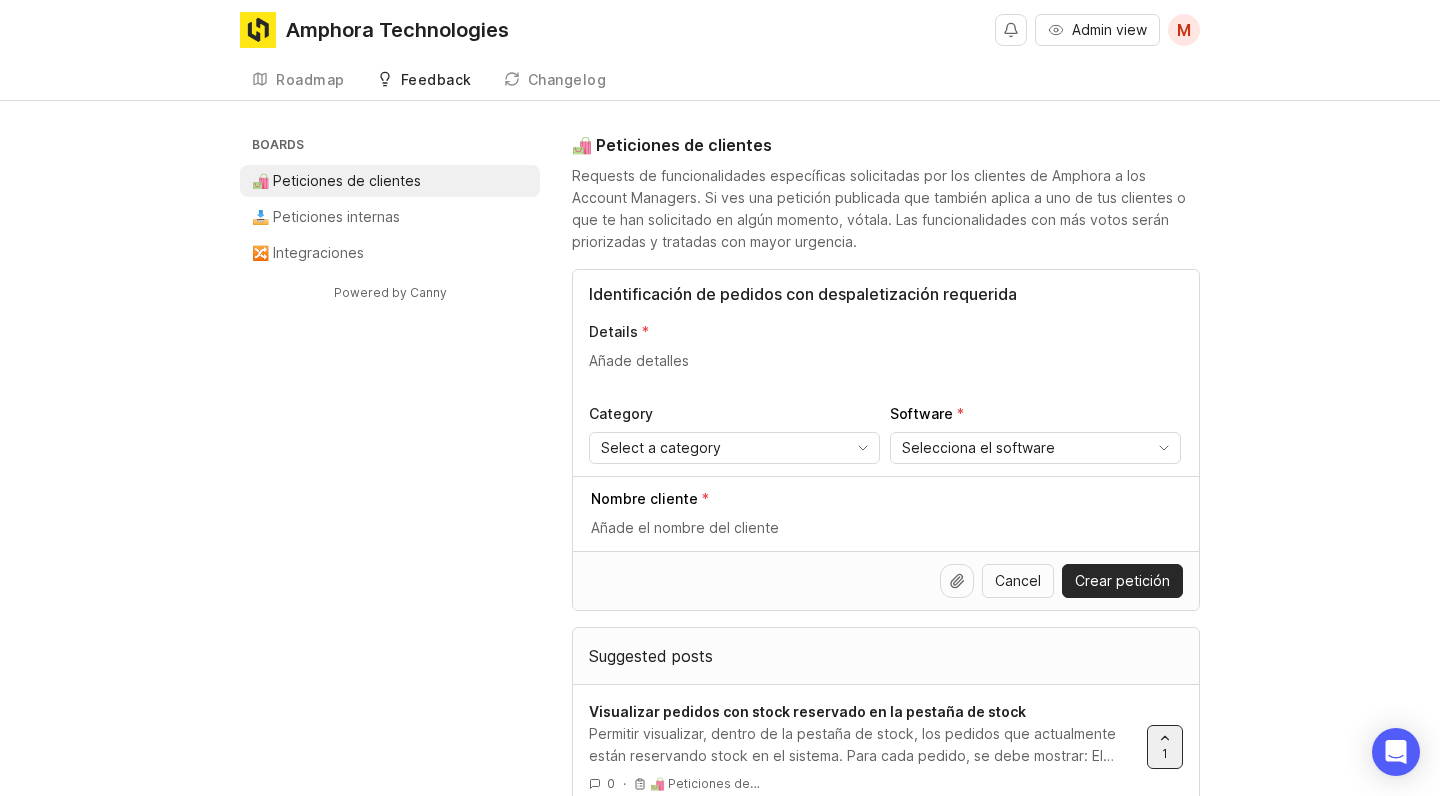 paste on "Actualmente, los pedidos que requieren despaletización se gestionan fuera de la plataforma y de forma manual, ya que no existe un modo de marcarlos o identificarlos digitalmente. Se solicita habilitar una opción en la plataforma para informar cuándo un pedido necesita despaletizarse, lo que permitirá automatizar su gestión y aplicar el coste extra asociado por pallet de forma precisa." 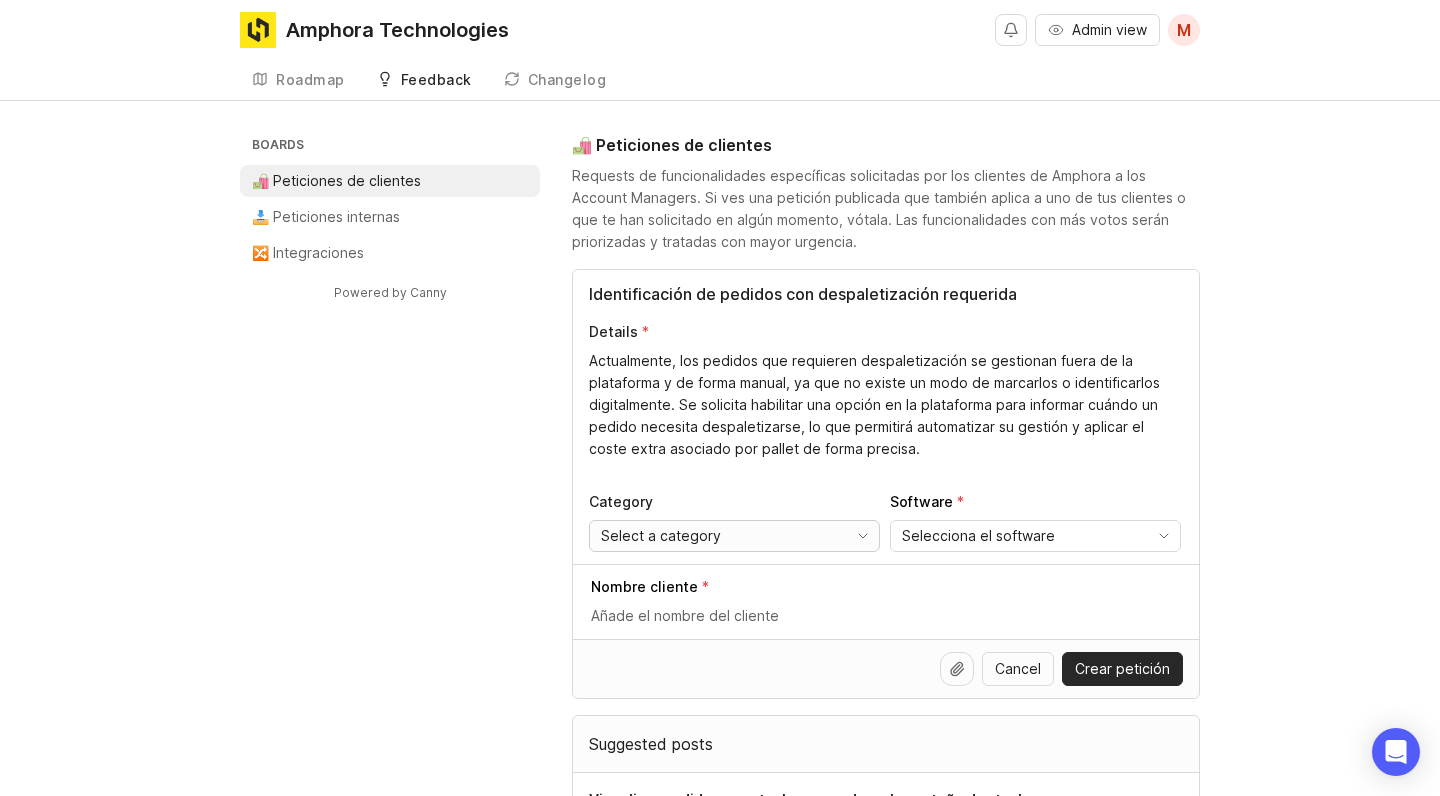 type on "Actualmente, los pedidos que requieren despaletización se gestionan fuera de la plataforma y de forma manual, ya que no existe un modo de marcarlos o identificarlos digitalmente. Se solicita habilitar una opción en la plataforma para informar cuándo un pedido necesita despaletizarse, lo que permitirá automatizar su gestión y aplicar el coste extra asociado por pallet de forma precisa." 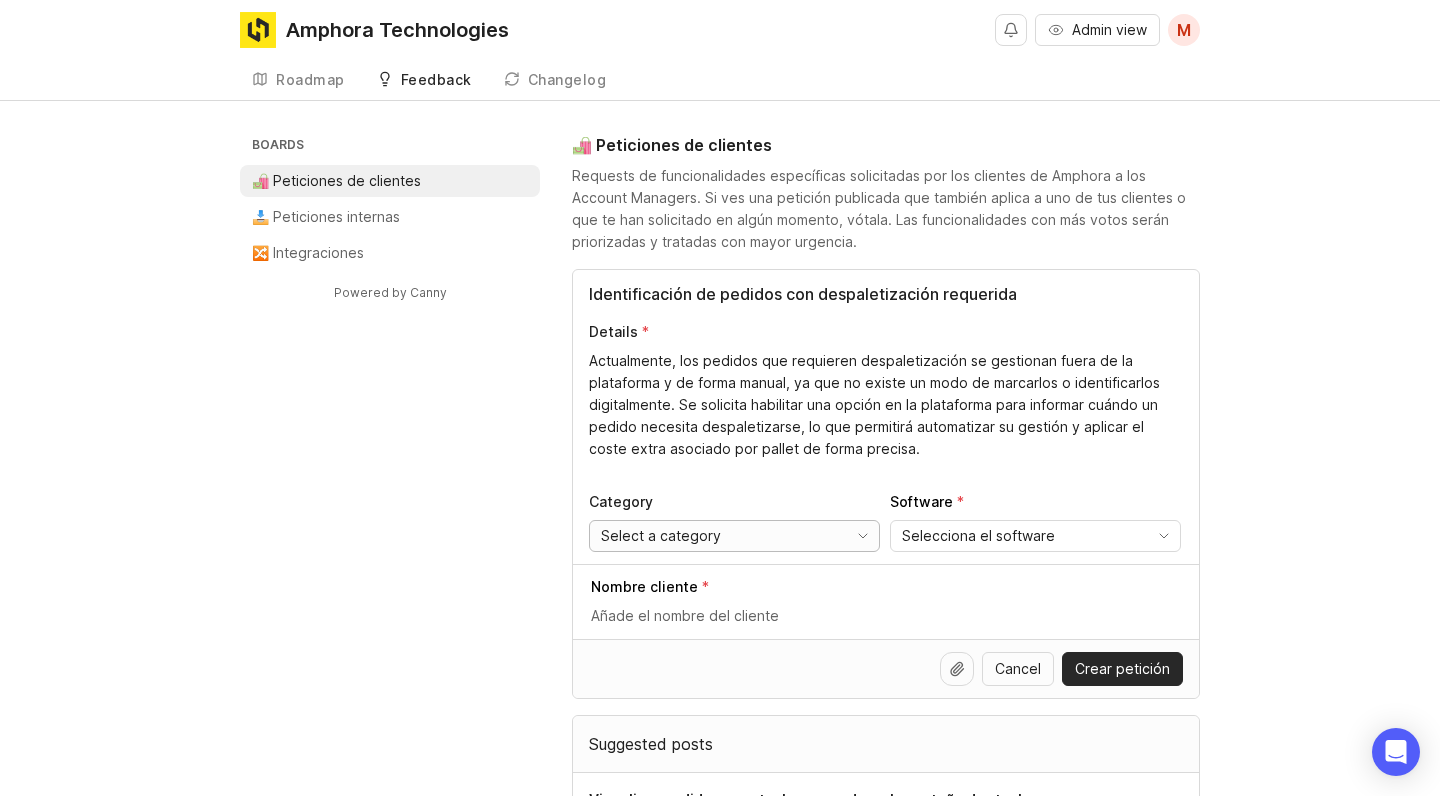 click on "Select a category" at bounding box center [661, 536] 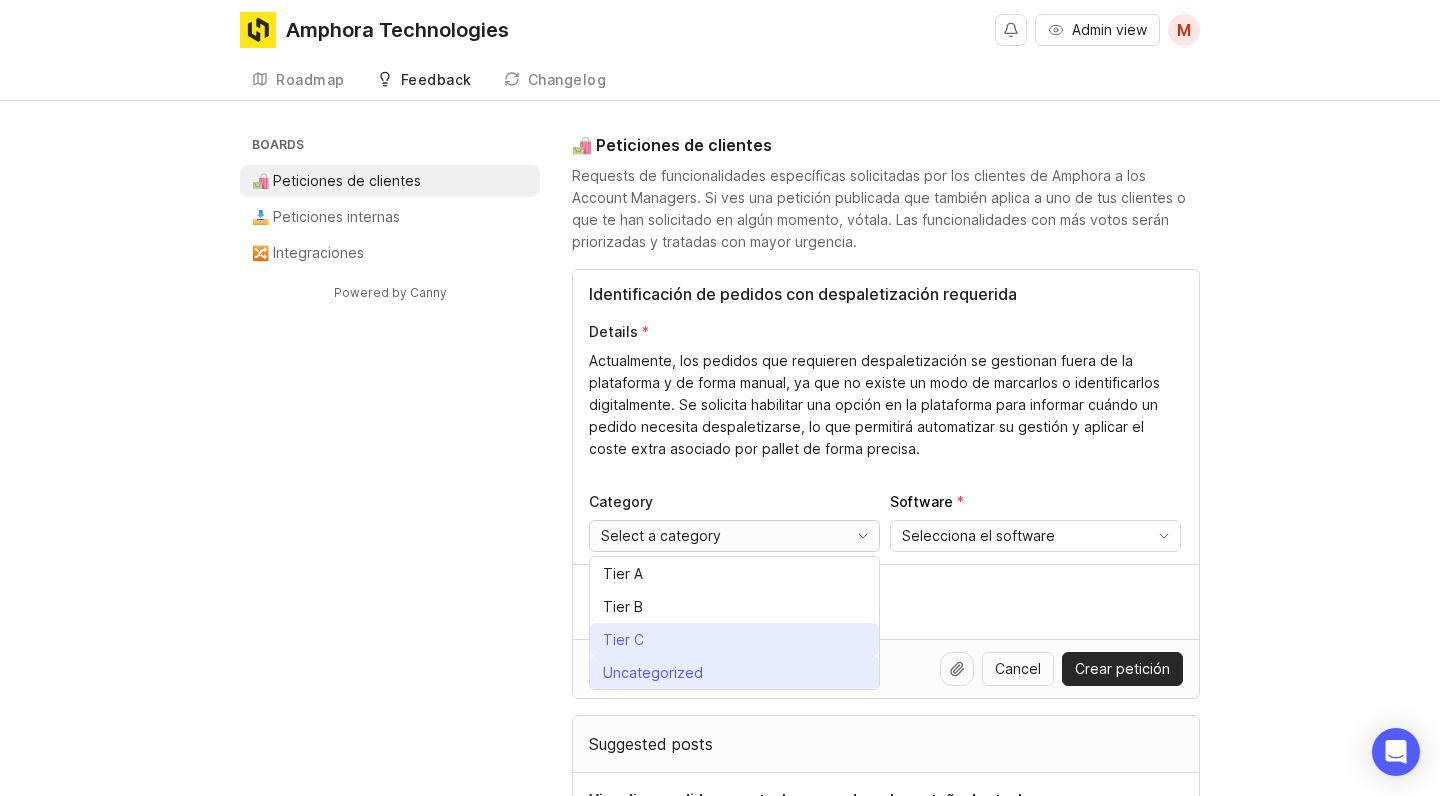 click on "Uncategorized" at bounding box center [653, 673] 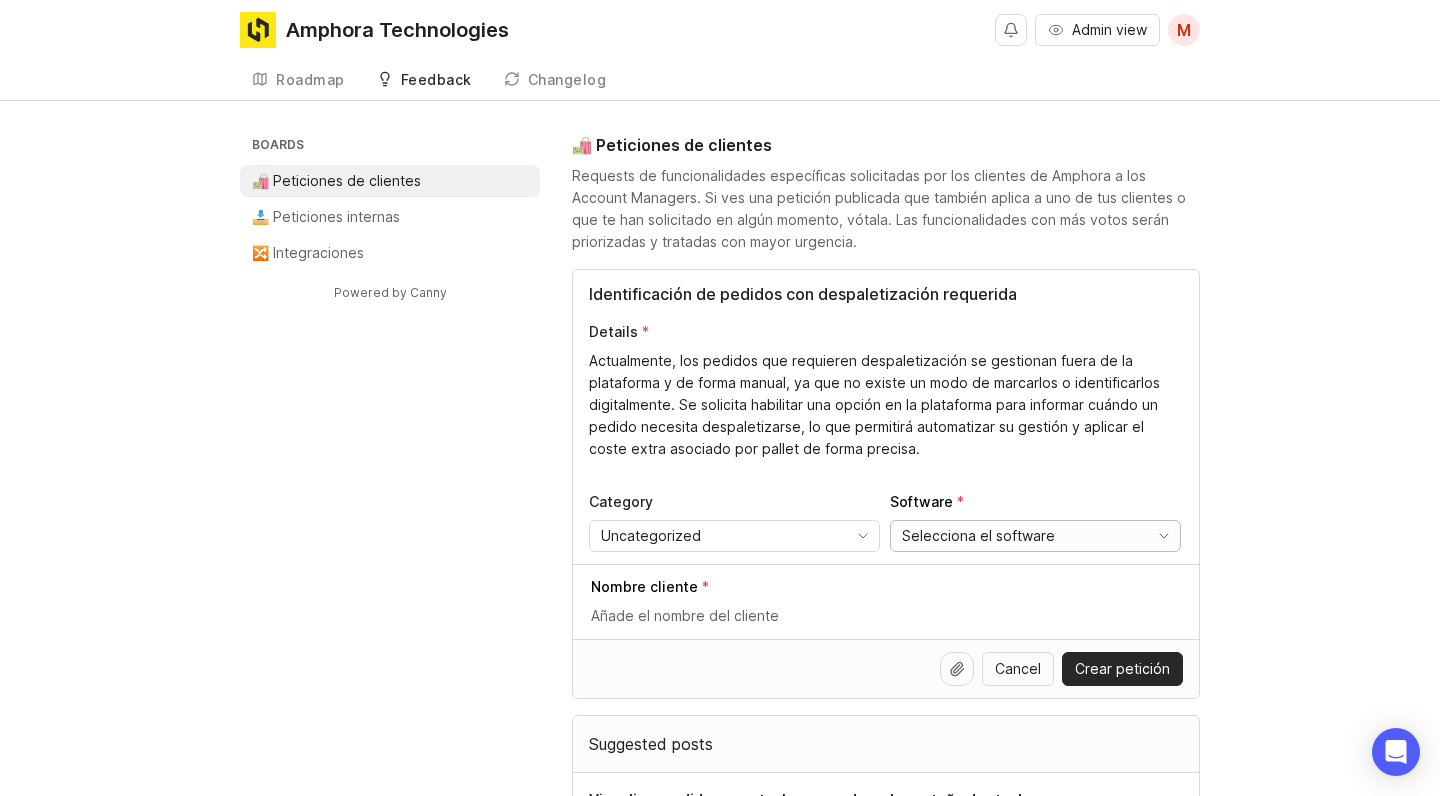 click on "Selecciona el software" at bounding box center (978, 536) 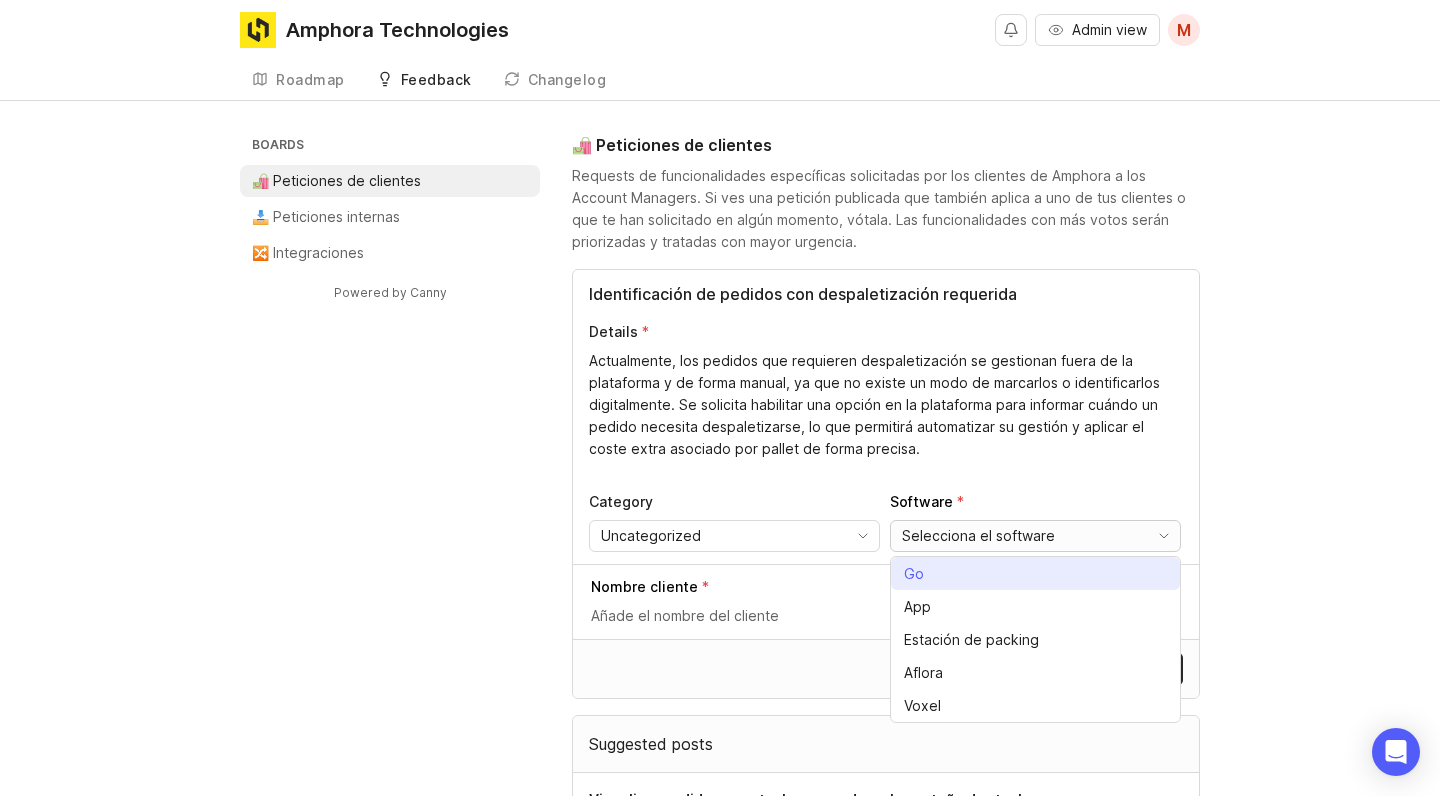 click on "Go" at bounding box center (914, 574) 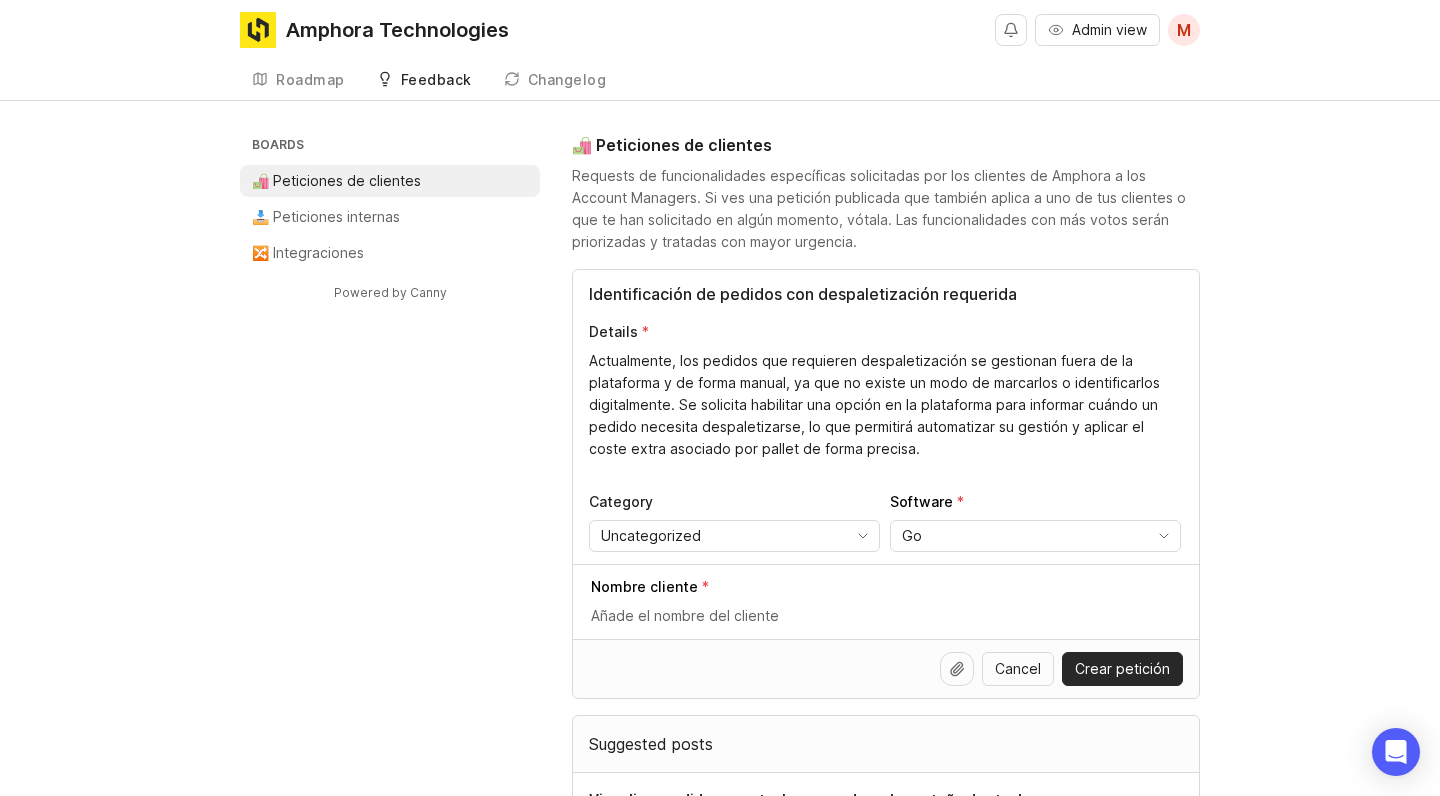 click on "Nombre cliente" at bounding box center (886, 601) 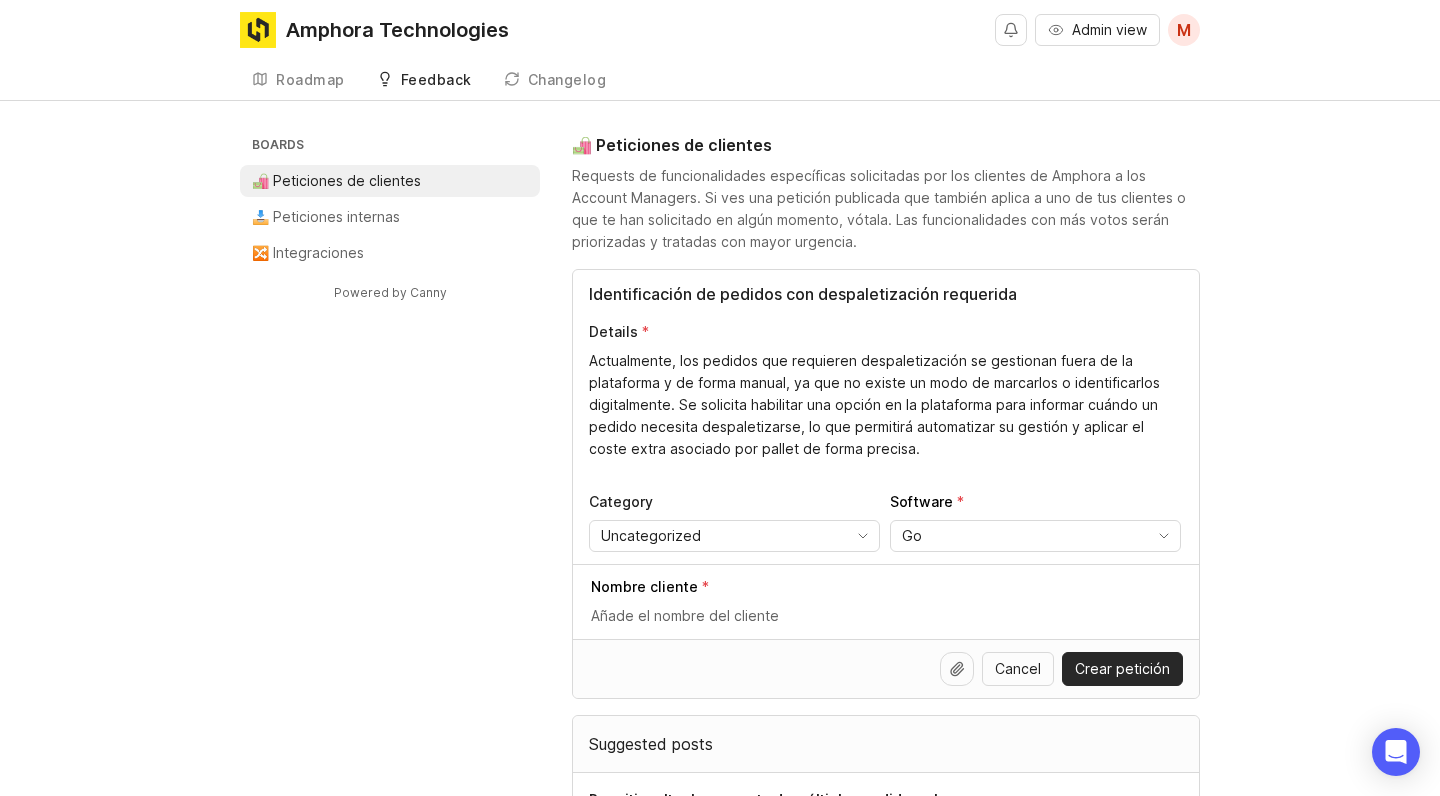 click at bounding box center [887, 616] 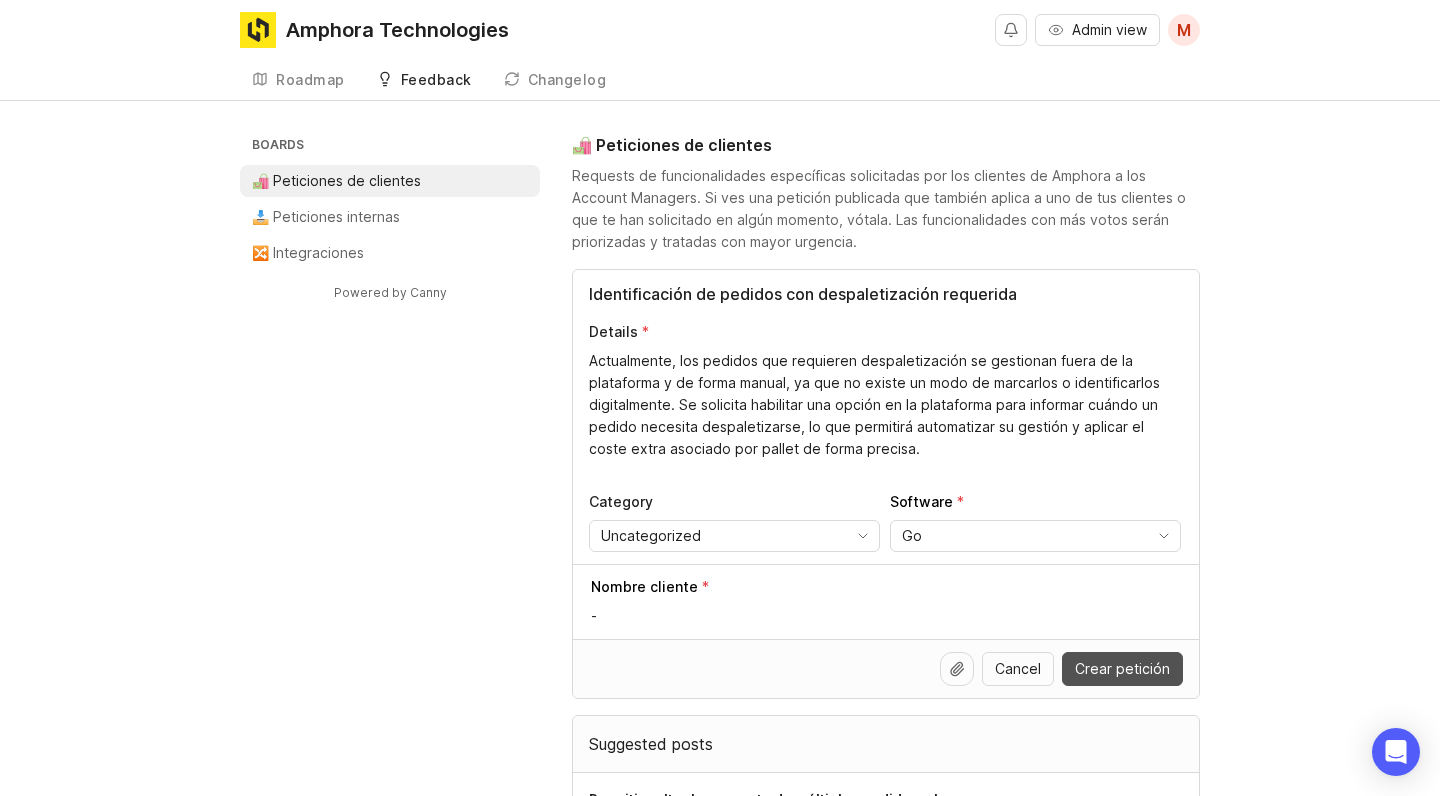 type on "-" 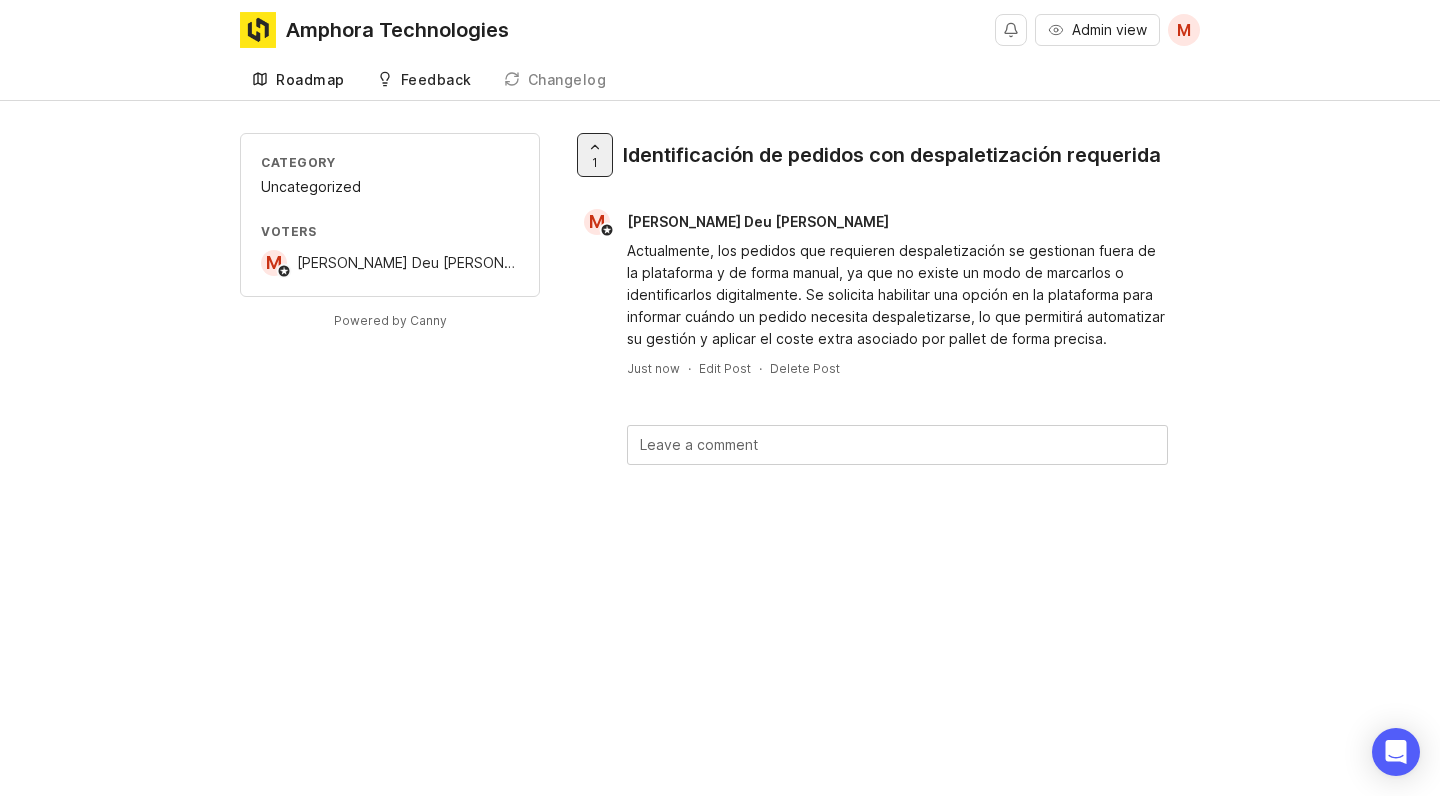 click on "Roadmap" at bounding box center (310, 80) 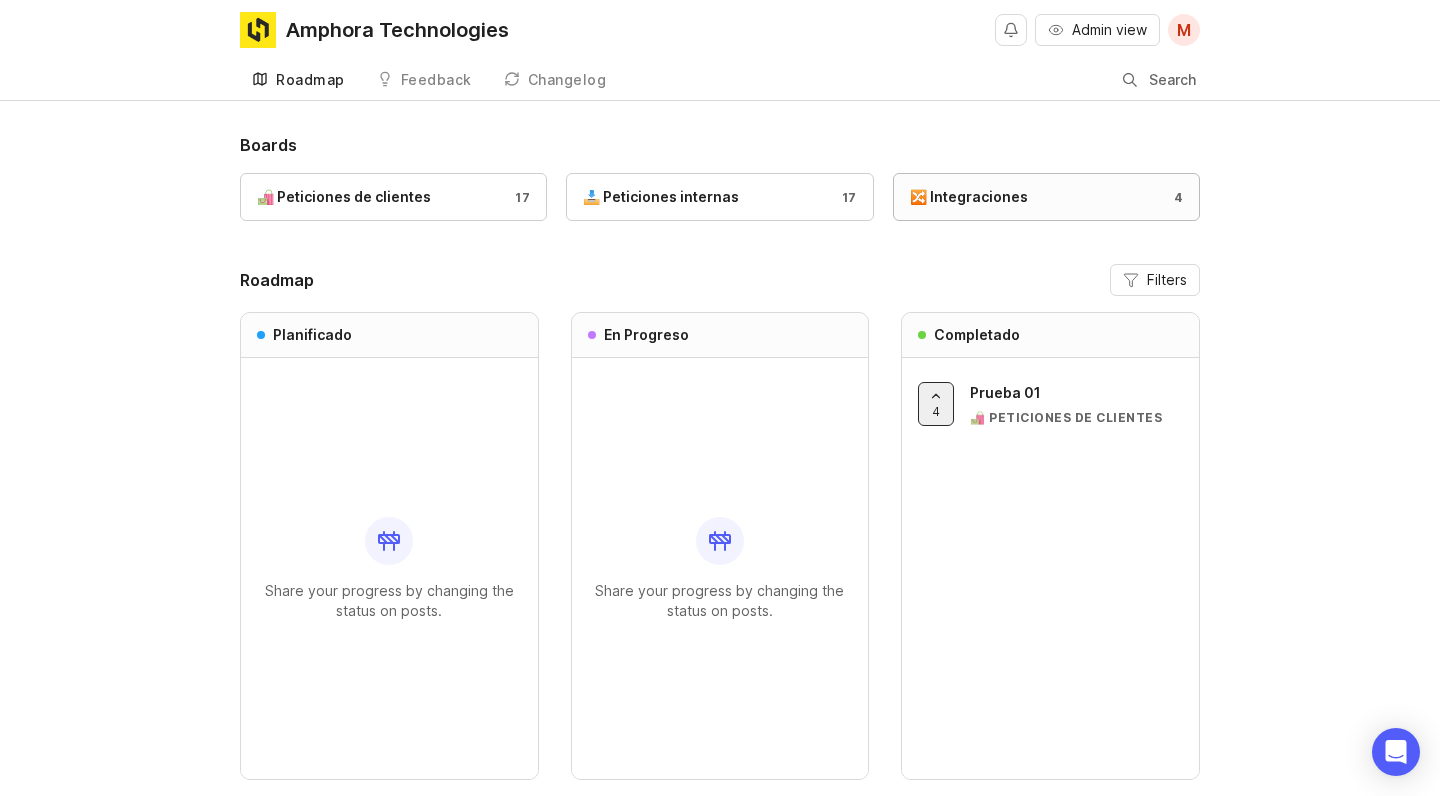 click on "🔀 Integraciones 4" at bounding box center (1046, 197) 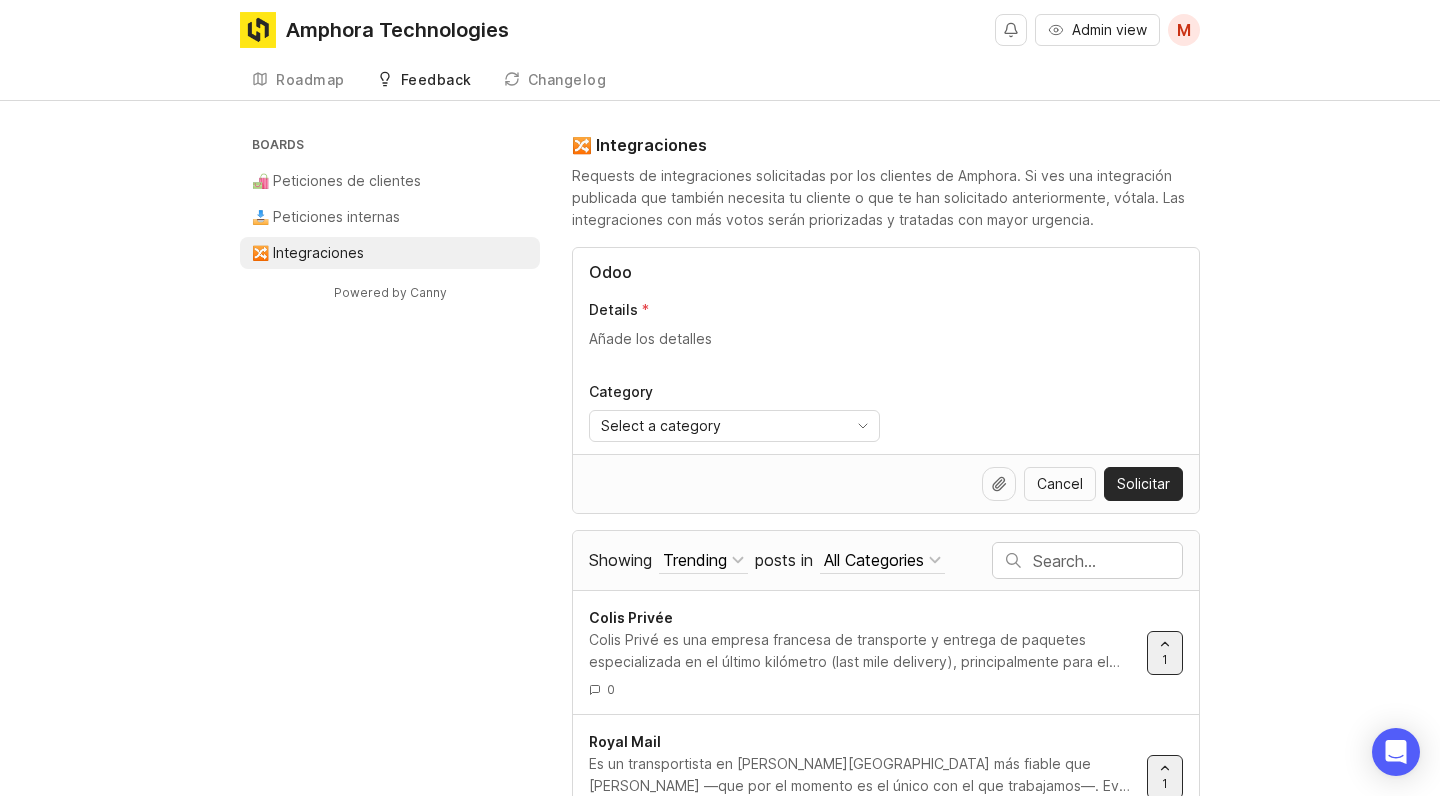 type on "Odoo" 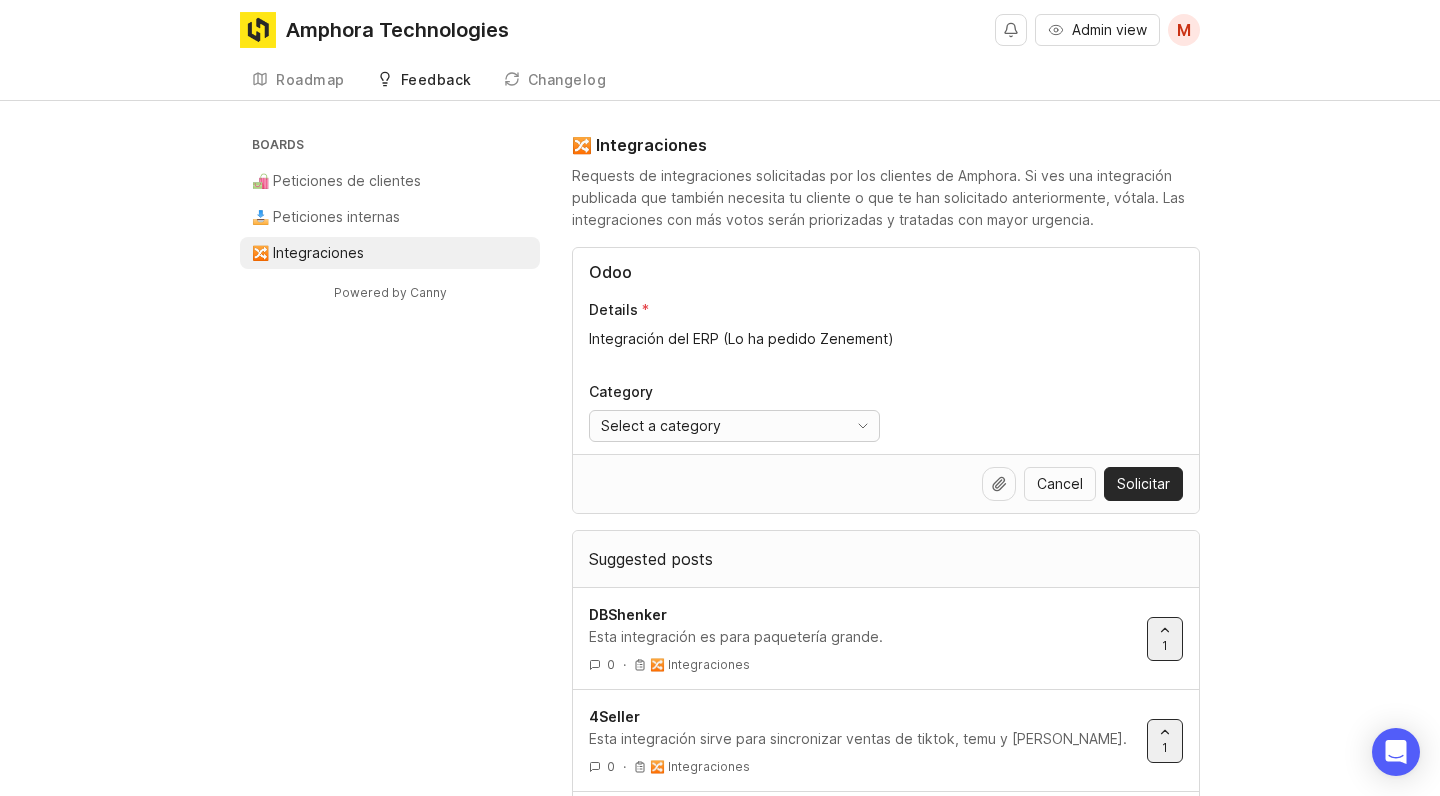 type on "Integración del ERP (Lo ha pedido Zenement)" 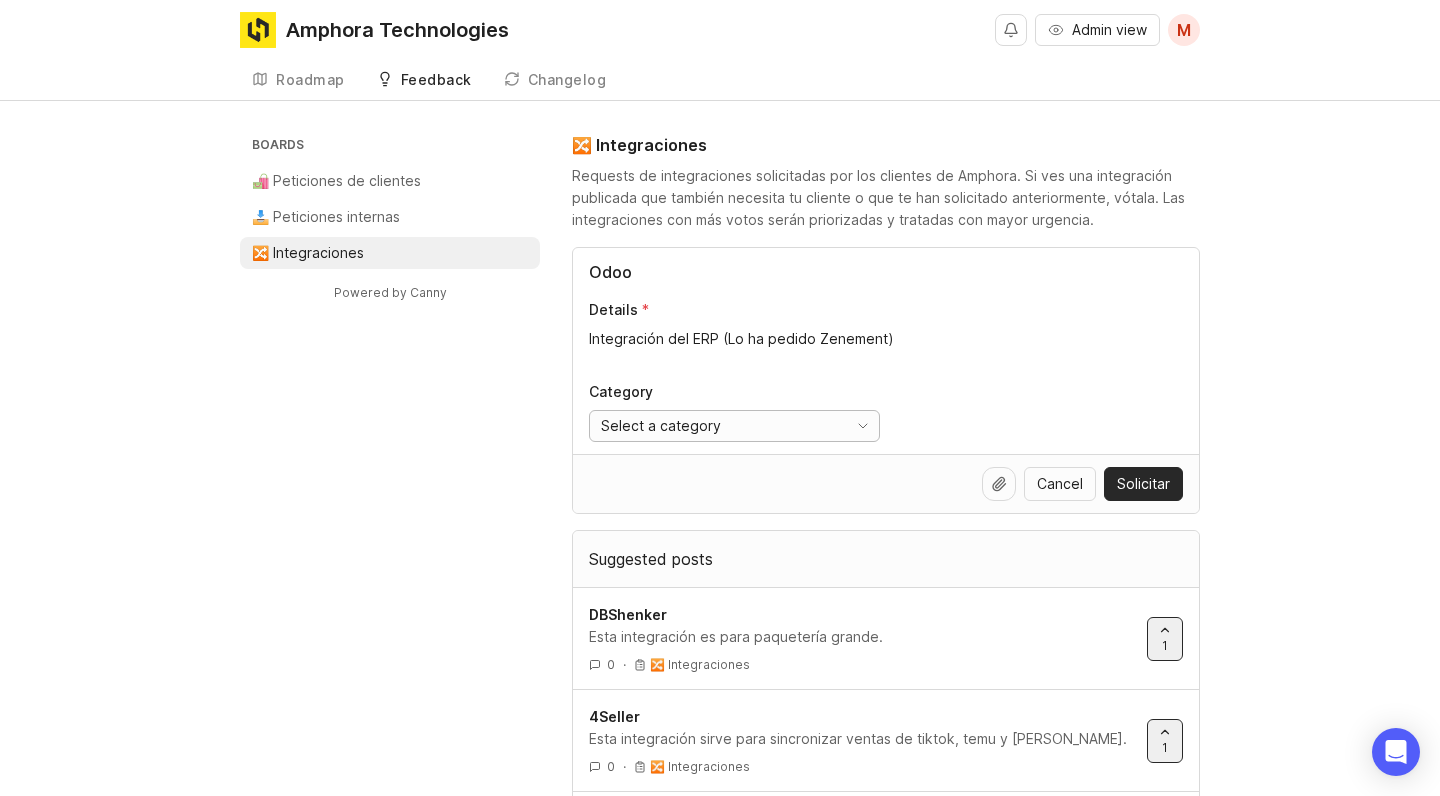click on "Select a category" at bounding box center [714, 426] 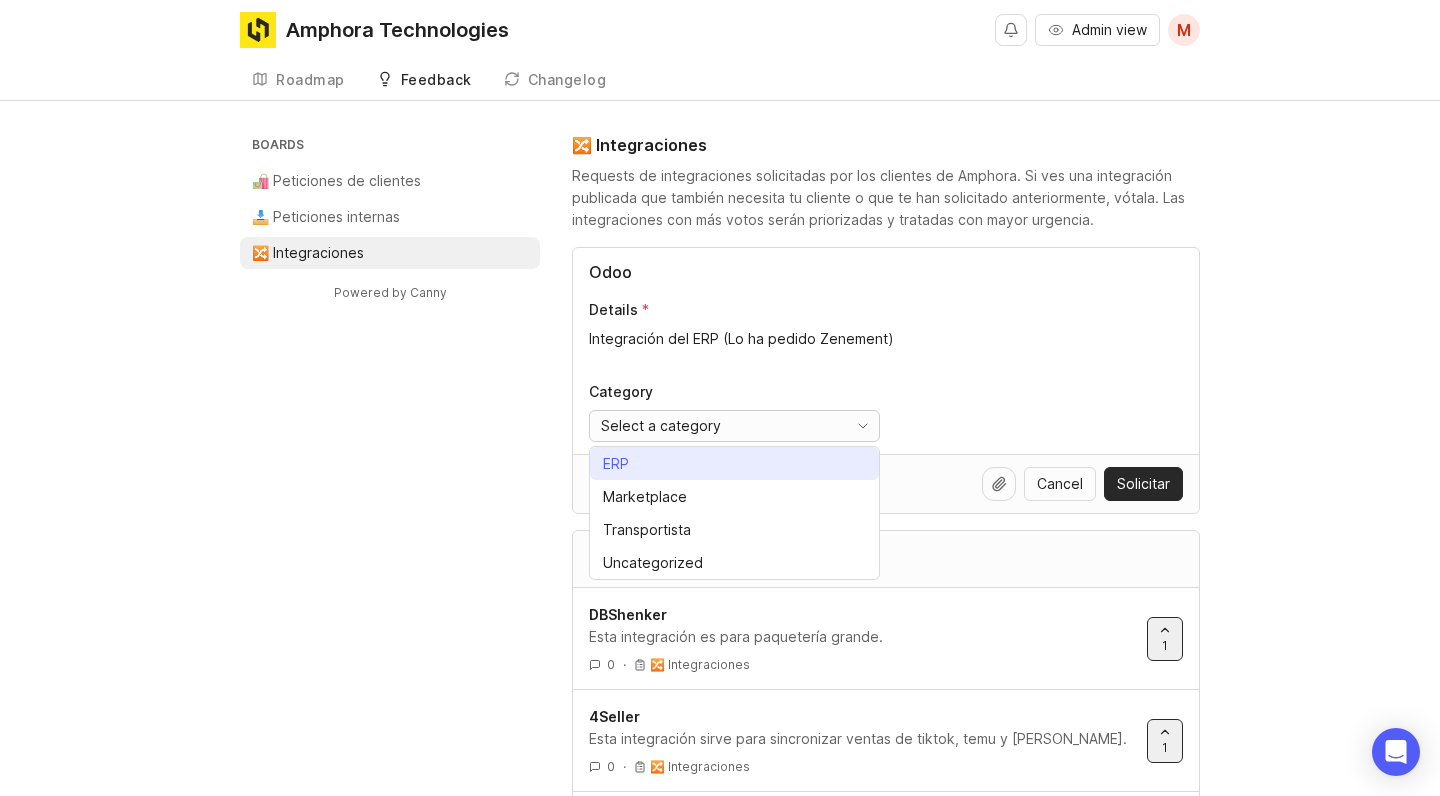 click on "ERP" at bounding box center [616, 464] 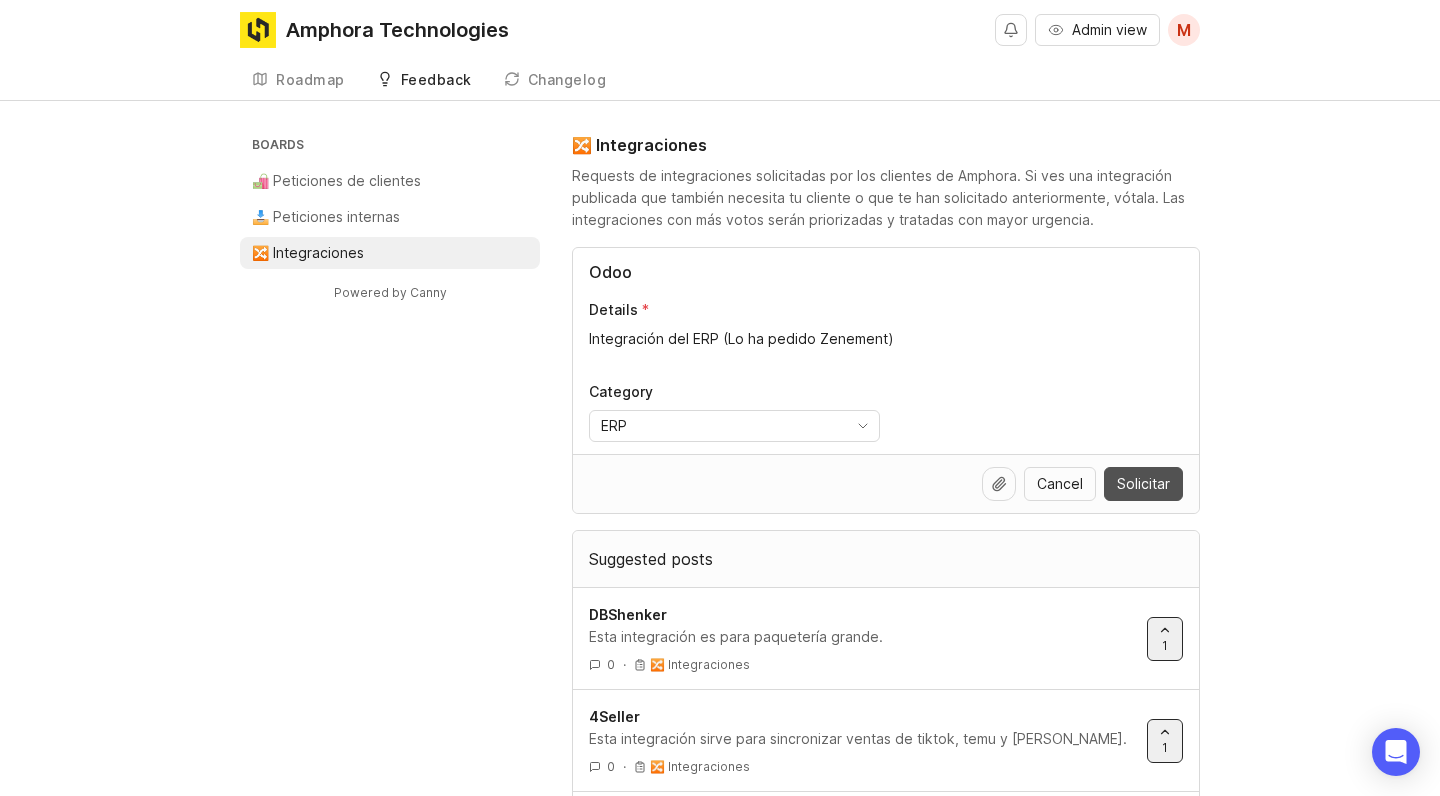click on "Solicitar" at bounding box center [1143, 484] 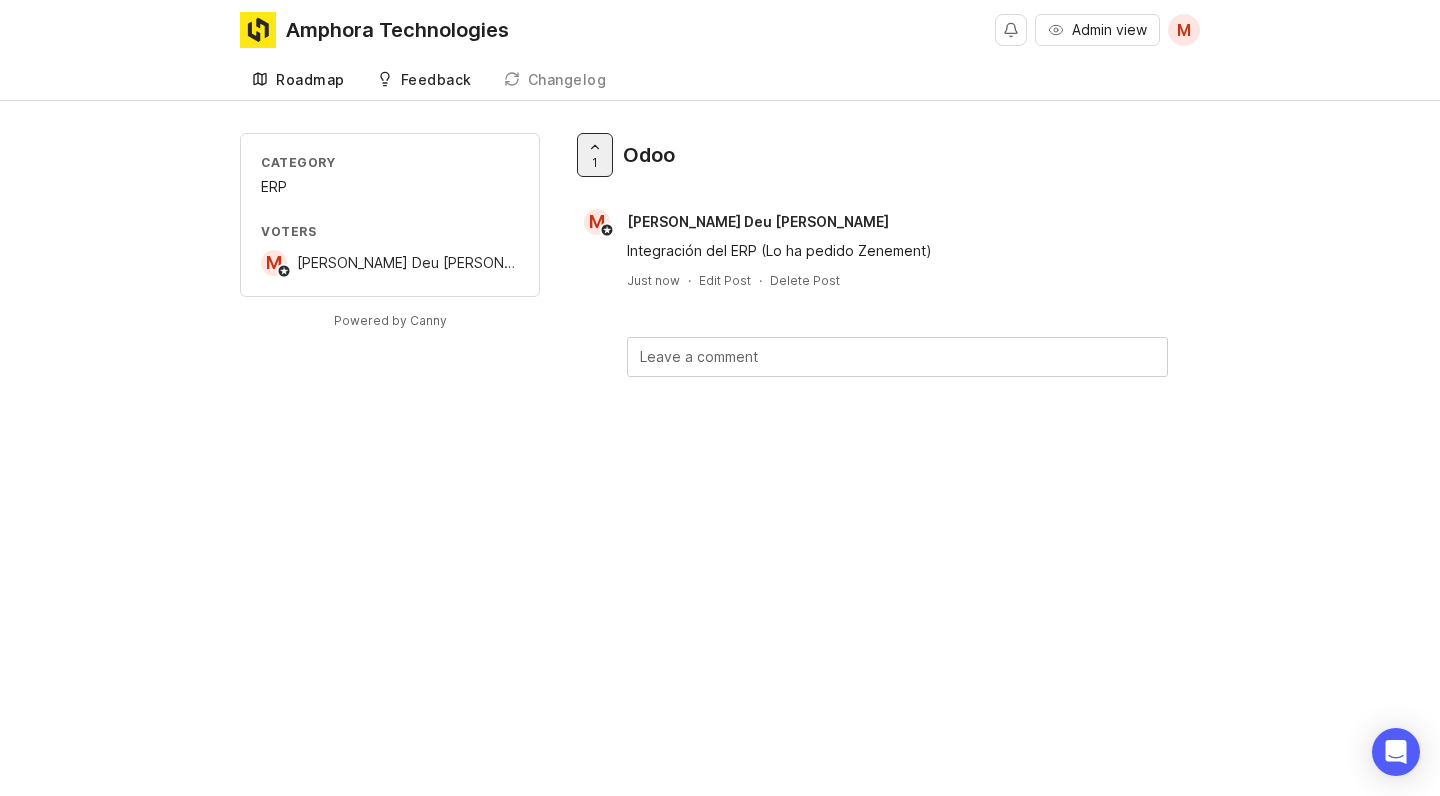 click on "Roadmap" at bounding box center (310, 80) 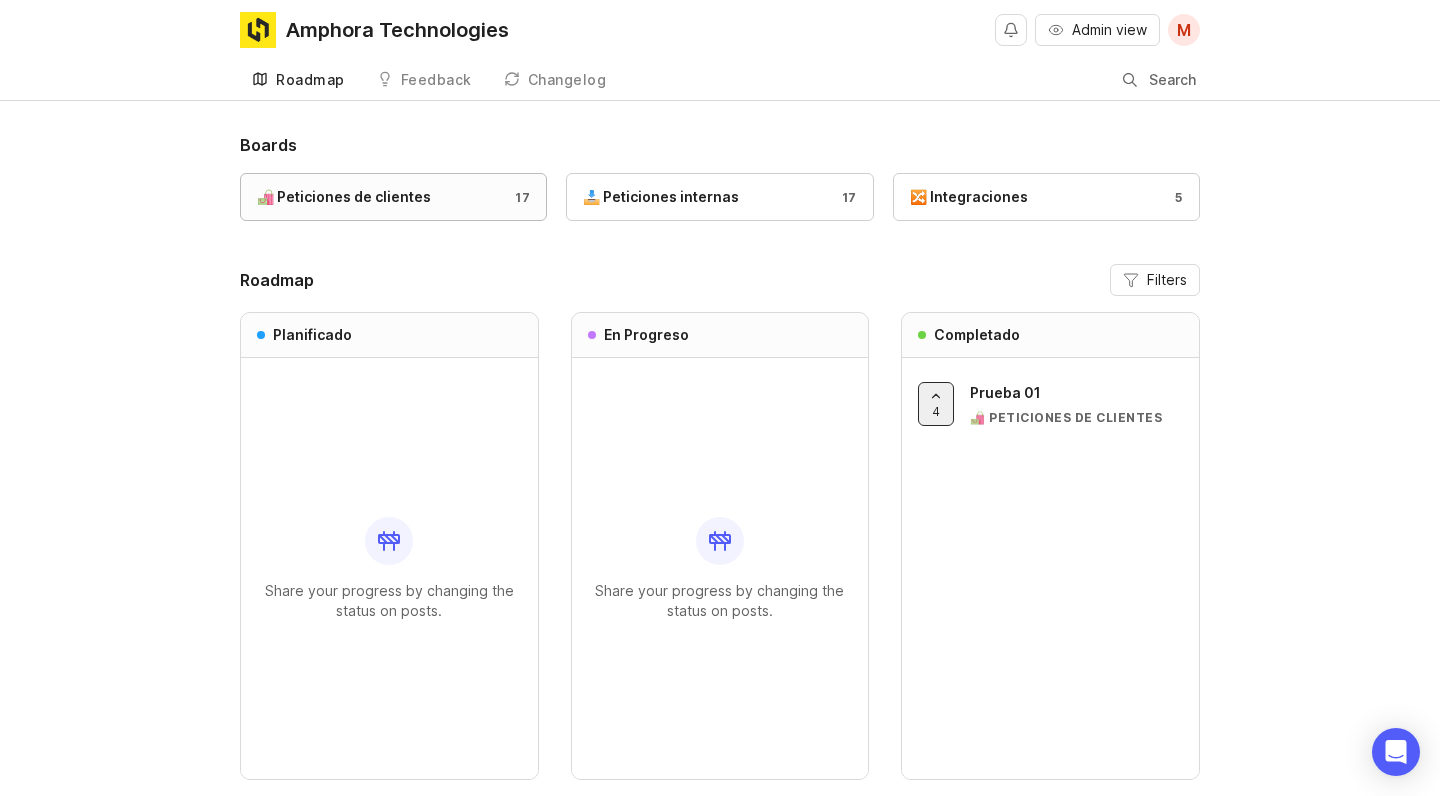 click on "🛍️ Peticiones de clientes 17" at bounding box center [393, 197] 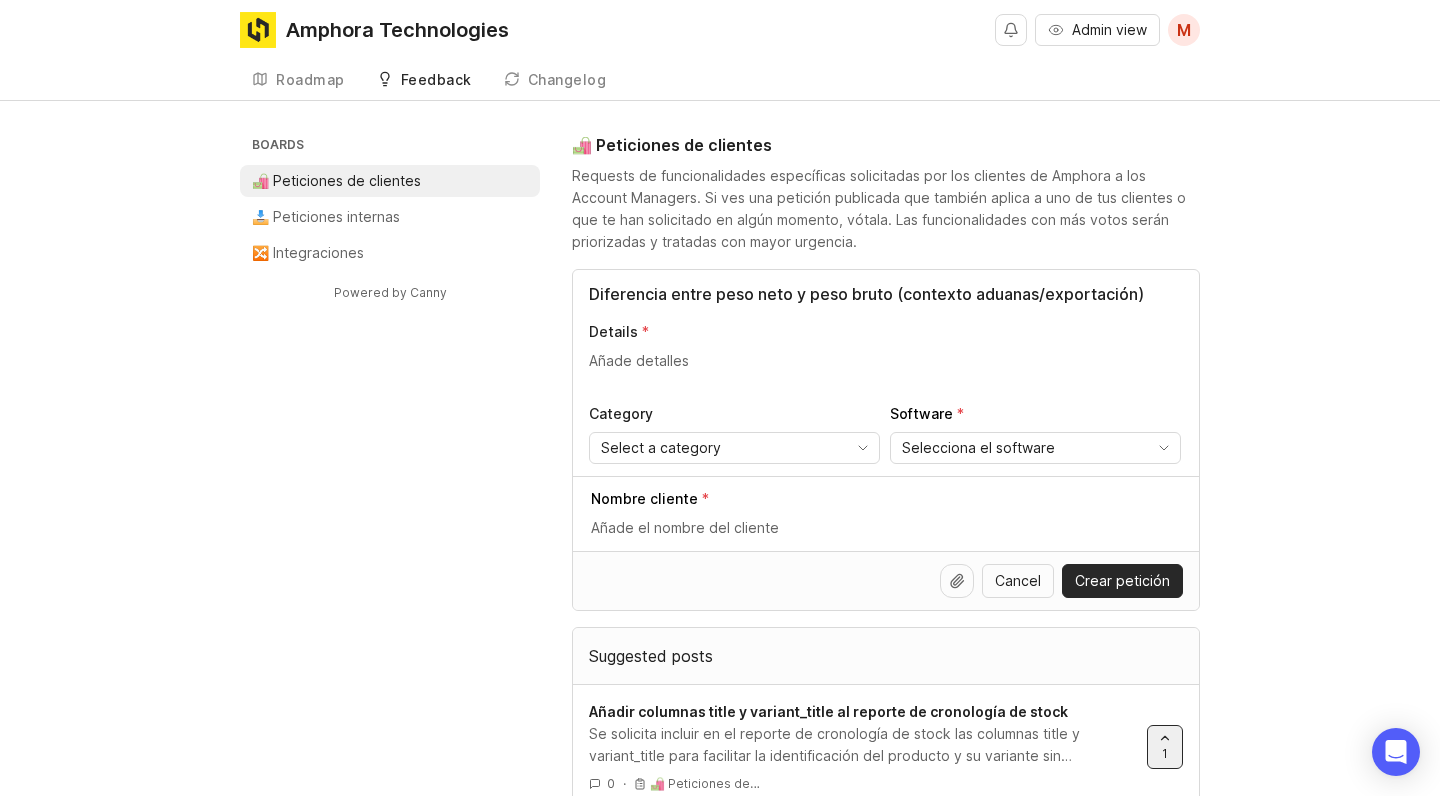 drag, startPoint x: 898, startPoint y: 295, endPoint x: 1150, endPoint y: 291, distance: 252.03174 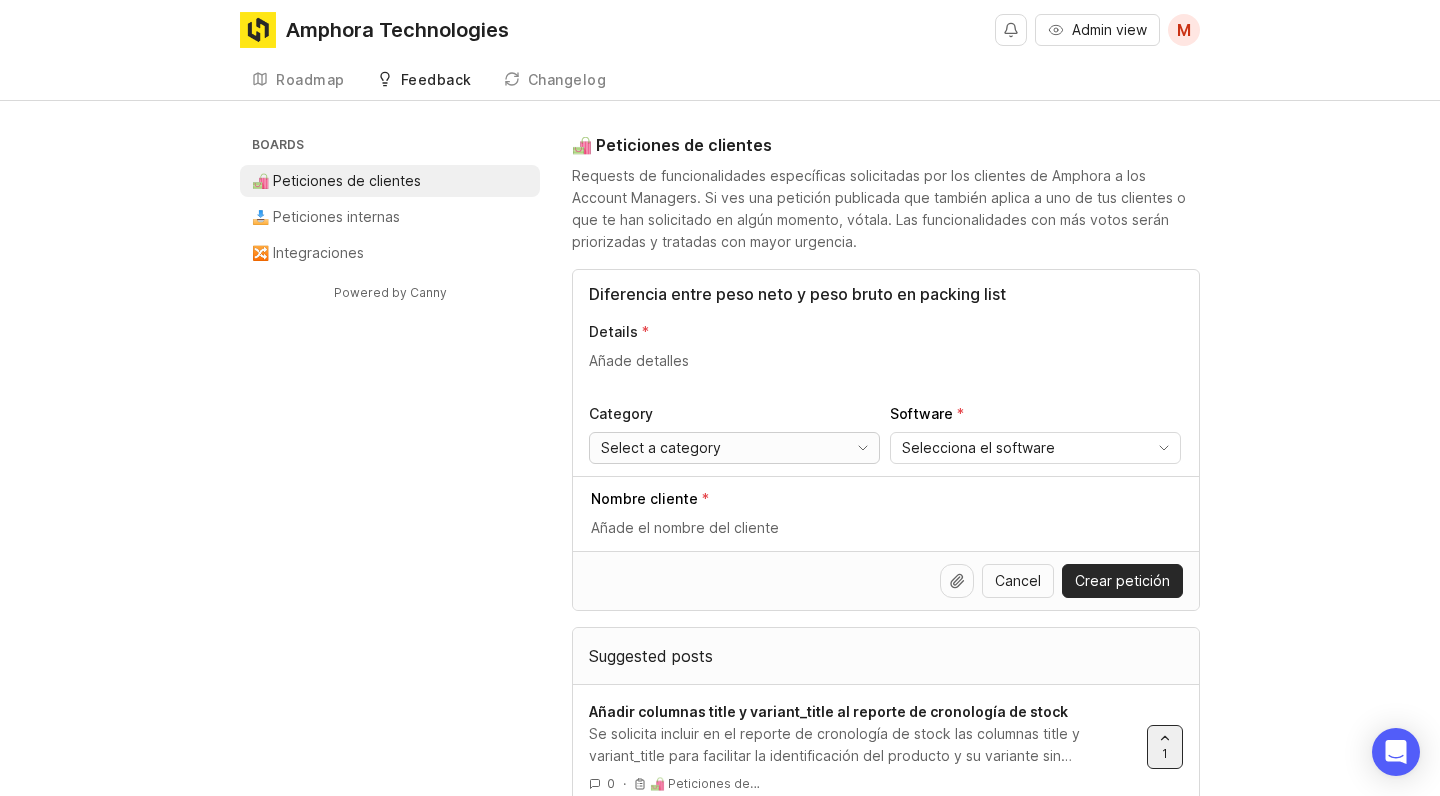 type on "Diferencia entre peso neto y peso bruto en packing list" 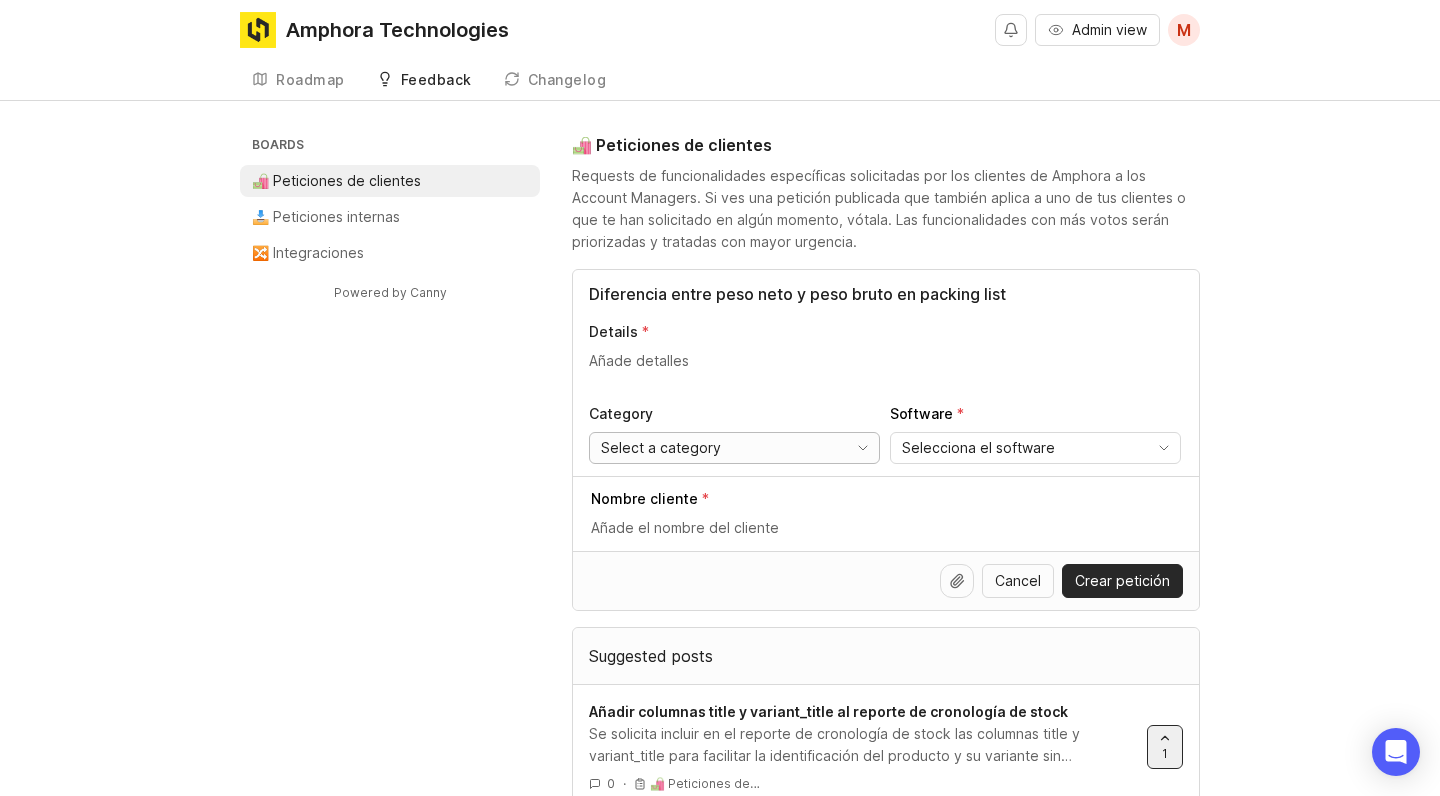 click on "Select a category" at bounding box center (714, 448) 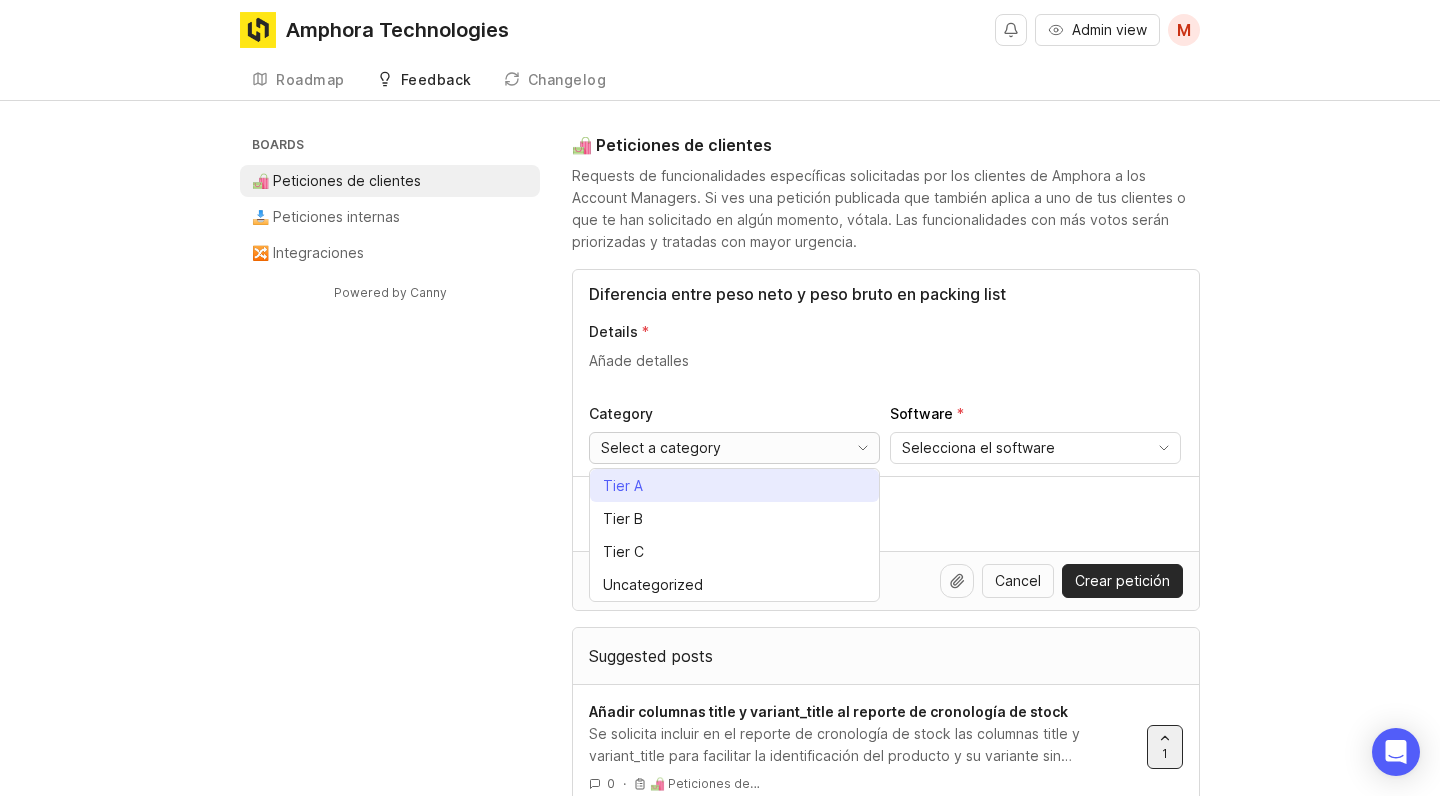 click on "Tier A" at bounding box center (734, 485) 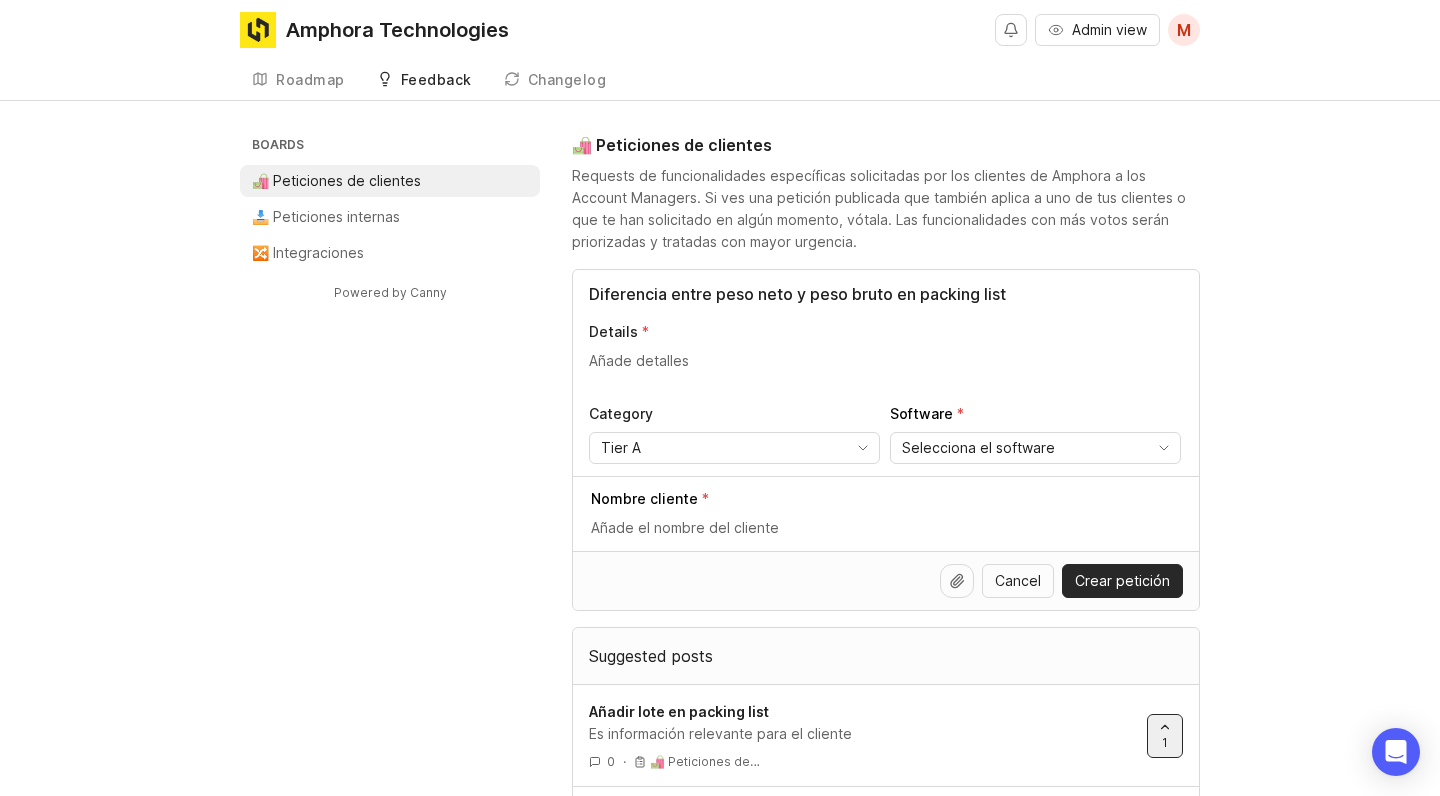 click at bounding box center (887, 528) 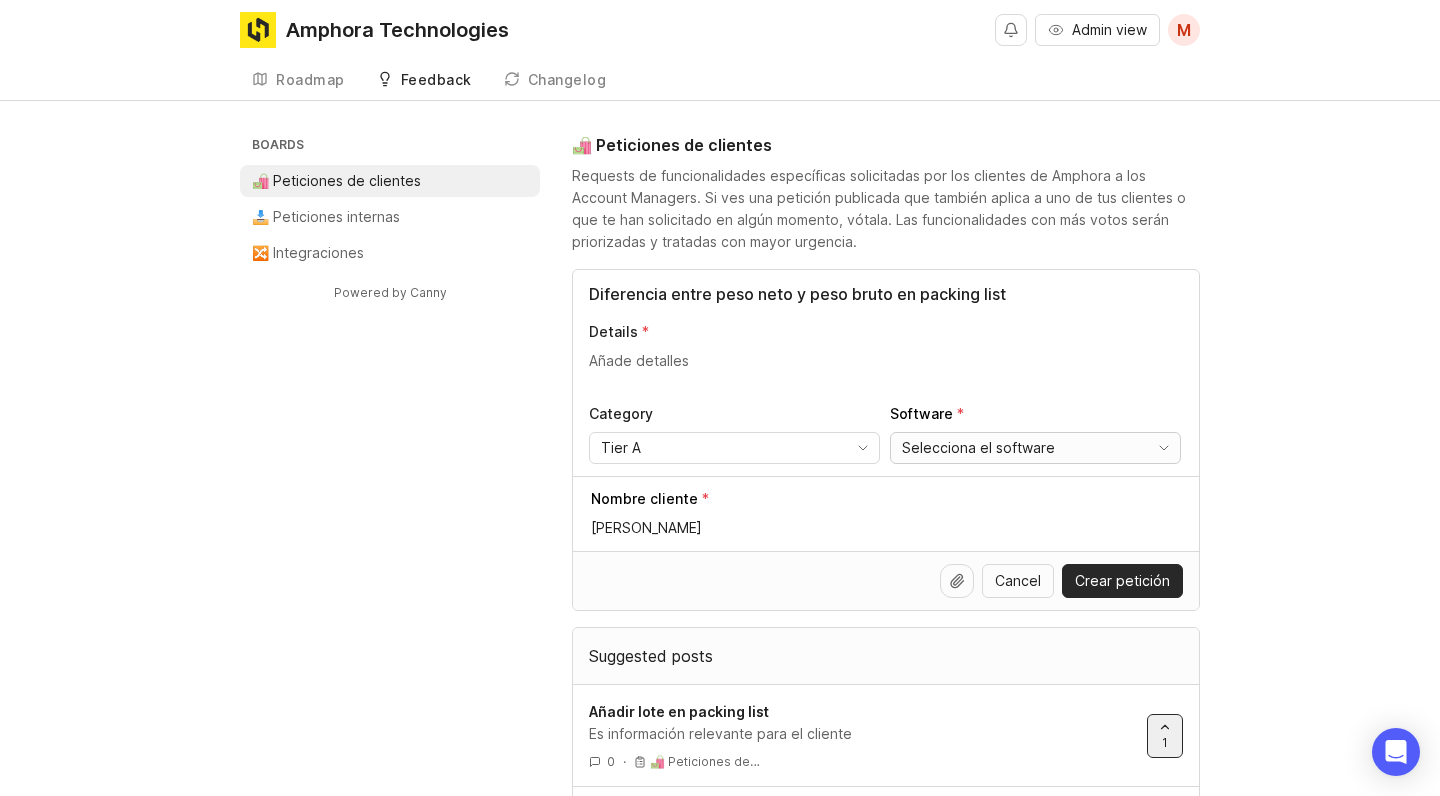 type on "Olend" 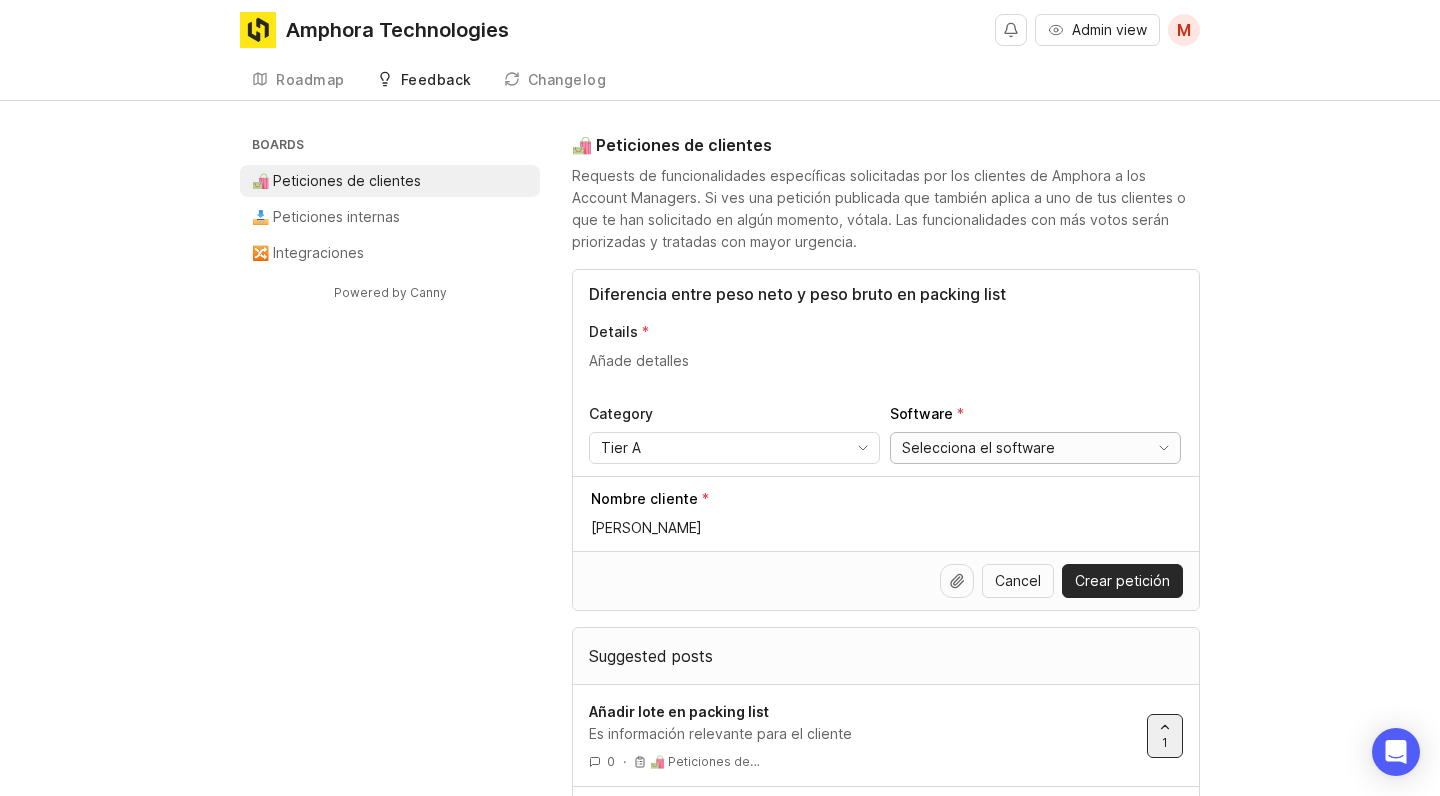 click on "Selecciona el software" at bounding box center (978, 448) 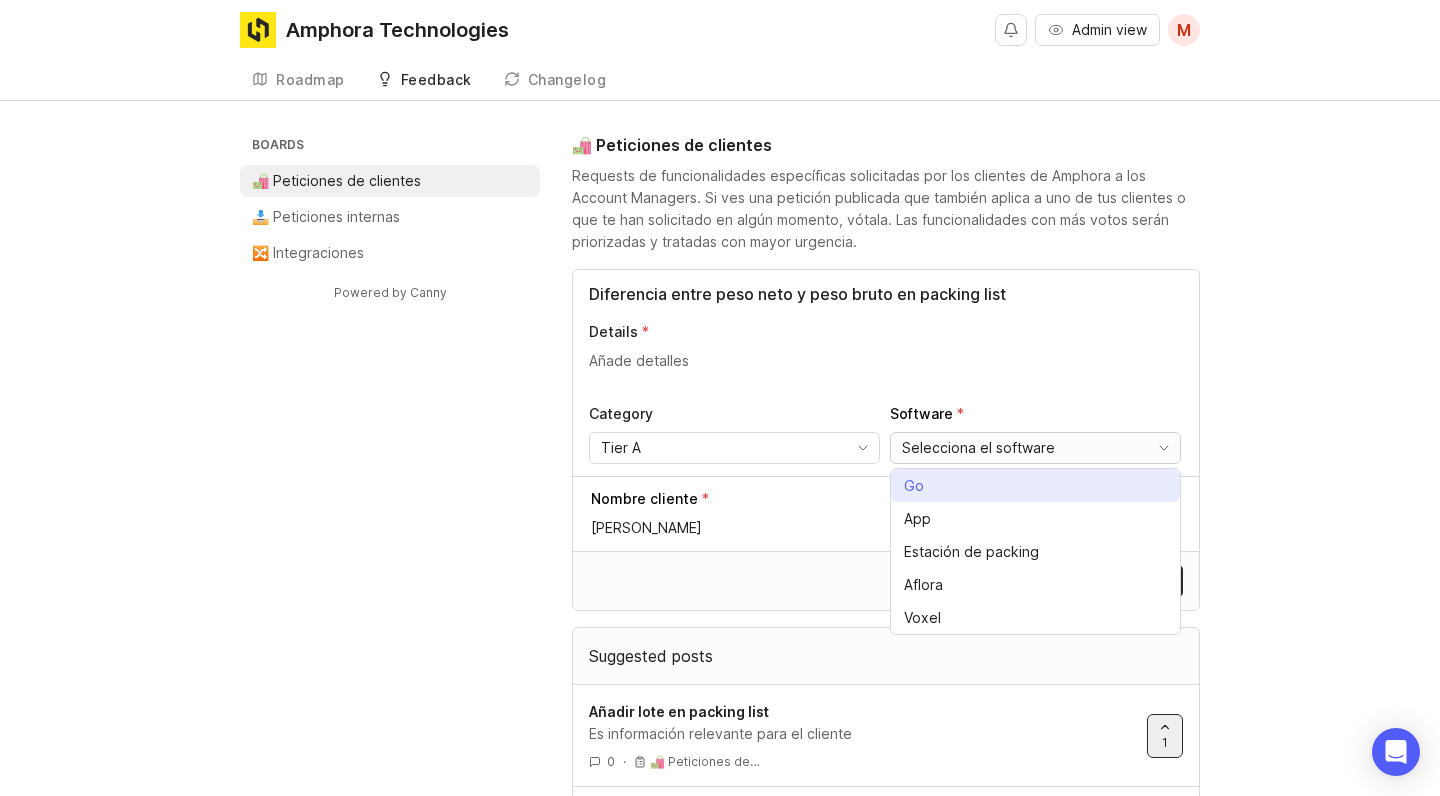 click on "Go" at bounding box center (1035, 485) 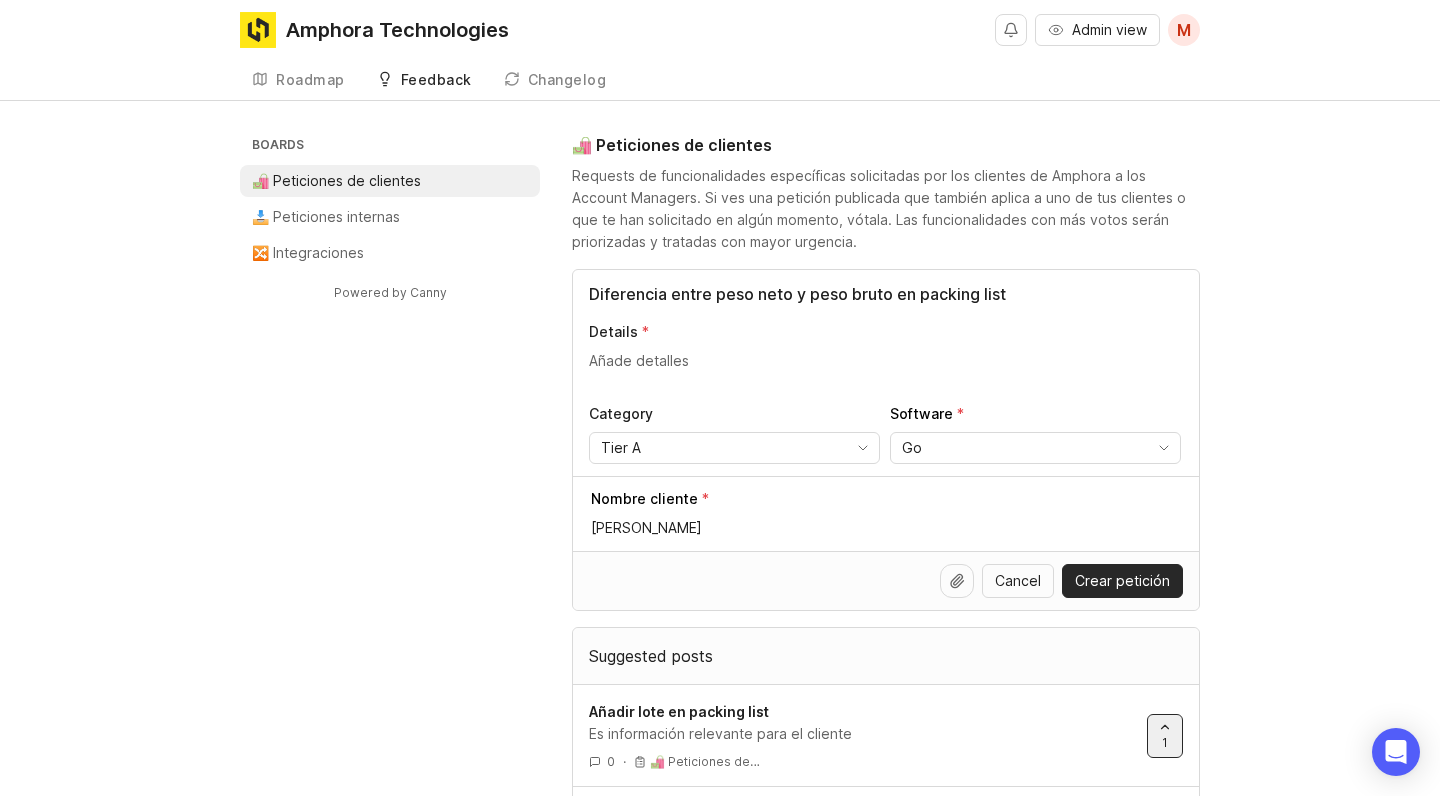 click at bounding box center [886, 369] 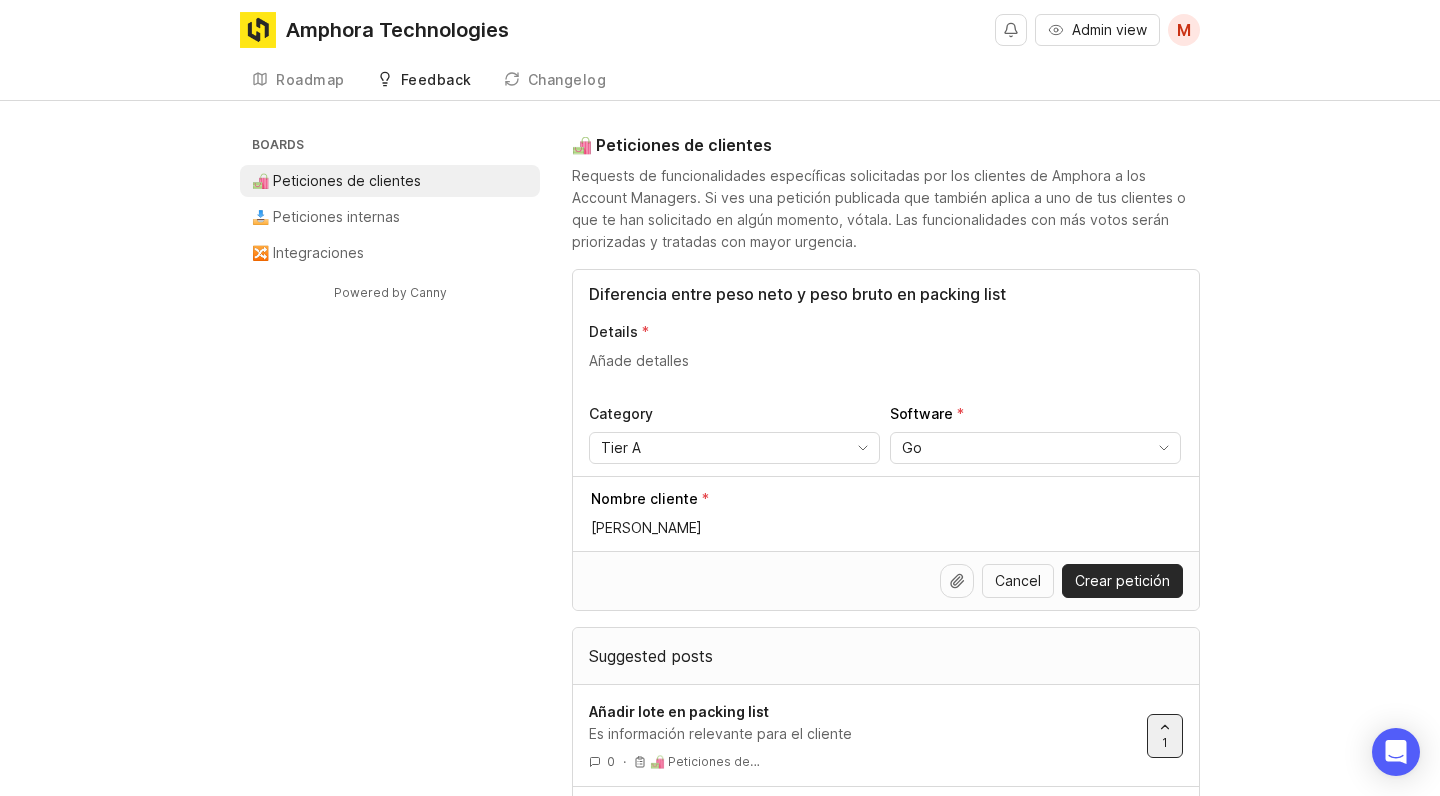 paste on "Por motivos aduaneros y de exportación, es importante distinguir entre:
Peso neto: corresponde únicamente al peso de la mercancía sin incluir ningún tipo de embalaje.
Peso bruto: incluye el peso total, es decir, la mercancía más su empaque, como cajas, film, pallets, etc." 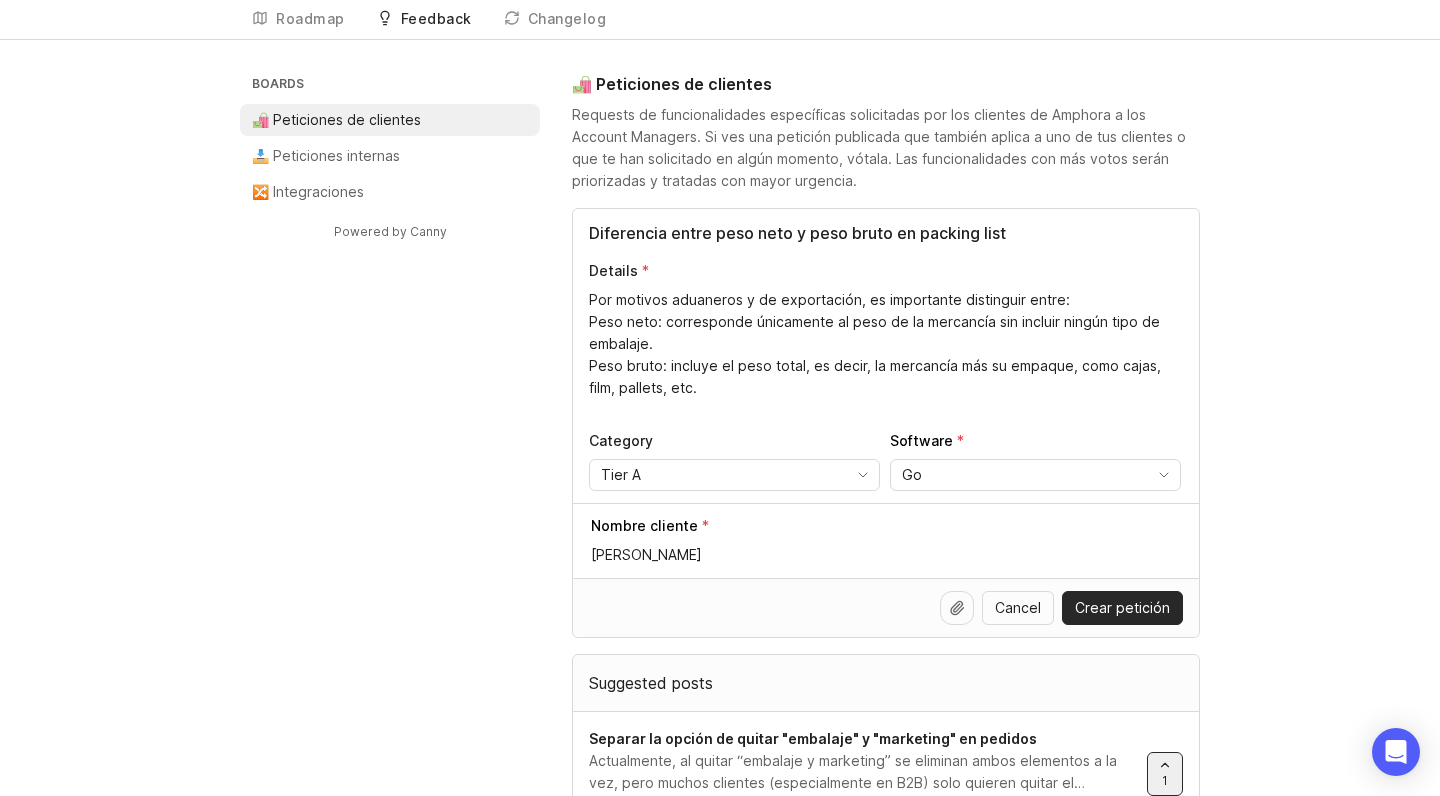 scroll, scrollTop: 68, scrollLeft: 0, axis: vertical 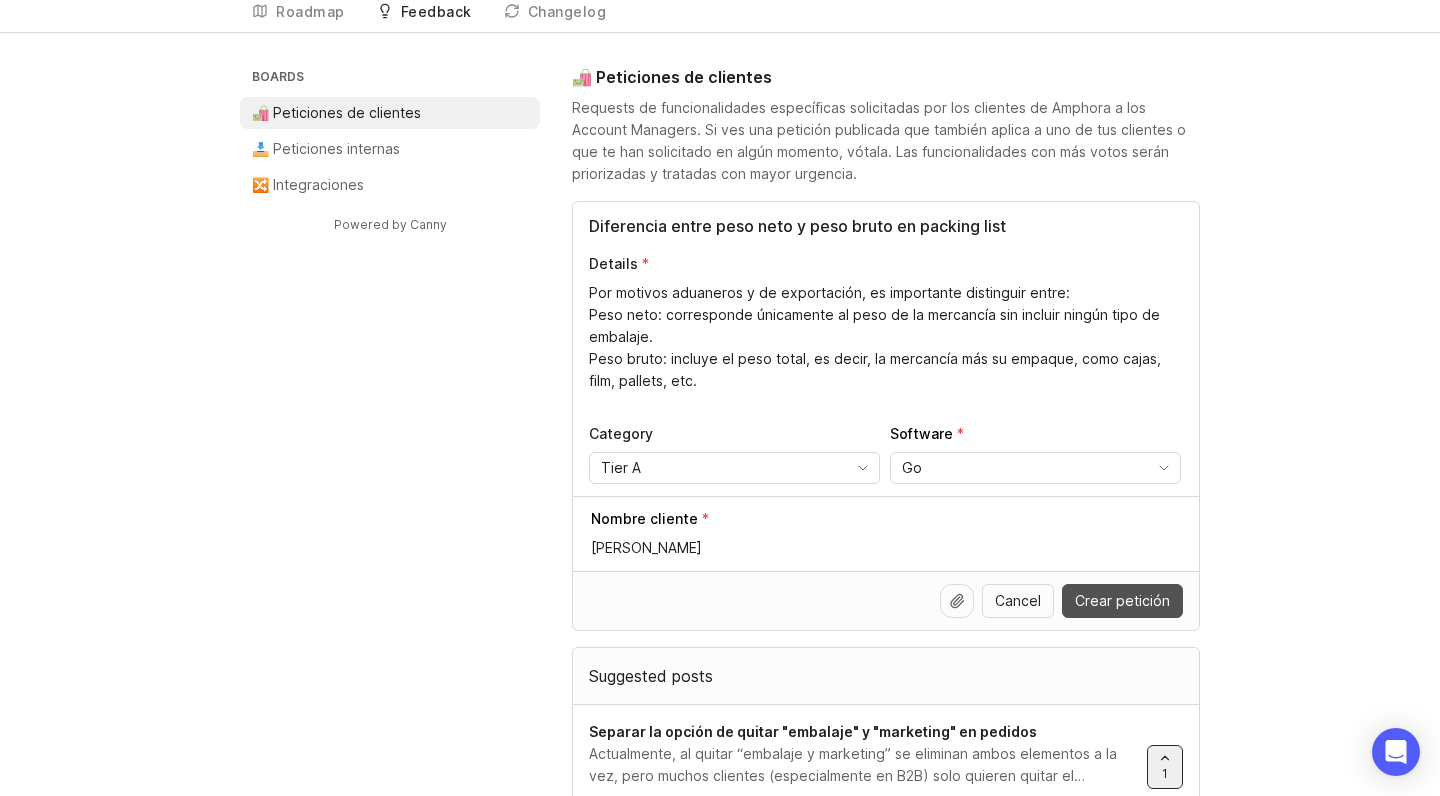 type on "Por motivos aduaneros y de exportación, es importante distinguir entre:
Peso neto: corresponde únicamente al peso de la mercancía sin incluir ningún tipo de embalaje.
Peso bruto: incluye el peso total, es decir, la mercancía más su empaque, como cajas, film, pallets, etc." 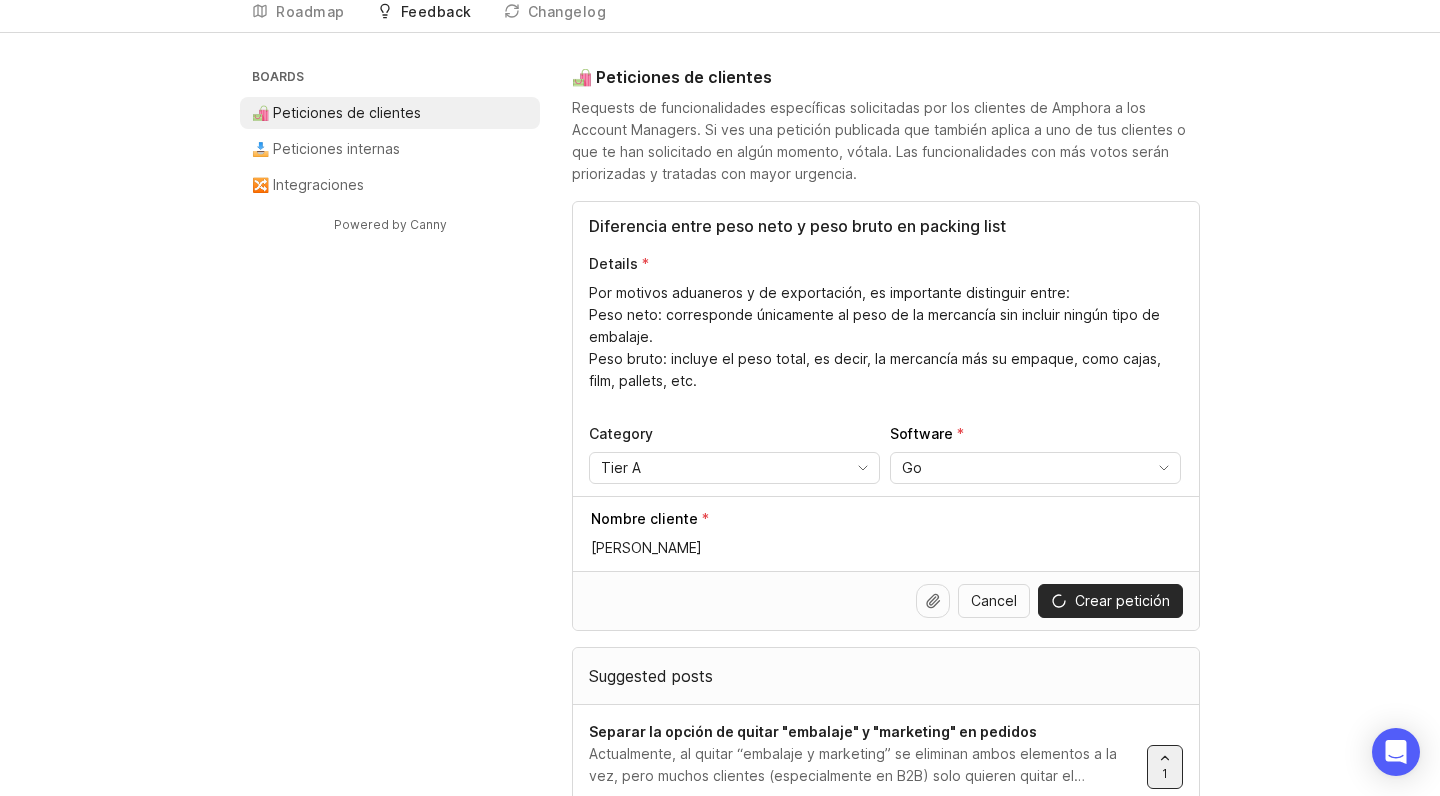 scroll, scrollTop: 0, scrollLeft: 0, axis: both 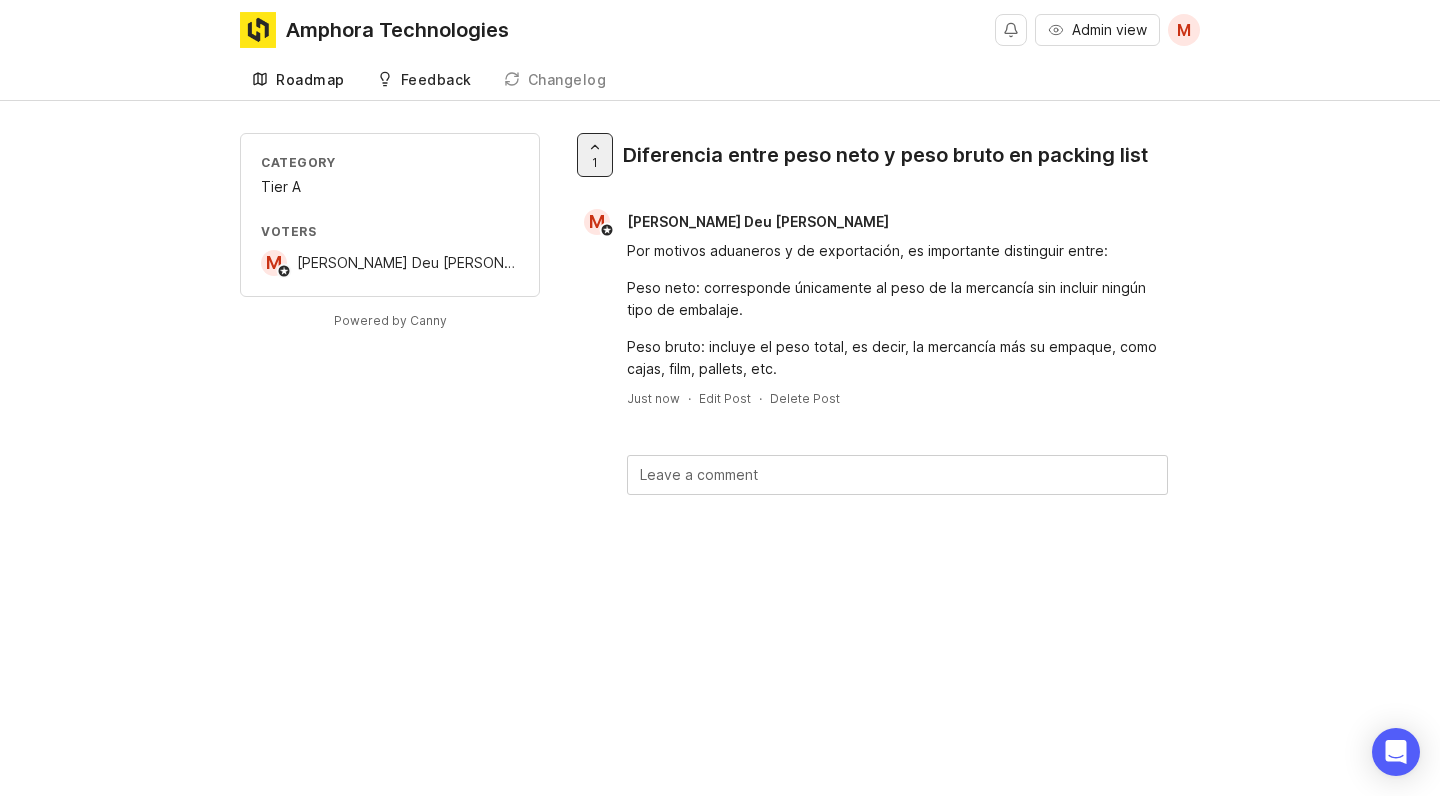 click on "Roadmap" at bounding box center [310, 80] 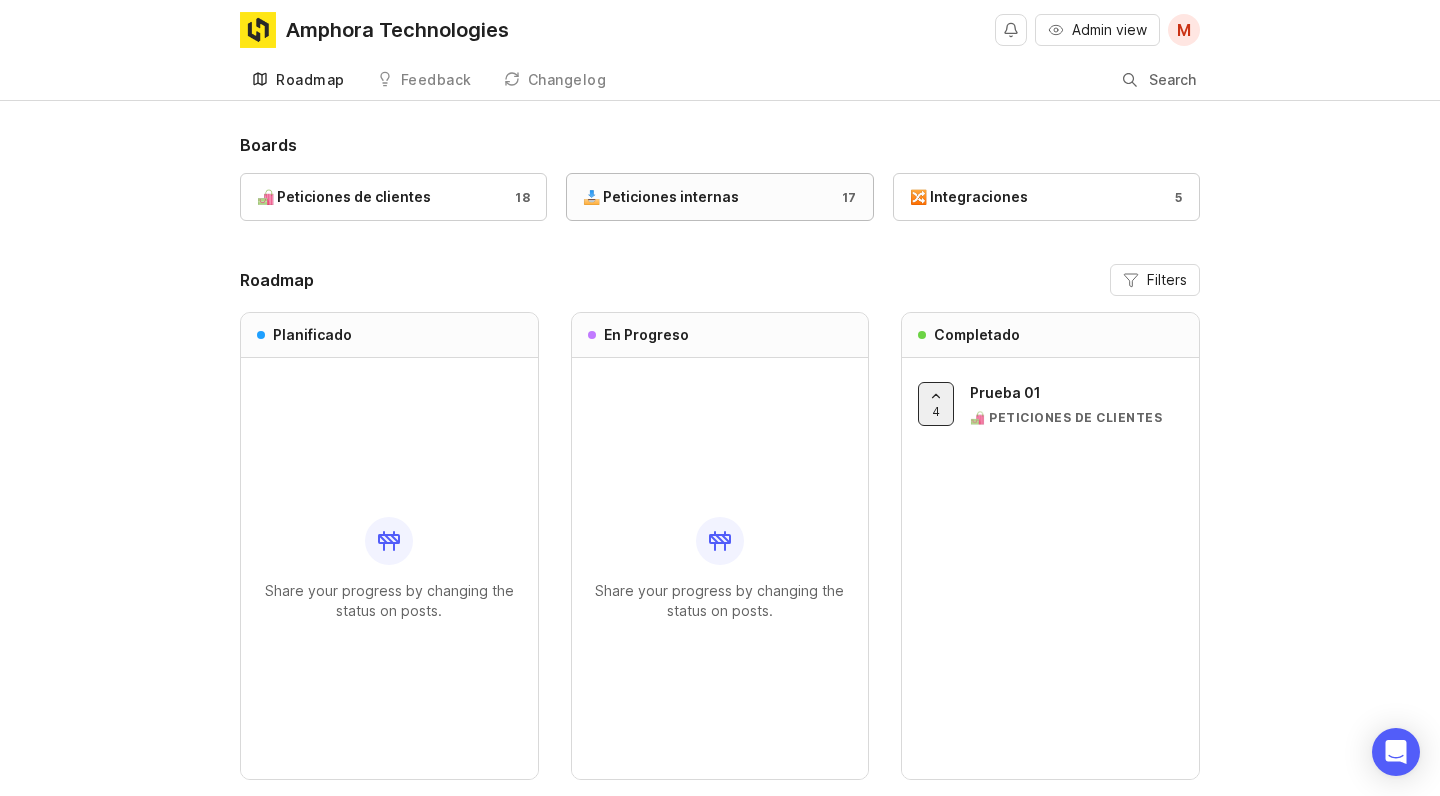 click on "📥 Peticiones internas 17" at bounding box center (719, 197) 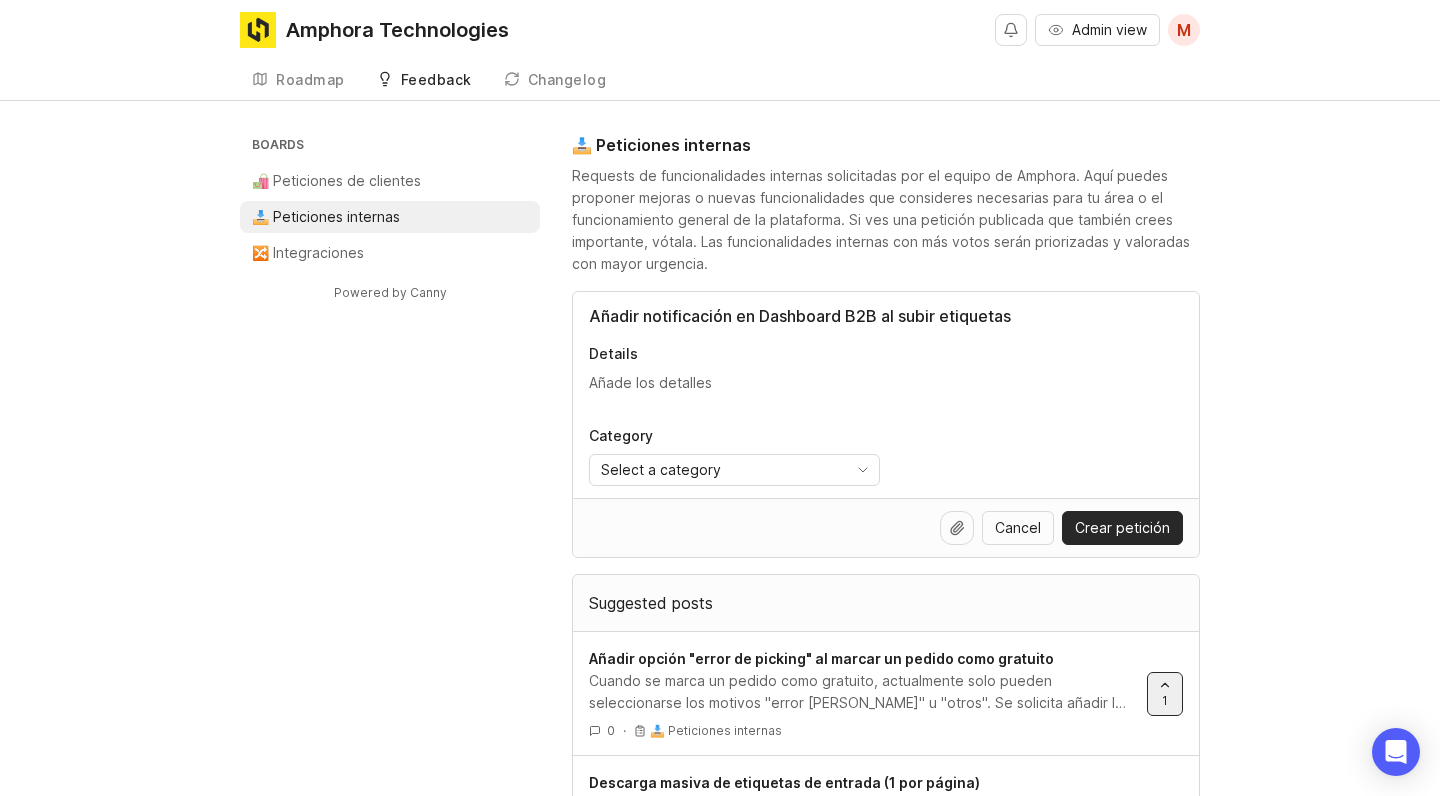 click on "Añadir notificación en Dashboard B2B al subir etiquetas" at bounding box center (886, 316) 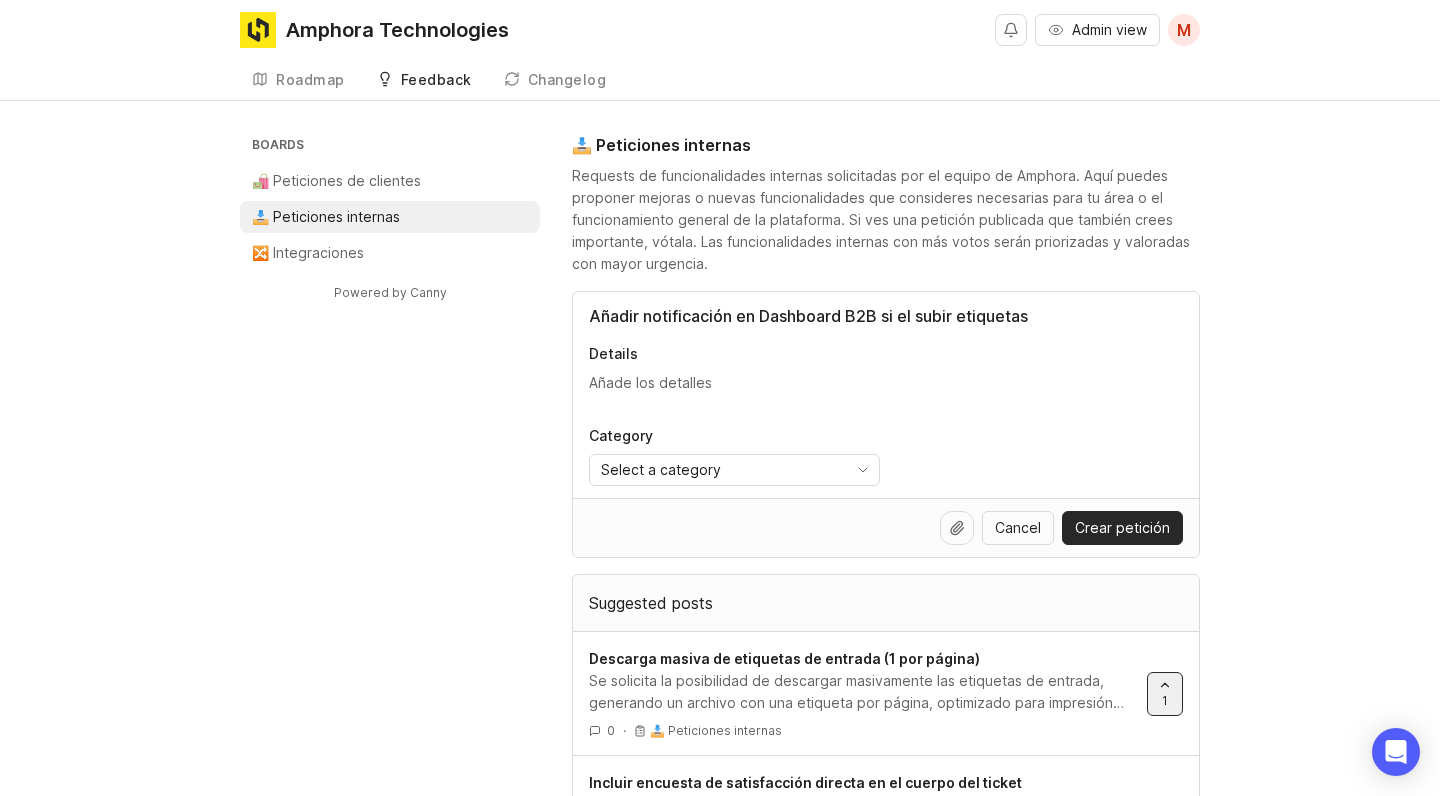drag, startPoint x: 1037, startPoint y: 317, endPoint x: 914, endPoint y: 313, distance: 123.065025 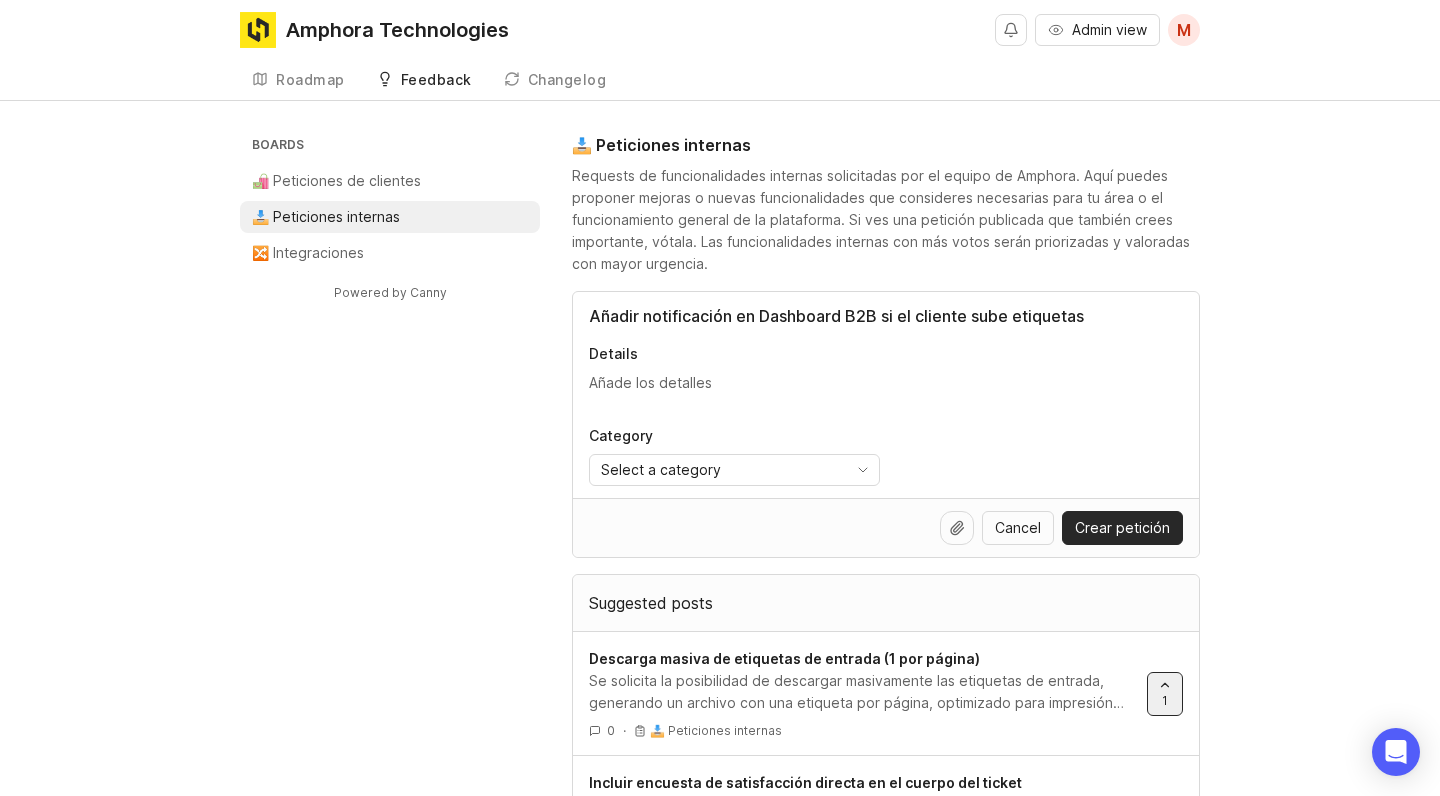type on "Añadir notificación en Dashboard B2B si el cliente sube etiquetas" 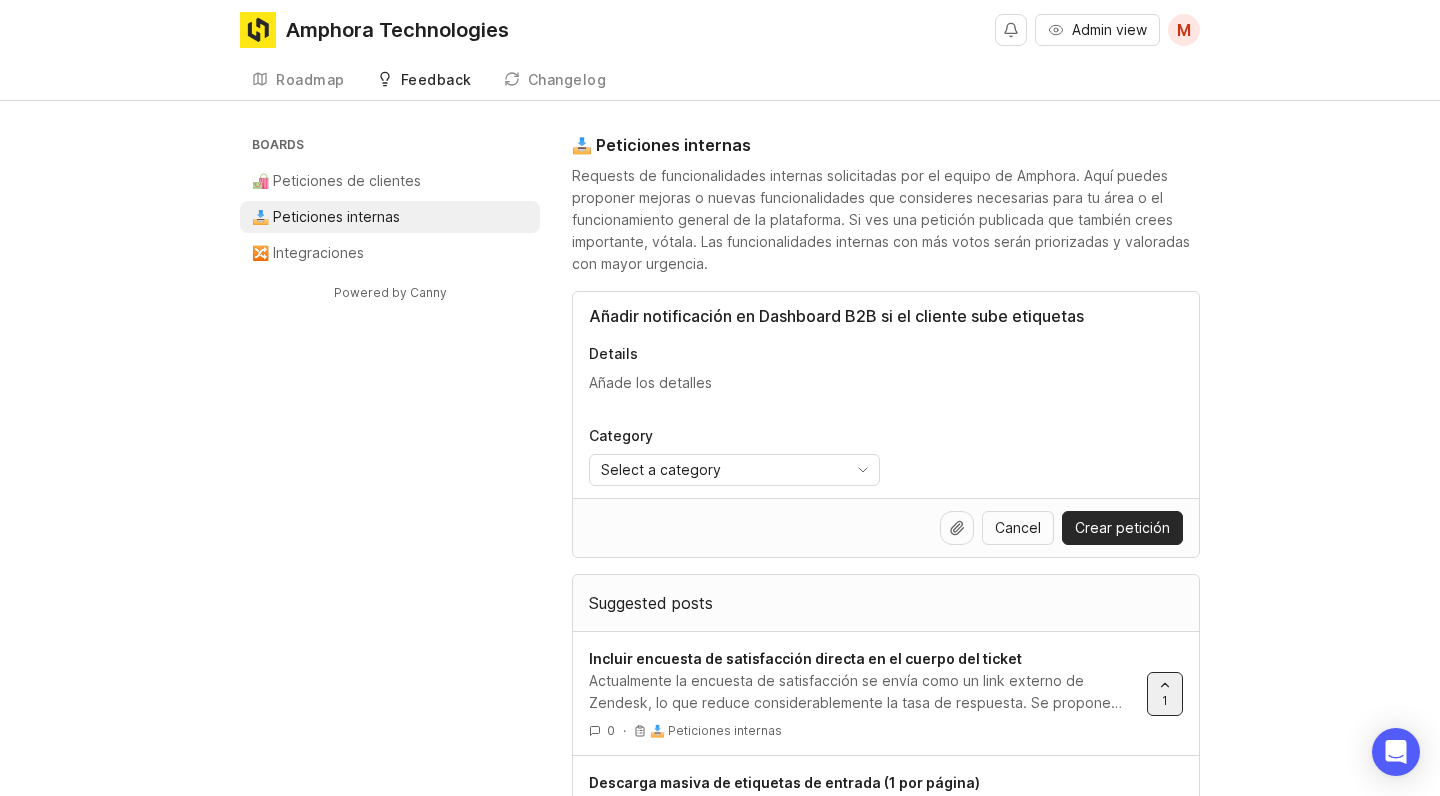 paste on "Actualmente, cuando el cliente sube las etiquetas requeridas para un pedido B2B, no se notifica a ningún usuario interno. Esto obliga al equipo a escanear el QR manualmente cada cierto tiempo para comprobarlo.
Se solicita añadir una notificación automática o visual en el Dashboard B2B que indique cuándo las etiquetas han sido subidas, para agilizar la operativa y evitar revisiones manuales constantes." 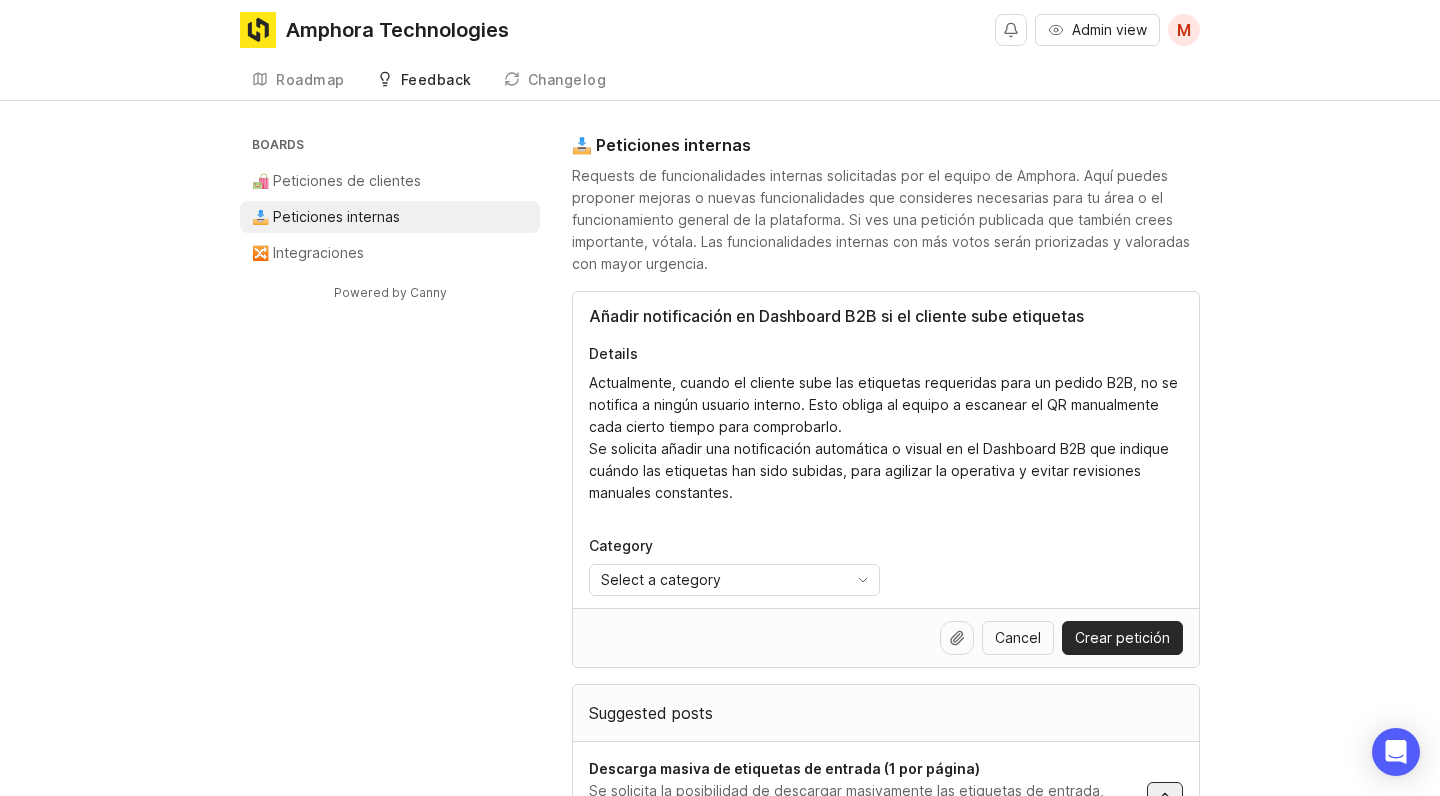 drag, startPoint x: 942, startPoint y: 448, endPoint x: 704, endPoint y: 451, distance: 238.0189 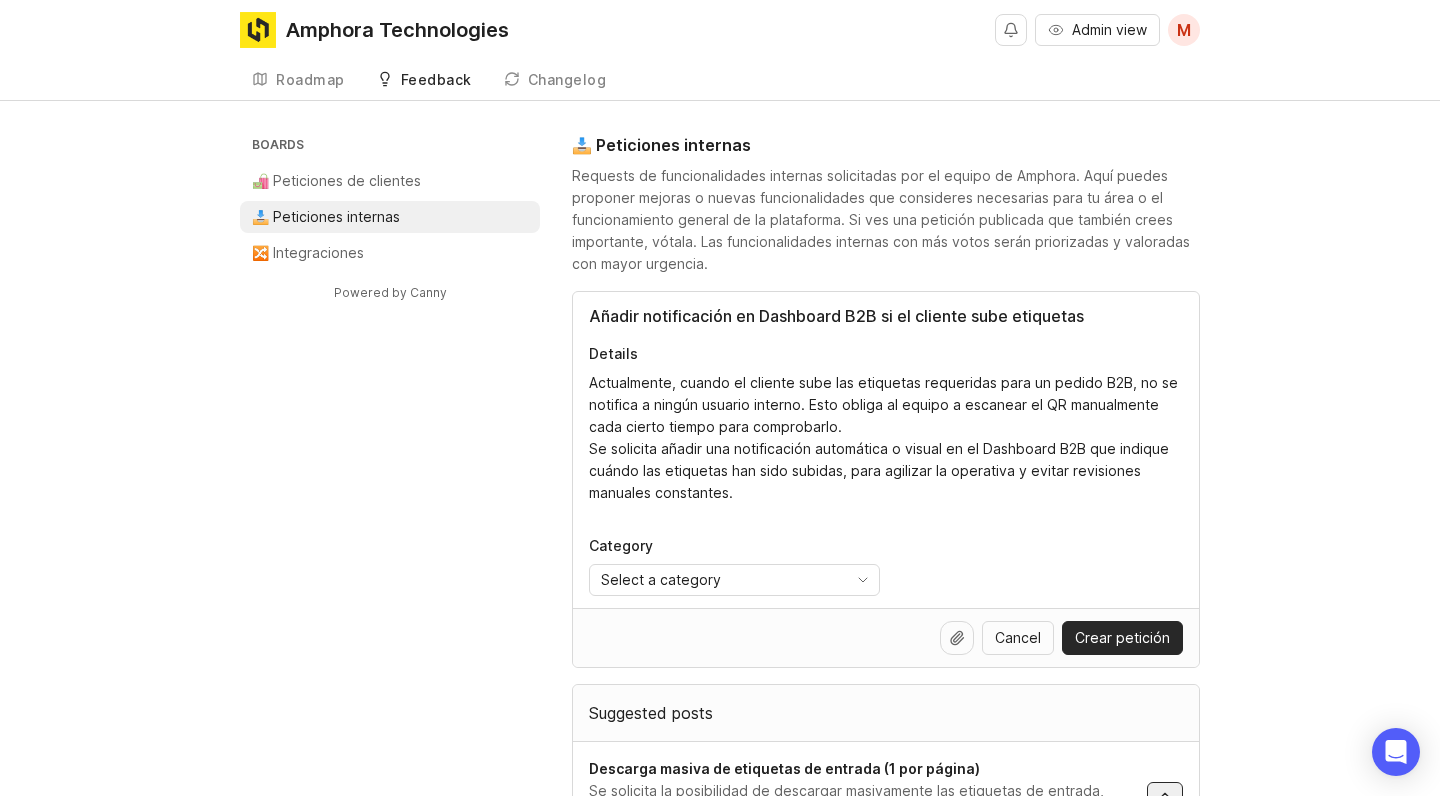 type on "Actualmente, cuando el cliente sube las etiquetas requeridas para un pedido B2B, no se notifica a ningún usuario interno. Esto obliga al equipo a escanear el QR manualmente cada cierto tiempo para comprobarlo.
Se solicita añadir una notificación automática o visual en el Dashboard B2B que indique cuándo las etiquetas han sido subidas, para agilizar la operativa y evitar revisiones manuales constantes." 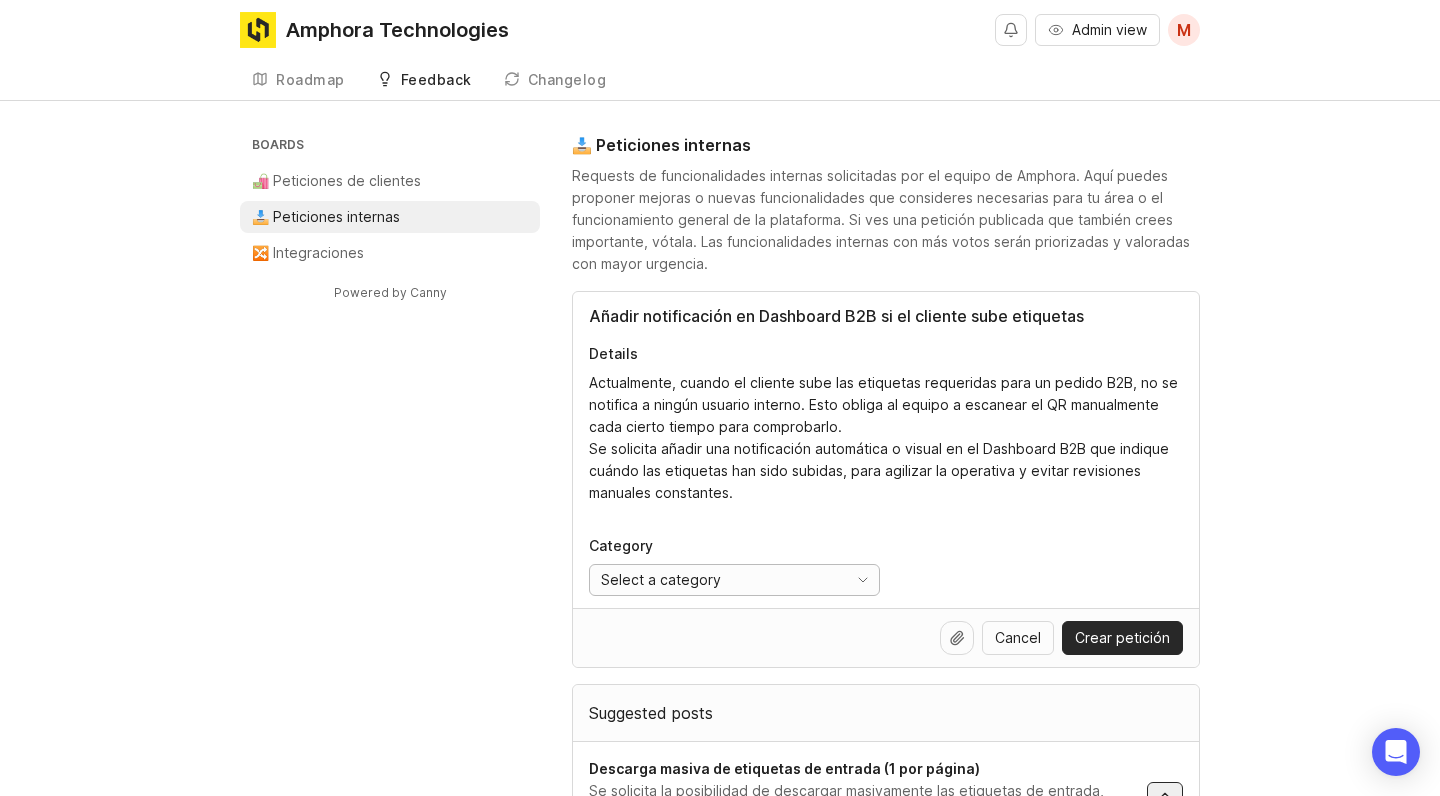 click on "Select a category" at bounding box center (661, 580) 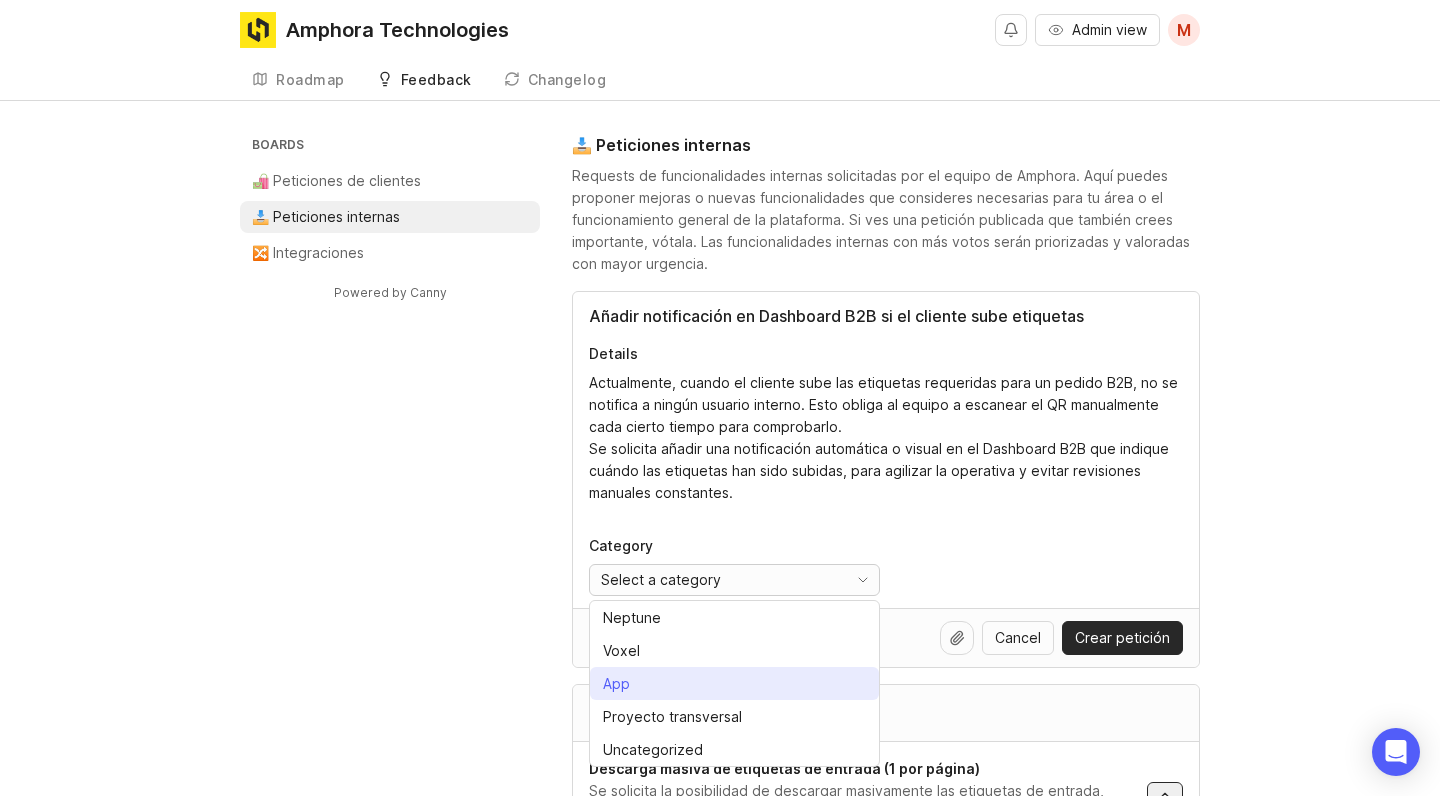 click on "App" at bounding box center [616, 684] 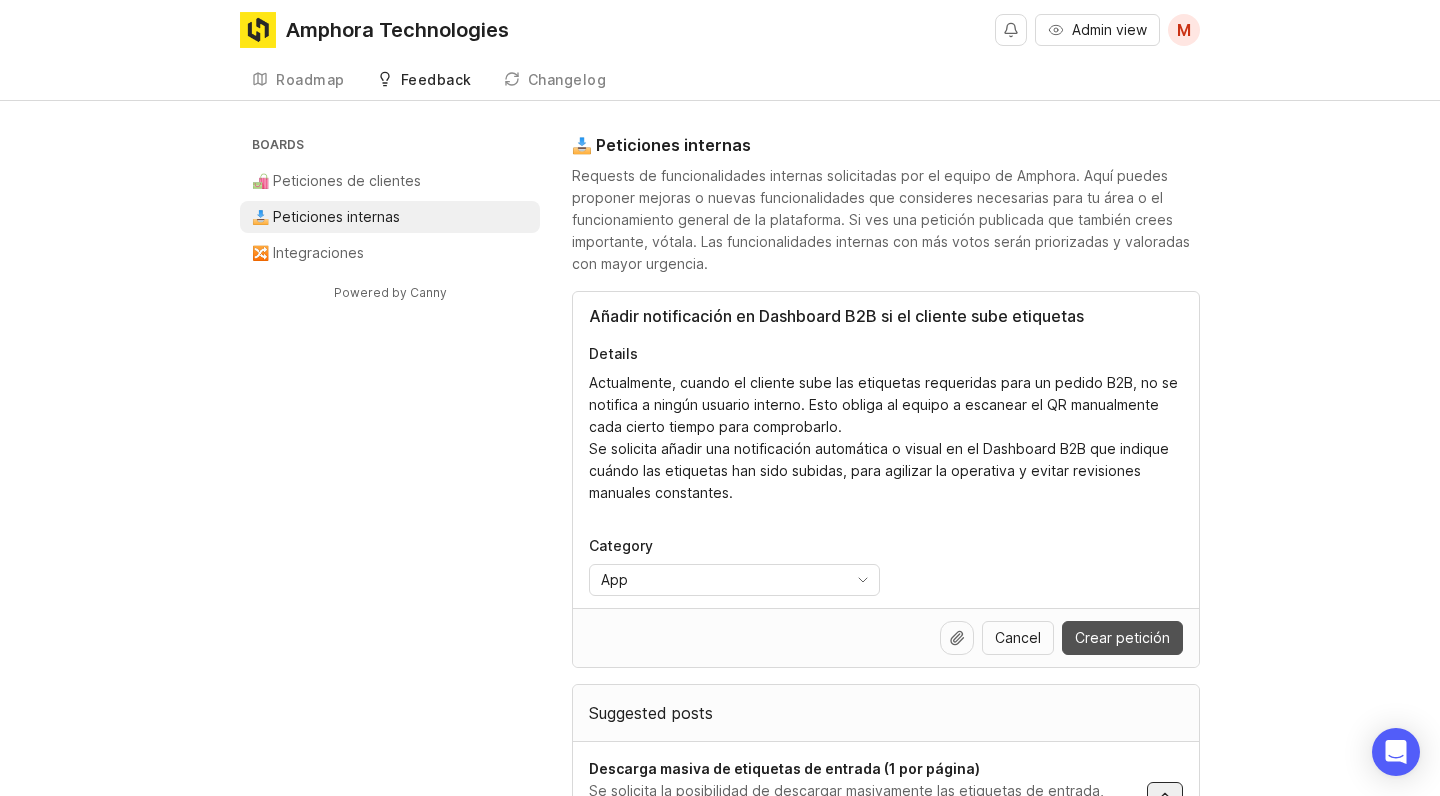 click on "Crear petición" at bounding box center [1122, 638] 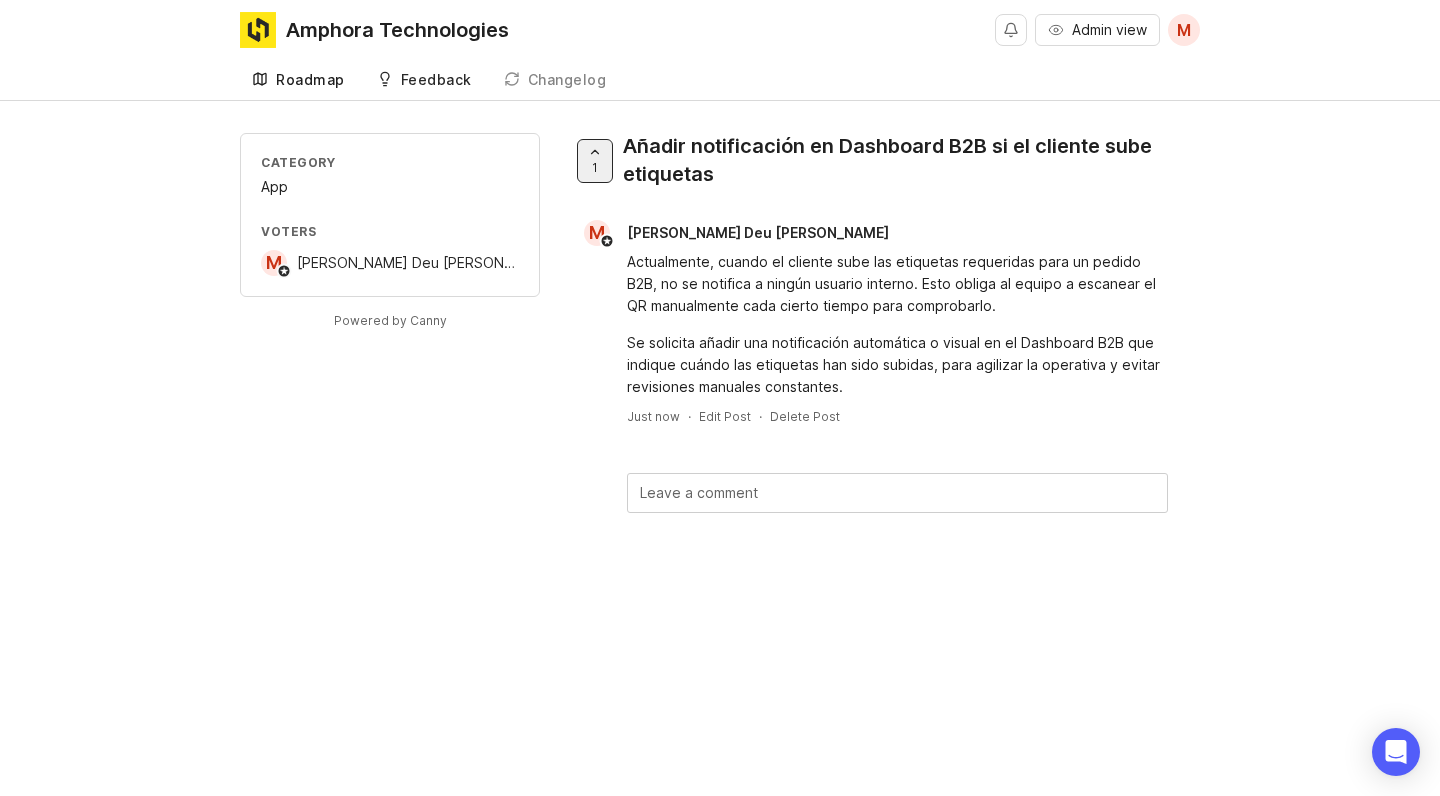 click on "Roadmap" at bounding box center (310, 80) 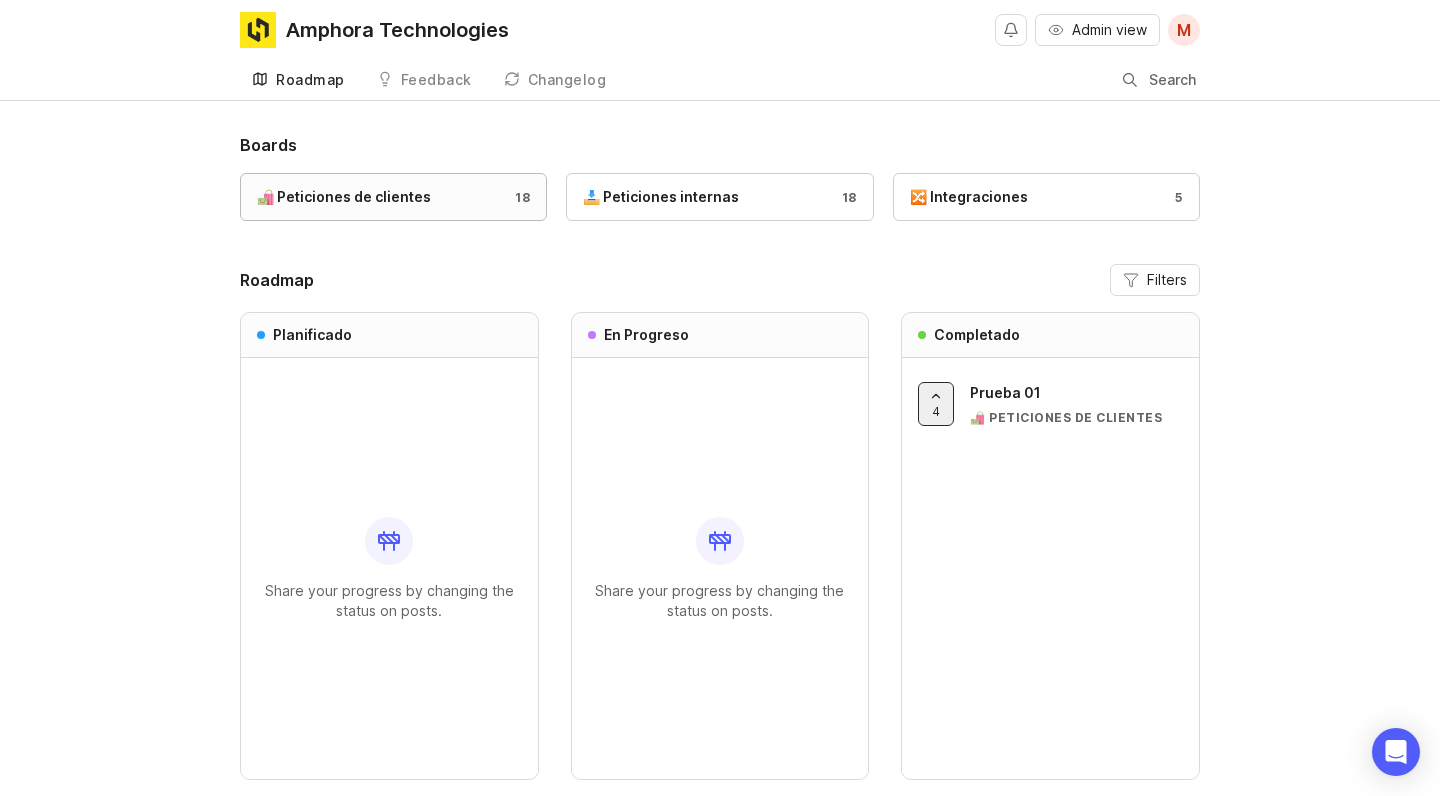 click on "🛍️ Peticiones de clientes 18" at bounding box center [393, 197] 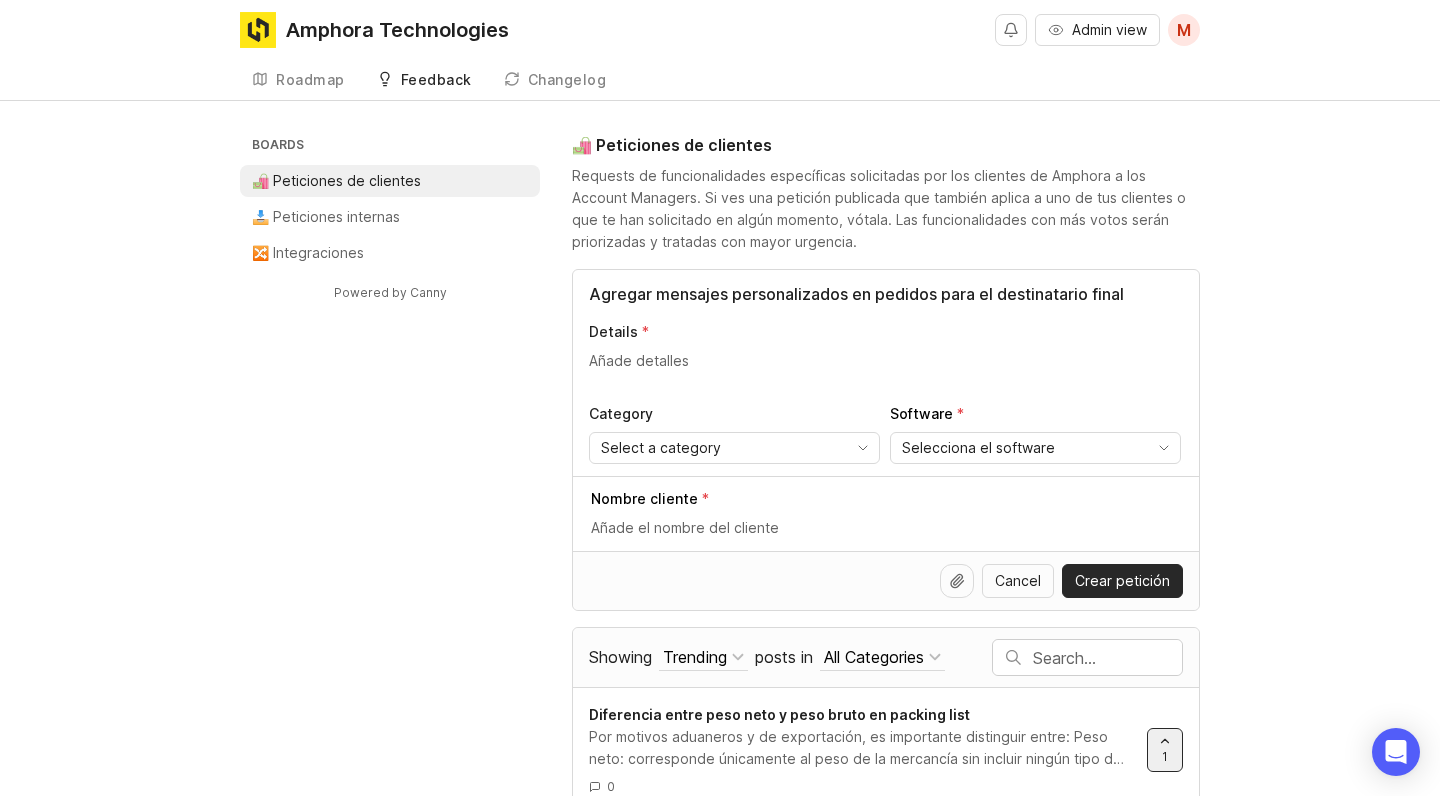 type on "Agregar mensajes personalizados en pedidos para el destinatario final" 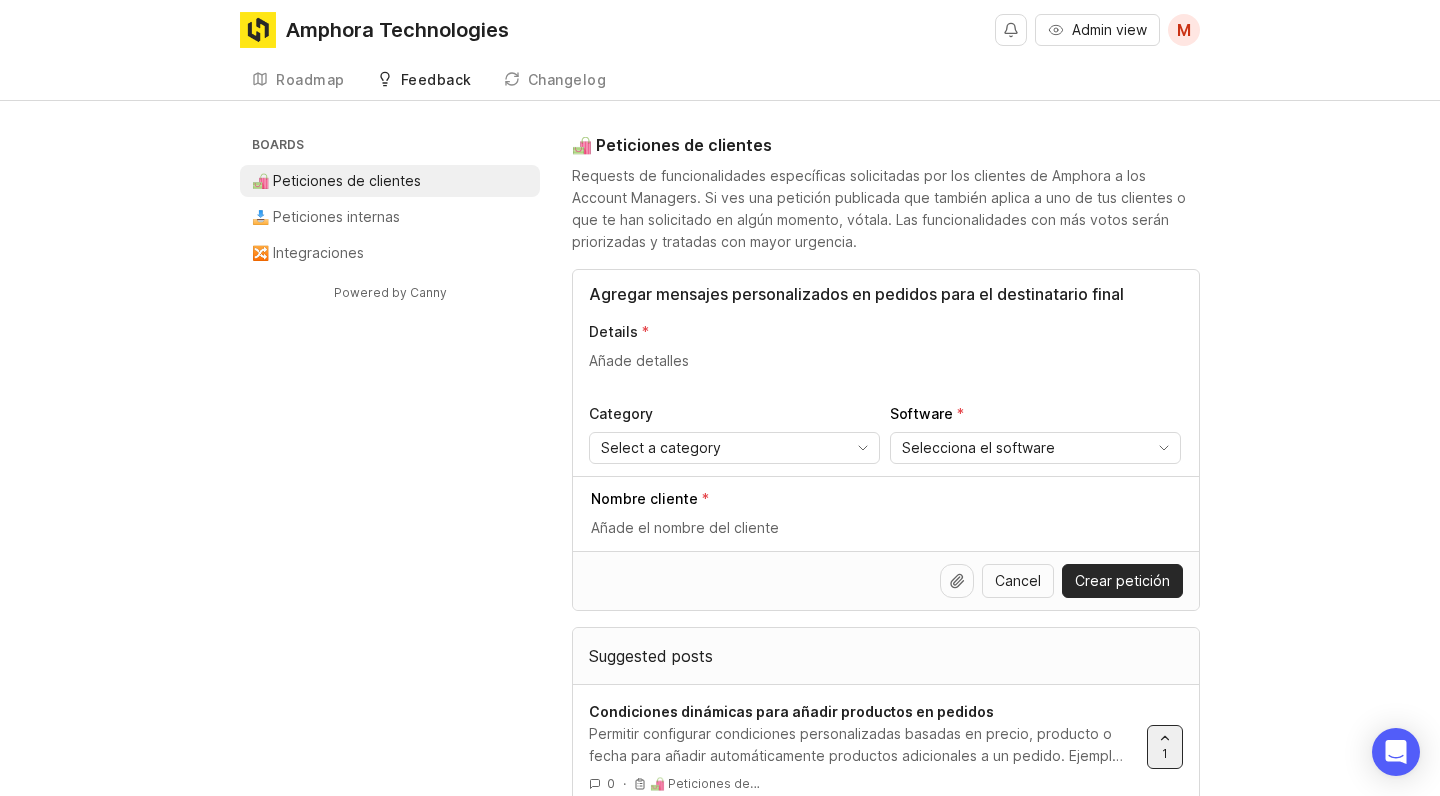 paste on "habilitar la opción de añadir un mensaje personalizado al realizar un pedido, similar a la funcionalidad que ofrece Amazon.
Este mensaje debe poder imprimirse junto al pedido, de forma que llegue al destinatario final con la preparación, permitiendo incluir notas como felicitaciones o textos personalizados." 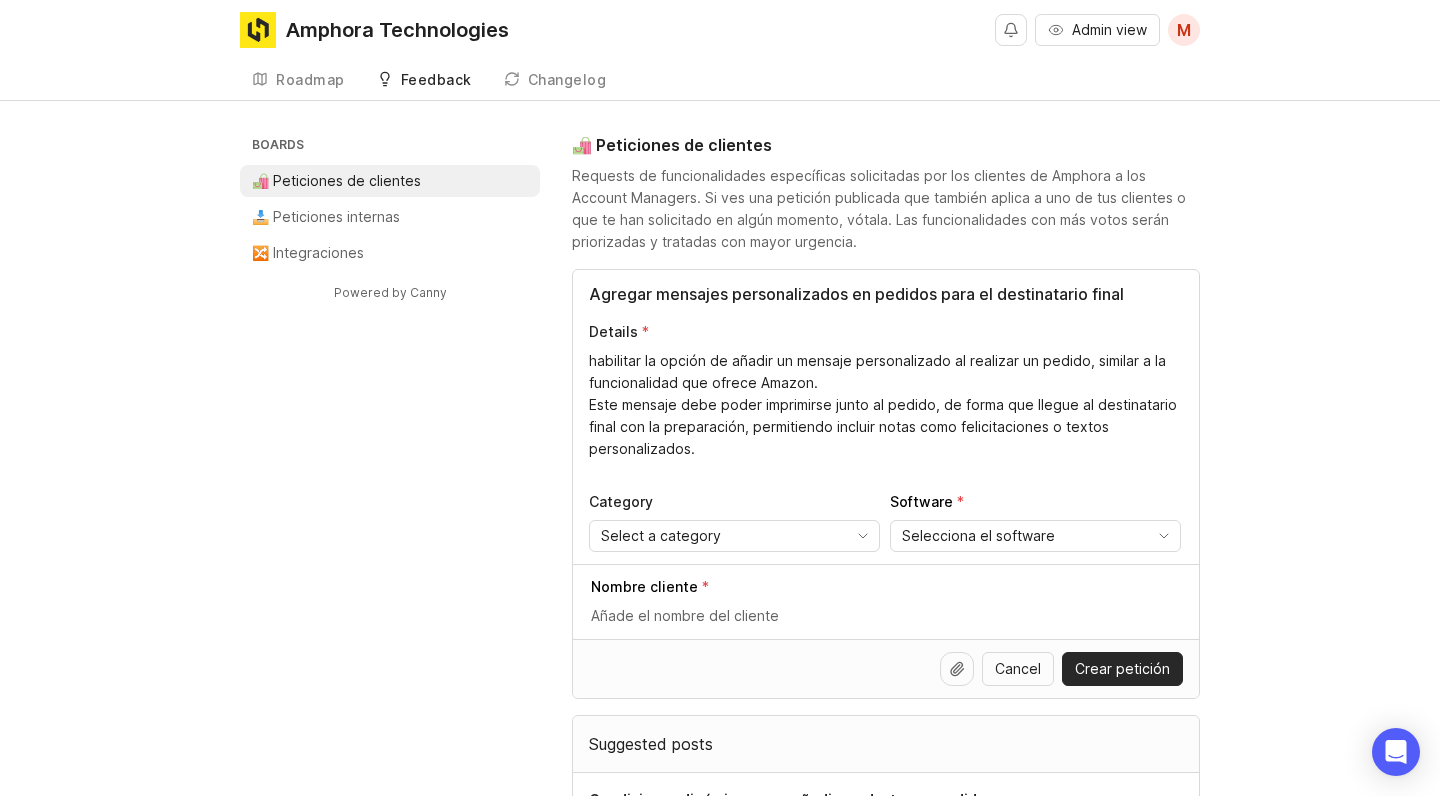 click on "habilitar la opción de añadir un mensaje personalizado al realizar un pedido, similar a la funcionalidad que ofrece Amazon.
Este mensaje debe poder imprimirse junto al pedido, de forma que llegue al destinatario final con la preparación, permitiendo incluir notas como felicitaciones o textos personalizados." at bounding box center (886, 405) 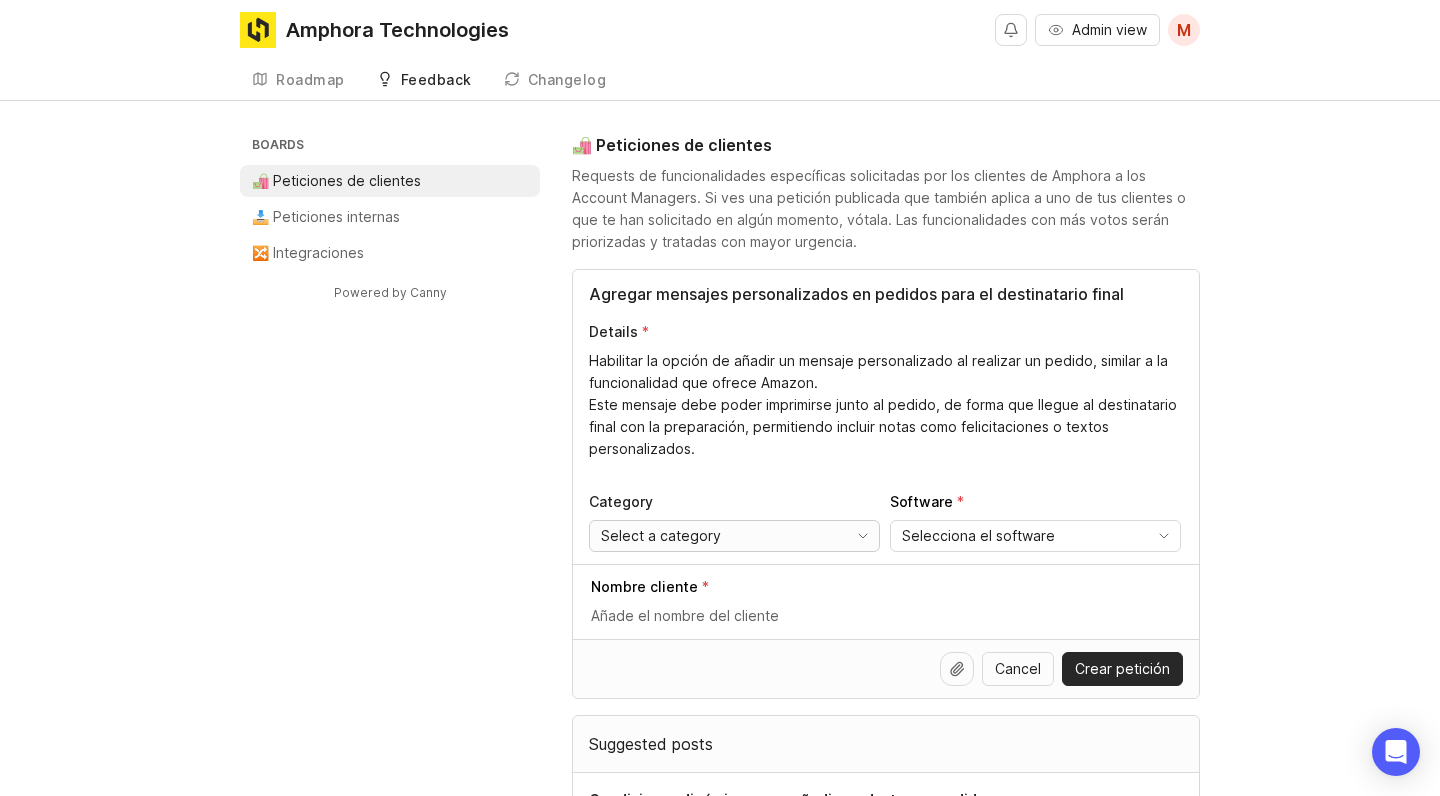 type on "Habilitar la opción de añadir un mensaje personalizado al realizar un pedido, similar a la funcionalidad que ofrece Amazon.
Este mensaje debe poder imprimirse junto al pedido, de forma que llegue al destinatario final con la preparación, permitiendo incluir notas como felicitaciones o textos personalizados." 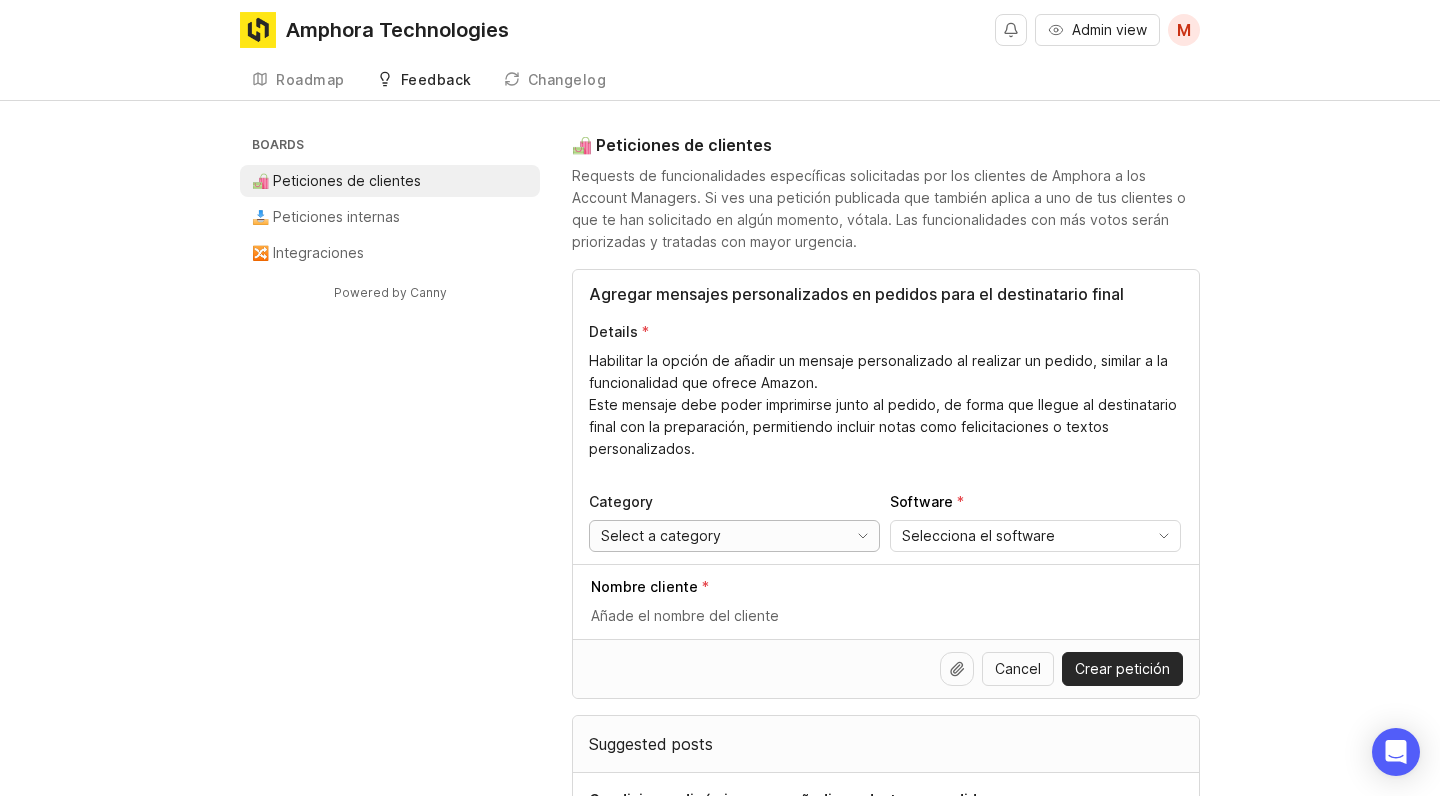 click on "Select a category" at bounding box center [661, 536] 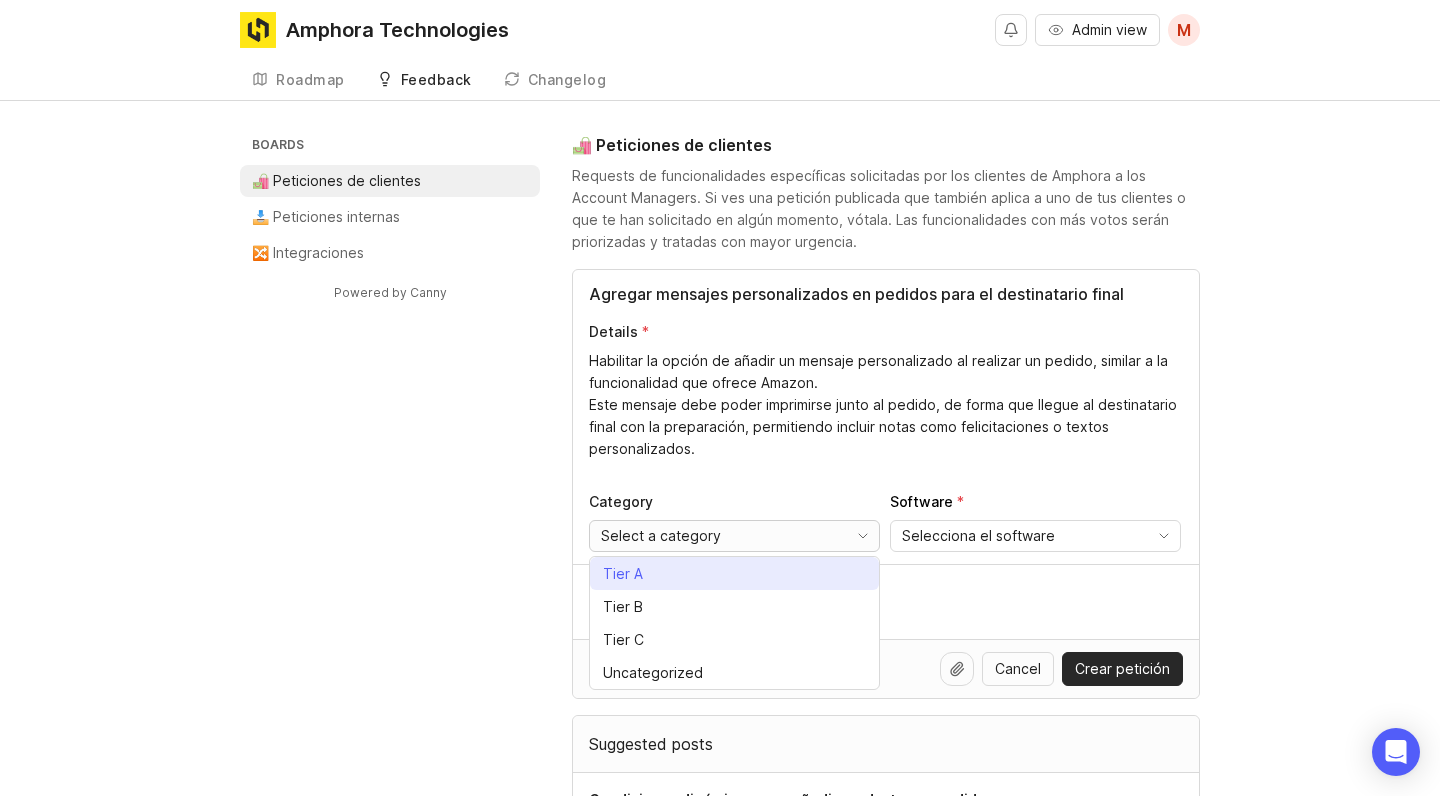 click on "Tier A" at bounding box center [734, 573] 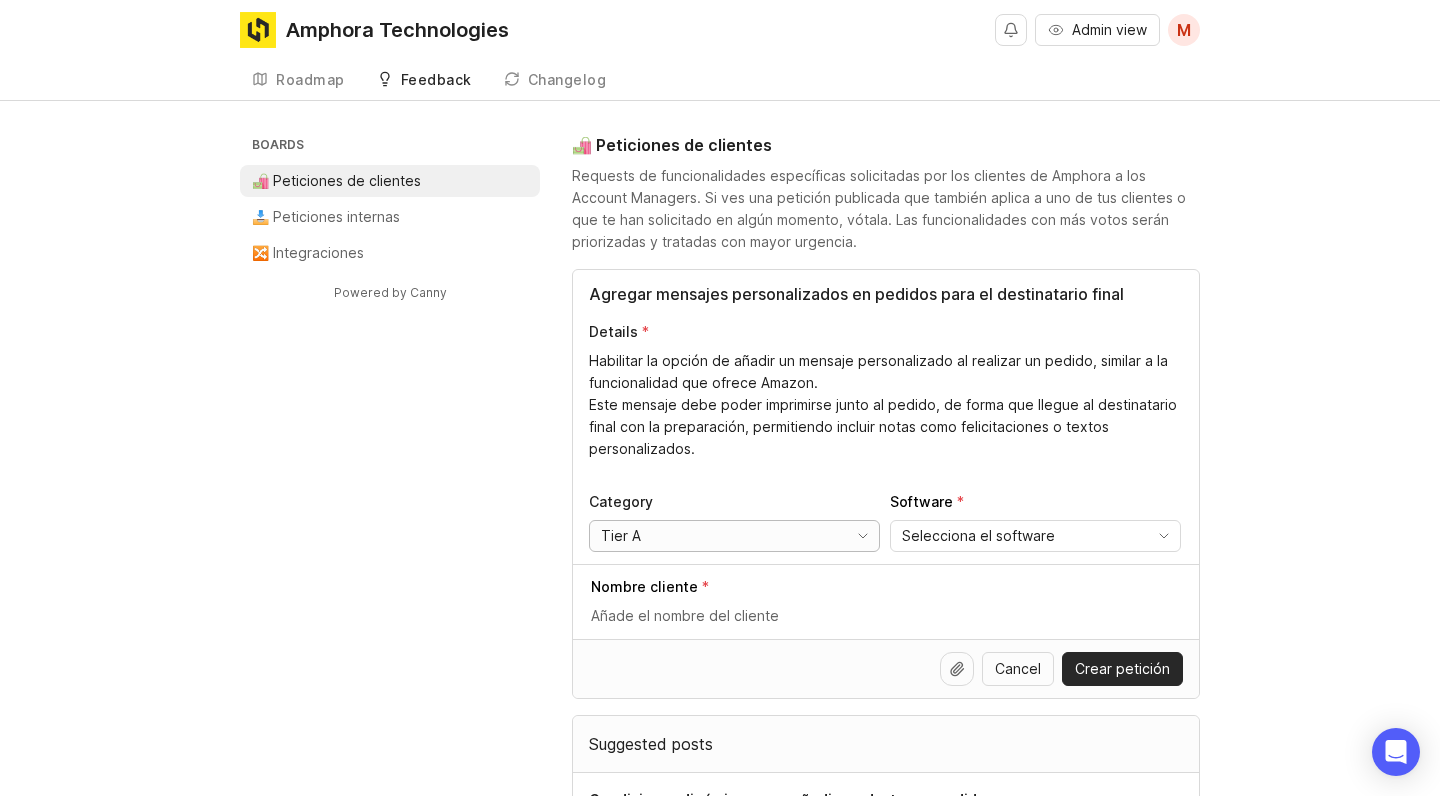 click on "Tier A" at bounding box center (714, 536) 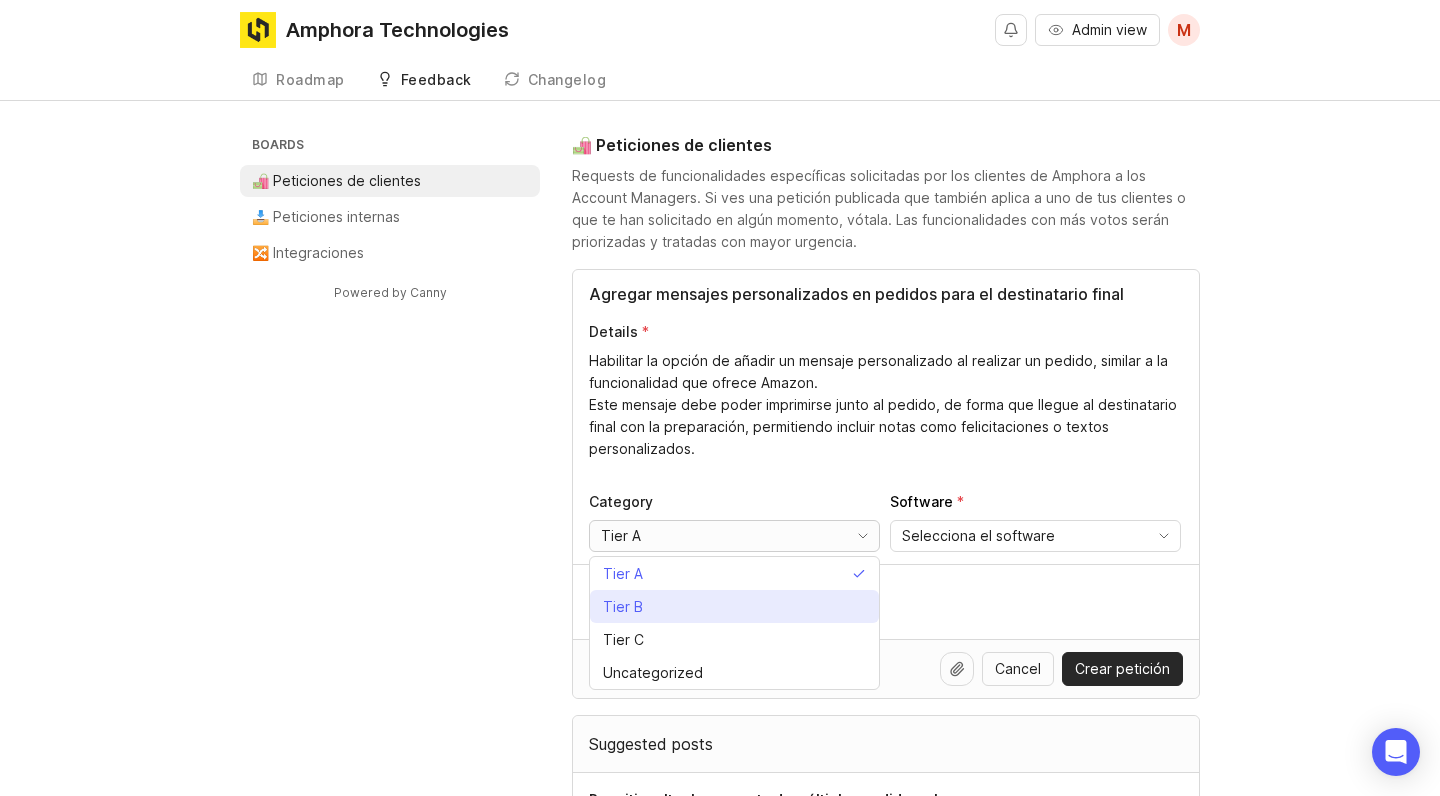 click on "Tier B" at bounding box center (734, 606) 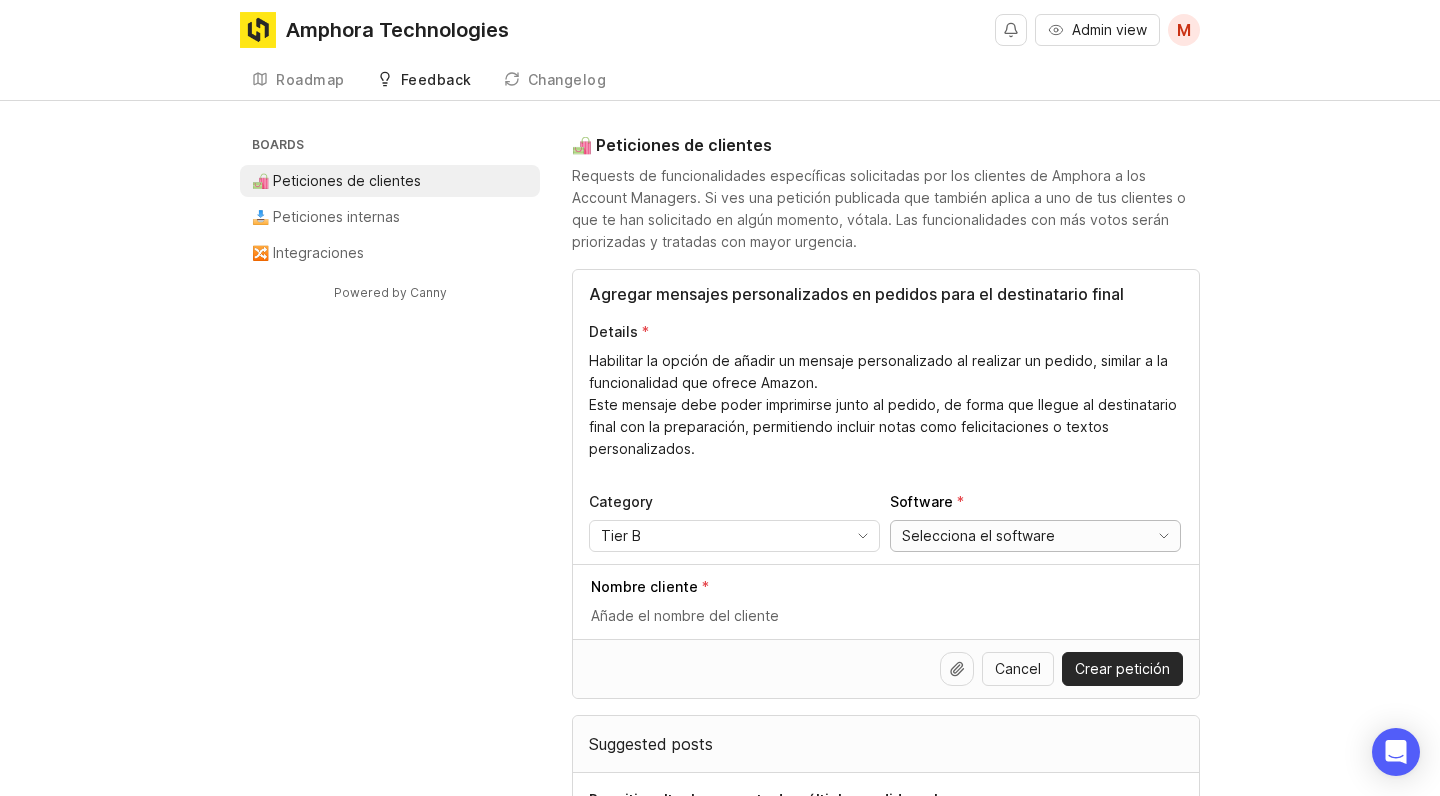 click on "Selecciona el software" at bounding box center [978, 536] 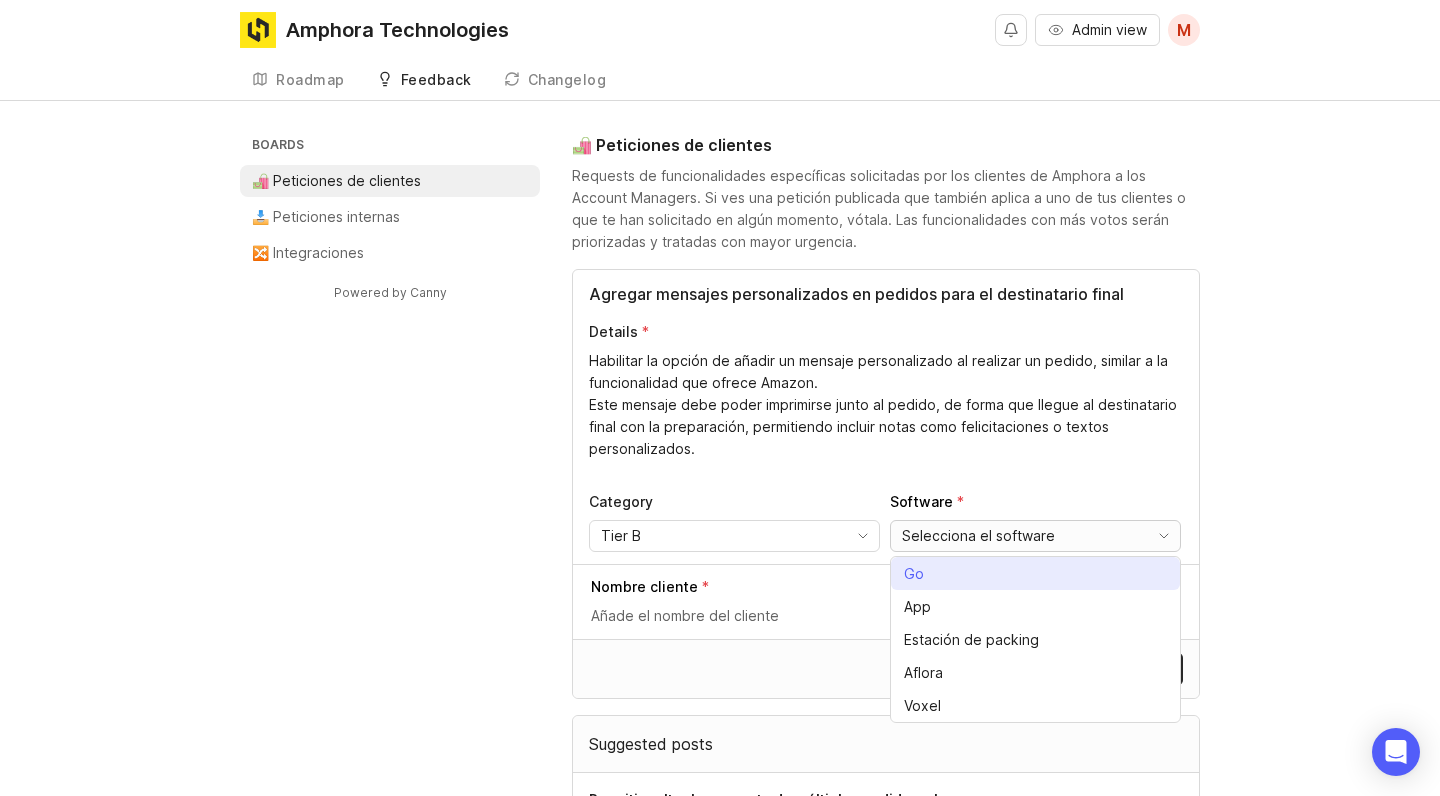 click on "Go" at bounding box center [914, 574] 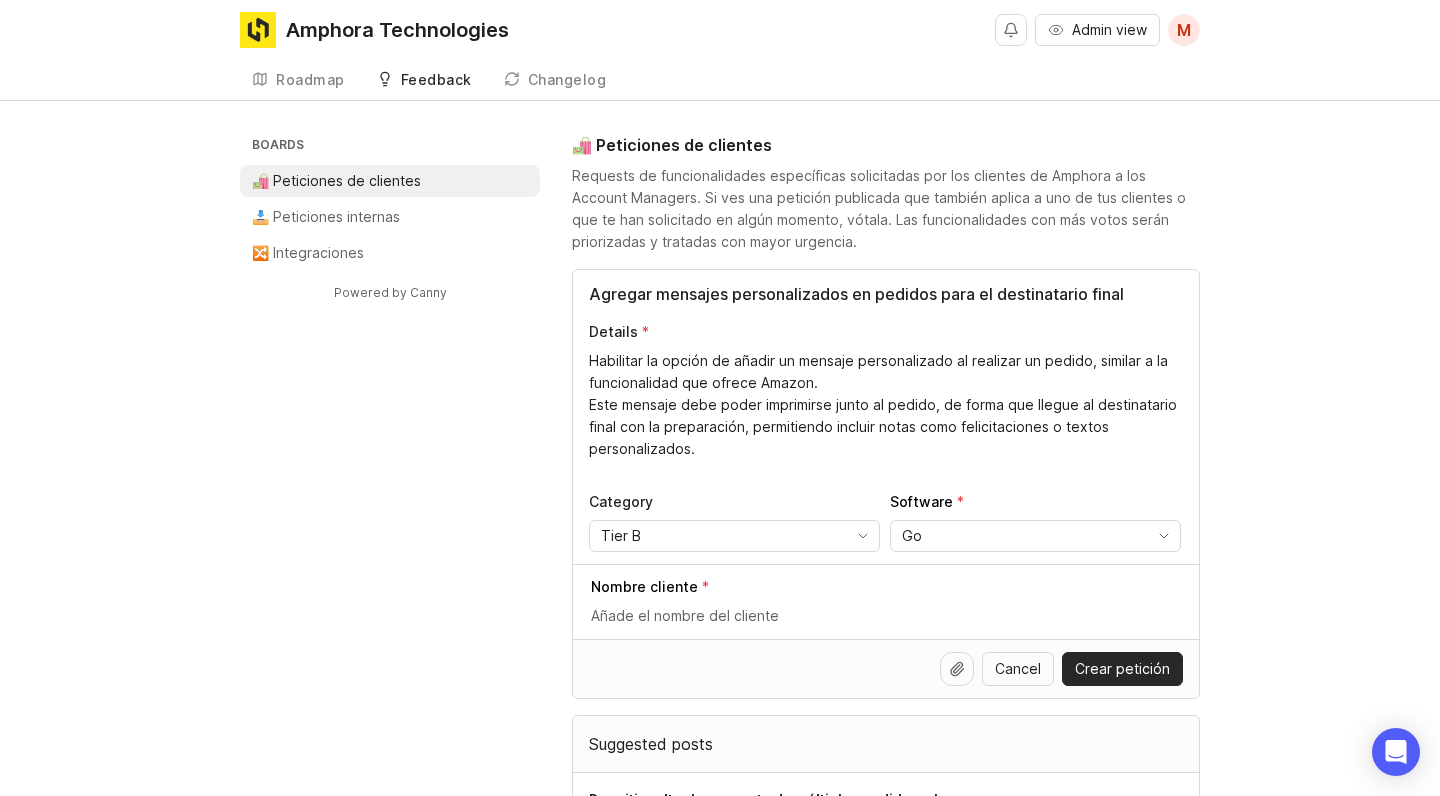 click at bounding box center (887, 616) 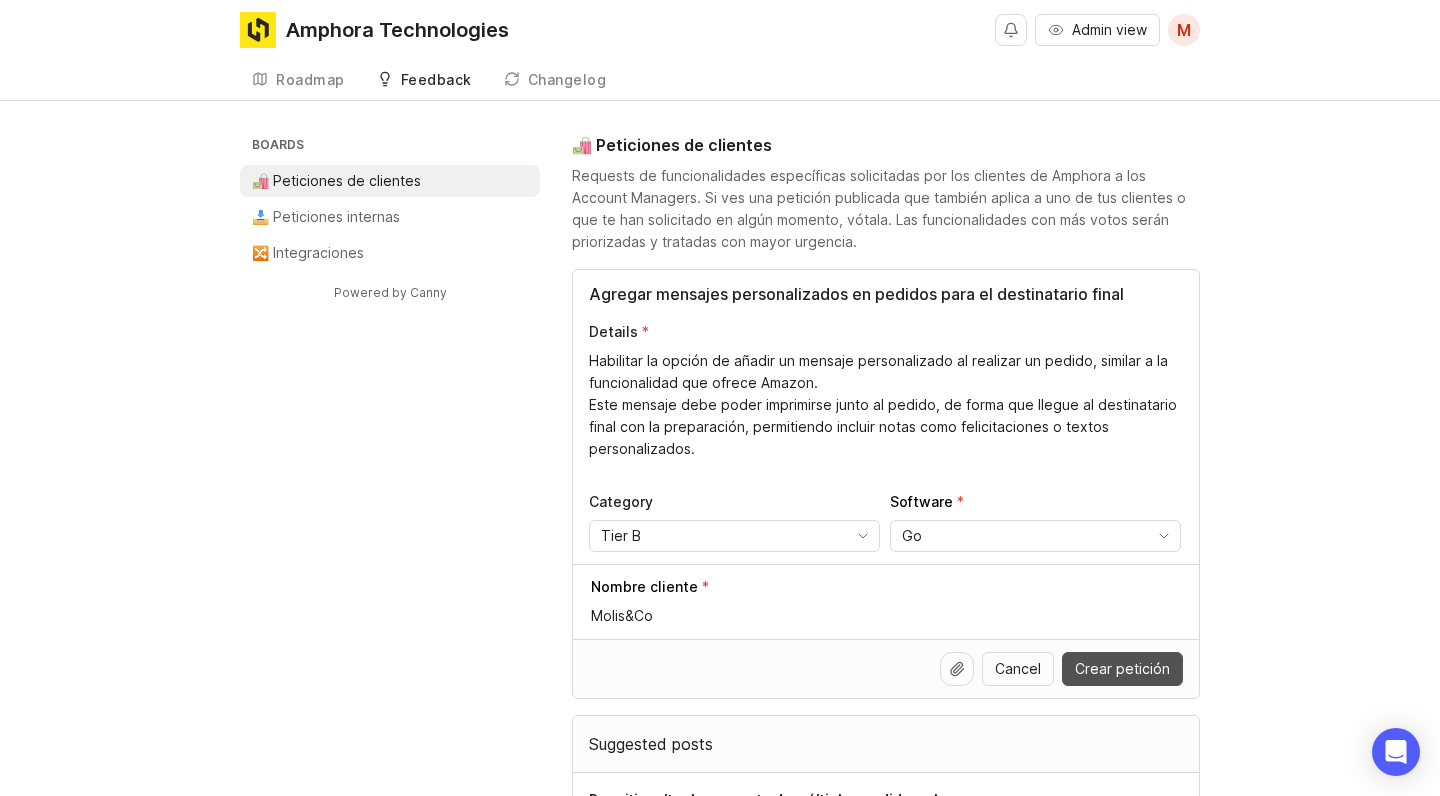type on "Molis&Co" 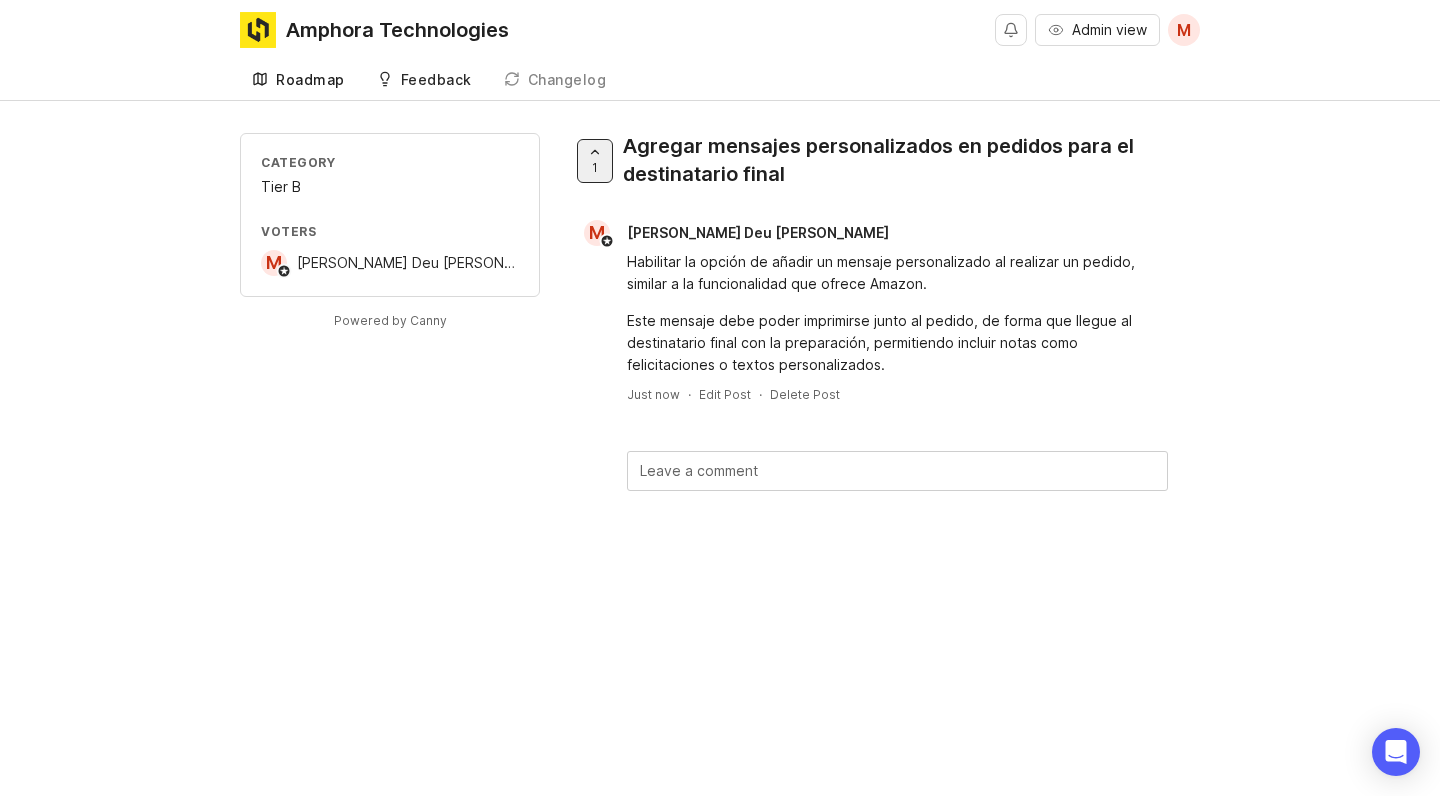 click on "Roadmap" at bounding box center [298, 80] 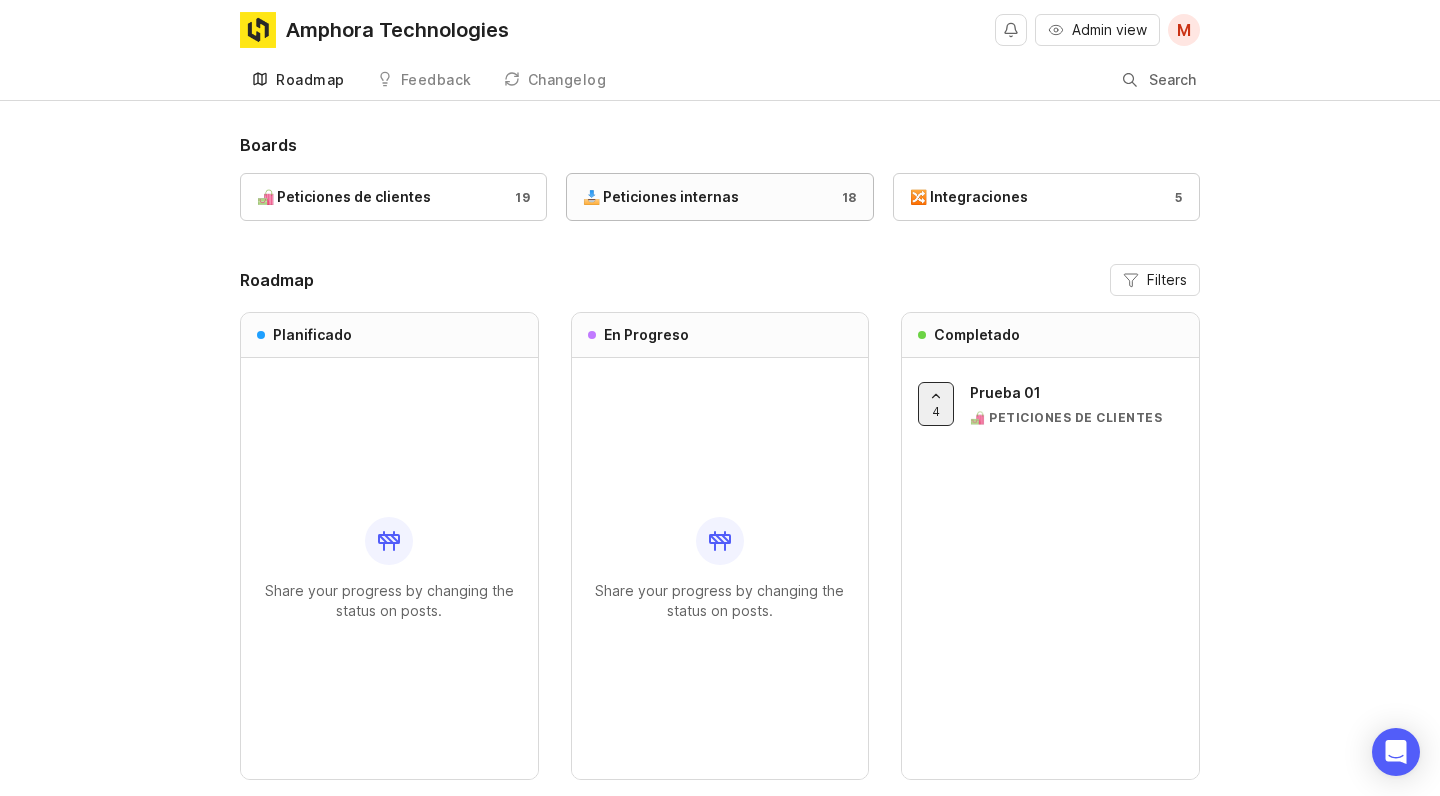 click on "📥 Peticiones internas" at bounding box center [661, 197] 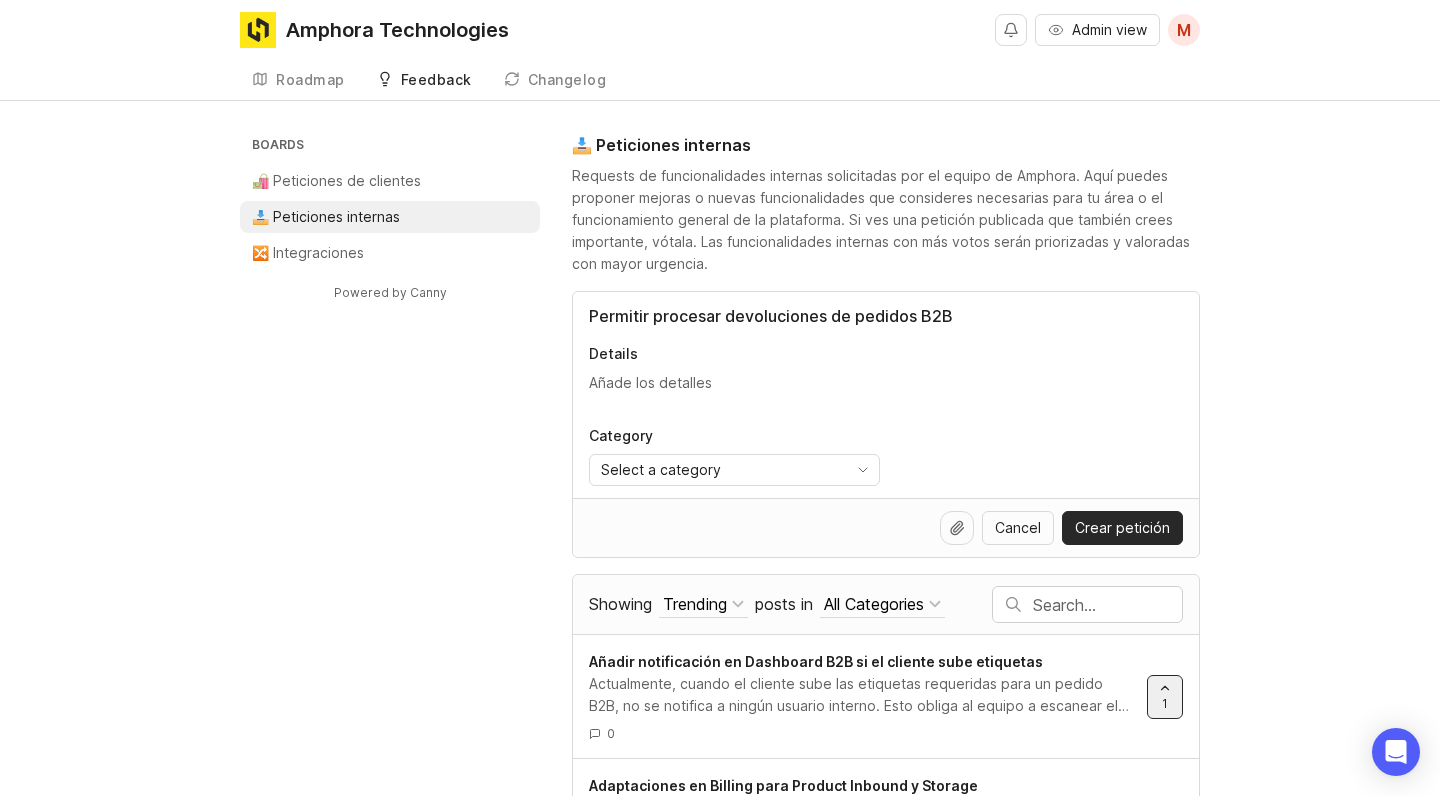 type on "Permitir procesar devoluciones de pedidos B2B" 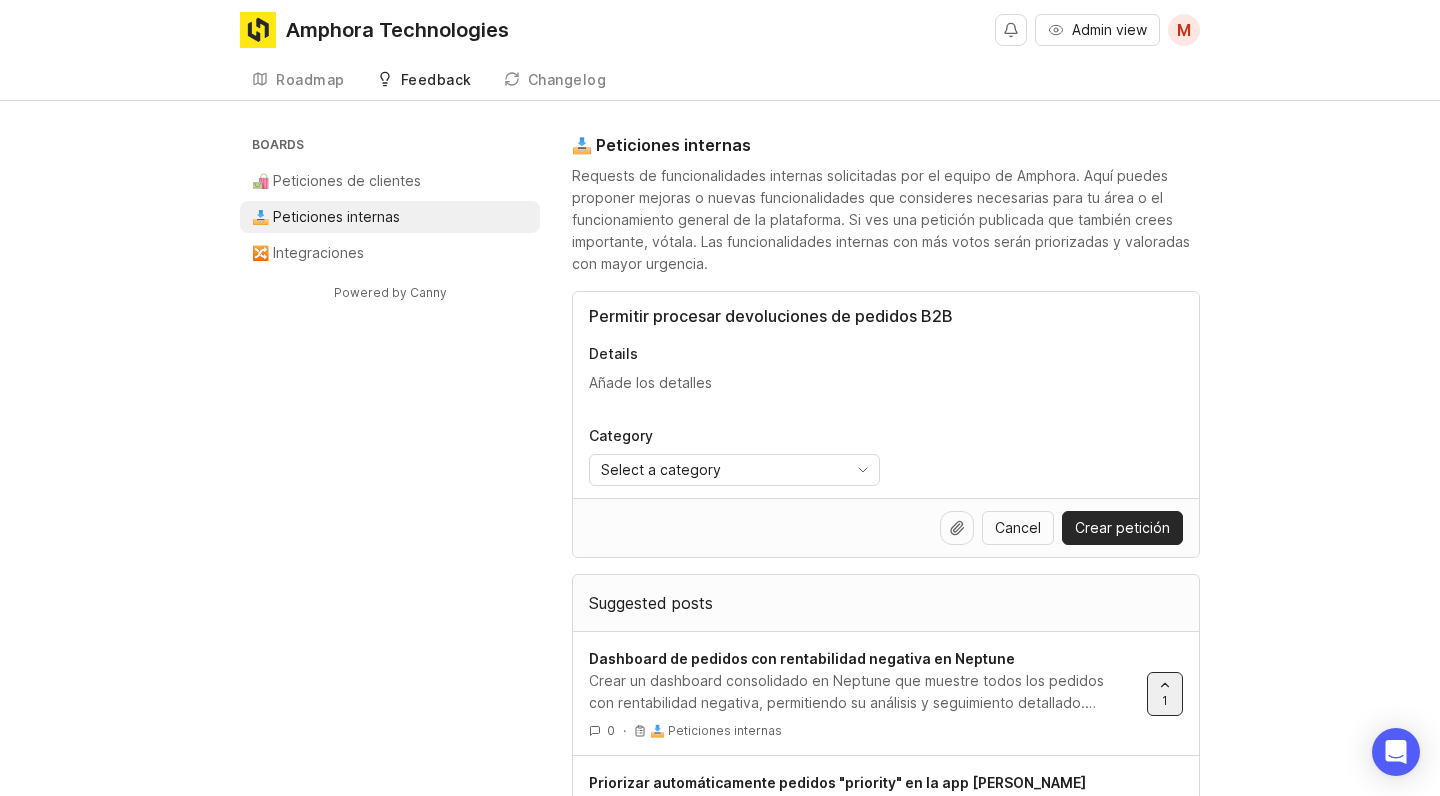 paste on "Actualmente, solo los pedidos B2C pueden procesarse como devoluciones. Se solicita habilitar la funcionalidad para que el equipo de devoluciones pueda gestionar también pedidos B2B, permitiendo asociar la devolución a un pedido B2B existente y procesarlo correctamente dentro del sistem" 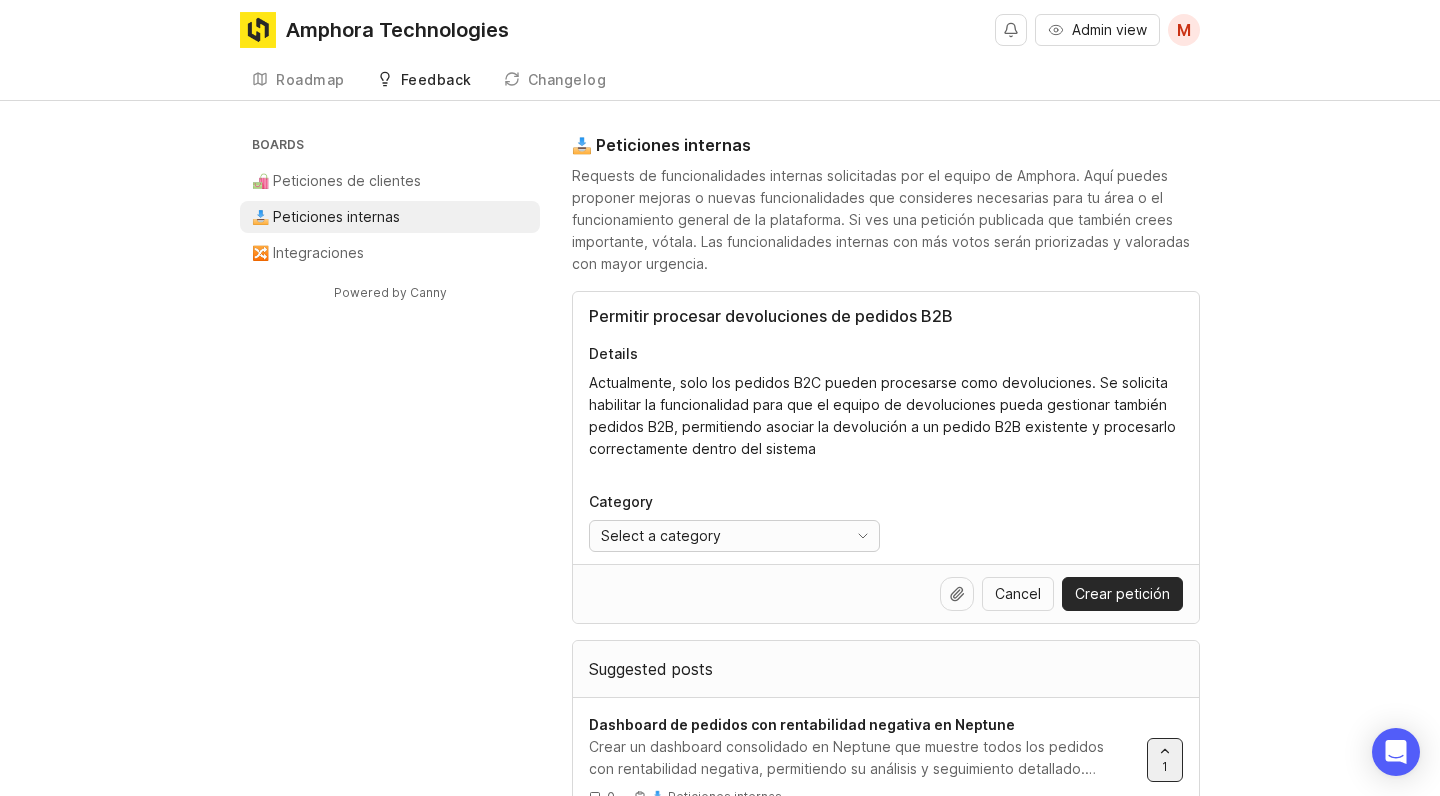 type on "Actualmente, solo los pedidos B2C pueden procesarse como devoluciones. Se solicita habilitar la funcionalidad para que el equipo de devoluciones pueda gestionar también pedidos B2B, permitiendo asociar la devolución a un pedido B2B existente y procesarlo correctamente dentro del sistema" 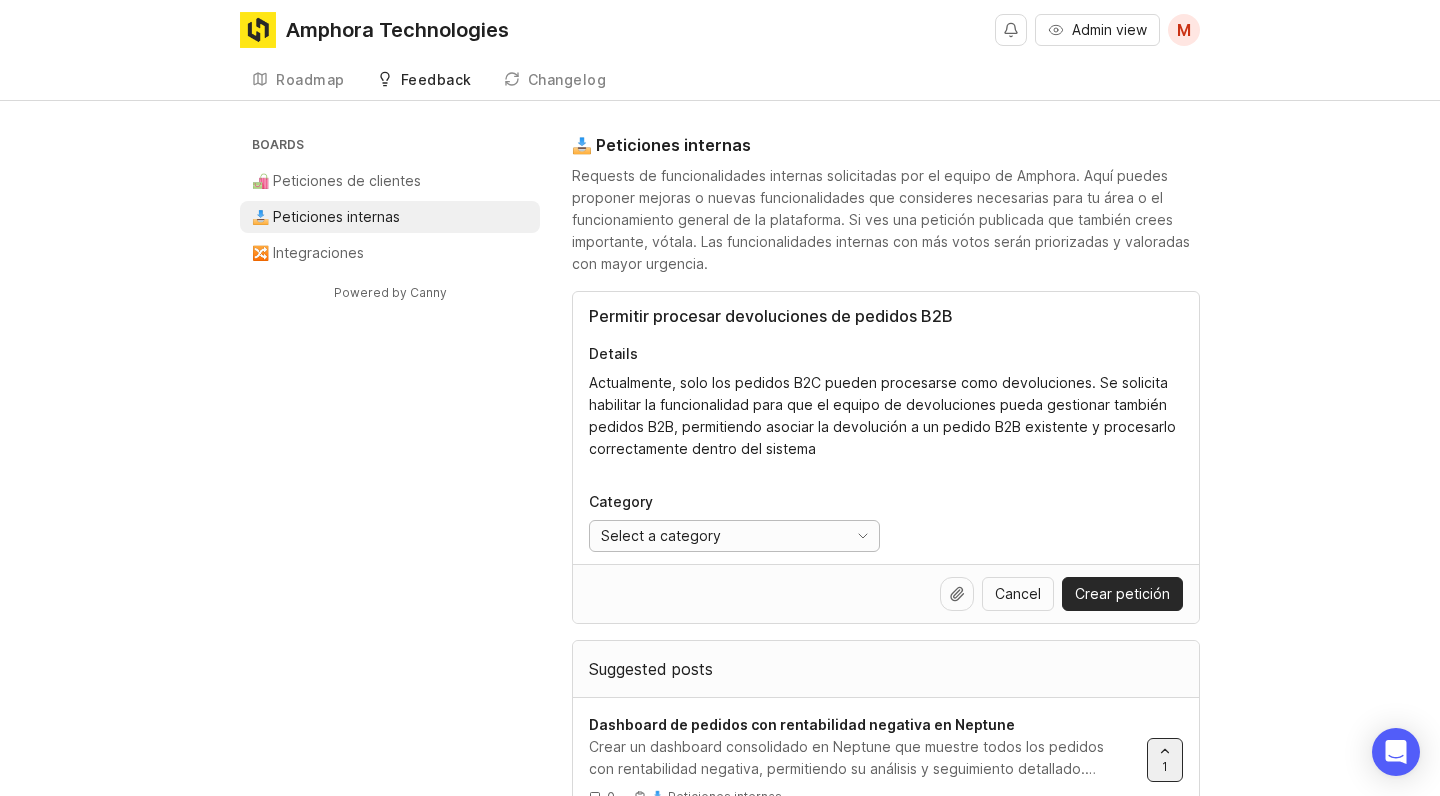click on "Select a category" at bounding box center [714, 536] 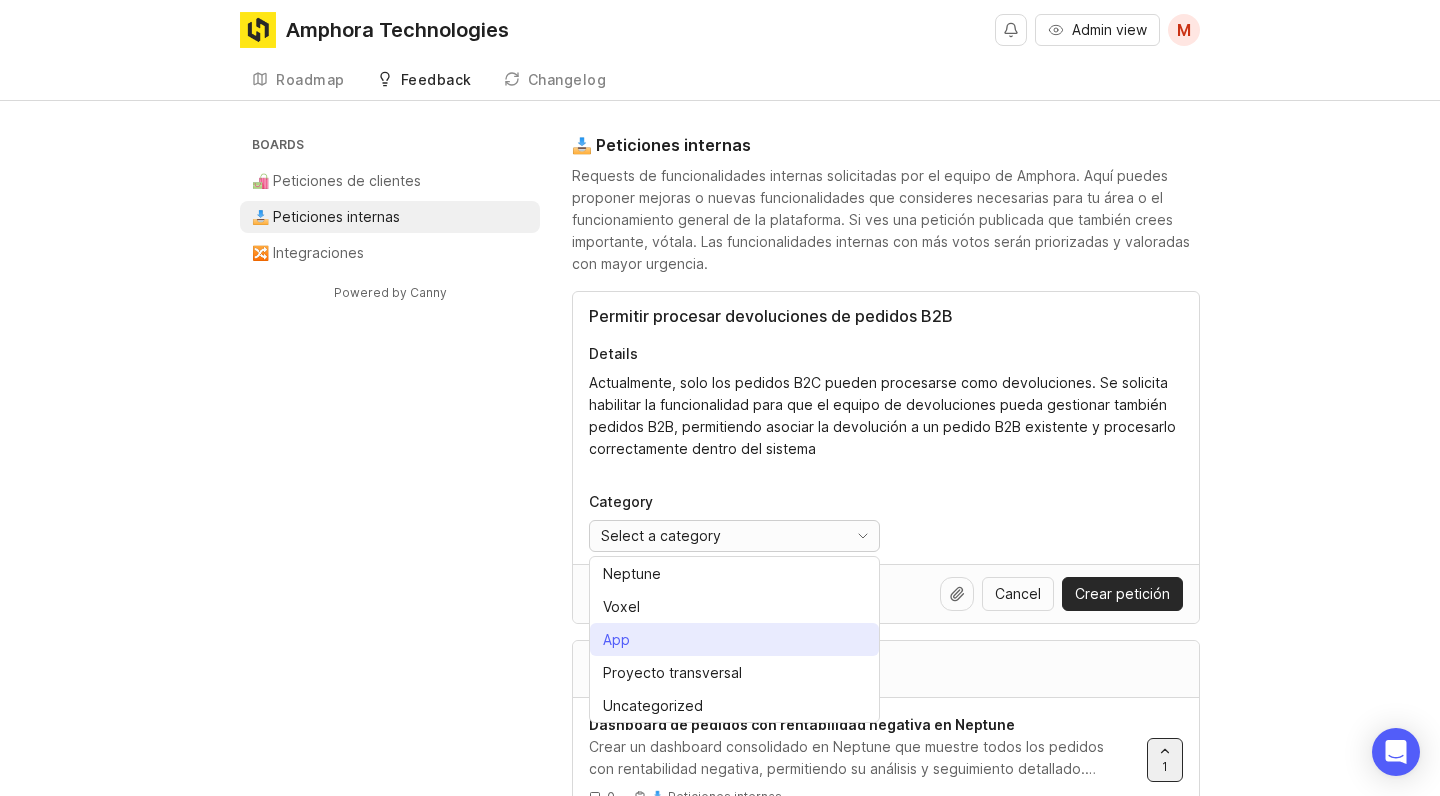 click on "App" at bounding box center (734, 639) 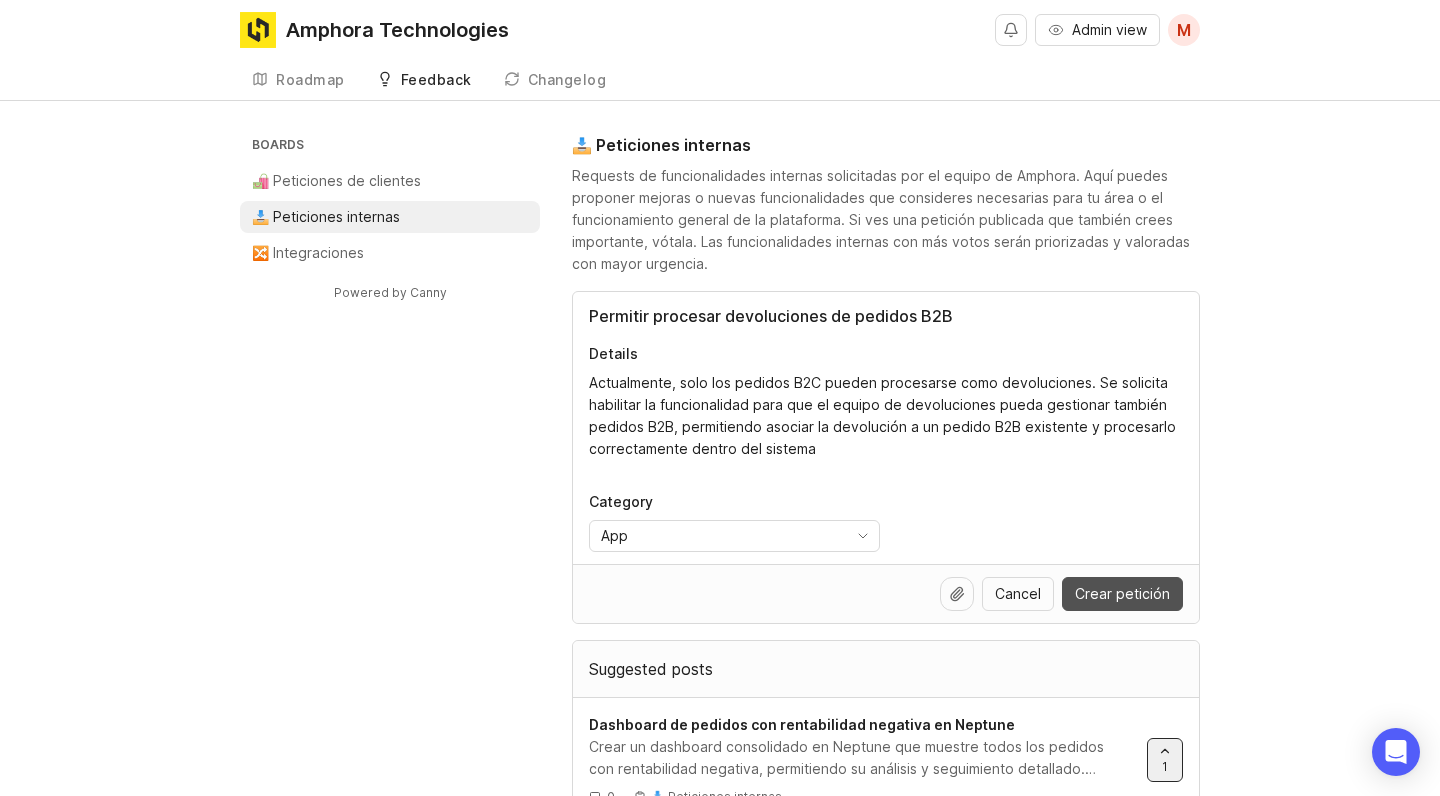 click on "Crear petición" at bounding box center [1122, 594] 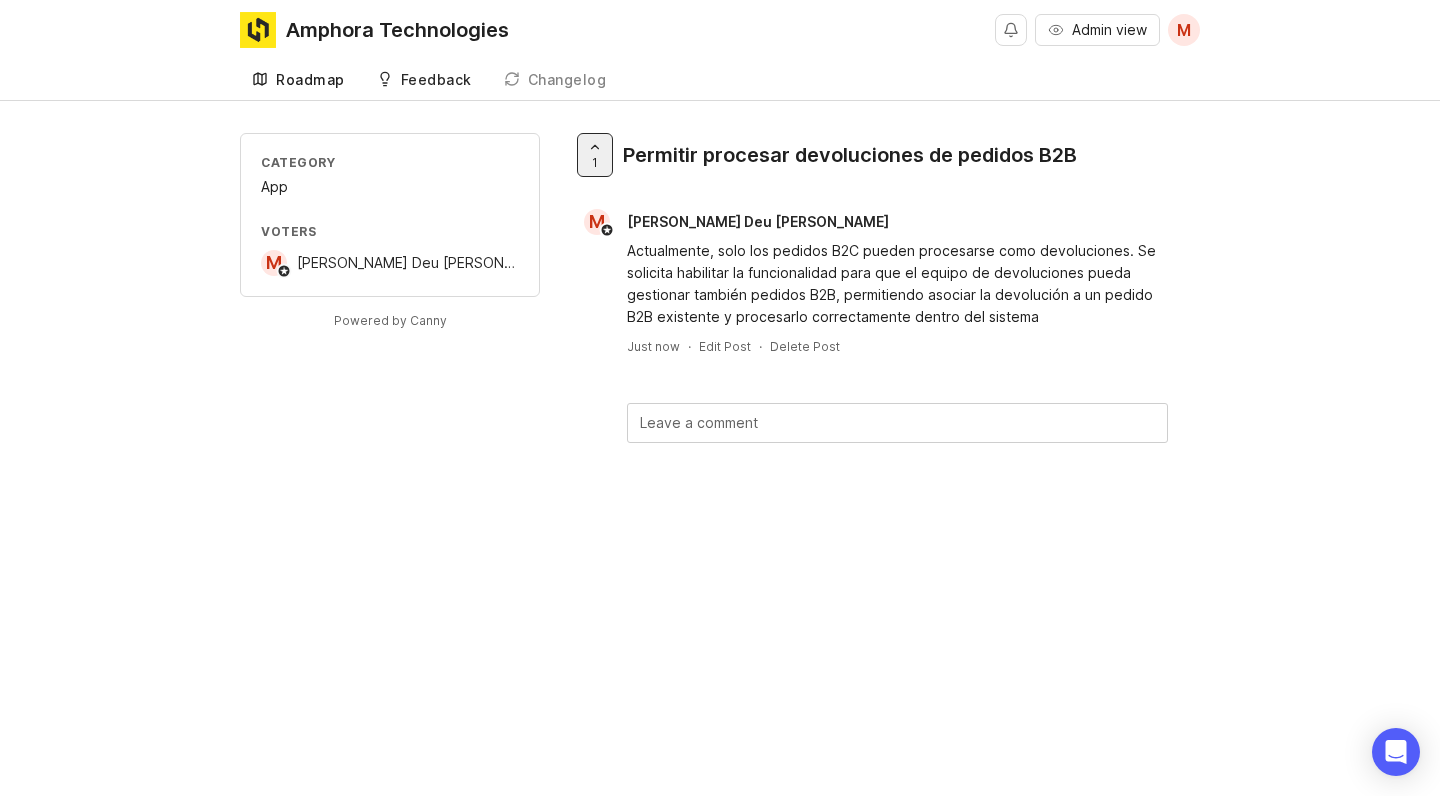 click on "Roadmap" at bounding box center (298, 80) 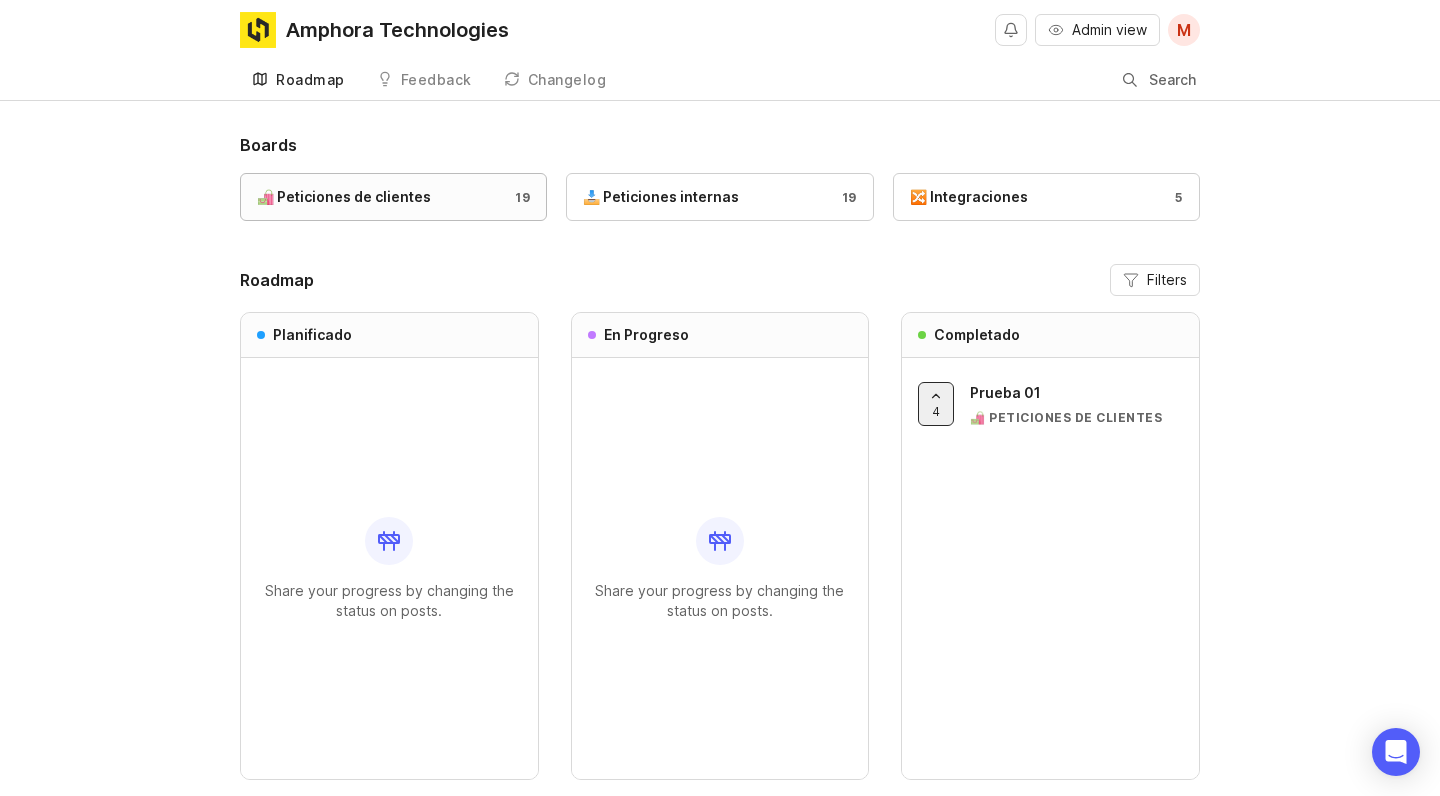 click on "🛍️ Peticiones de clientes 19" at bounding box center (393, 197) 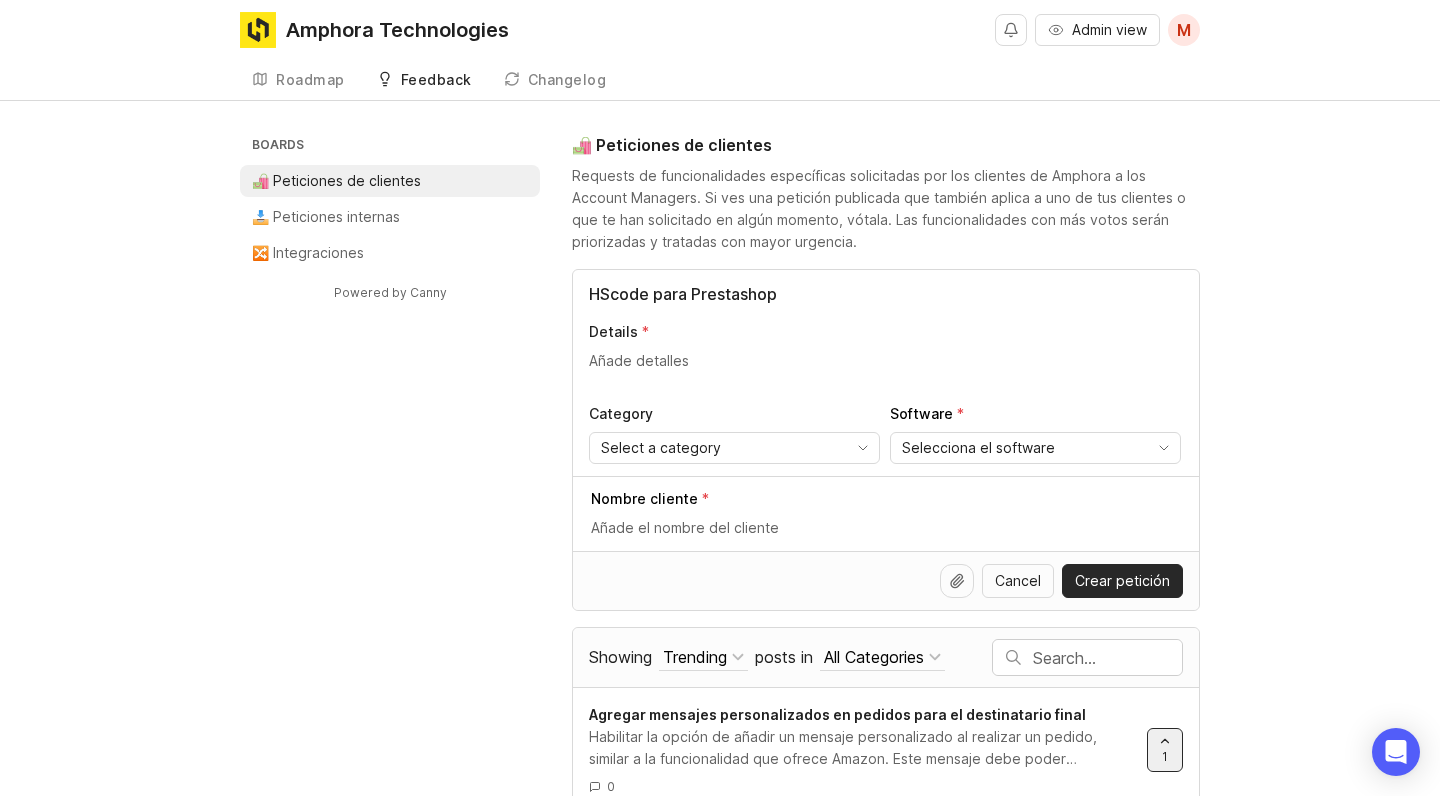 type on "HScode para Prestashop" 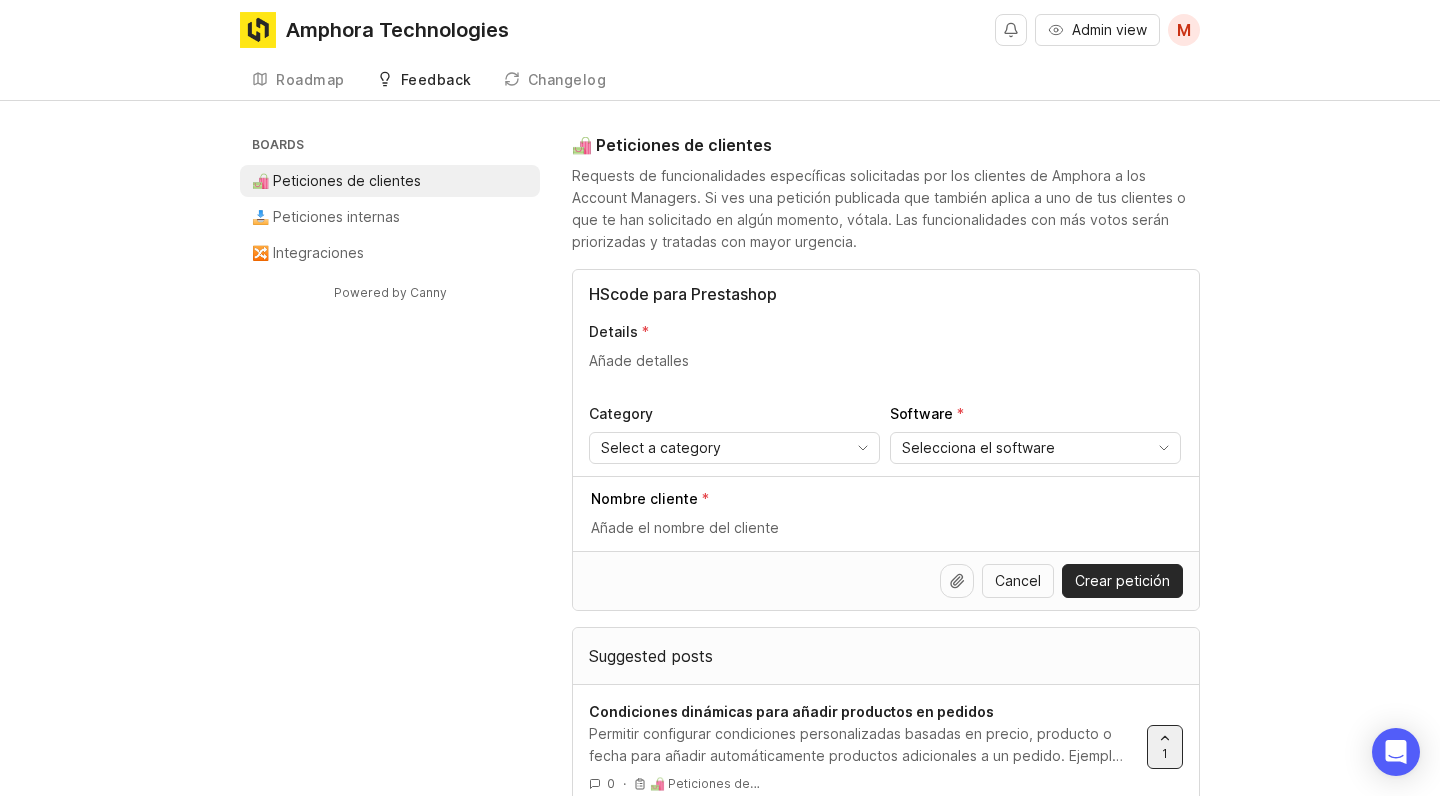 paste on "Actualmente, en el apartado de sincronización de producto, solo las tiendas integradas con Shopify permiten añadir o editar el HS Code directamente desde la plataforma.
Se solicita extender esta funcionalidad a tiendas conectadas con Prestashop, ya que la ausencia de esta opción está generando una gran carga operativa en clientes con catálogos amplios (como el caso actual con más de 700 SKUs). Poder editar los HS Codes desde la plataforma mejoraría significativamente su eficiencia y operativa logística." 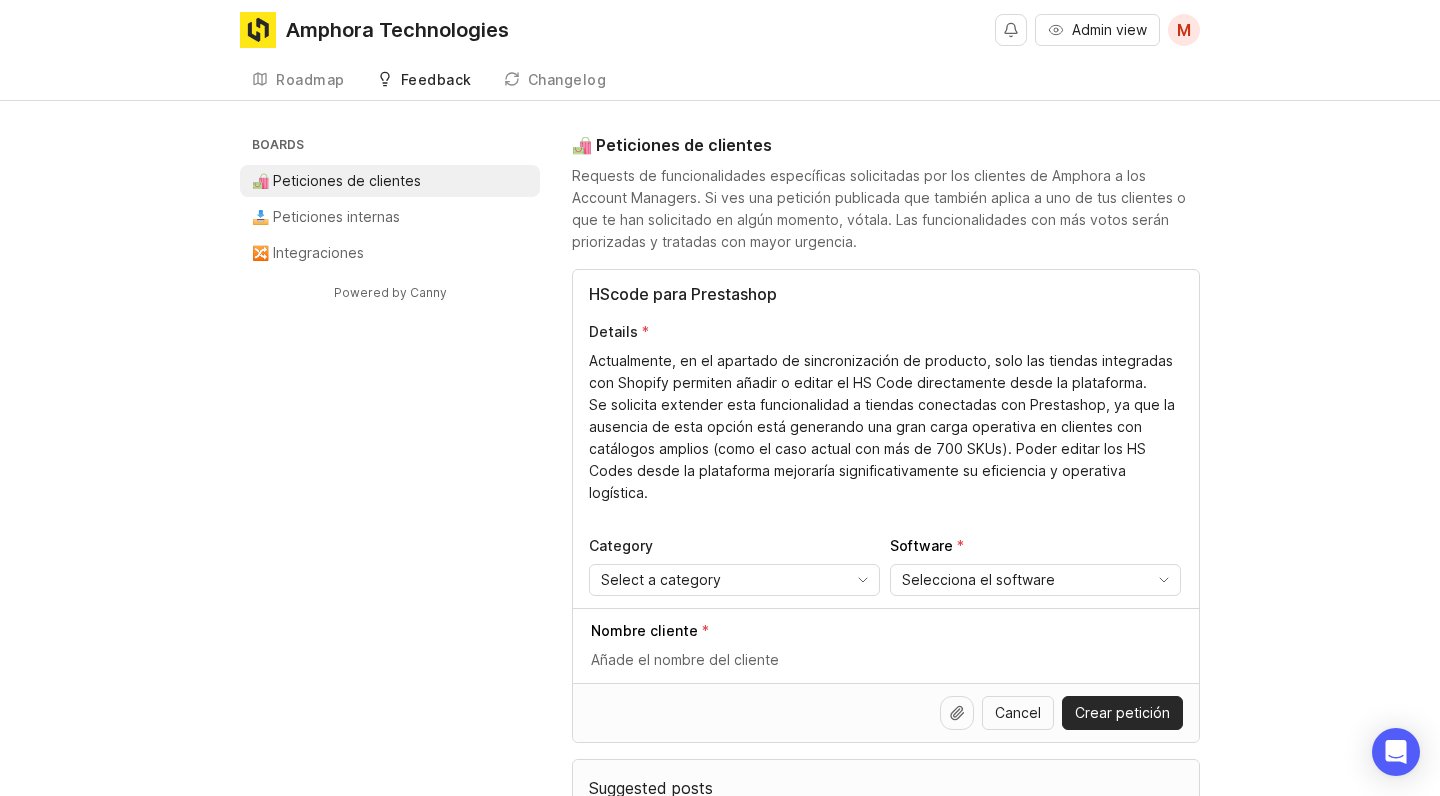 drag, startPoint x: 835, startPoint y: 385, endPoint x: 779, endPoint y: 385, distance: 56 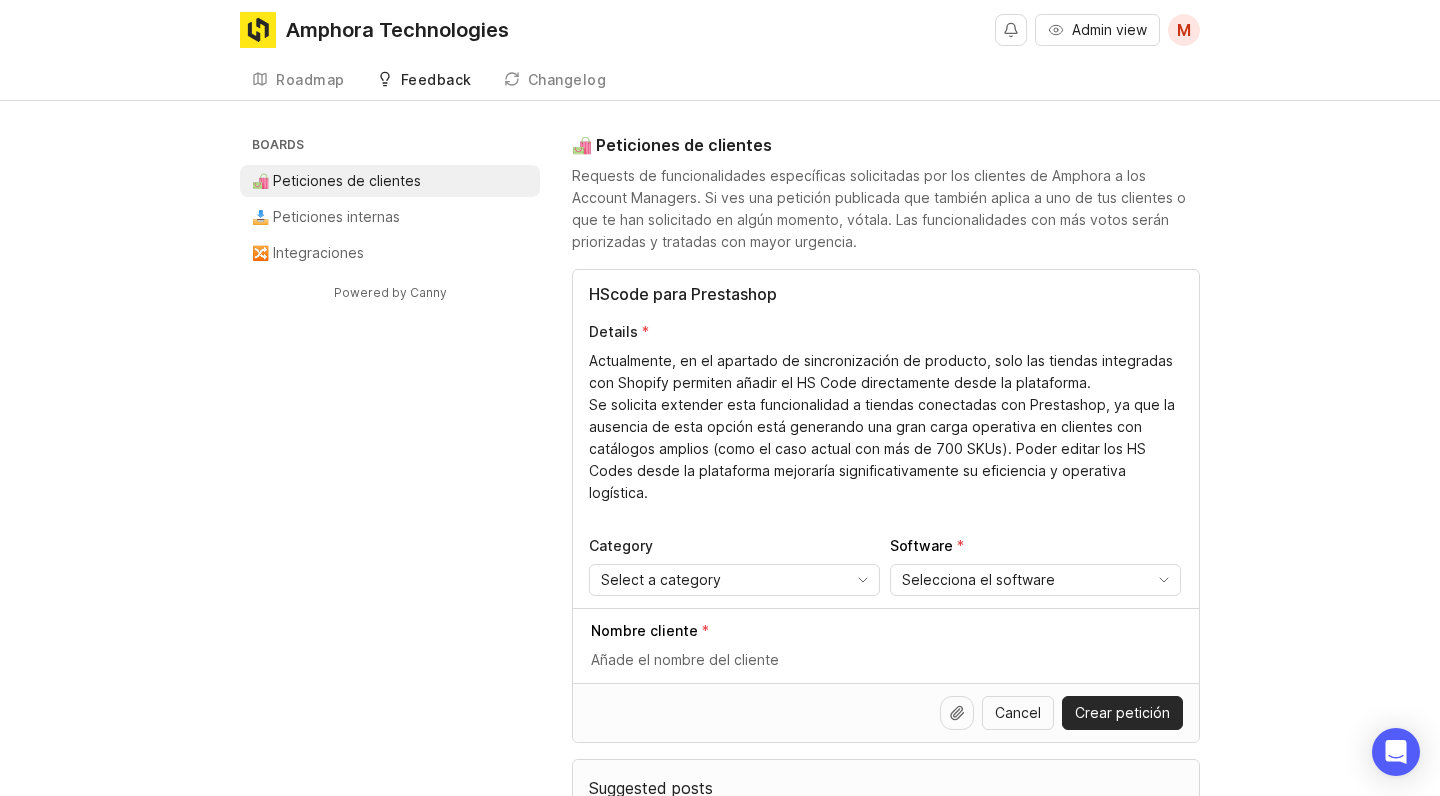 drag, startPoint x: 1011, startPoint y: 447, endPoint x: 1048, endPoint y: 486, distance: 53.75872 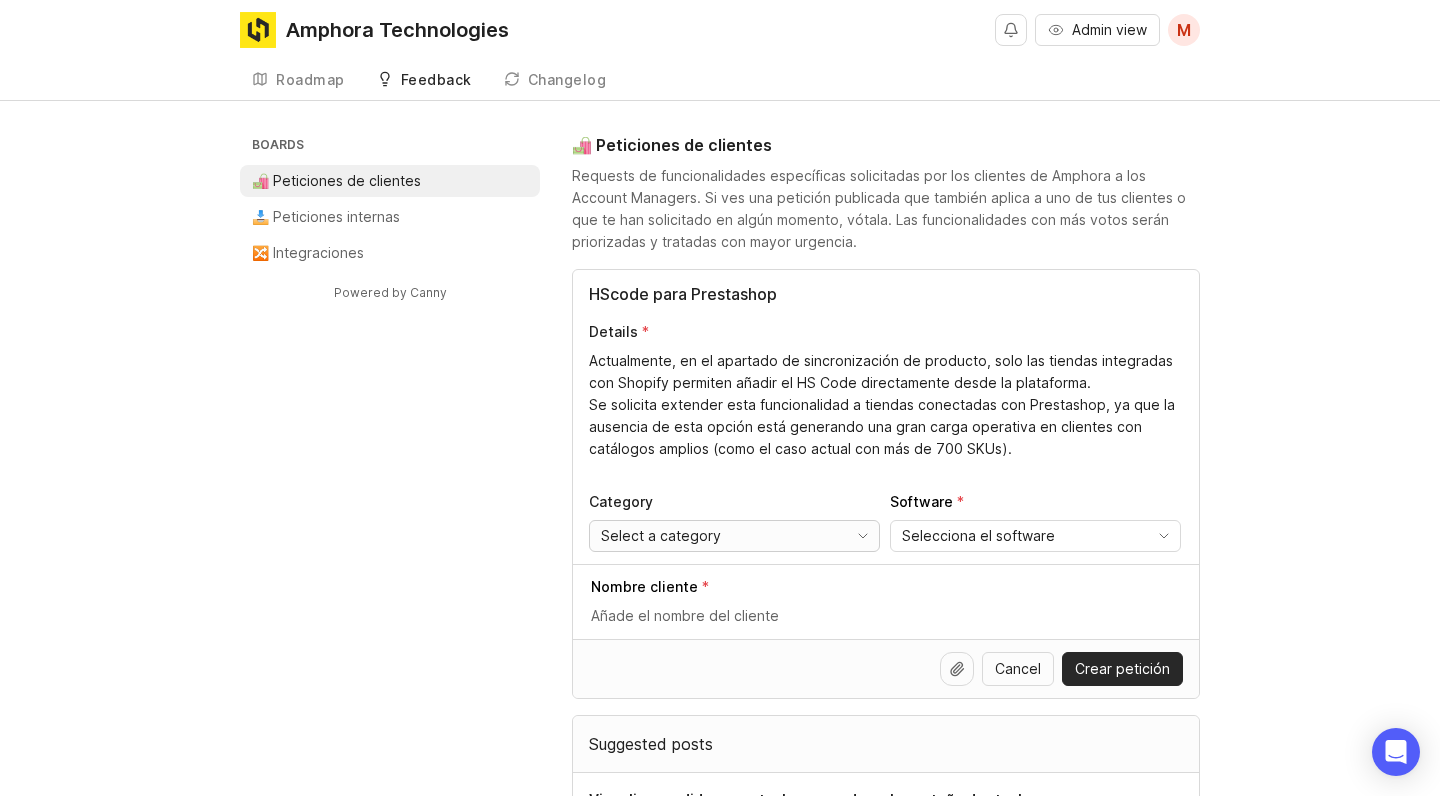 type on "Actualmente, en el apartado de sincronización de producto, solo las tiendas integradas con Shopify permiten añadir el HS Code directamente desde la plataforma.
Se solicita extender esta funcionalidad a tiendas conectadas con Prestashop, ya que la ausencia de esta opción está generando una gran carga operativa en clientes con catálogos amplios (como el caso actual con más de 700 SKUs)." 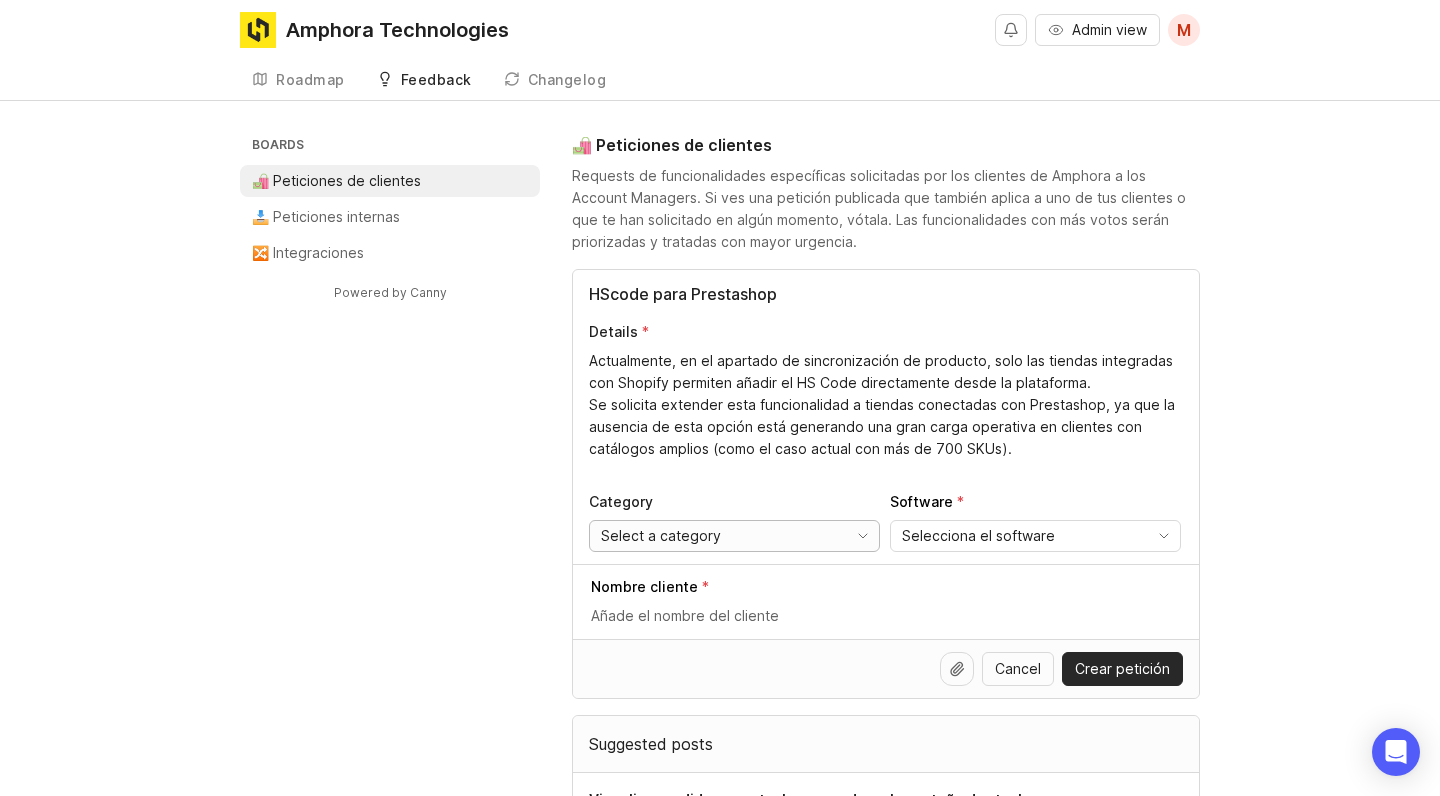 click on "Select a category" at bounding box center [714, 536] 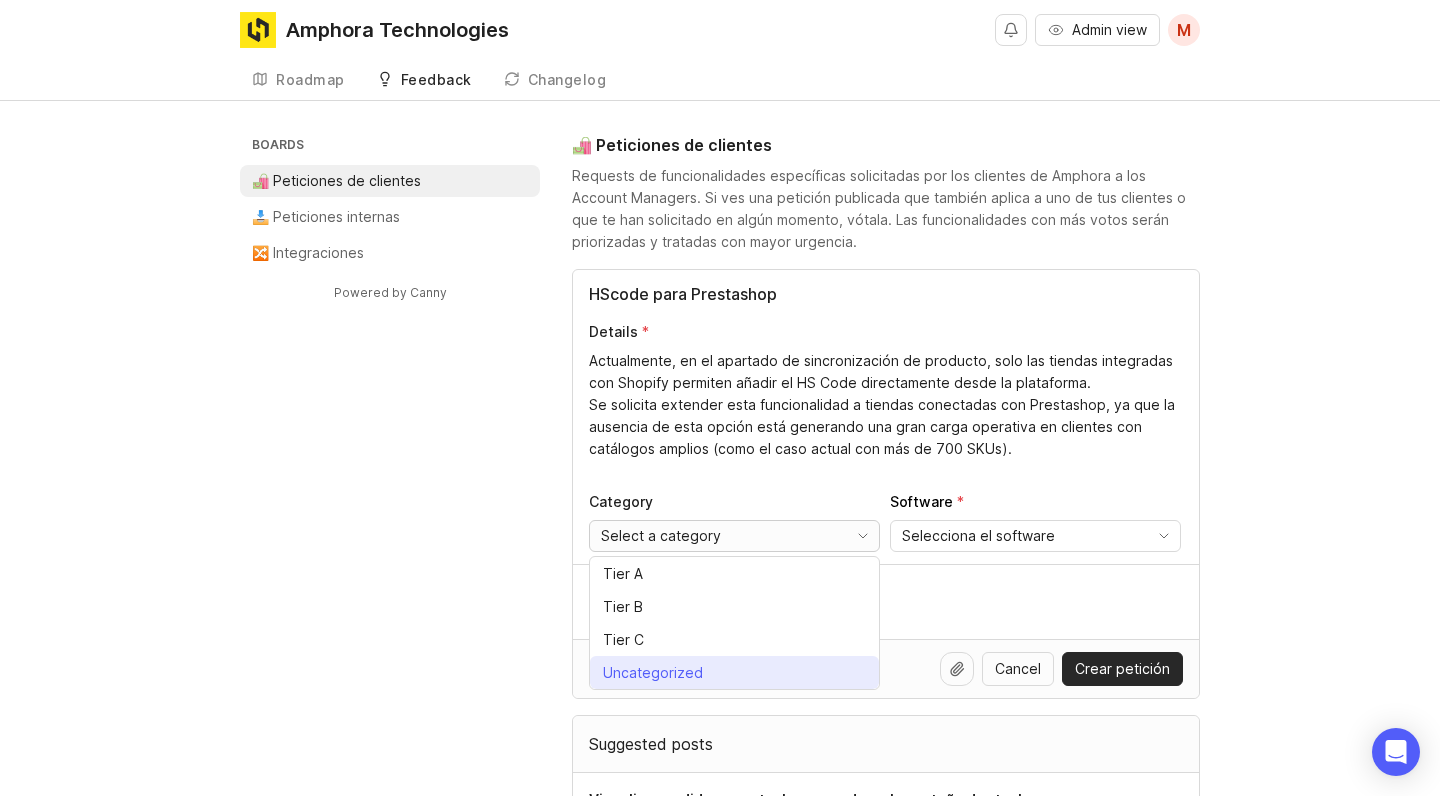 click on "Uncategorized" at bounding box center [734, 672] 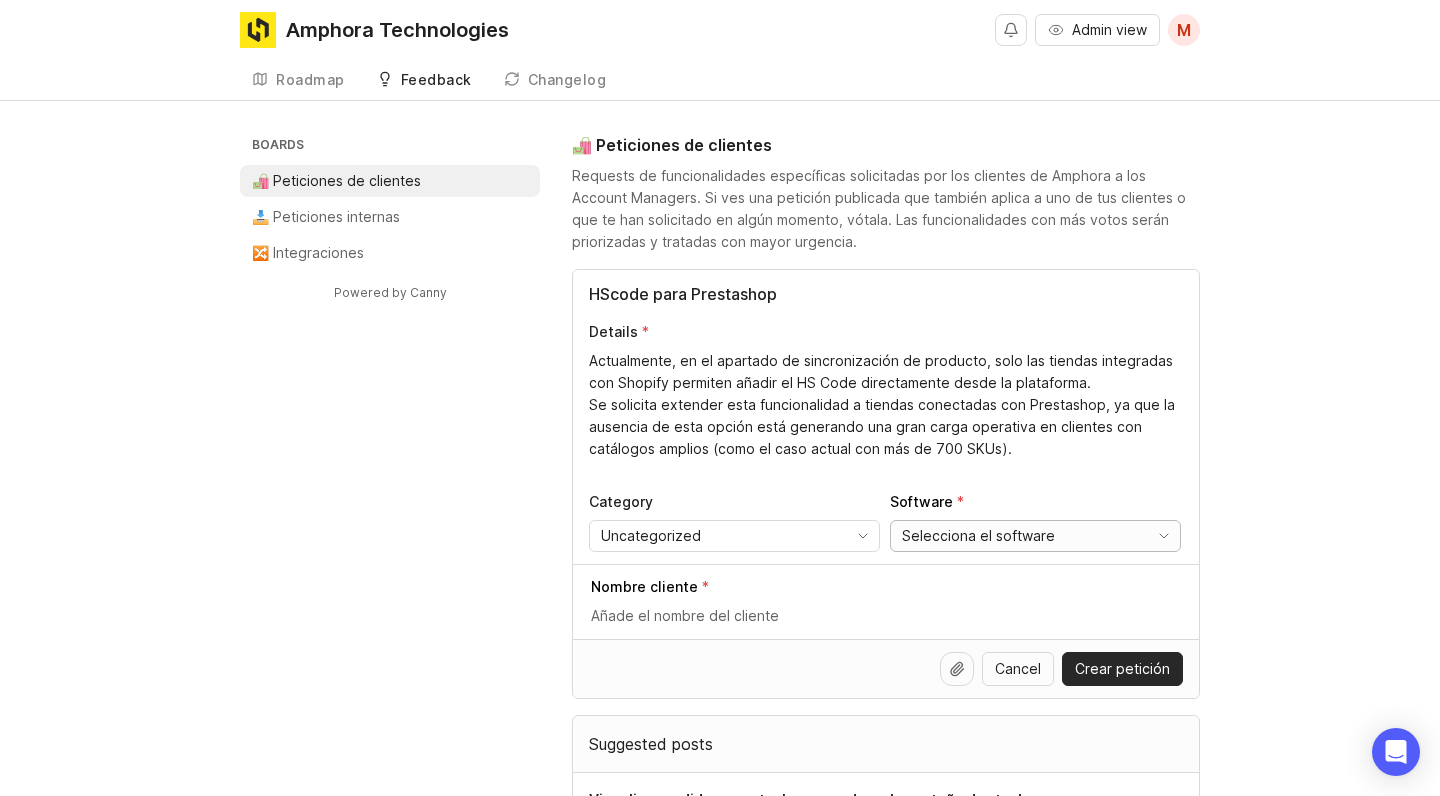 click on "Selecciona el software" at bounding box center [978, 536] 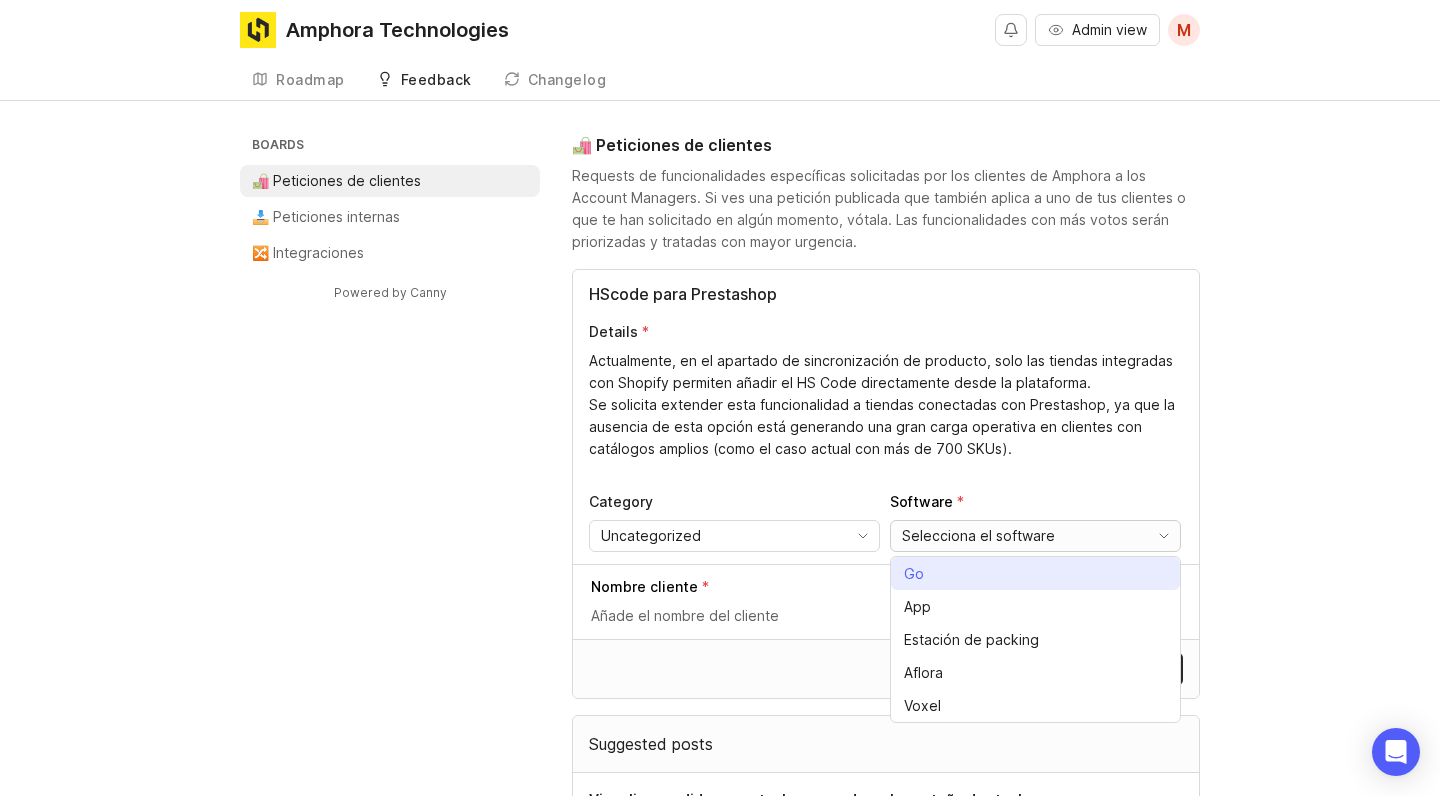 click on "Go" at bounding box center [914, 574] 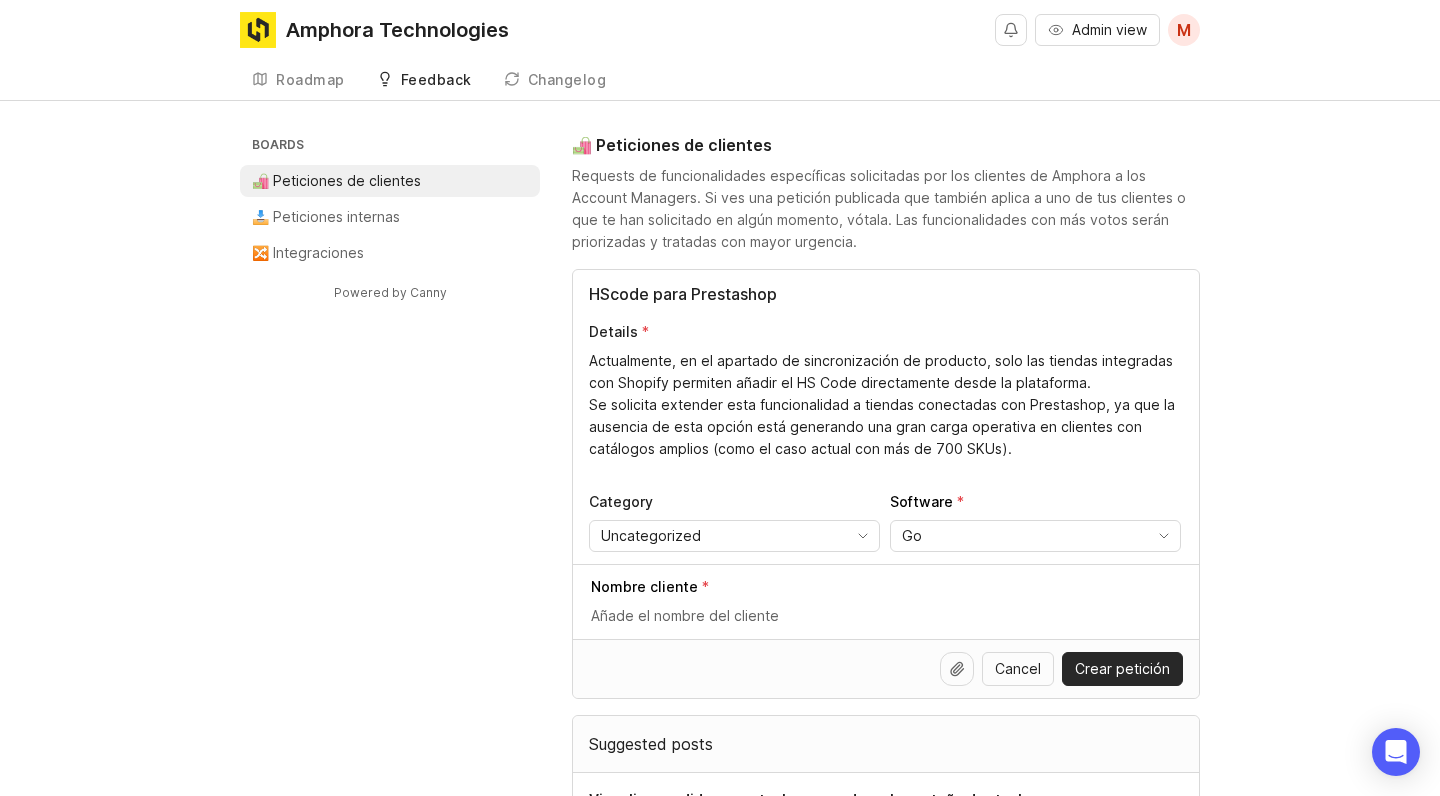 click at bounding box center (887, 616) 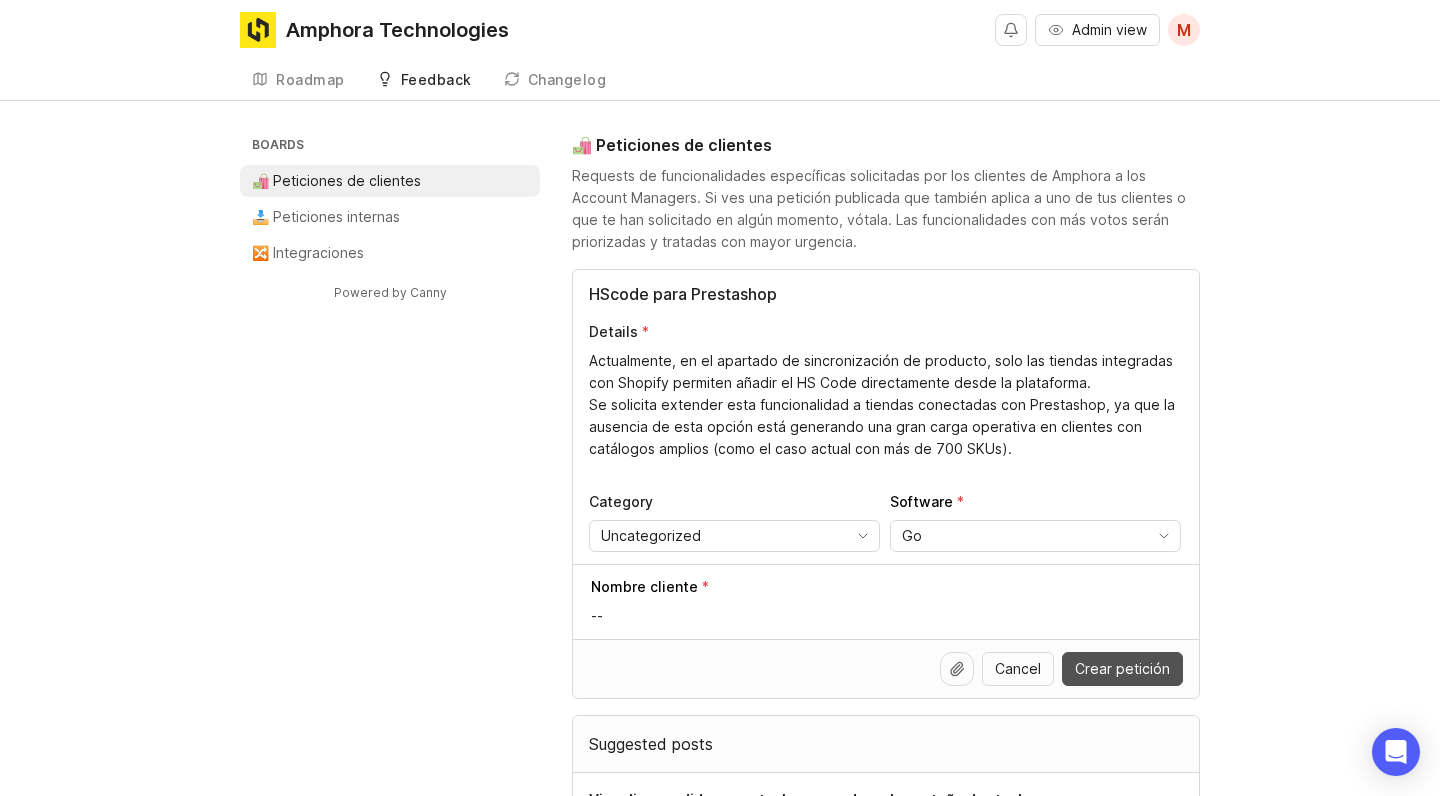 type on "--" 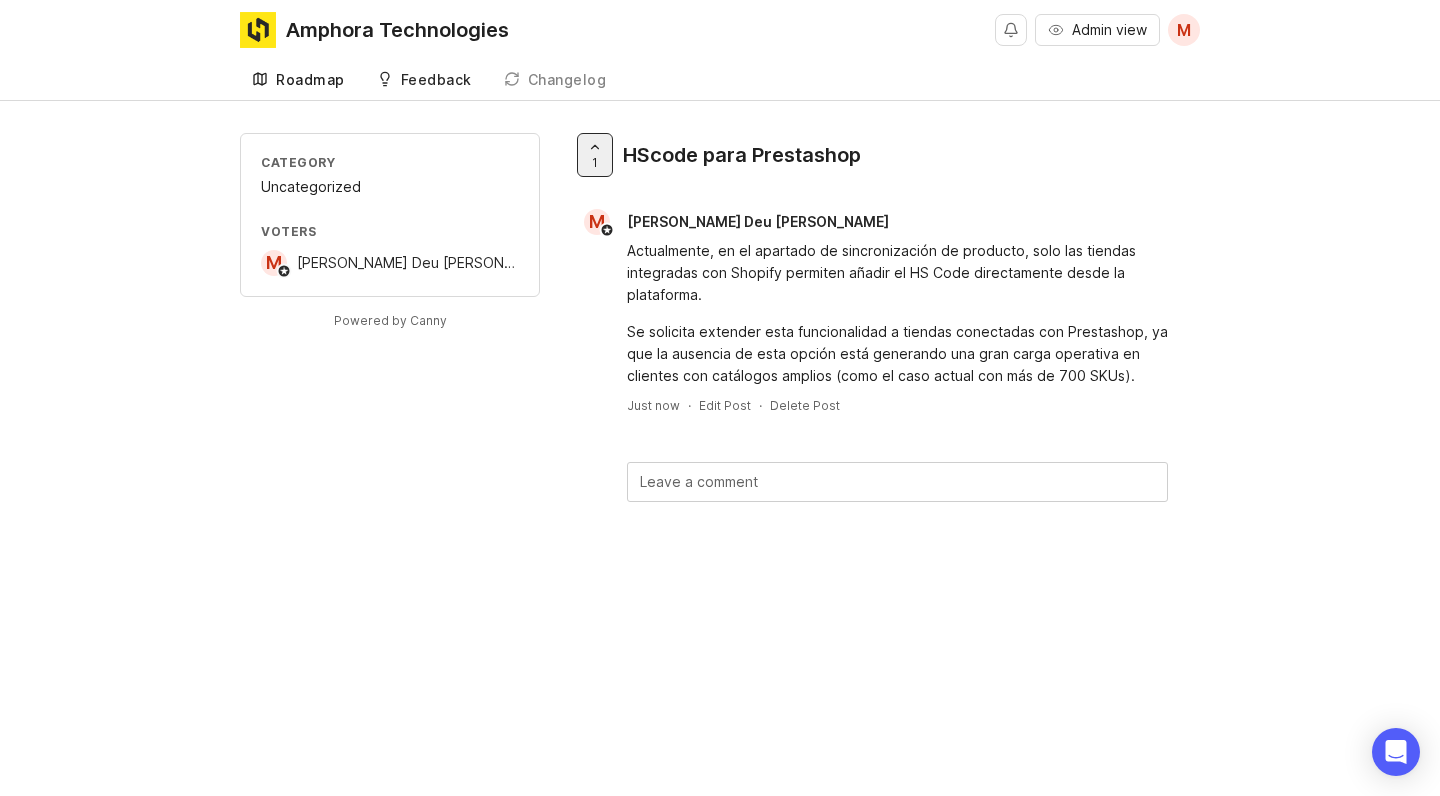 click on "Roadmap" at bounding box center (310, 80) 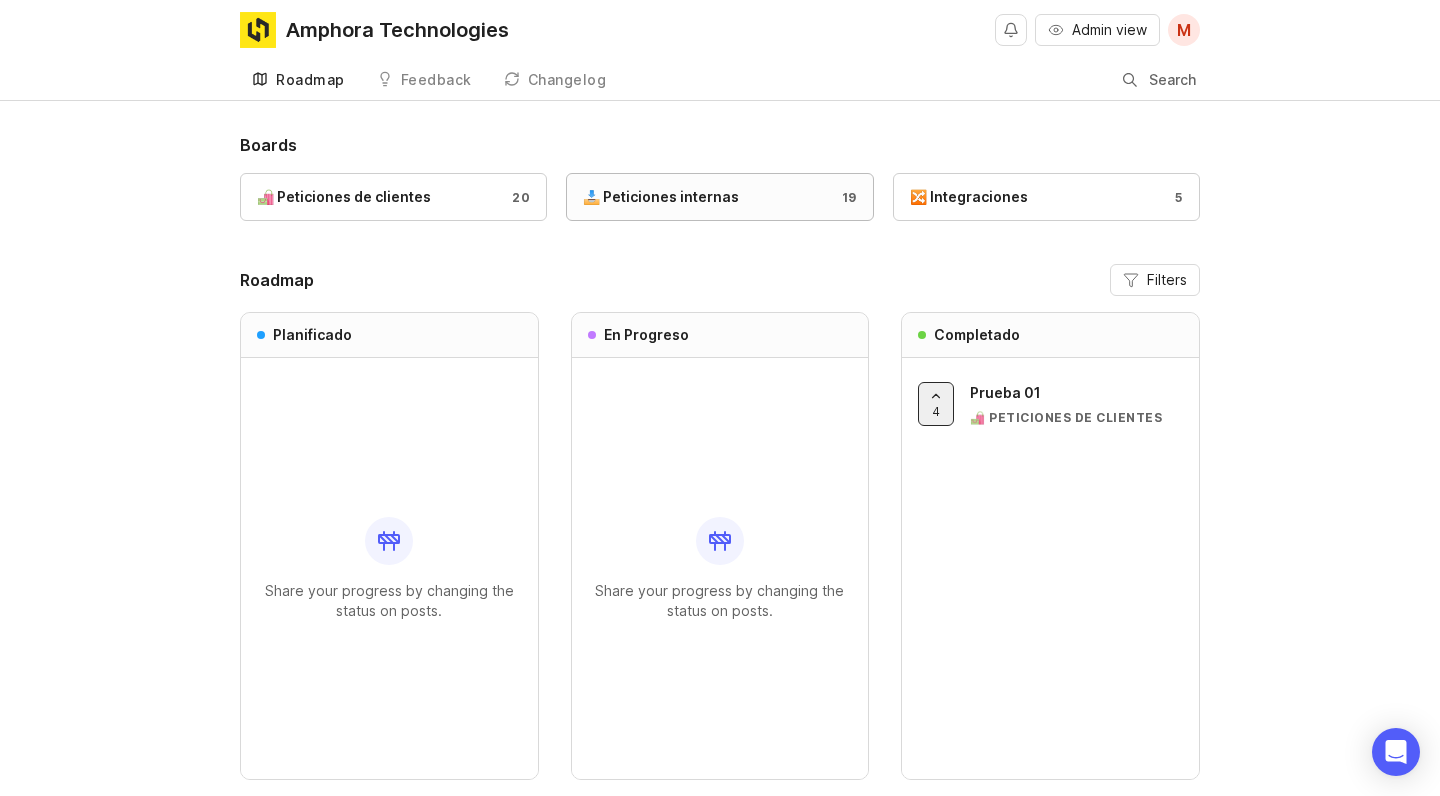 click on "📥 Peticiones internas" at bounding box center [661, 197] 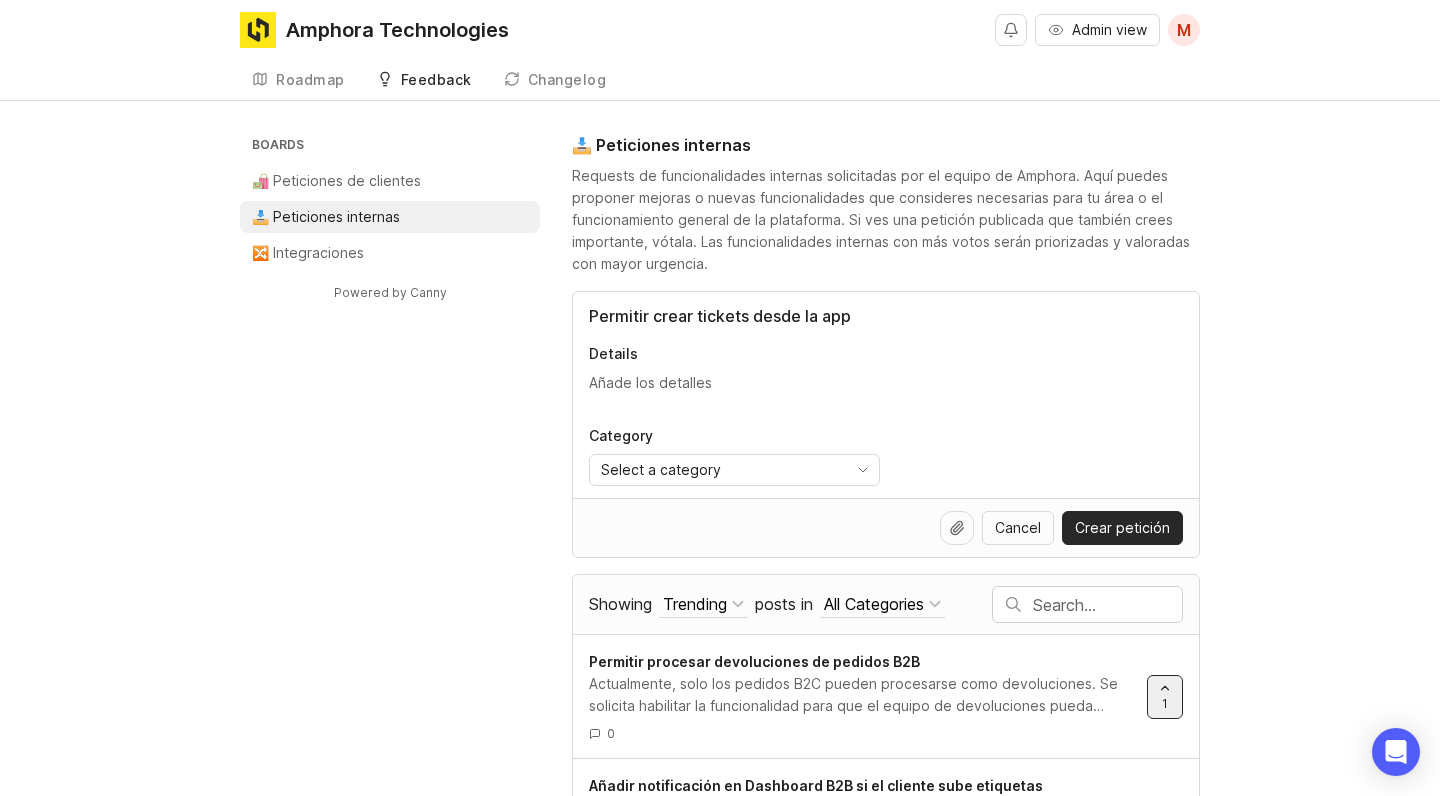 type on "Permitir crear tickets desde la app" 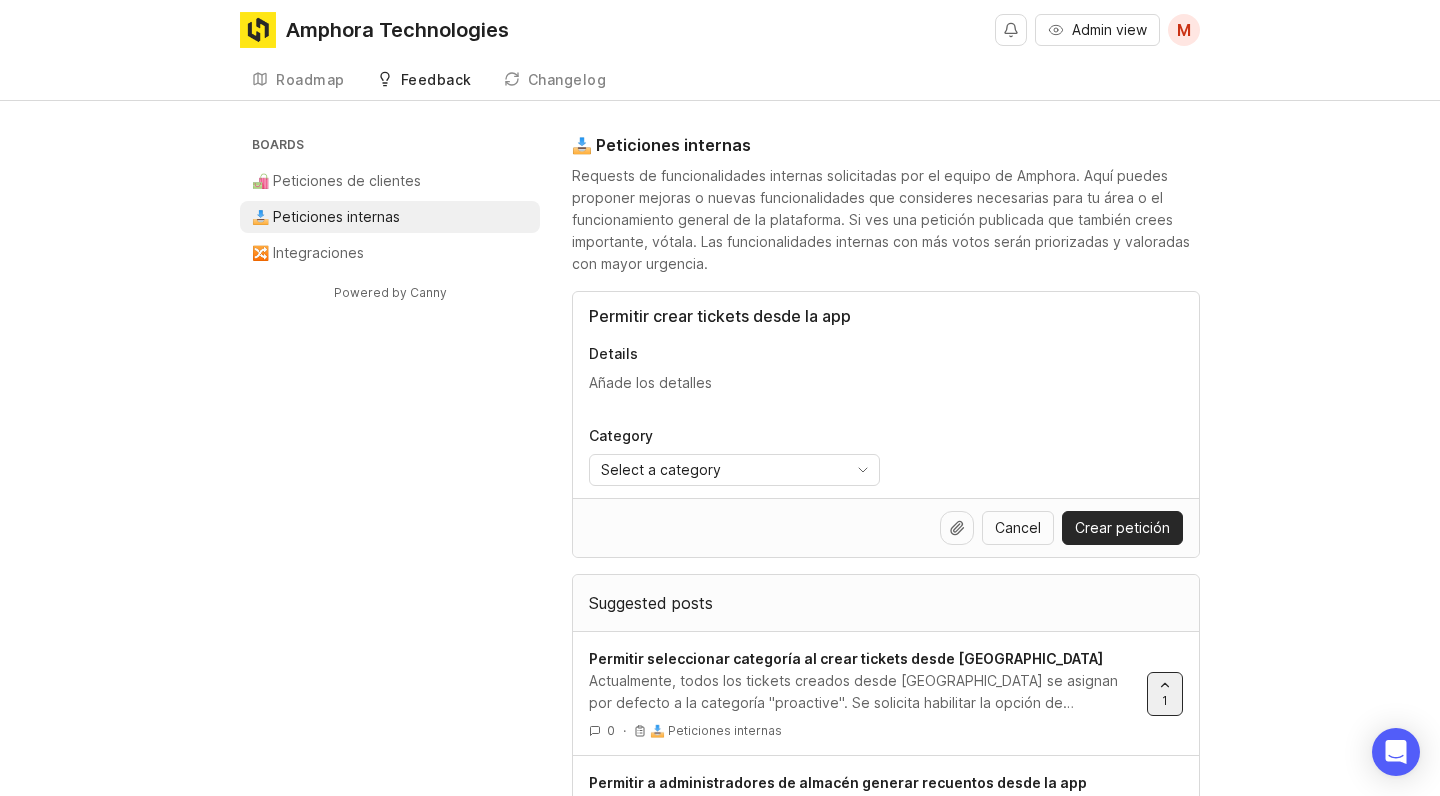paste on "Se solicita habilitar la opción de crear tickets directamente desde la app móvil, para que los operarios o responsables de almacén puedan reportar incidencias o solicitudes sin necesidad de acceder a Neptune o plataformas externas. Esto facilitaría una comunicación más ágil y directa desde el entorno operativo." 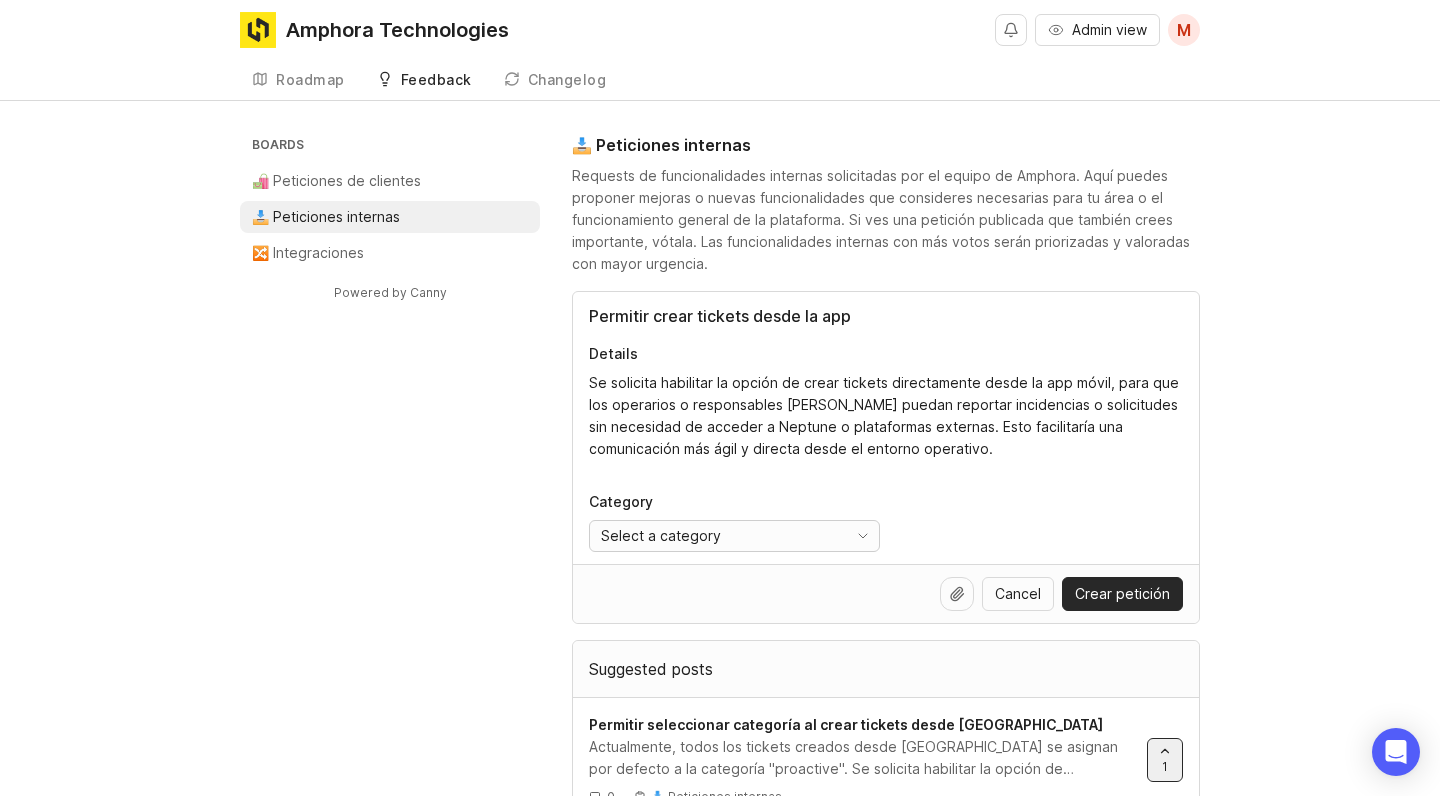 type on "Se solicita habilitar la opción de crear tickets directamente desde la app móvil, para que los operarios o responsables de almacén puedan reportar incidencias o solicitudes sin necesidad de acceder a Neptune o plataformas externas. Esto facilitaría una comunicación más ágil y directa desde el entorno operativo." 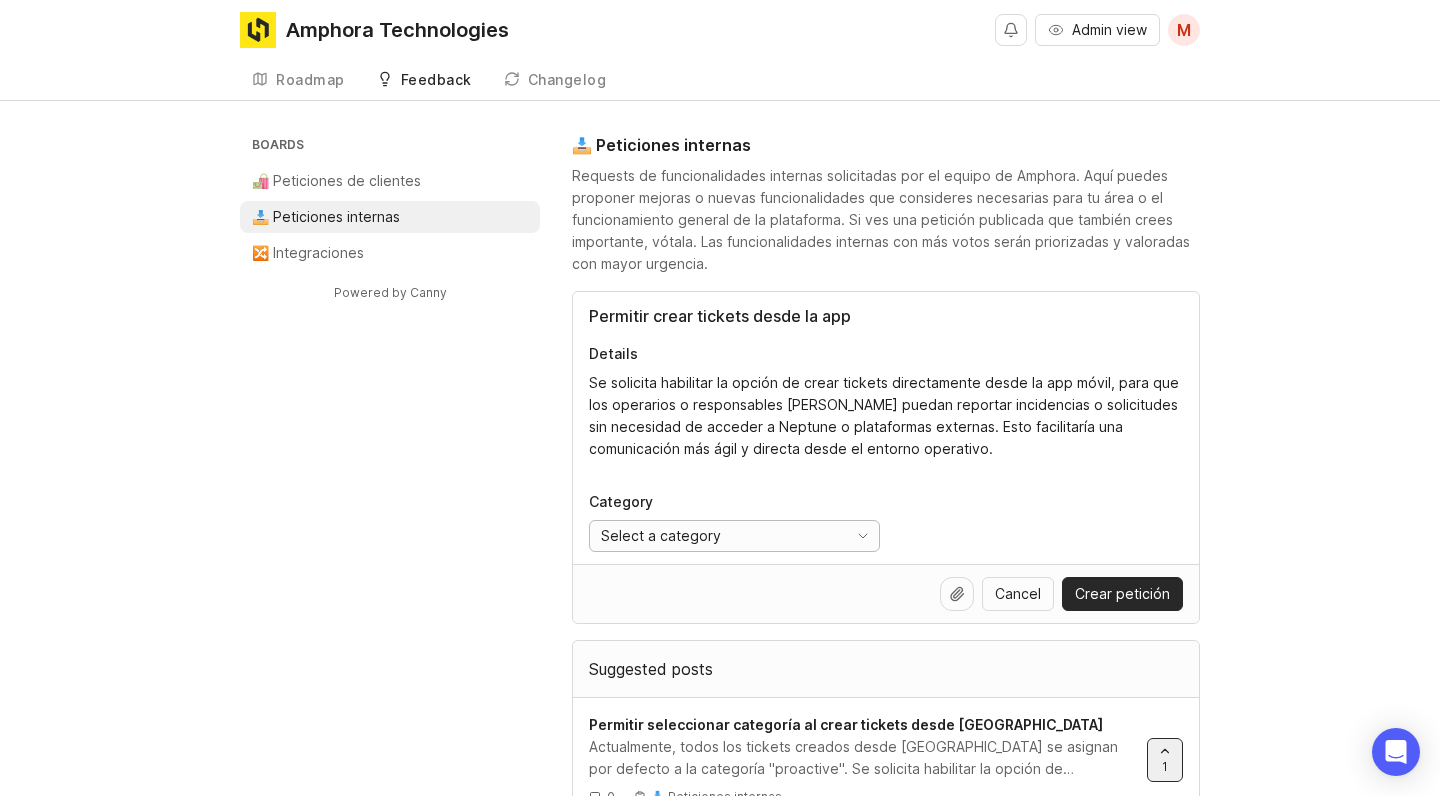 click on "Select a category" at bounding box center [661, 536] 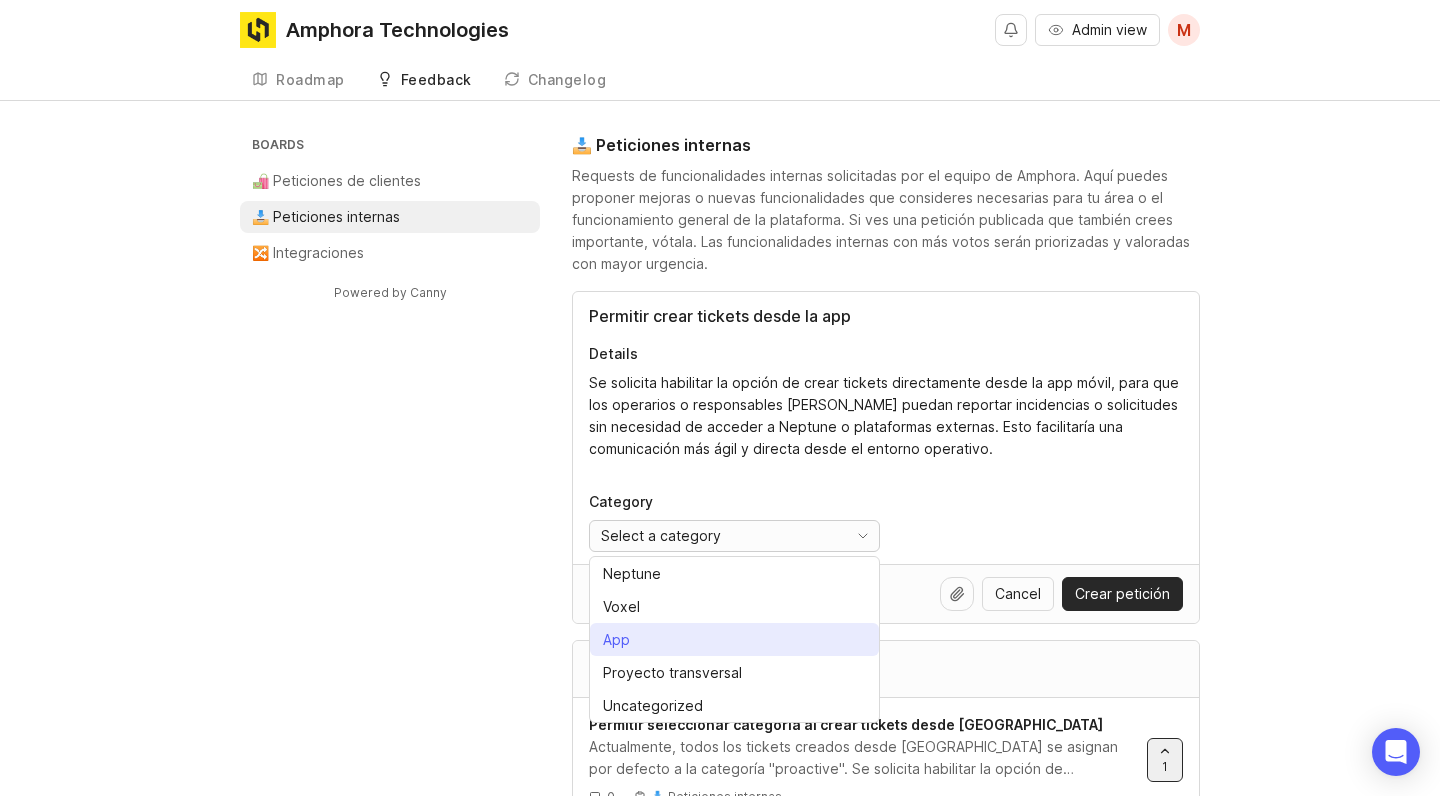 click on "App" at bounding box center [734, 639] 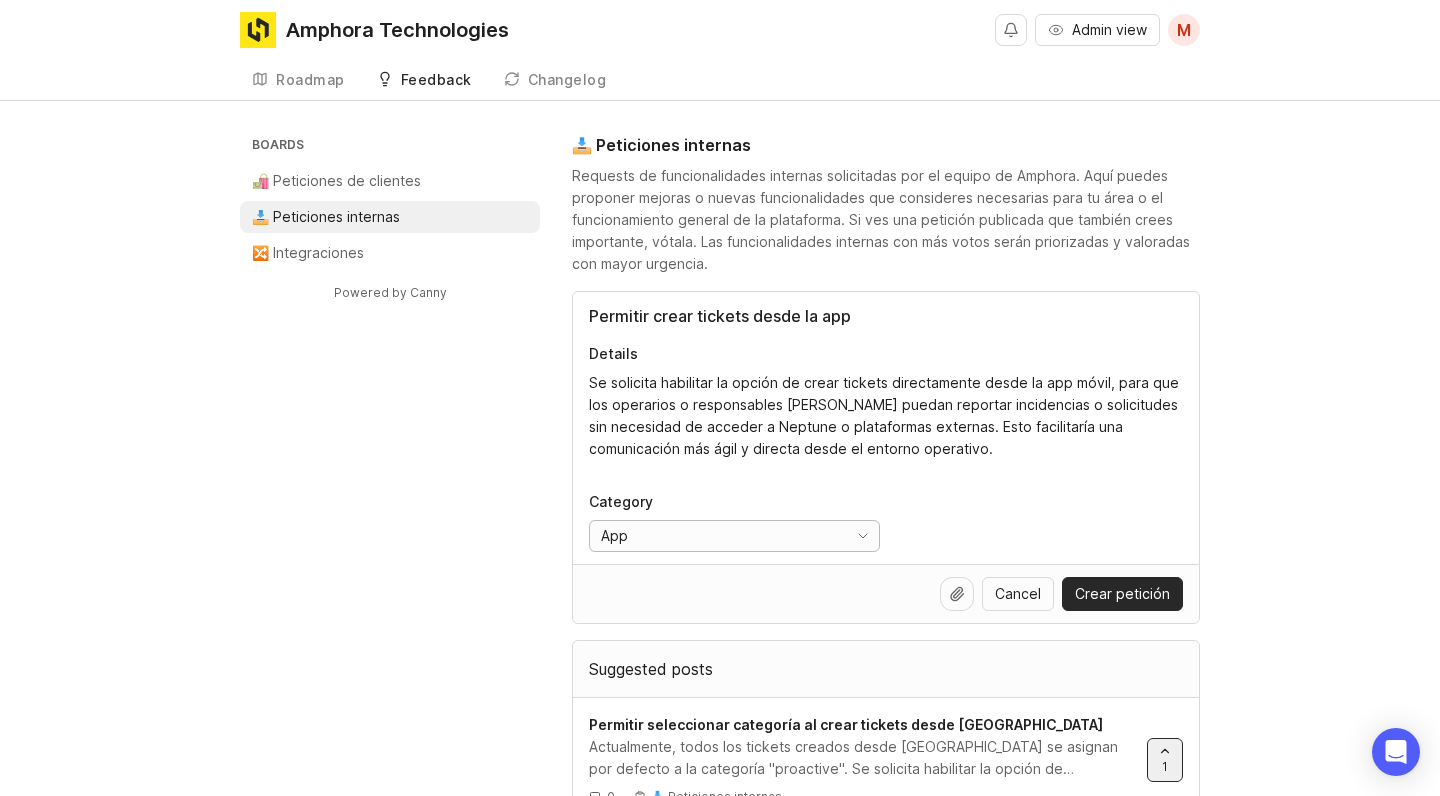 click on "App" at bounding box center (714, 536) 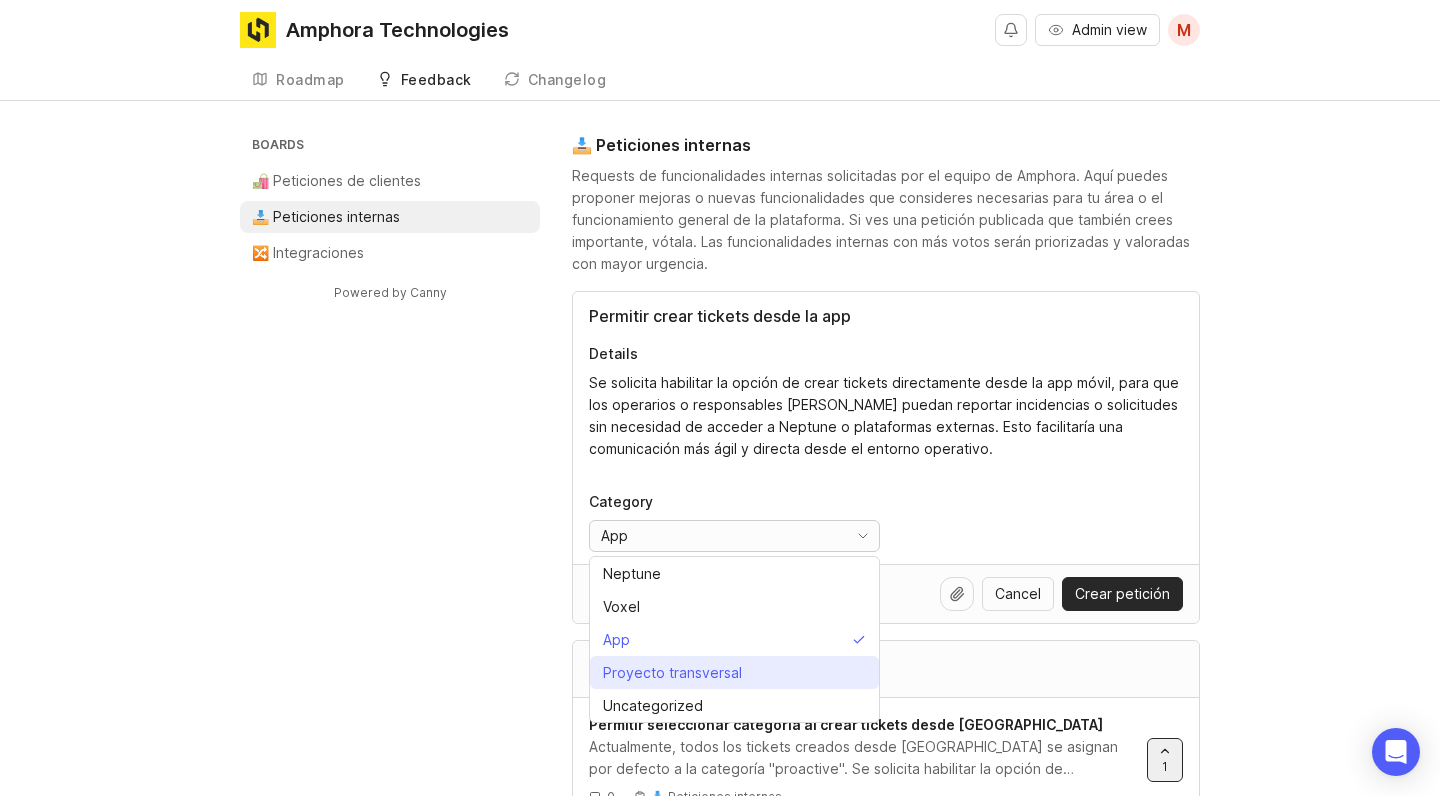 click on "Proyecto transversal" at bounding box center (672, 673) 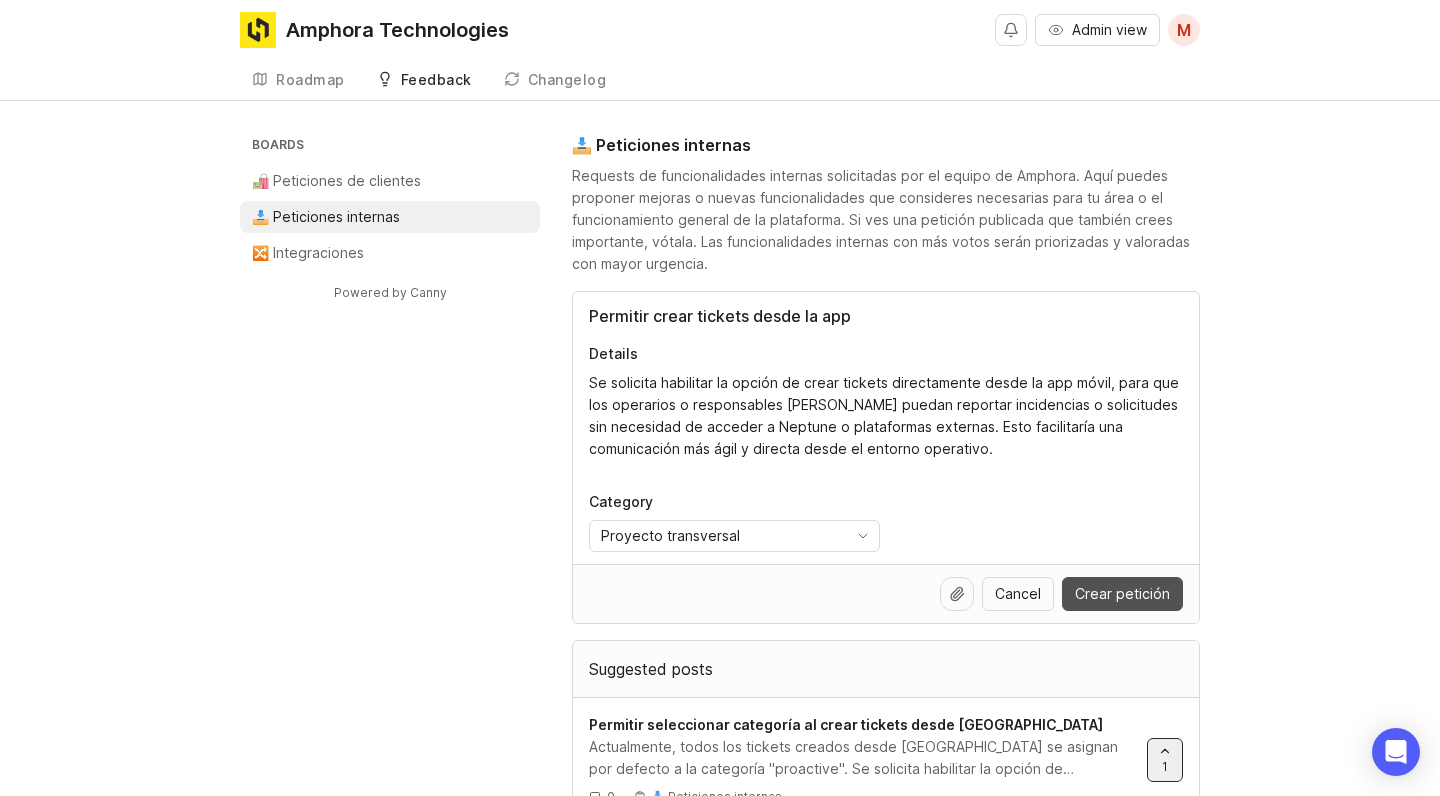 click on "Crear petición" at bounding box center [1122, 594] 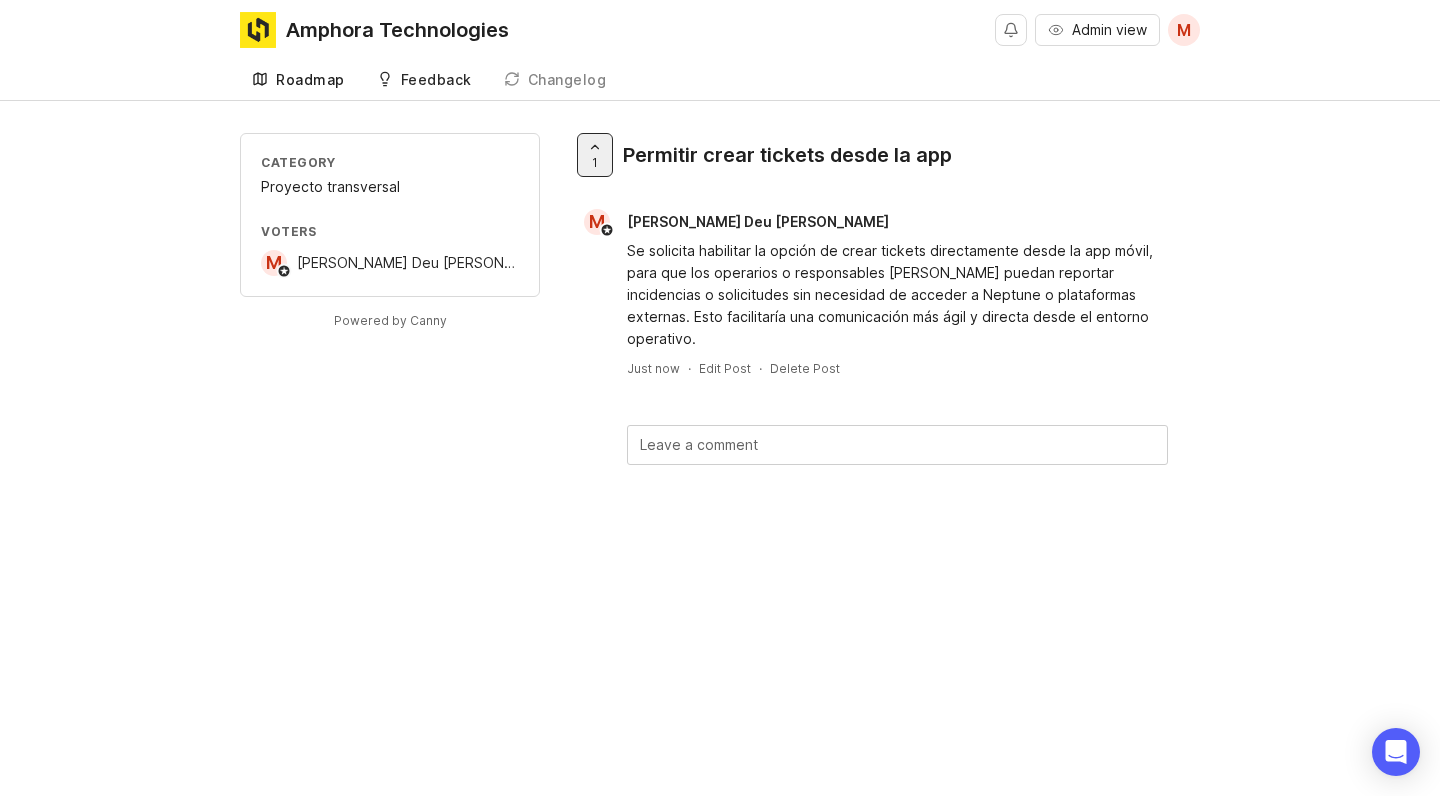 click on "Roadmap" at bounding box center [310, 80] 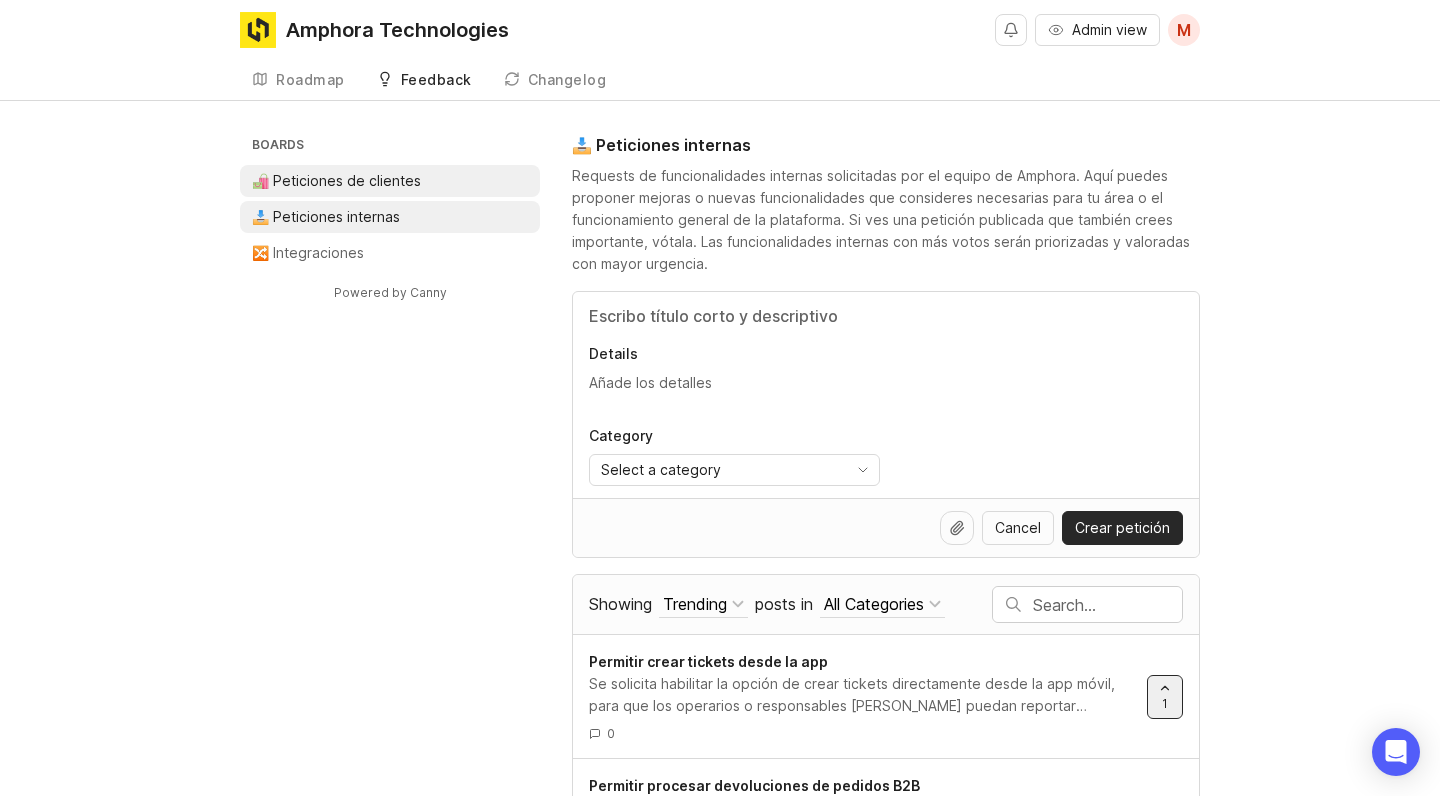 click on "🛍️ Peticiones de clientes" at bounding box center (336, 181) 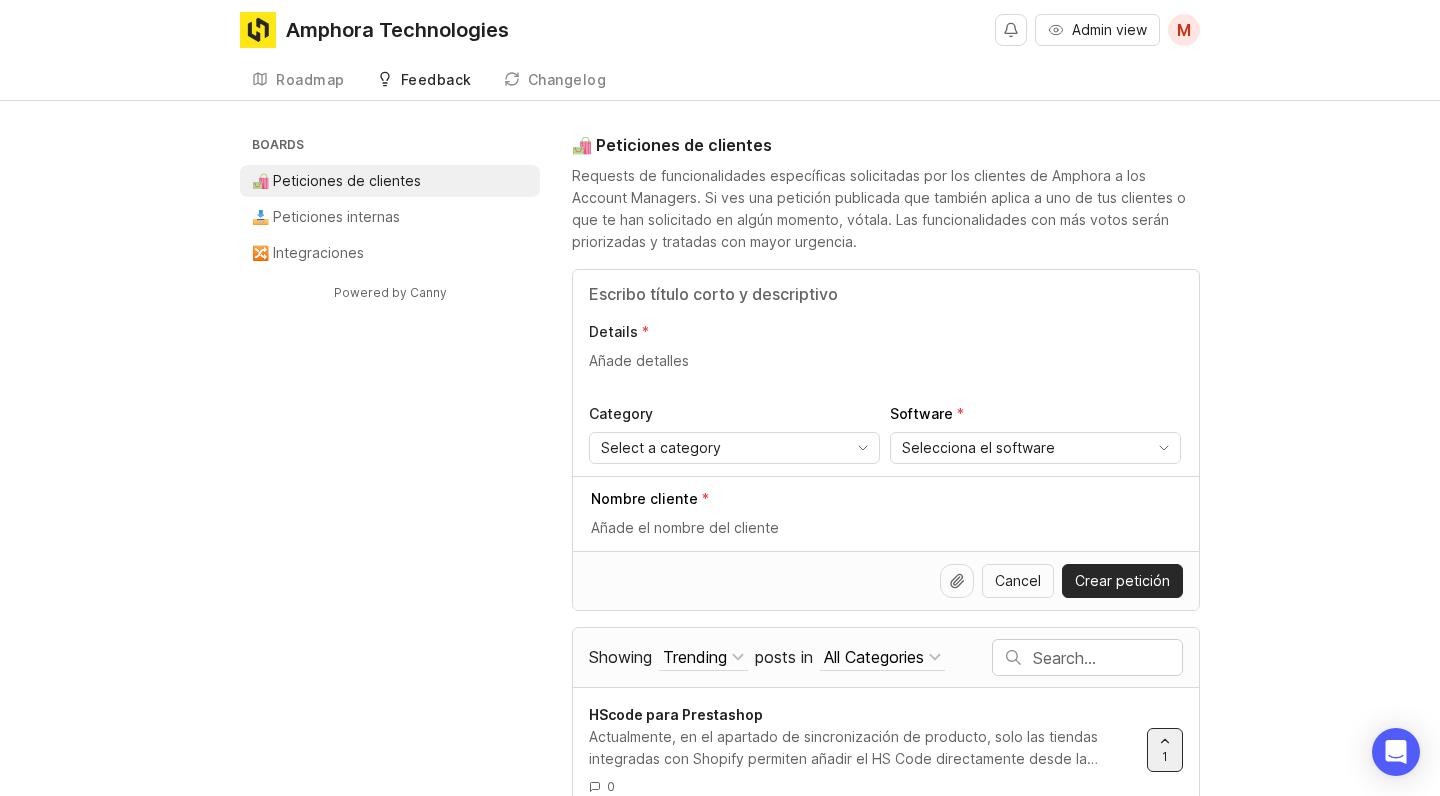 click on "Details Category Select a category Tier A Tier B Tier C Uncategorized Software Selecciona el software  Go App Estación de packing Aflora Voxel" at bounding box center (886, 373) 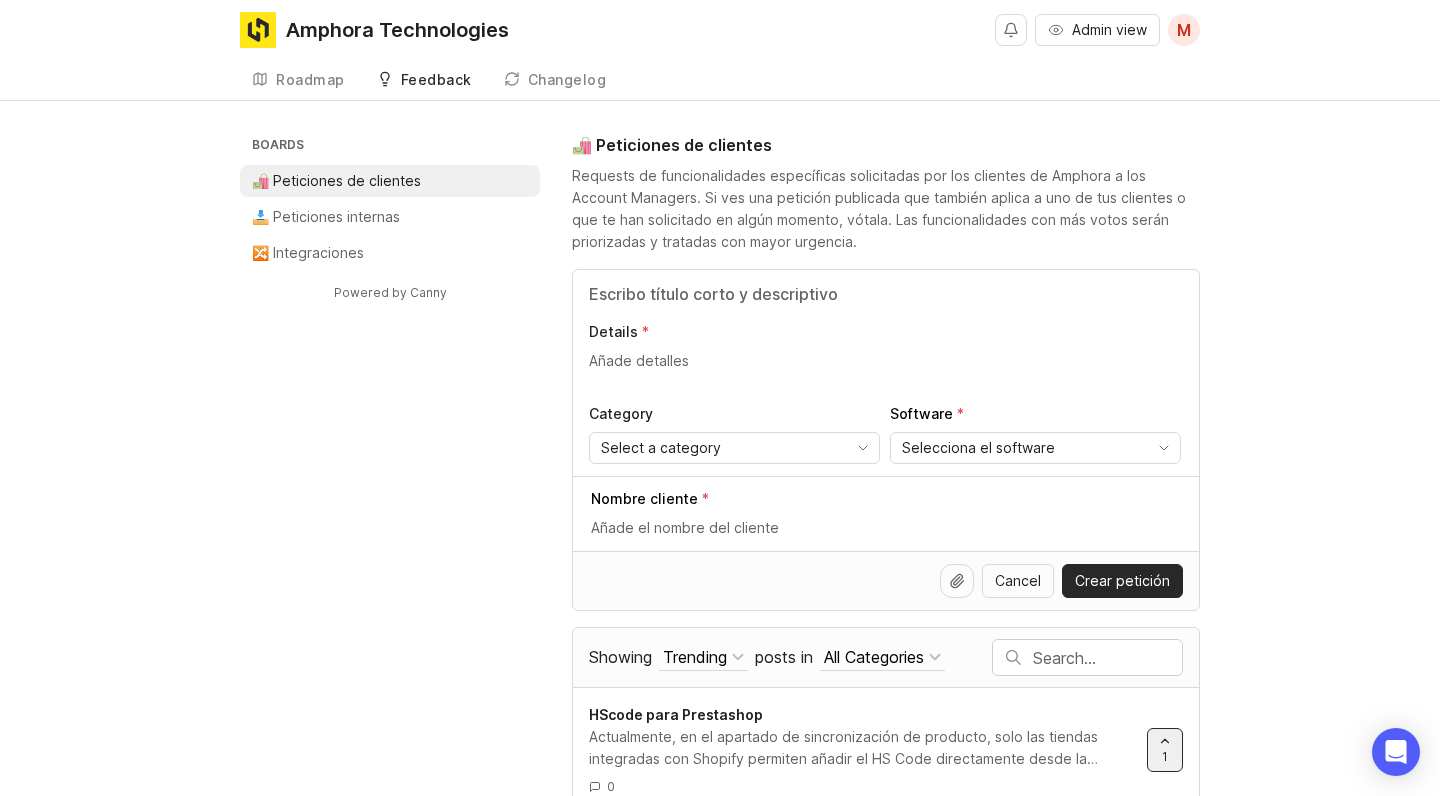 click at bounding box center (886, 294) 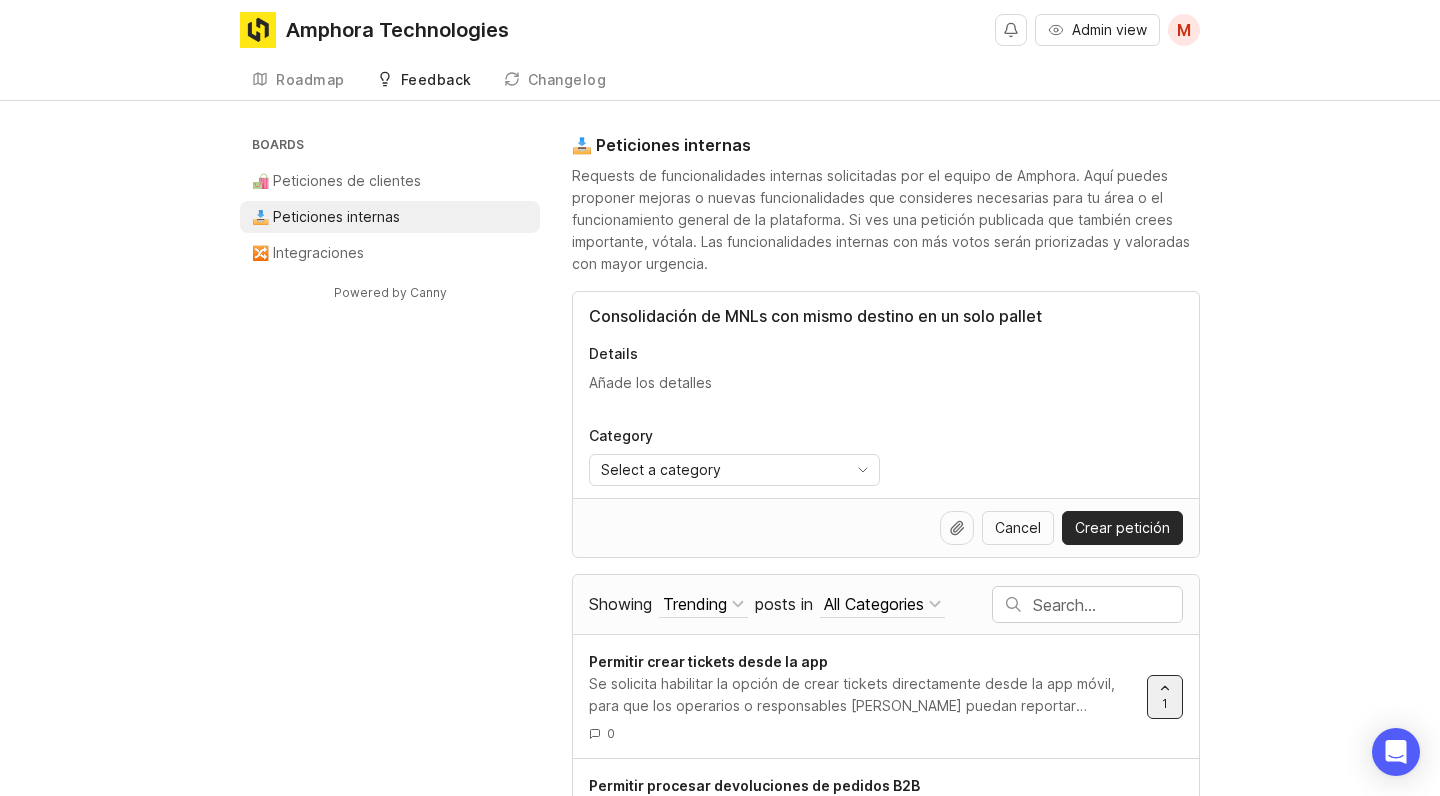 click on "Consolidación de MNLs con mismo destino en un solo pallet" at bounding box center [886, 316] 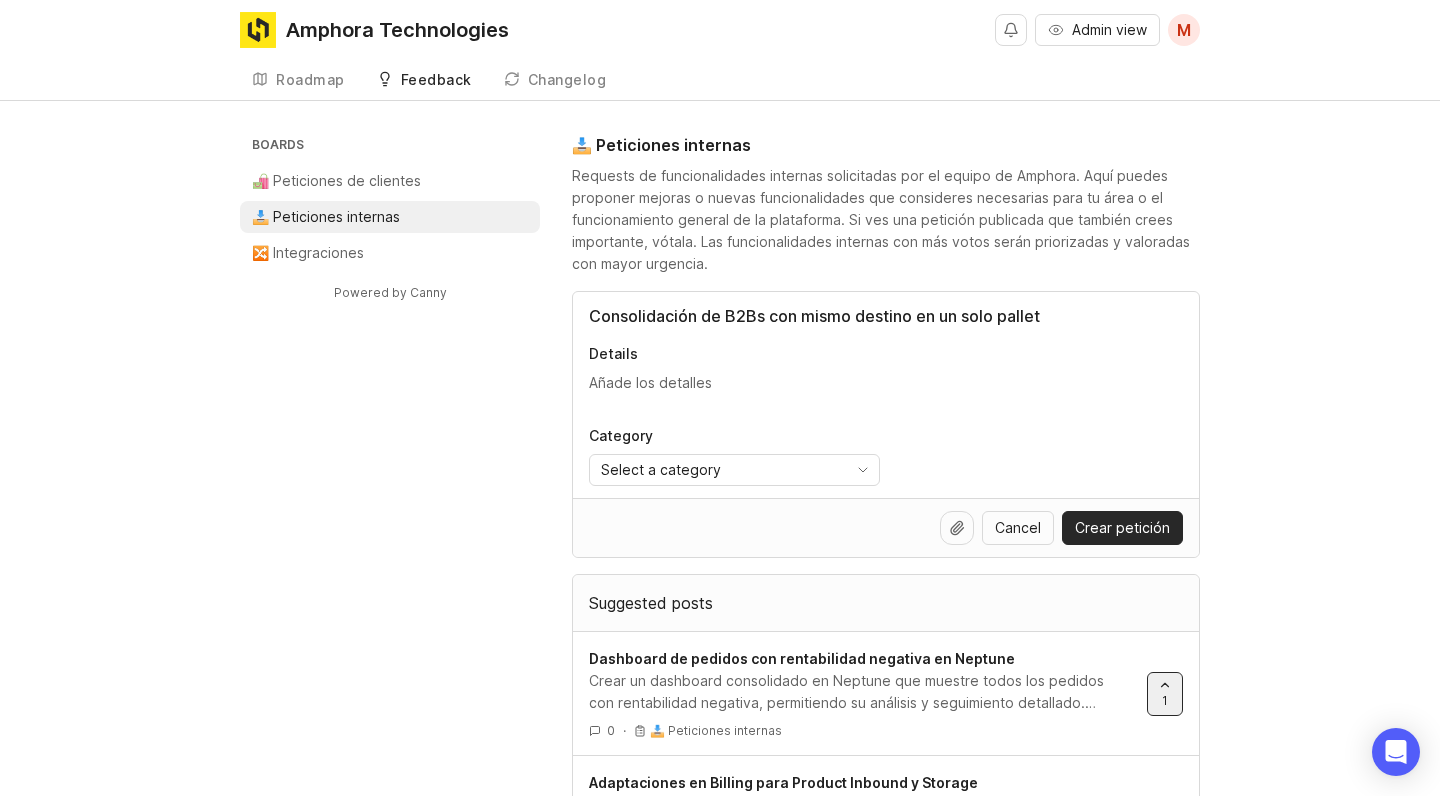 click on "Consolidación de B2Bs con mismo destino en un solo pallet" at bounding box center [886, 316] 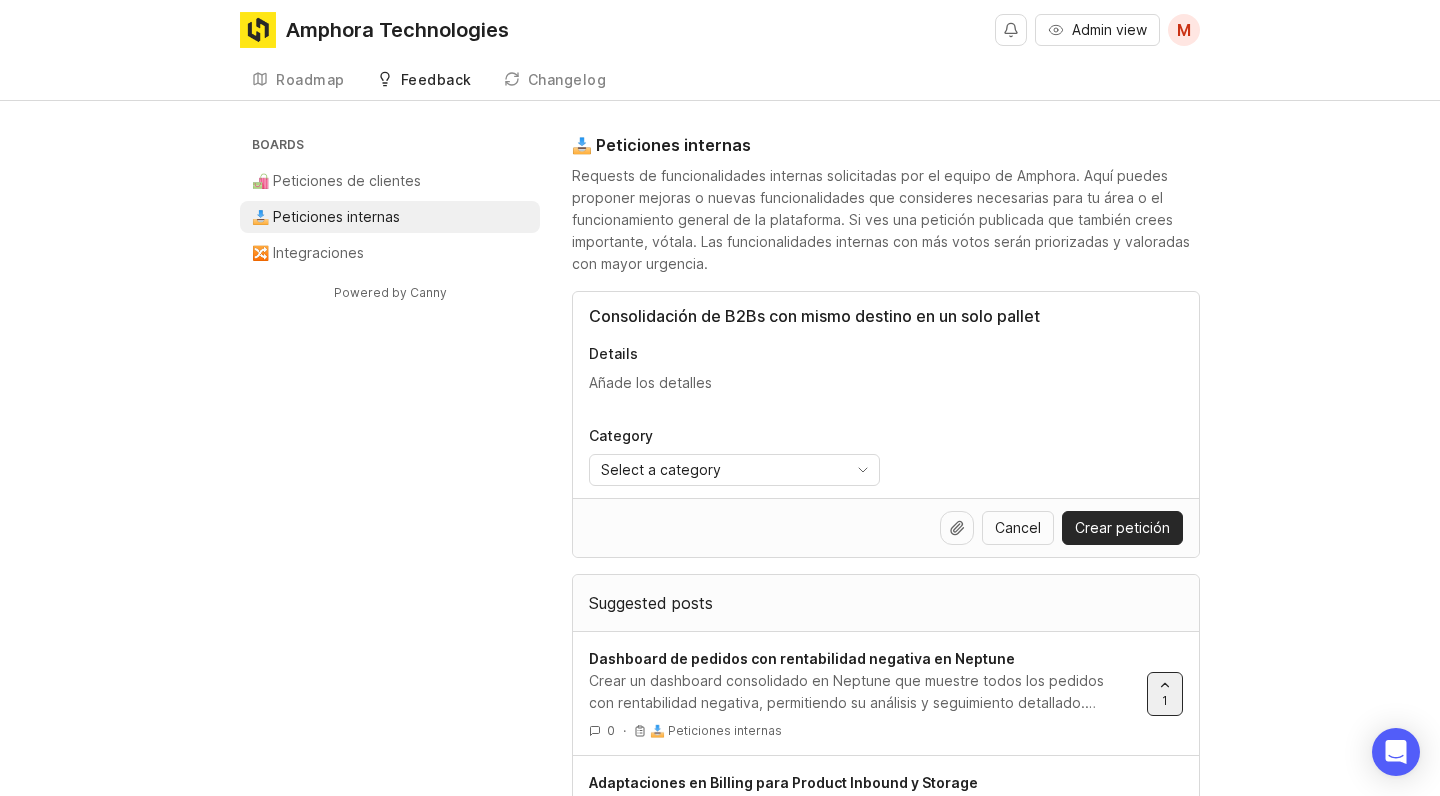type on "Consolidación de B2Bs con mismo destino en un solo pallet" 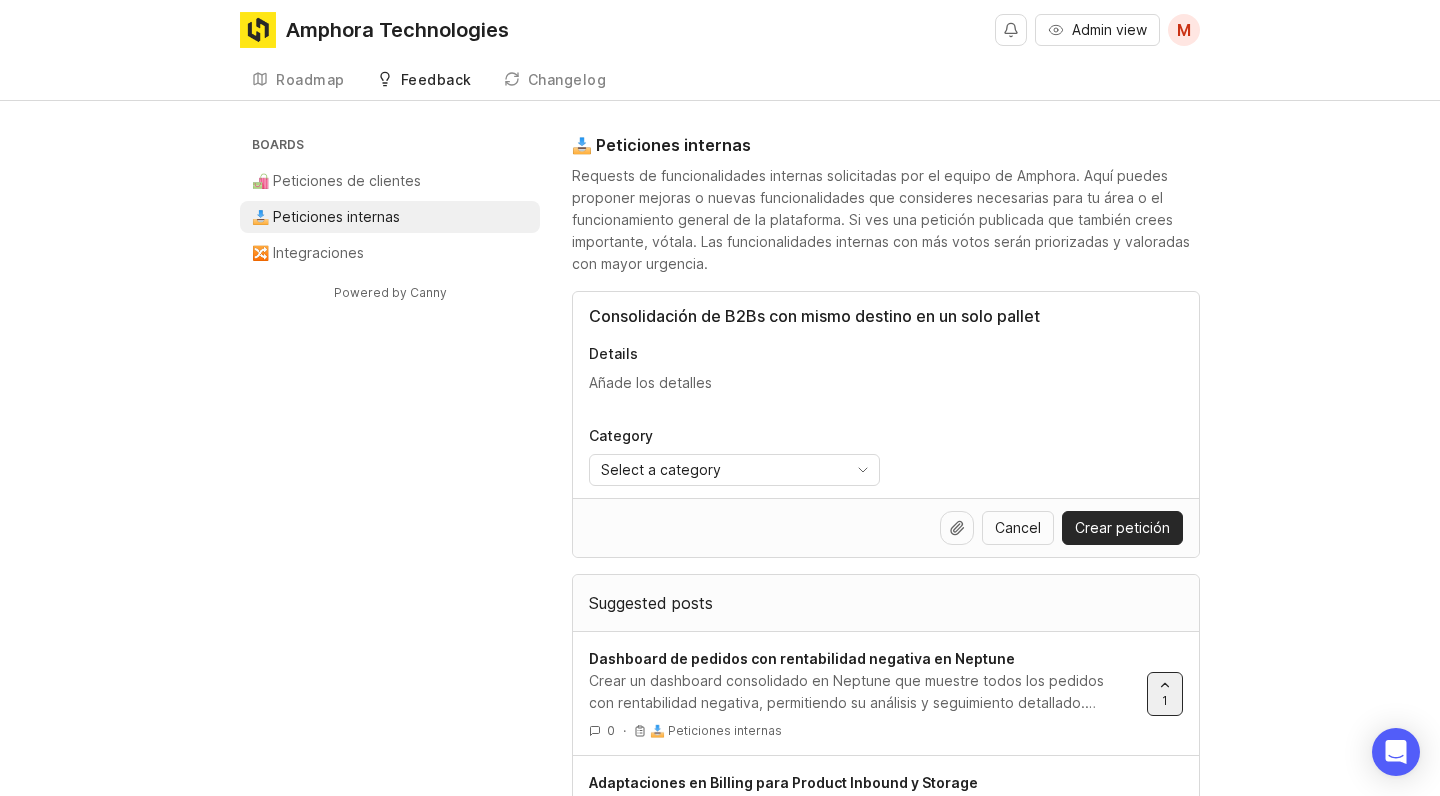 paste on "Actualmente, cuando se generan múltiples MNLs con destino a un mismo marketplace o dirección, como en el caso de Ölend, se realiza manualmente la consolidación en un solo pallet, especialmente cuando cada MNL contiene pocas cajas.
Se plantea como mejora a futuro que el sistema pueda:
Detectar MNLs B2B del mismo día y destino final, y permitir su consolidación en un único pallet.
Reflejar el peso y medidas del pallet consolidado, para que quede correctamente registrado en el sistema." 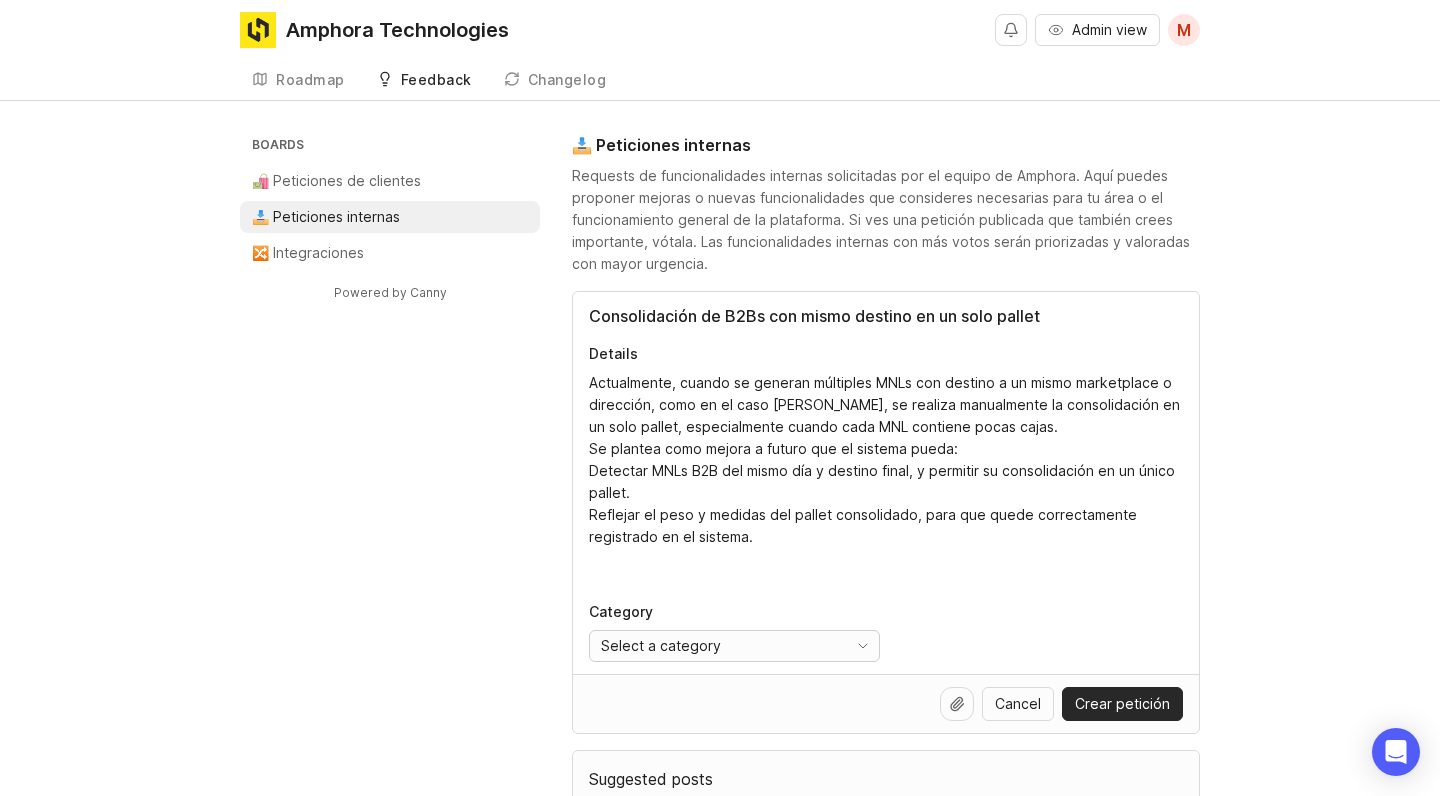 type on "Actualmente, cuando se generan múltiples MNLs con destino a un mismo marketplace o dirección, como en el caso de Ölend, se realiza manualmente la consolidación en un solo pallet, especialmente cuando cada MNL contiene pocas cajas.
Se plantea como mejora a futuro que el sistema pueda:
Detectar MNLs B2B del mismo día y destino final, y permitir su consolidación en un único pallet.
Reflejar el peso y medidas del pallet consolidado, para que quede correctamente registrado en el sistema." 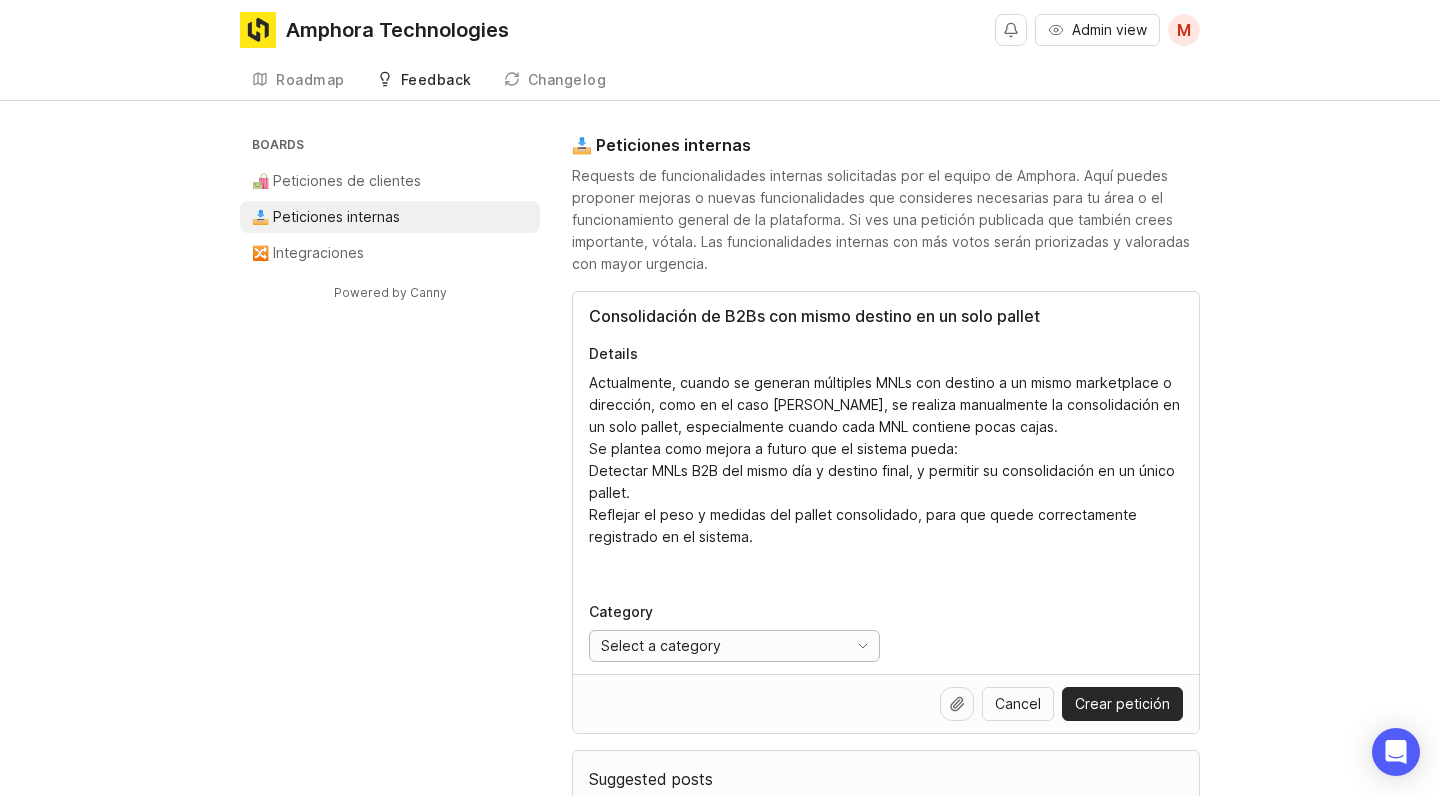 click on "Select a category" at bounding box center (661, 646) 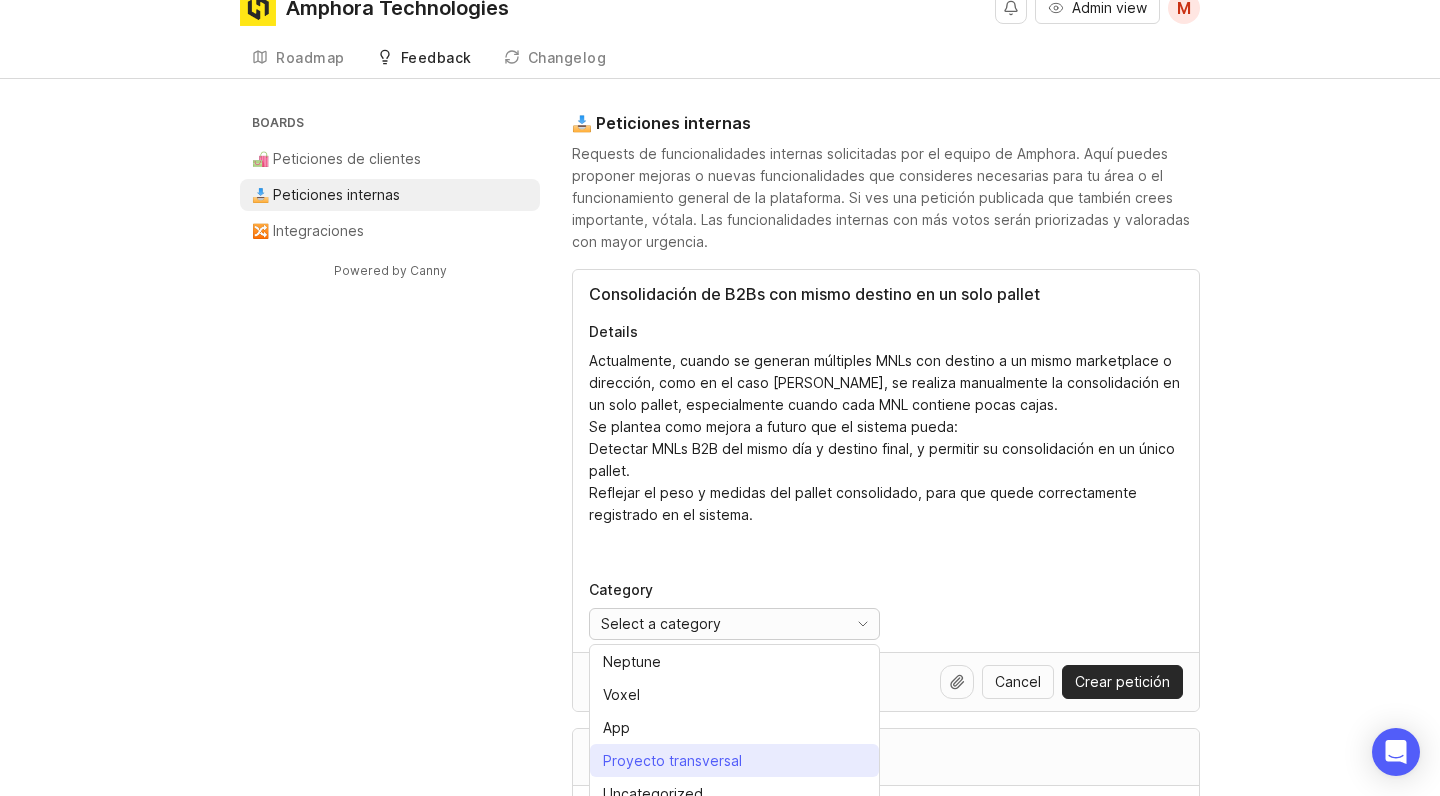 click on "Proyecto transversal" at bounding box center (672, 761) 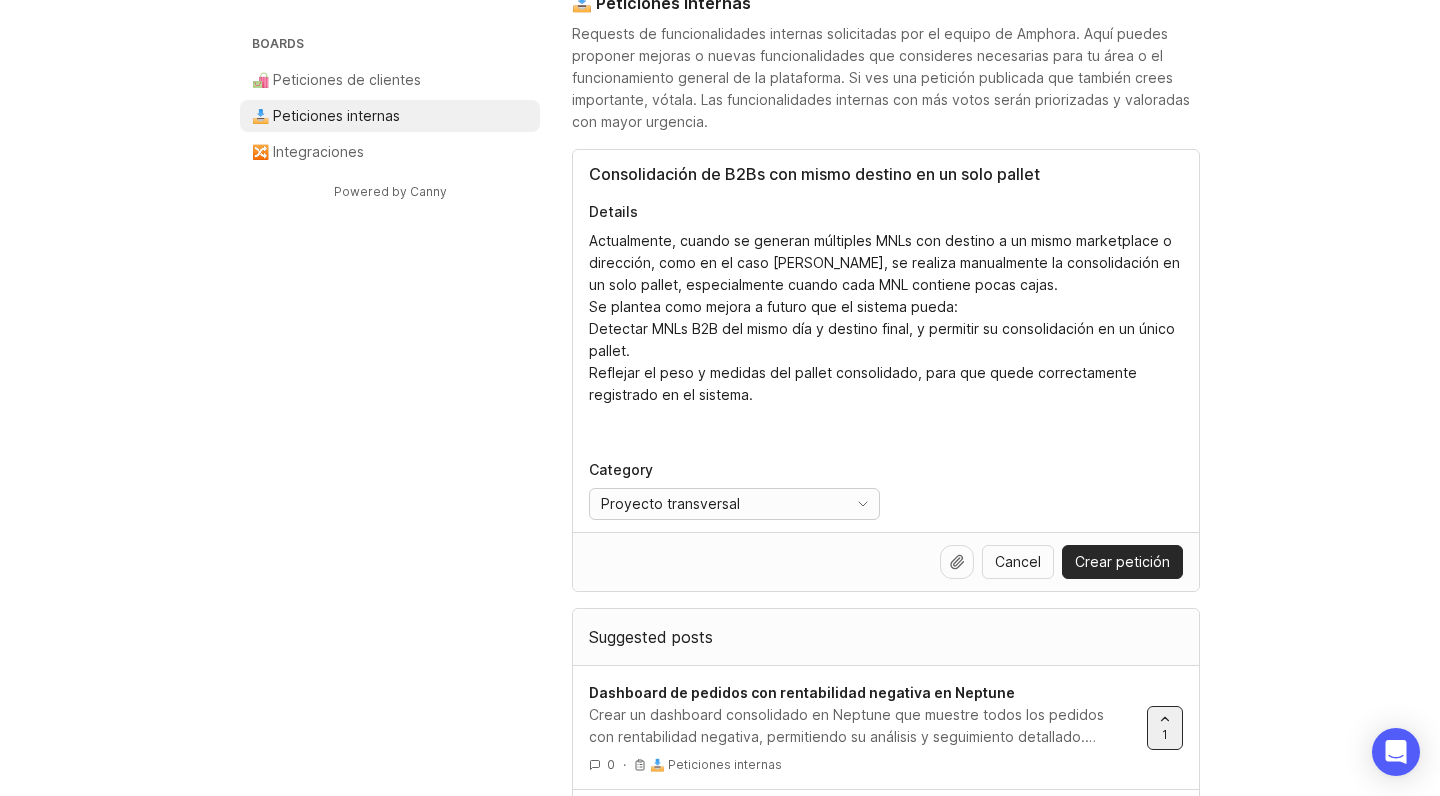 scroll, scrollTop: 171, scrollLeft: 0, axis: vertical 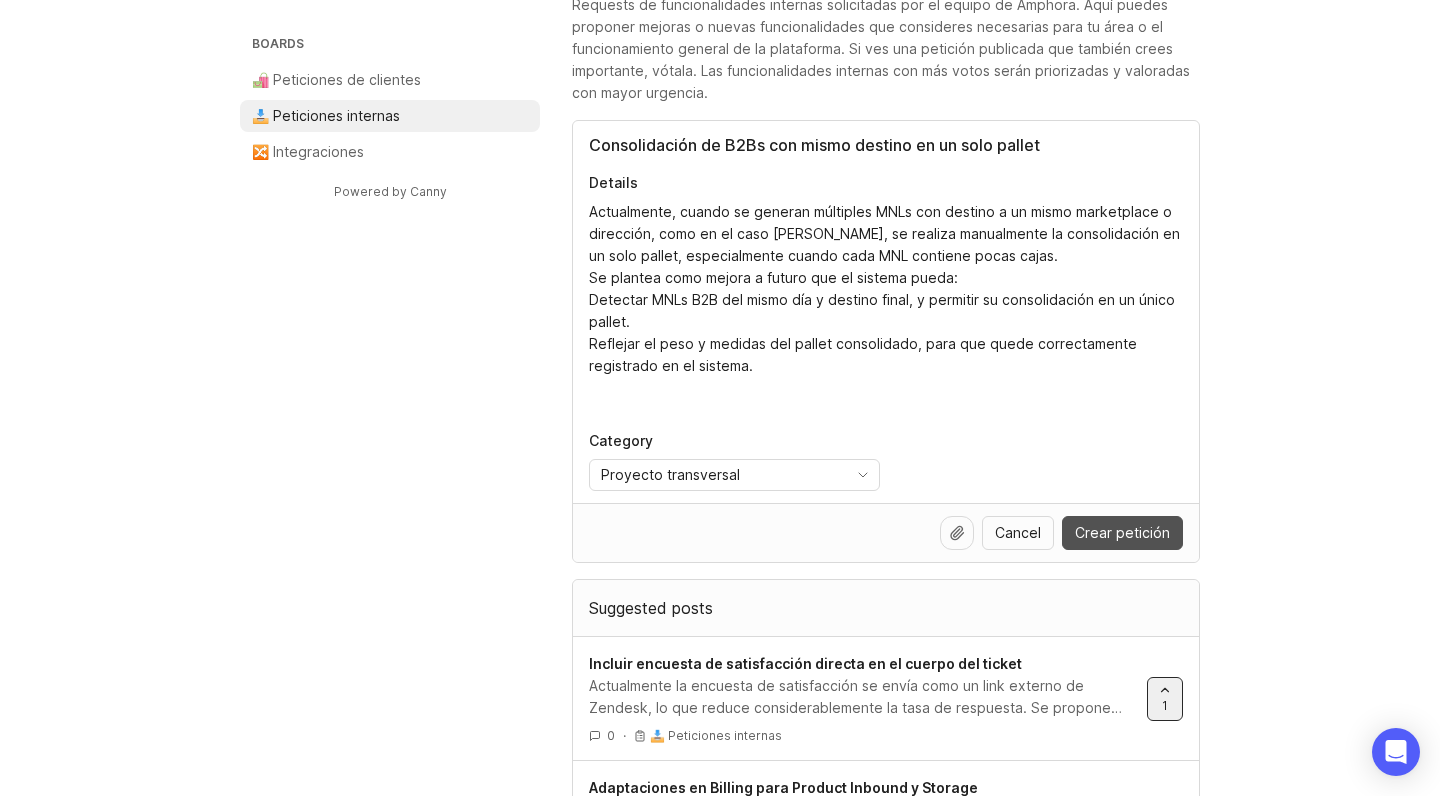 click on "Crear petición" at bounding box center [1122, 533] 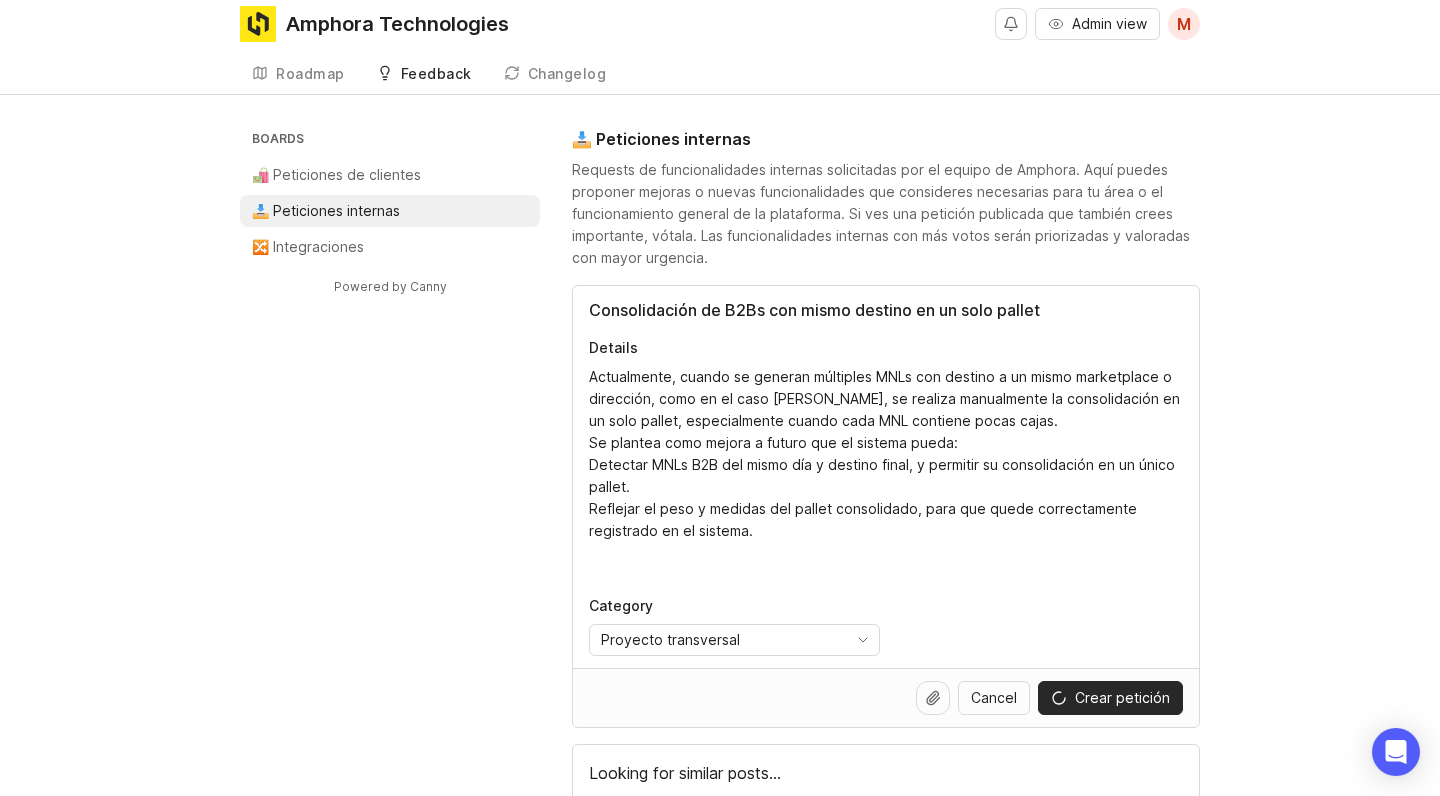 scroll, scrollTop: 0, scrollLeft: 0, axis: both 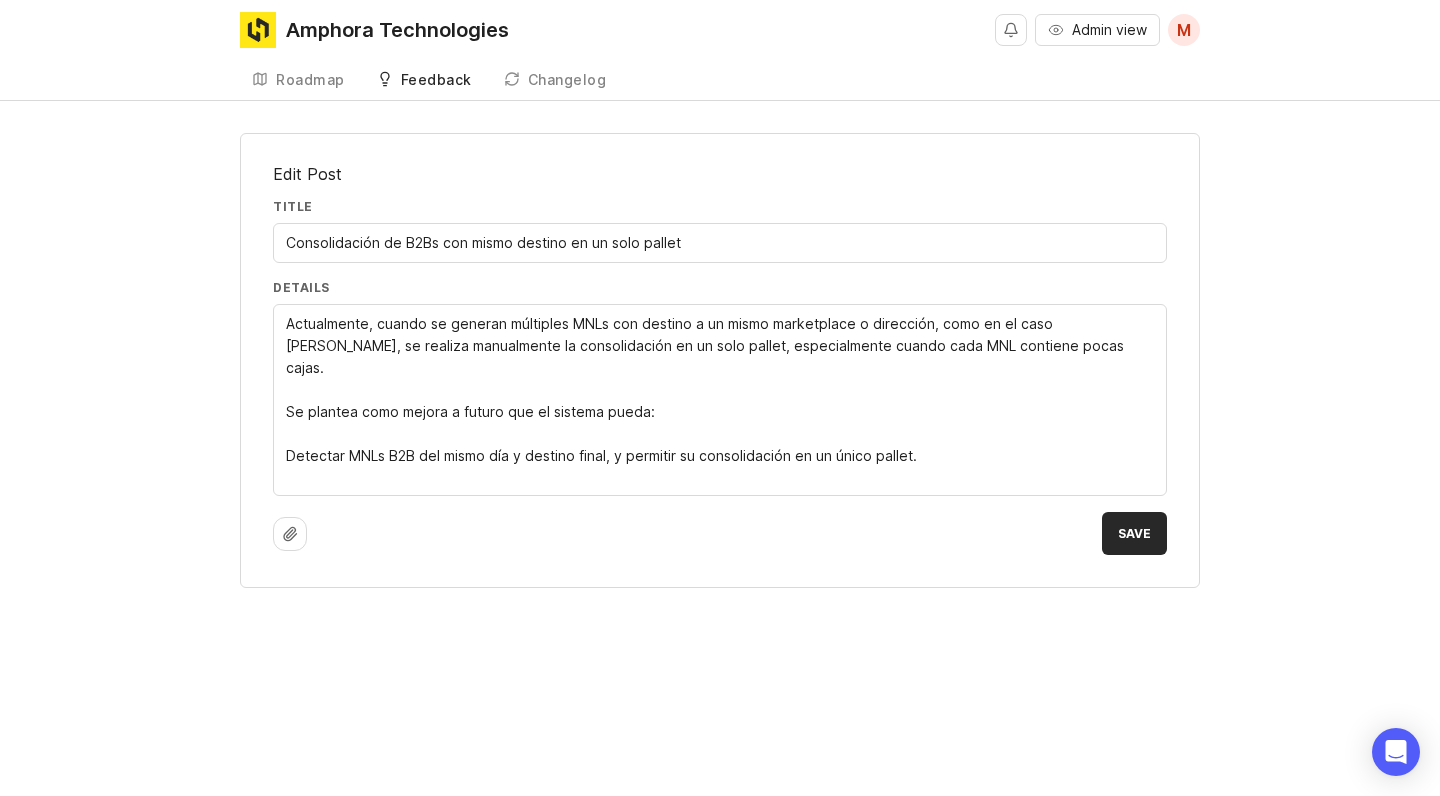 drag, startPoint x: 981, startPoint y: 482, endPoint x: 271, endPoint y: 319, distance: 728.47034 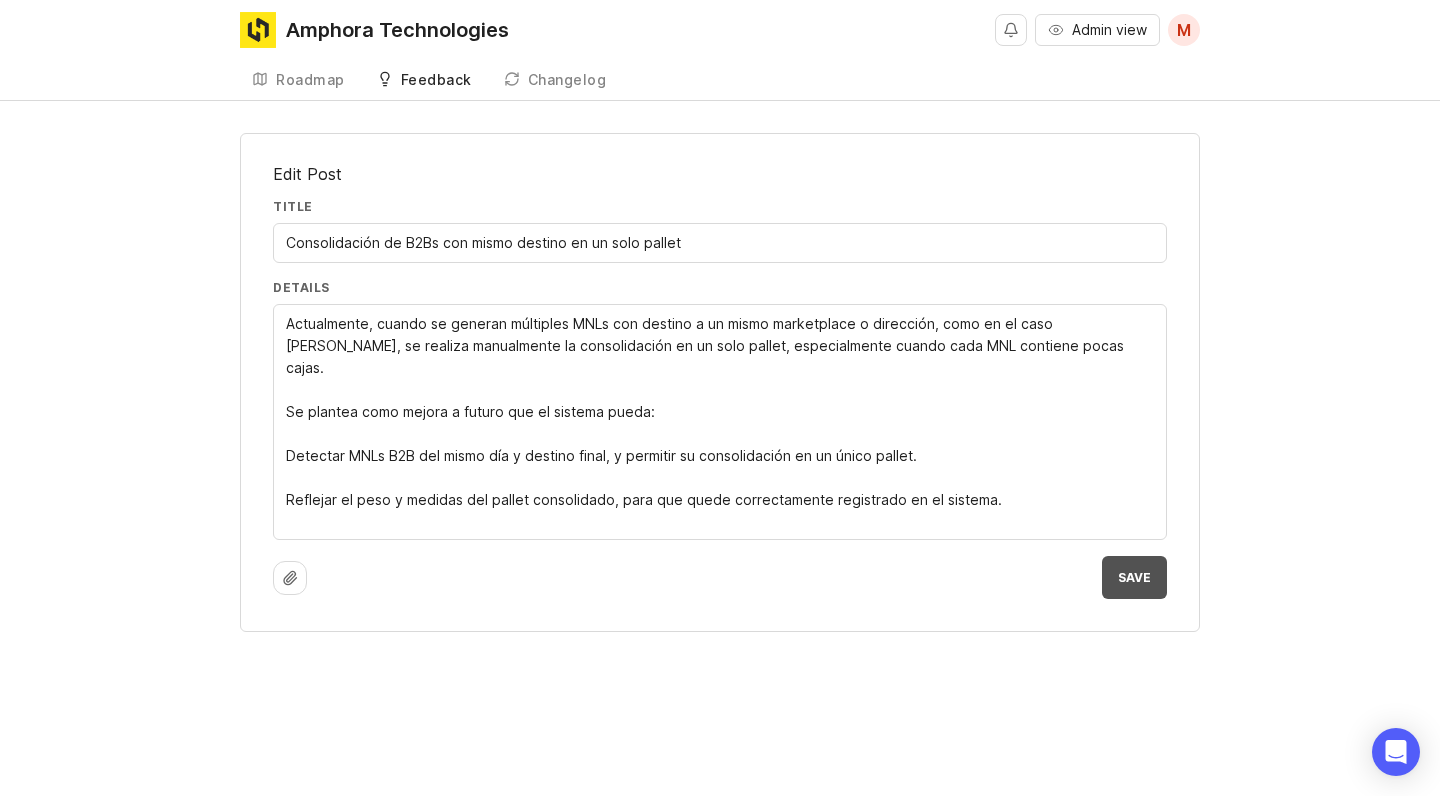 type on "Actualmente, cuando se generan múltiples MNLs con destino a un mismo marketplace o dirección, como en el caso de Ölend, se realiza manualmente la consolidación en un solo pallet, especialmente cuando cada MNL contiene pocas cajas.
Se plantea como mejora a futuro que el sistema pueda:
Detectar MNLs B2B del mismo día y destino final, y permitir su consolidación en un único pallet.
Reflejar el peso y medidas del pallet consolidado, para que quede correctamente registrado en el sistema." 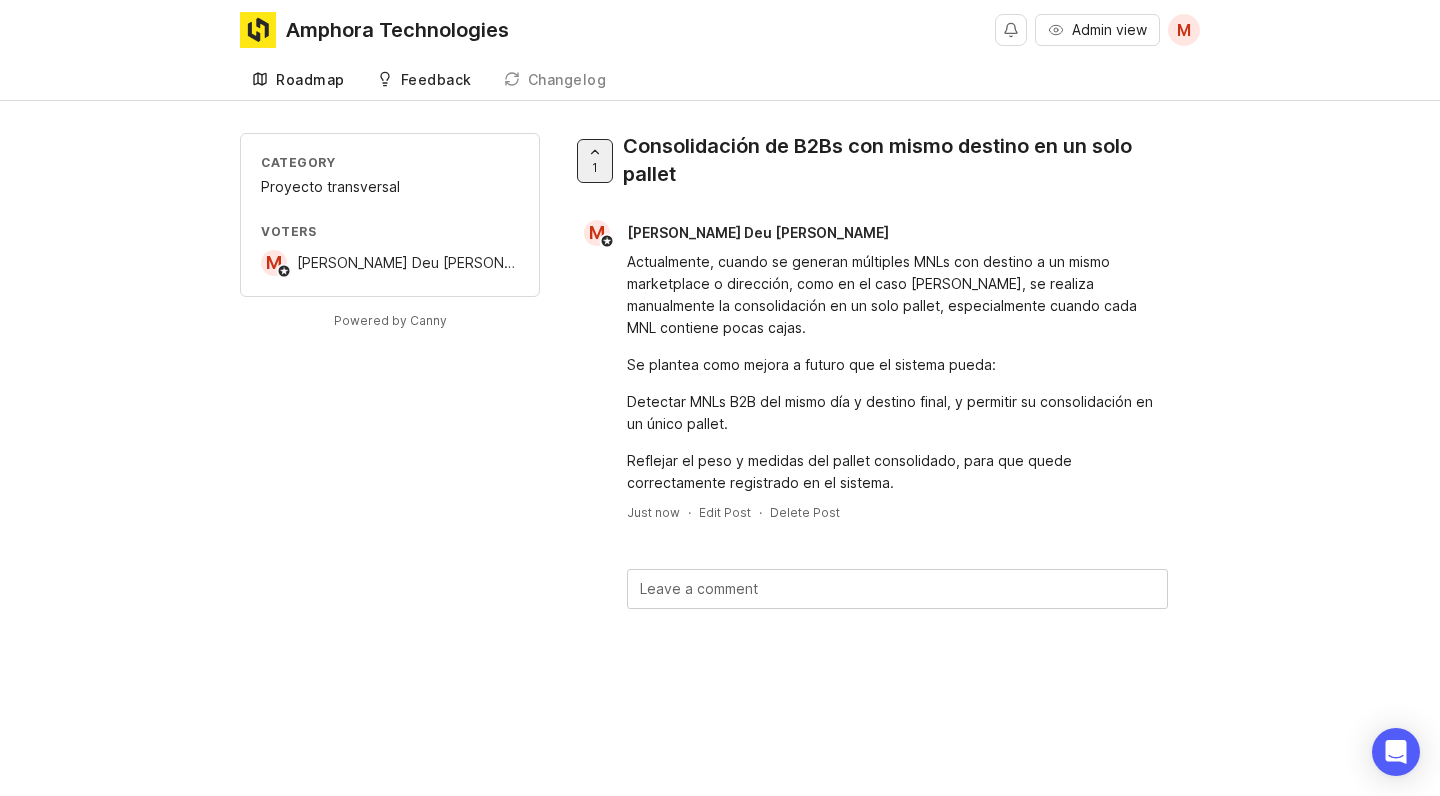 click on "Roadmap" at bounding box center [298, 80] 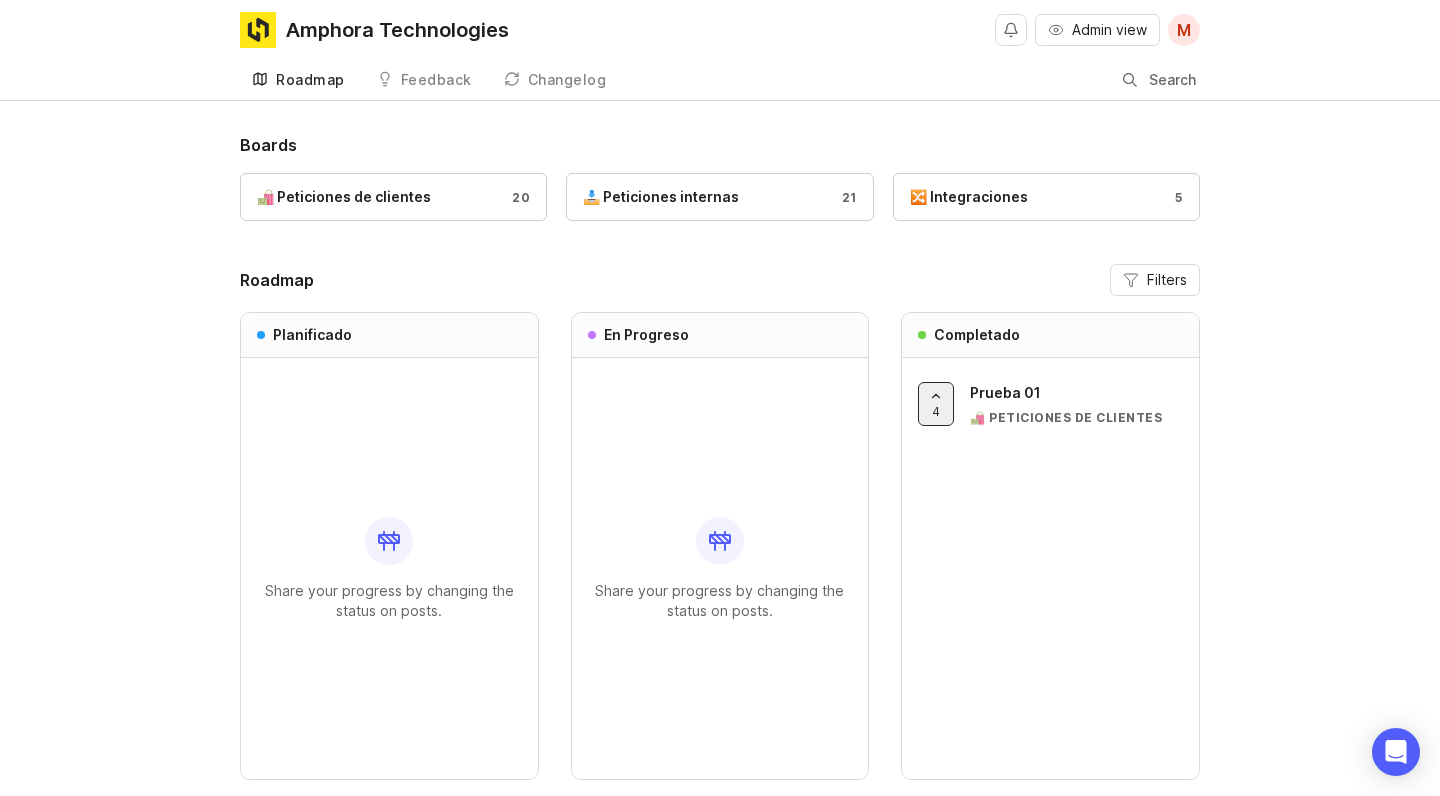 scroll, scrollTop: 0, scrollLeft: 0, axis: both 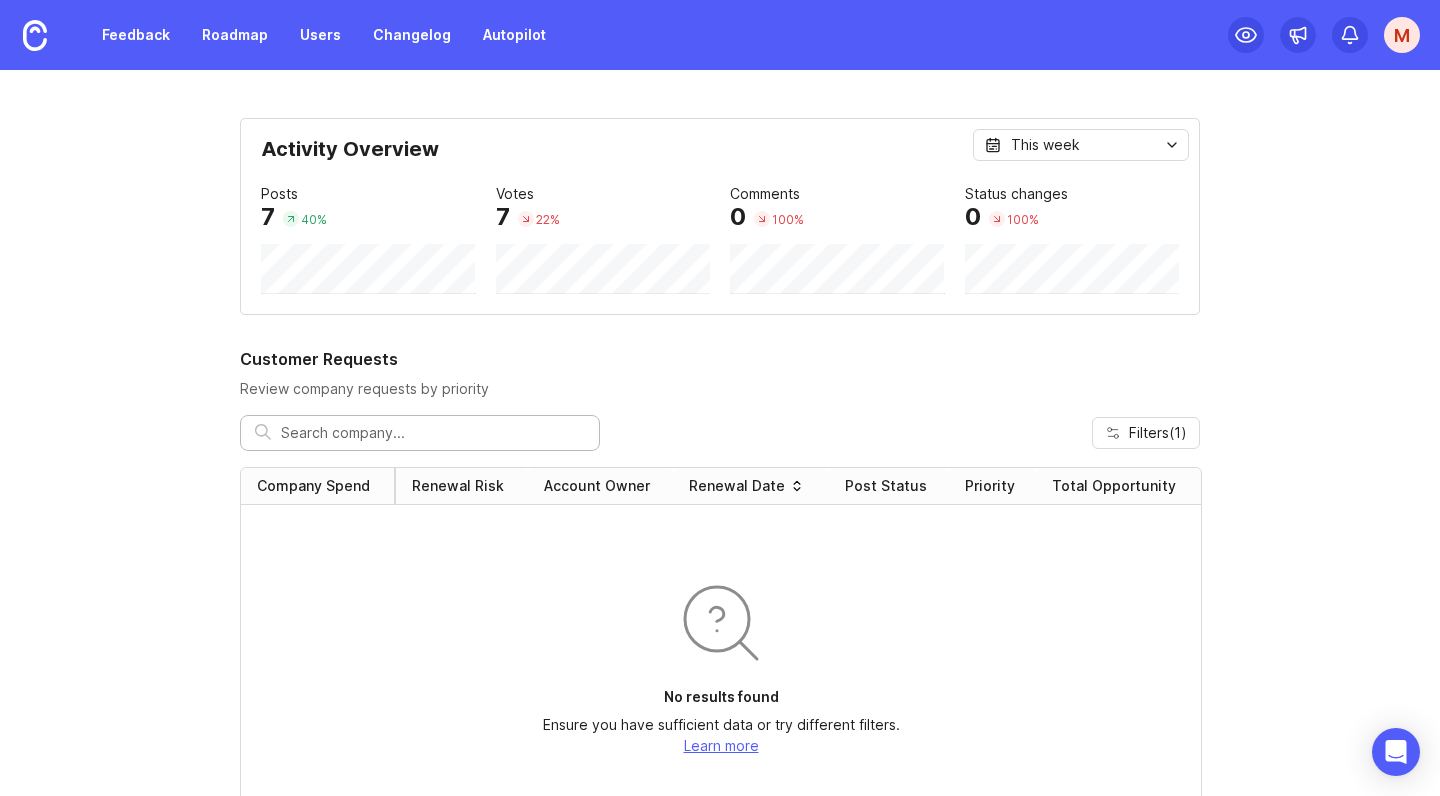 click on "This week" at bounding box center [1045, 145] 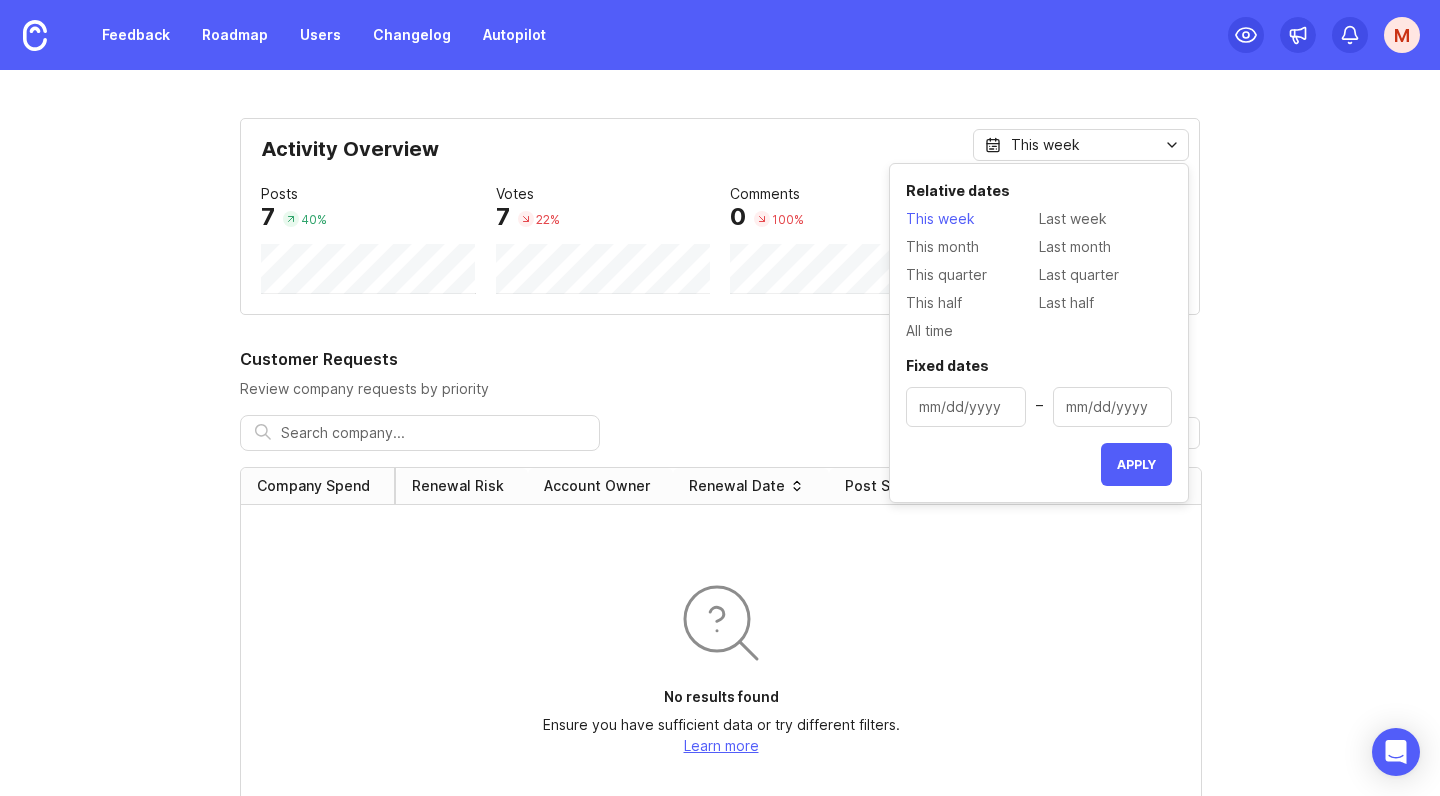 click on "This week" at bounding box center [940, 219] 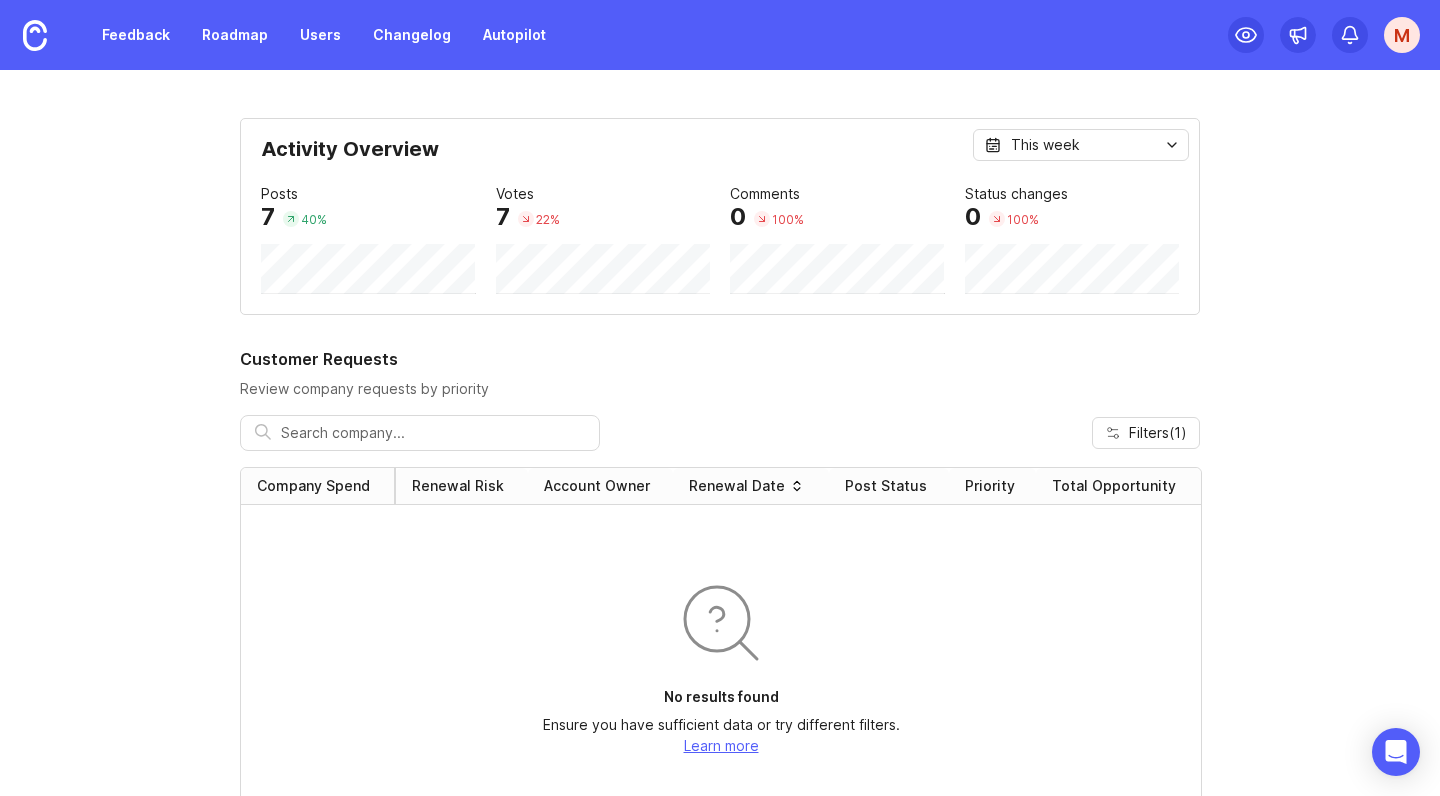 scroll, scrollTop: -10, scrollLeft: 0, axis: vertical 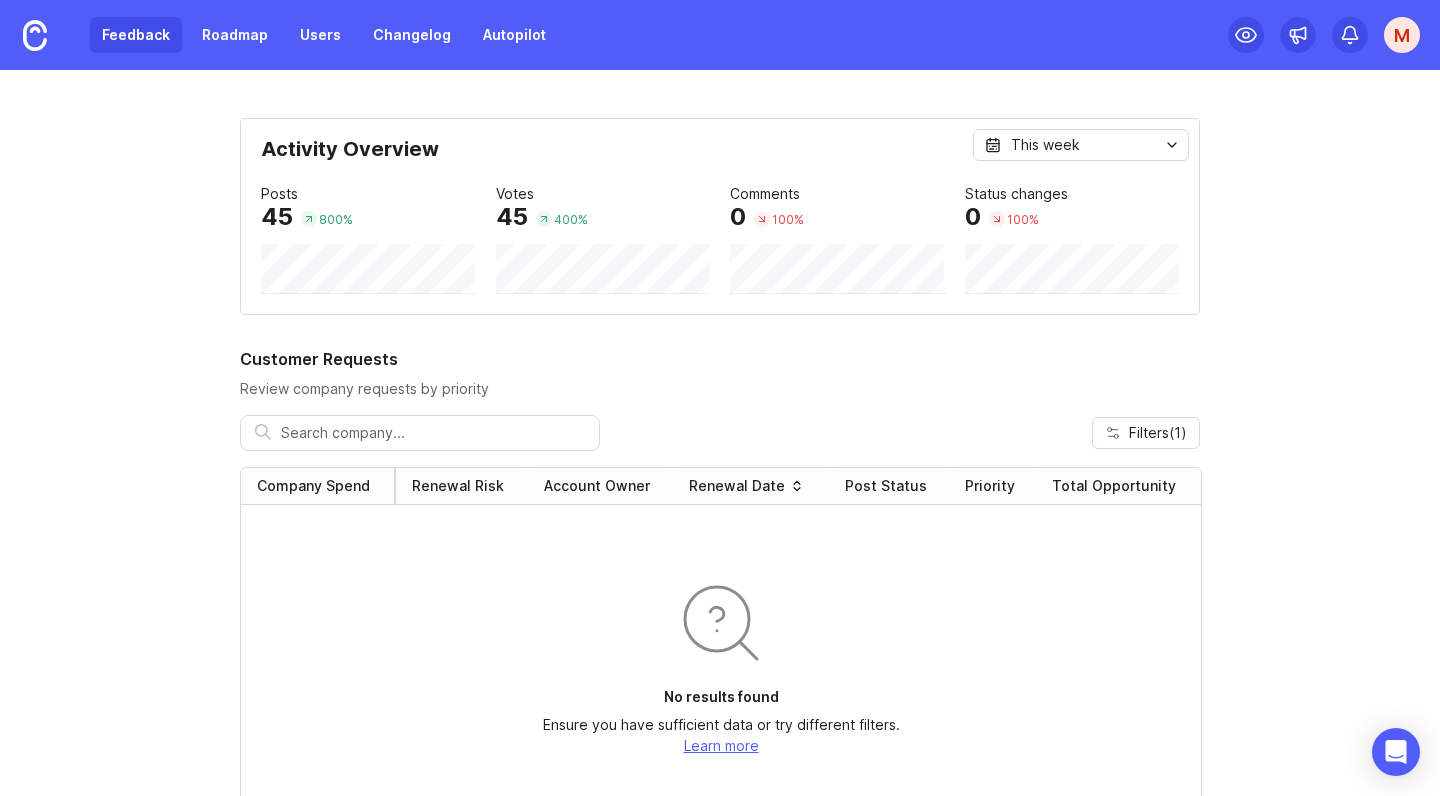 click on "Feedback" at bounding box center [136, 35] 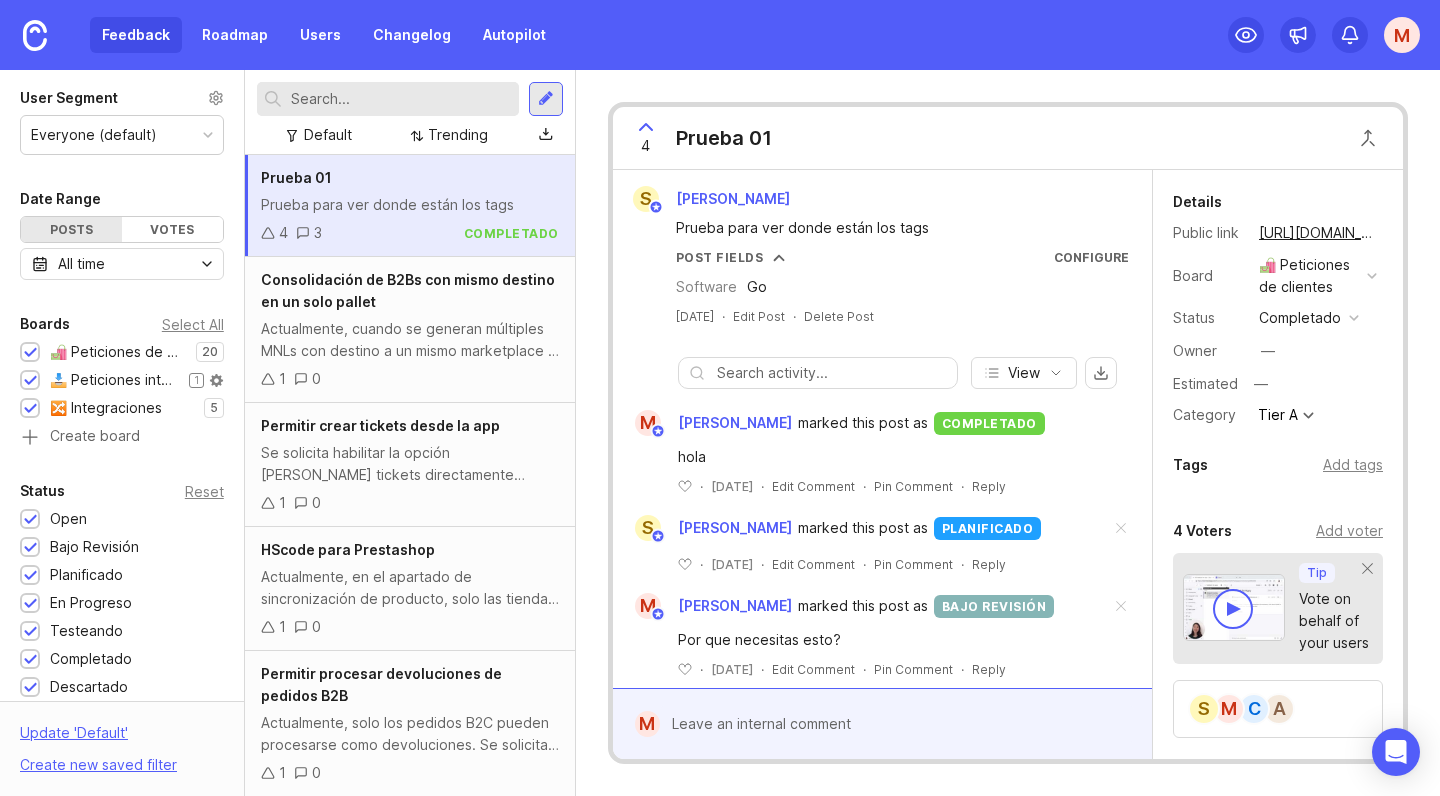 click at bounding box center [30, 381] 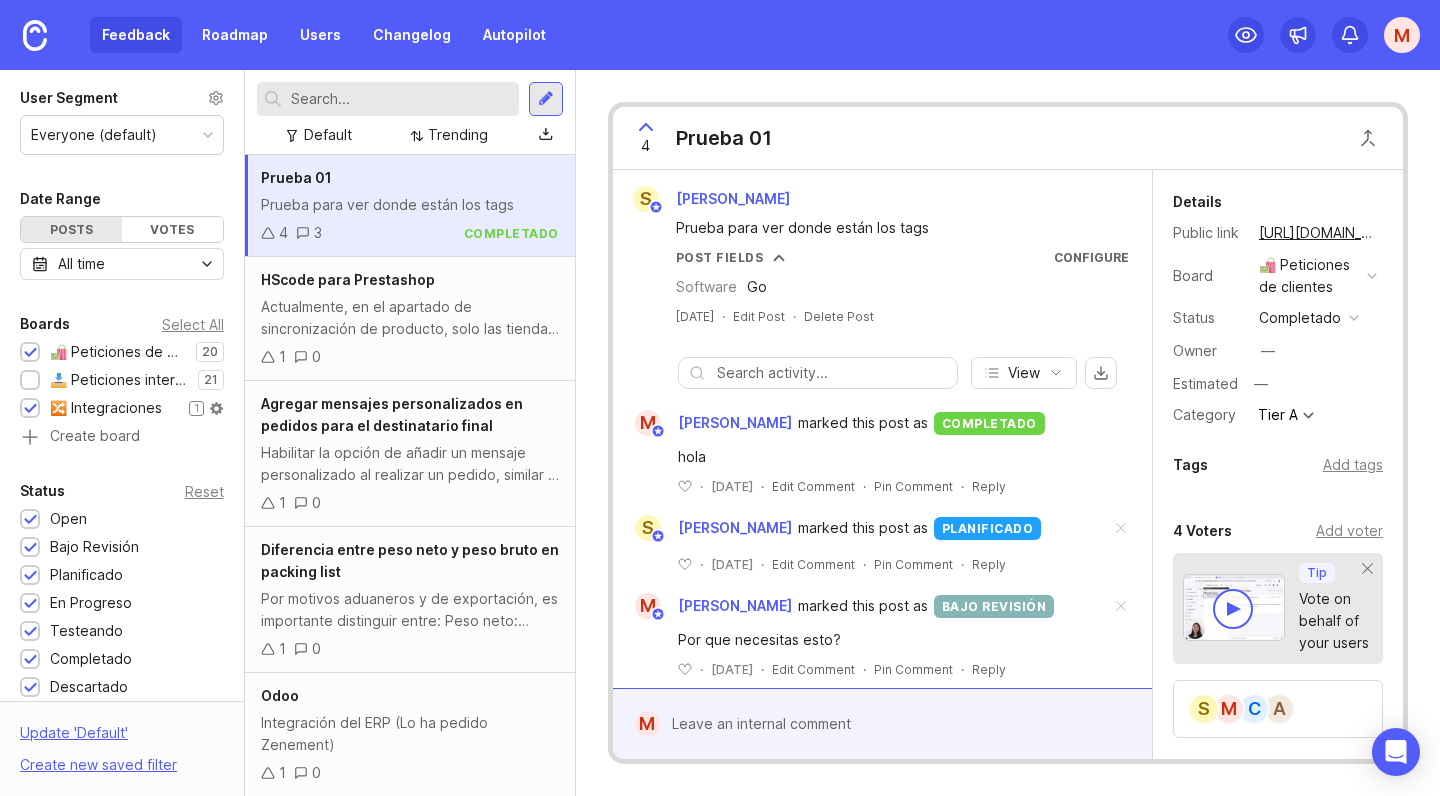 click at bounding box center (30, 409) 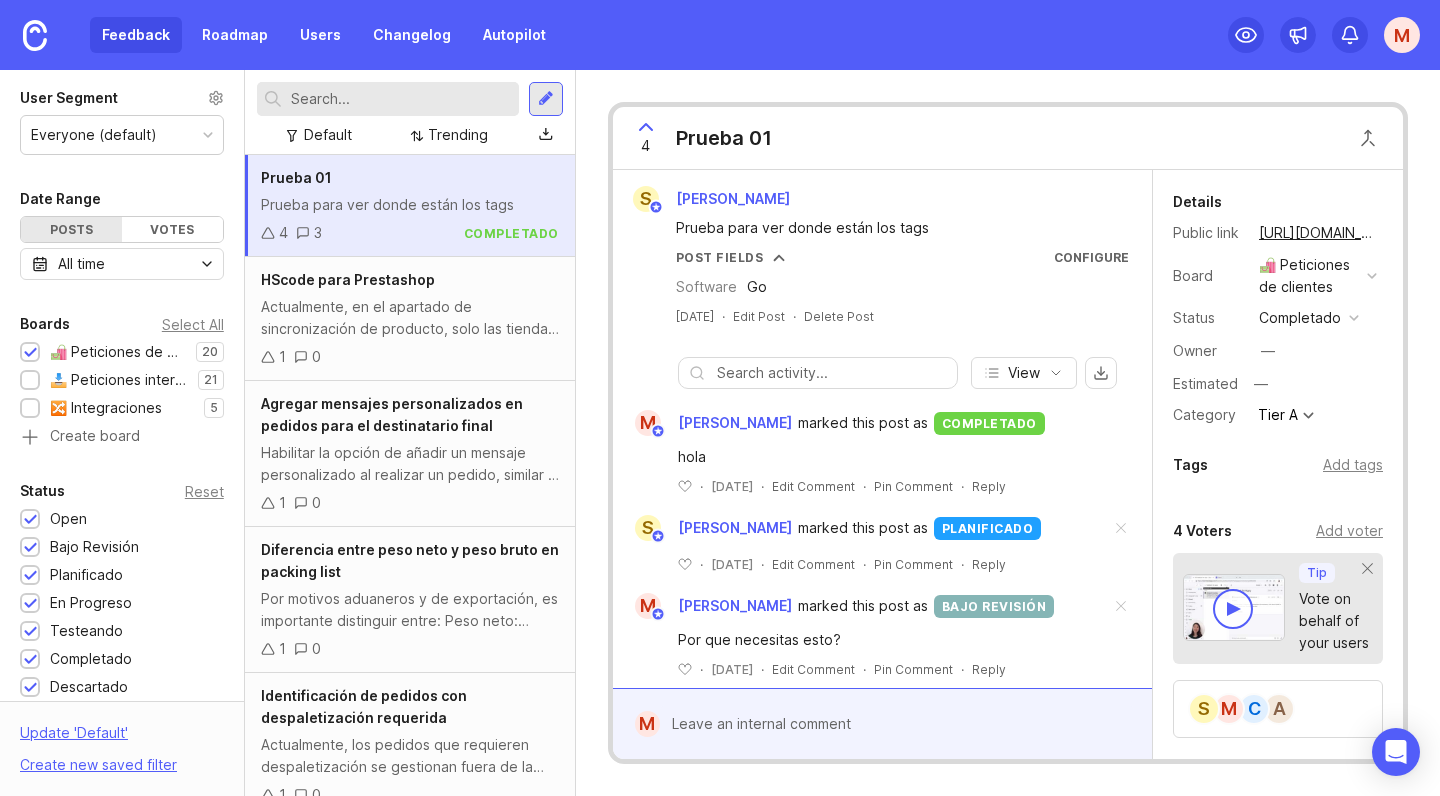 scroll, scrollTop: 0, scrollLeft: 0, axis: both 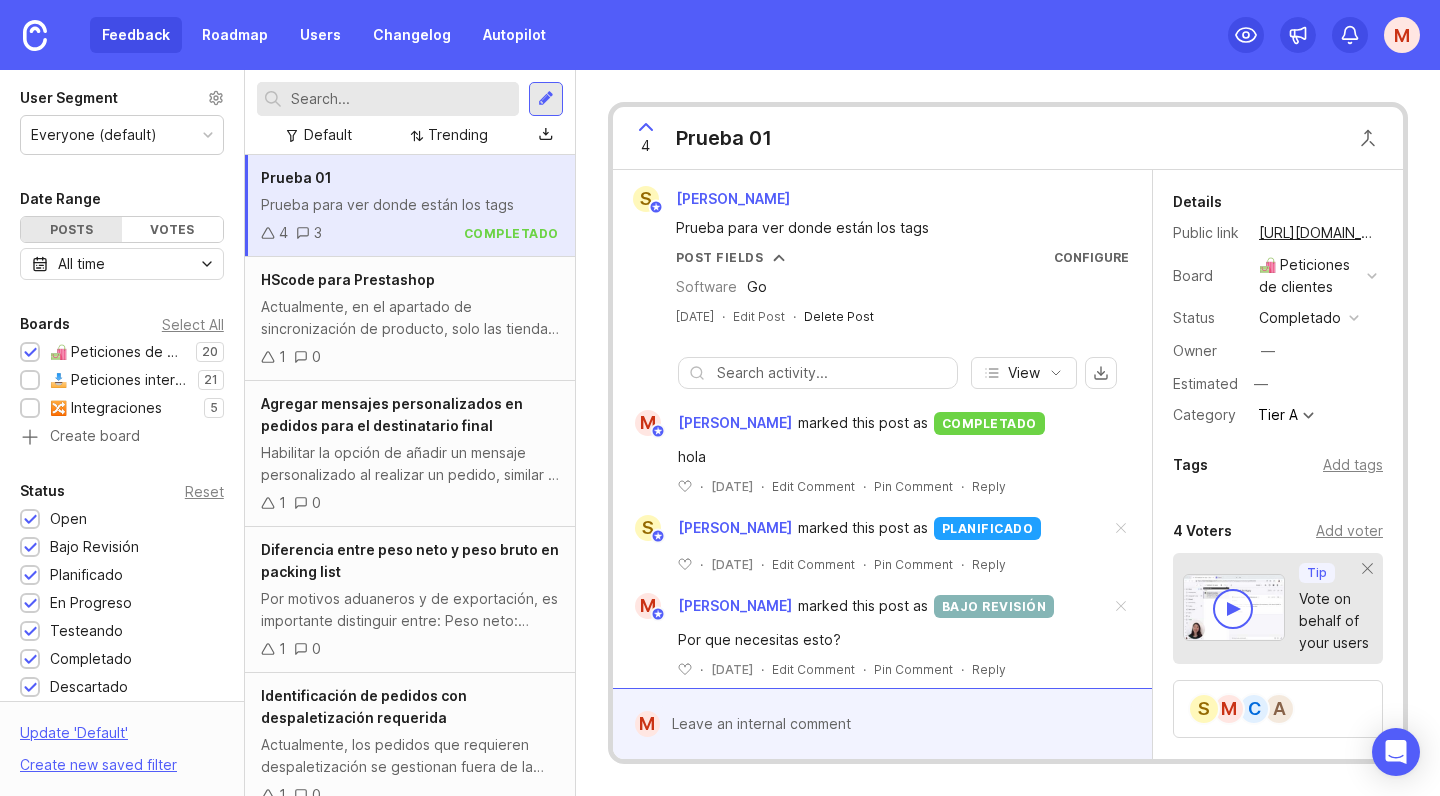 click on "Delete Post" at bounding box center (839, 316) 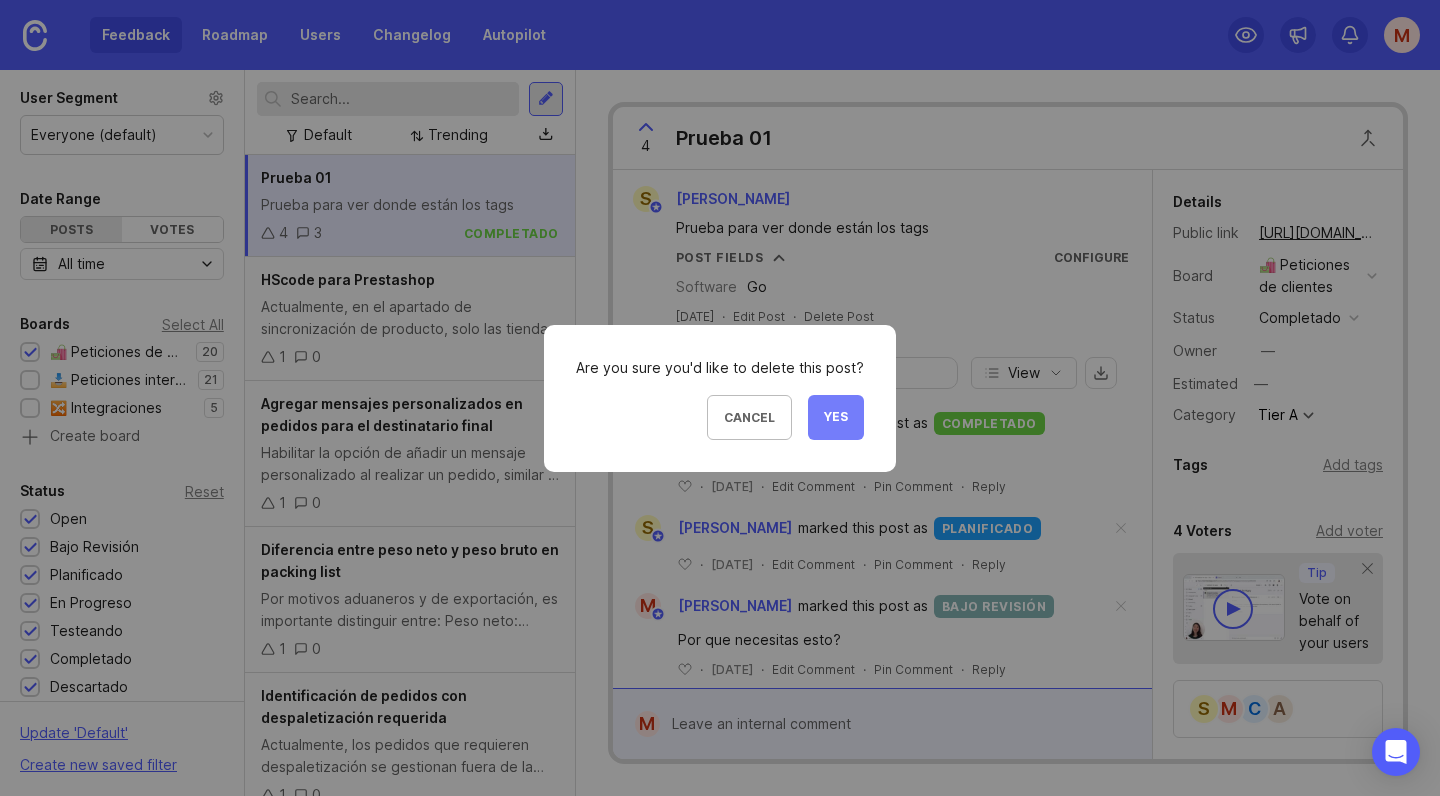 click on "Yes" at bounding box center [836, 417] 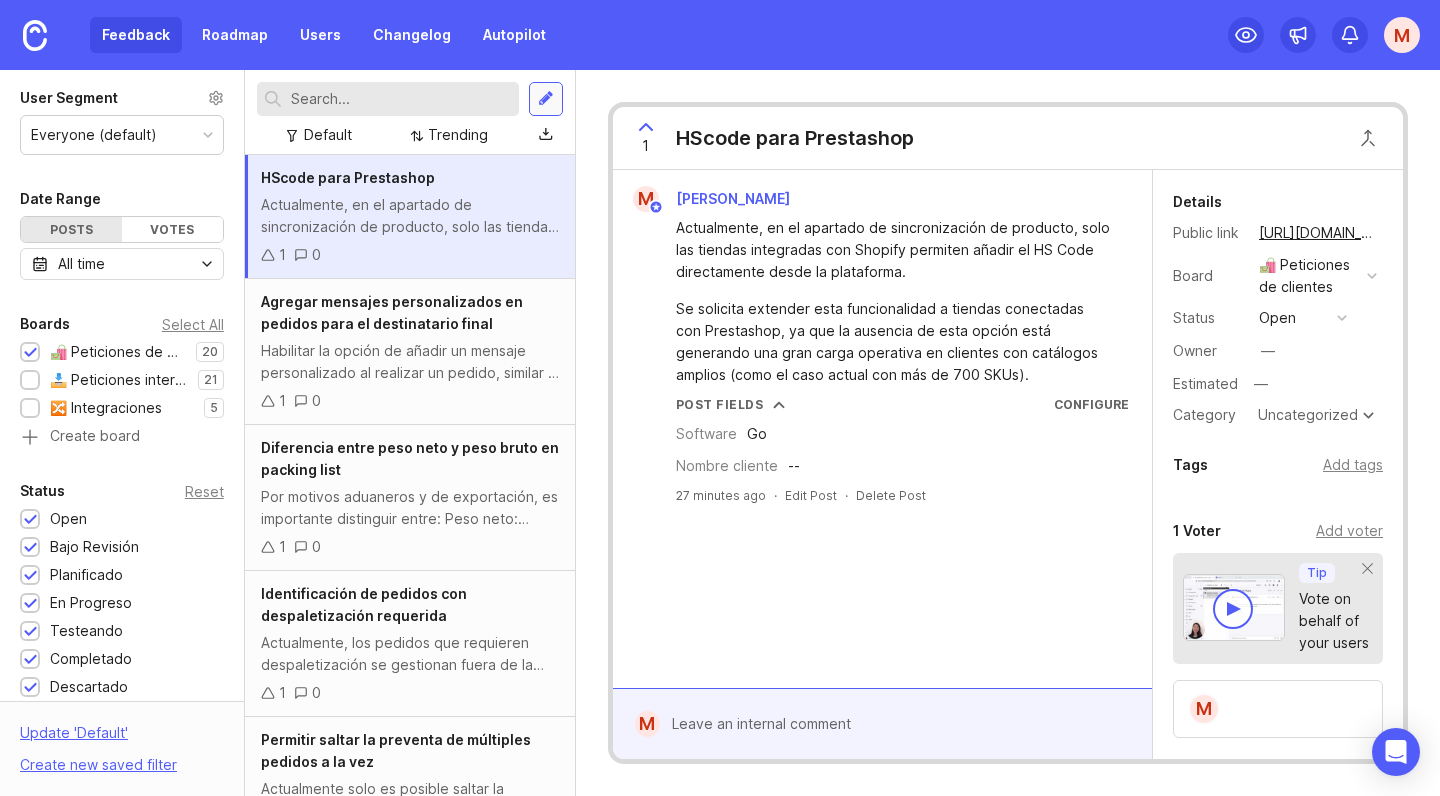 click at bounding box center (546, 99) 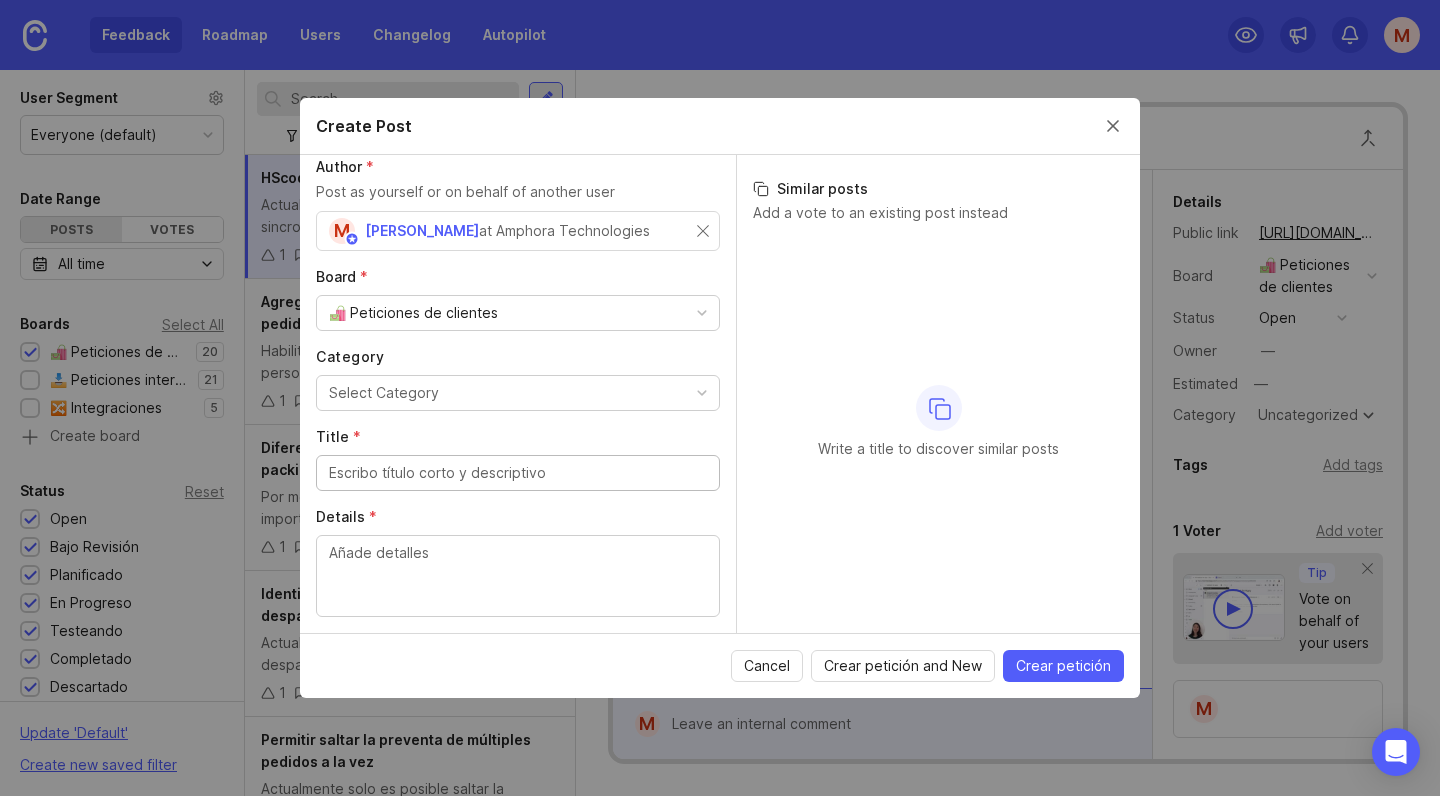scroll, scrollTop: 25, scrollLeft: 0, axis: vertical 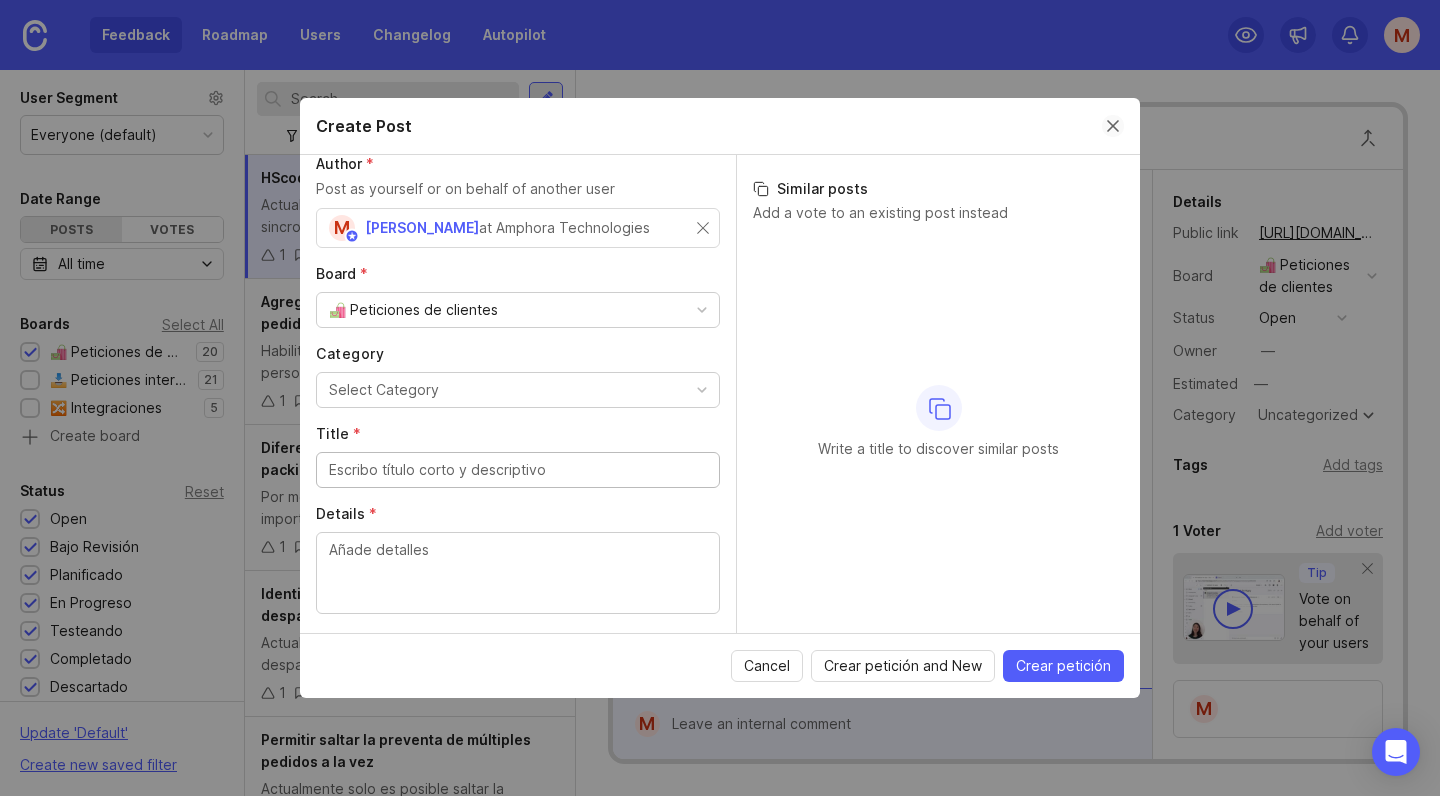 click at bounding box center [1113, 126] 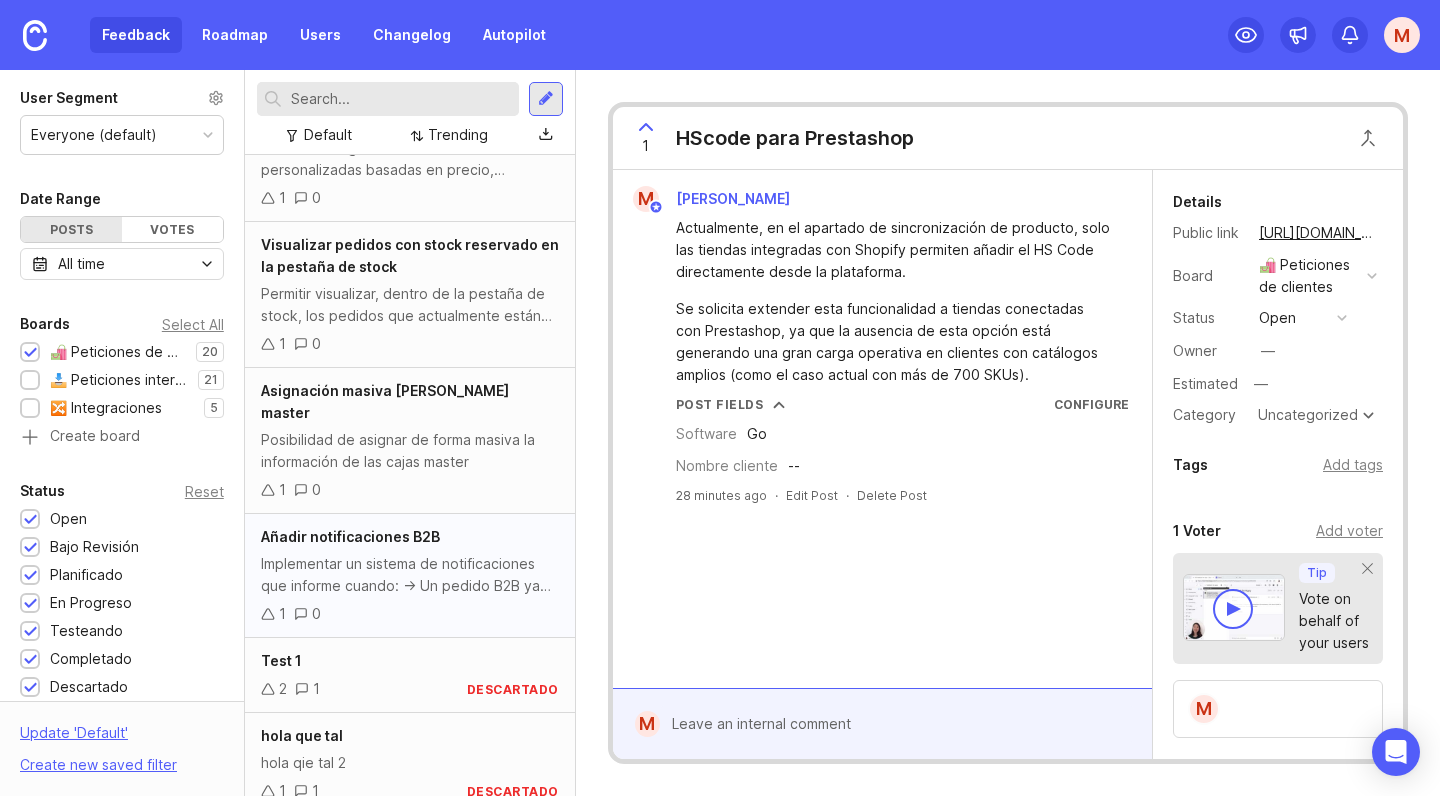 scroll, scrollTop: 2280, scrollLeft: 0, axis: vertical 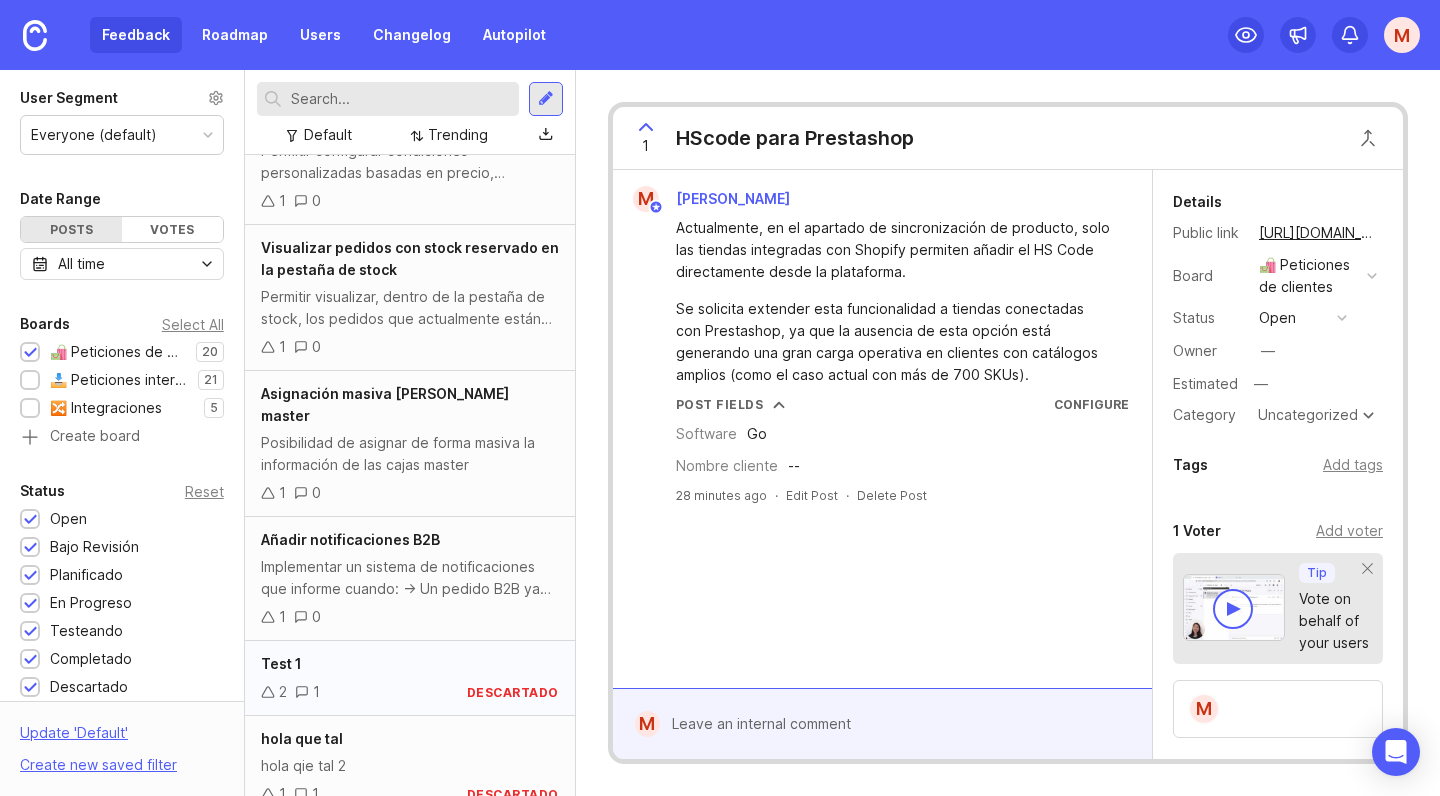click on "Test 1" at bounding box center (410, 664) 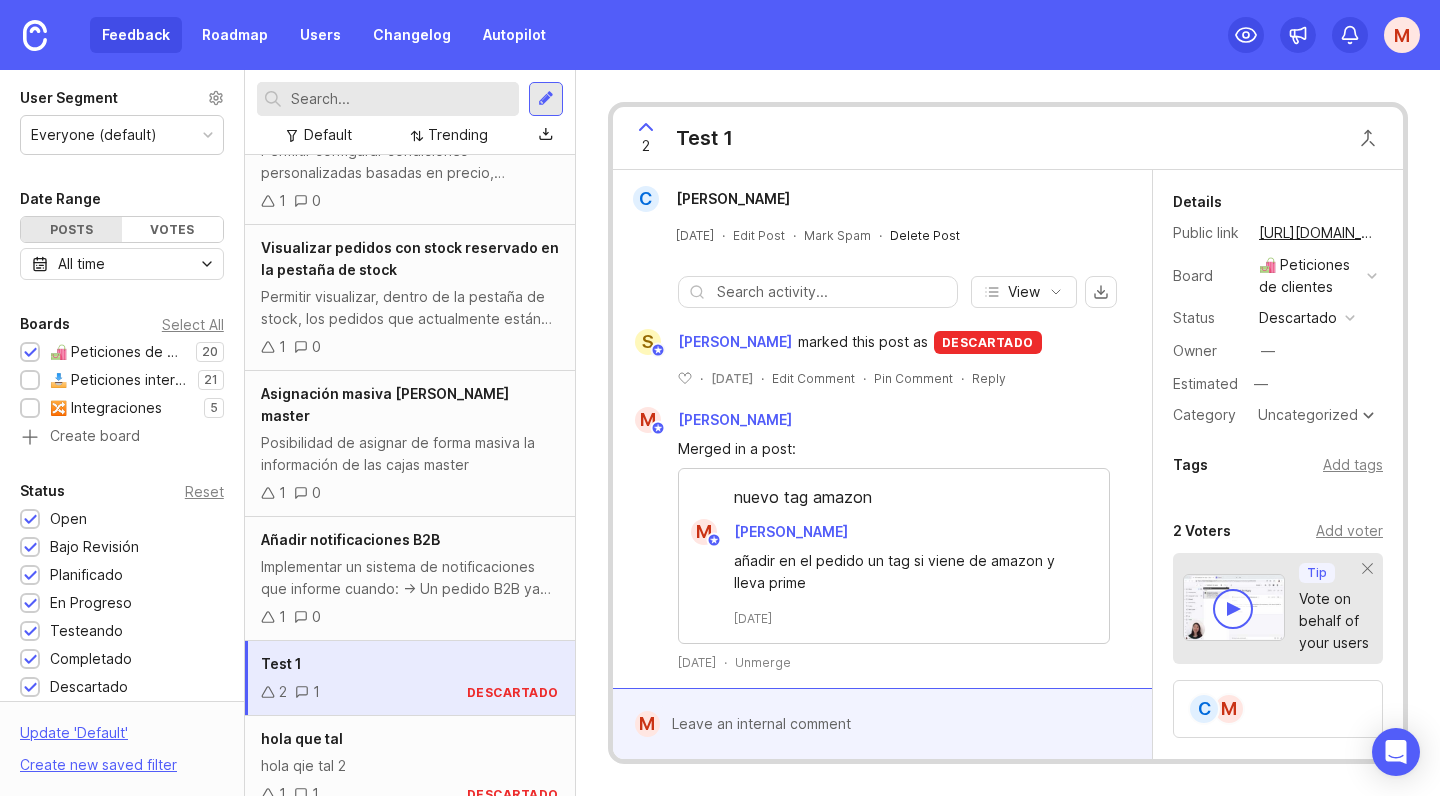 click on "Delete Post" at bounding box center (925, 235) 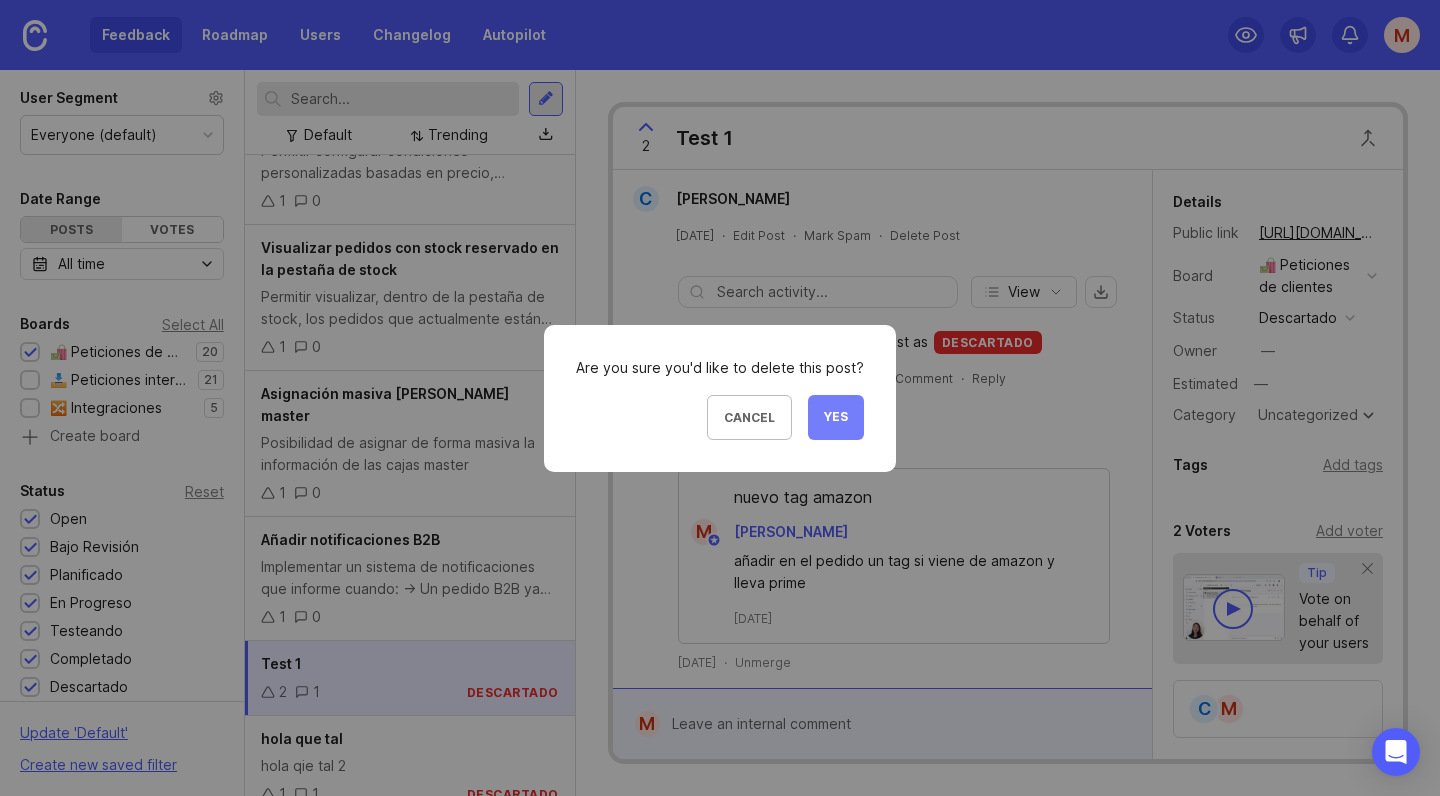 click on "Yes" at bounding box center [836, 417] 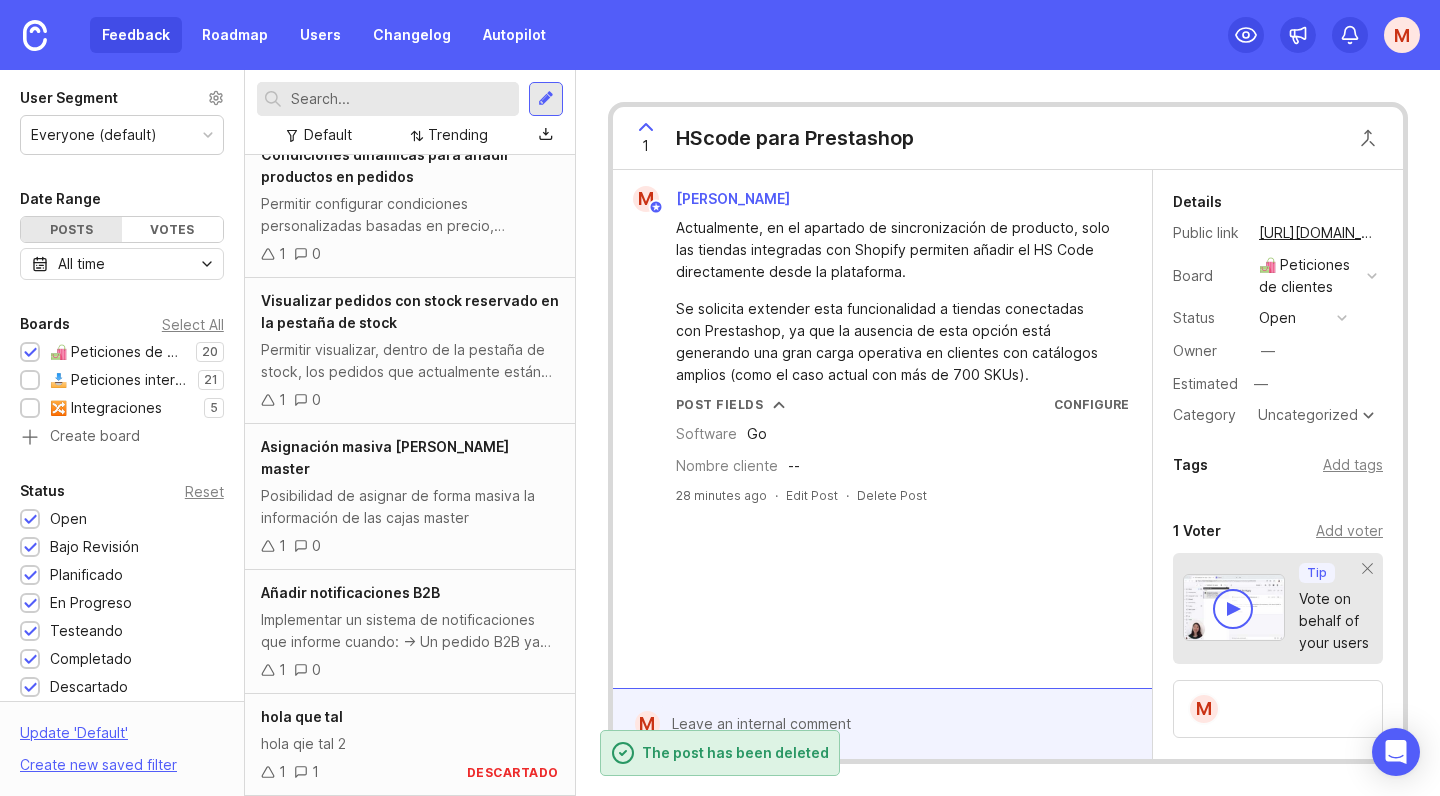 scroll, scrollTop: 0, scrollLeft: 0, axis: both 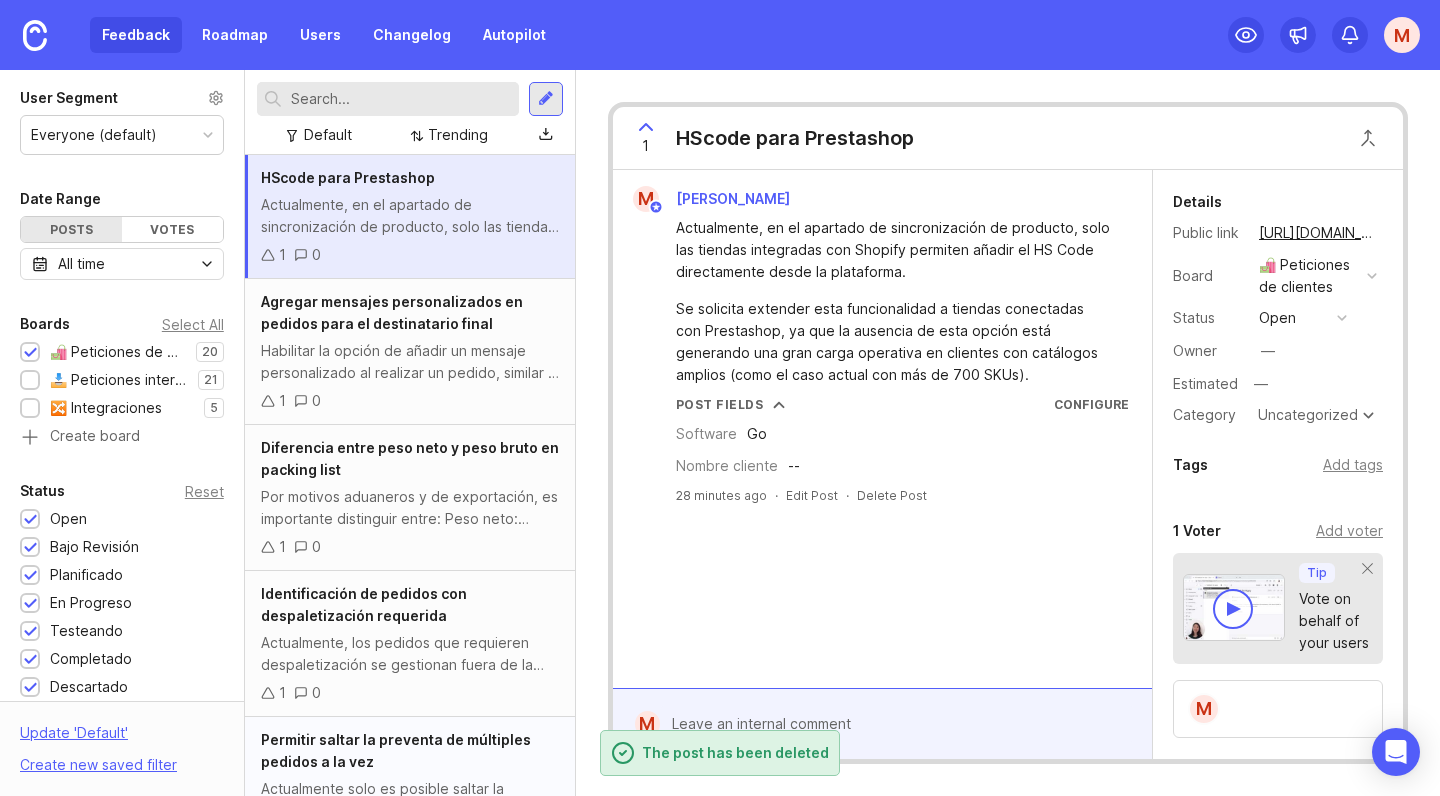 click on "Permitir saltar la preventa de múltiples pedidos a la vez" at bounding box center (410, 751) 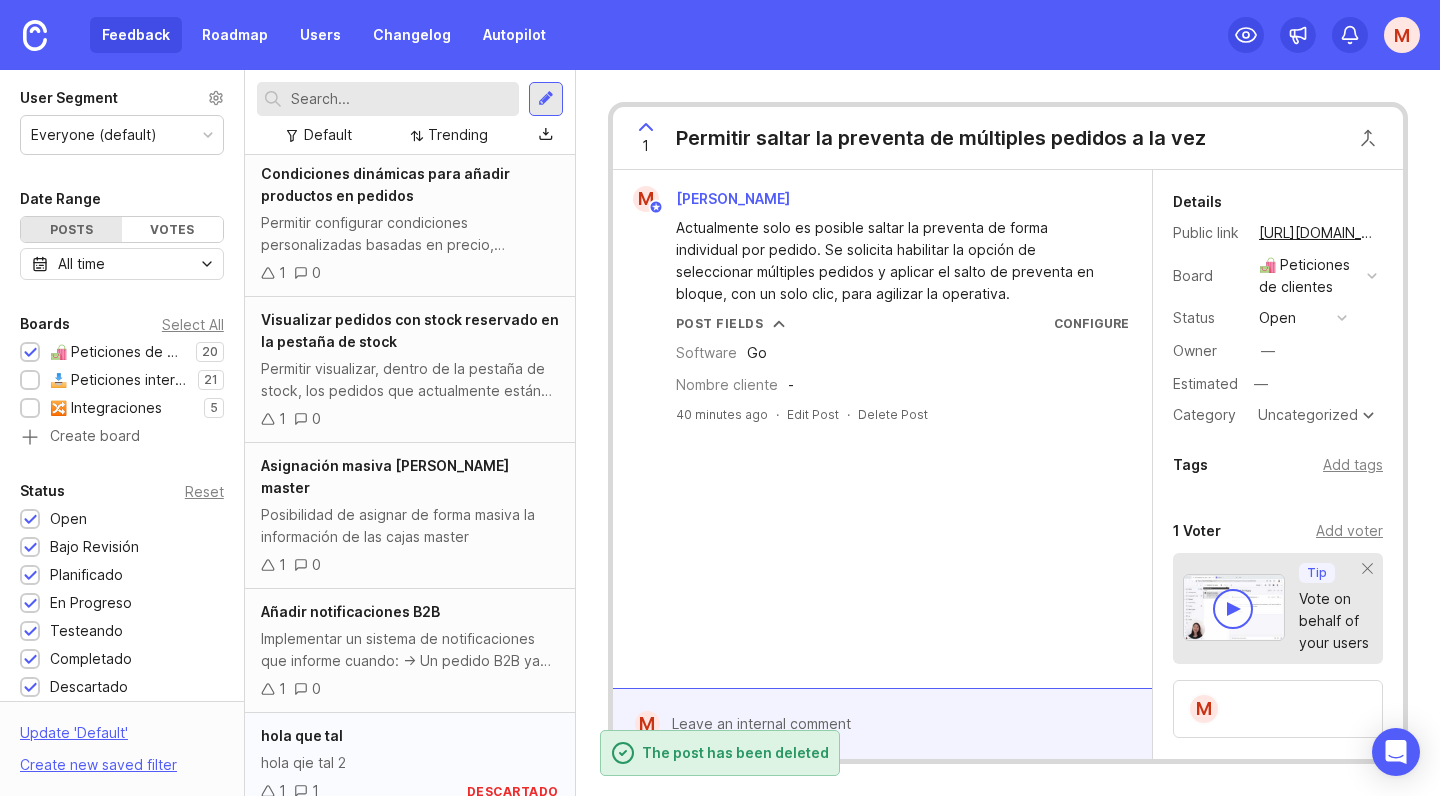 click on "hola qie tal 2" at bounding box center (410, 763) 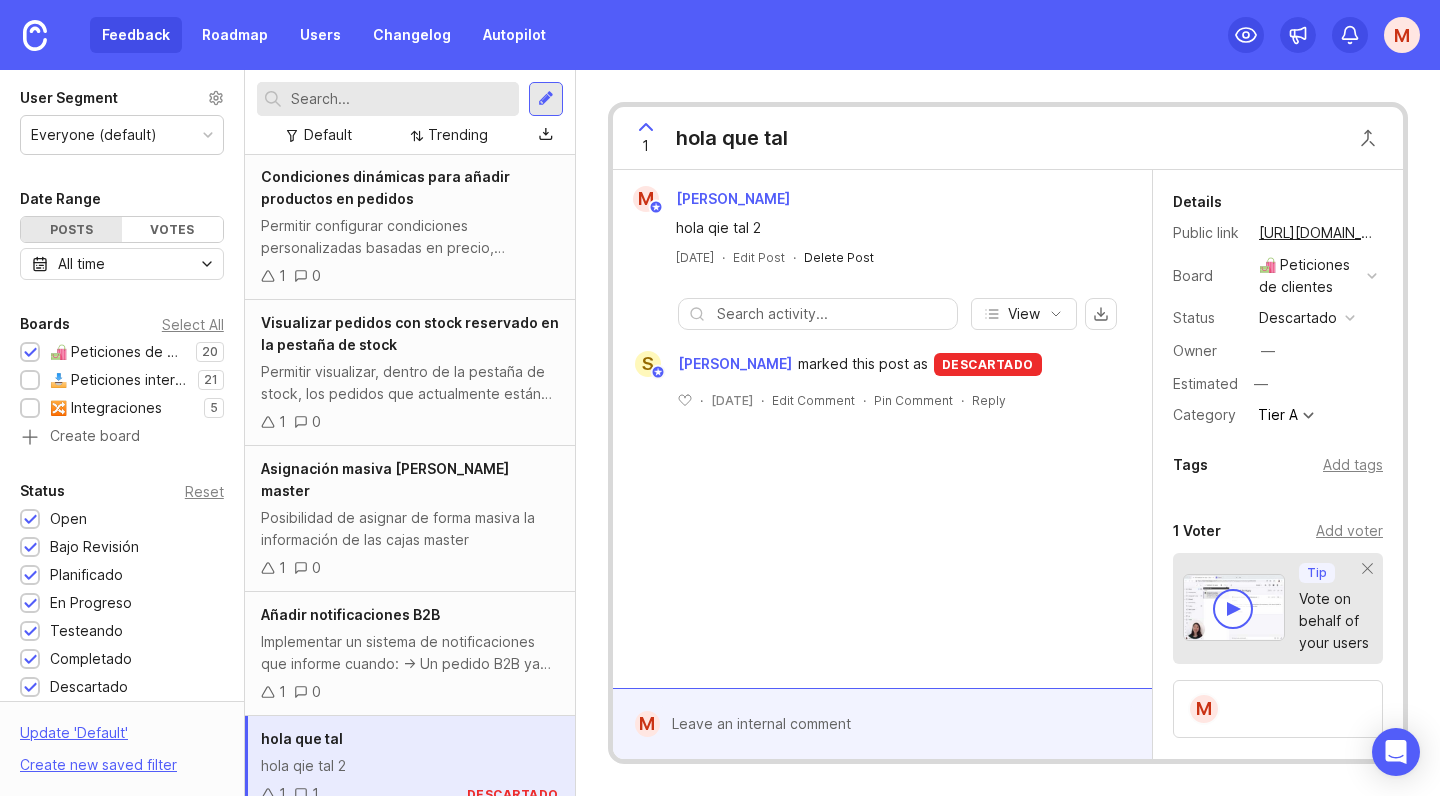 click on "Delete Post" at bounding box center (839, 257) 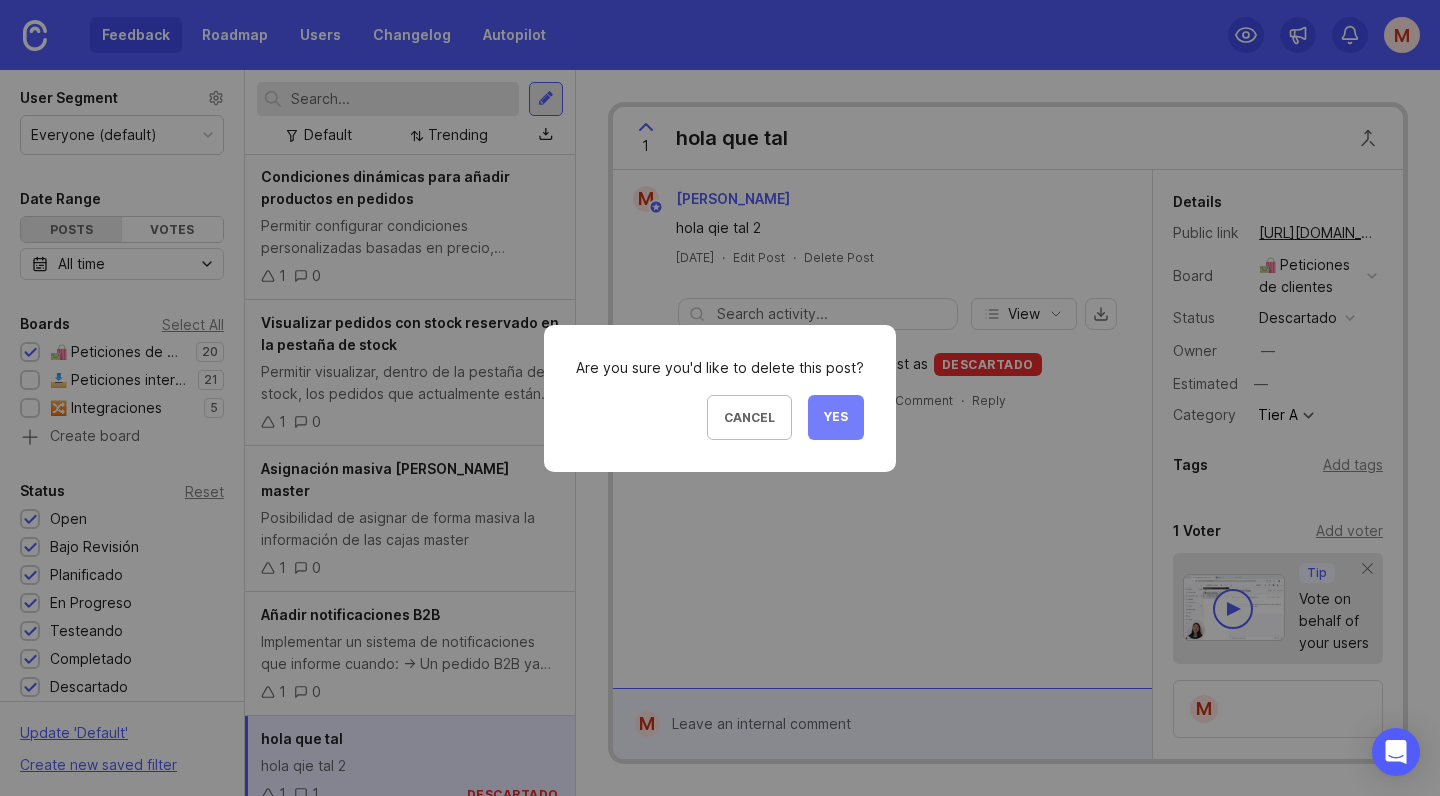 click on "Yes" at bounding box center (836, 417) 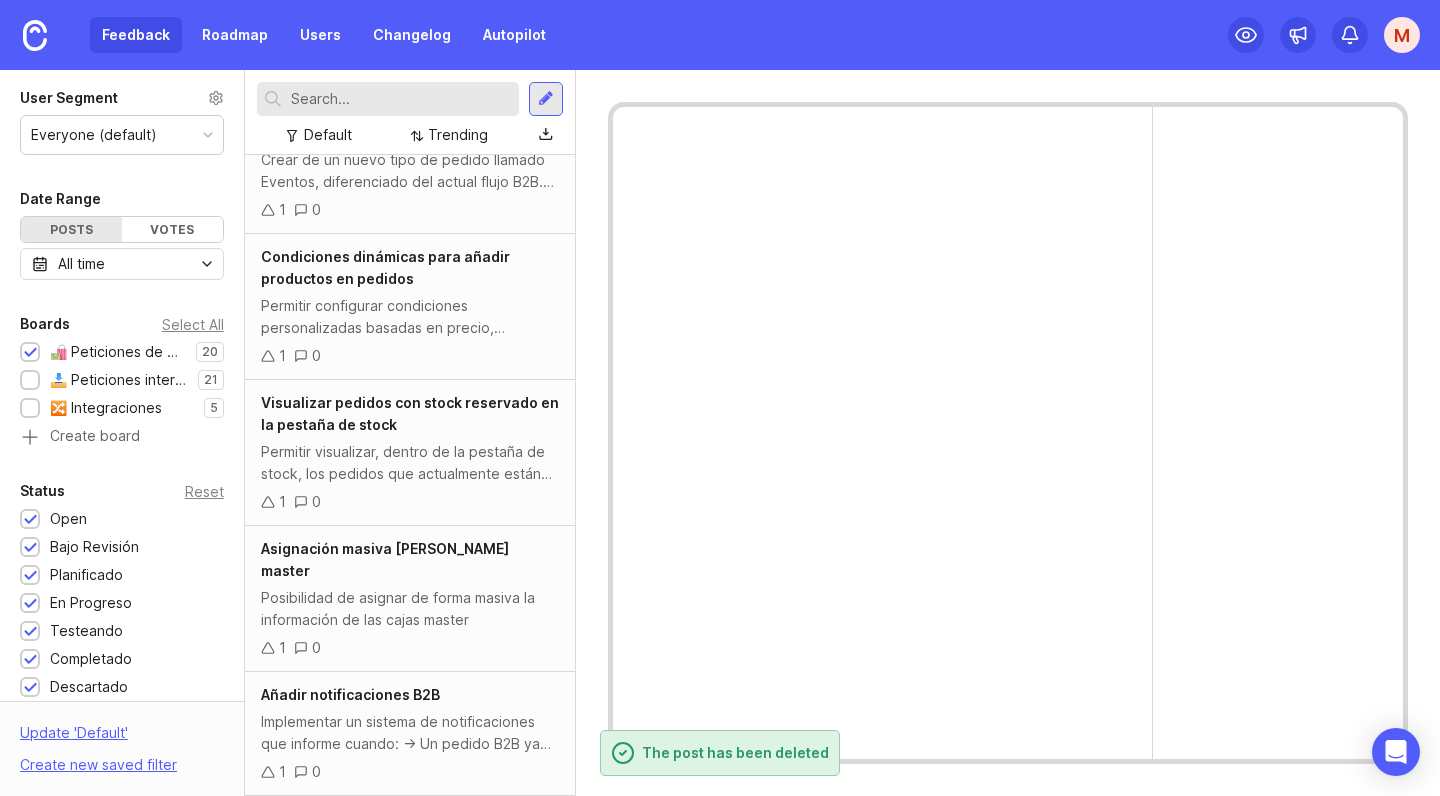 scroll, scrollTop: 0, scrollLeft: 0, axis: both 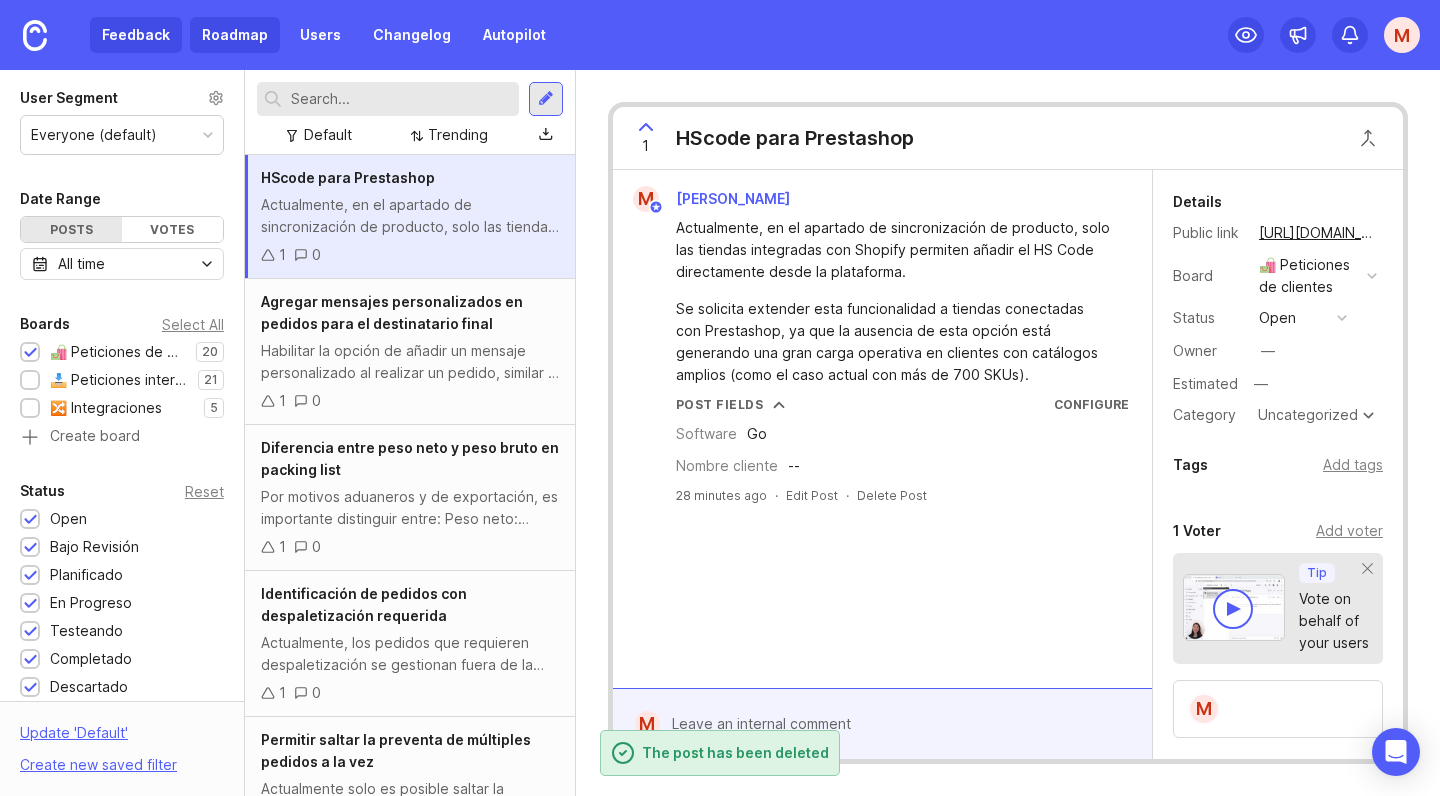 click on "Roadmap" at bounding box center [235, 35] 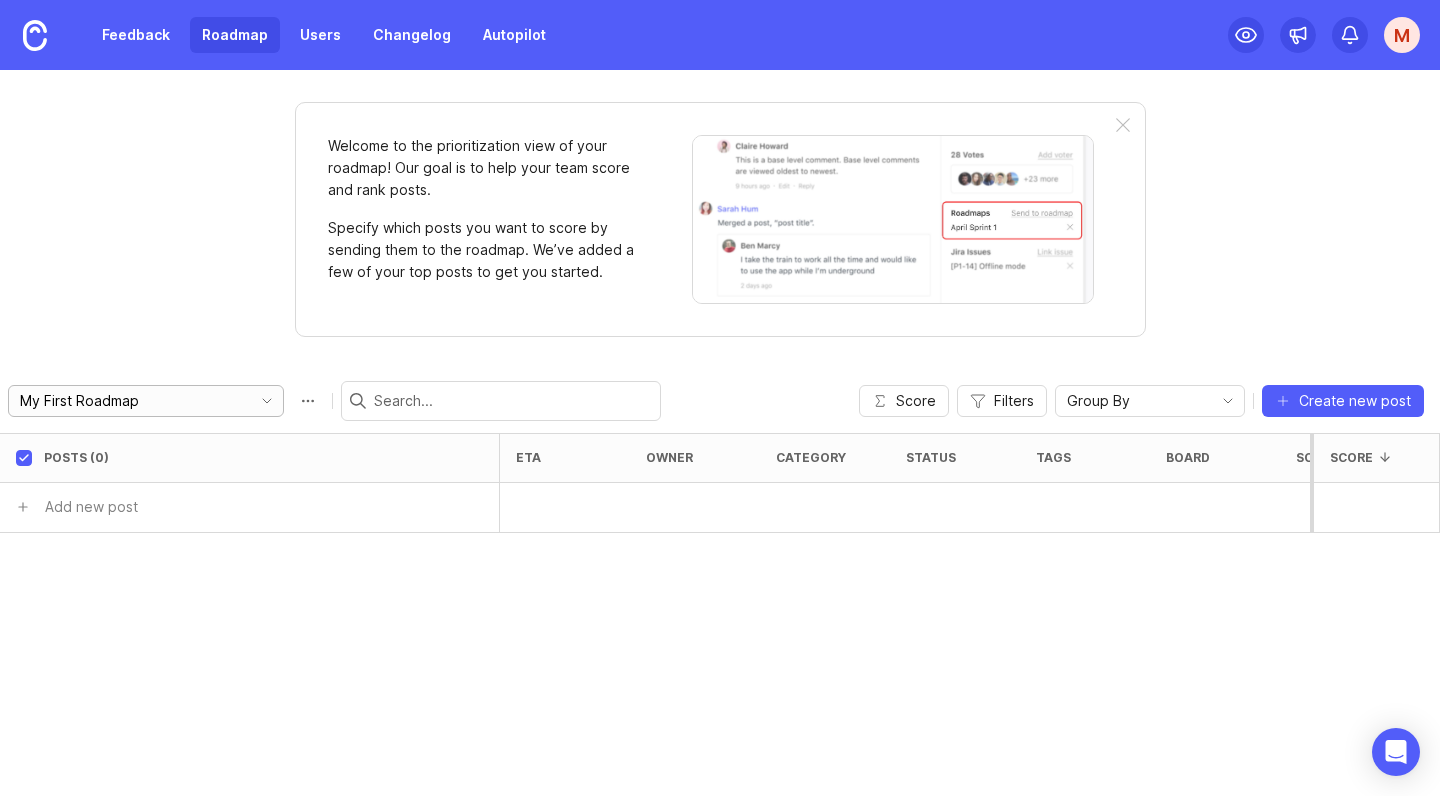 click on "My First Roadmap" at bounding box center [130, 401] 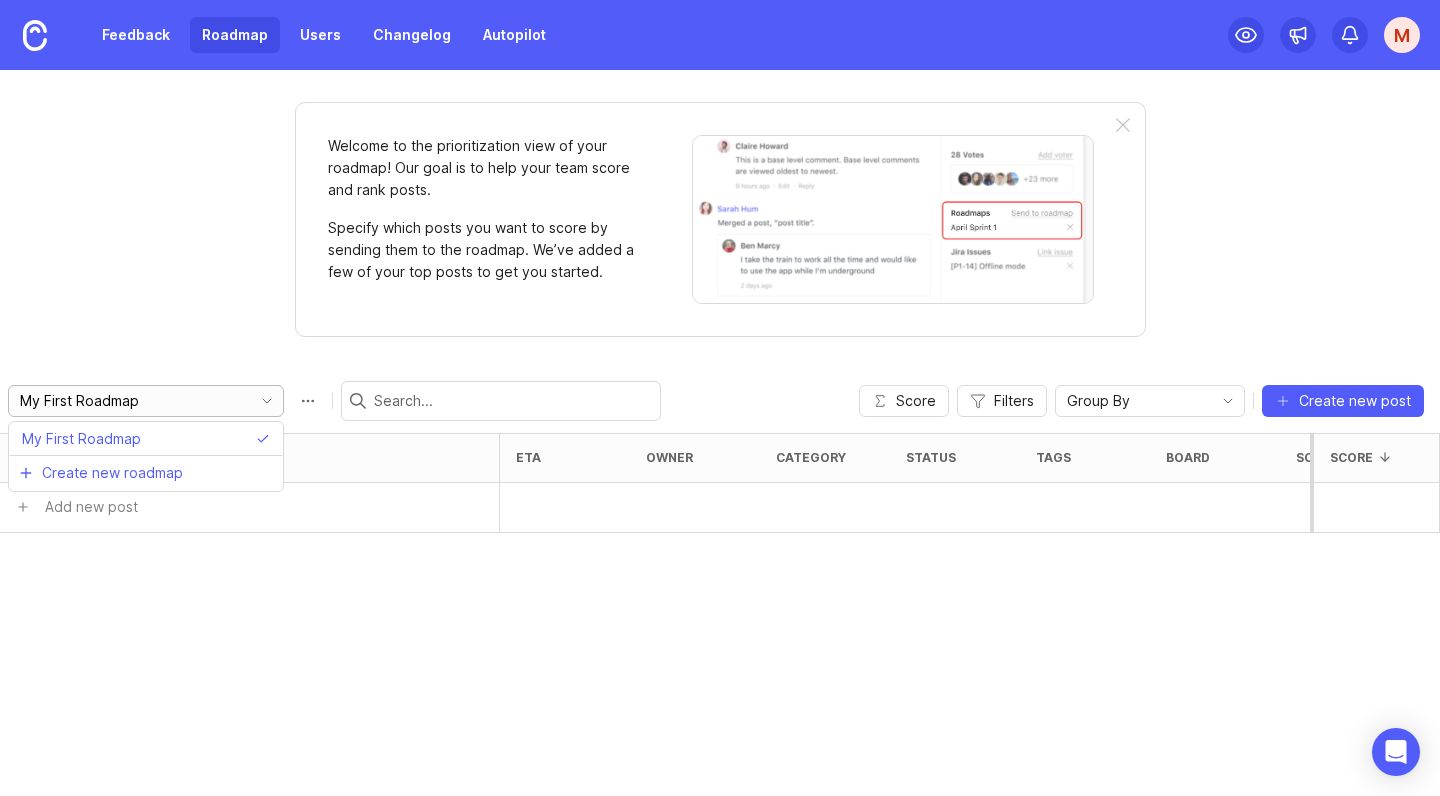 click on "My First Roadmap" at bounding box center (130, 401) 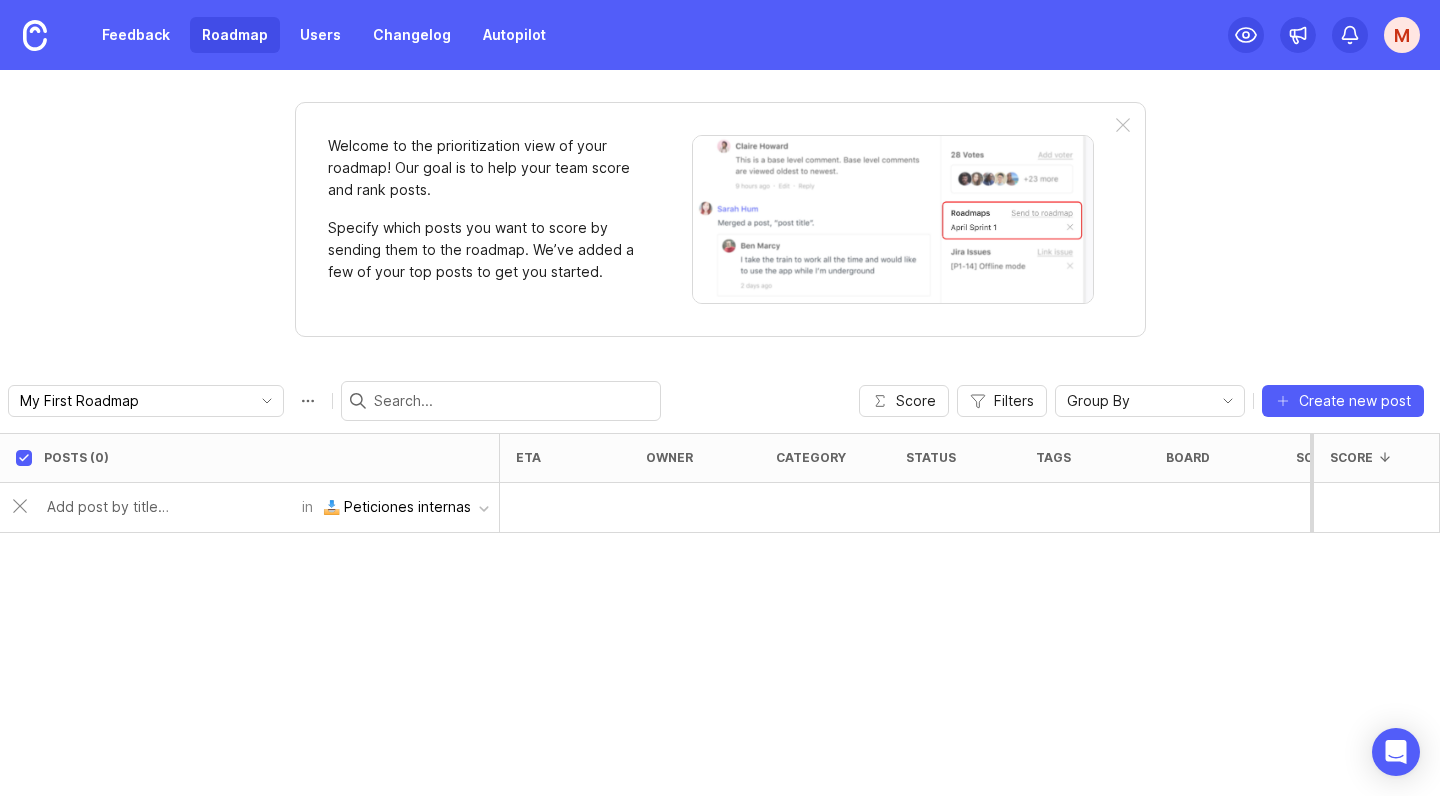 click on "📥 Peticiones internas" at bounding box center [397, 507] 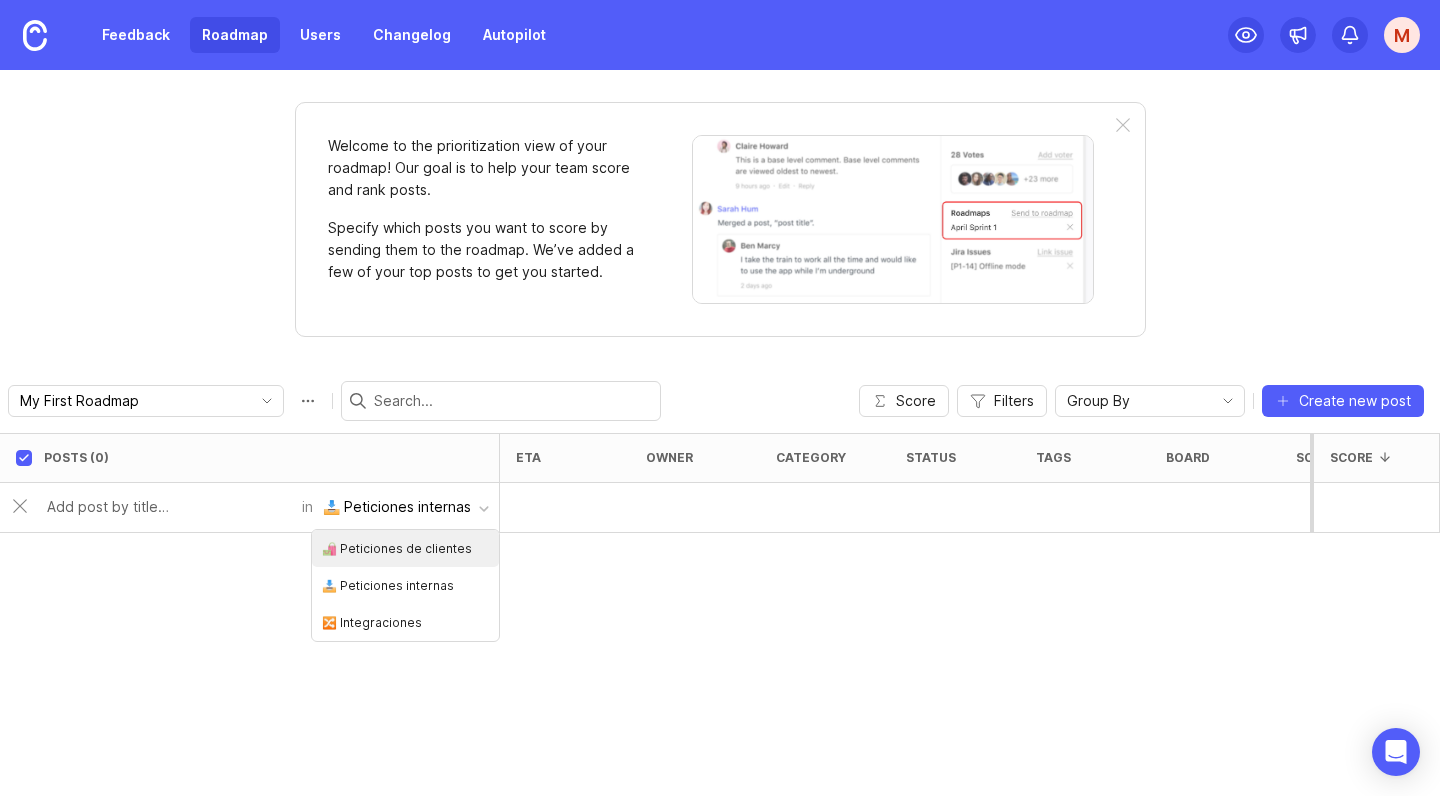 click on "📥 Peticiones internas" at bounding box center [397, 507] 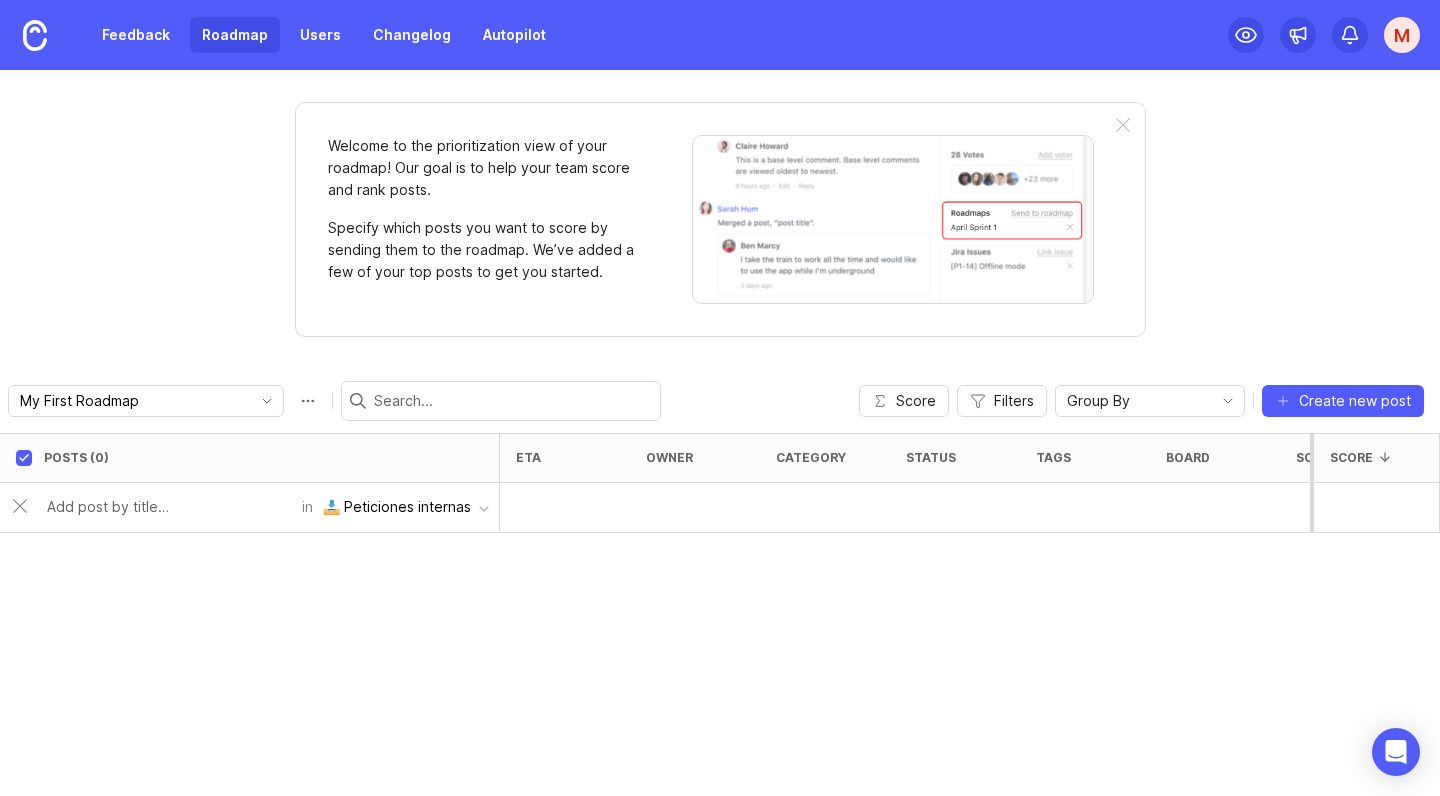 click at bounding box center [168, 507] 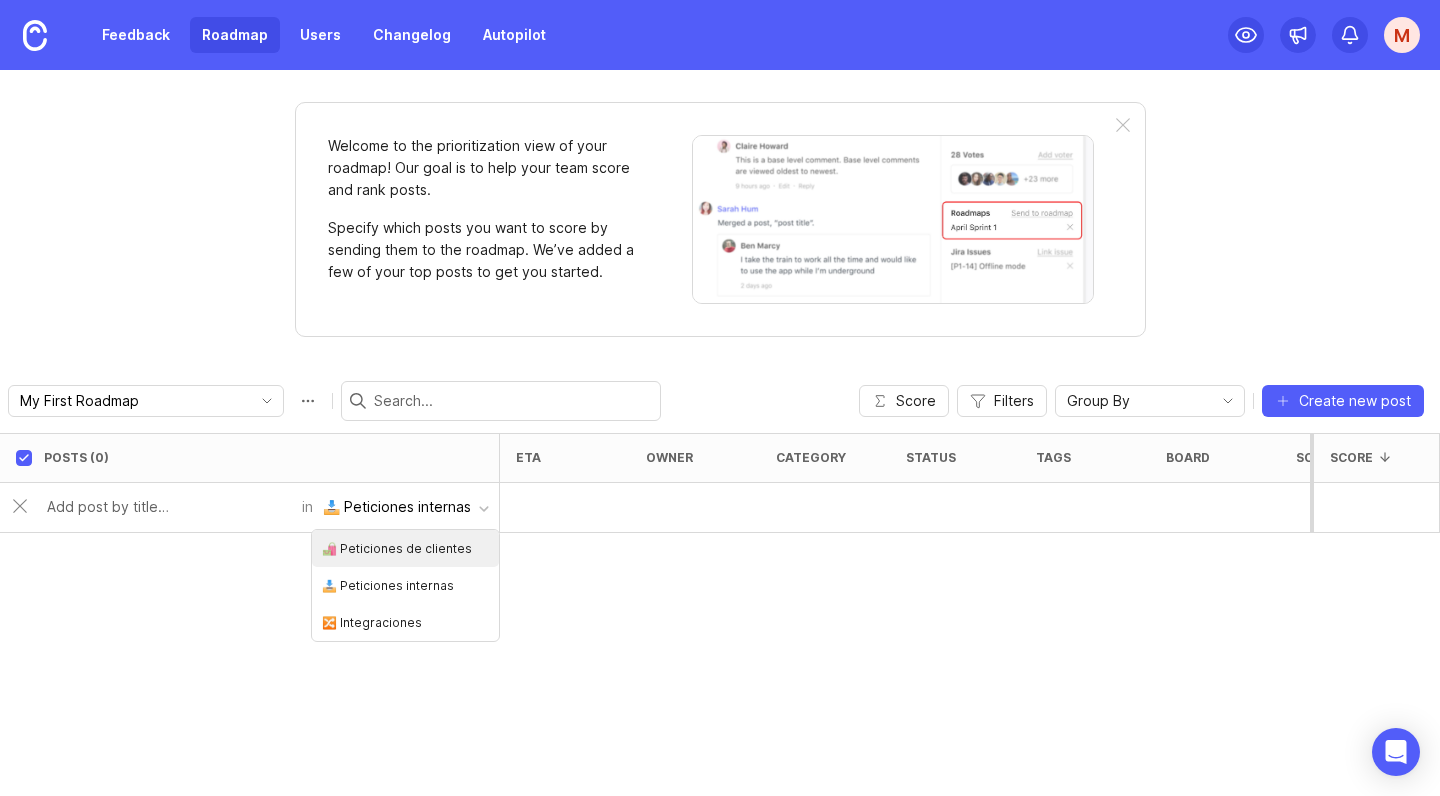 click on "📥 Peticiones internas" at bounding box center [397, 507] 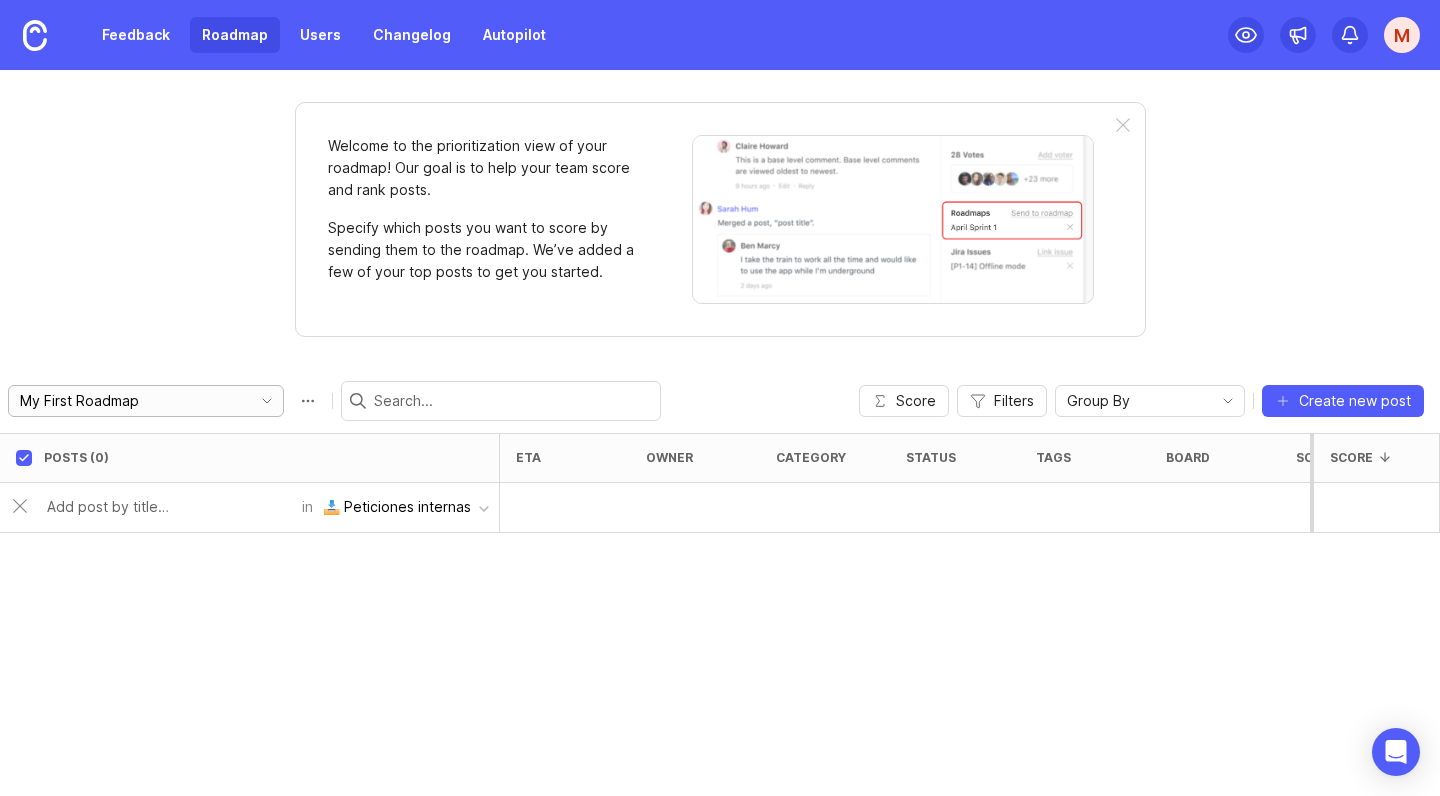 click on "My First Roadmap" at bounding box center [130, 401] 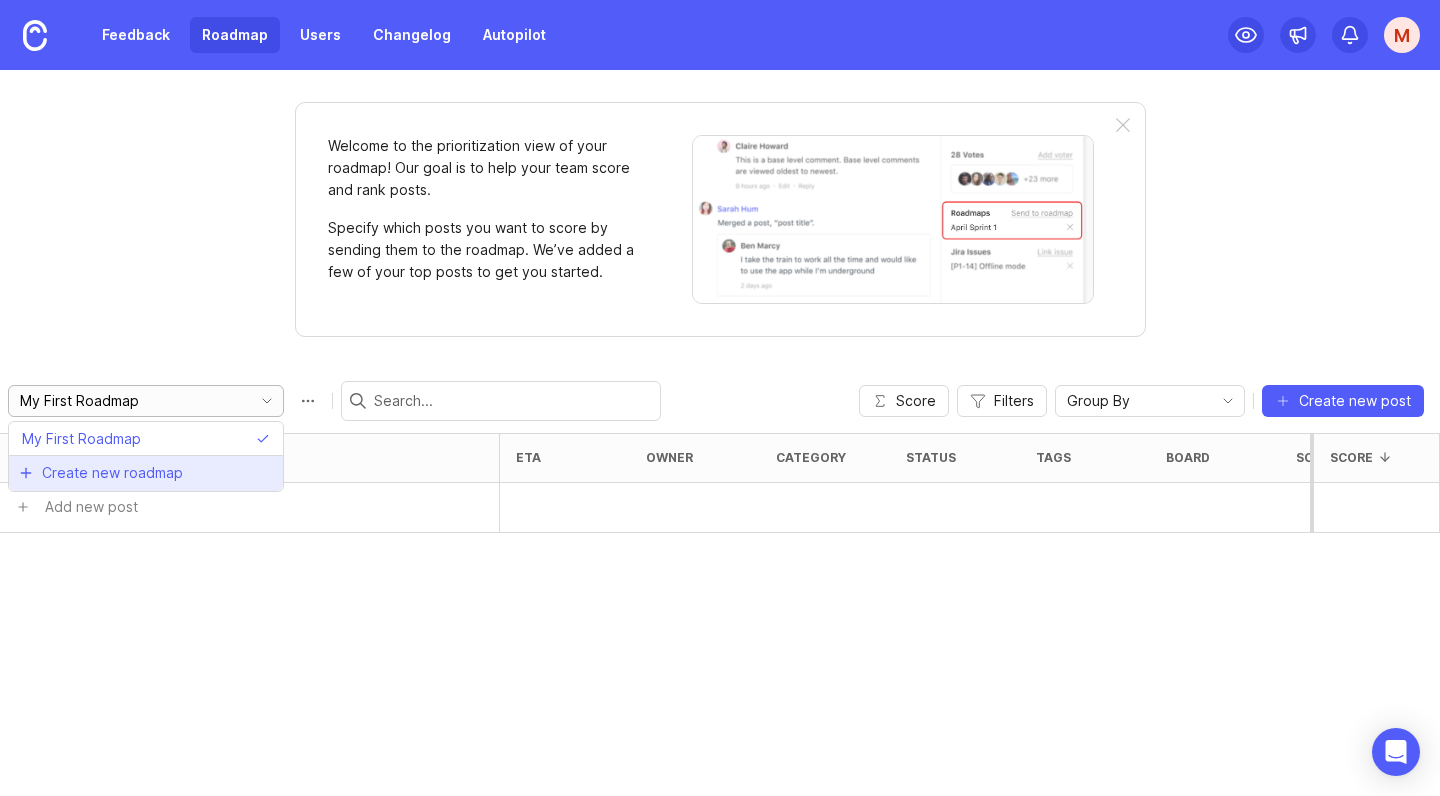 click on "Create new roadmap" at bounding box center [112, 473] 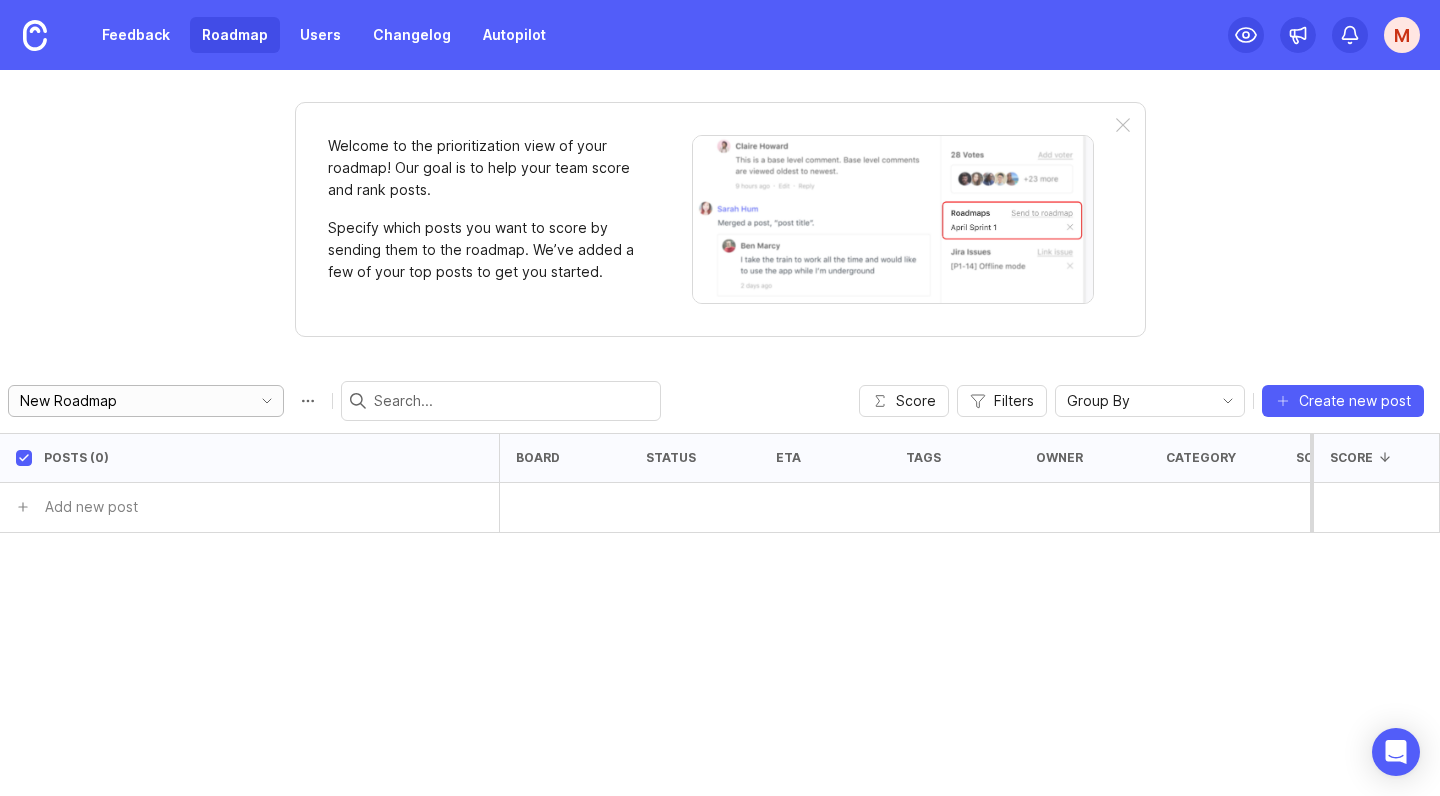 click on "New Roadmap" at bounding box center (130, 401) 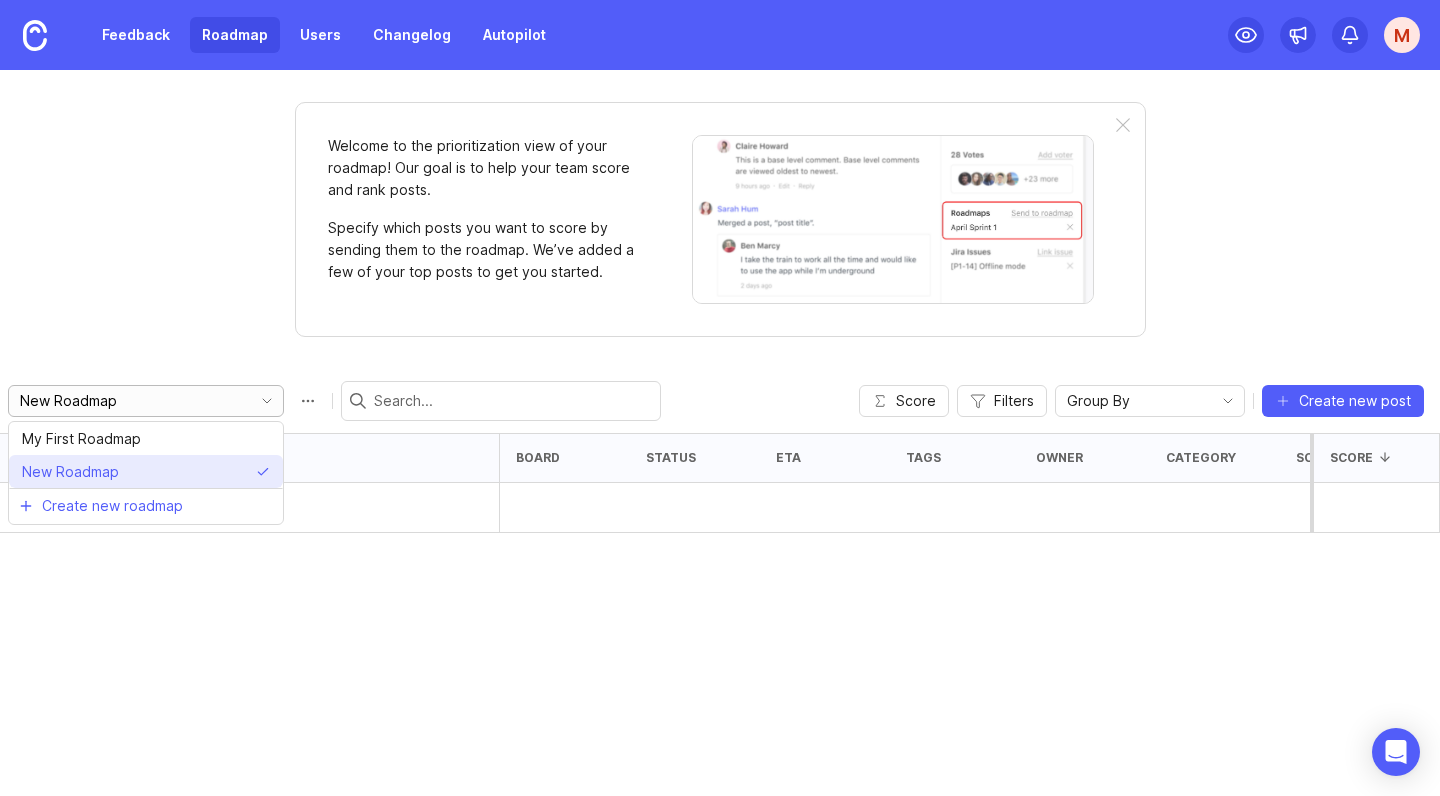 click on "New Roadmap" at bounding box center (70, 472) 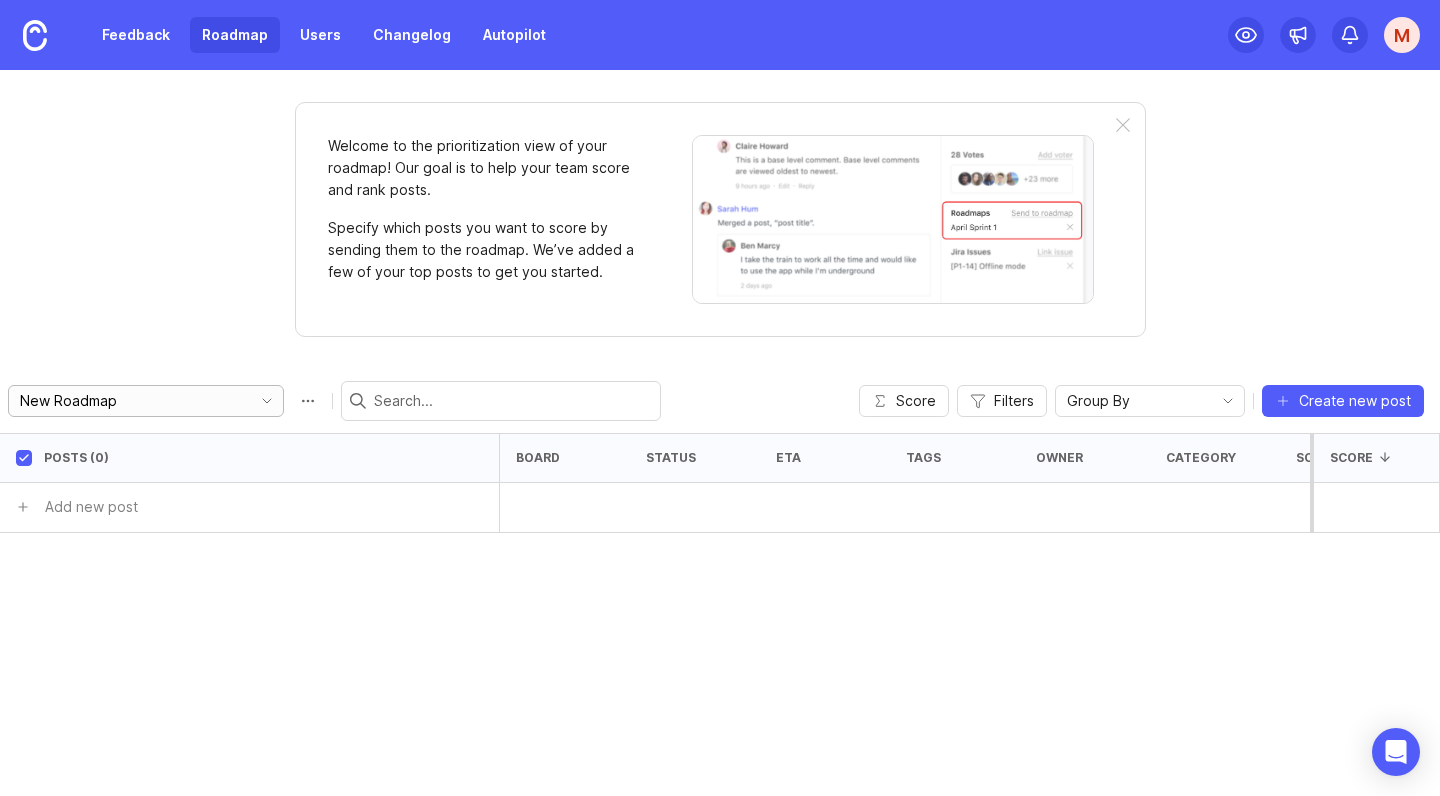 click on "New Roadmap" at bounding box center (130, 401) 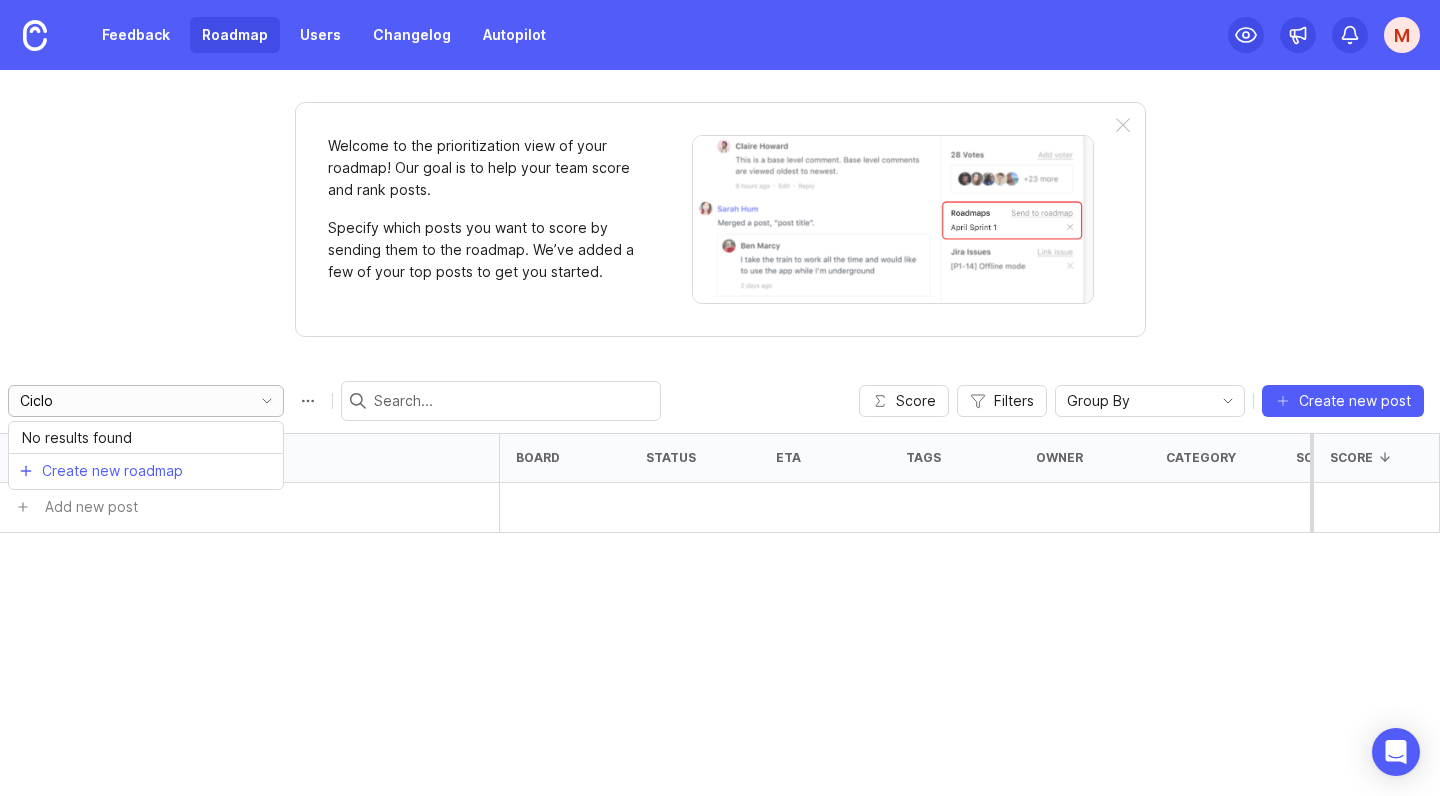 click on "Ciclo" at bounding box center [130, 401] 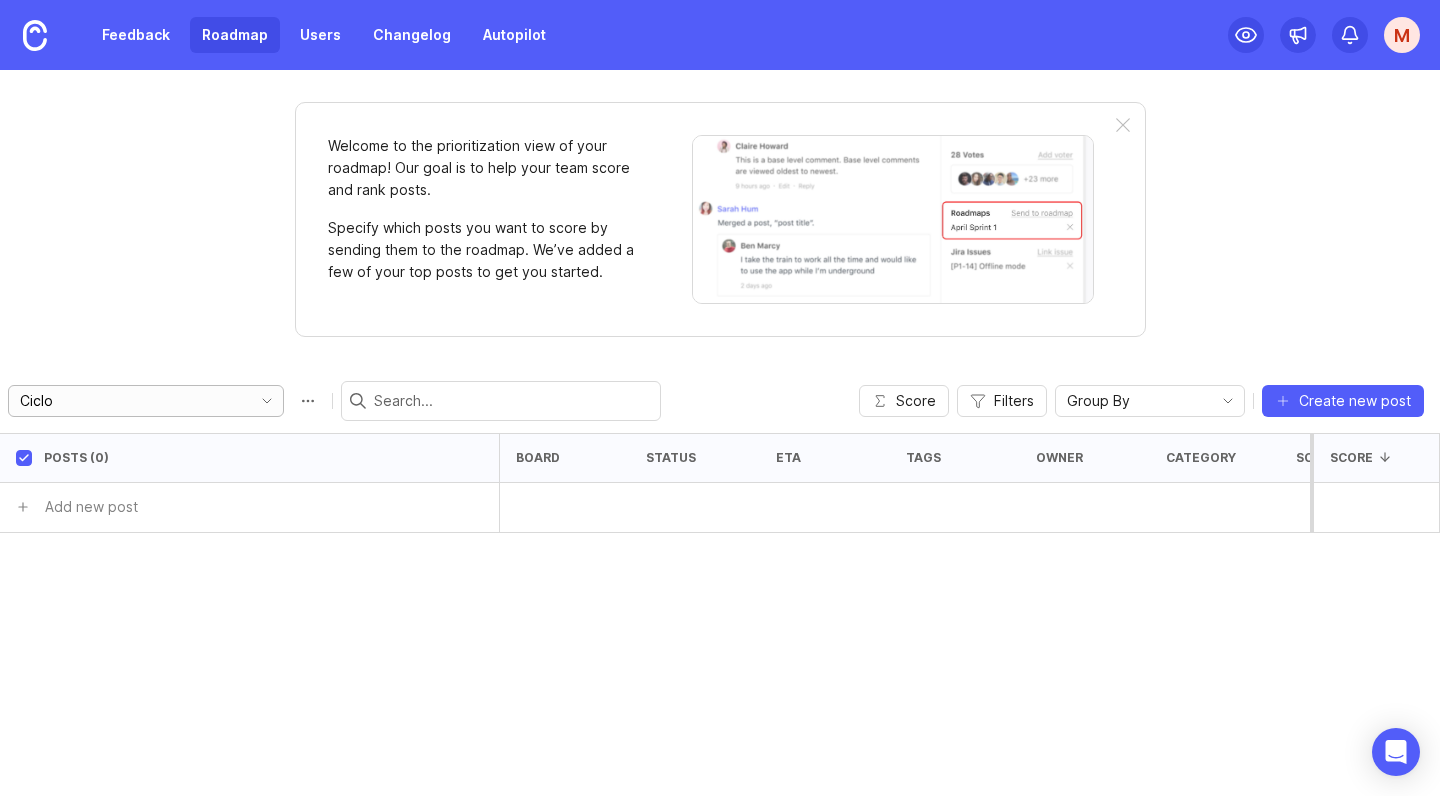 click on "Ciclo" at bounding box center [130, 401] 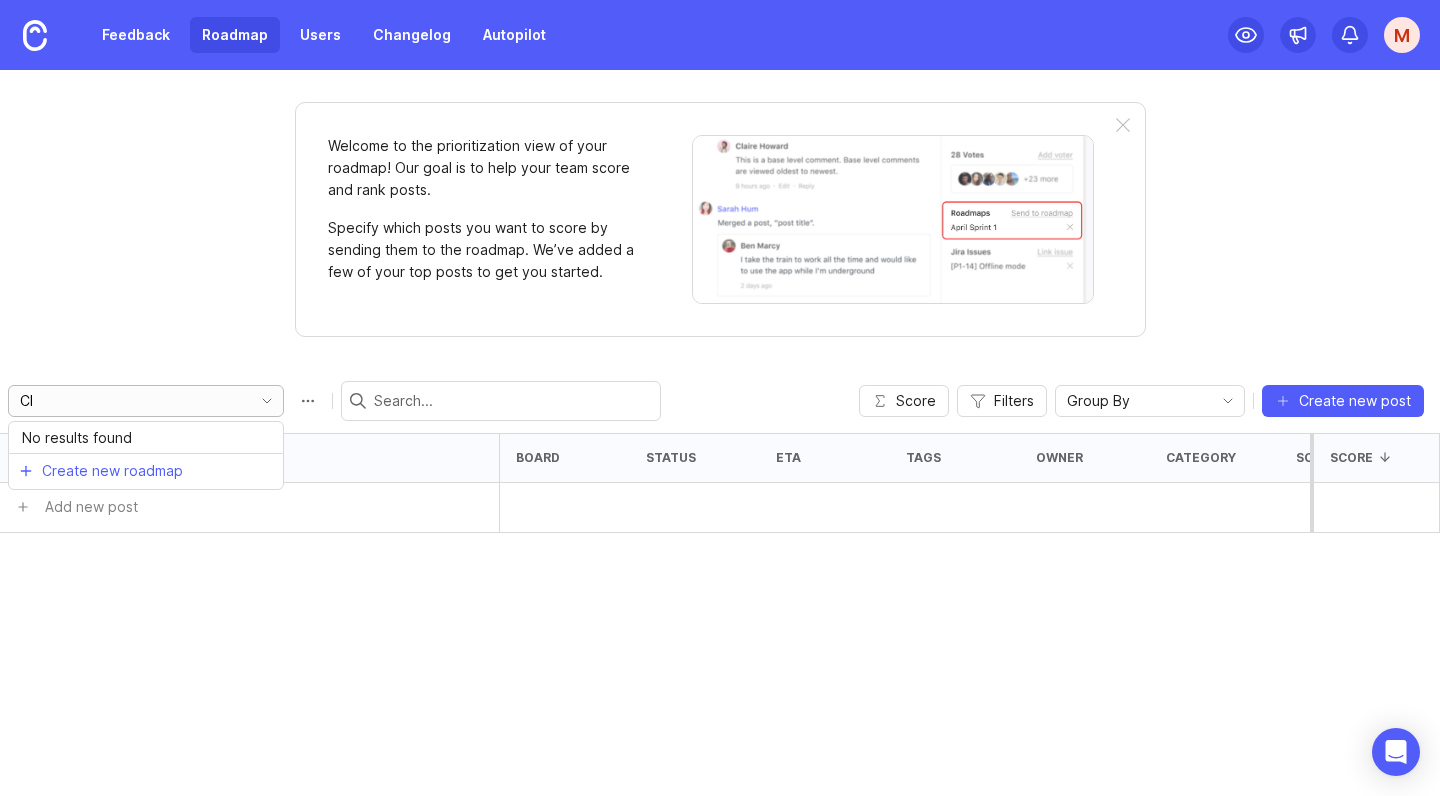 type on "C" 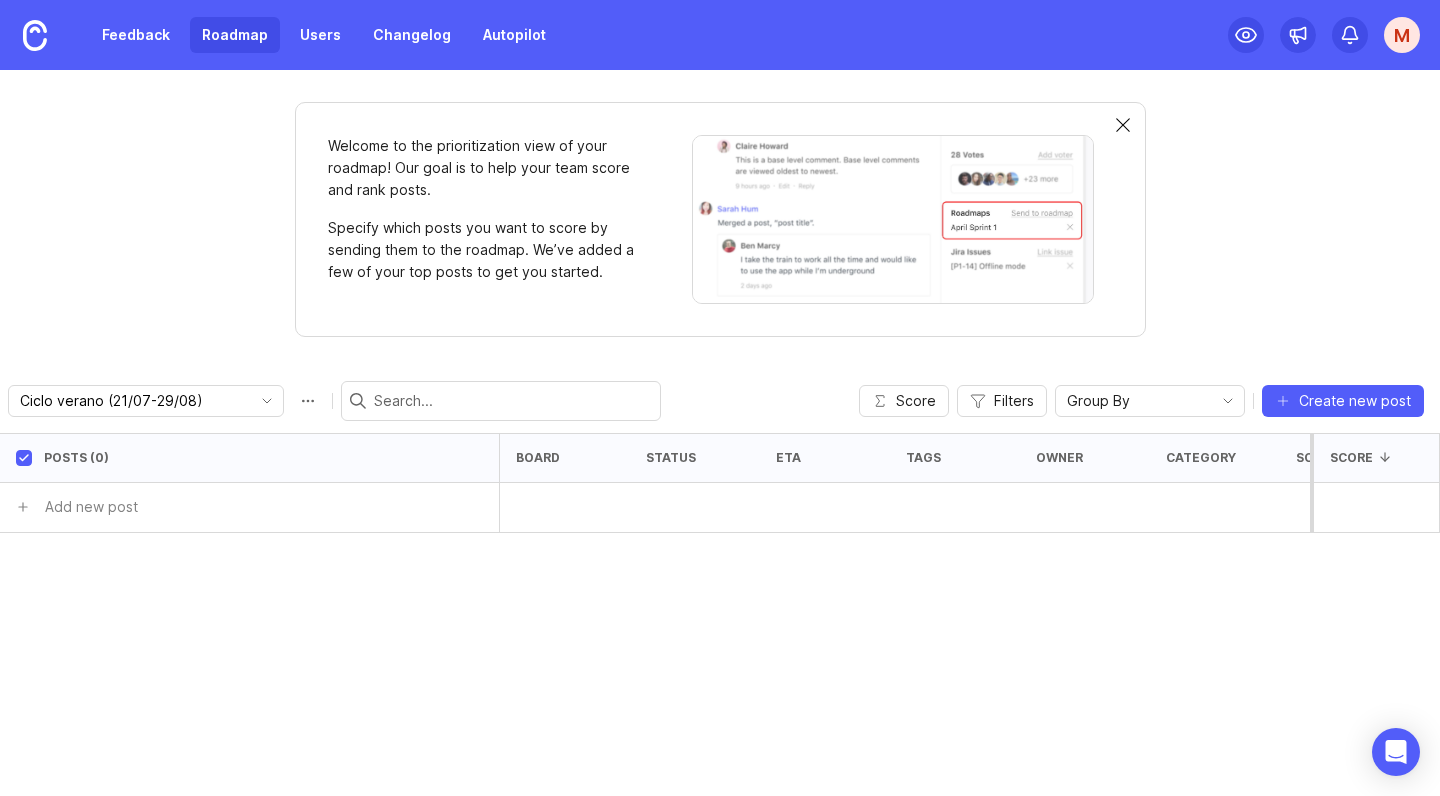 click at bounding box center [1123, 126] 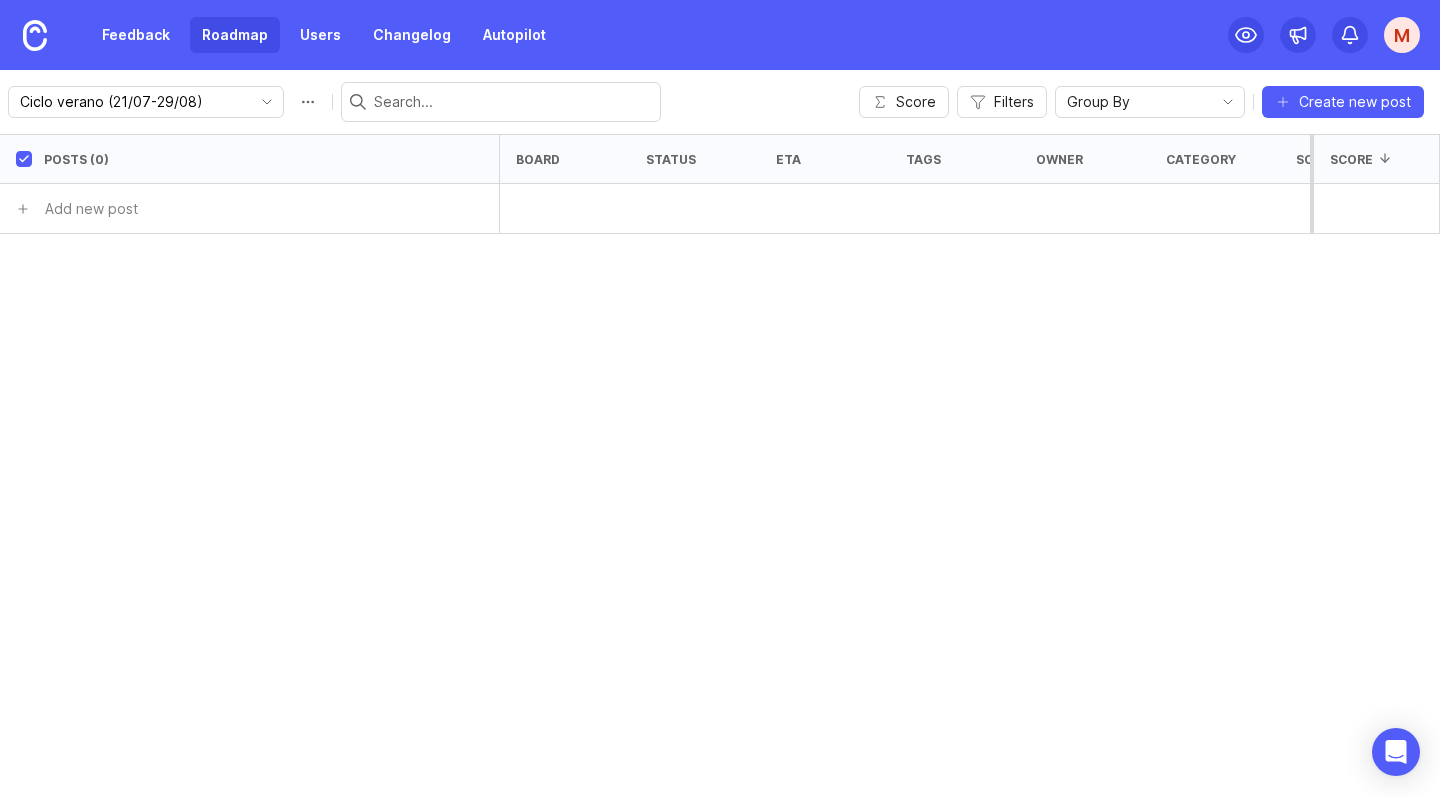 drag, startPoint x: 976, startPoint y: 348, endPoint x: 358, endPoint y: 206, distance: 634.10406 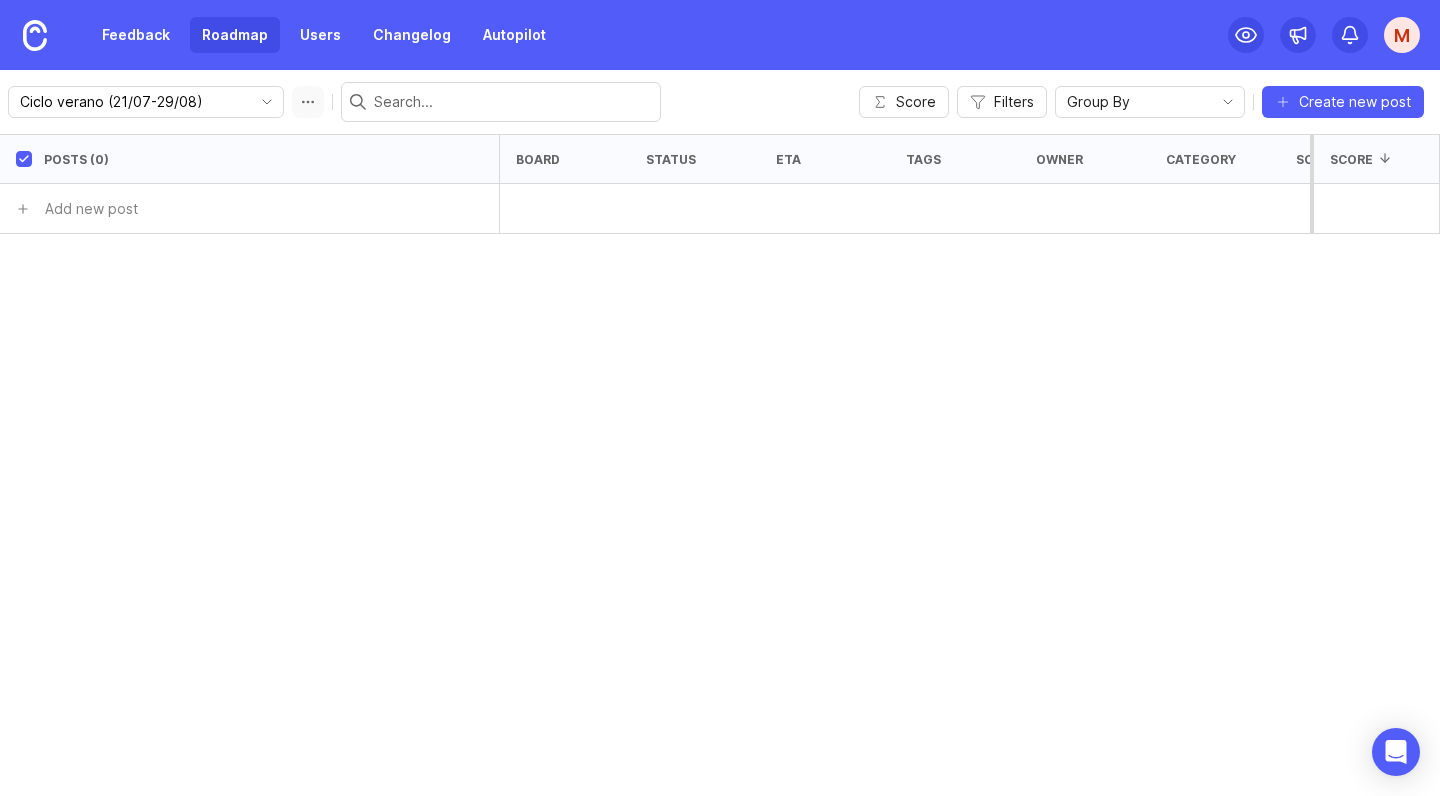 click at bounding box center [308, 102] 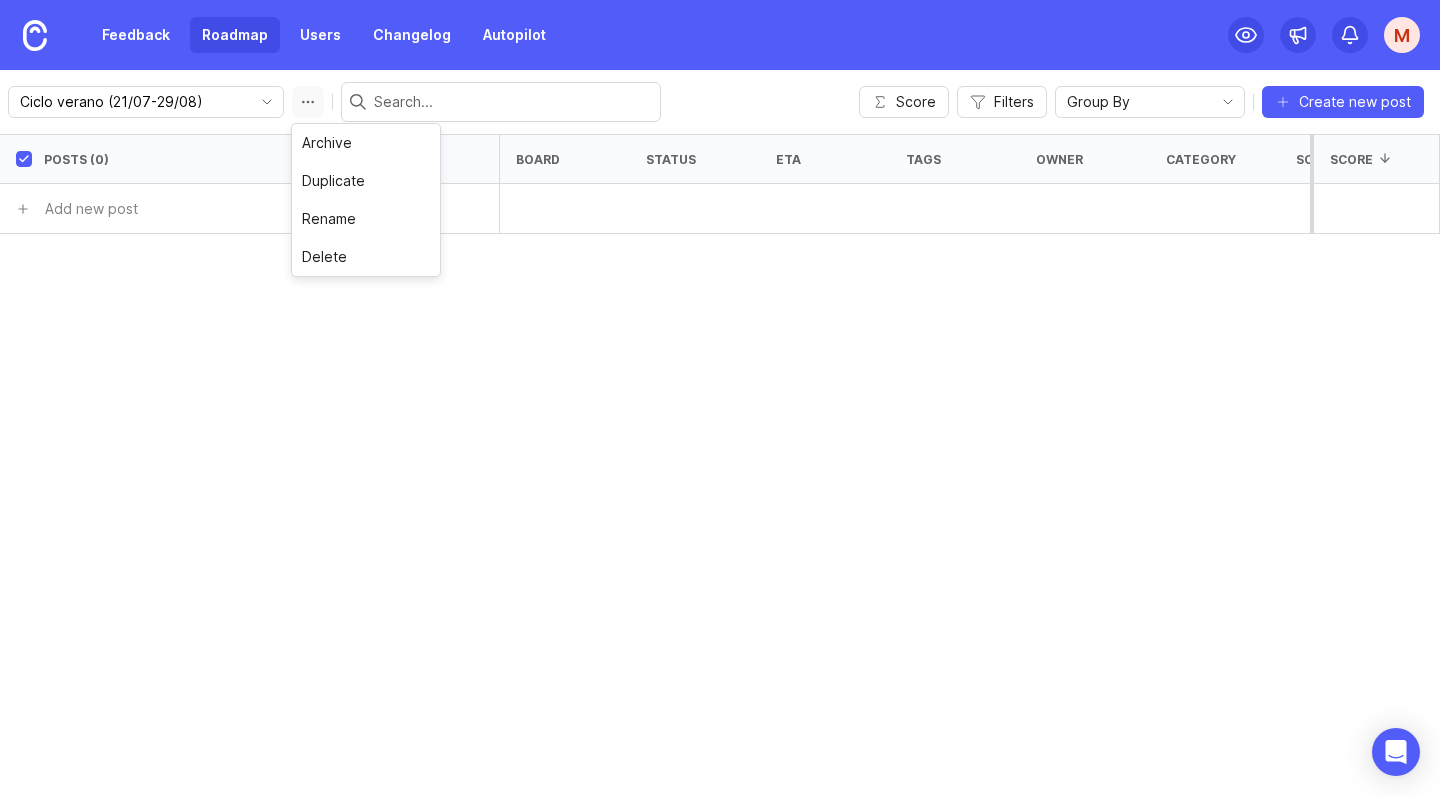 click at bounding box center [308, 102] 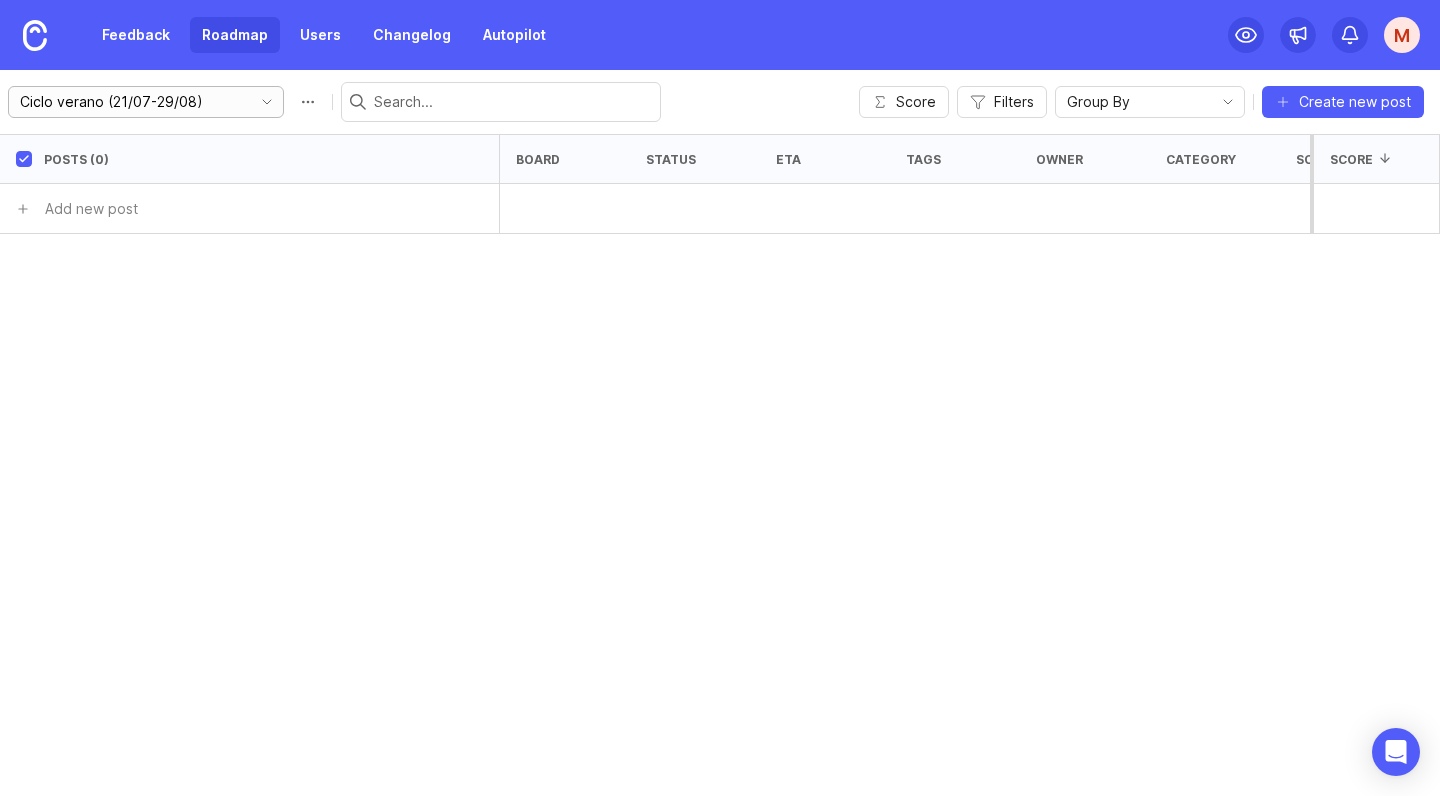 click 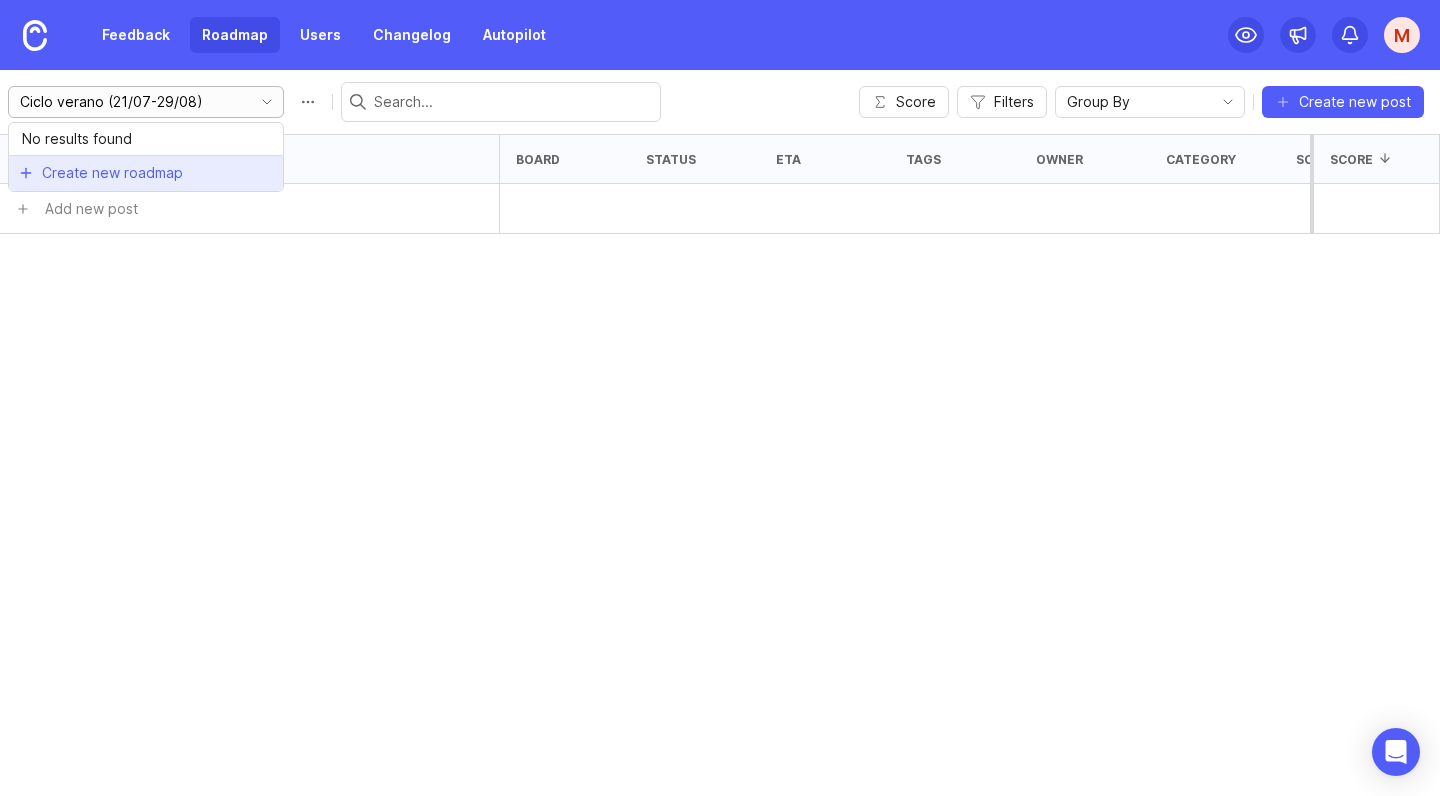 click on "Create new roadmap" at bounding box center [112, 173] 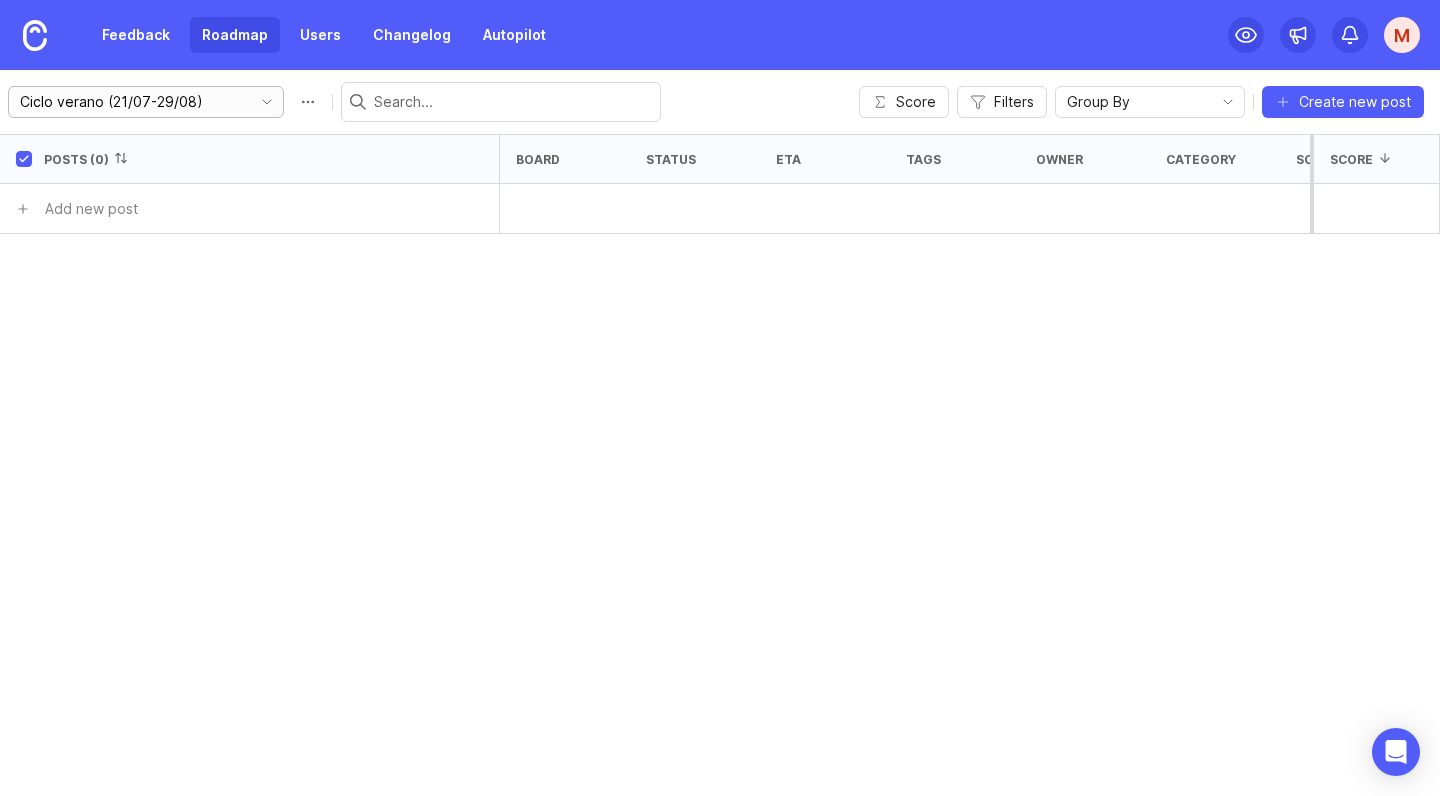 type on "New Roadmap" 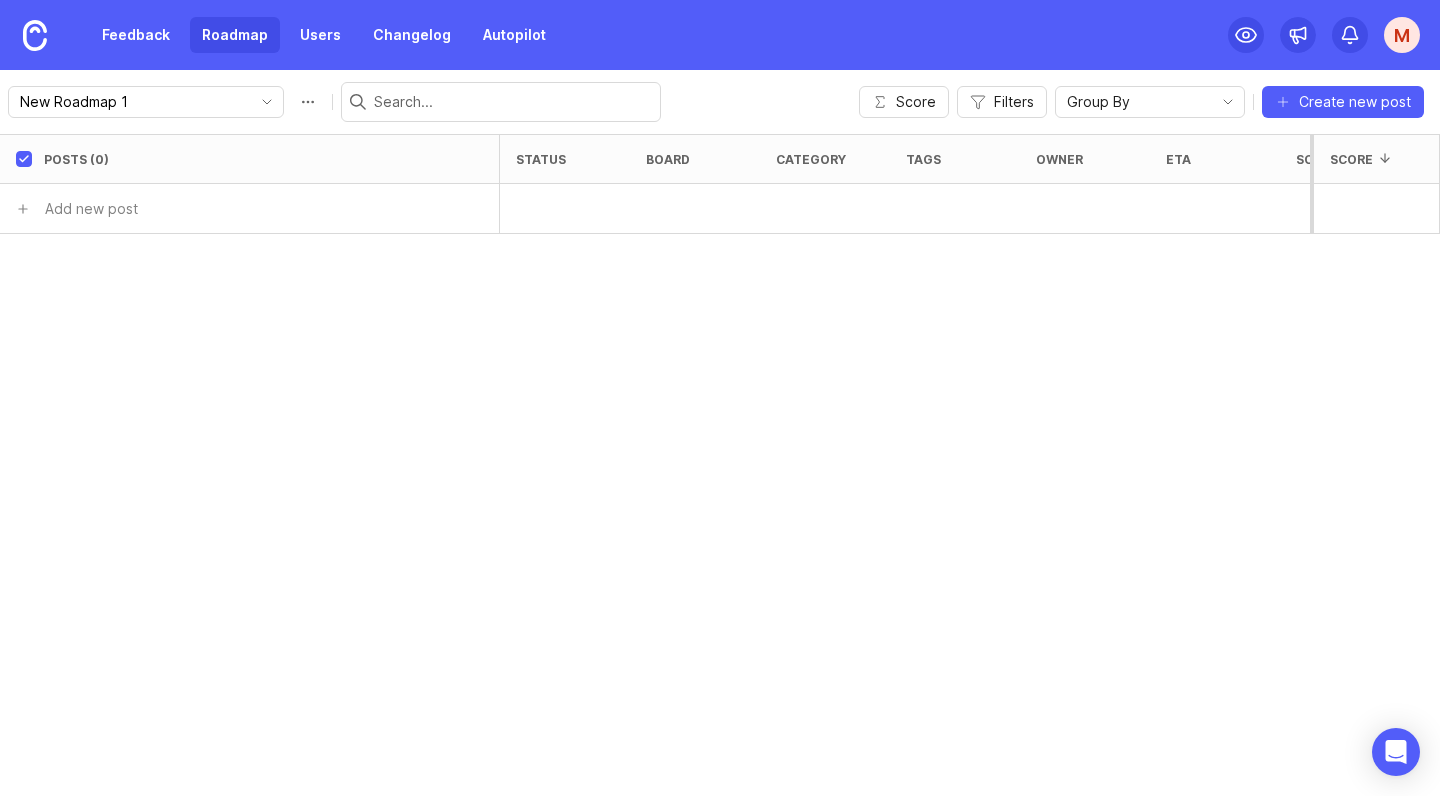 click on "New Roadmap 1 My First Roadmap New Roadmap New Roadmap 1 Create new roadmap Score Filters  Group By Board Category Owner Status Software affected Create new post" at bounding box center [720, 102] 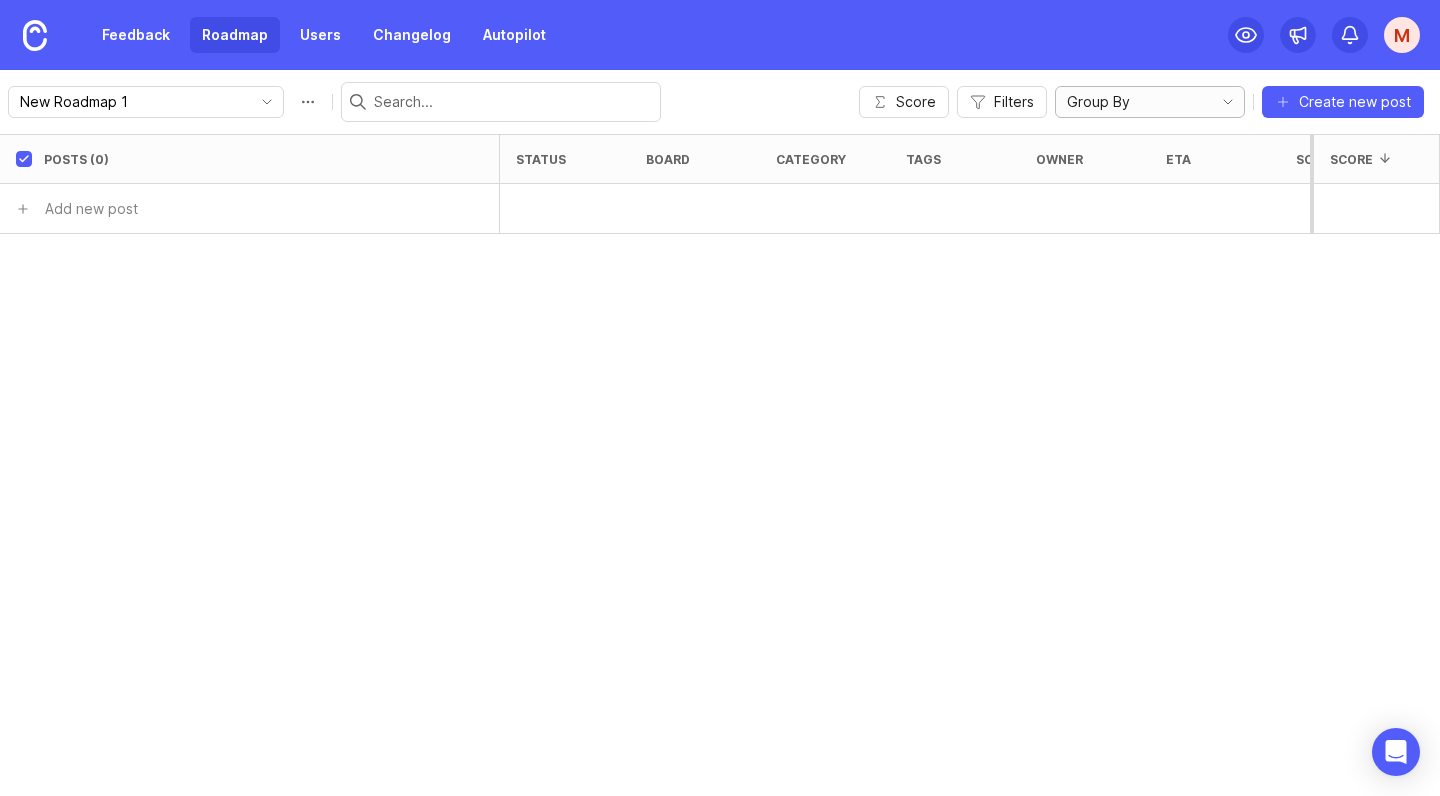 click on "Group By" at bounding box center (1098, 102) 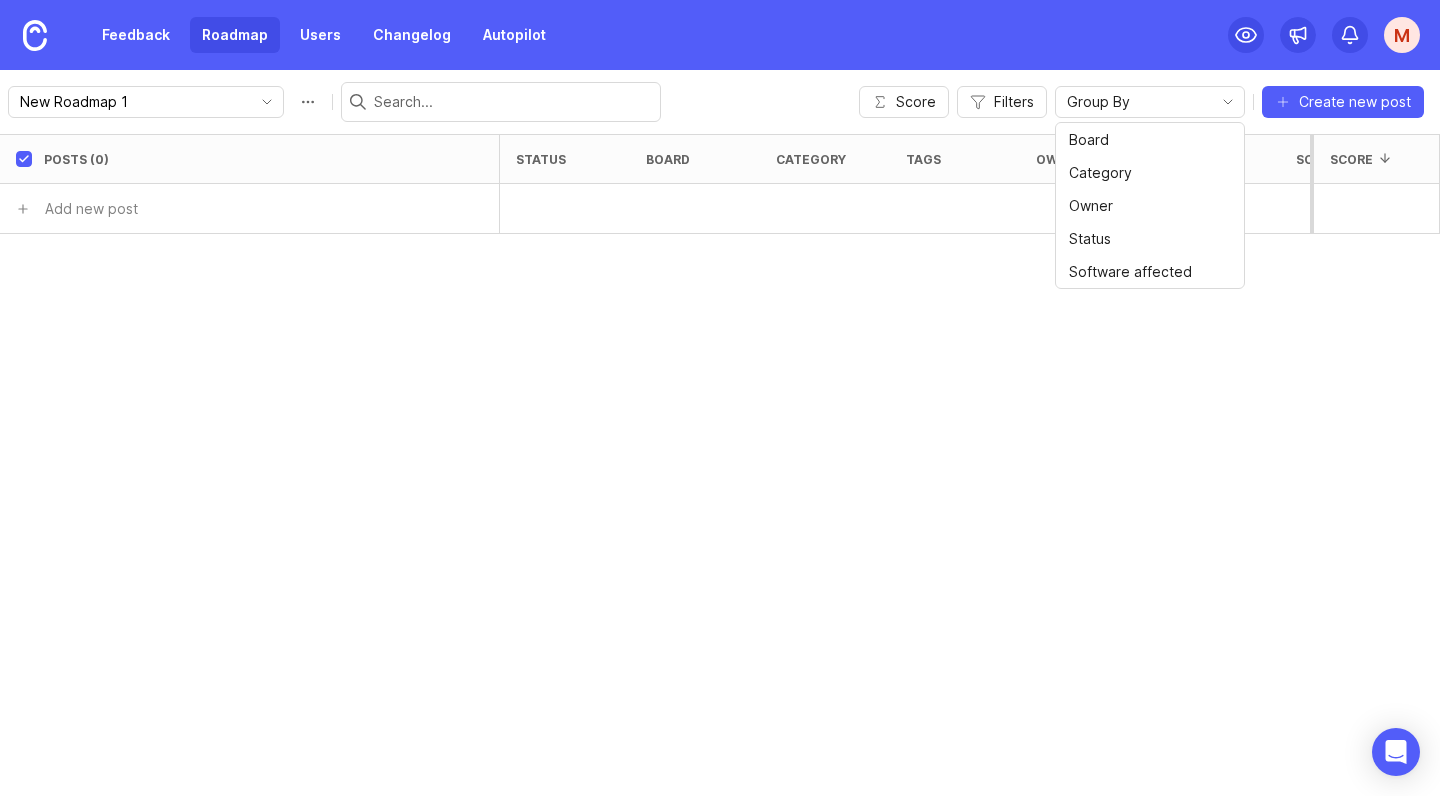 click on "Posts (0) status board category tags owner eta Software affected Nombre cliente Votes Impact Effort Score Add new post" at bounding box center (720, 465) 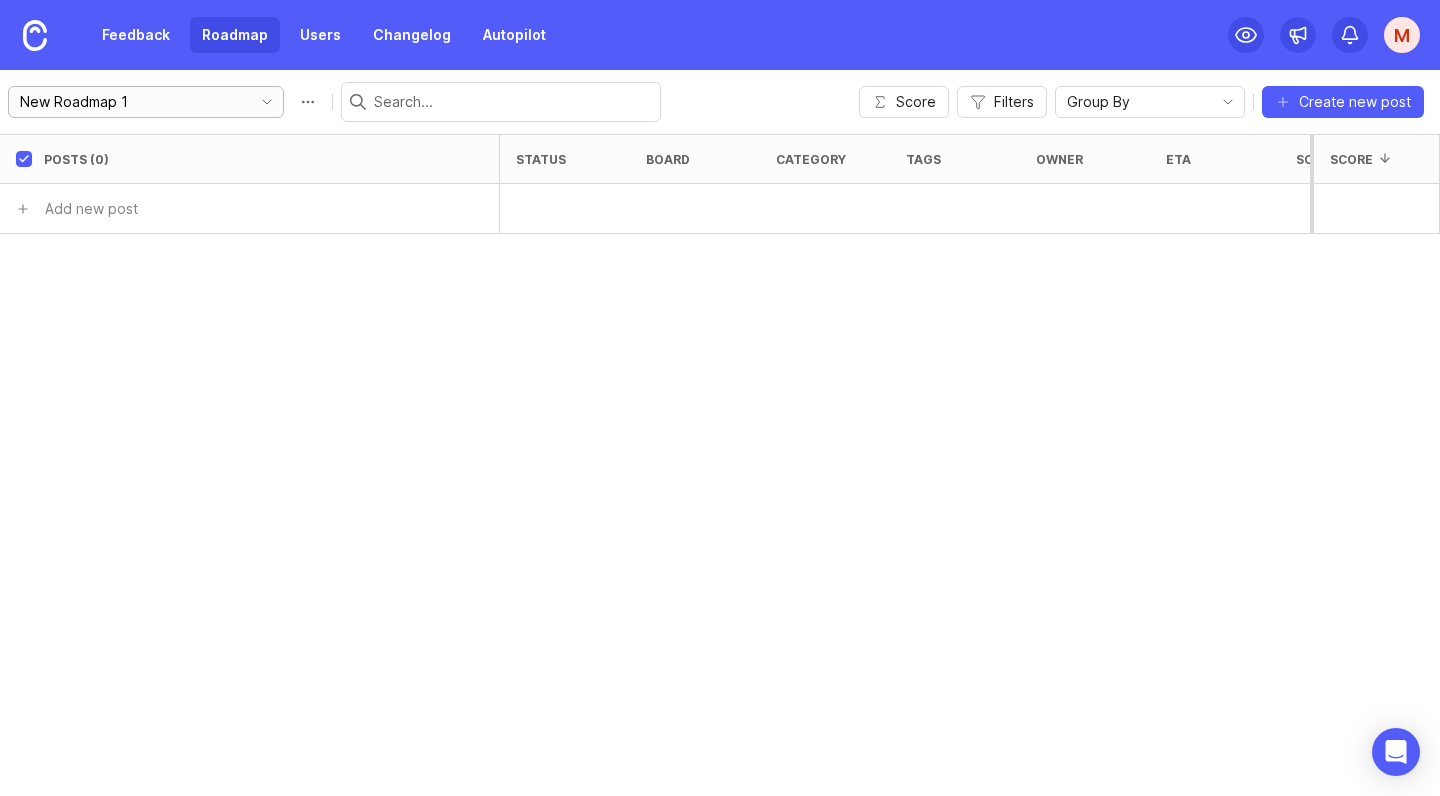 click on "New Roadmap 1" at bounding box center (146, 102) 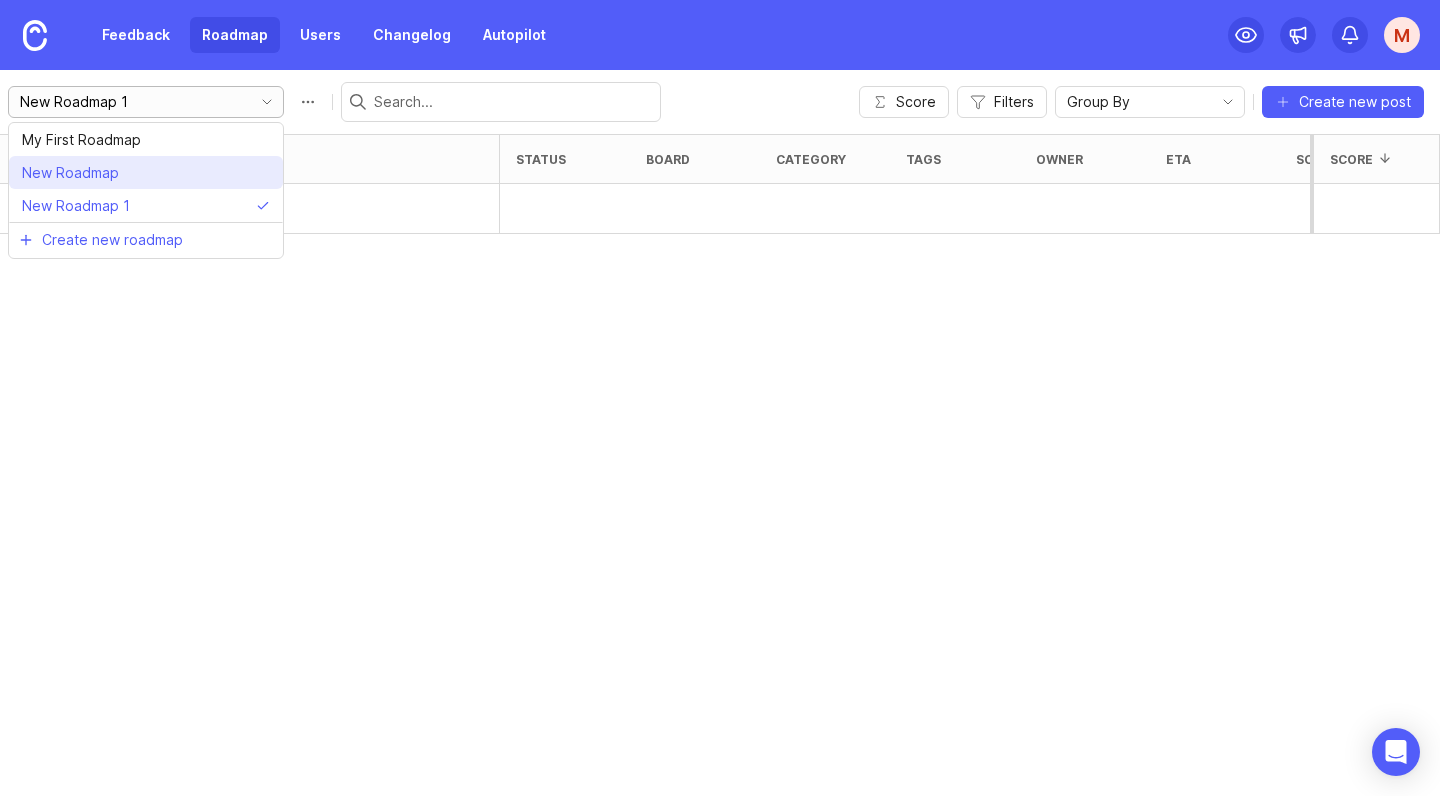 click on "New Roadmap" at bounding box center [146, 172] 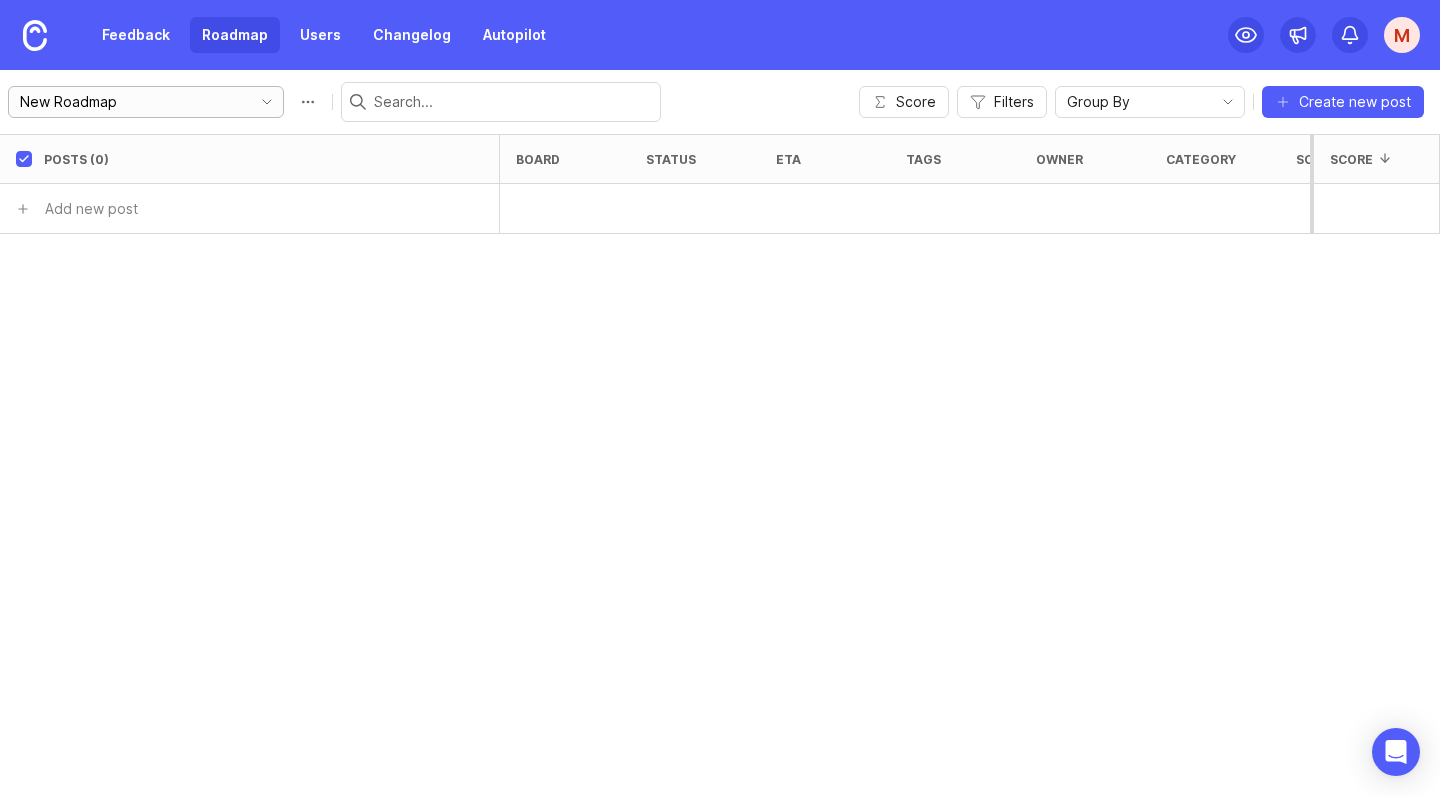 click on "New Roadmap" at bounding box center (130, 102) 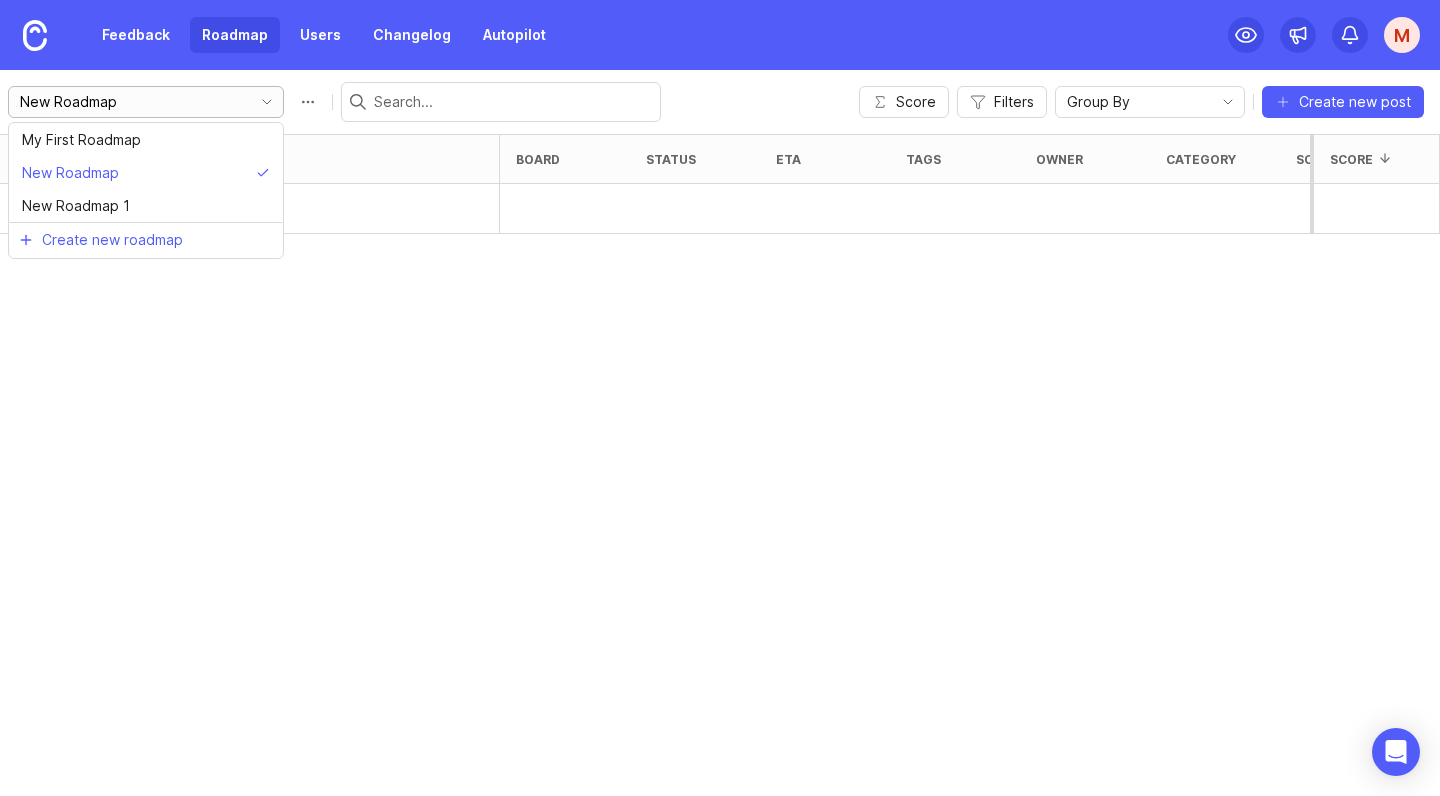 click on "New Roadmap" at bounding box center [130, 102] 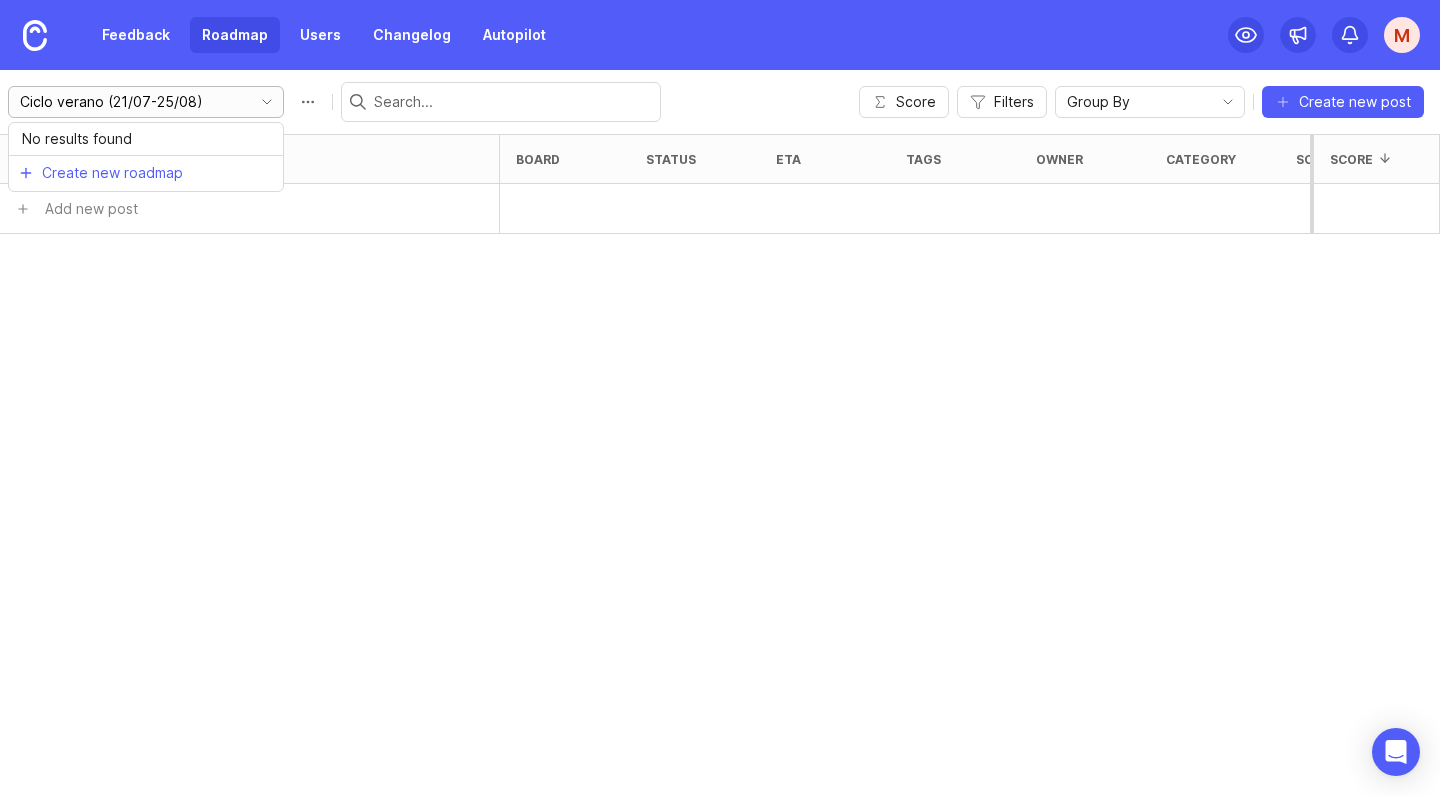 click on "Ciclo verano (21/07-25/08)" at bounding box center (130, 102) 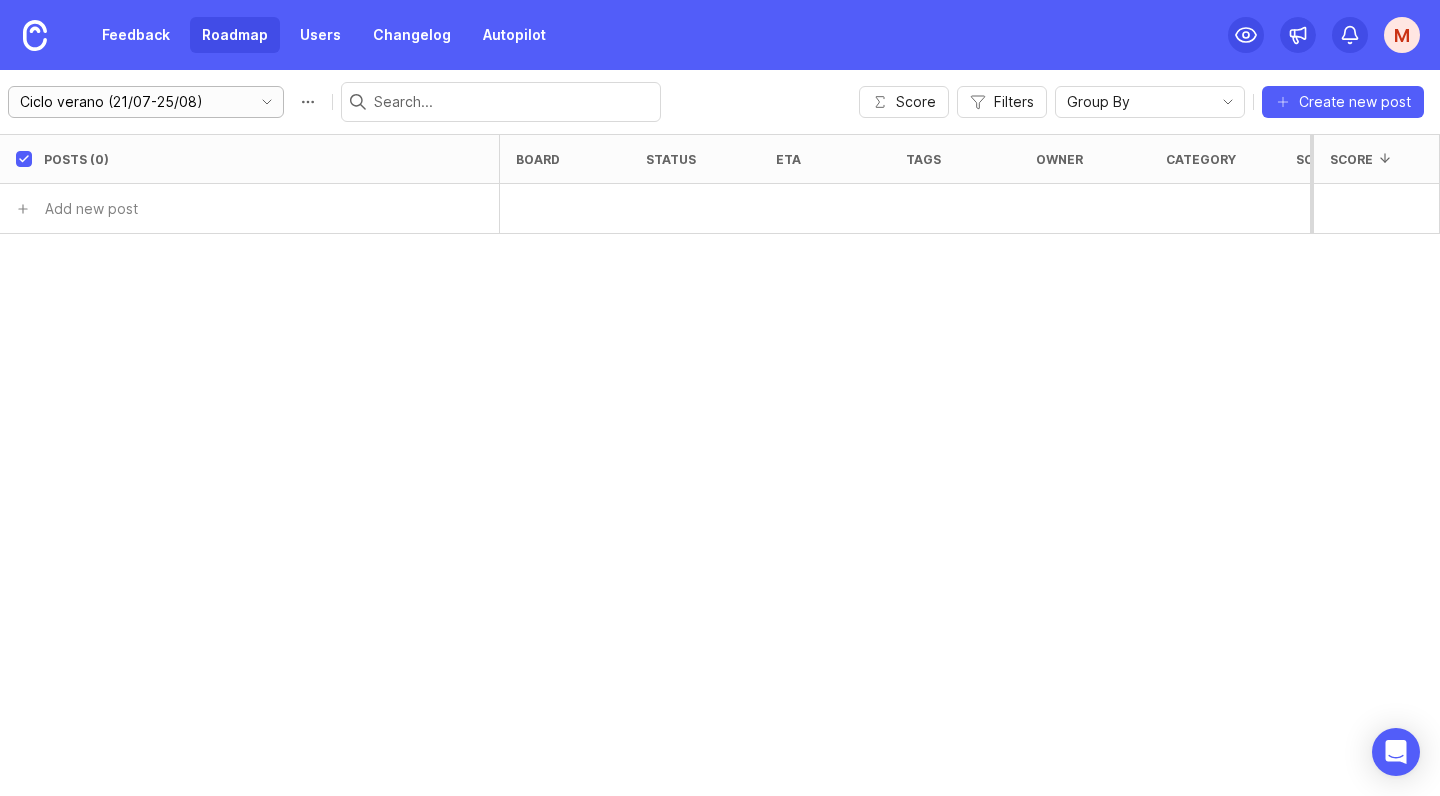 click on "Ciclo verano (21/07-25/08)" at bounding box center (130, 102) 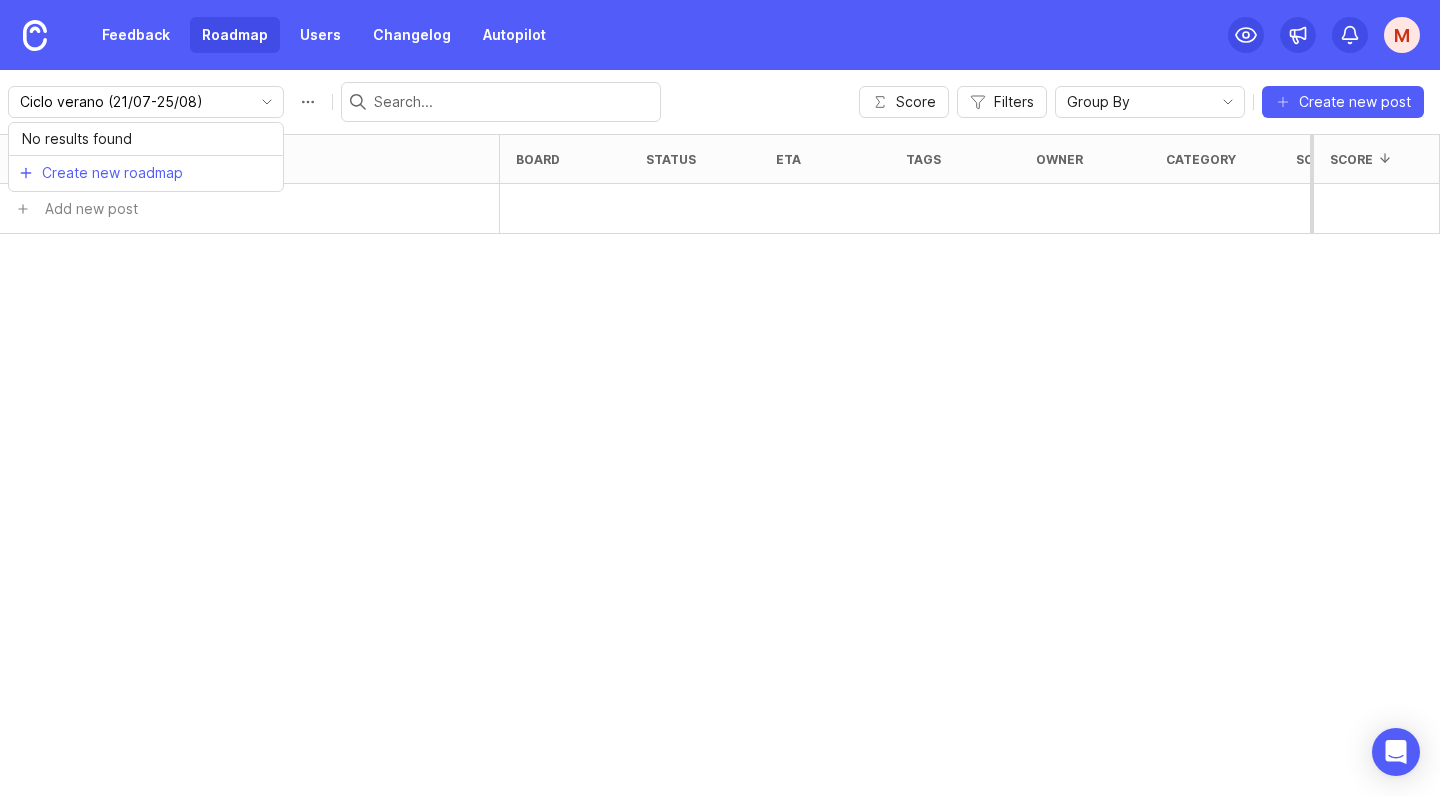 click on "Ciclo verano (21/07-25/08) No results found Create new roadmap" at bounding box center [334, 102] 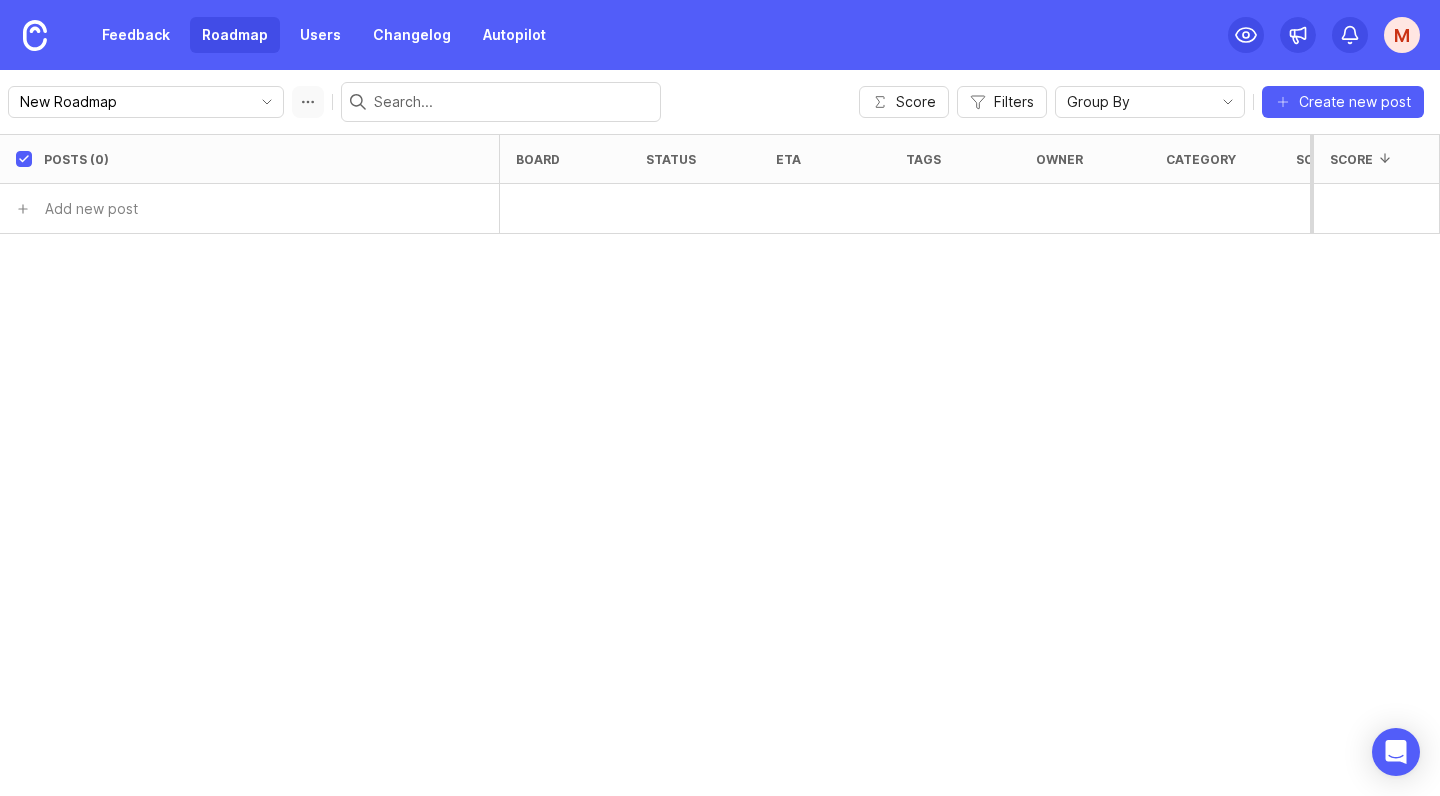 click at bounding box center [308, 102] 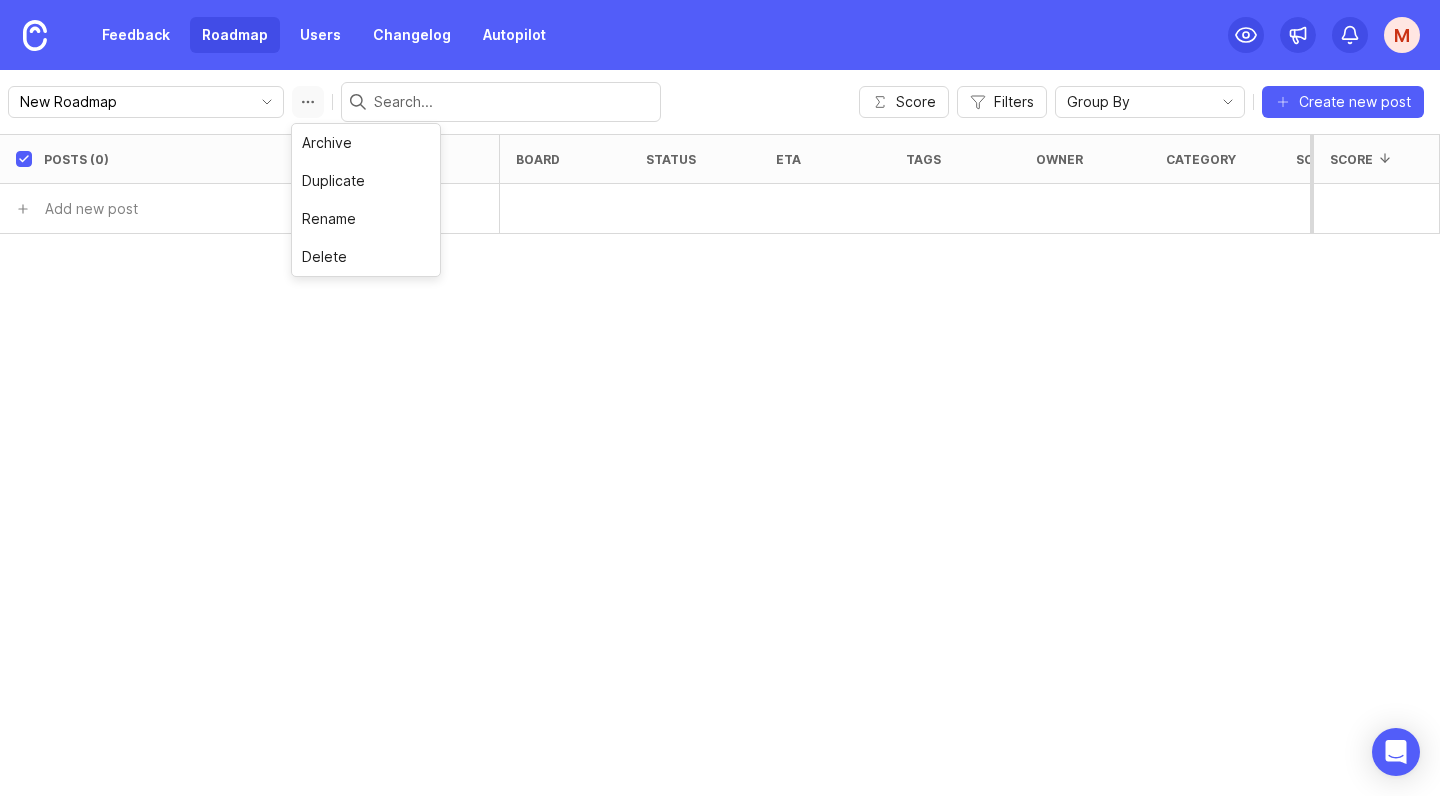 click at bounding box center (308, 102) 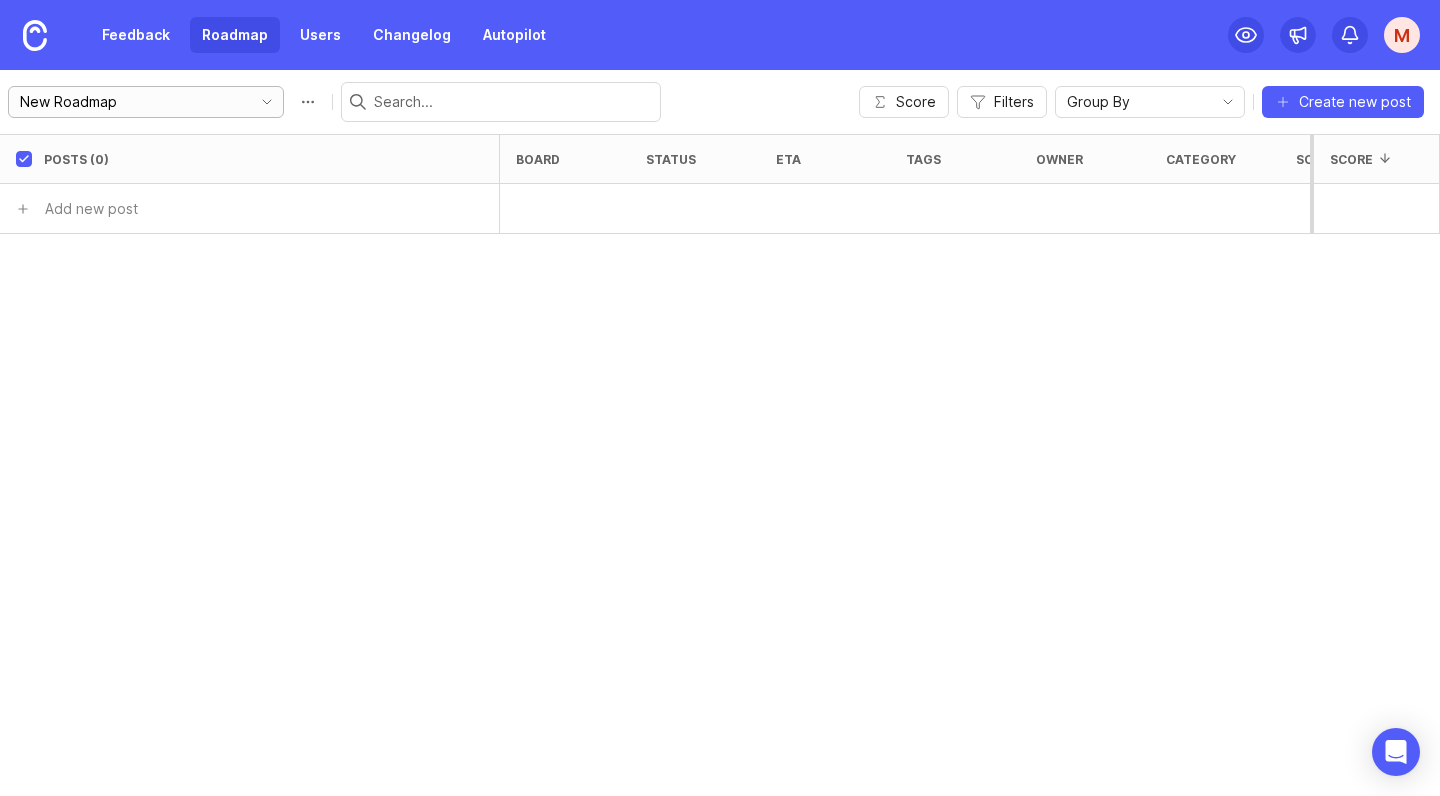 click on "New Roadmap" at bounding box center (130, 102) 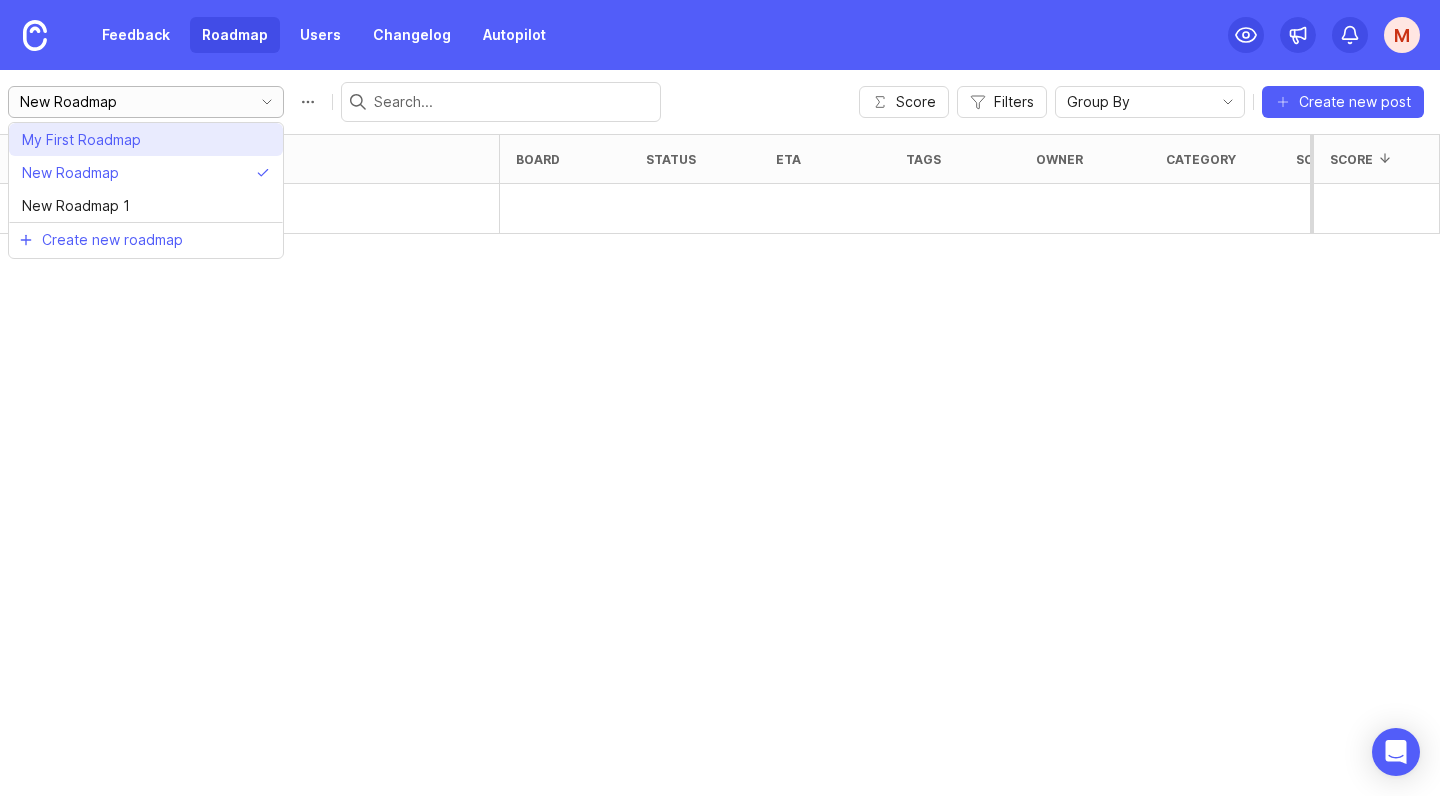 click on "My First Roadmap" at bounding box center [81, 140] 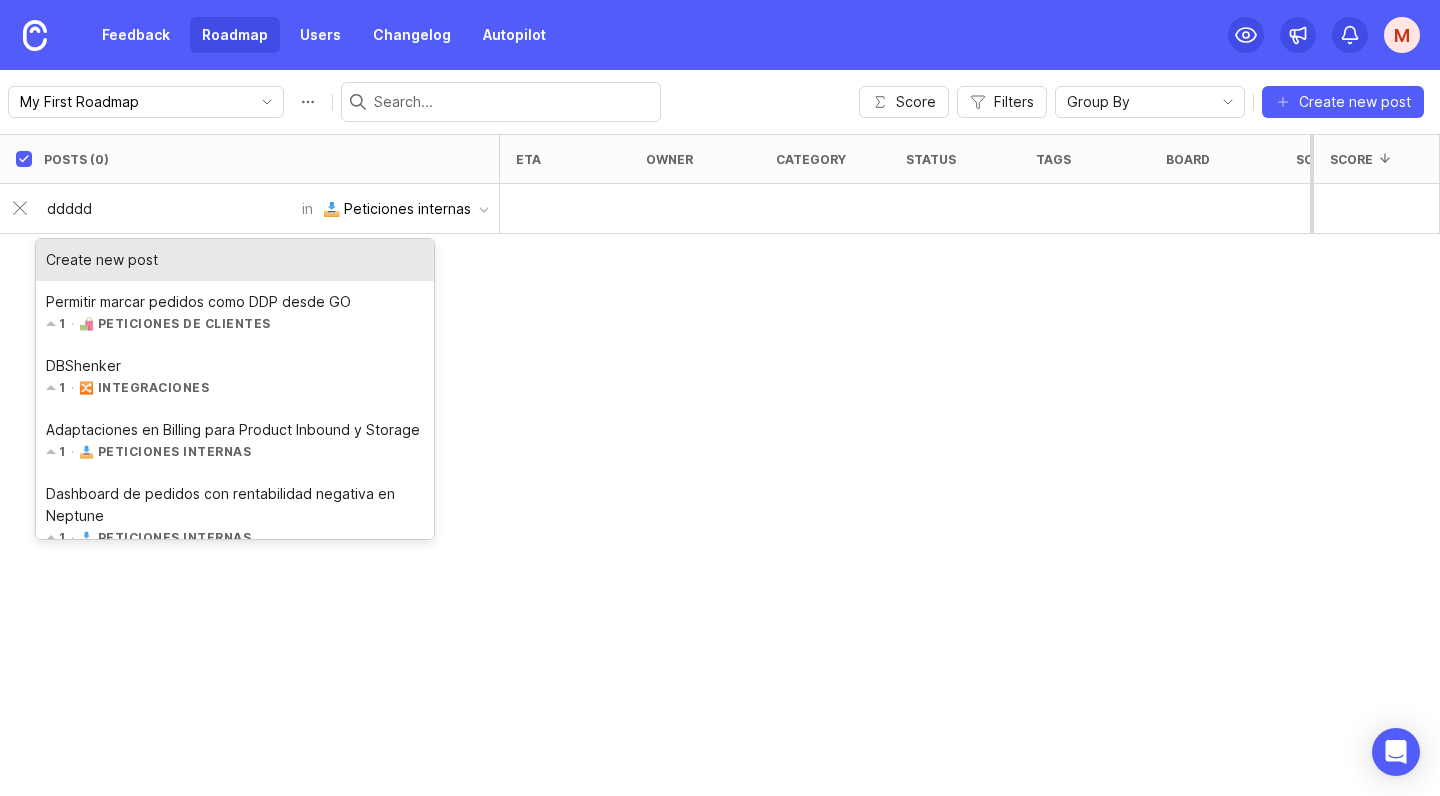 type on "ddddd" 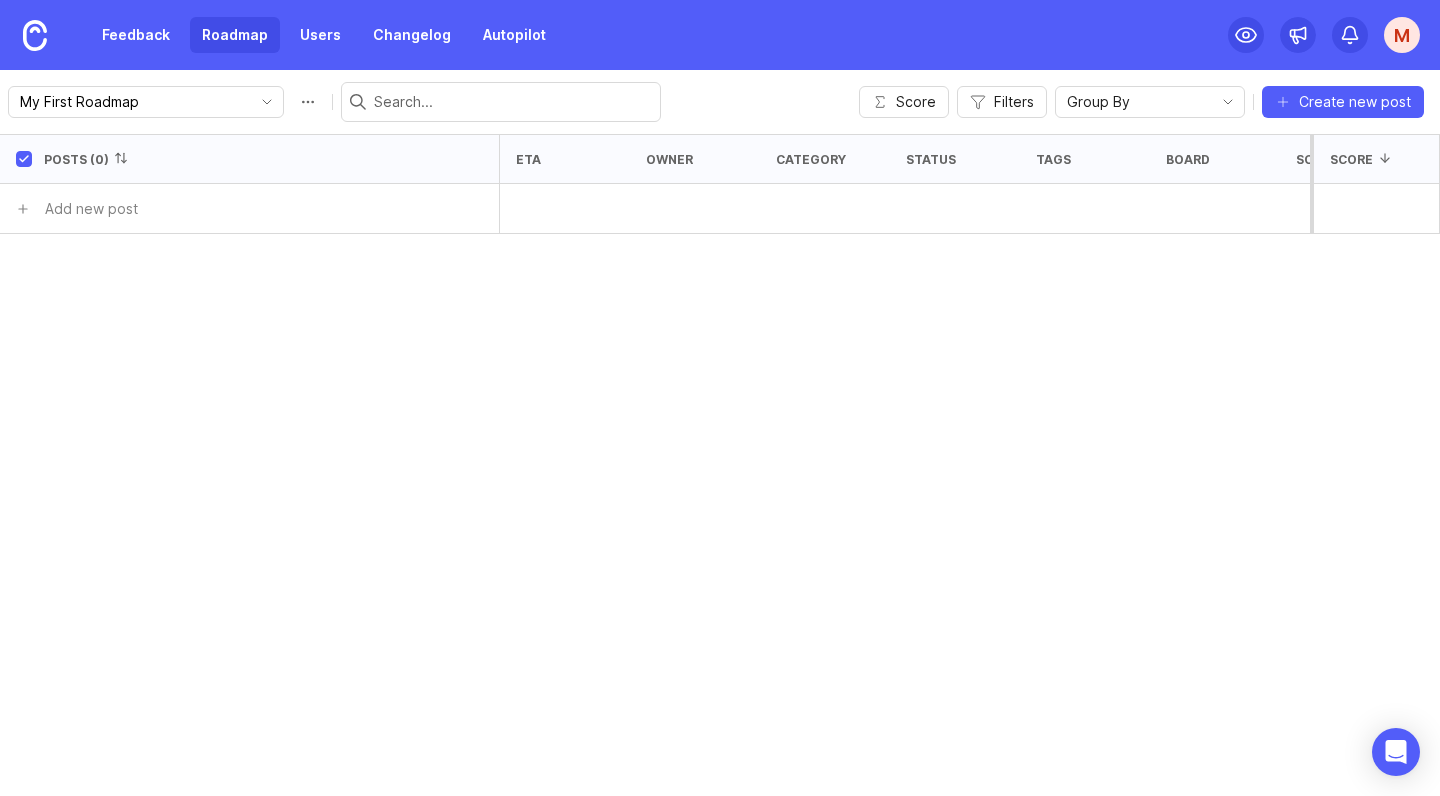 click on "Posts (0)" at bounding box center (249, 159) 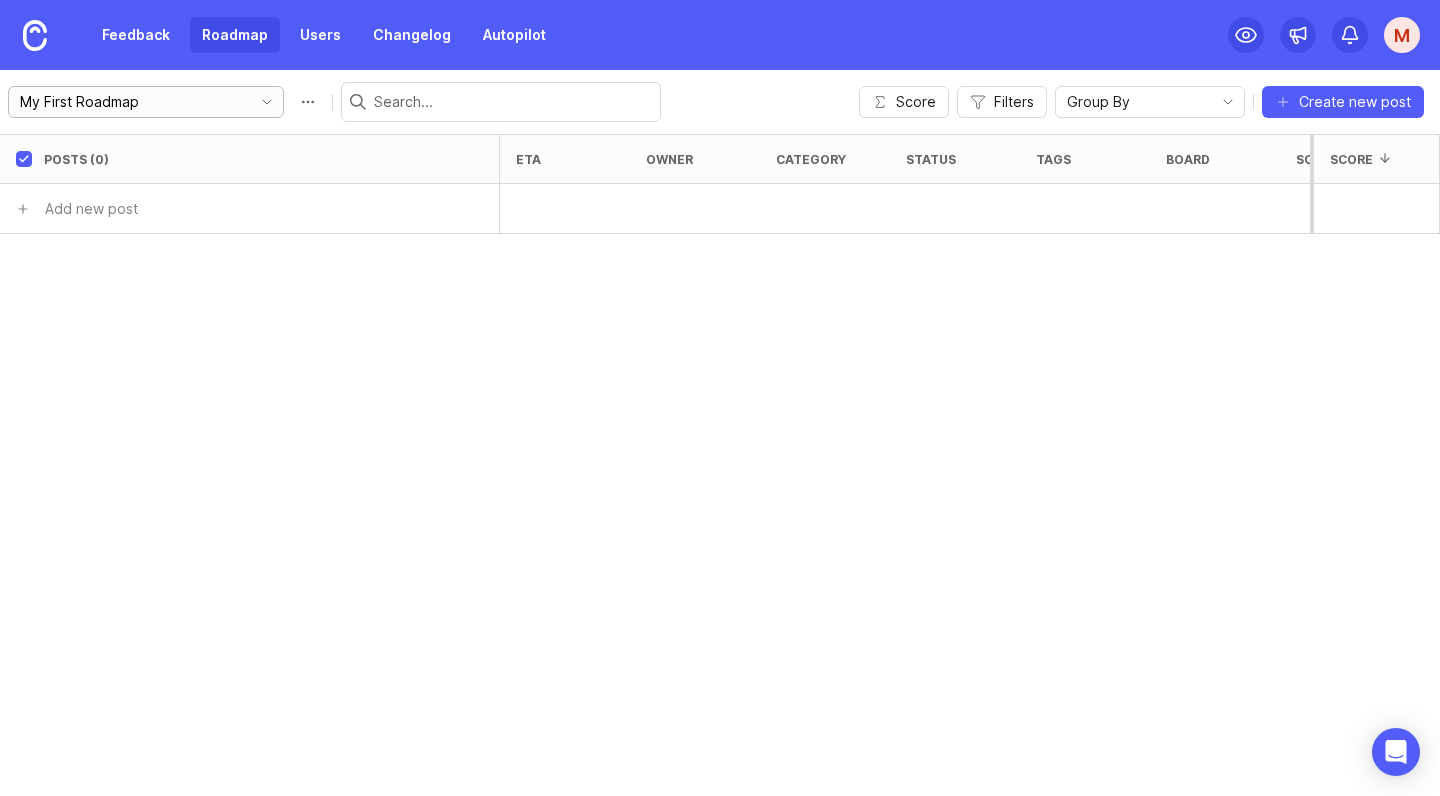 click on "My First Roadmap" at bounding box center [130, 102] 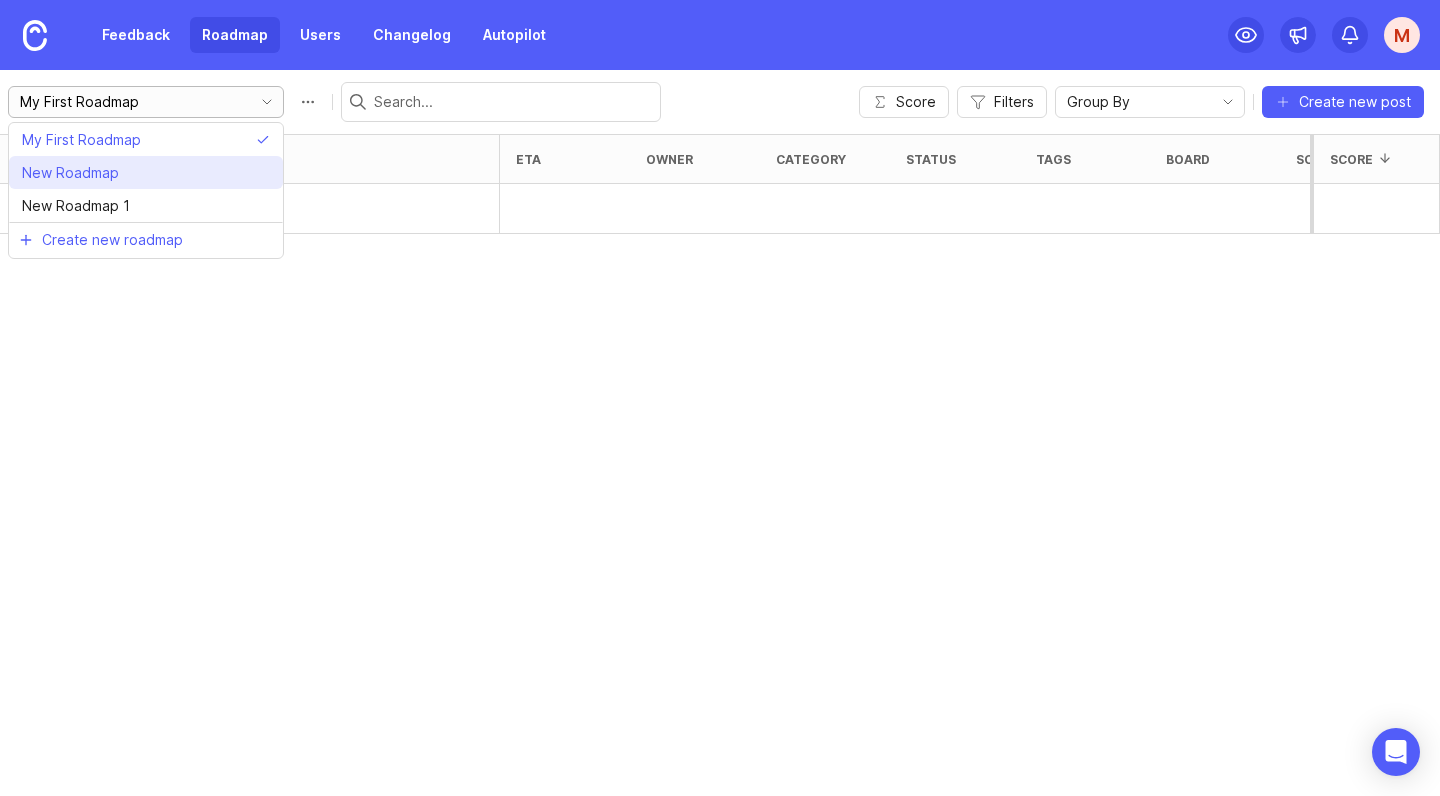 click on "New Roadmap" at bounding box center [146, 172] 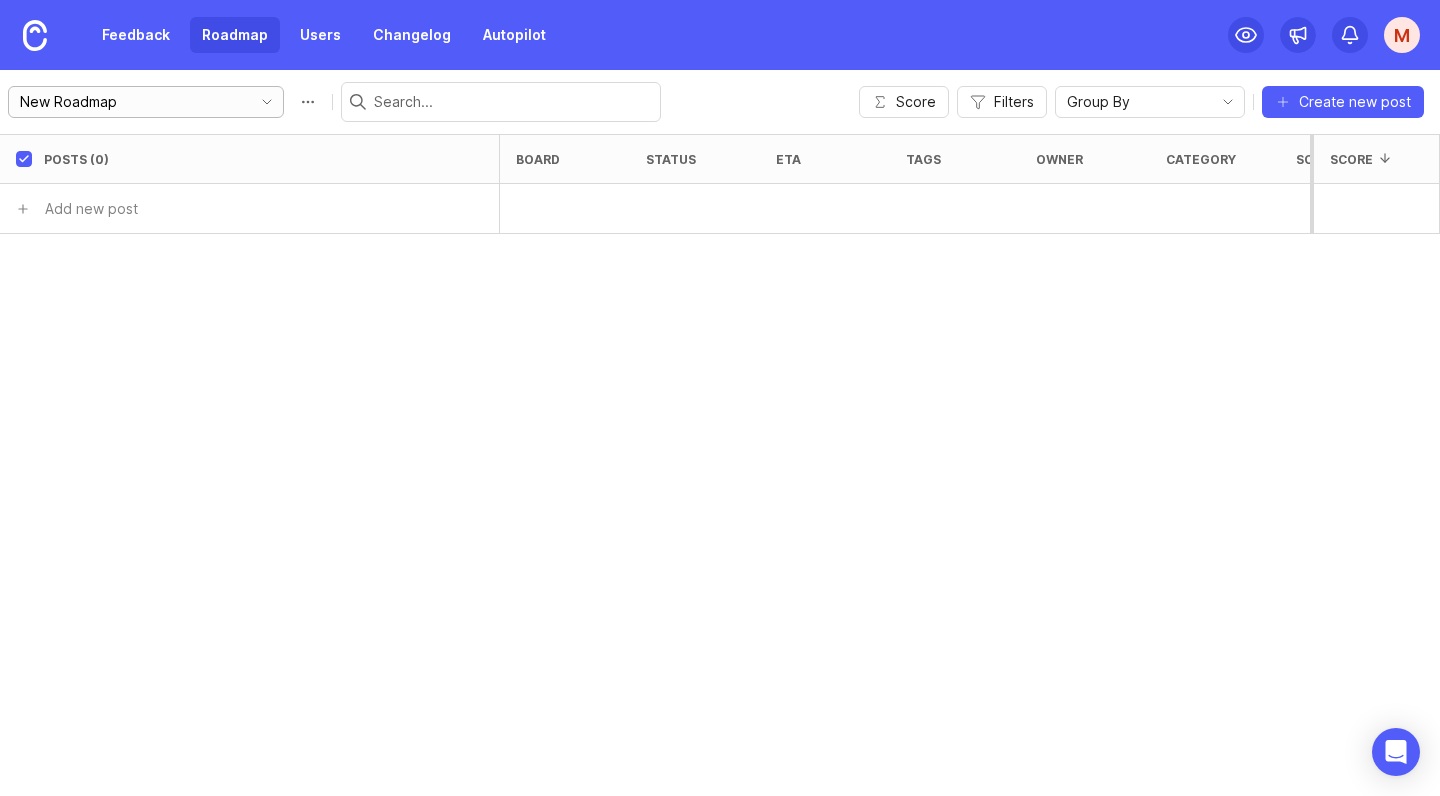 click on "New Roadmap" at bounding box center [130, 102] 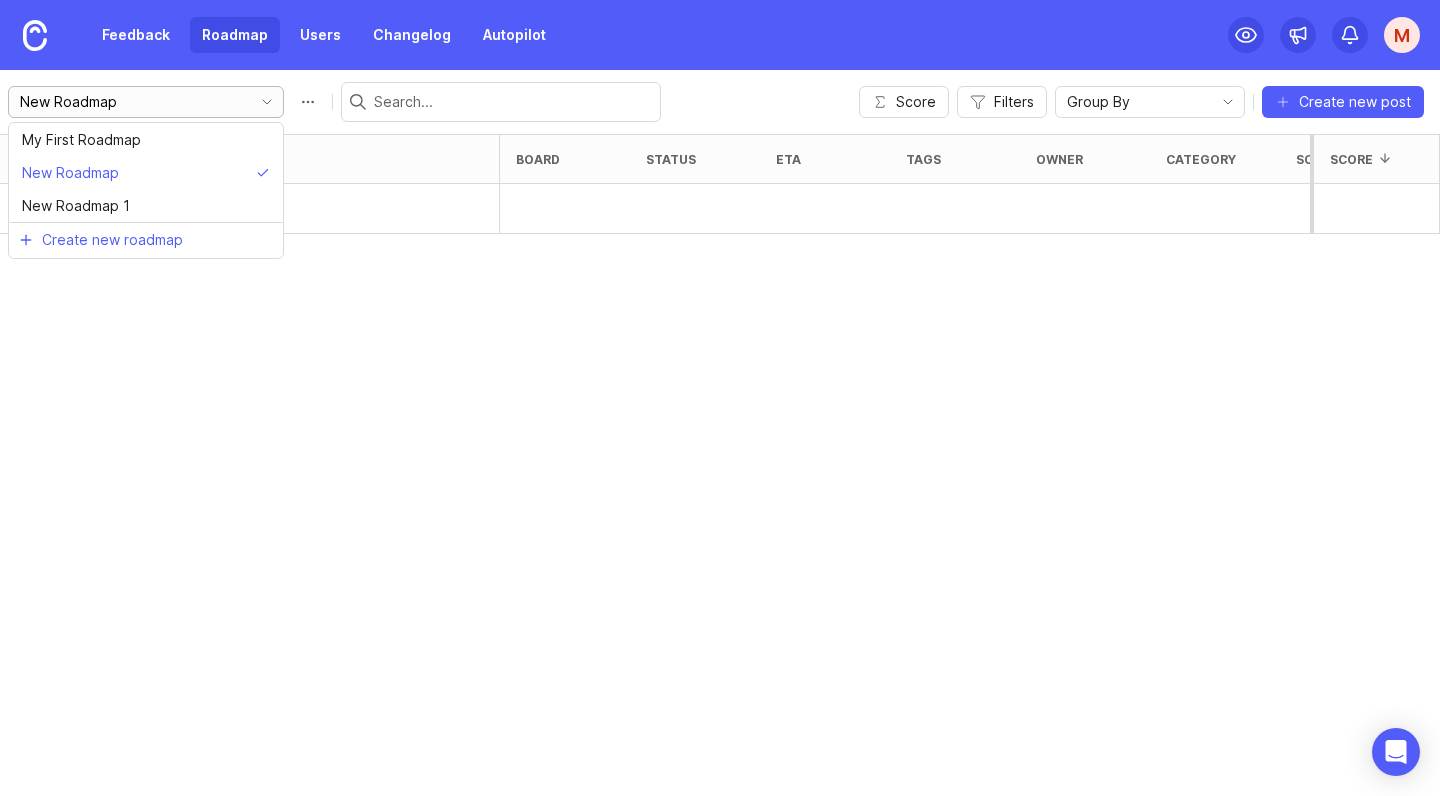 click on "New Roadmap" at bounding box center (130, 102) 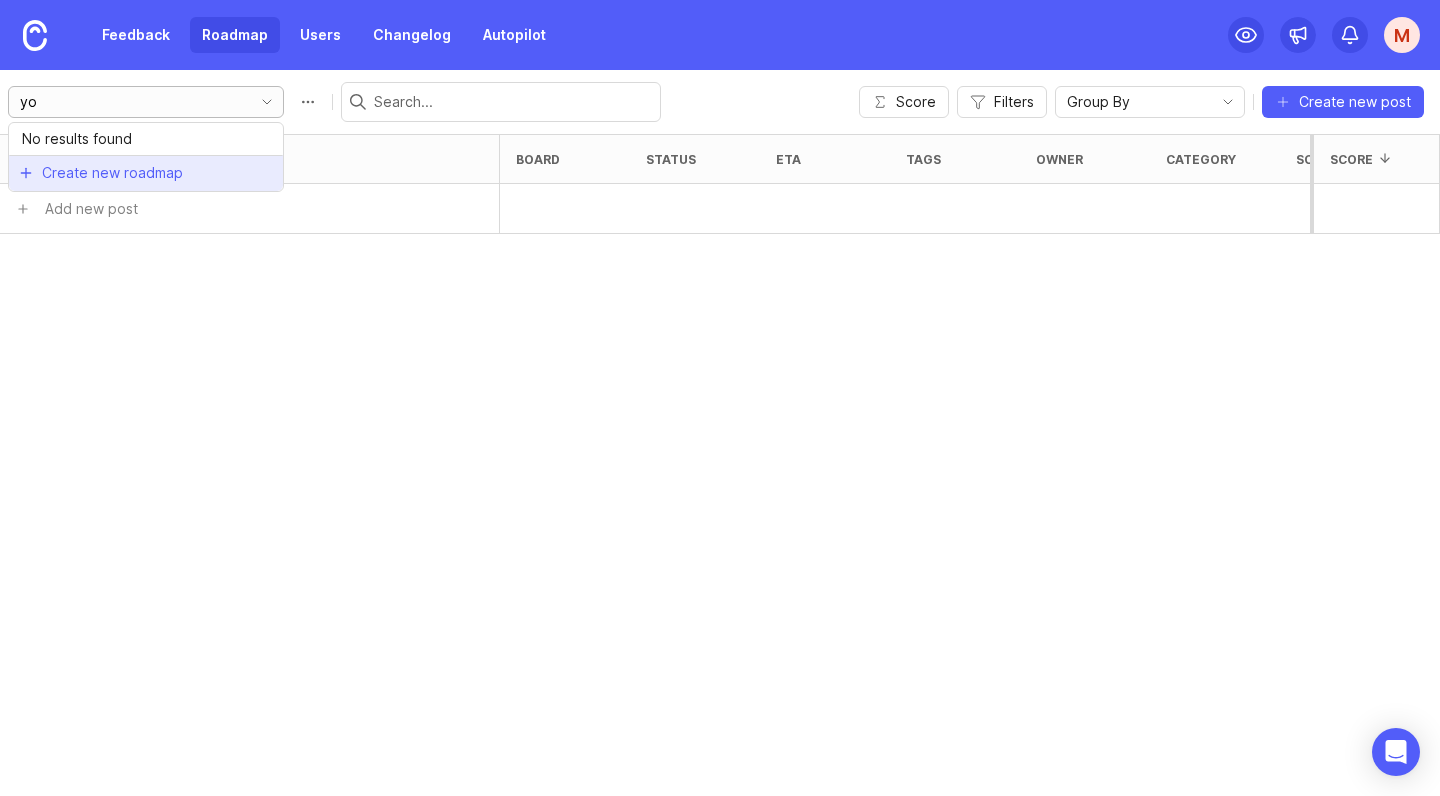 click on "Create new roadmap" at bounding box center [112, 173] 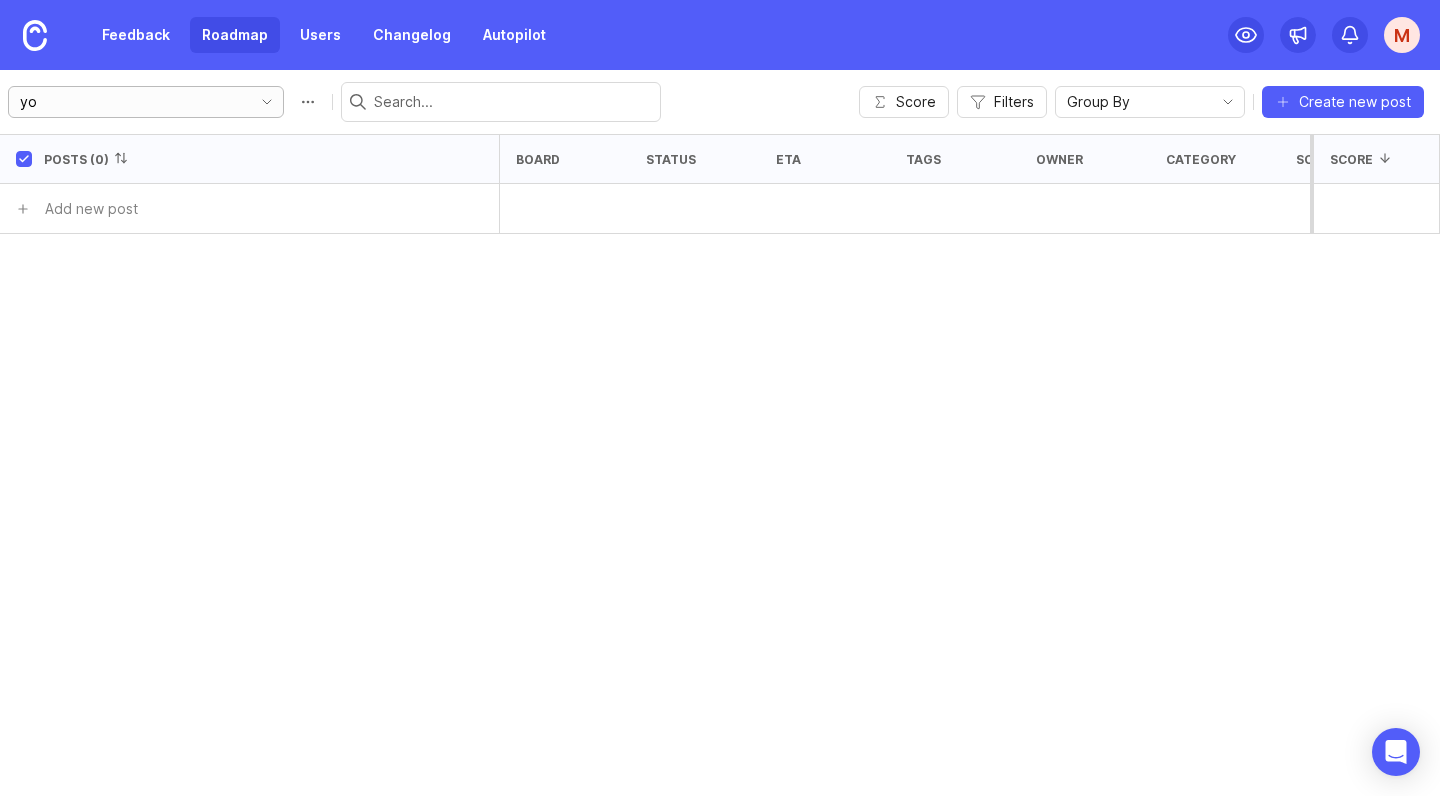 type on "New Roadmap" 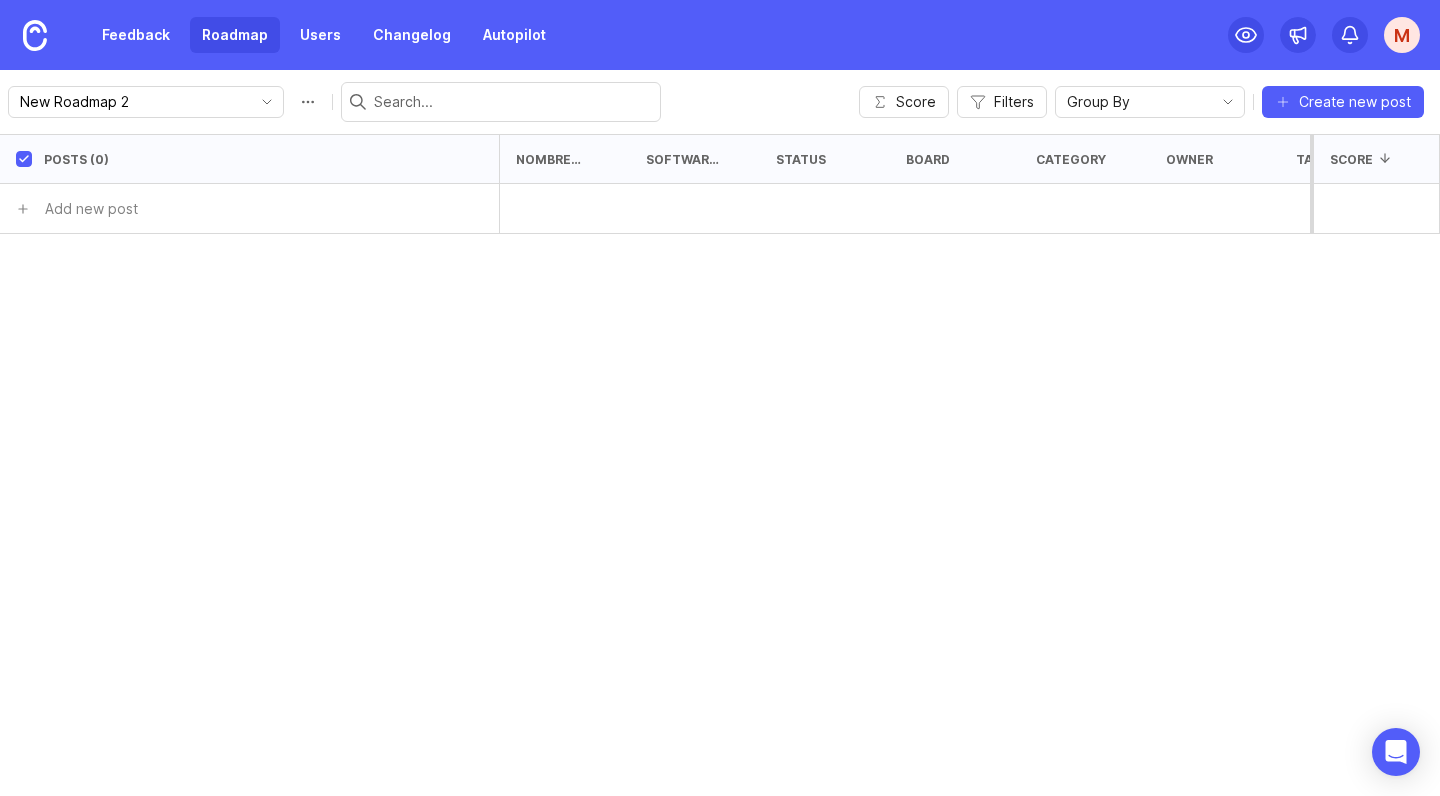 click on "New Roadmap 2 My First Roadmap New Roadmap New Roadmap 1 New Roadmap 2 Create new roadmap" at bounding box center (334, 102) 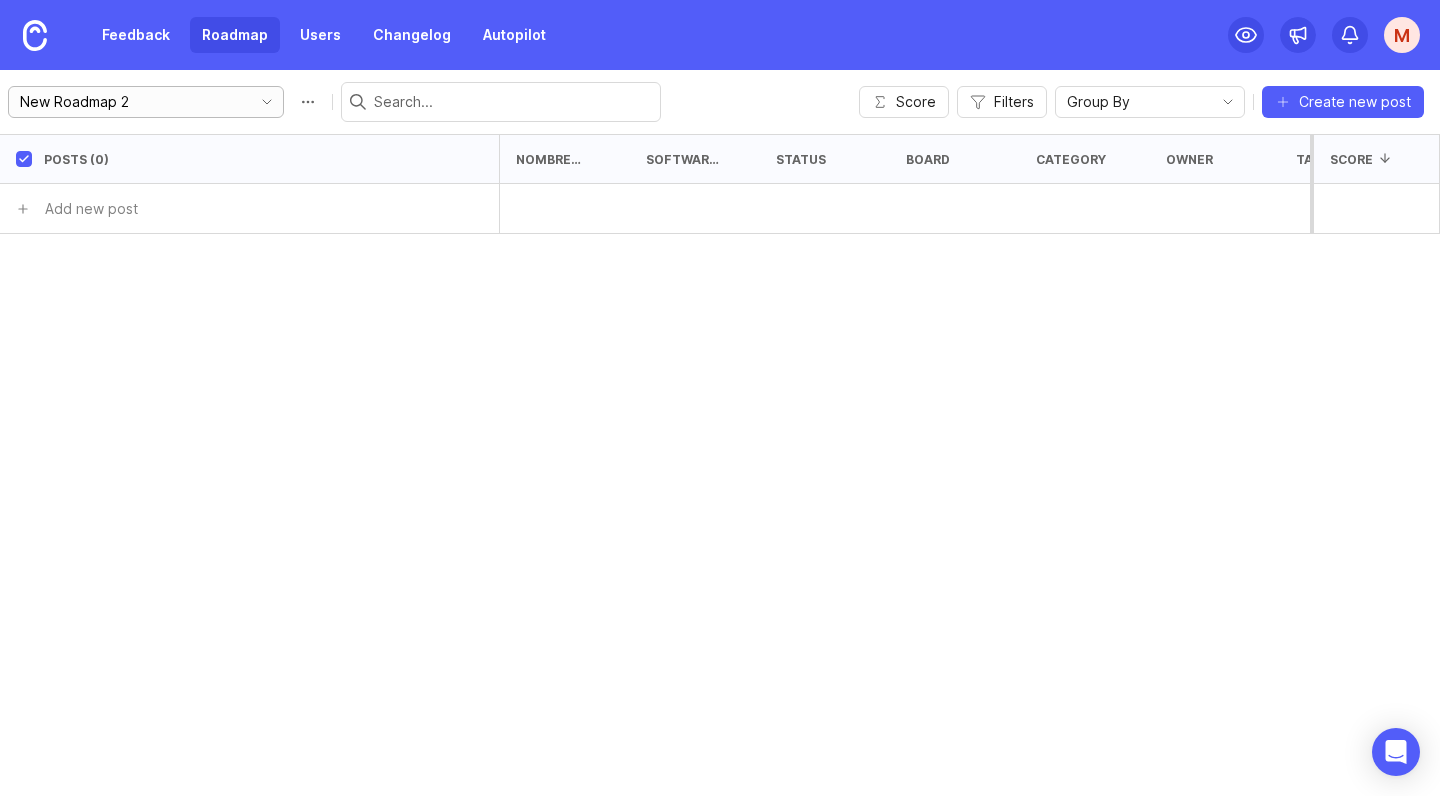 click on "New Roadmap 2" at bounding box center [130, 102] 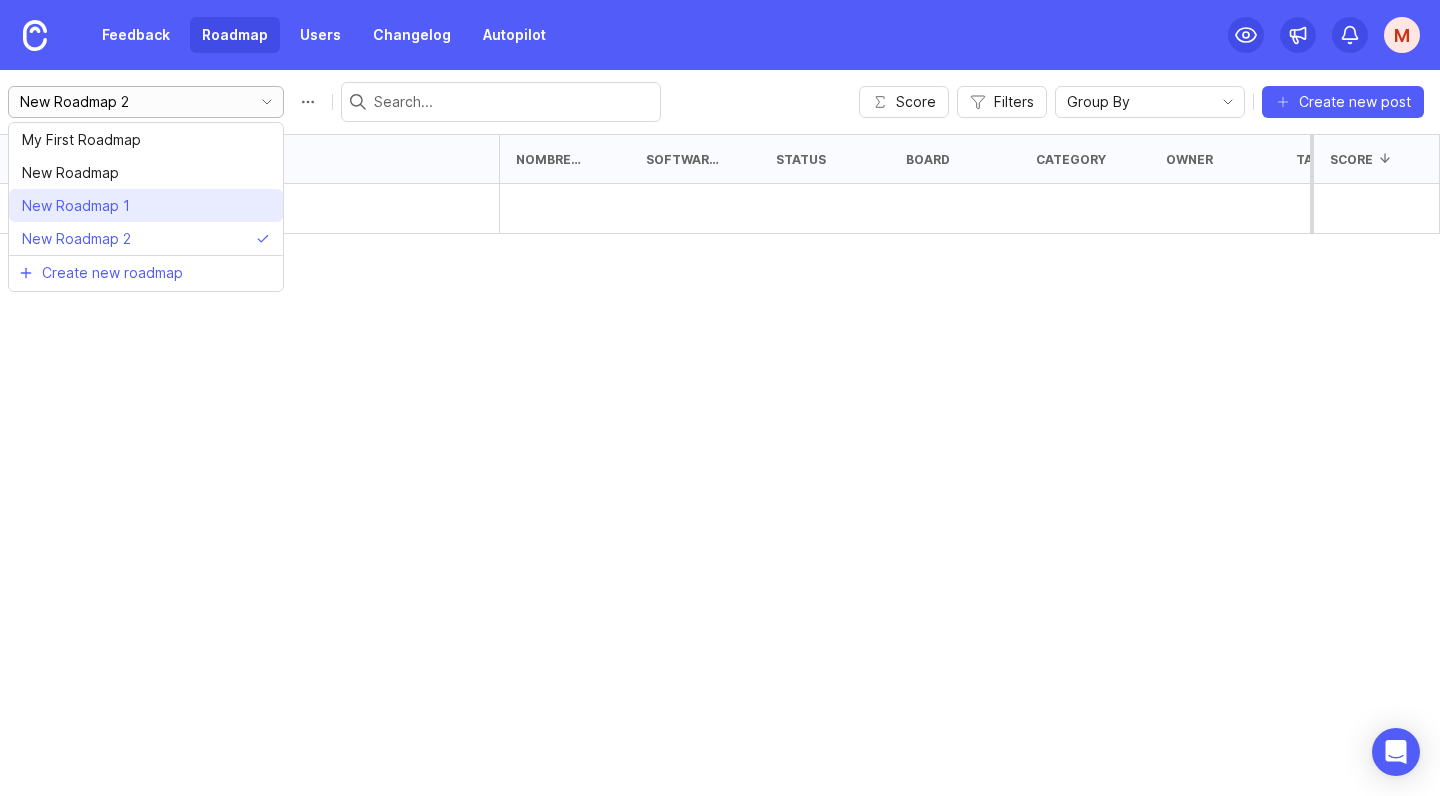 click on "New Roadmap 1" at bounding box center (146, 205) 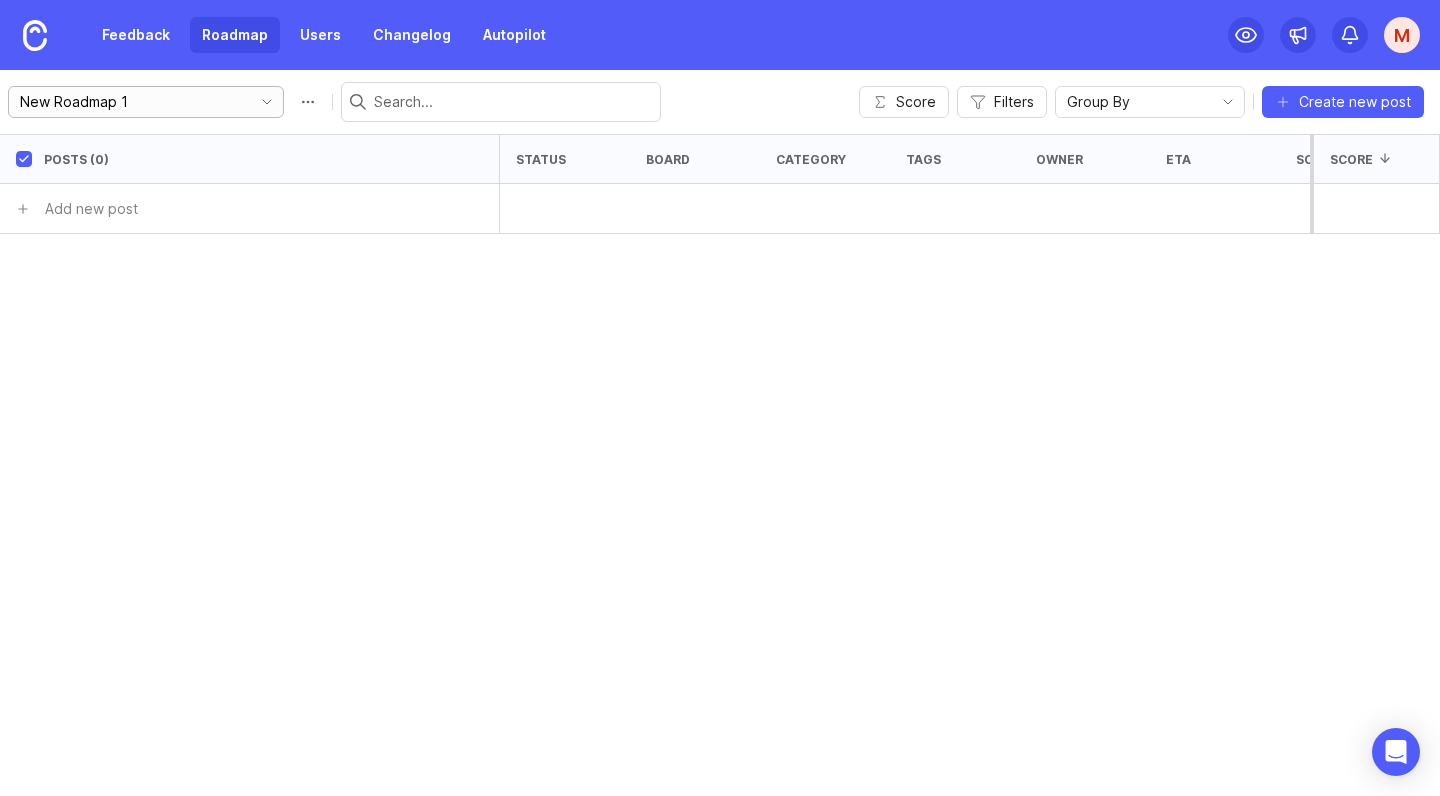 click on "New Roadmap 1" at bounding box center (130, 102) 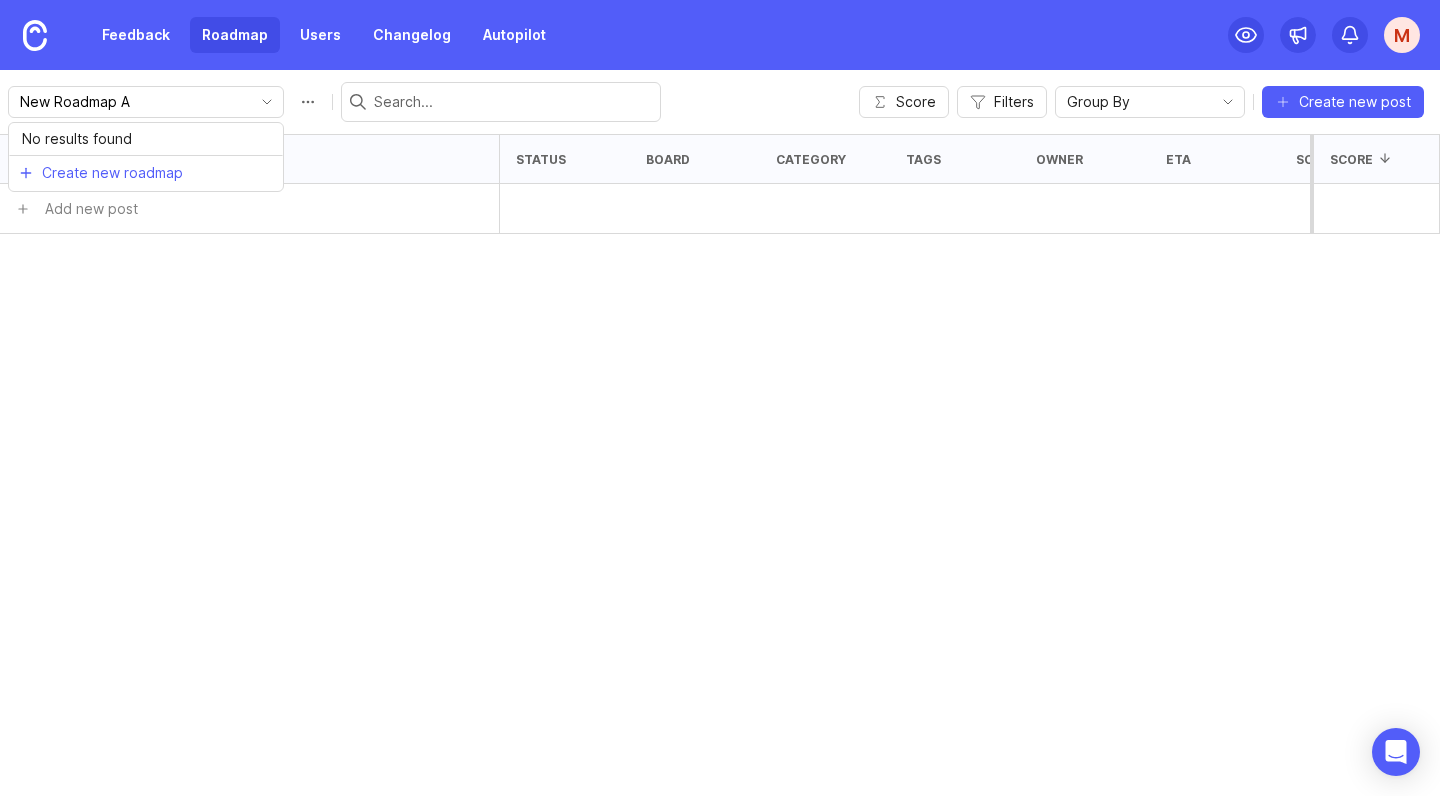 click on "New Roadmap A No results found Create new roadmap" at bounding box center [334, 102] 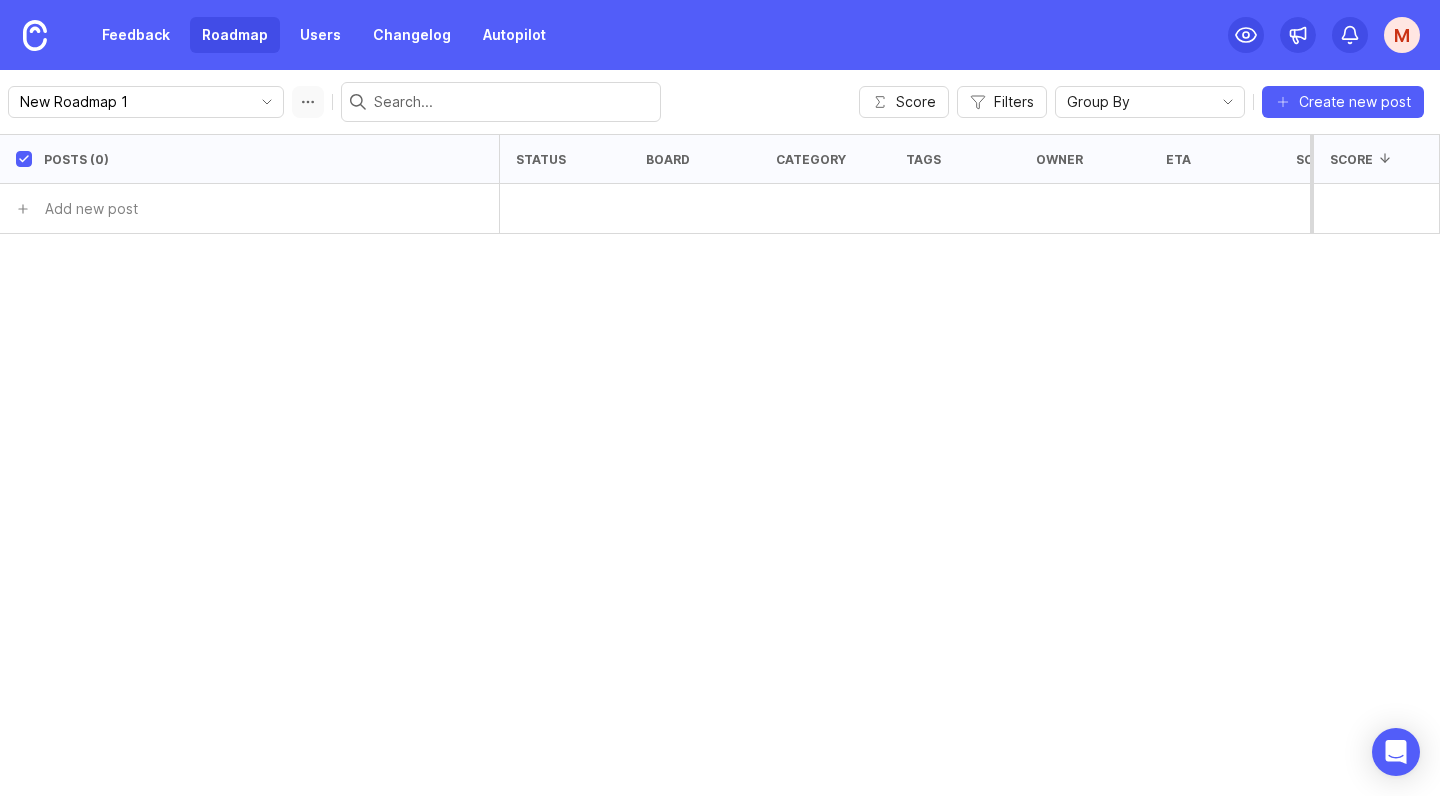 click at bounding box center (308, 102) 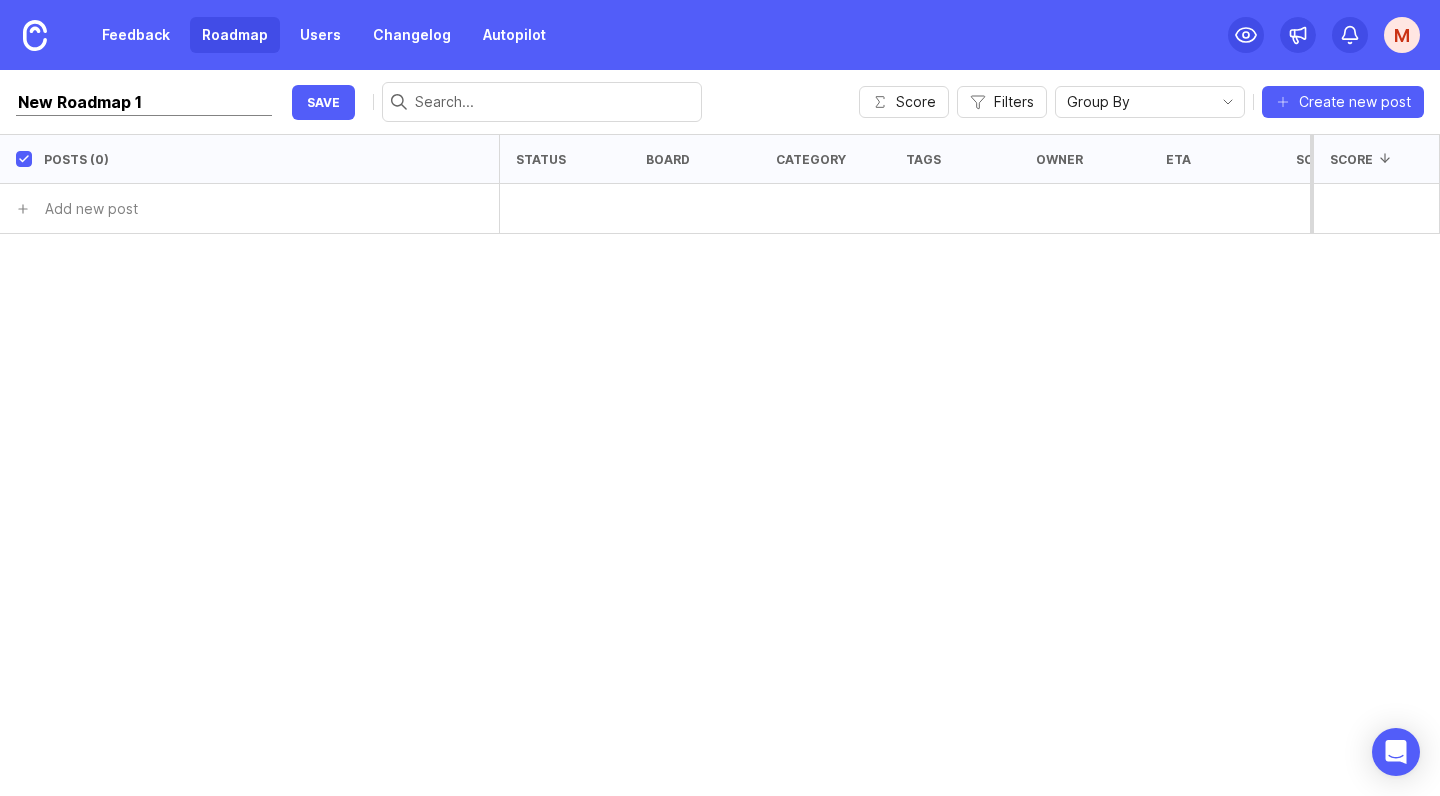 click on "New Roadmap 1" at bounding box center (144, 102) 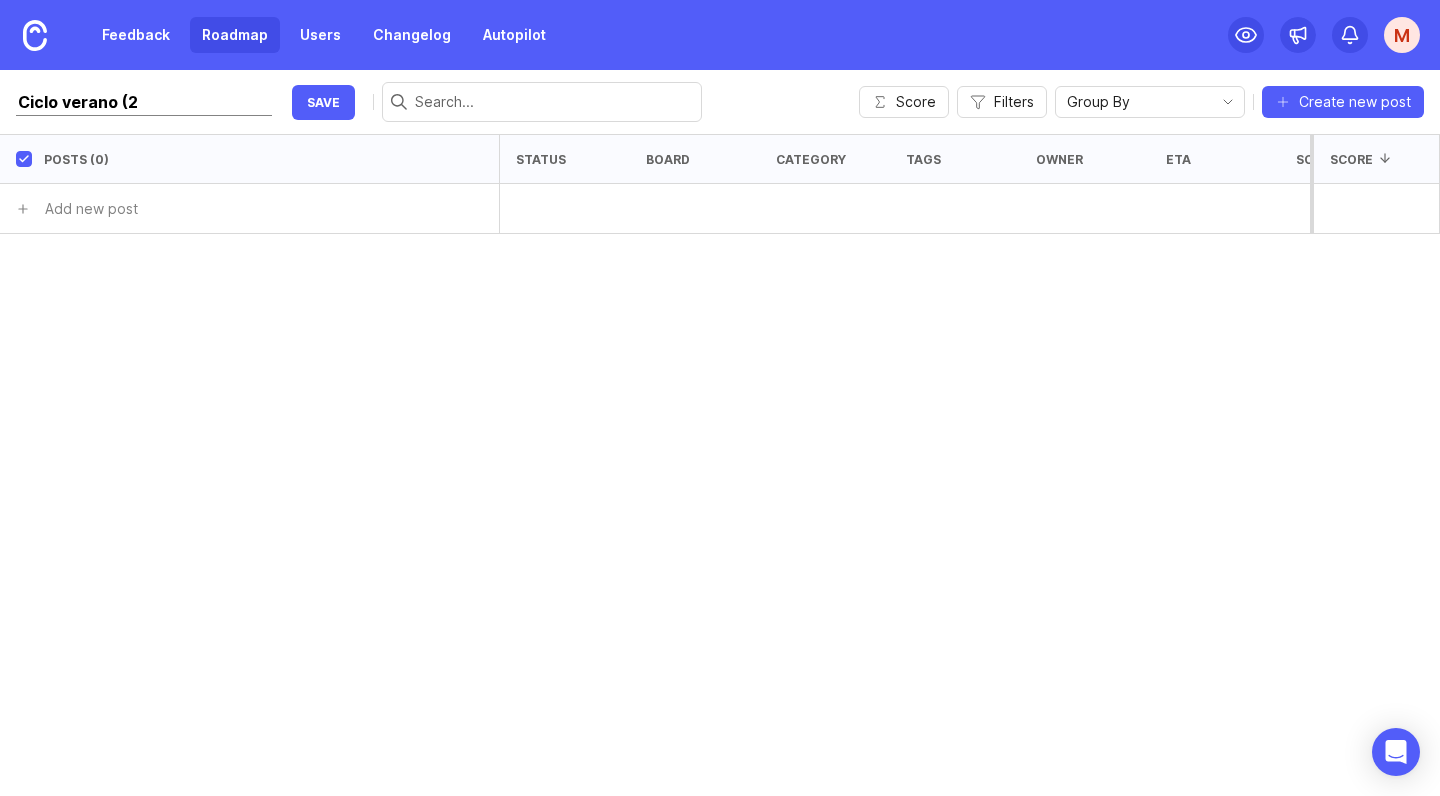 type on "Ciclo verano (21" 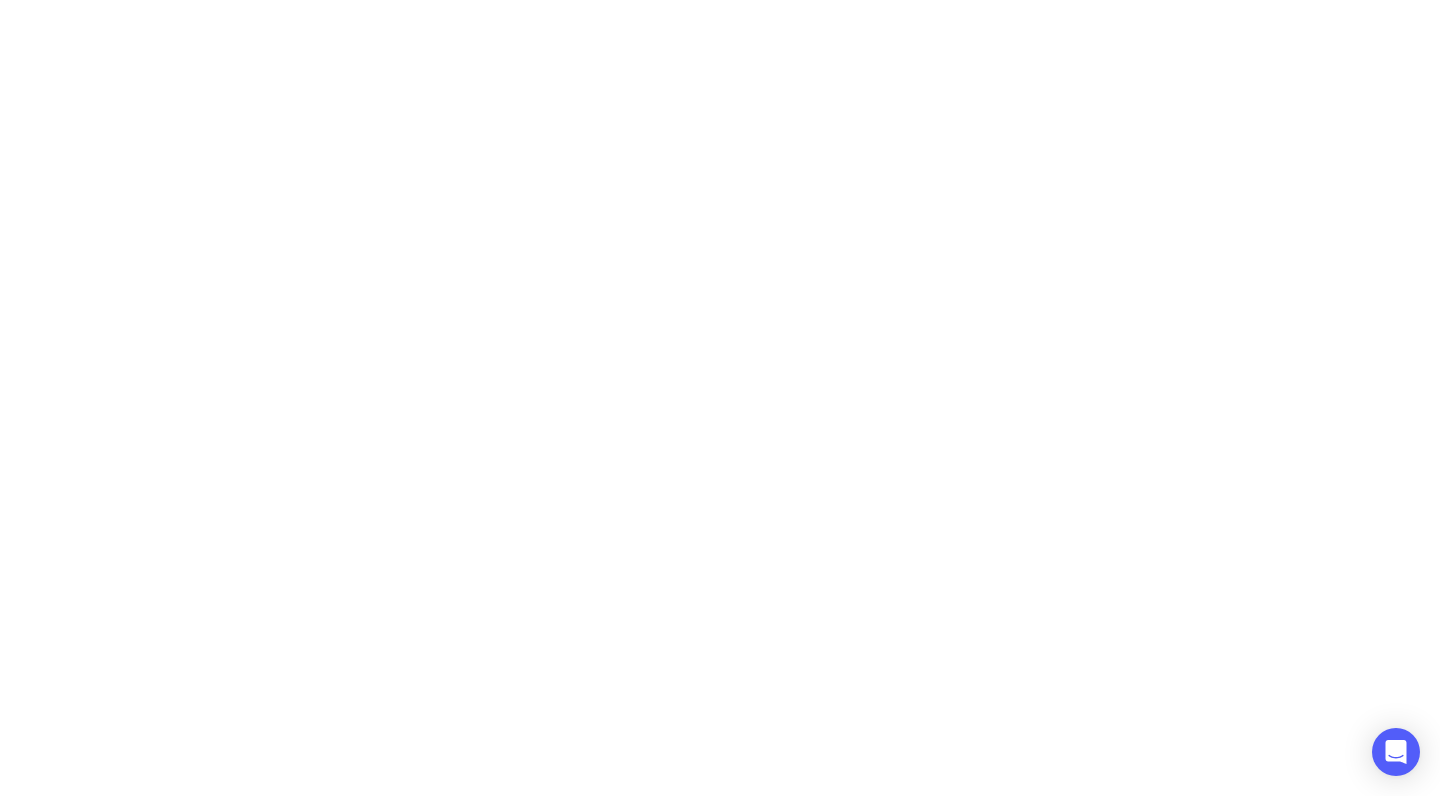 scroll, scrollTop: 0, scrollLeft: 0, axis: both 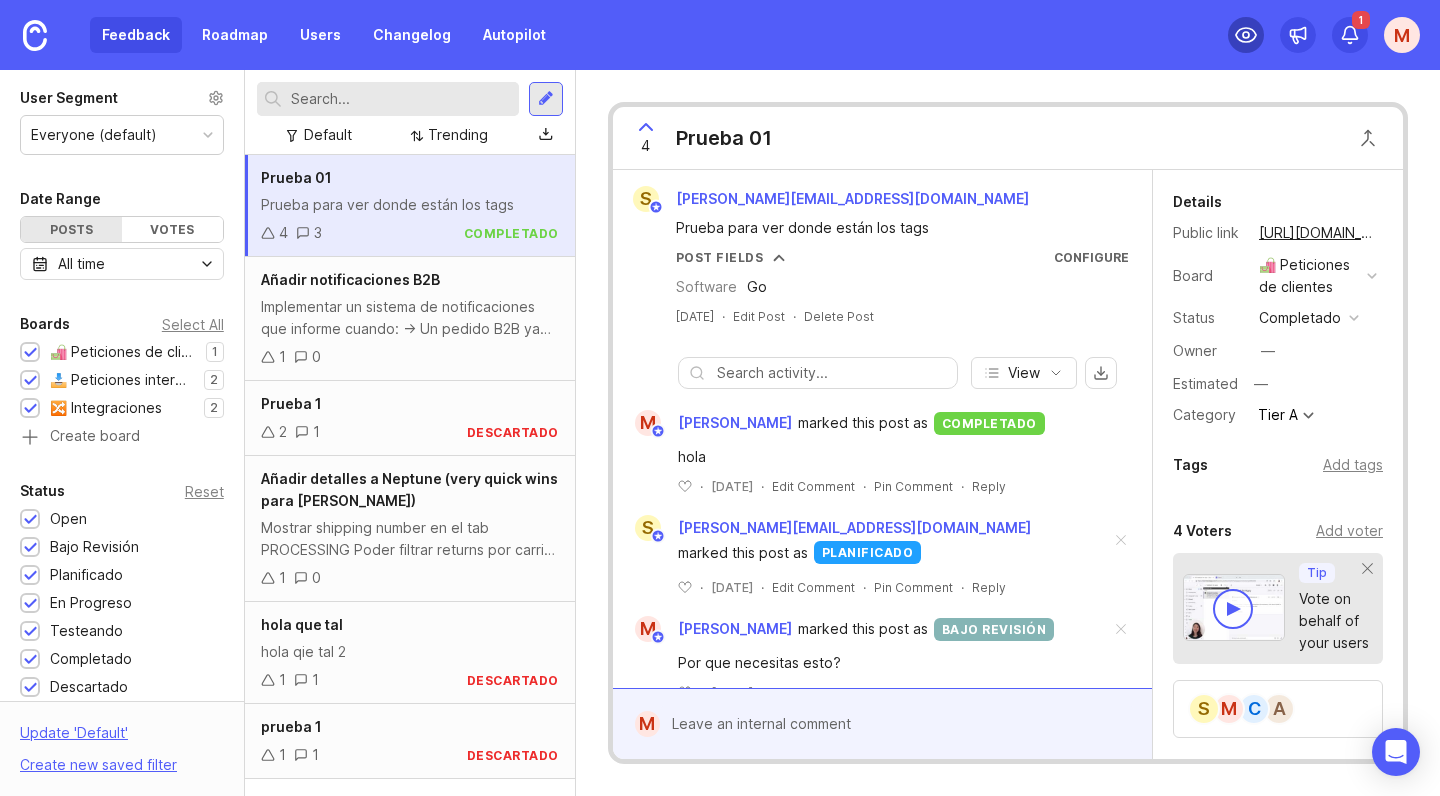 click 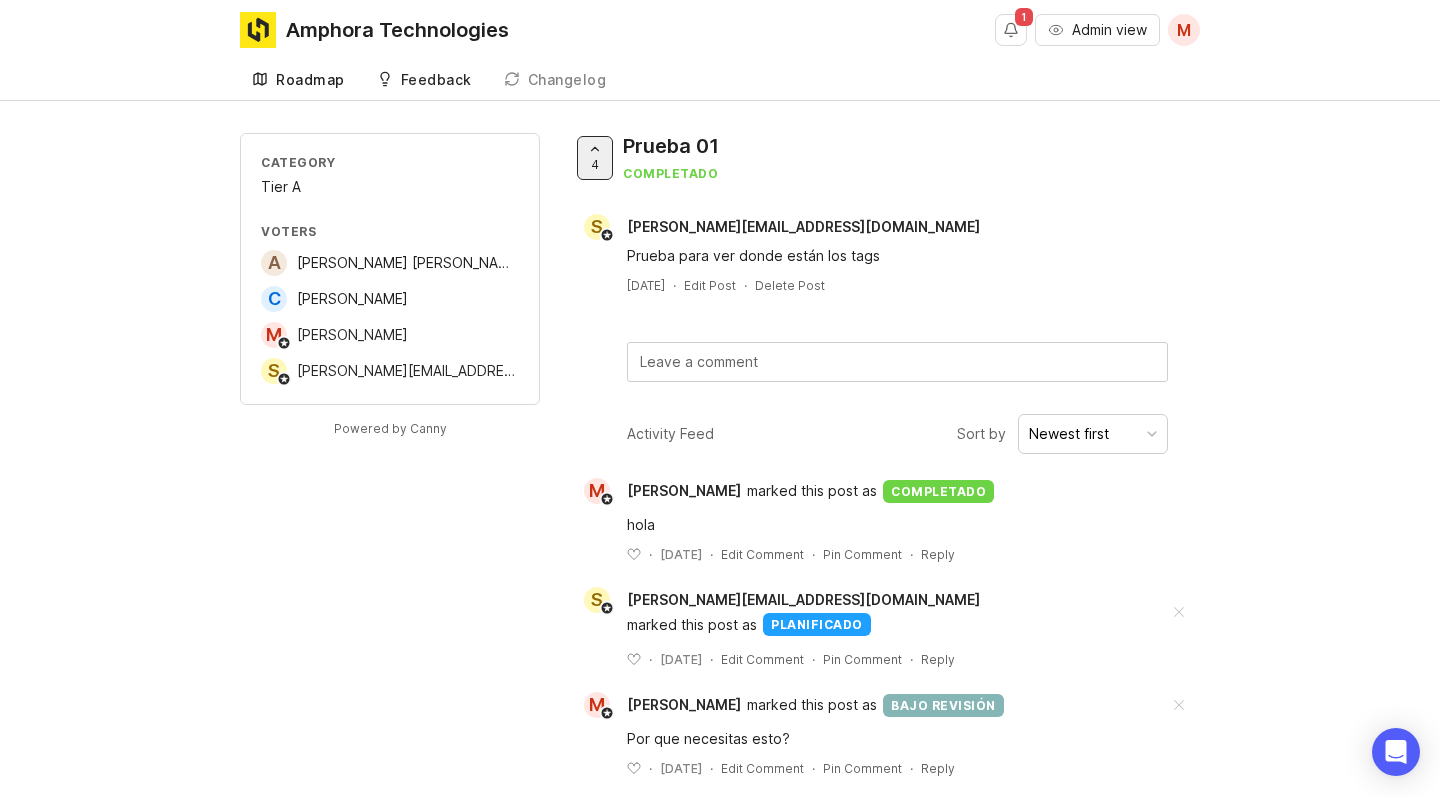 click on "Roadmap" at bounding box center (310, 80) 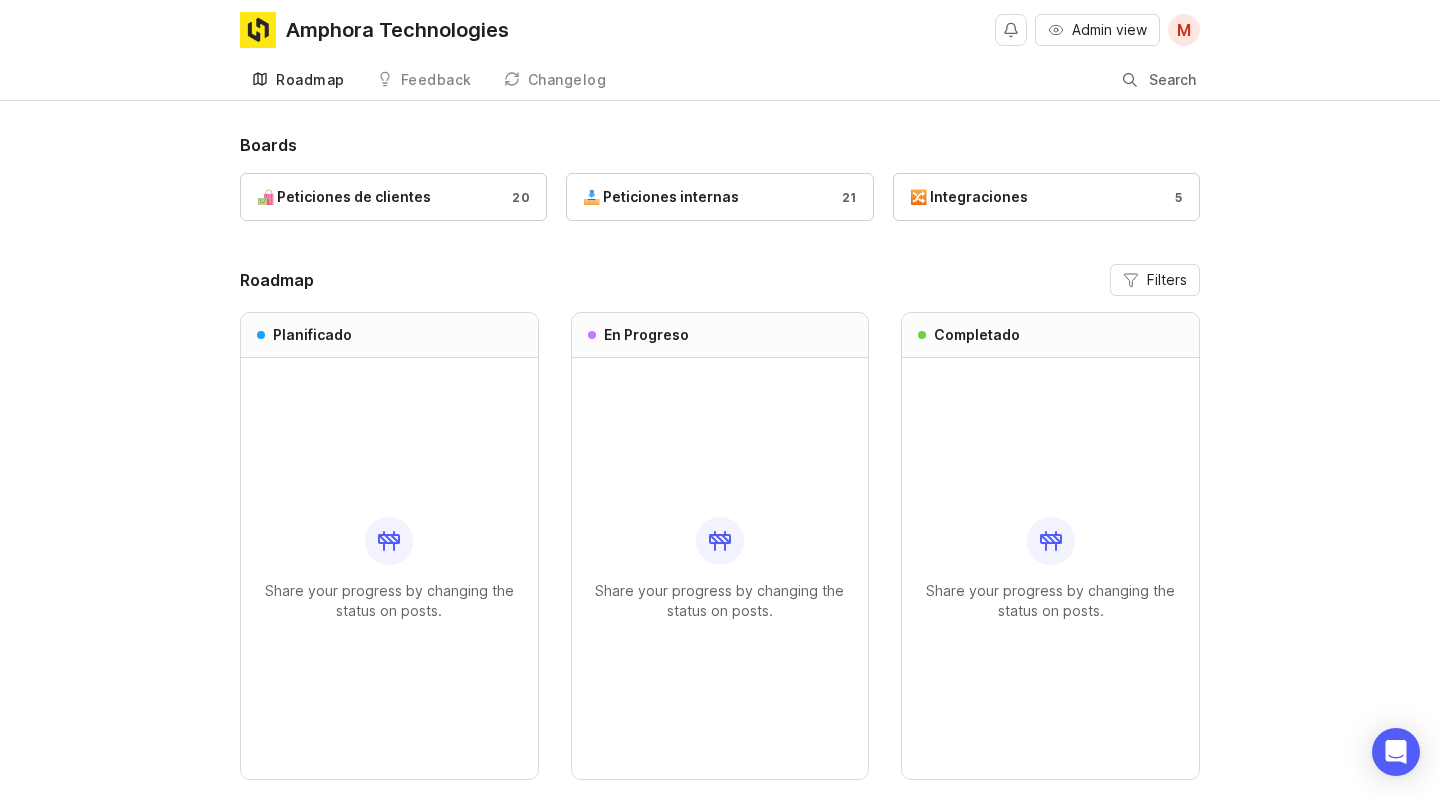 scroll, scrollTop: 0, scrollLeft: 0, axis: both 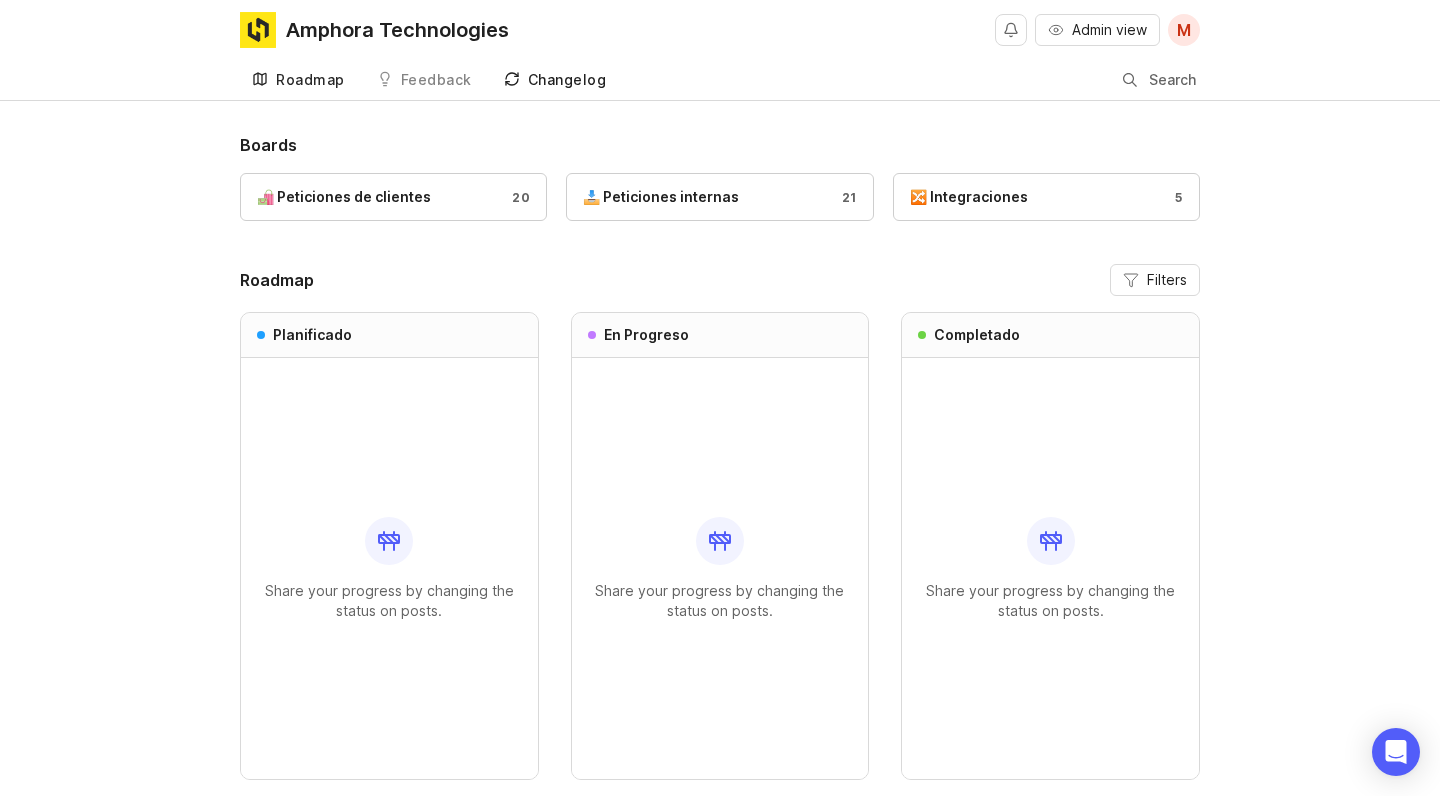 click on "Changelog" at bounding box center [555, 80] 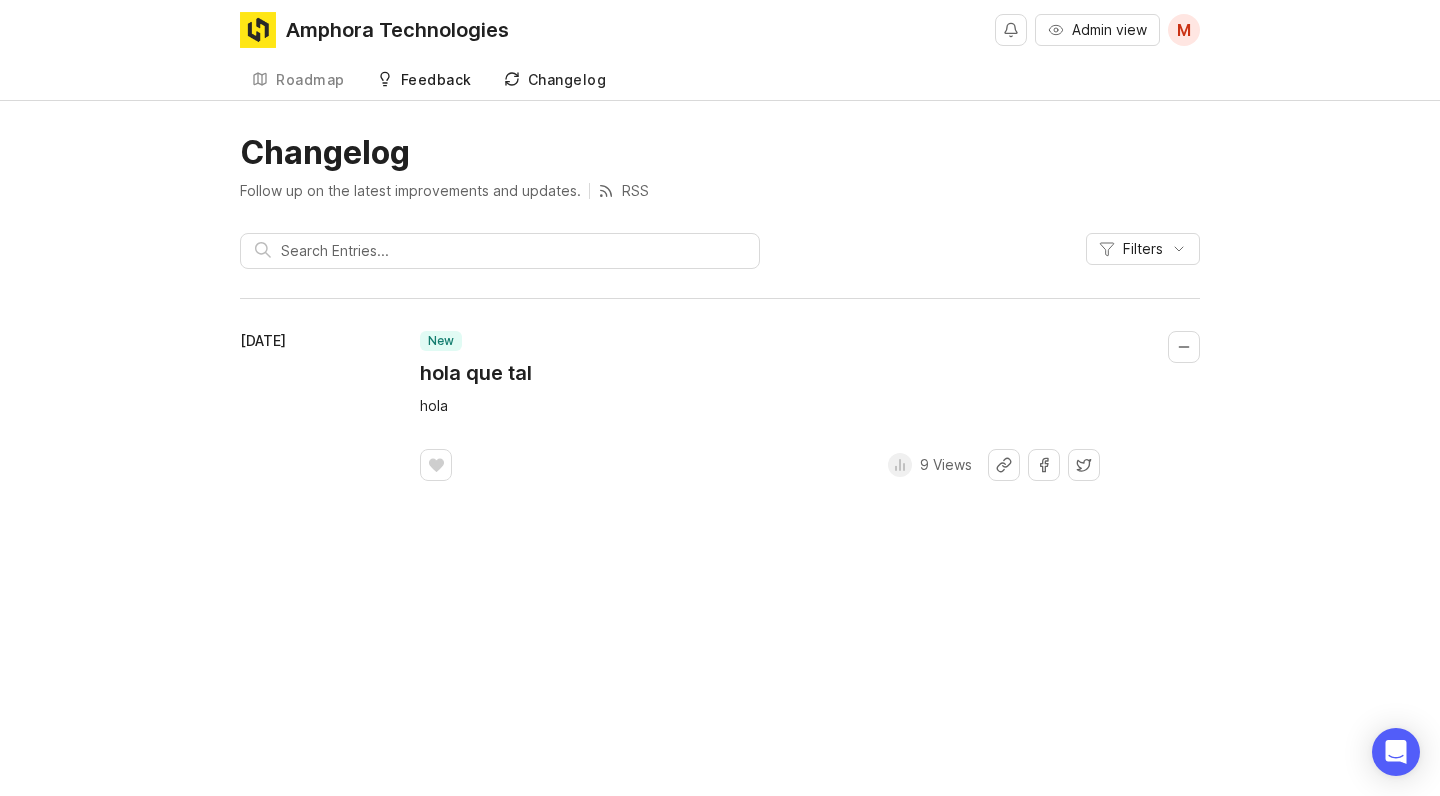 click on "Feedback" at bounding box center (436, 80) 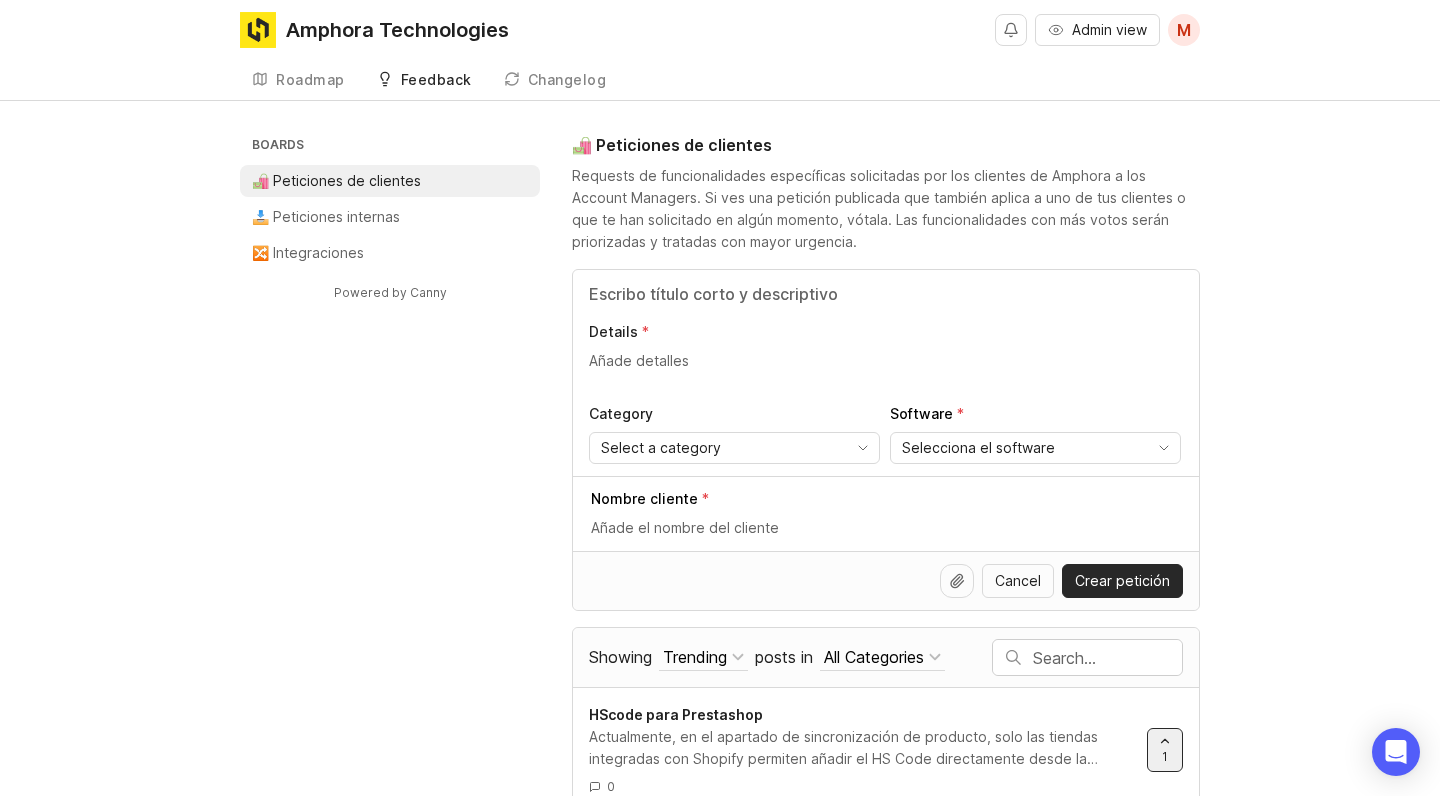 scroll, scrollTop: 0, scrollLeft: 0, axis: both 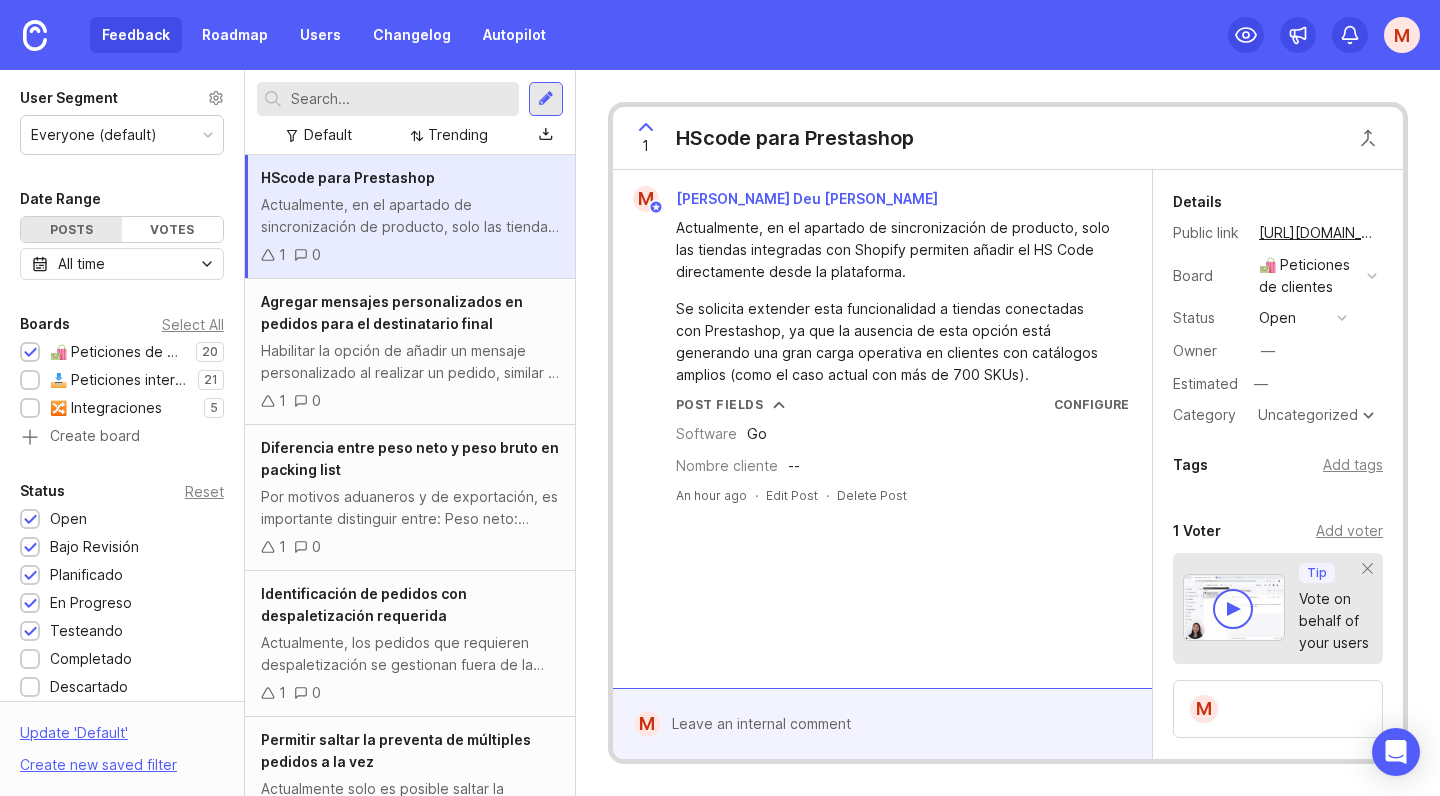 click on "HScode para Prestashop Actualmente, en el apartado de sincronización de producto, solo las tiendas integradas con Shopify permiten añadir el HS Code directamente desde la plataforma. Se solicita extender esta funcionalidad a tiendas conectadas con Prestashop, ya que la ausencia de esta opción está generando una gran carga operativa en clientes con catálogos amplios (como el caso actual con más de 700 SKUs). 1 0" at bounding box center (410, 217) 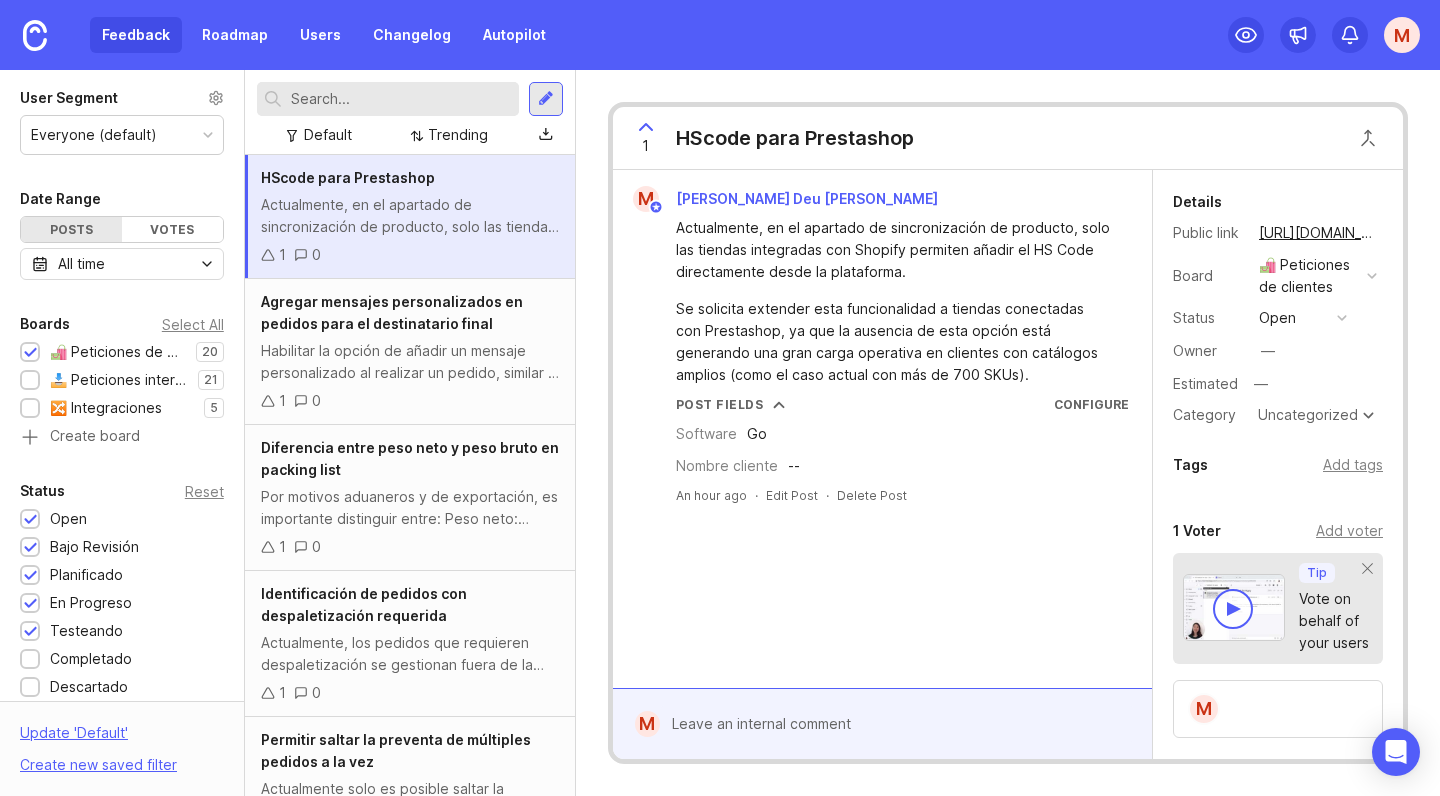 scroll, scrollTop: 0, scrollLeft: 0, axis: both 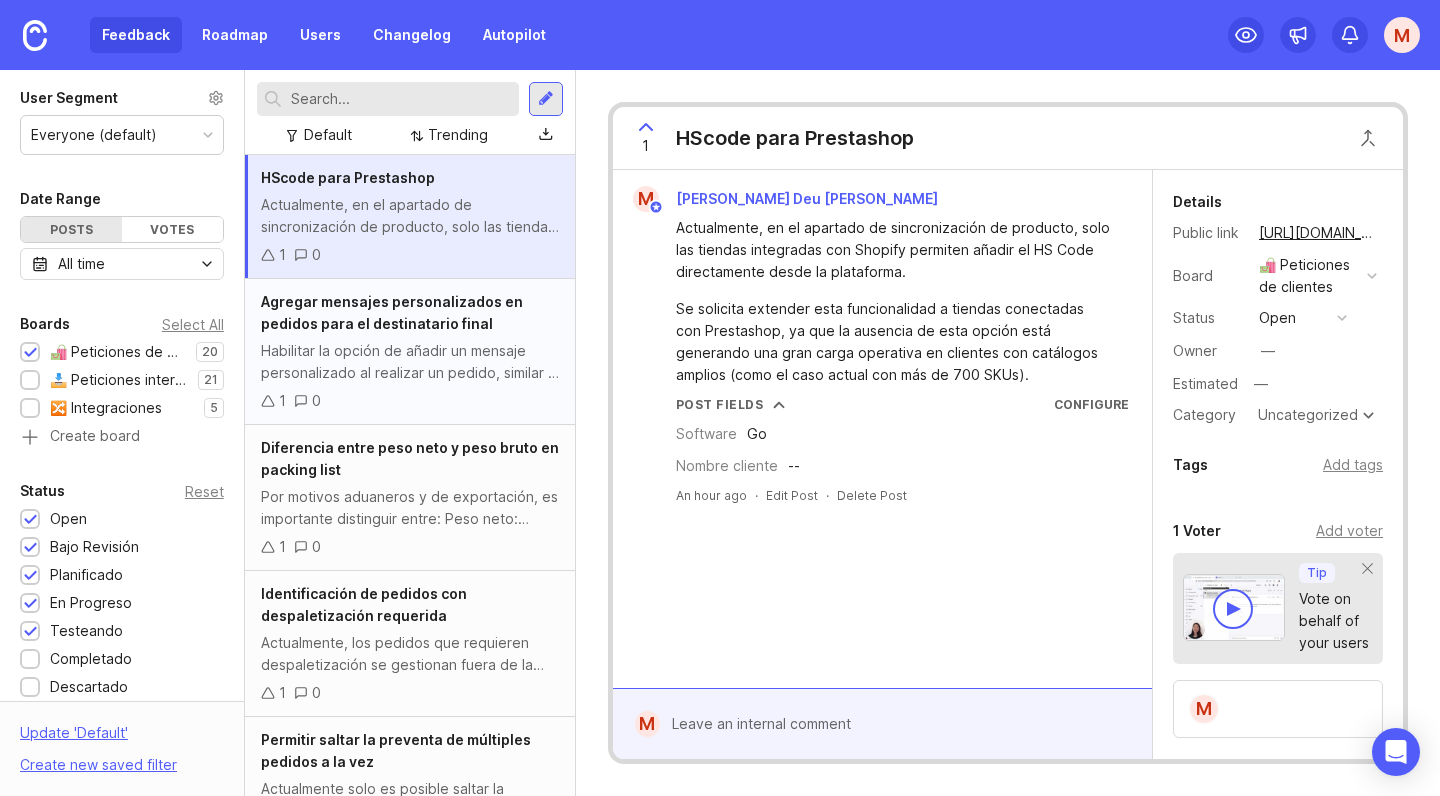 click on "Habilitar la opción de añadir un mensaje personalizado al realizar un pedido, similar a la funcionalidad que ofrece Amazon. Este mensaje debe poder imprimirse junto al pedido, de forma que llegue al destinatario final con la preparación, permitiendo incluir notas como felicitaciones o textos personalizados." at bounding box center [410, 362] 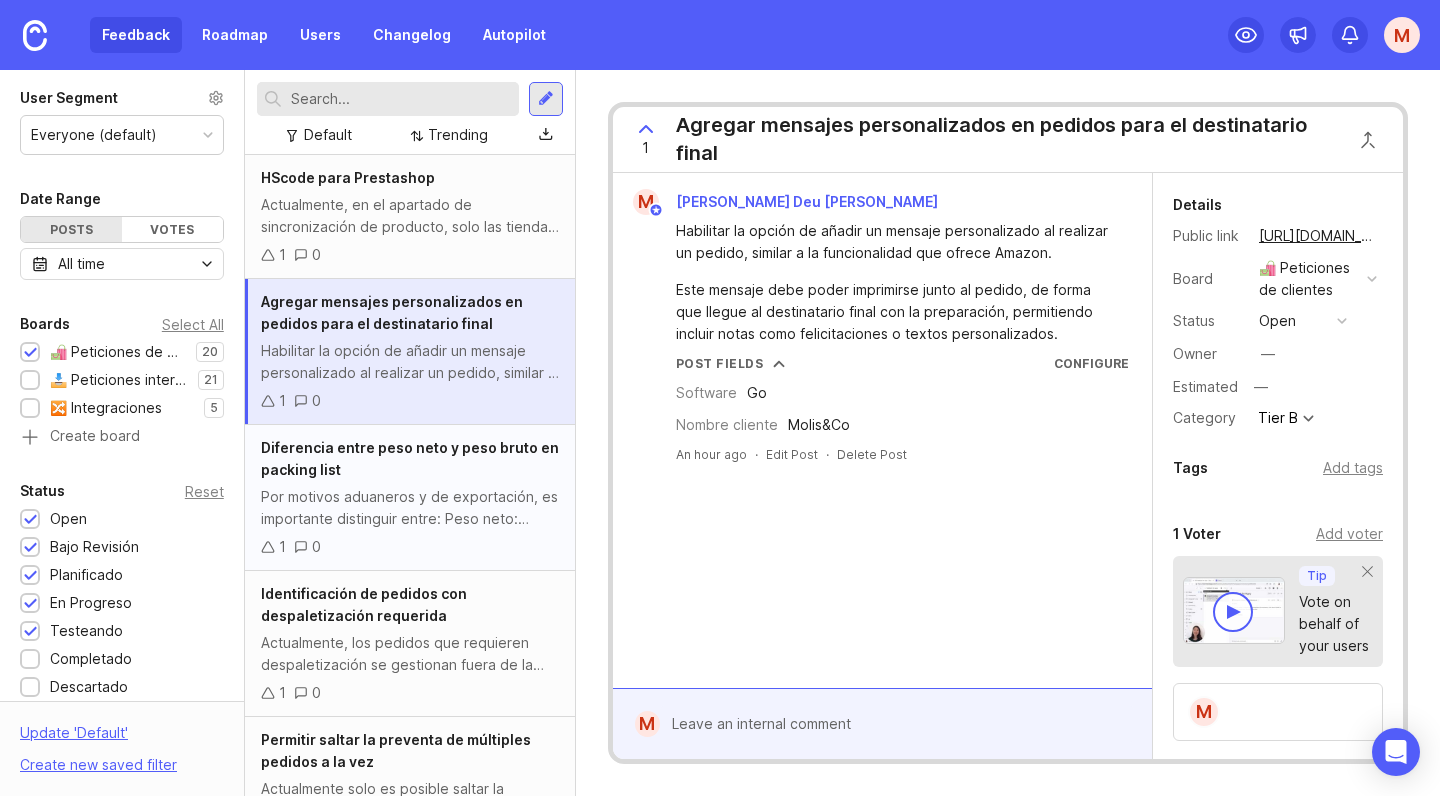 click on "Por motivos aduaneros y de exportación, es importante distinguir entre: Peso neto: corresponde únicamente al peso de la mercancía sin incluir ningún tipo de embalaje. Peso bruto: incluye el peso total, es decir, la mercancía más su empaque, como cajas, film, pallets, etc." at bounding box center (410, 508) 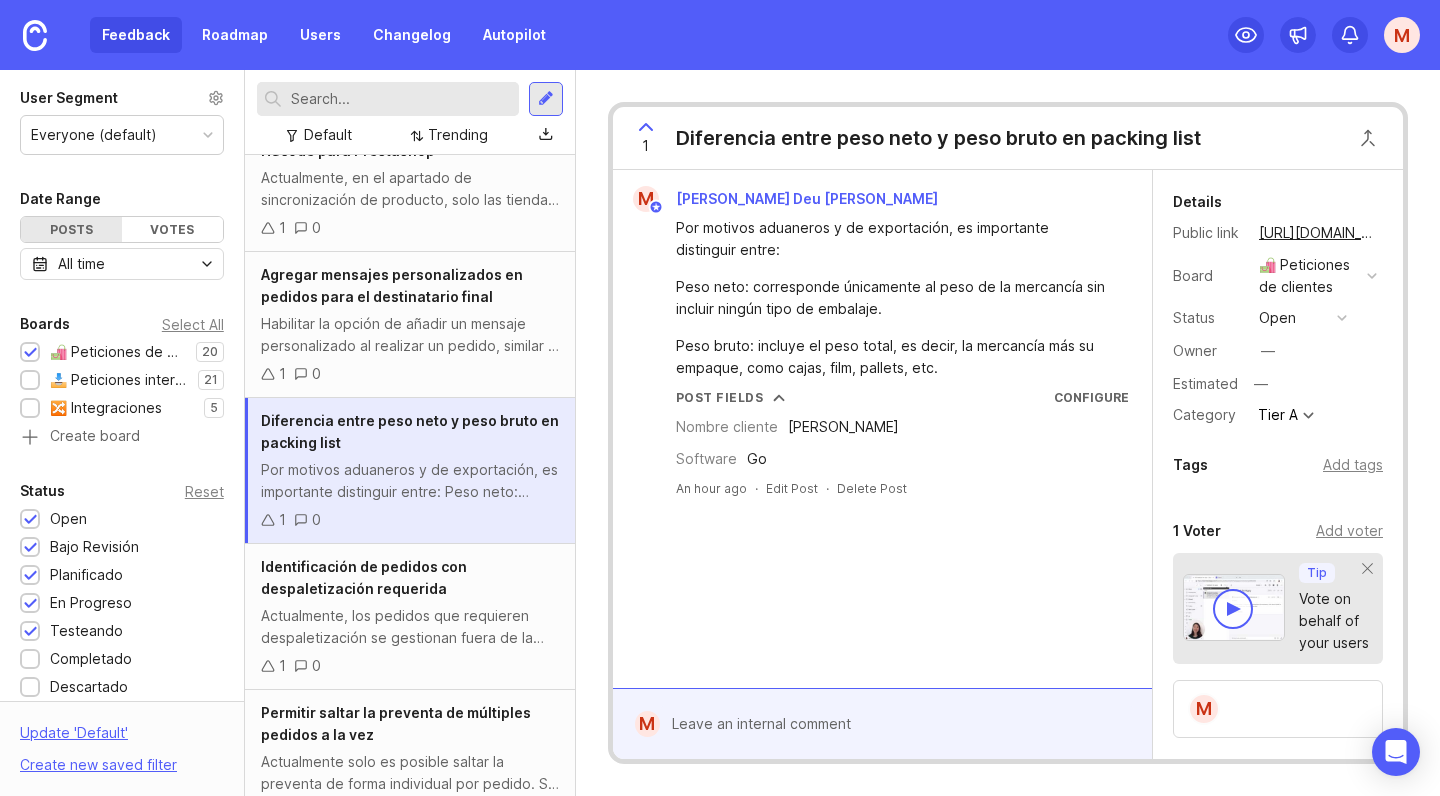 scroll, scrollTop: 29, scrollLeft: 0, axis: vertical 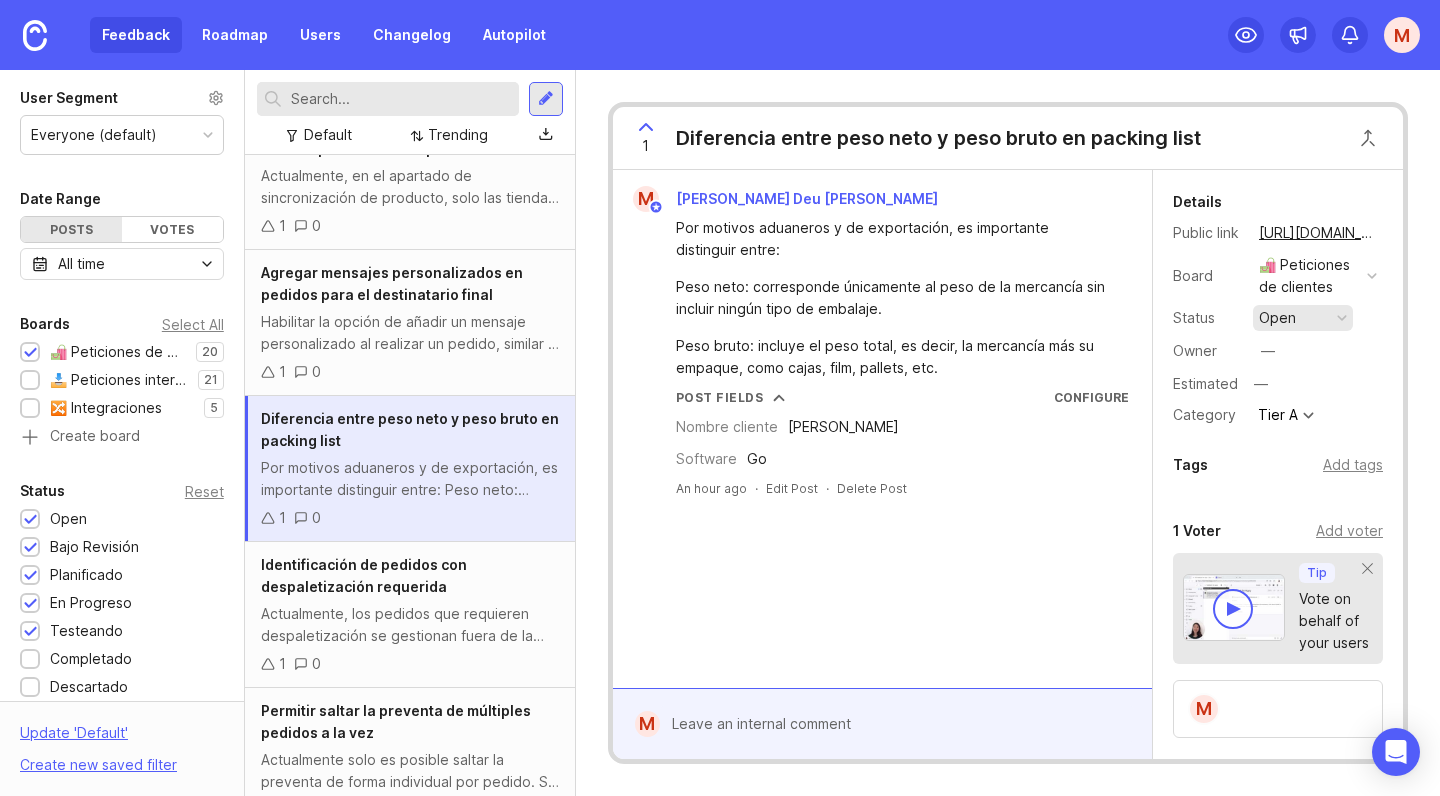 click on "open" at bounding box center [1277, 318] 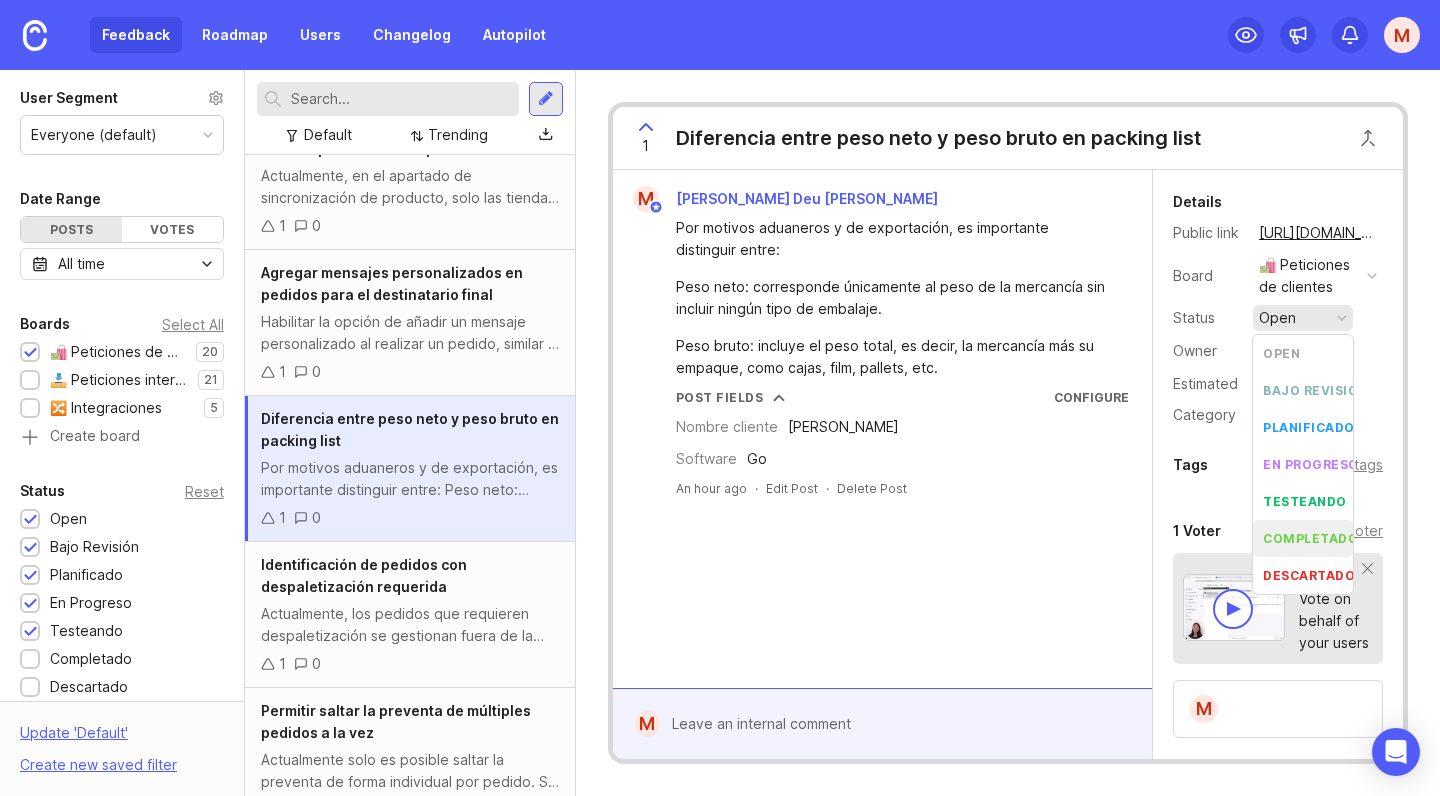 click on "completado" at bounding box center (1310, 538) 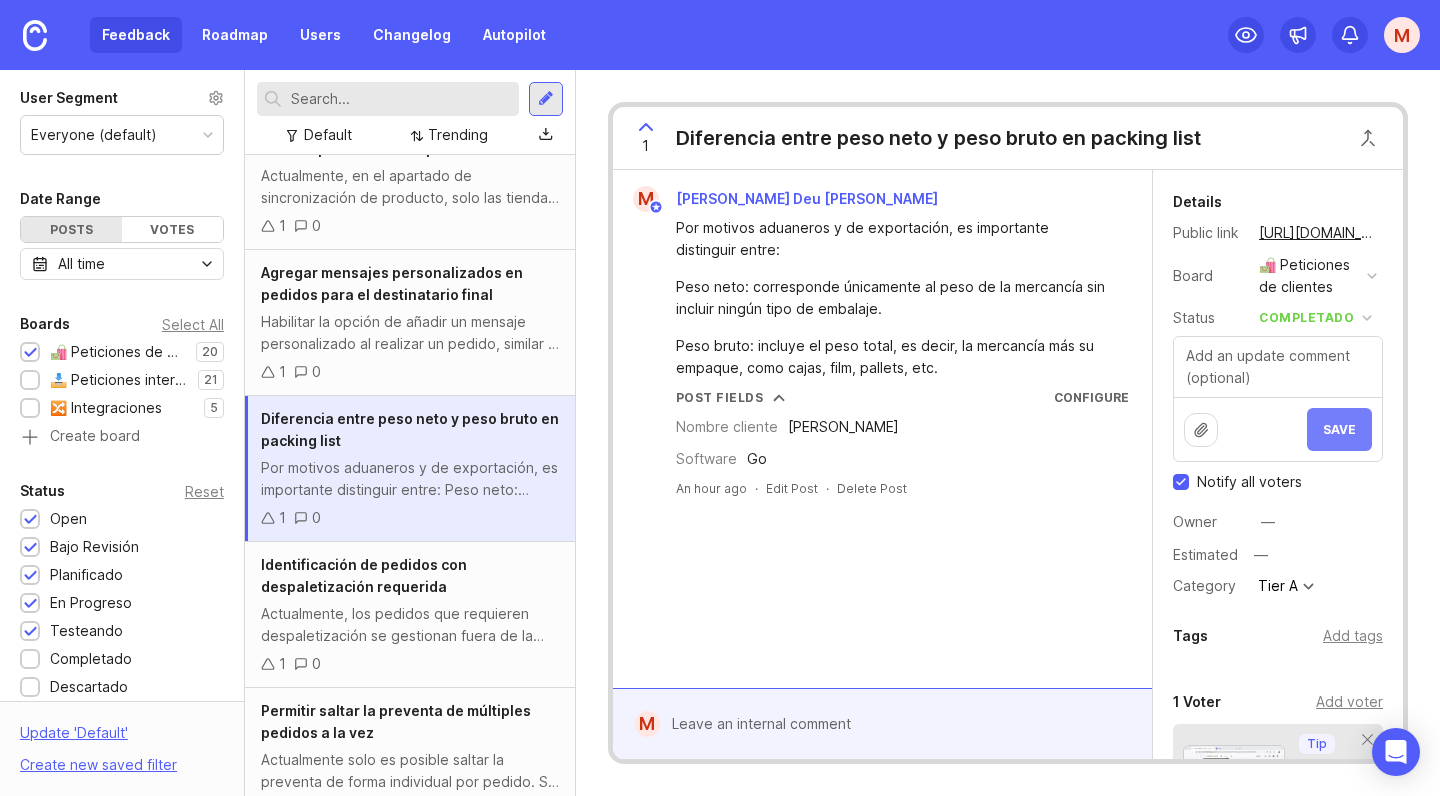 scroll, scrollTop: 0, scrollLeft: 0, axis: both 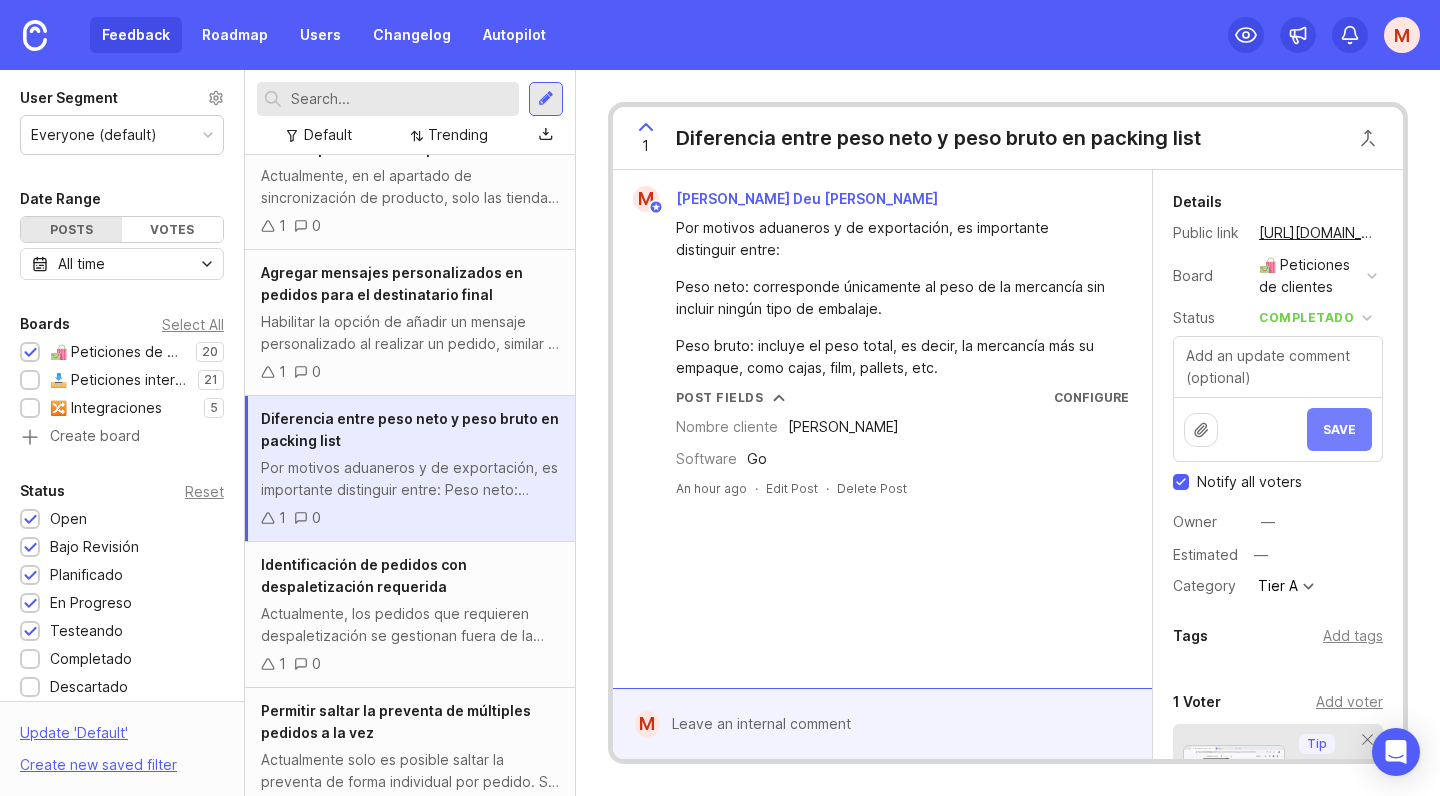 click on "Save" at bounding box center (1339, 429) 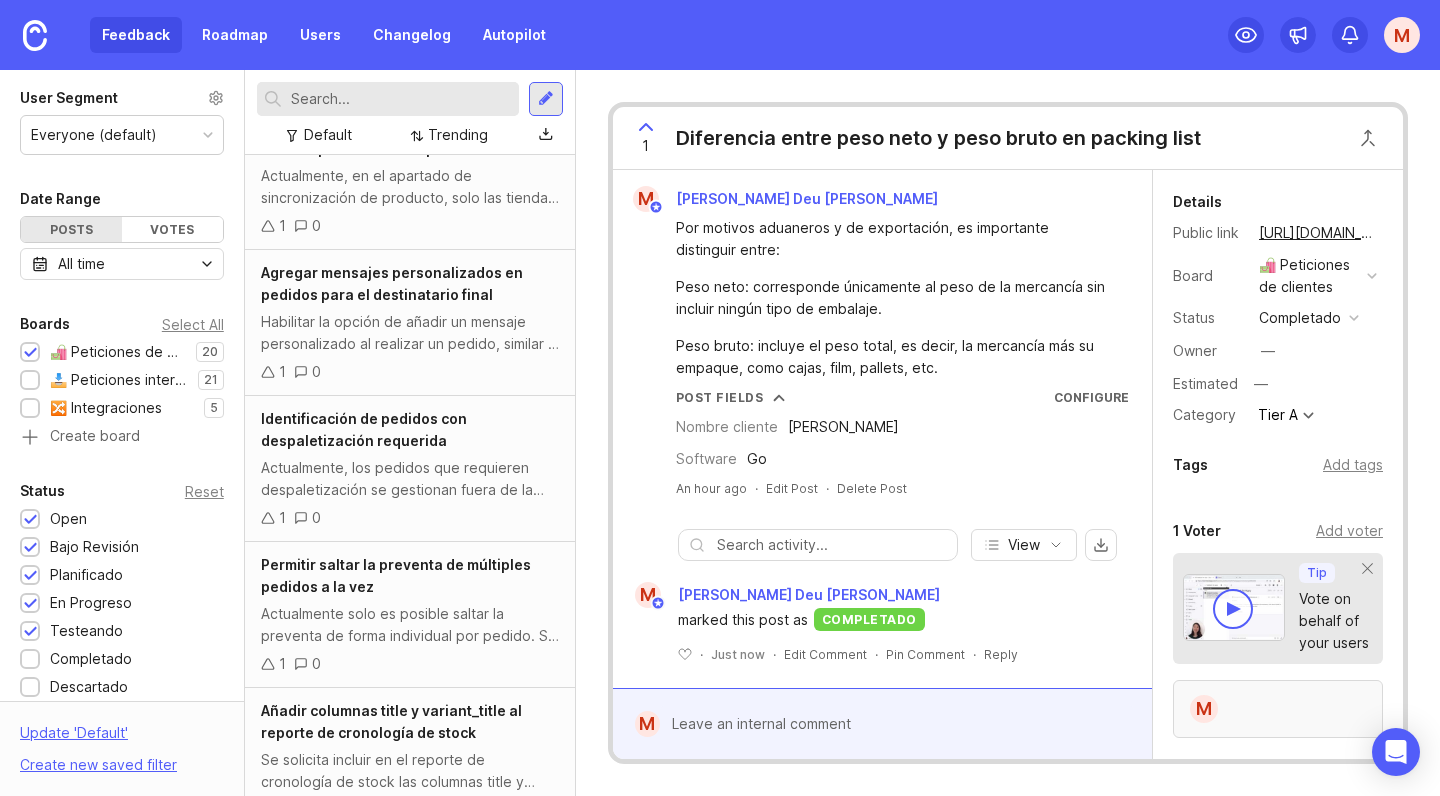scroll, scrollTop: 0, scrollLeft: 0, axis: both 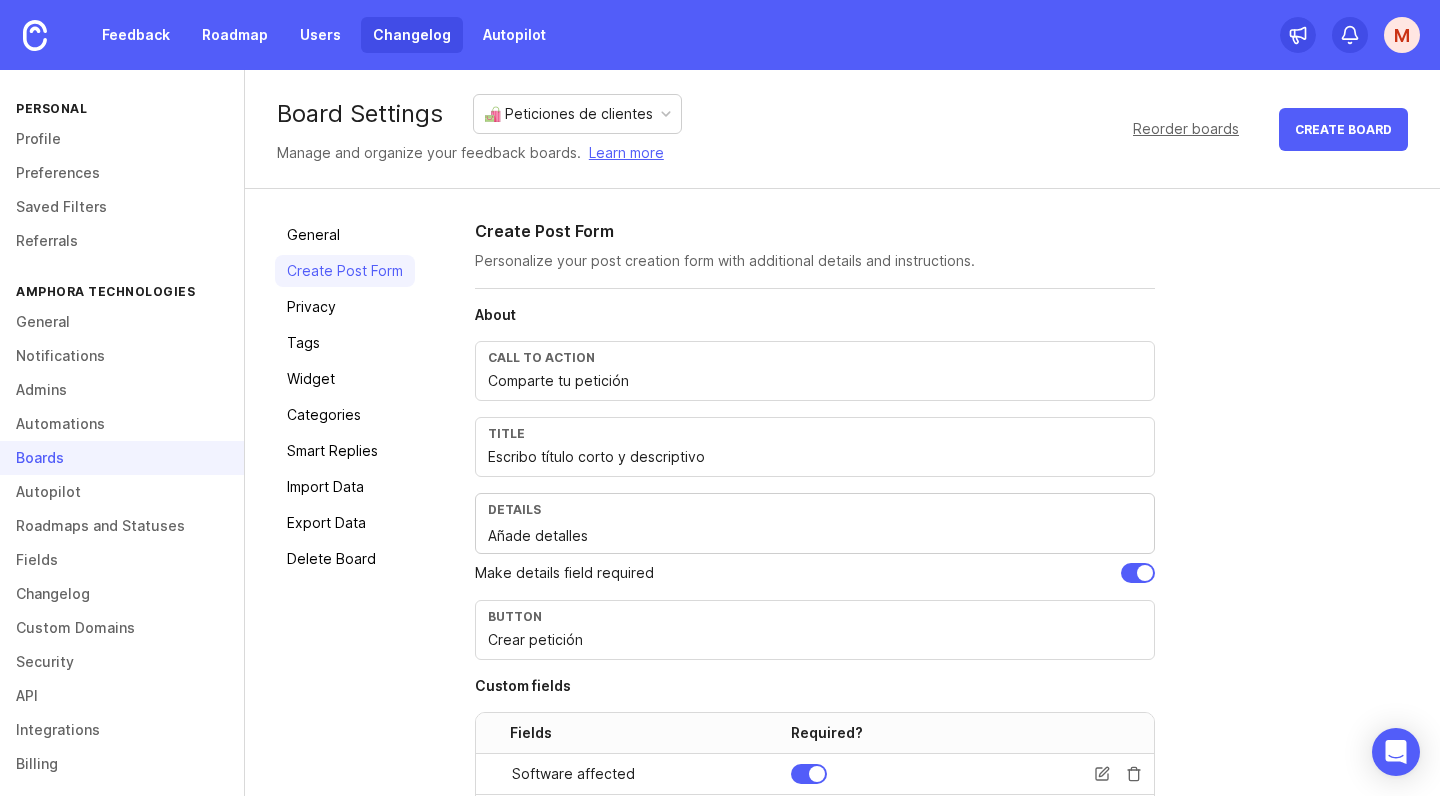 click on "Changelog" at bounding box center [412, 35] 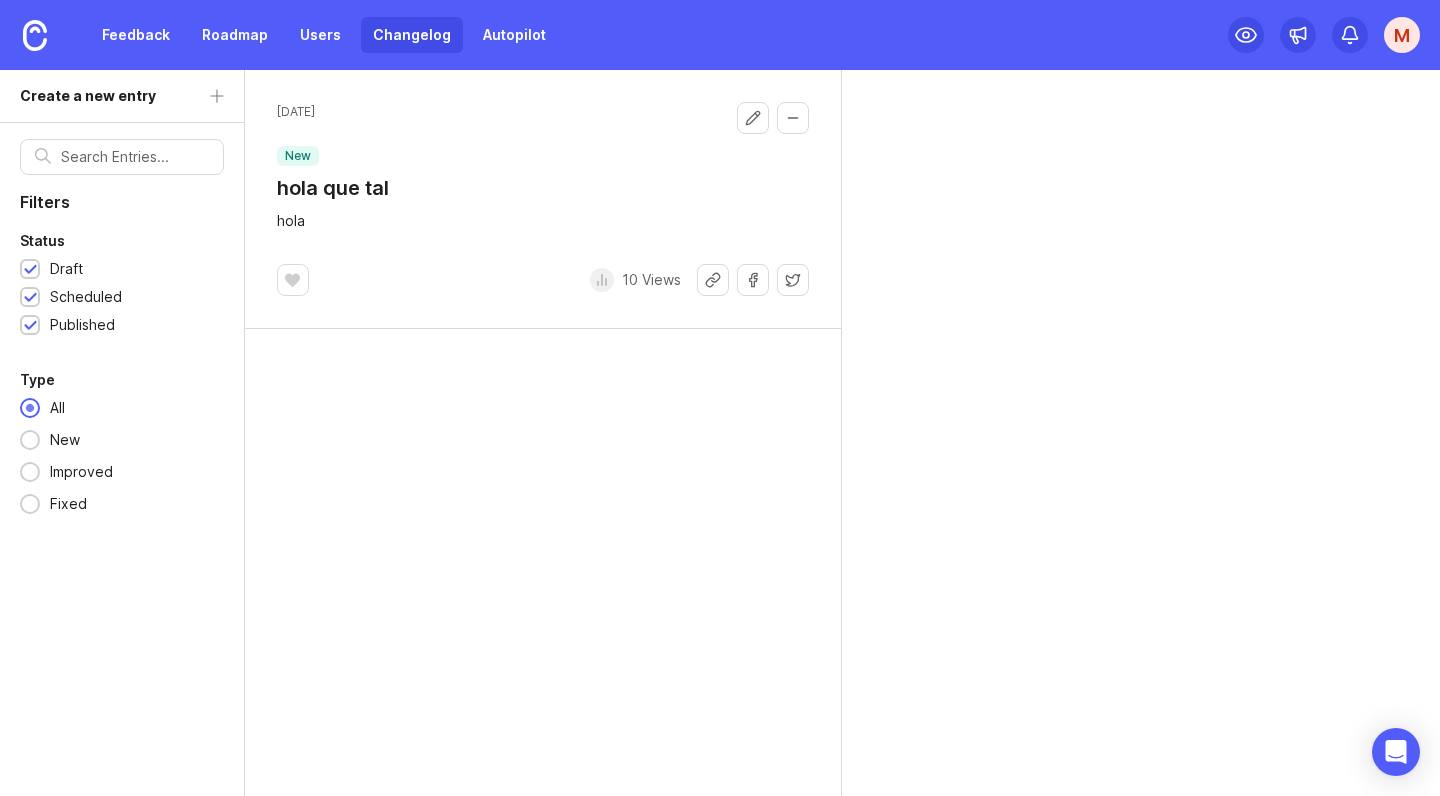 click at bounding box center (793, 118) 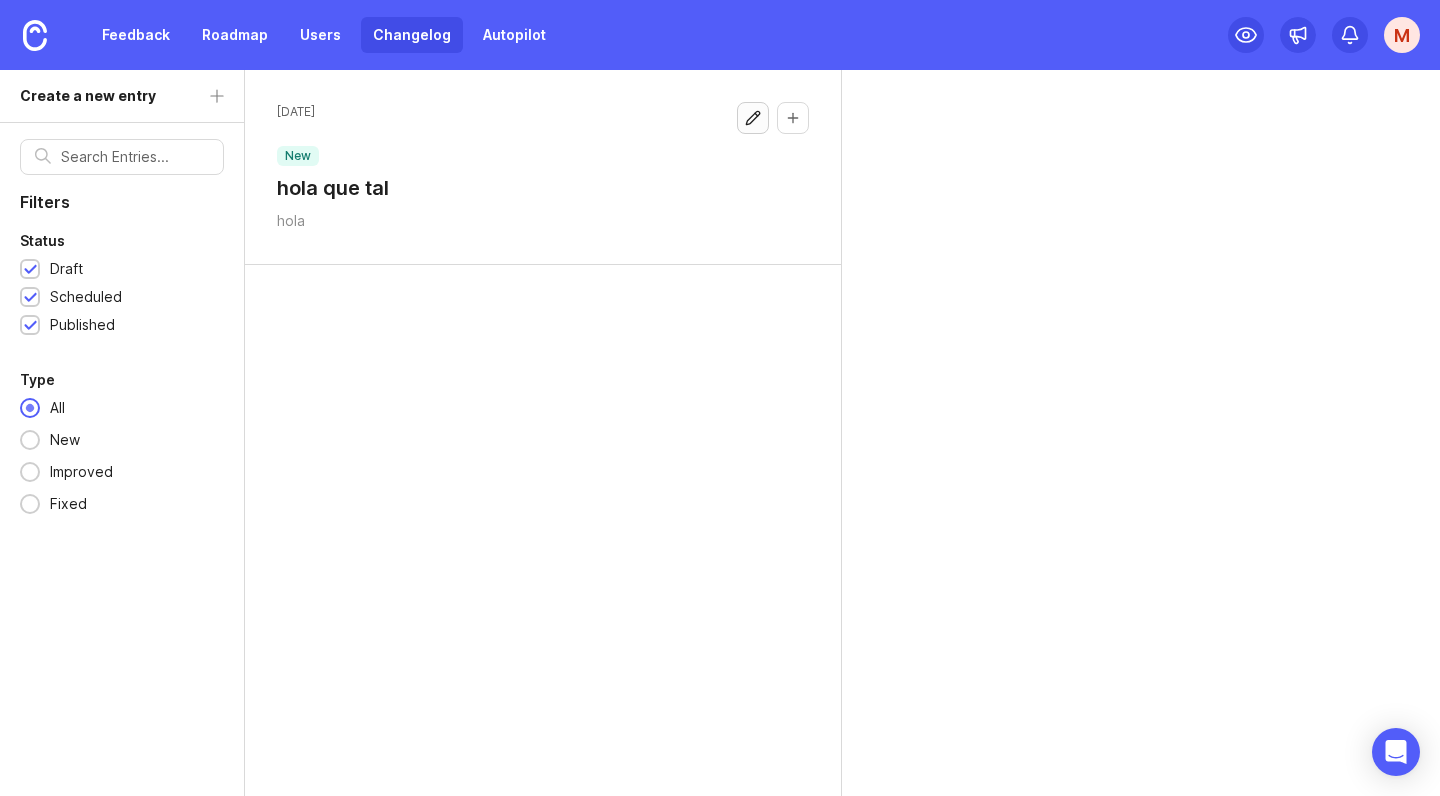 click at bounding box center [753, 118] 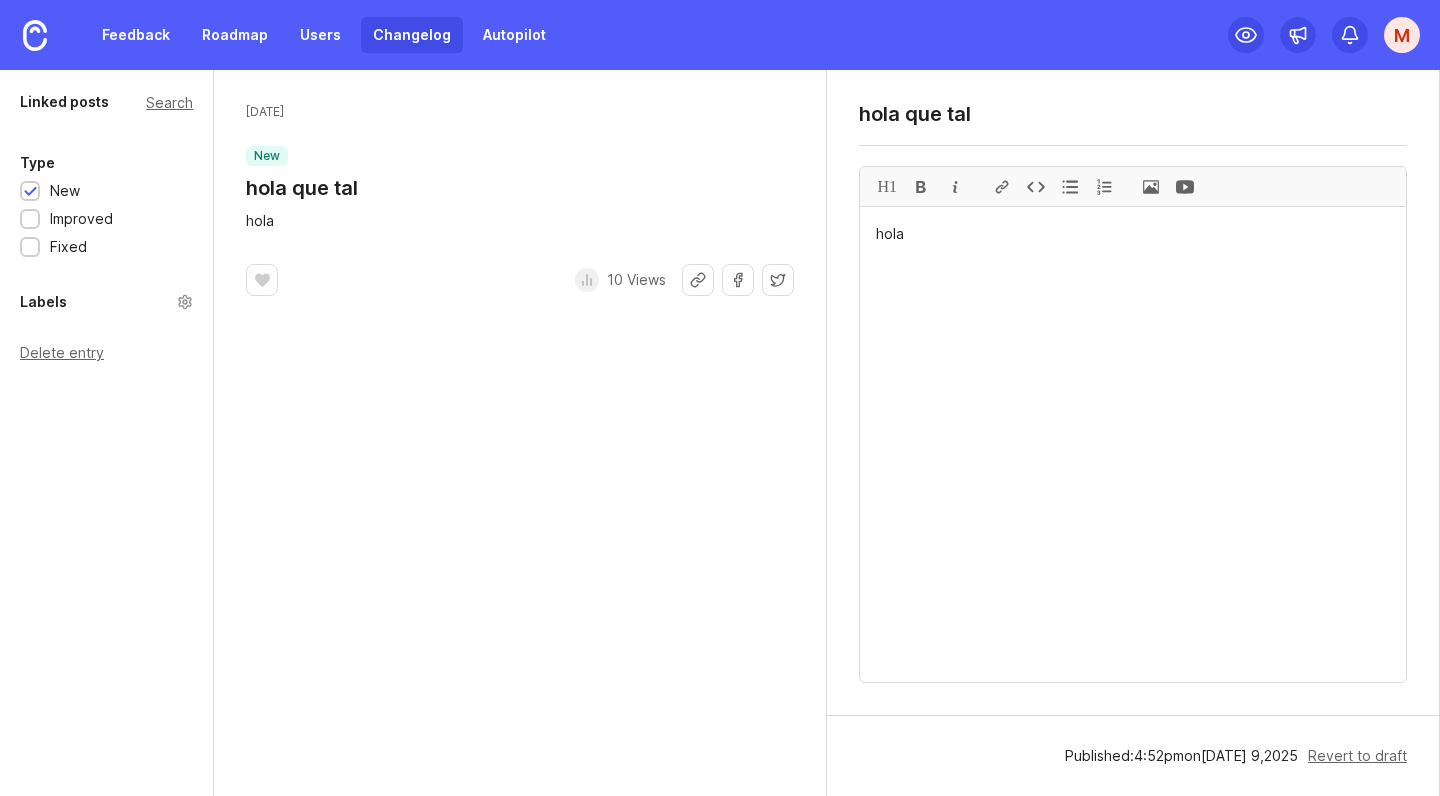 click on "hola que tal" at bounding box center (1133, 114) 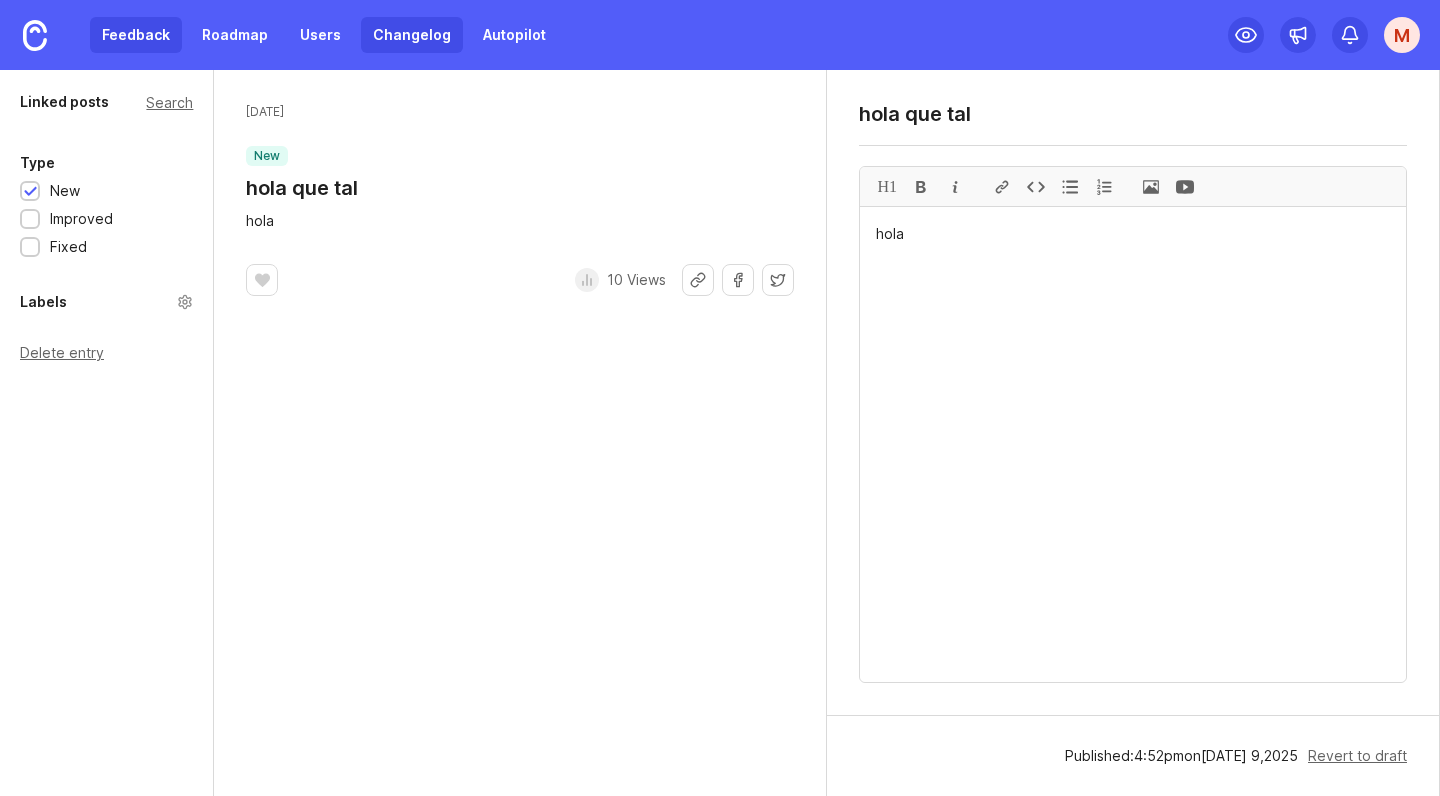 click on "Feedback" at bounding box center [136, 35] 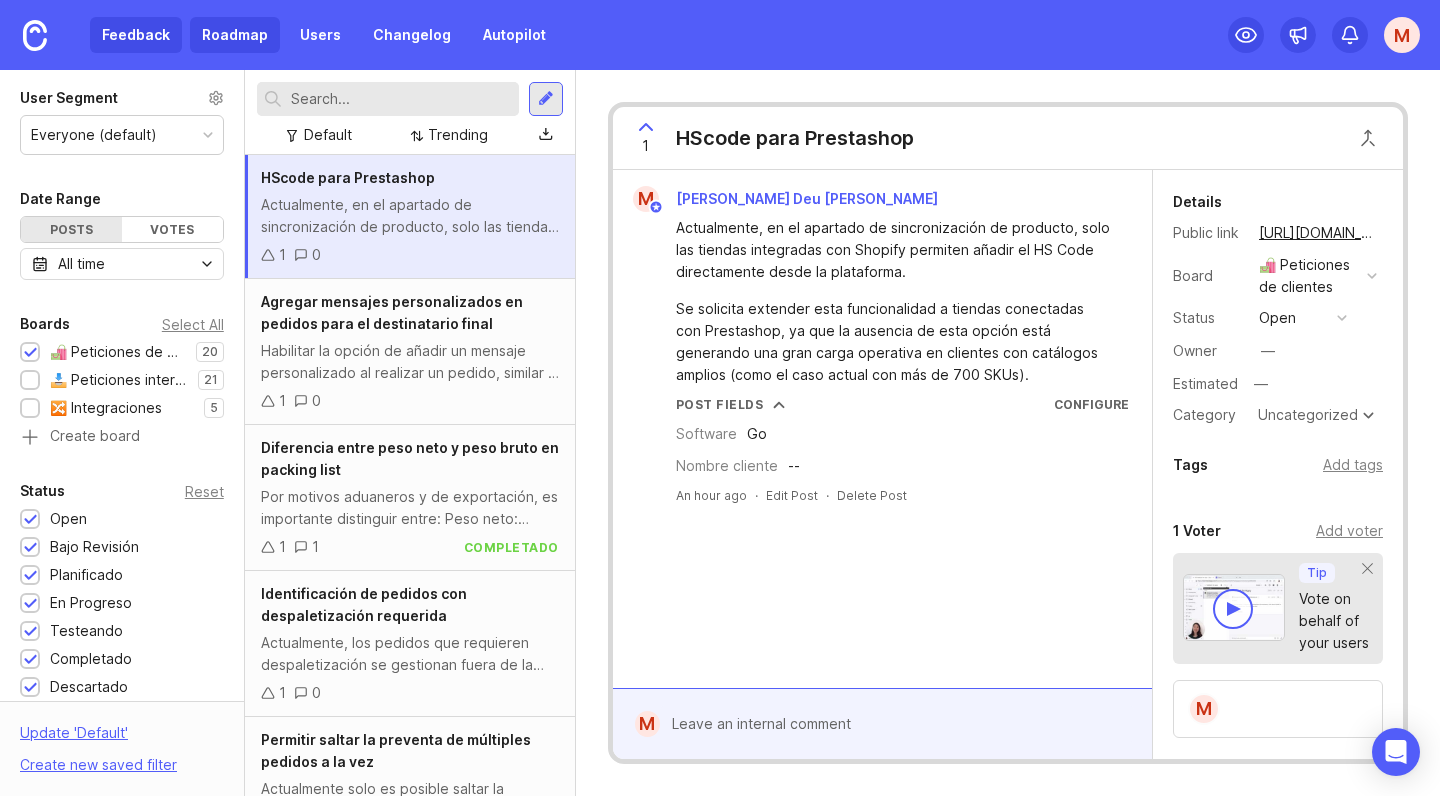 click on "Roadmap" at bounding box center [235, 35] 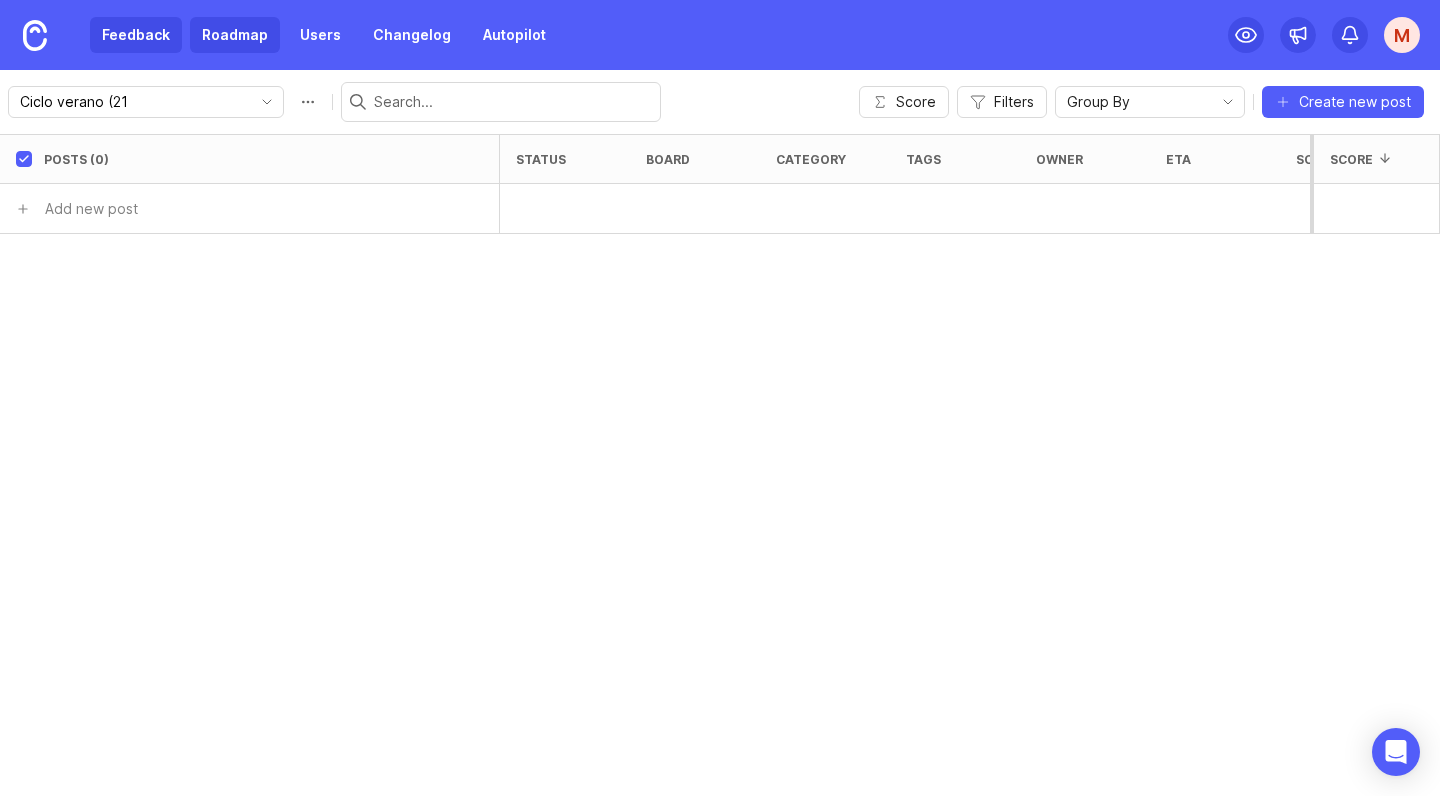 click on "Feedback" at bounding box center (136, 35) 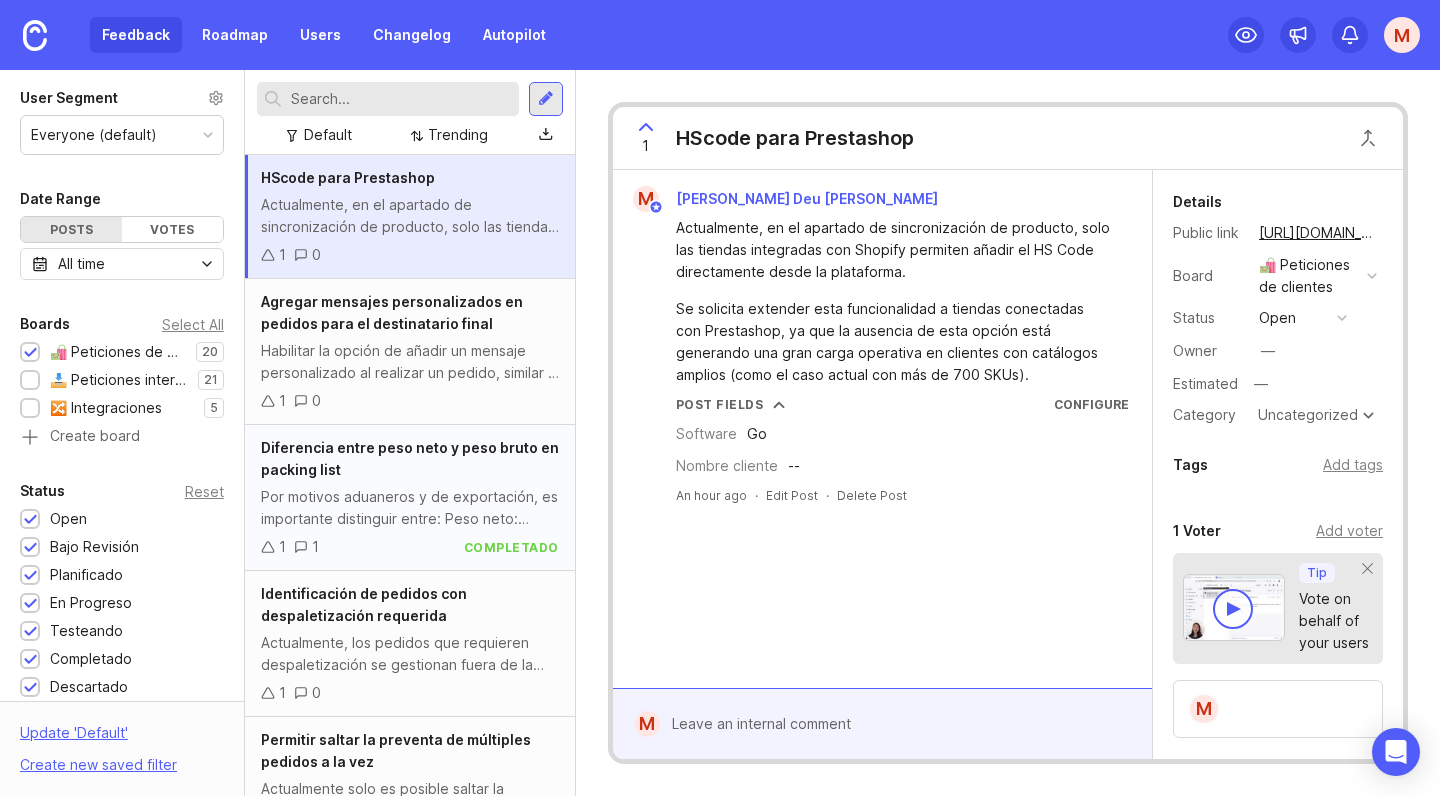 click on "Diferencia entre peso neto y peso bruto en packing list" at bounding box center (410, 459) 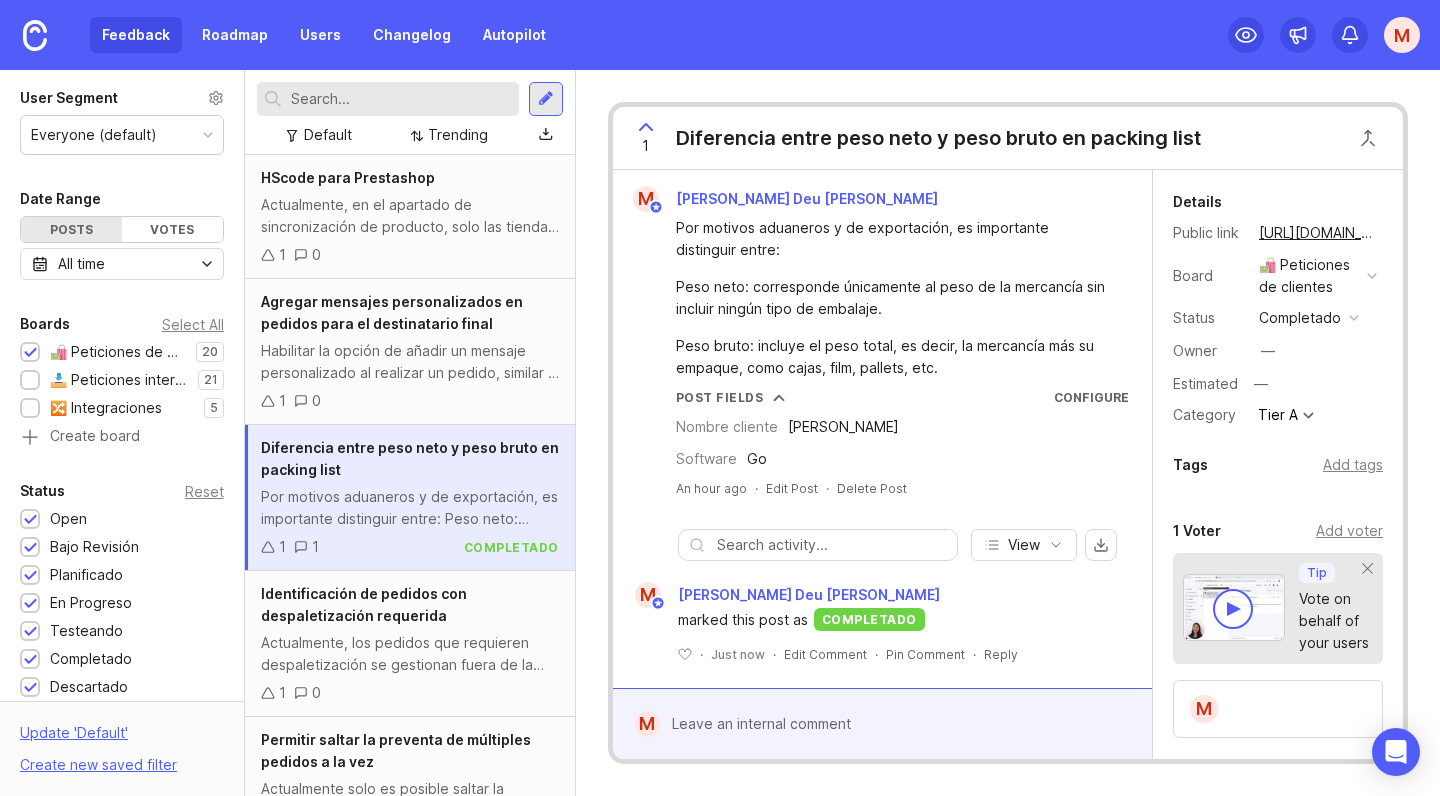 click on "Diferencia entre peso neto y peso bruto en packing list" at bounding box center (938, 138) 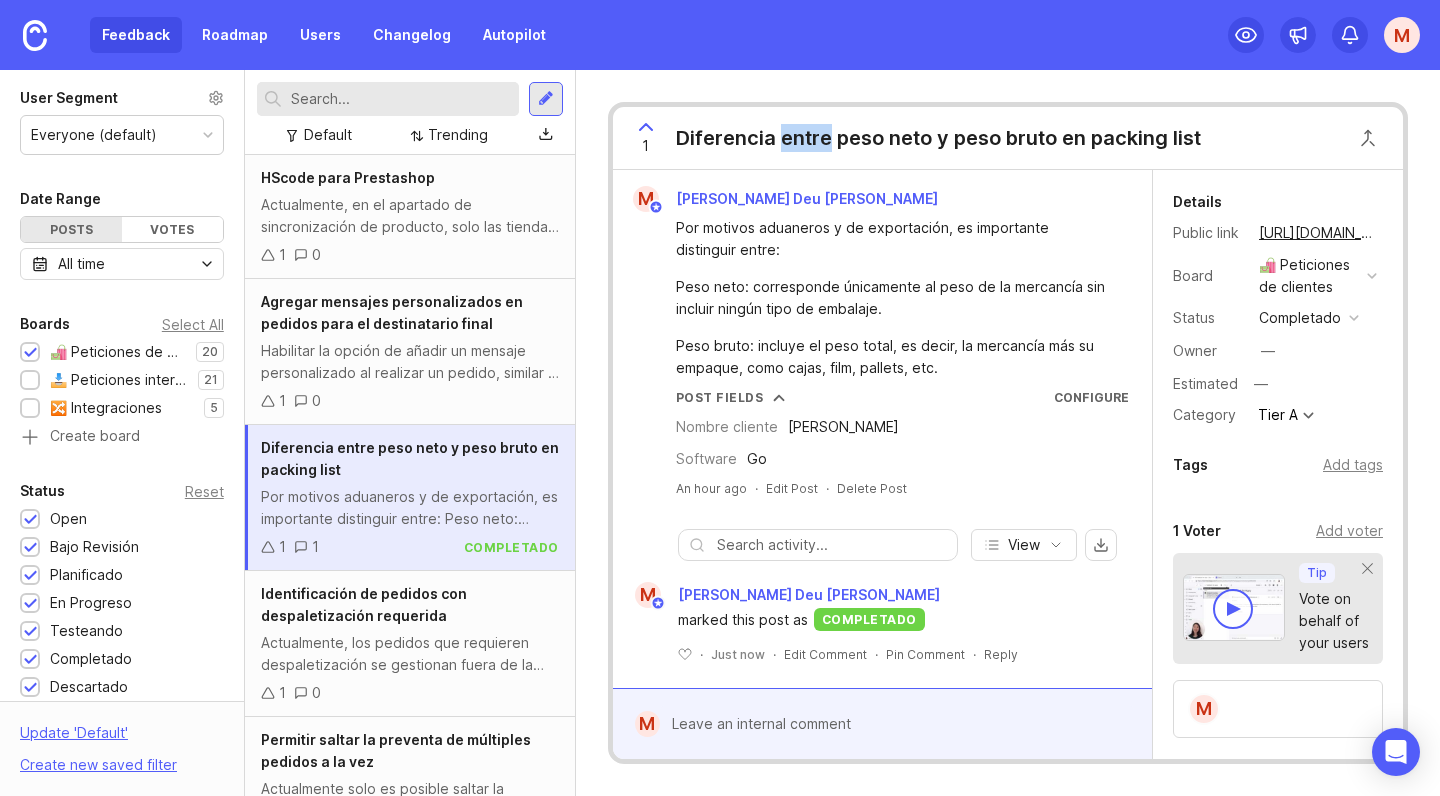 click on "Diferencia entre peso neto y peso bruto en packing list" at bounding box center [938, 138] 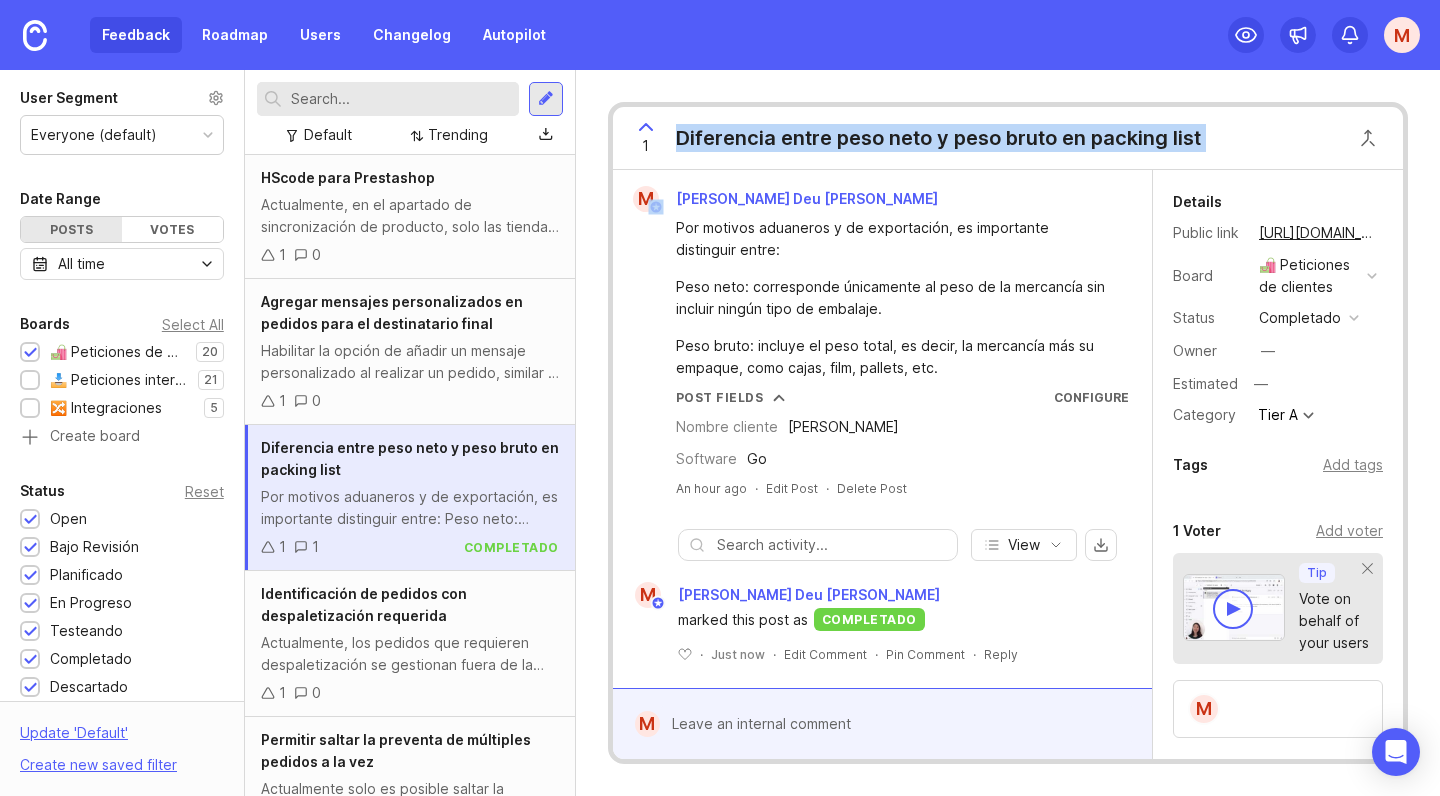 click on "Diferencia entre peso neto y peso bruto en packing list" at bounding box center [938, 138] 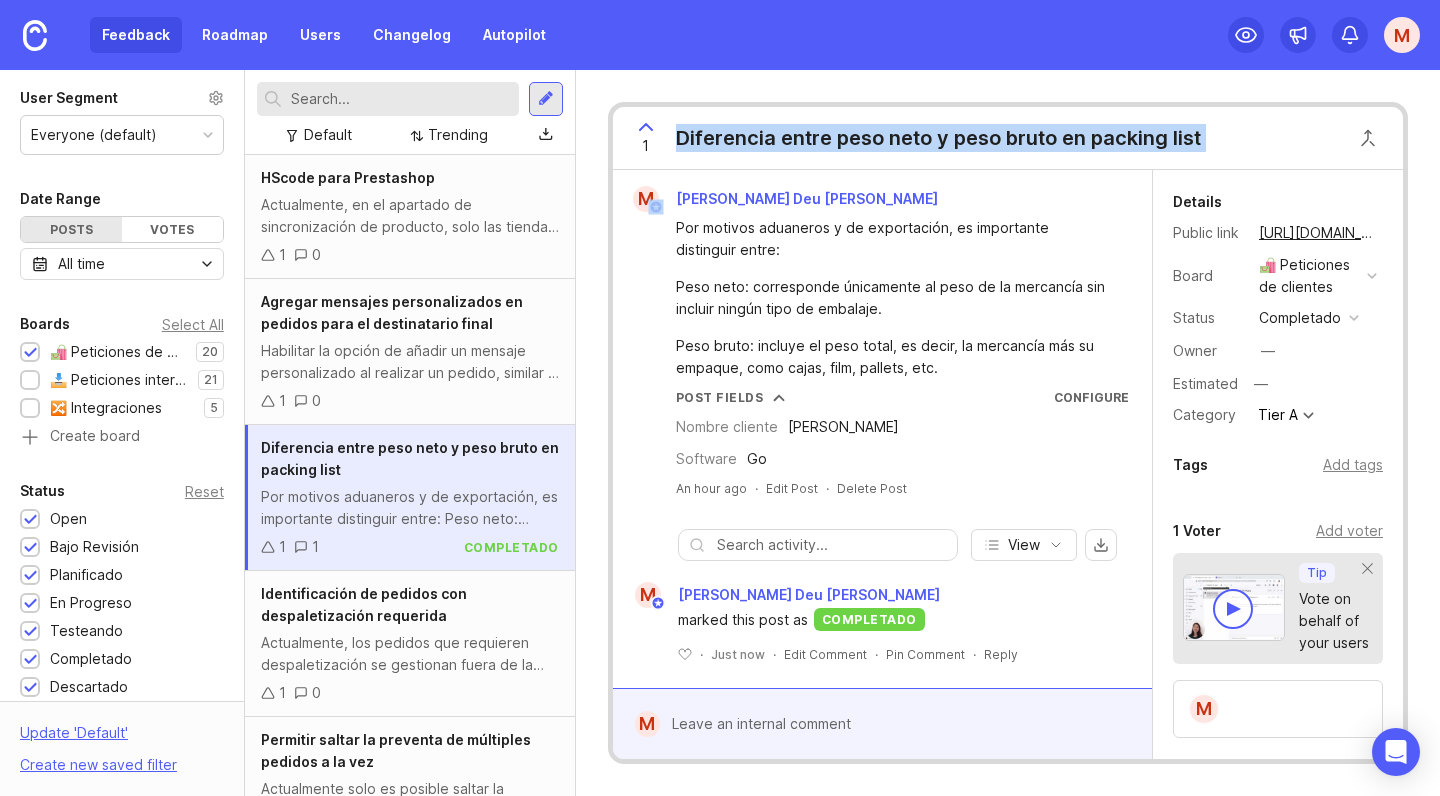 copy on "Diferencia entre peso neto y peso bruto en packing list M" 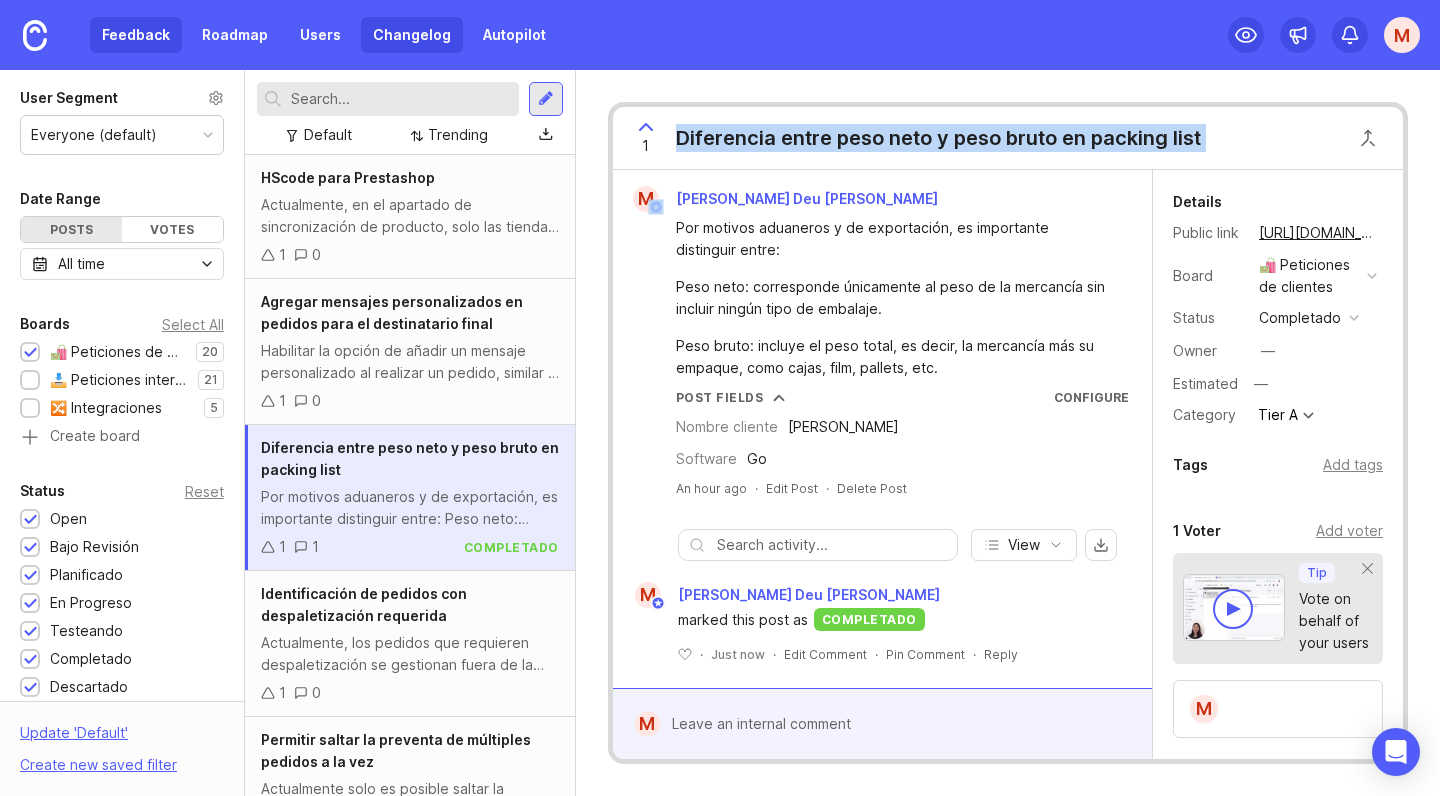 click on "Changelog" at bounding box center (412, 35) 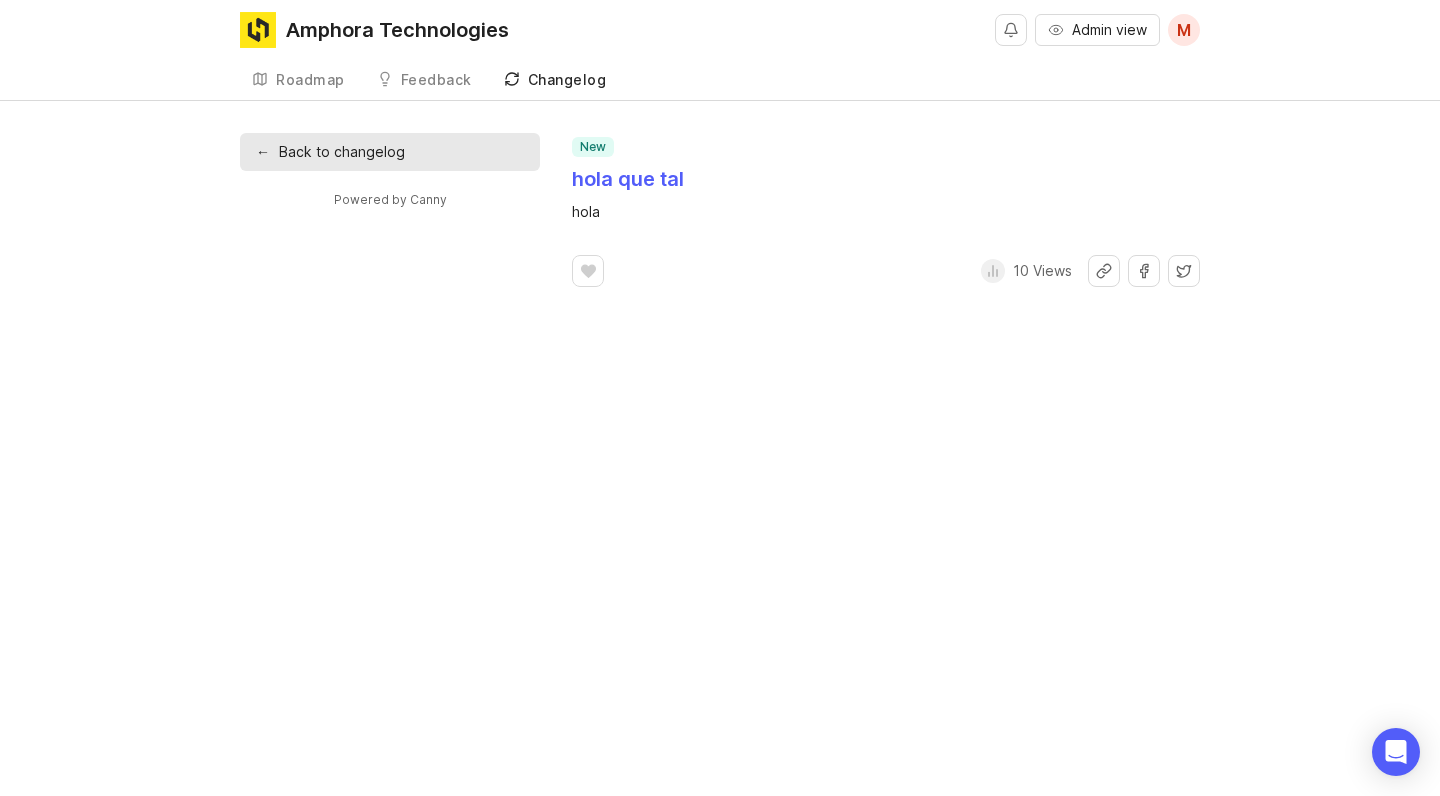 click on "hola que tal" at bounding box center (628, 179) 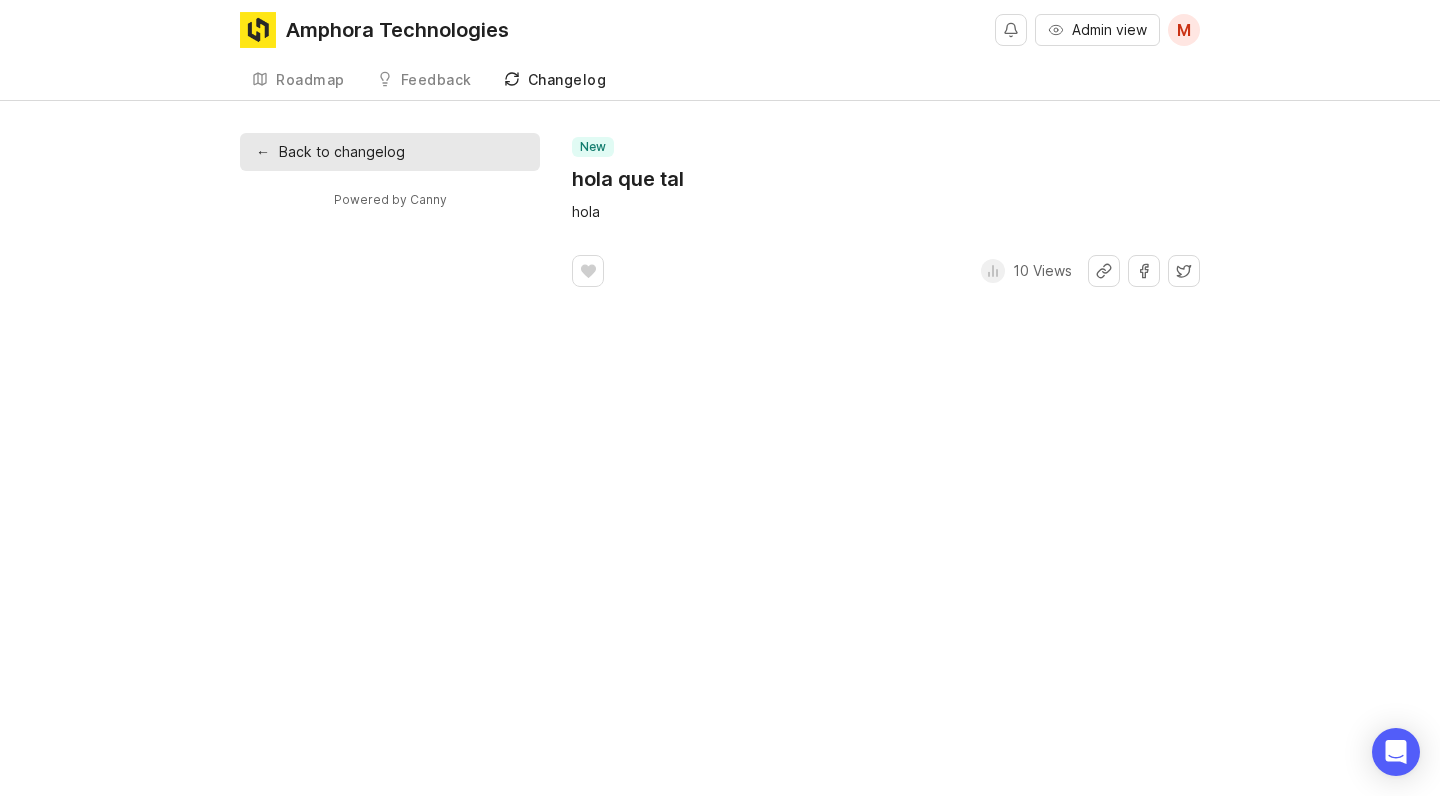 click on "new hola que tal" at bounding box center (886, 165) 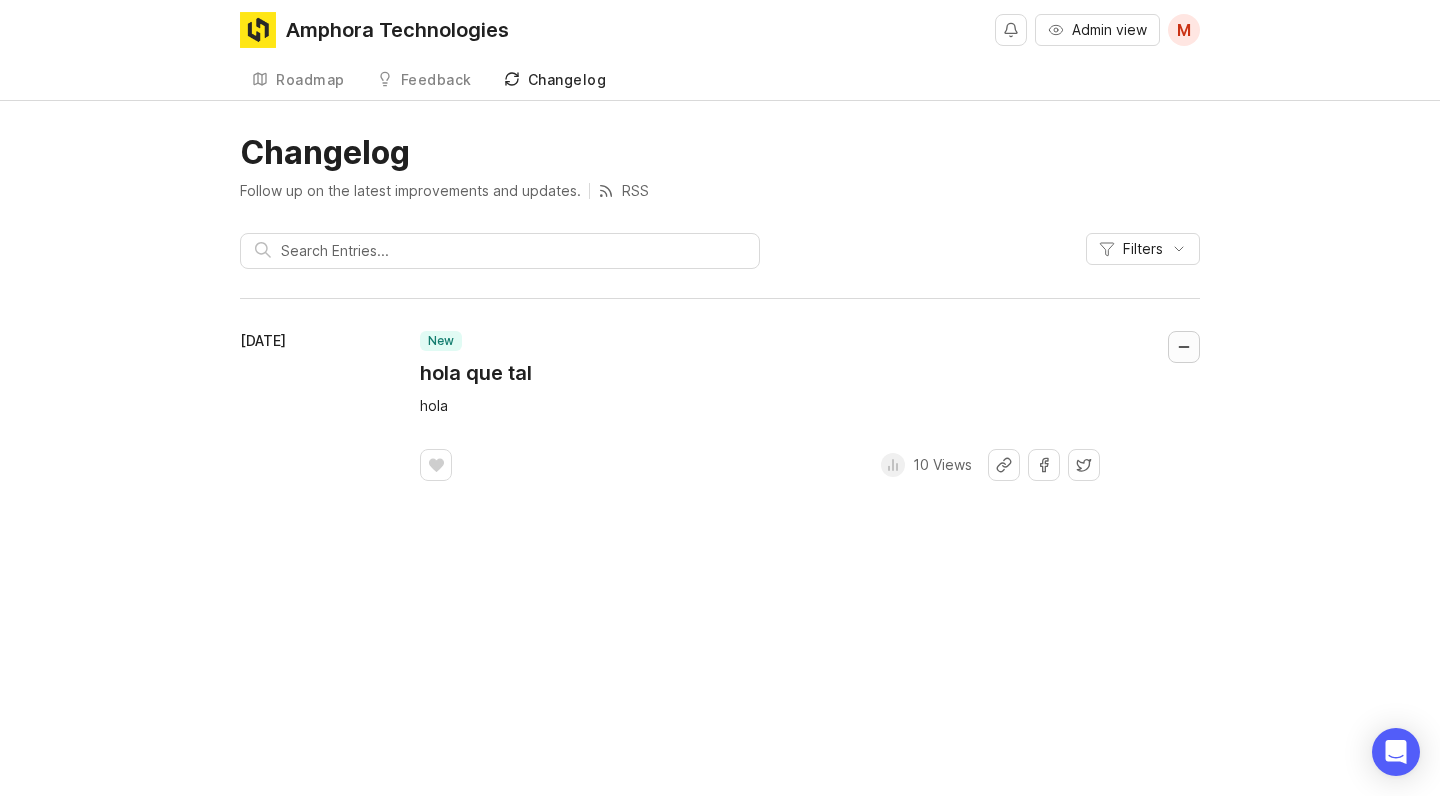 click at bounding box center [1184, 347] 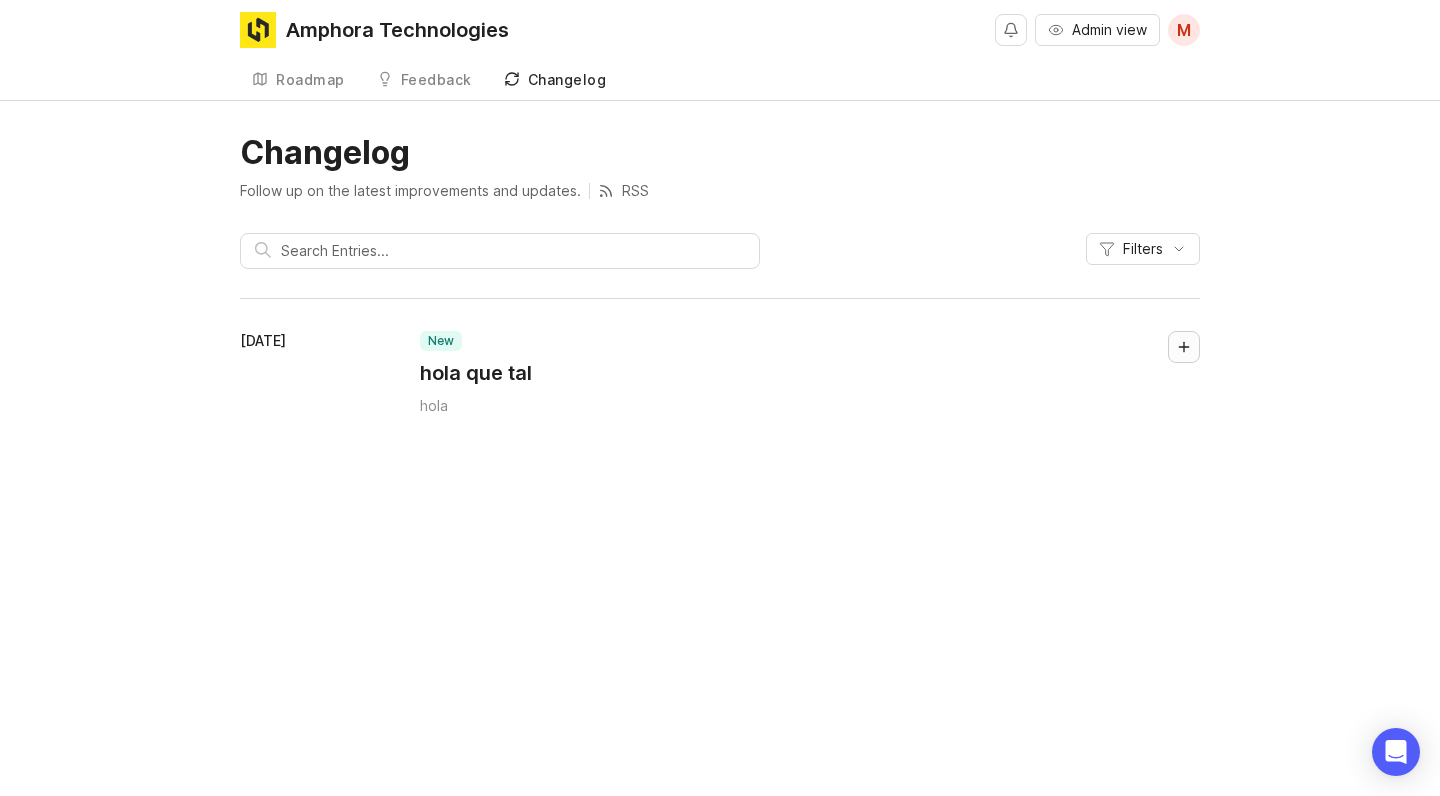 click at bounding box center [1184, 347] 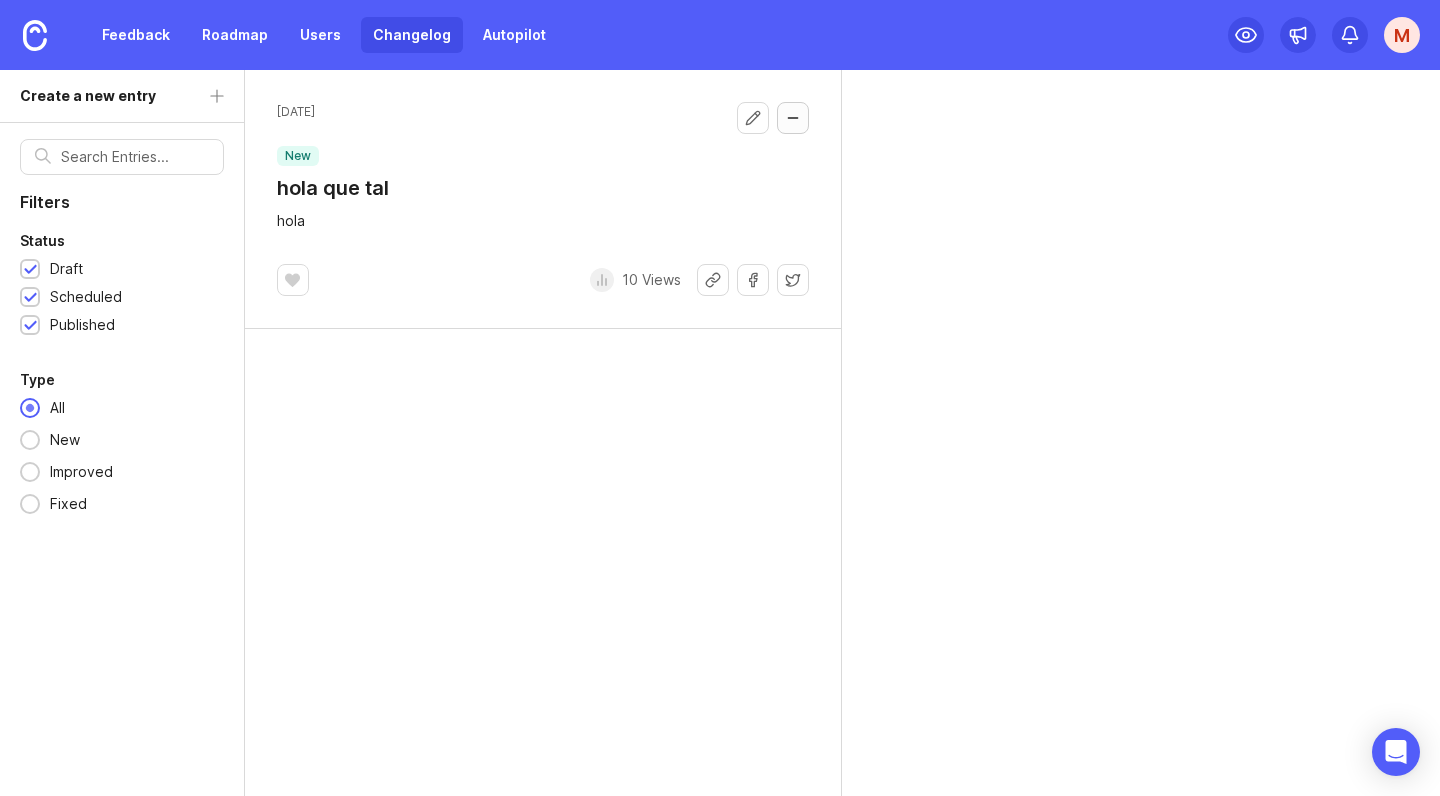 click at bounding box center [793, 118] 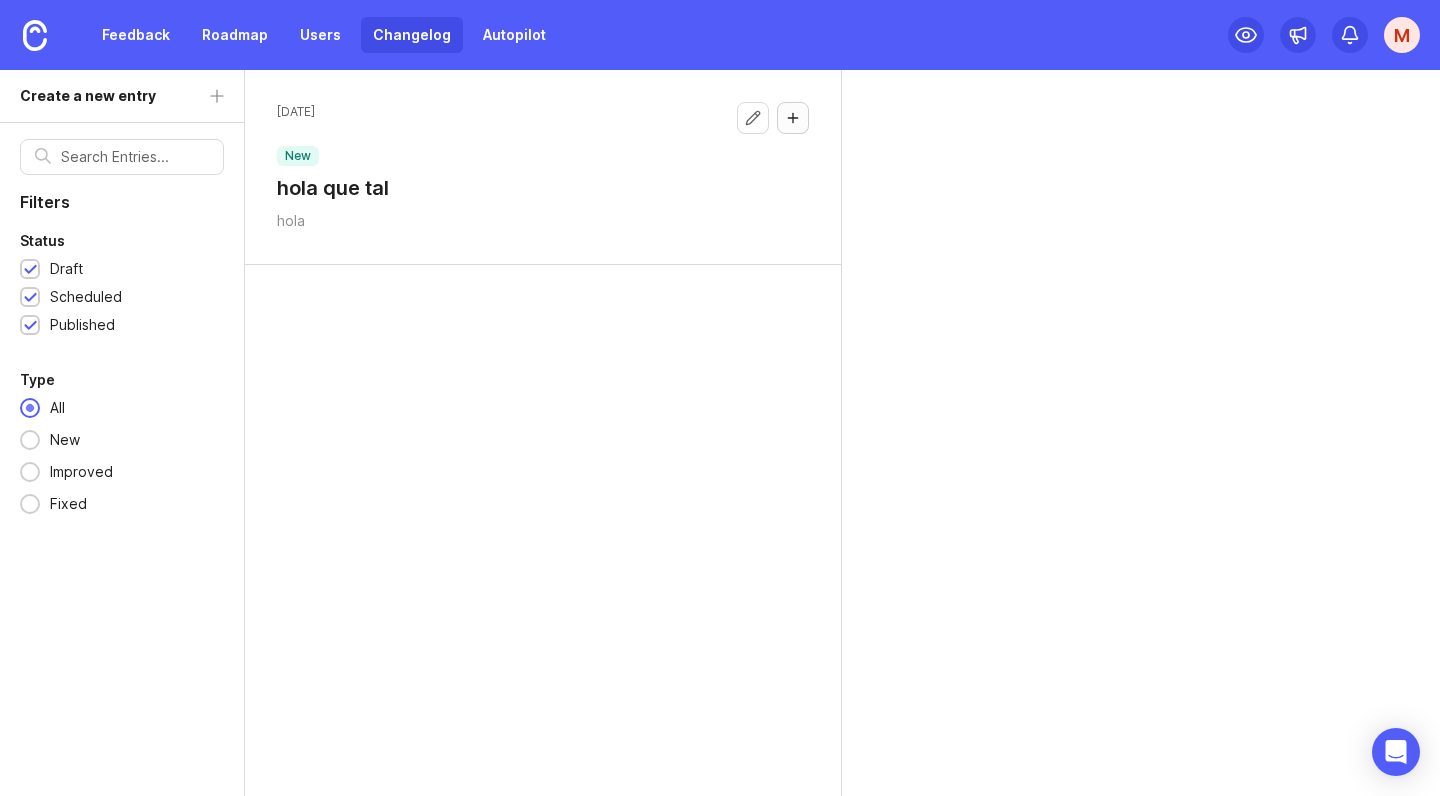 click at bounding box center [793, 118] 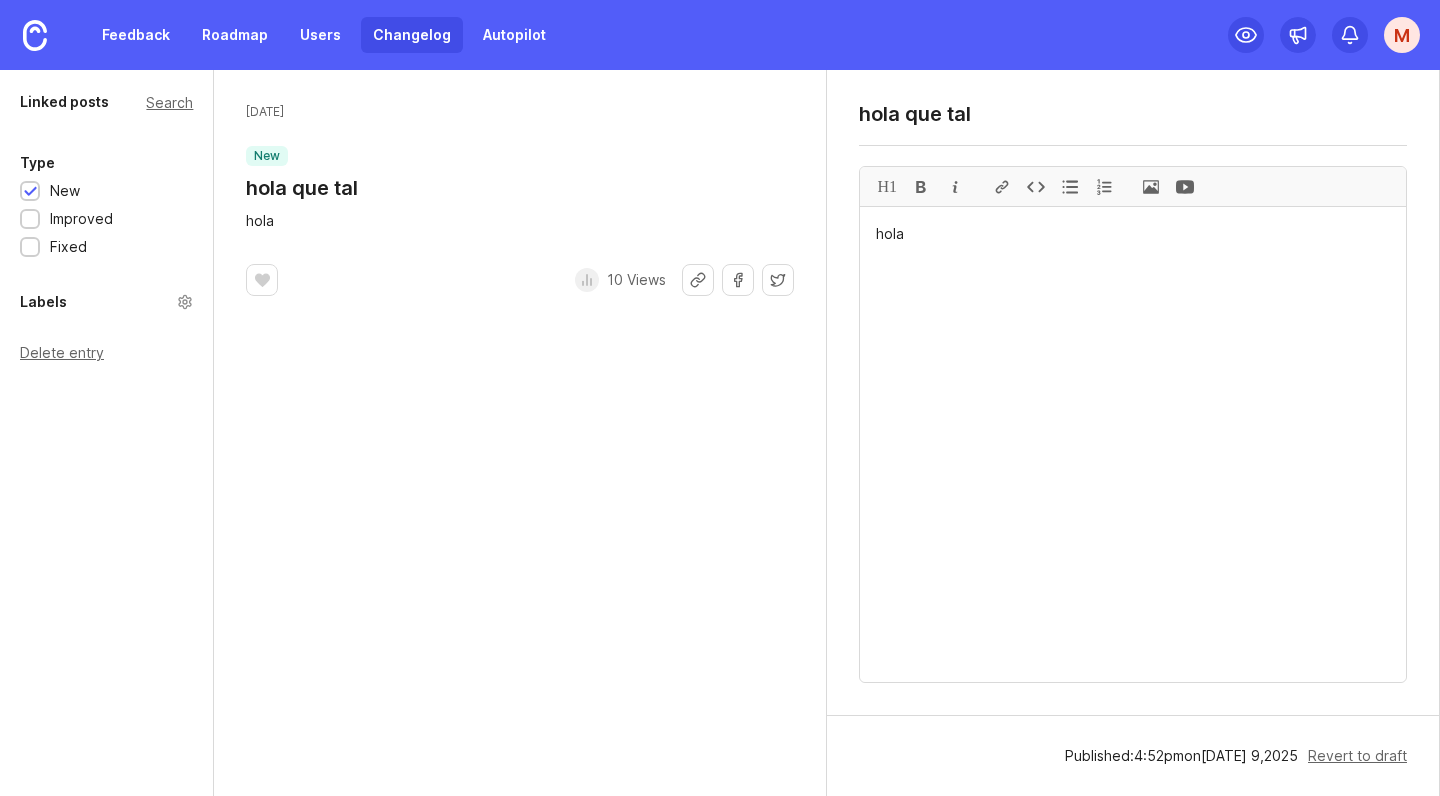 click on "hola que tal" at bounding box center (1133, 114) 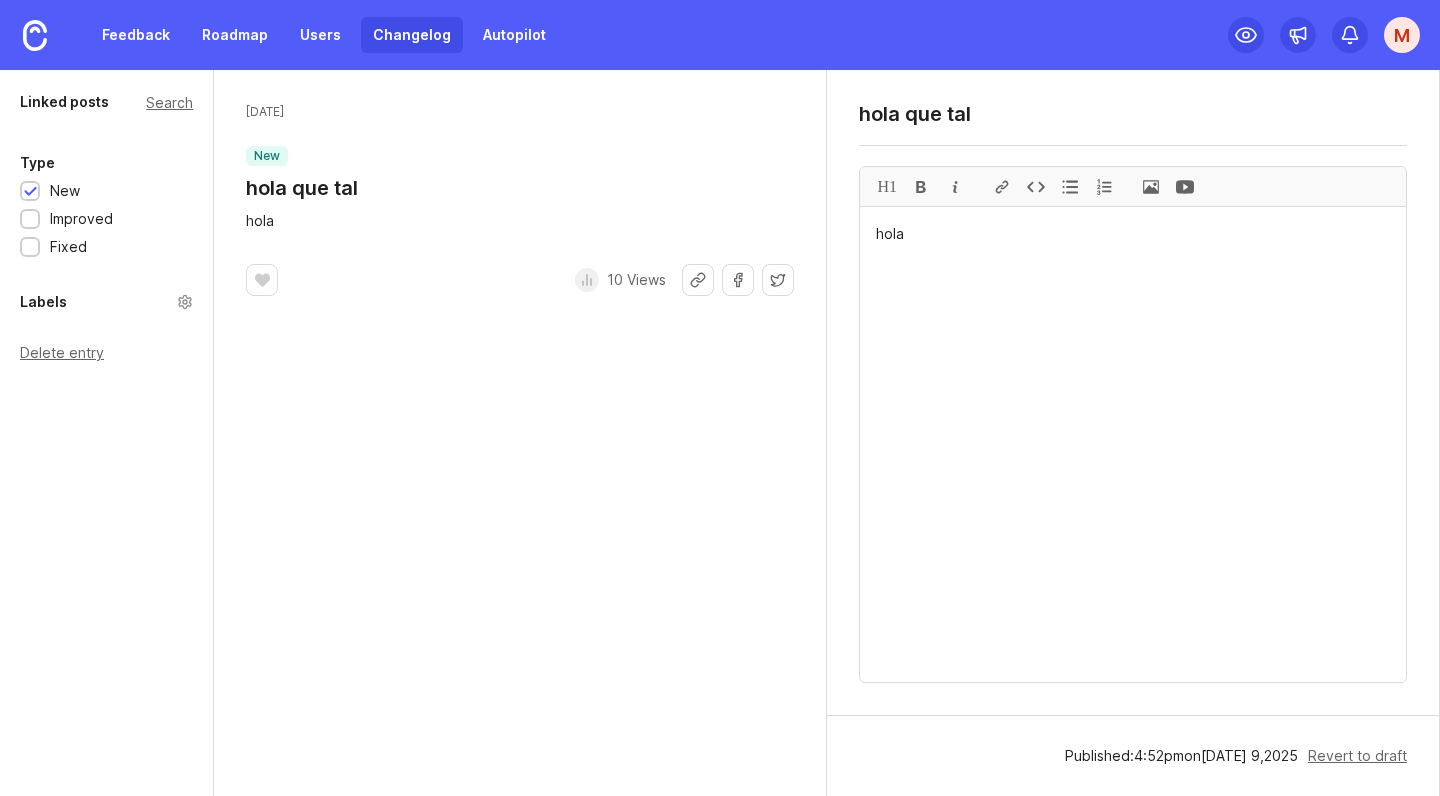 click on "hola que tal" at bounding box center [1133, 114] 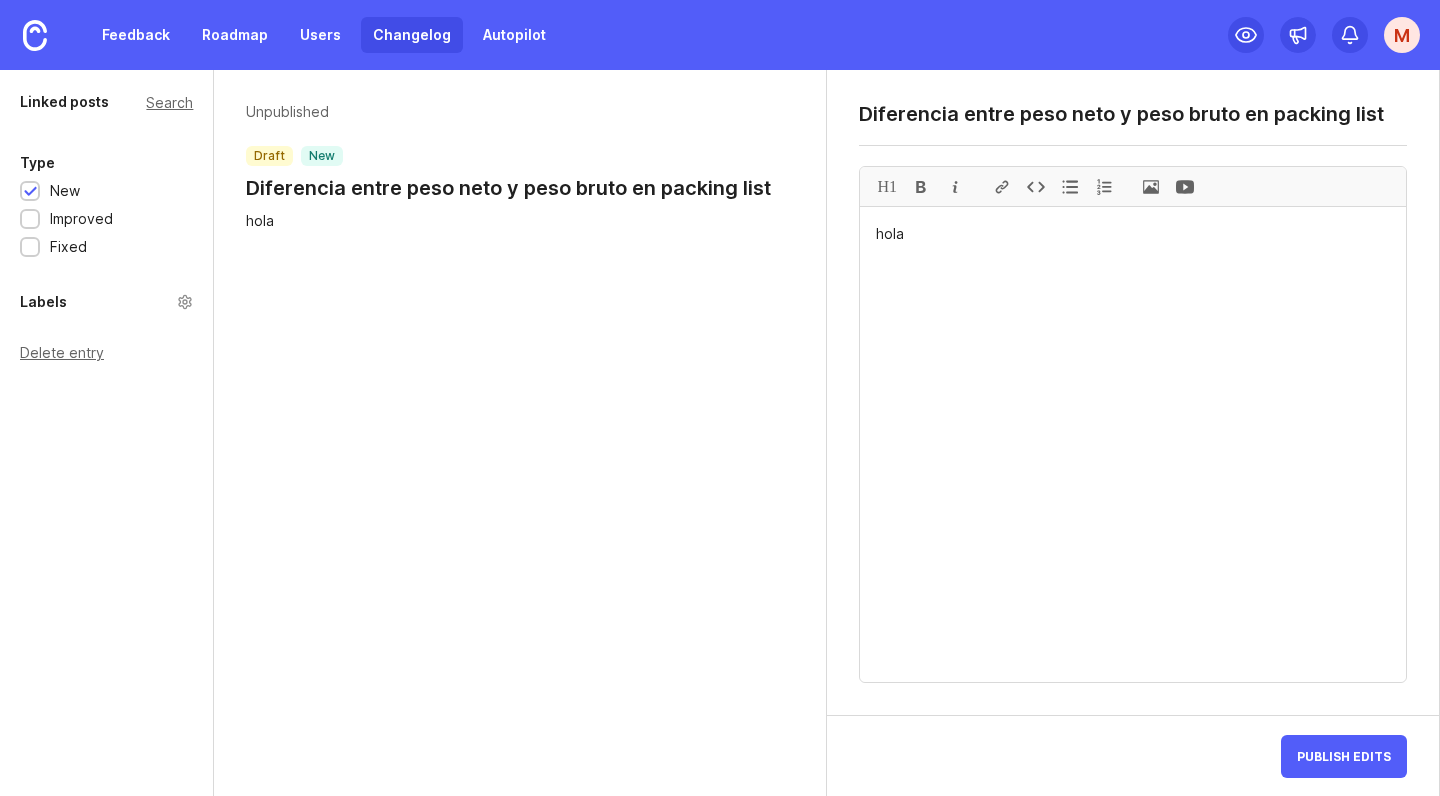 type on "Diferencia entre peso neto y peso bruto en packing list" 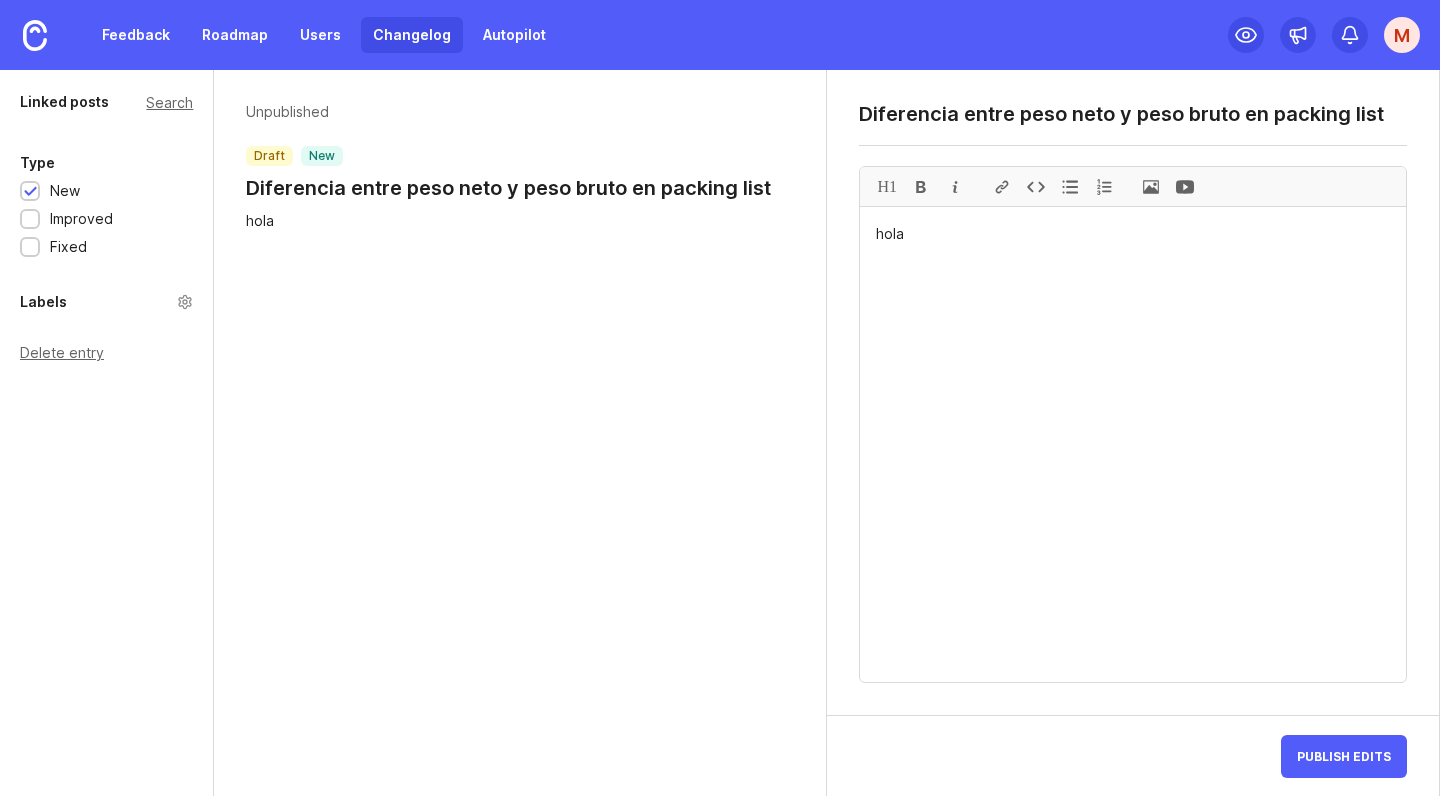 click on "hola" at bounding box center [1133, 444] 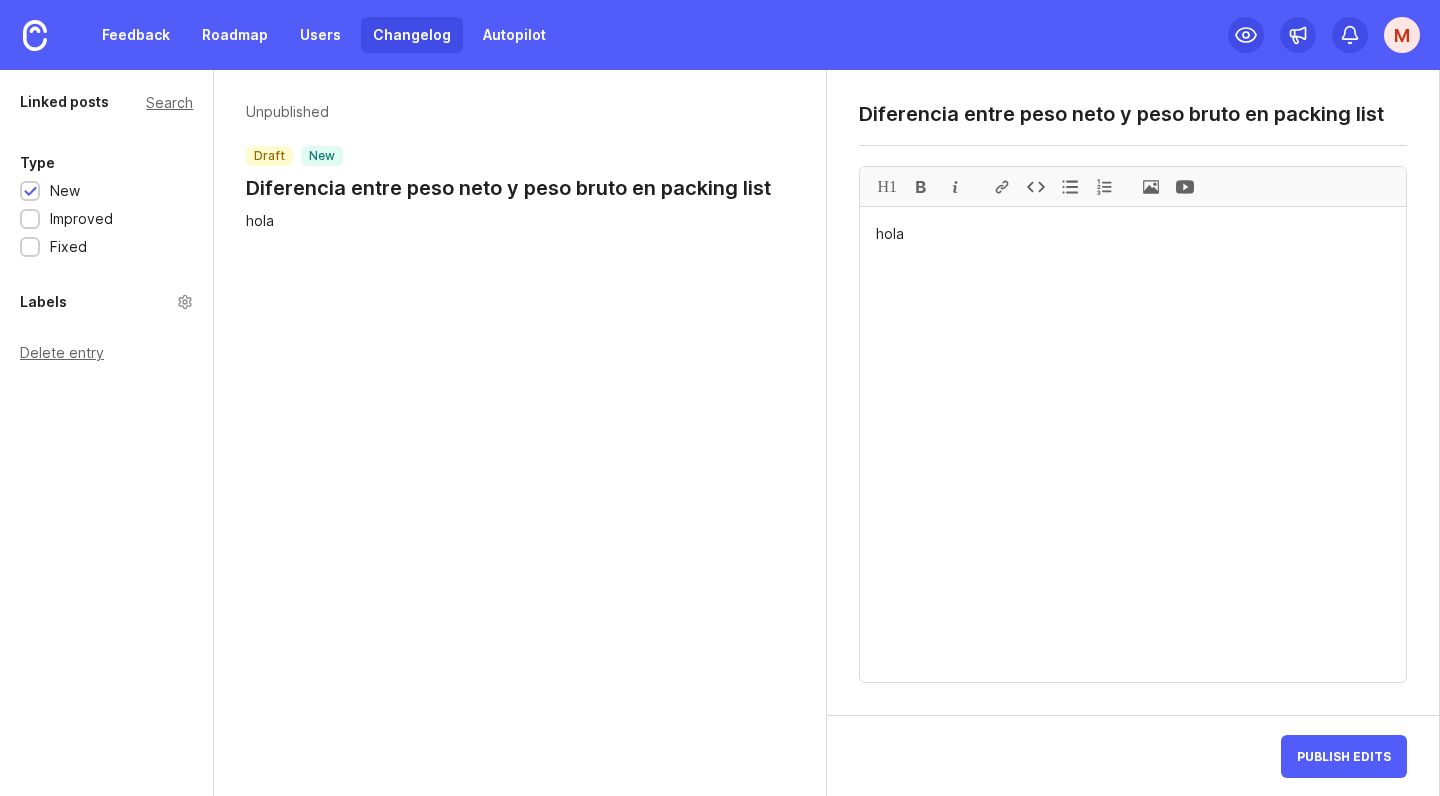 drag, startPoint x: 921, startPoint y: 245, endPoint x: 872, endPoint y: 236, distance: 49.819675 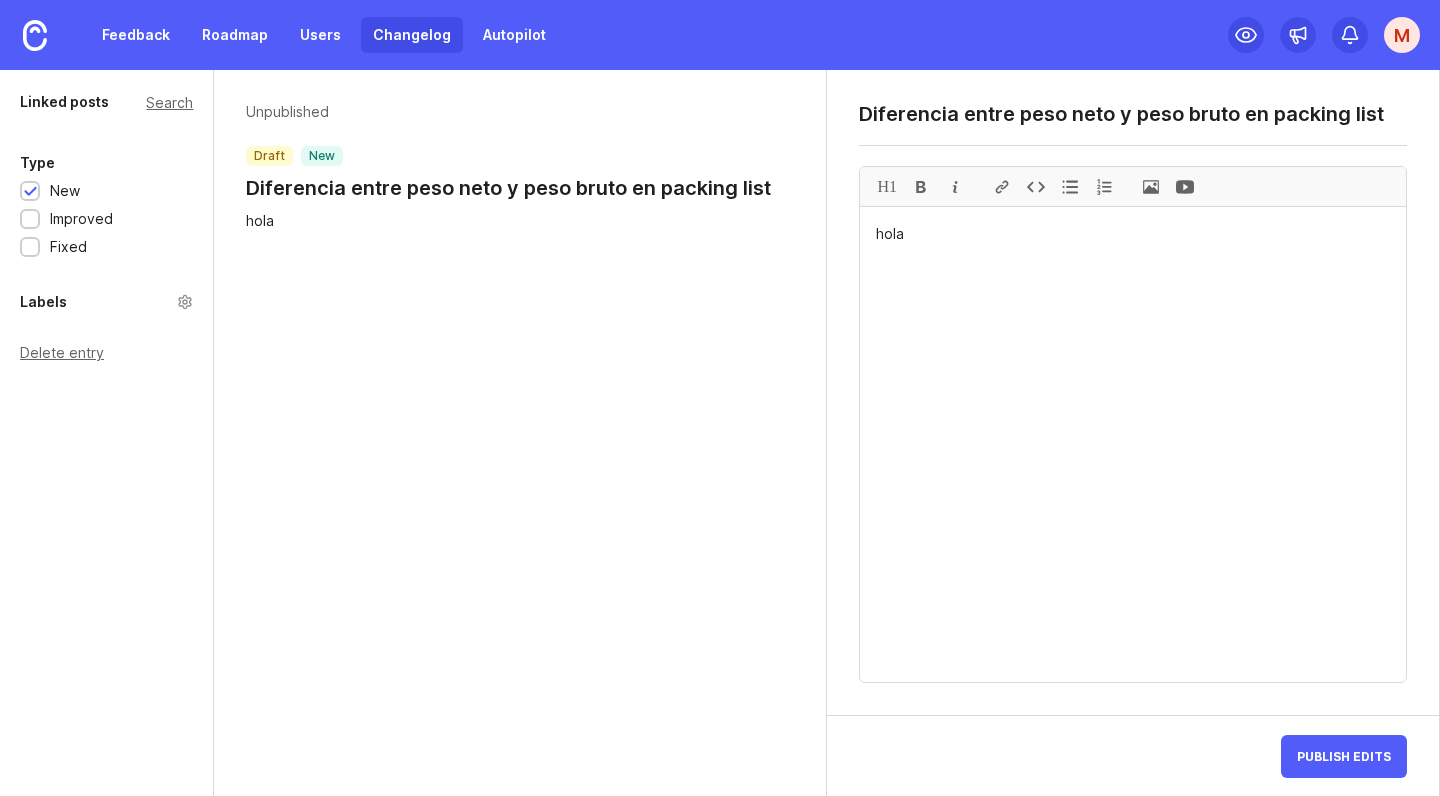 click on "hola" at bounding box center (1133, 444) 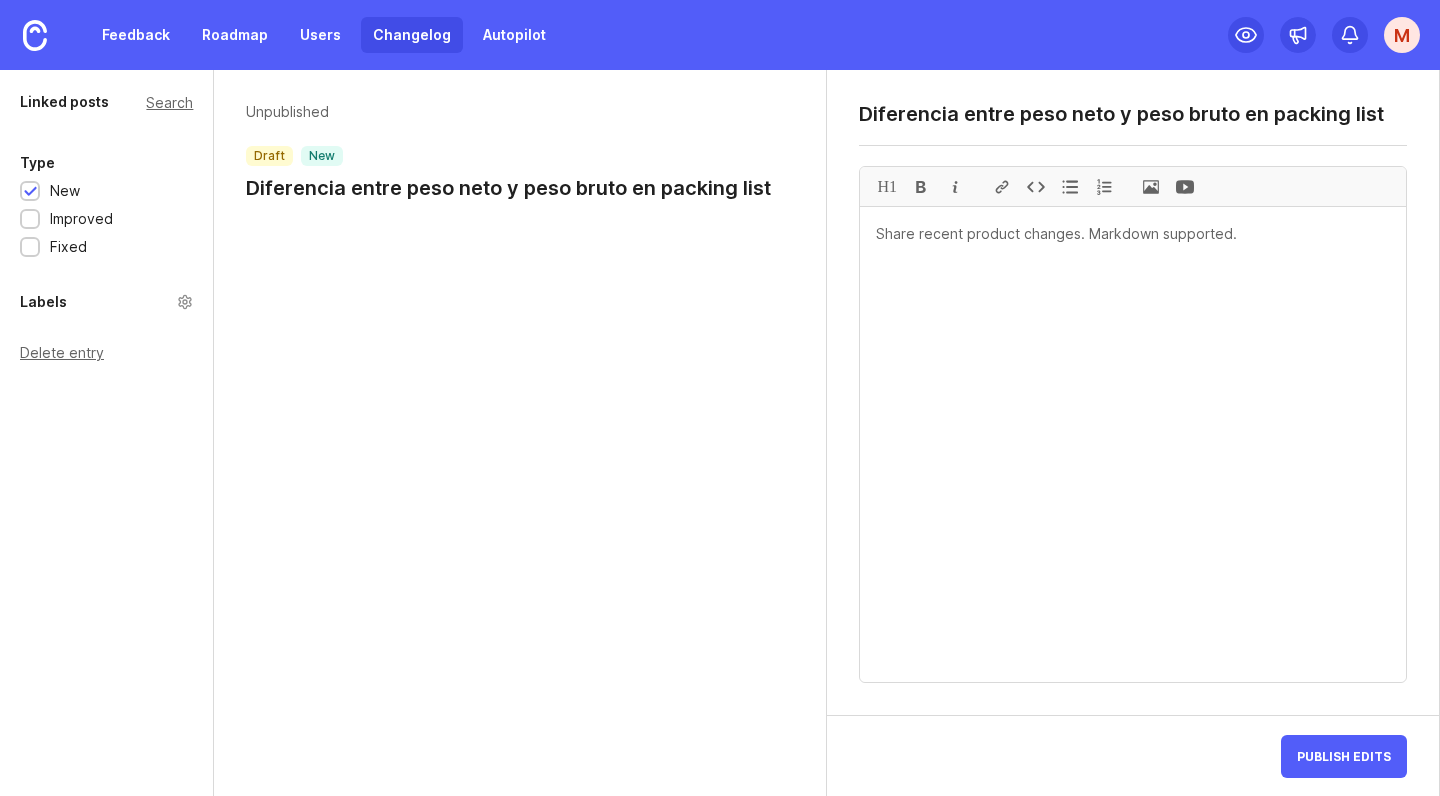 click at bounding box center (1151, 186) 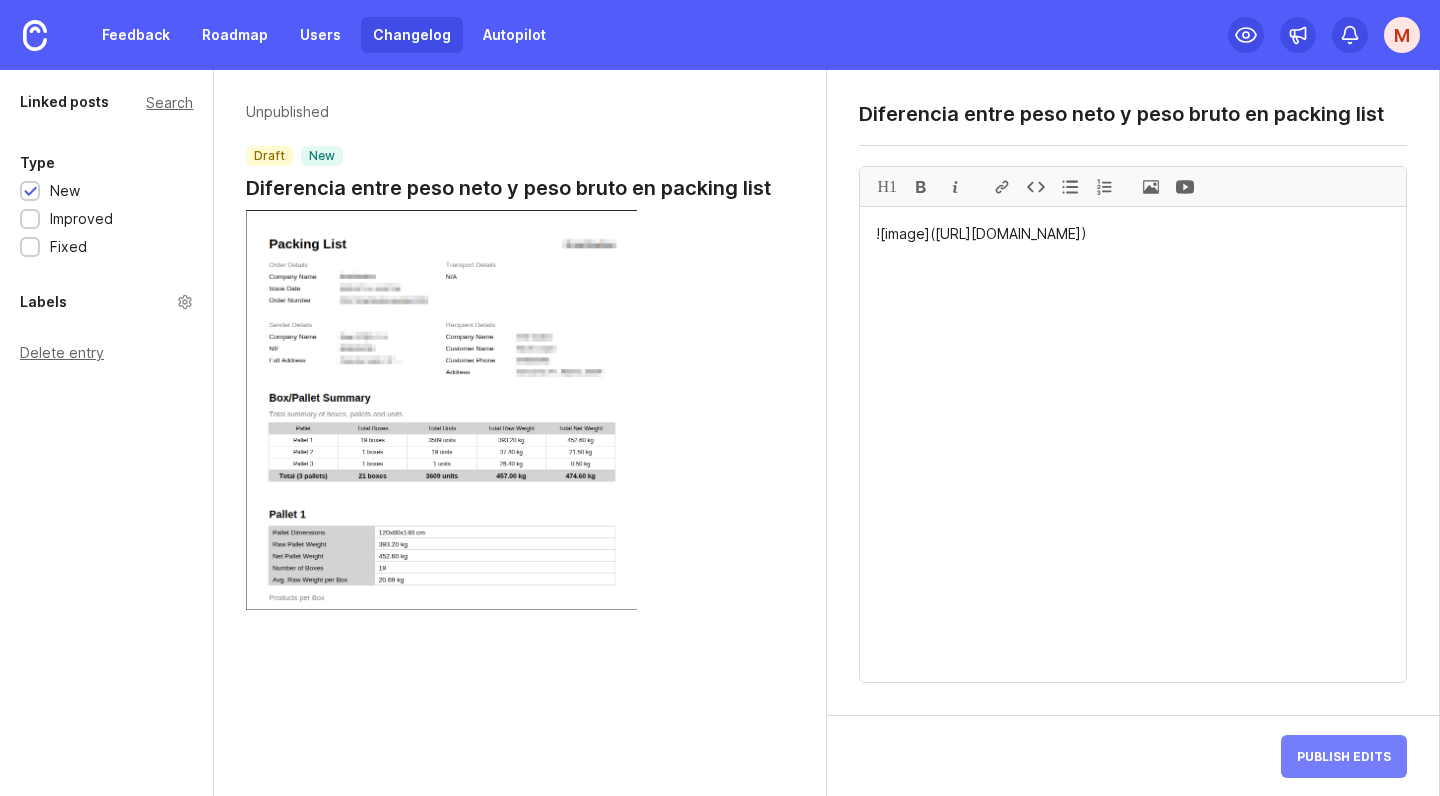 type on "![image](https://canny-assets.io/images/eb8d6cbbb3bfccb2045d65d0fd6b32d9.png)" 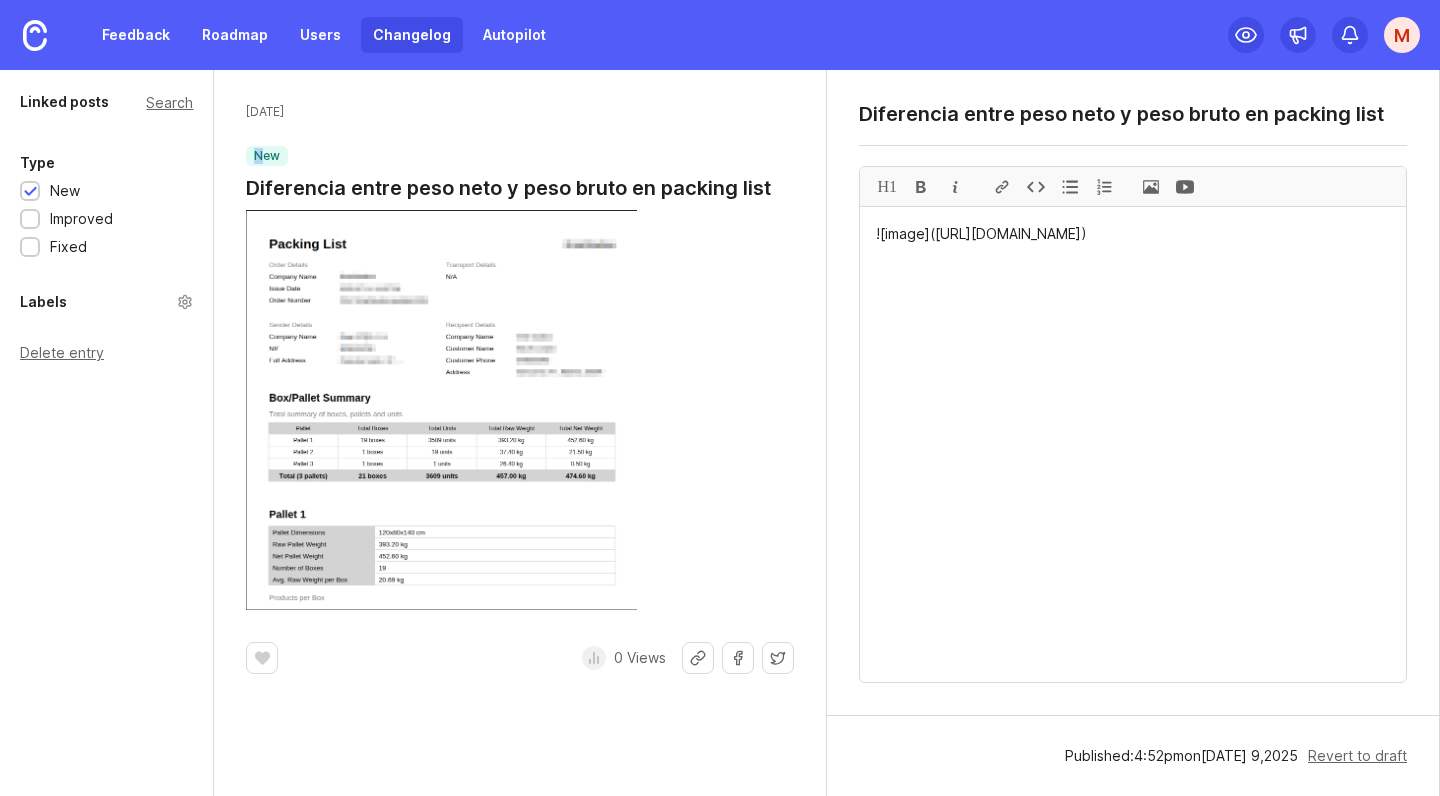 click on "new" at bounding box center [267, 156] 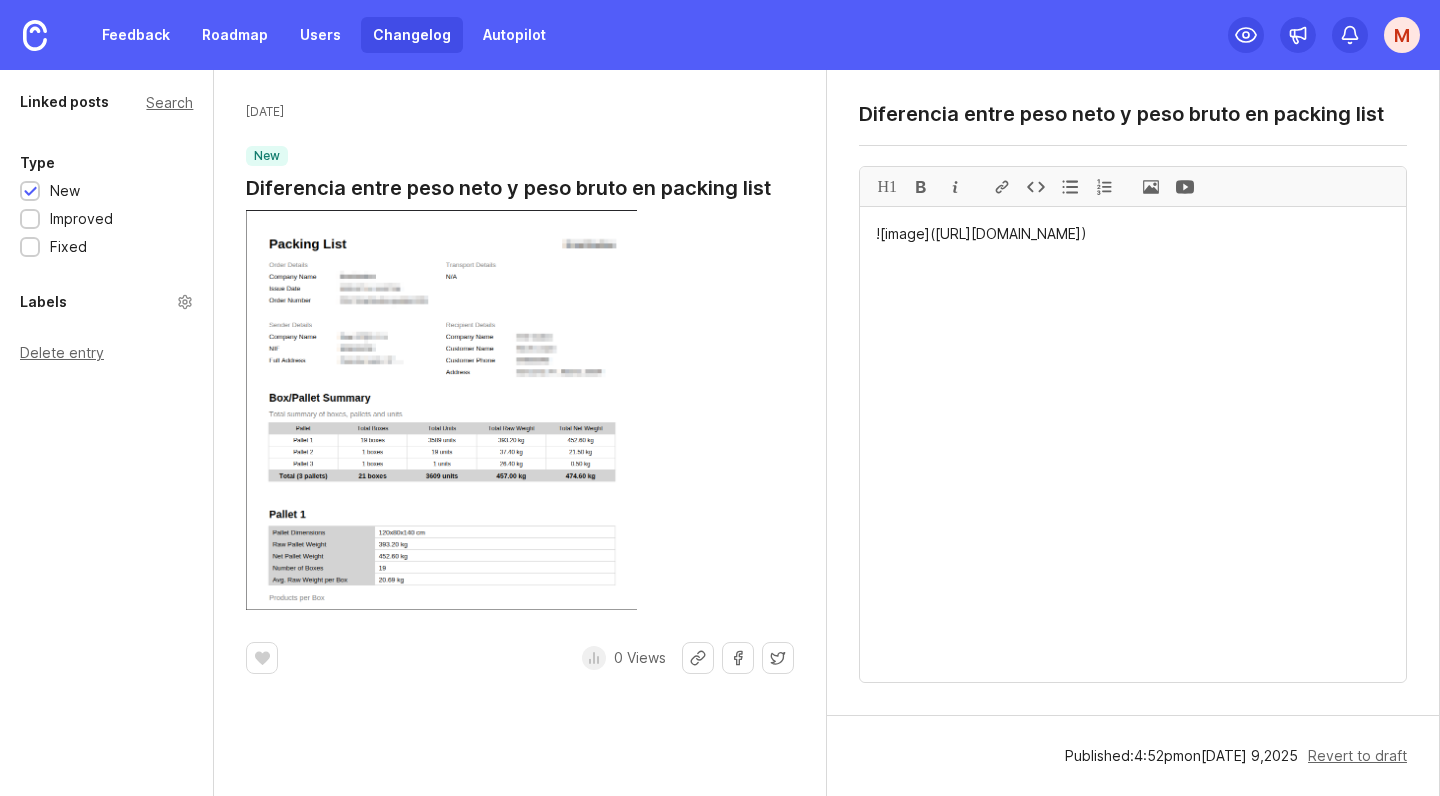 click on "Linked posts Search Type New Improved Fixed Labels Delete entry" at bounding box center (107, 433) 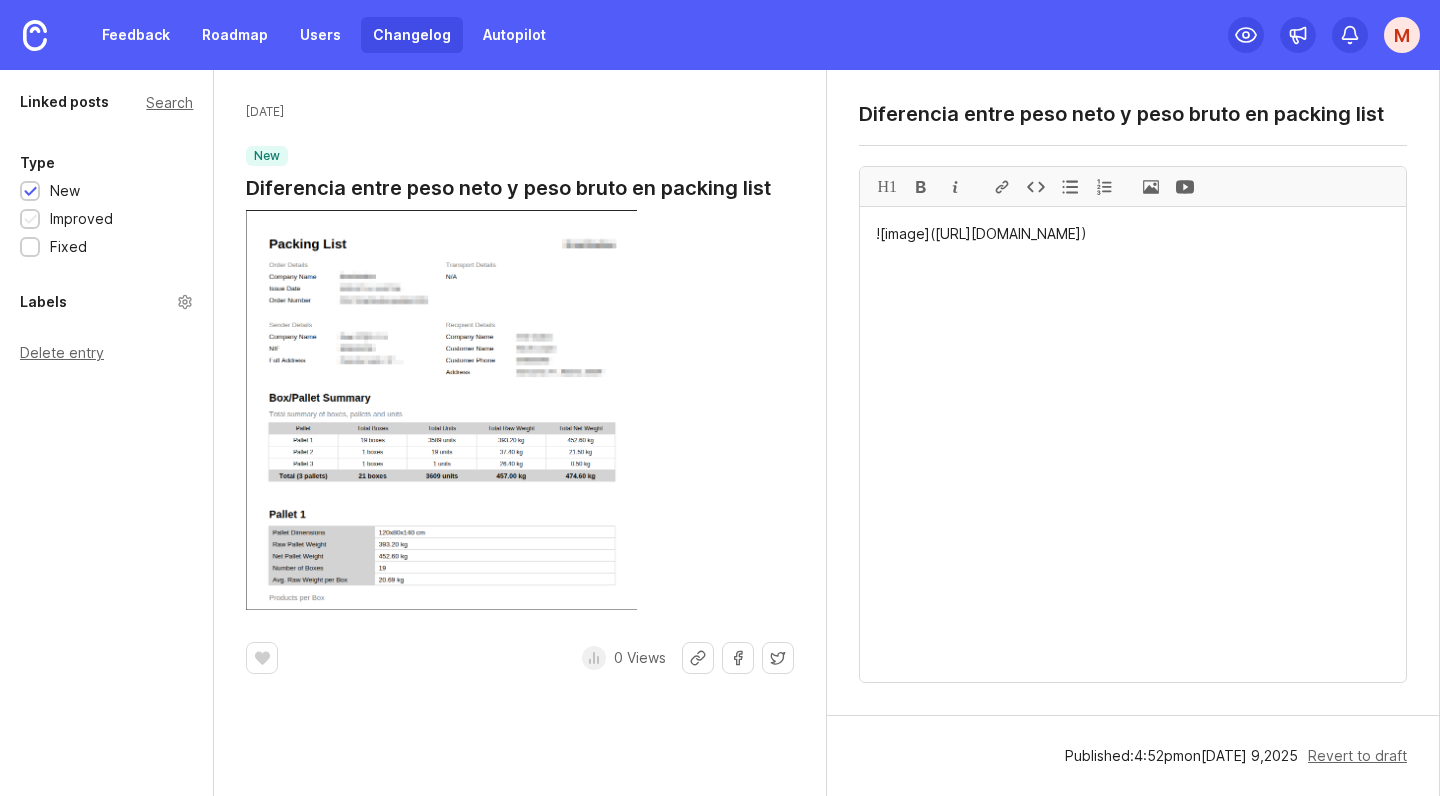 click at bounding box center (30, 220) 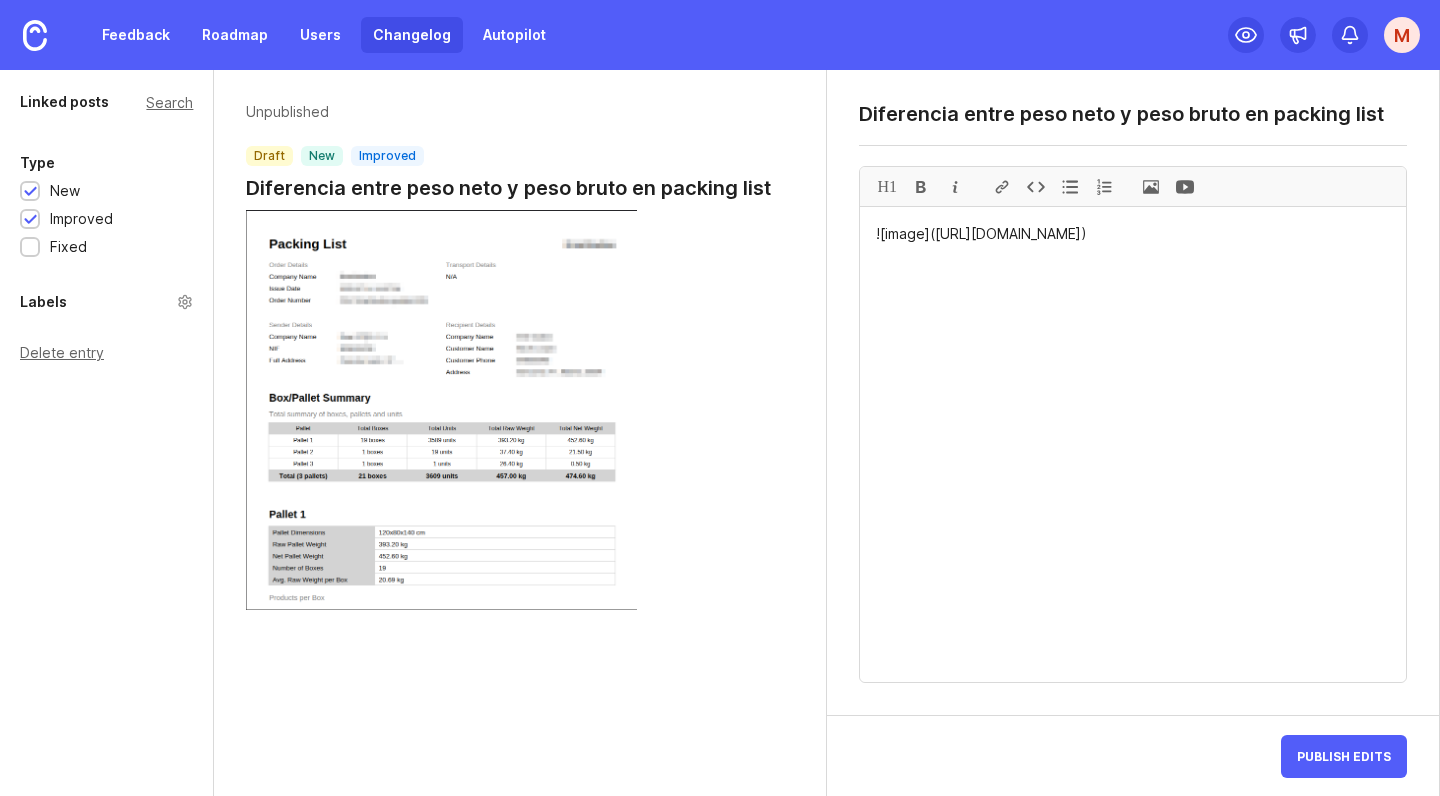 click at bounding box center (30, 192) 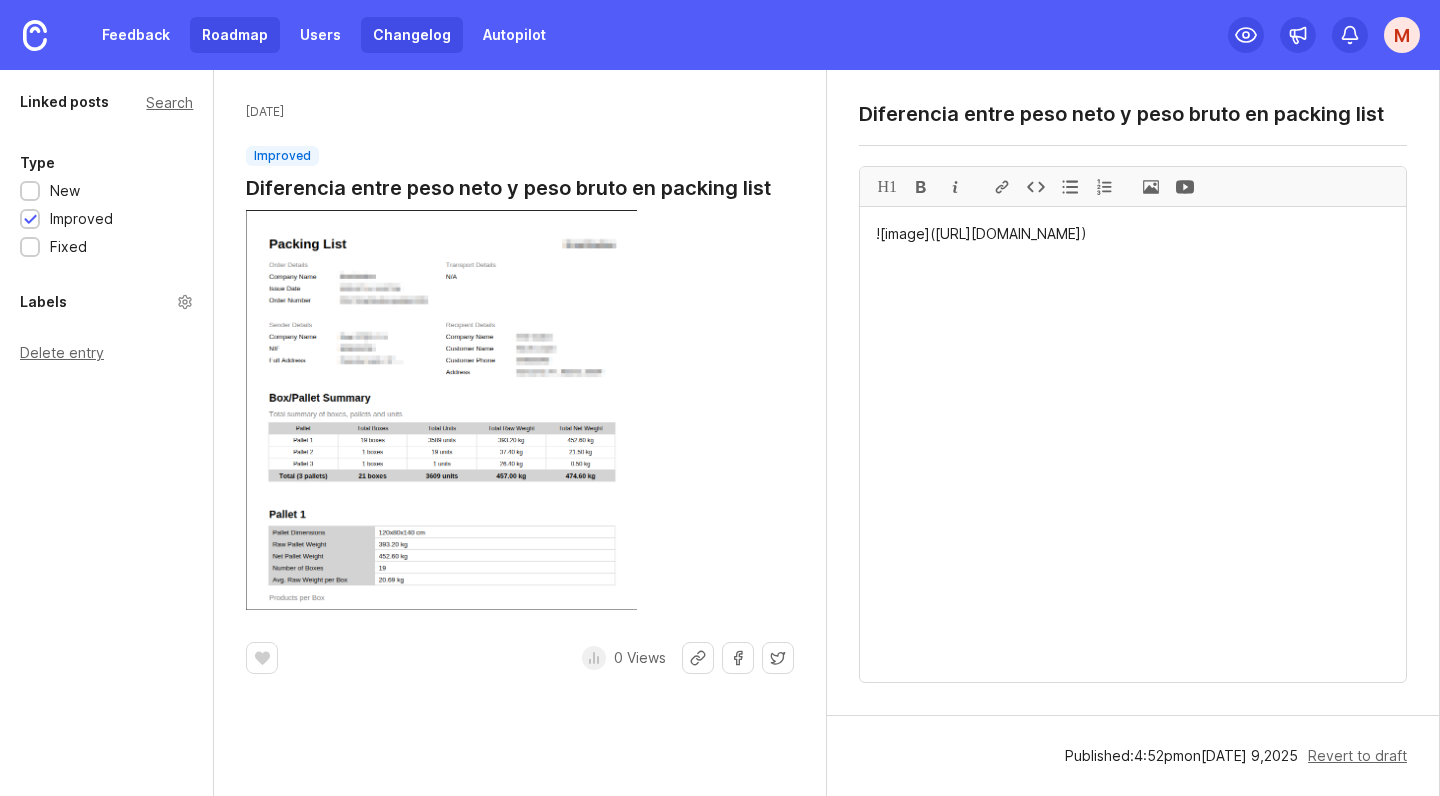 click on "Roadmap" at bounding box center (235, 35) 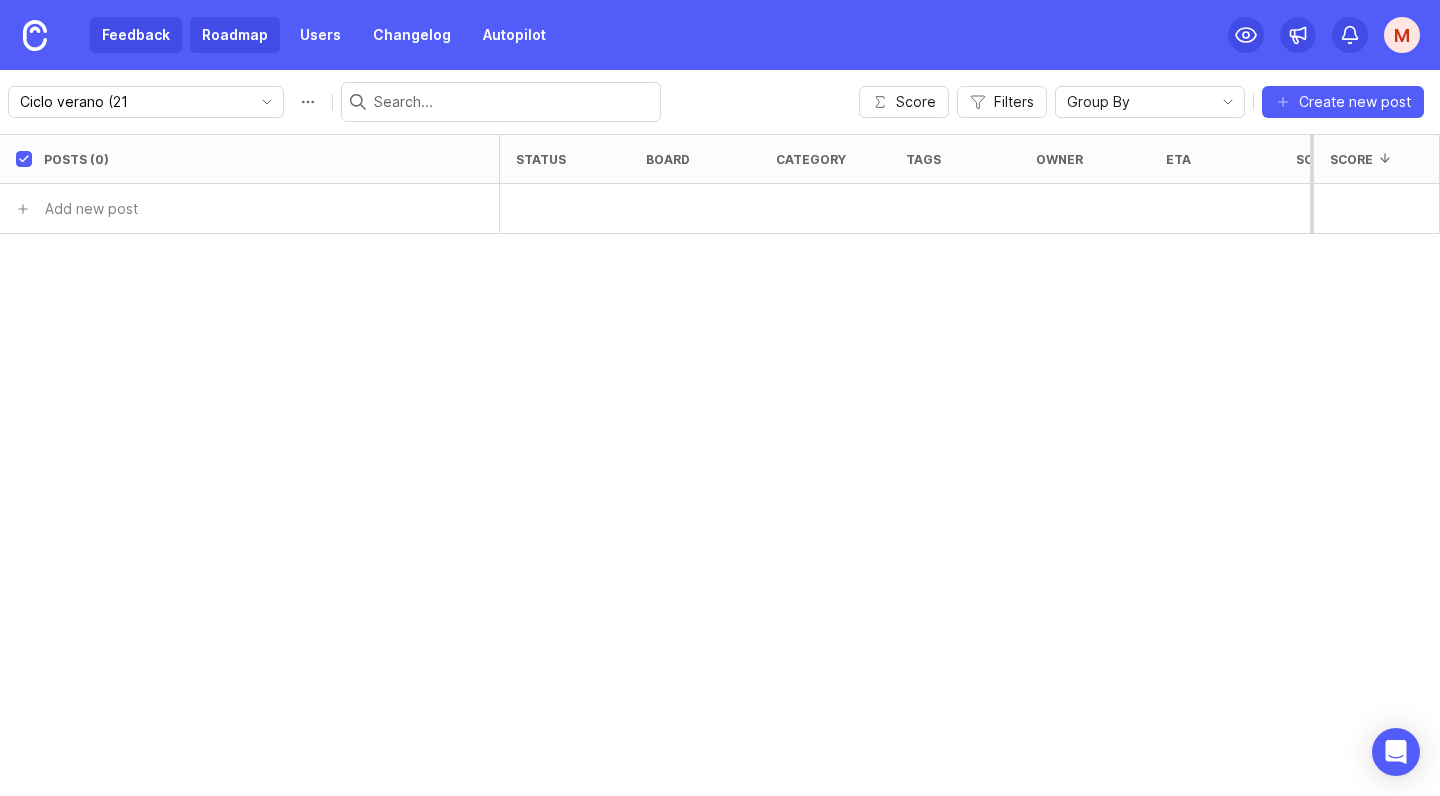click on "Feedback" at bounding box center [136, 35] 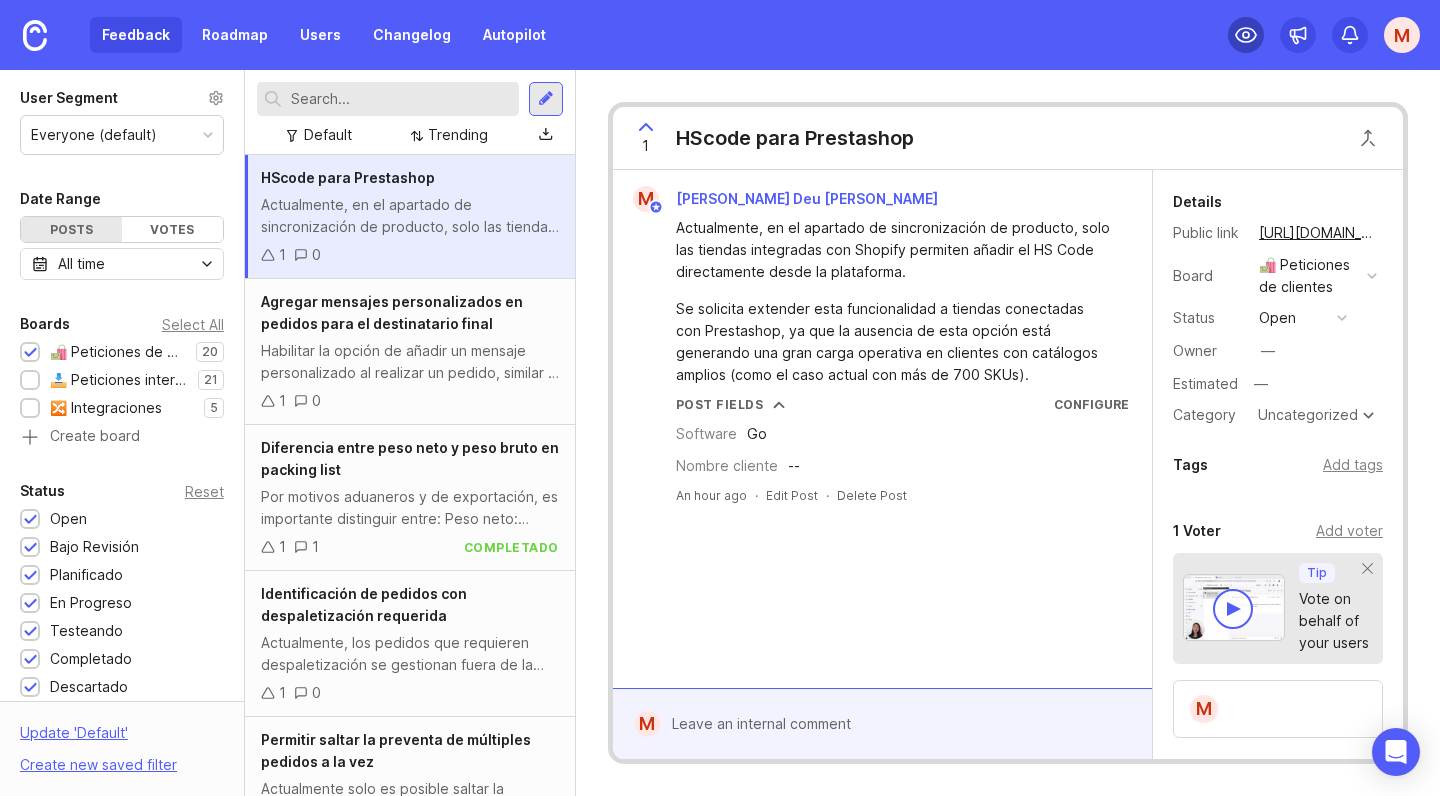 scroll, scrollTop: 0, scrollLeft: 0, axis: both 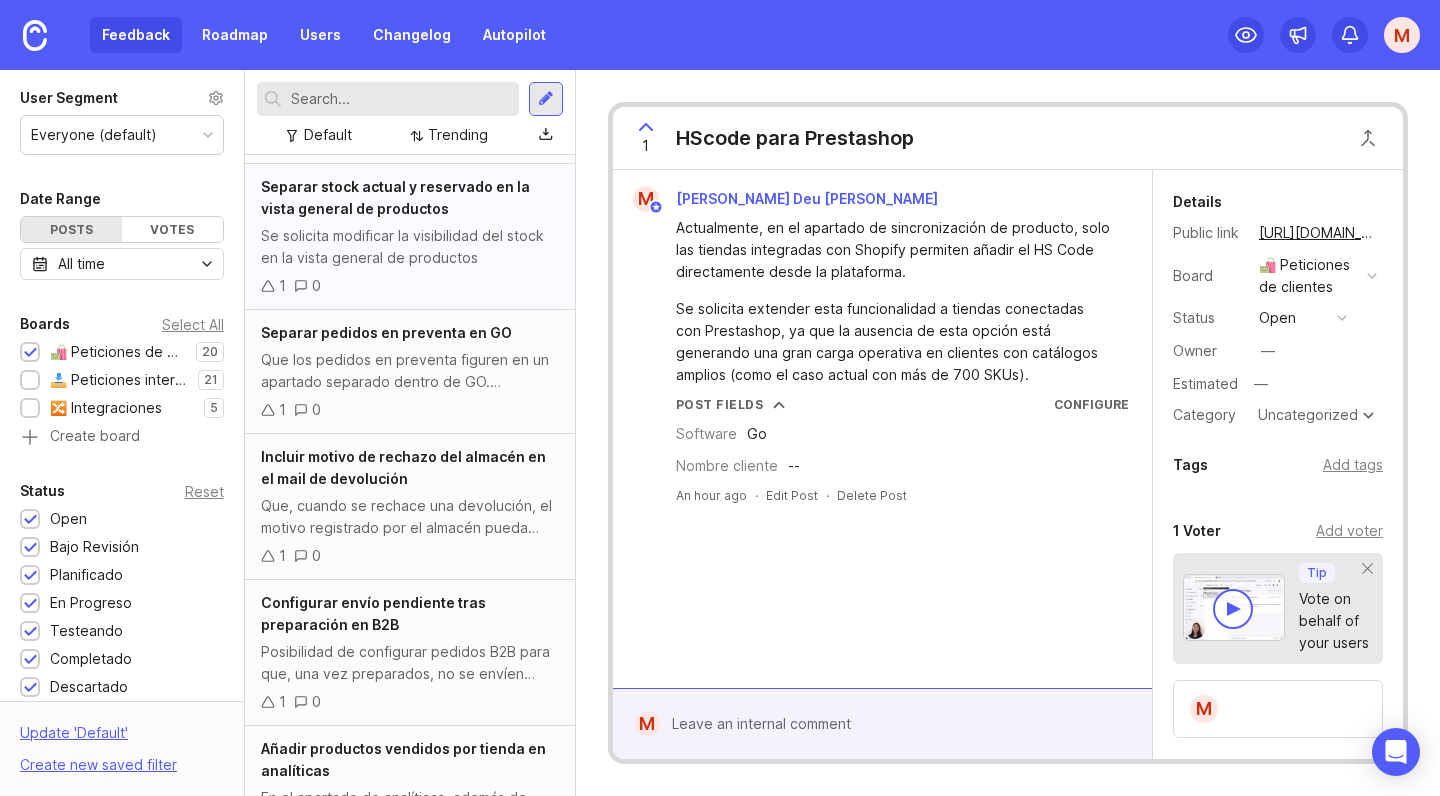 click on "Separar stock actual y reservado en la vista general de productos" at bounding box center [410, 198] 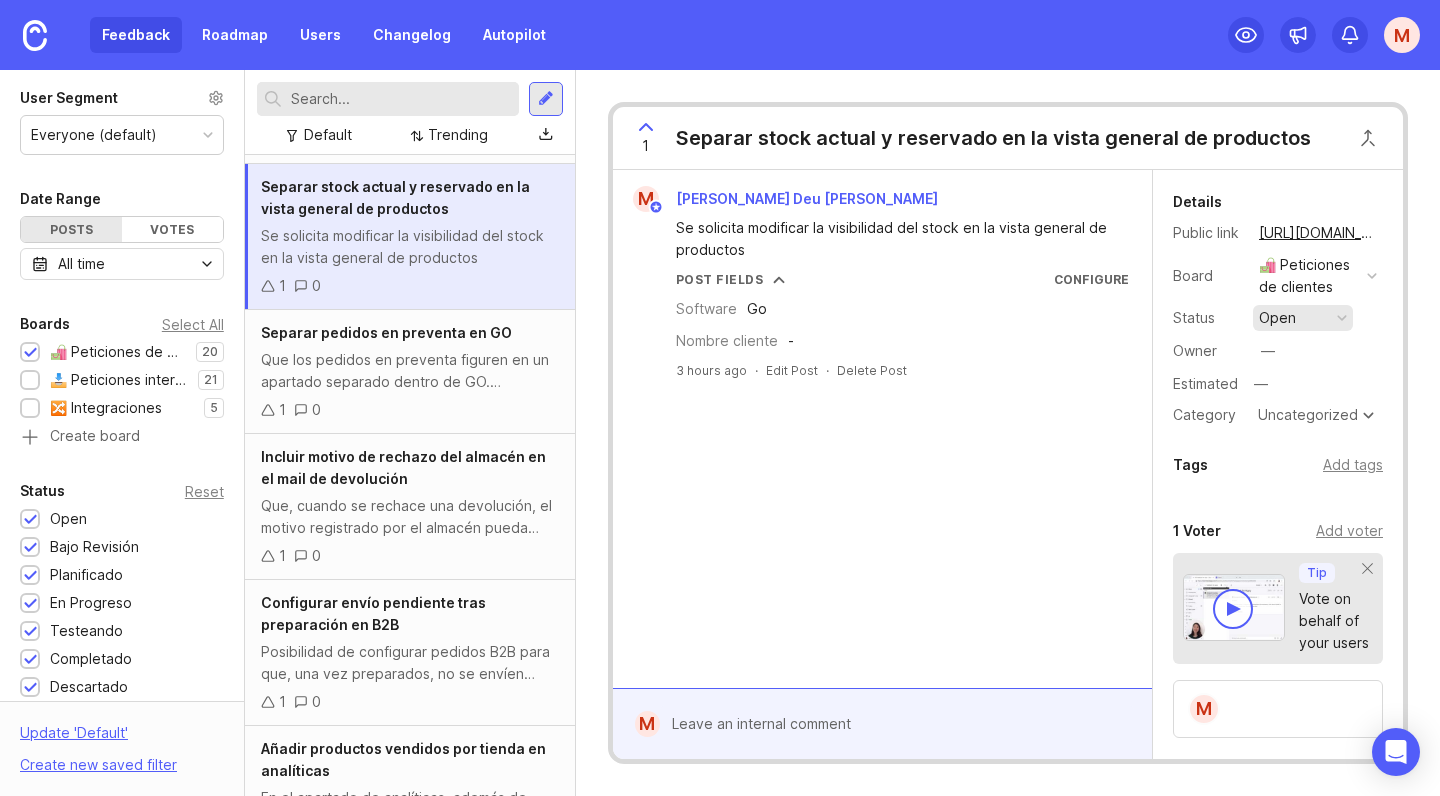 click on "open" at bounding box center [1303, 318] 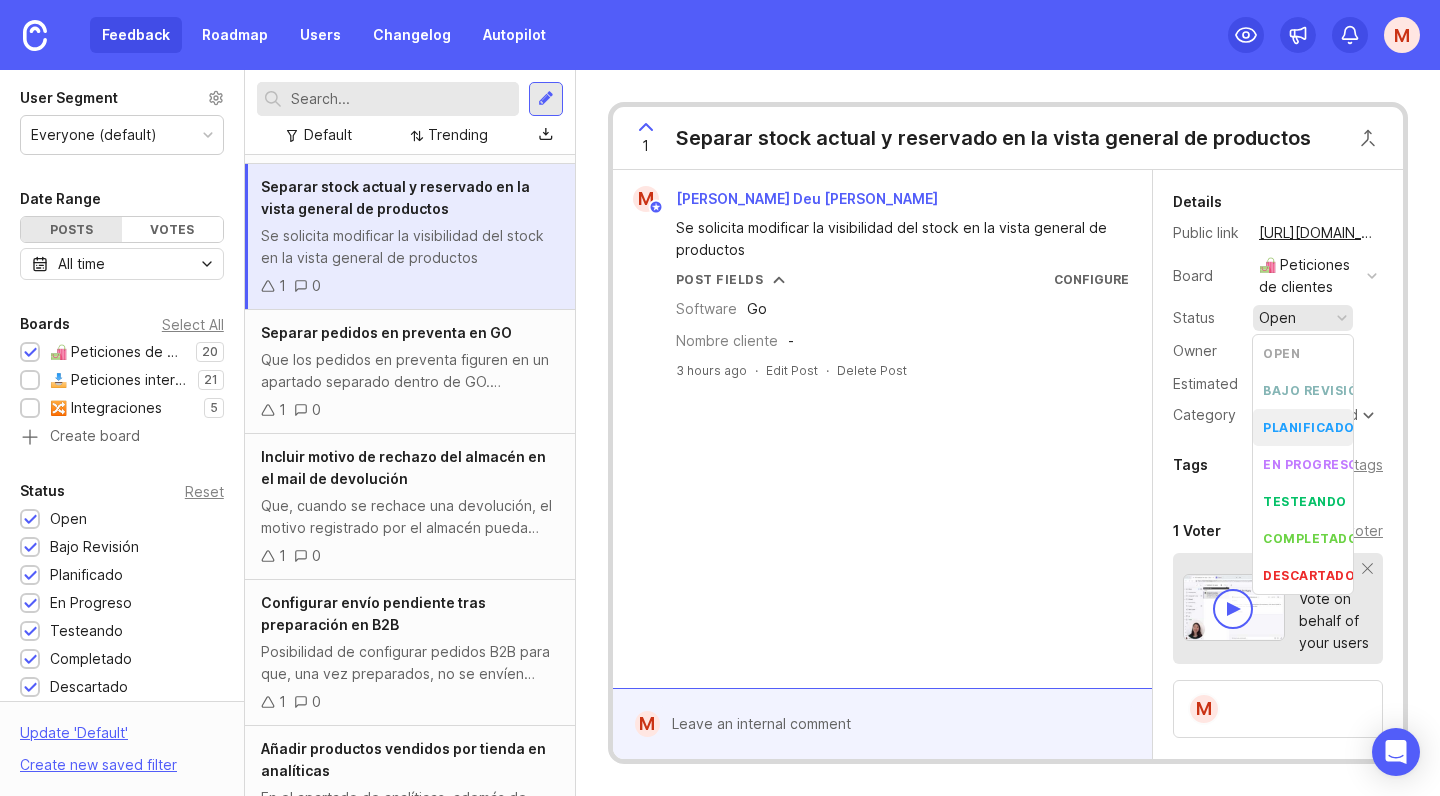 click on "planificado" at bounding box center (1309, 427) 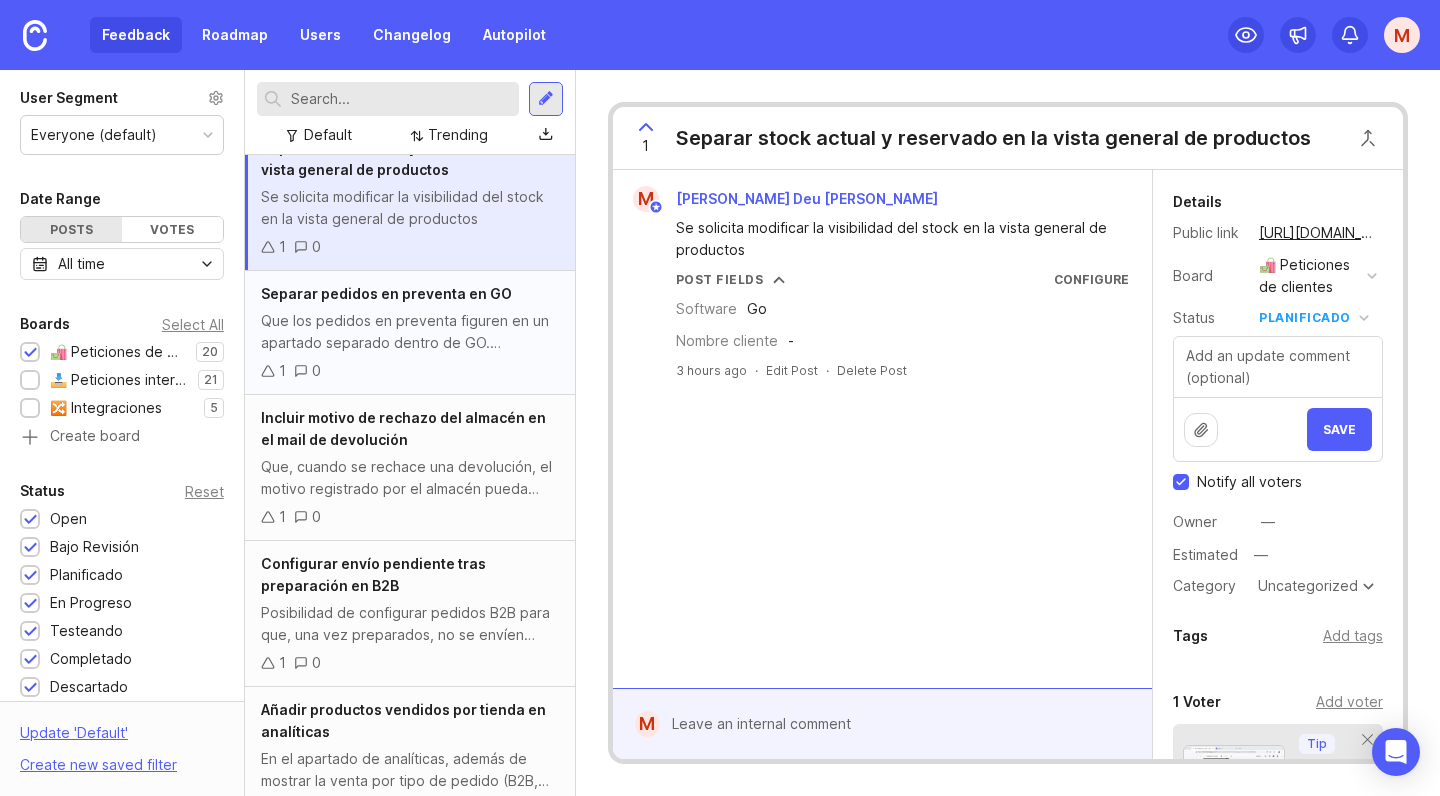scroll, scrollTop: 1280, scrollLeft: 0, axis: vertical 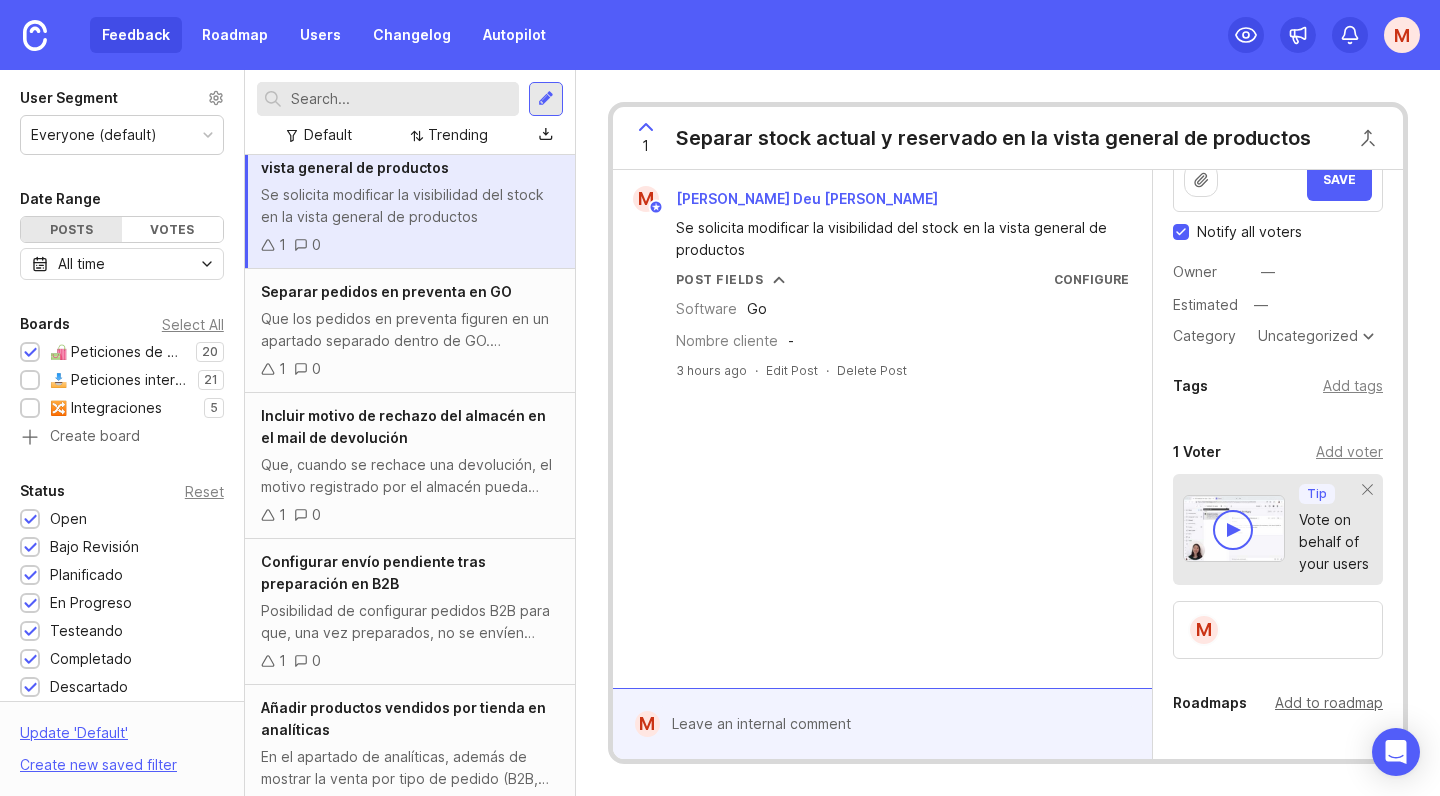 click on "Add to roadmap" at bounding box center (1329, 703) 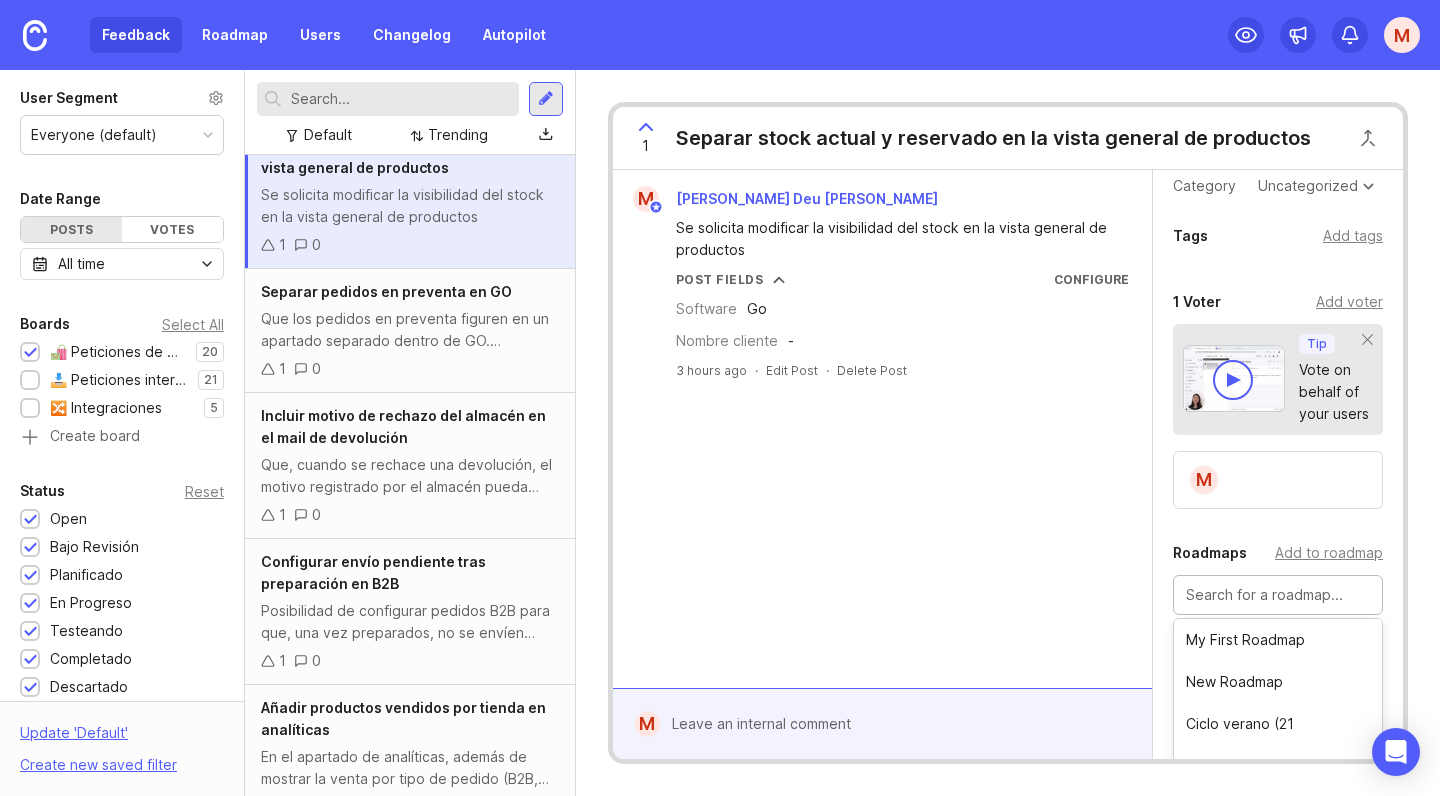 scroll, scrollTop: 401, scrollLeft: 0, axis: vertical 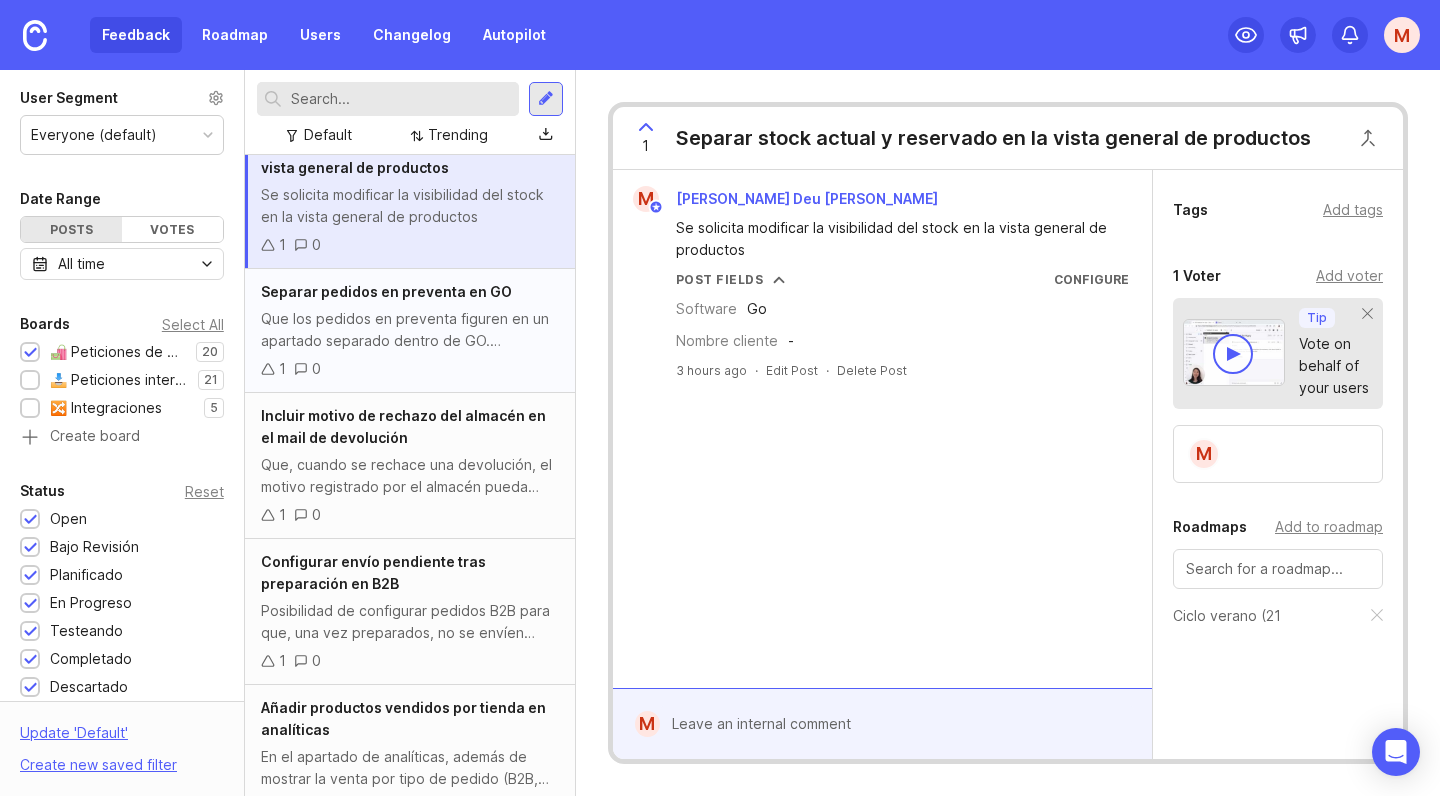 click on "Que los pedidos en preventa figuren en un apartado separado dentro de GO. Actualmente, todos los pedidos nuevos (incluidos los que provienen de incidencias o los de preventa) se agrupan en un único listado, lo que dificulta su gestión. Esta separación permitiría: A los clientes distinguir fácilmente los pedidos en preventa de los pedidos nuevos reales Al almacén anticipar la carga de trabajo futura según los pedidos en espera de stock." at bounding box center [410, 330] 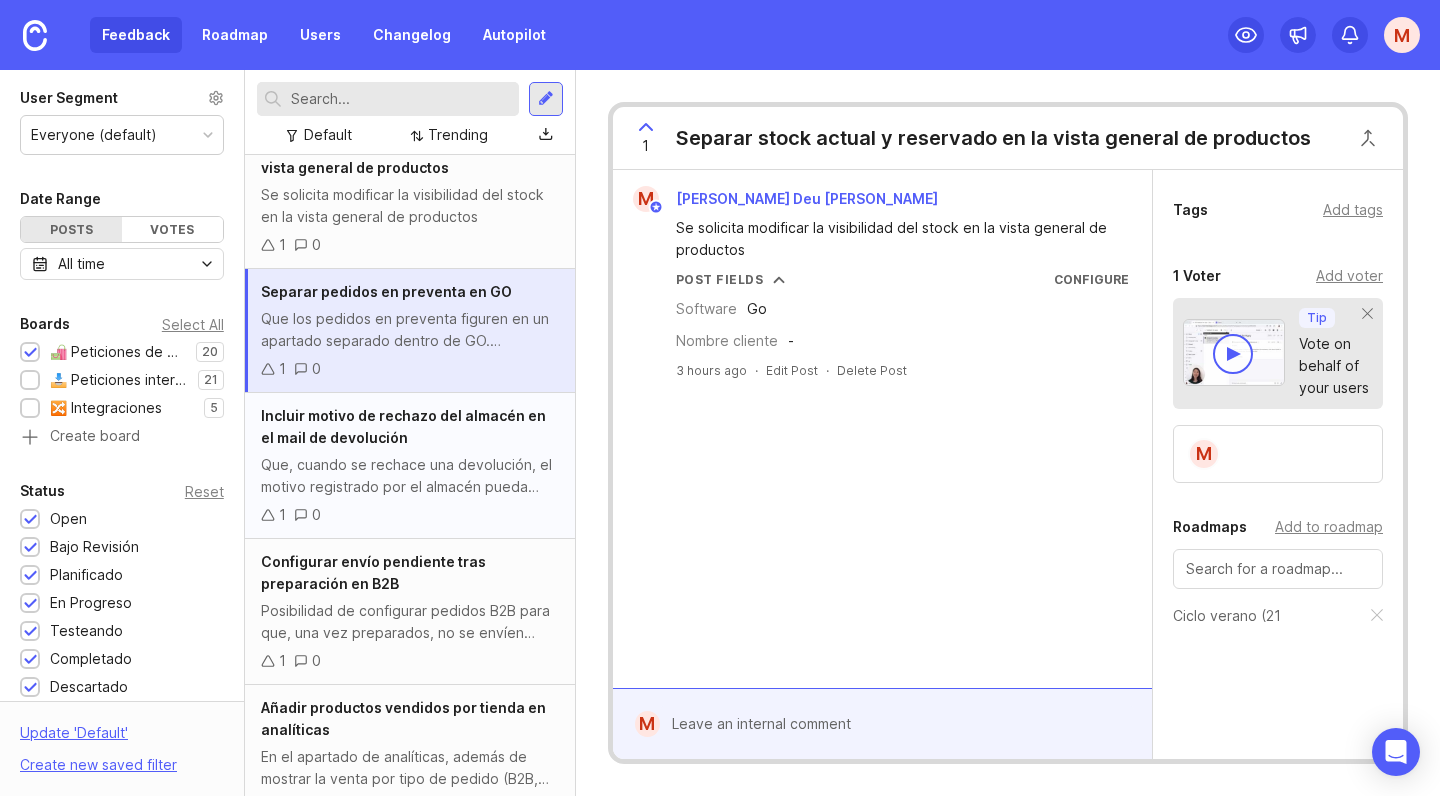 click on "Incluir motivo de rechazo del almacén en el mail de devolución Que, cuando se rechace una devolución, el motivo registrado por el almacén pueda incluirse automáticamente en el correo de notificación al cliente final, en lugar de enviar solo un mensaje genérico de rechazo. 1 0" at bounding box center [410, 466] 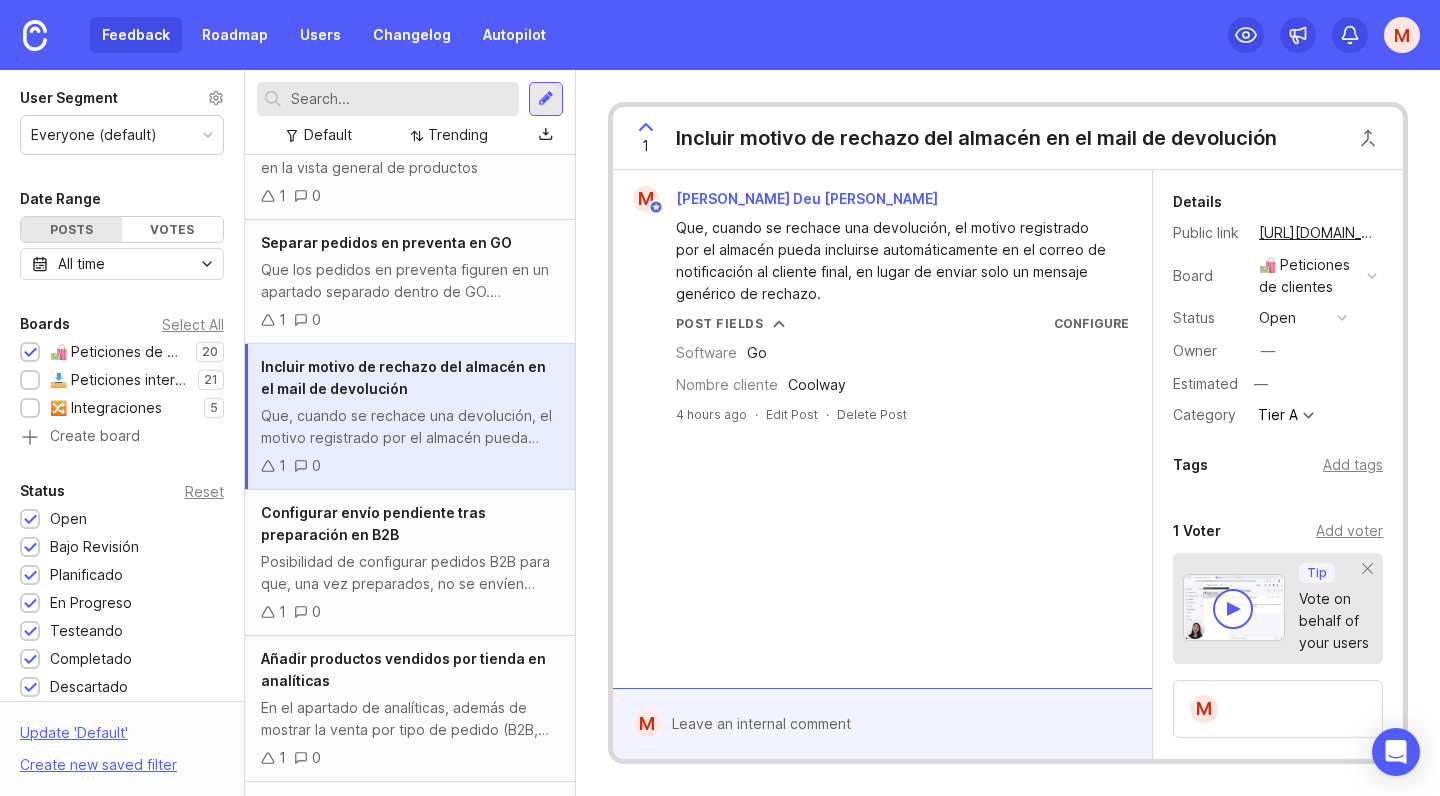 scroll, scrollTop: 1389, scrollLeft: 0, axis: vertical 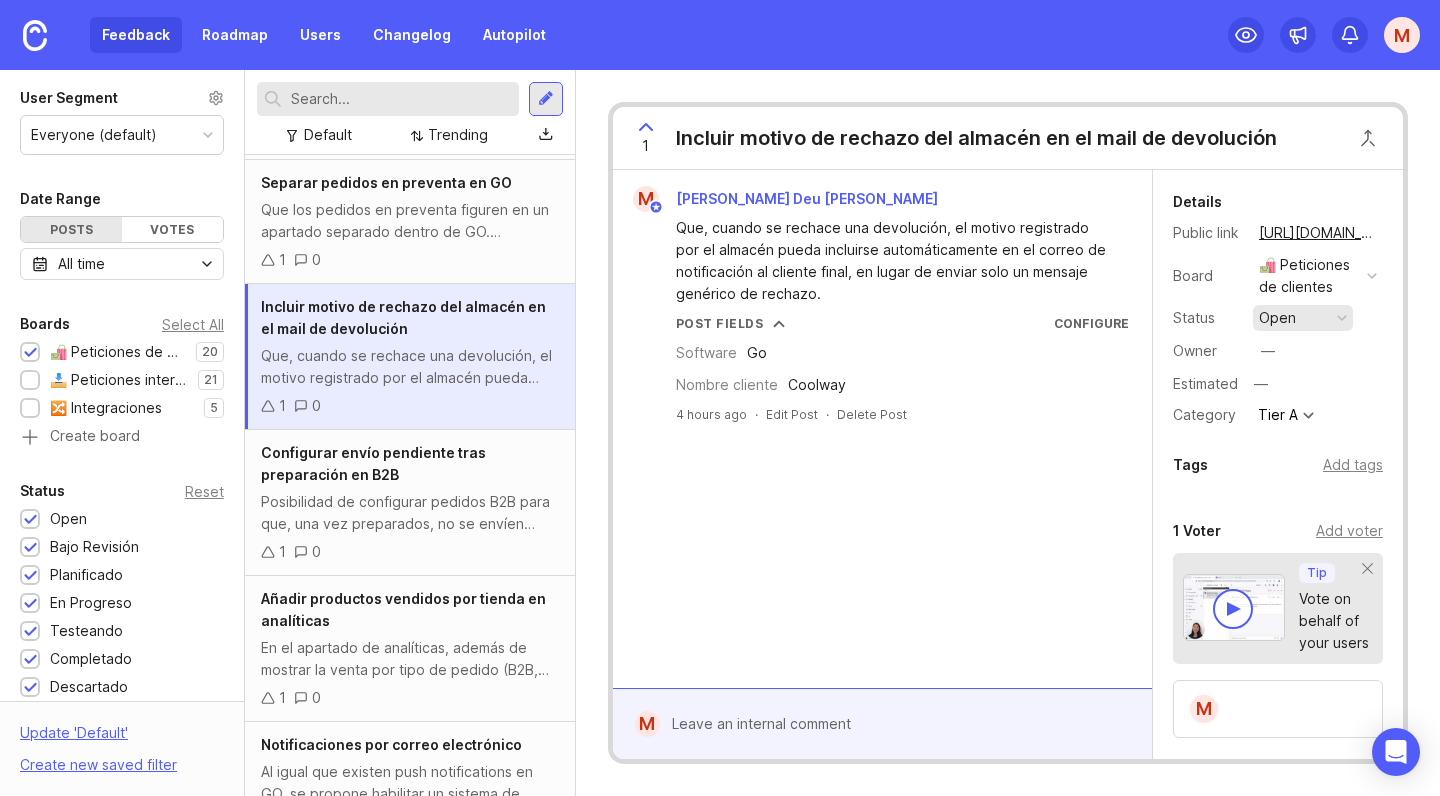 click on "open" at bounding box center (1277, 318) 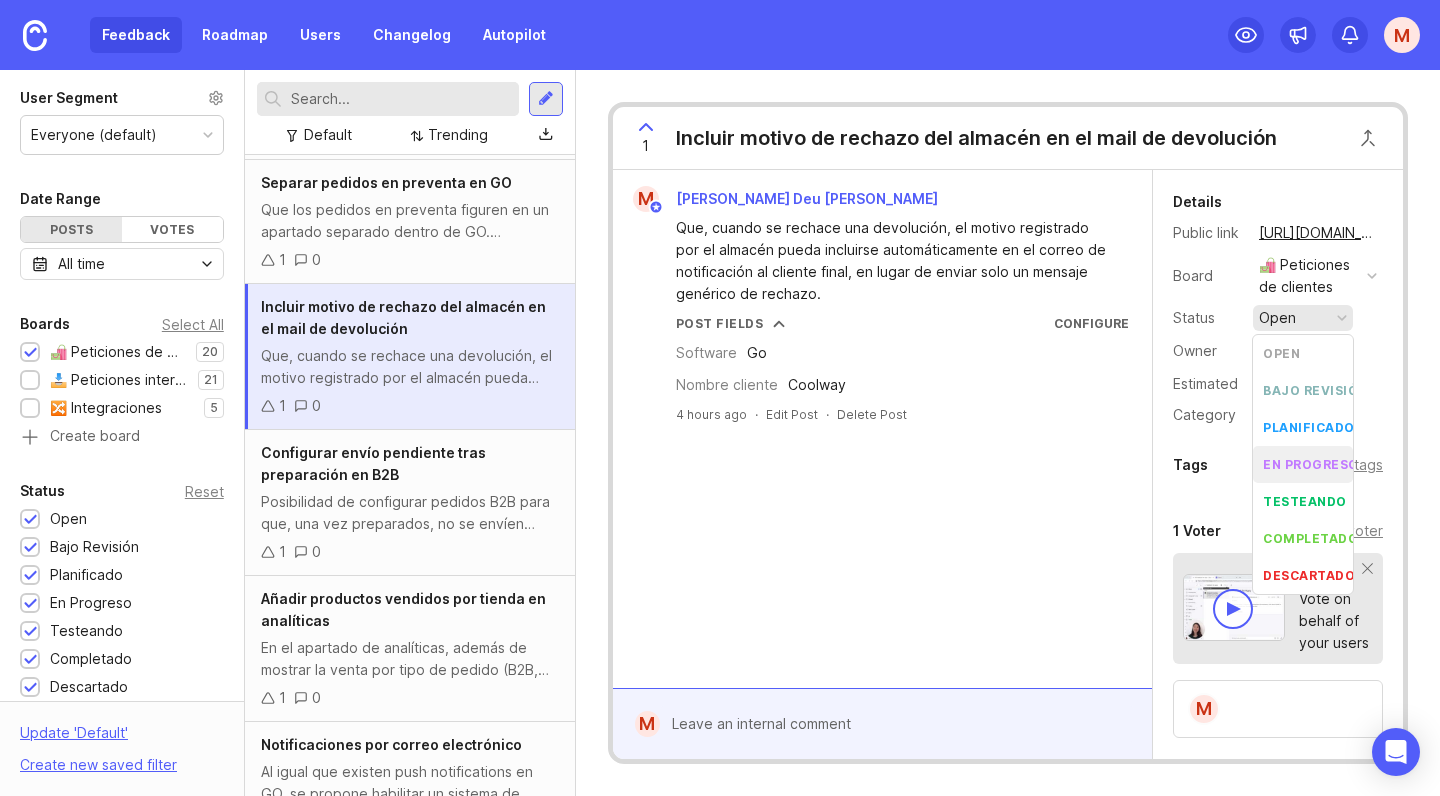 click on "en progreso" at bounding box center [1311, 464] 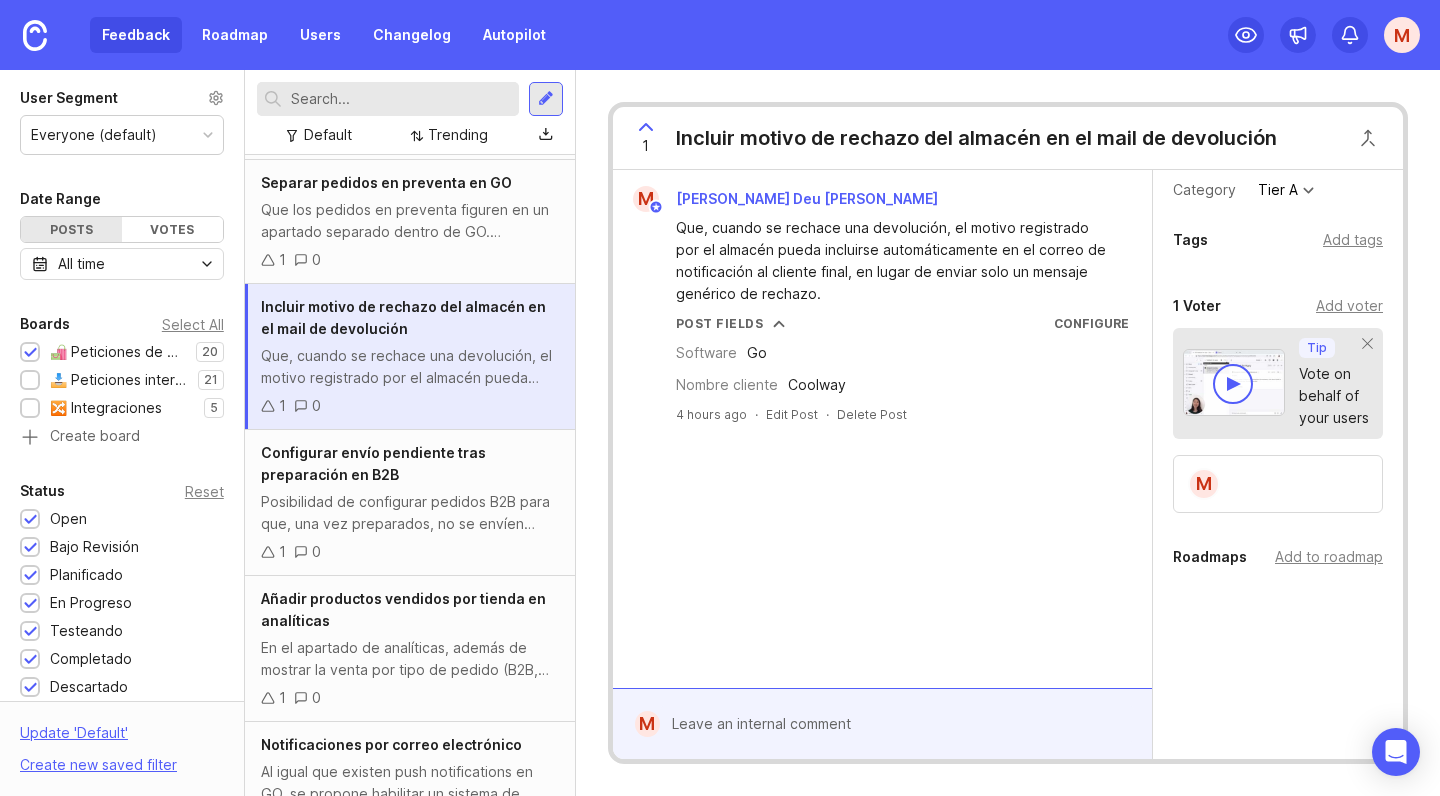 scroll, scrollTop: 396, scrollLeft: 0, axis: vertical 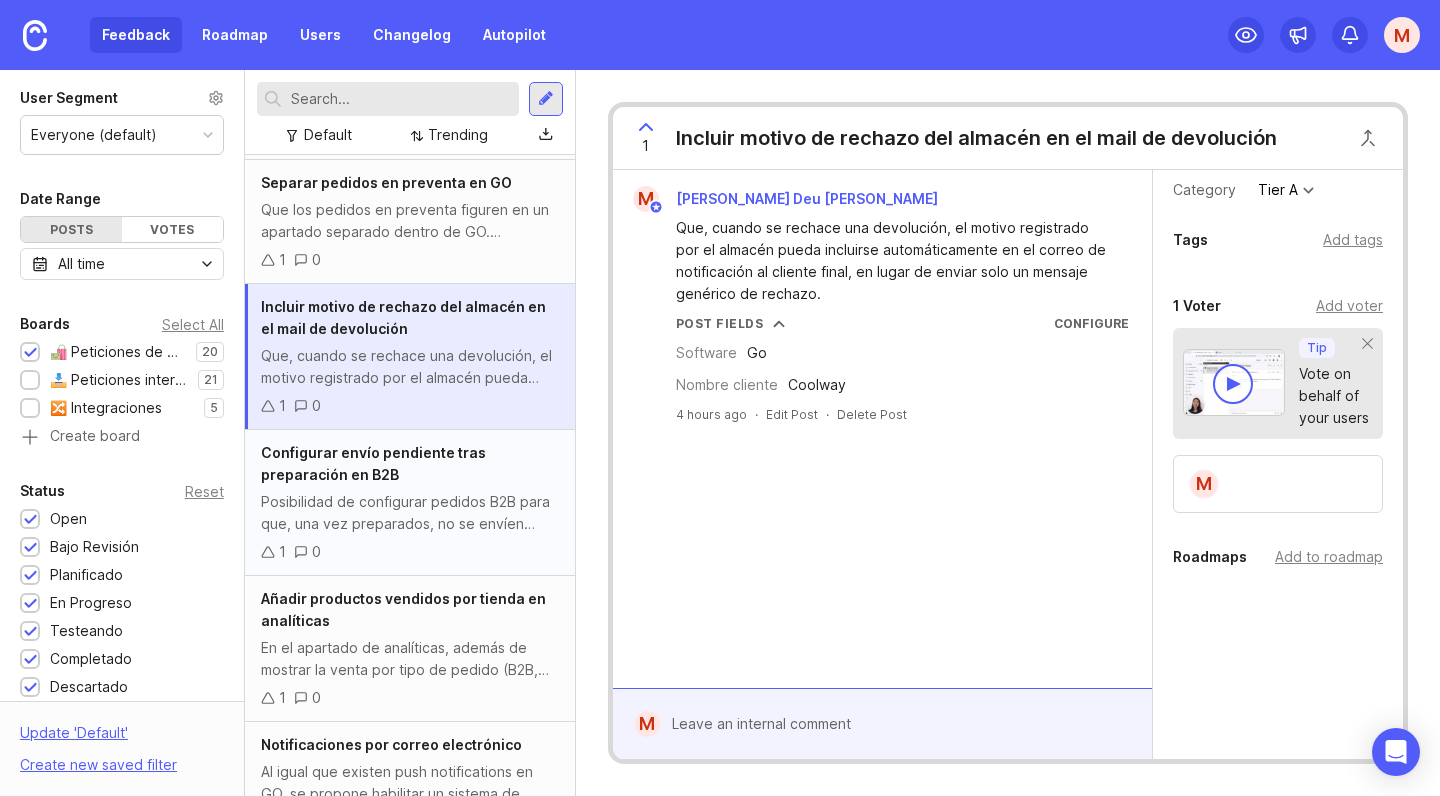 click on "Posibilidad de configurar pedidos B2B para que, una vez preparados, no se envíen automáticamente, sino que queden pendientes de envío hasta que el cliente lo confirme. Esto evitaría depender de poner manualmente “sin carrier” y de solicitar la recogida por separado." at bounding box center (410, 513) 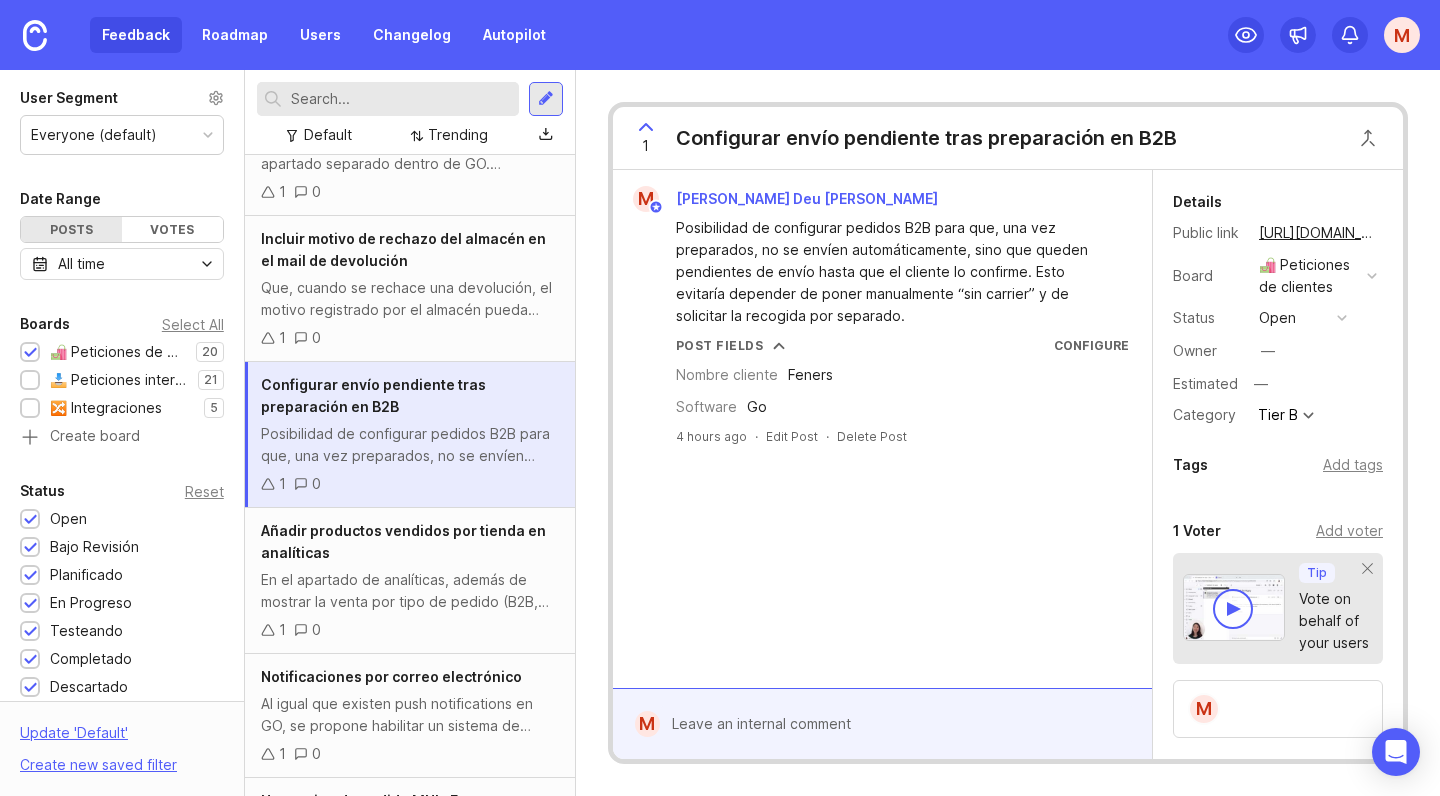 scroll, scrollTop: 1491, scrollLeft: 0, axis: vertical 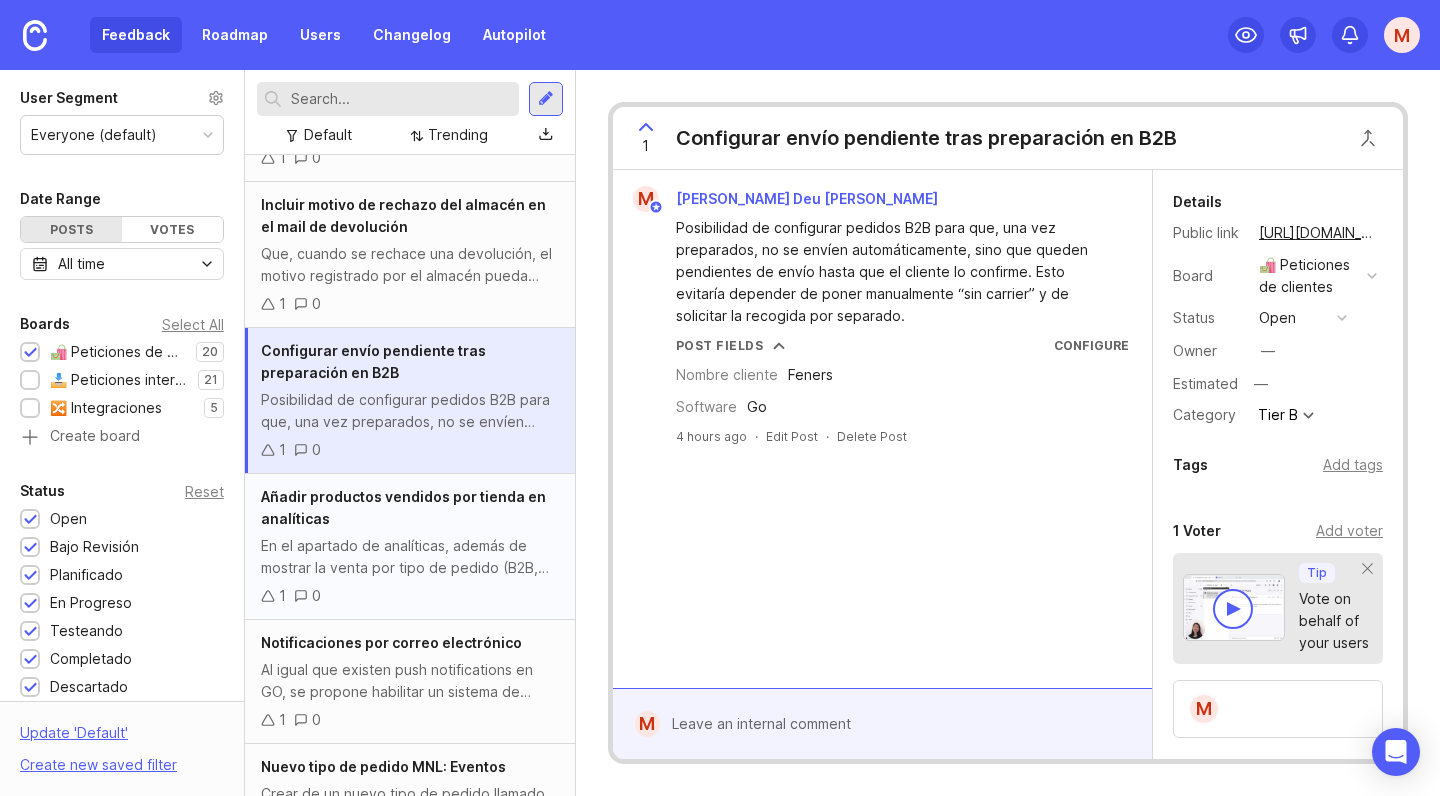click on "En el apartado de analíticas, además de mostrar la venta por tipo de pedido (B2B, B2C, etc.), se añadan columnas que indiquen los productos vendidos por tienda o canal (por ejemplo: Amazon, WooCommerce, Miravia, etc.)." at bounding box center (410, 557) 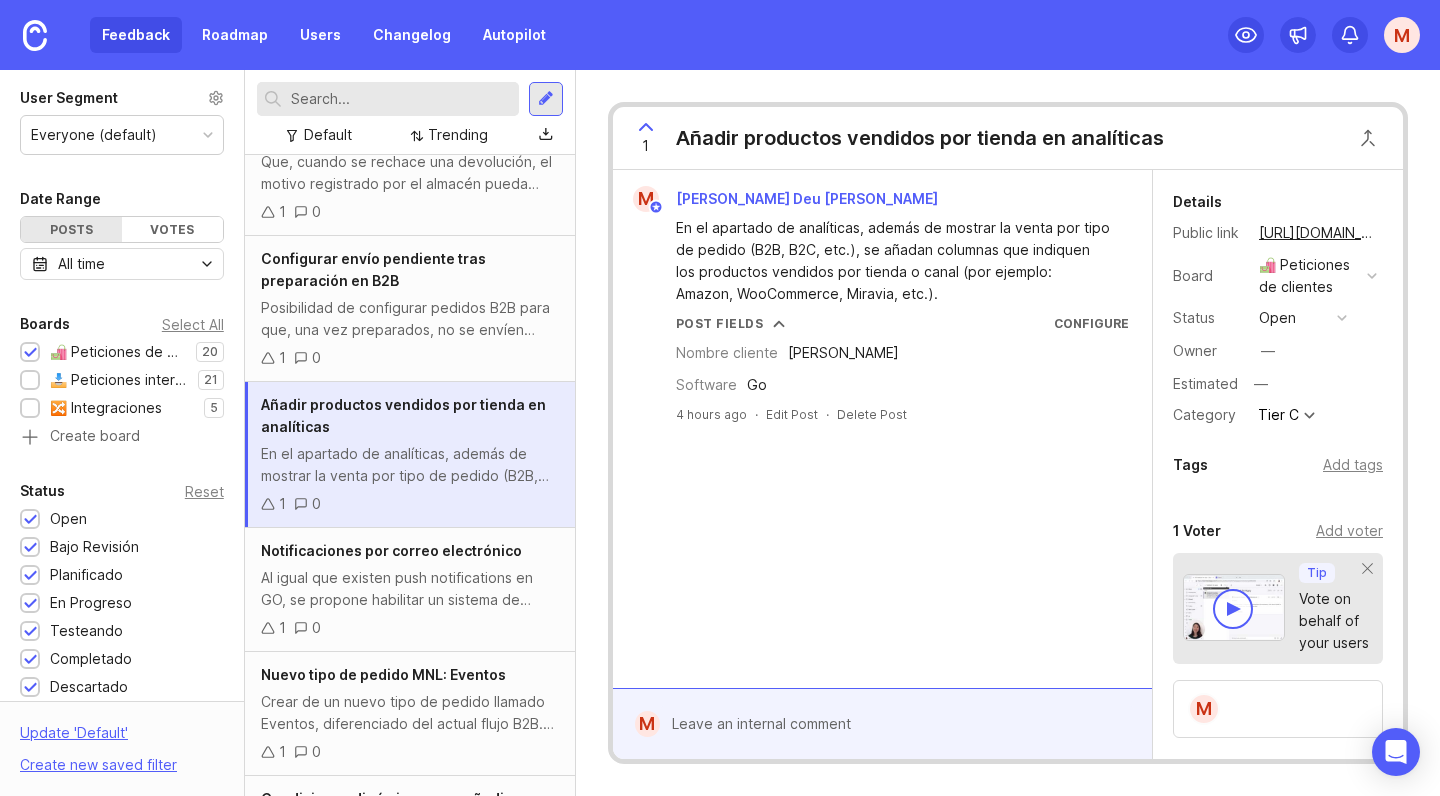 scroll, scrollTop: 1584, scrollLeft: 0, axis: vertical 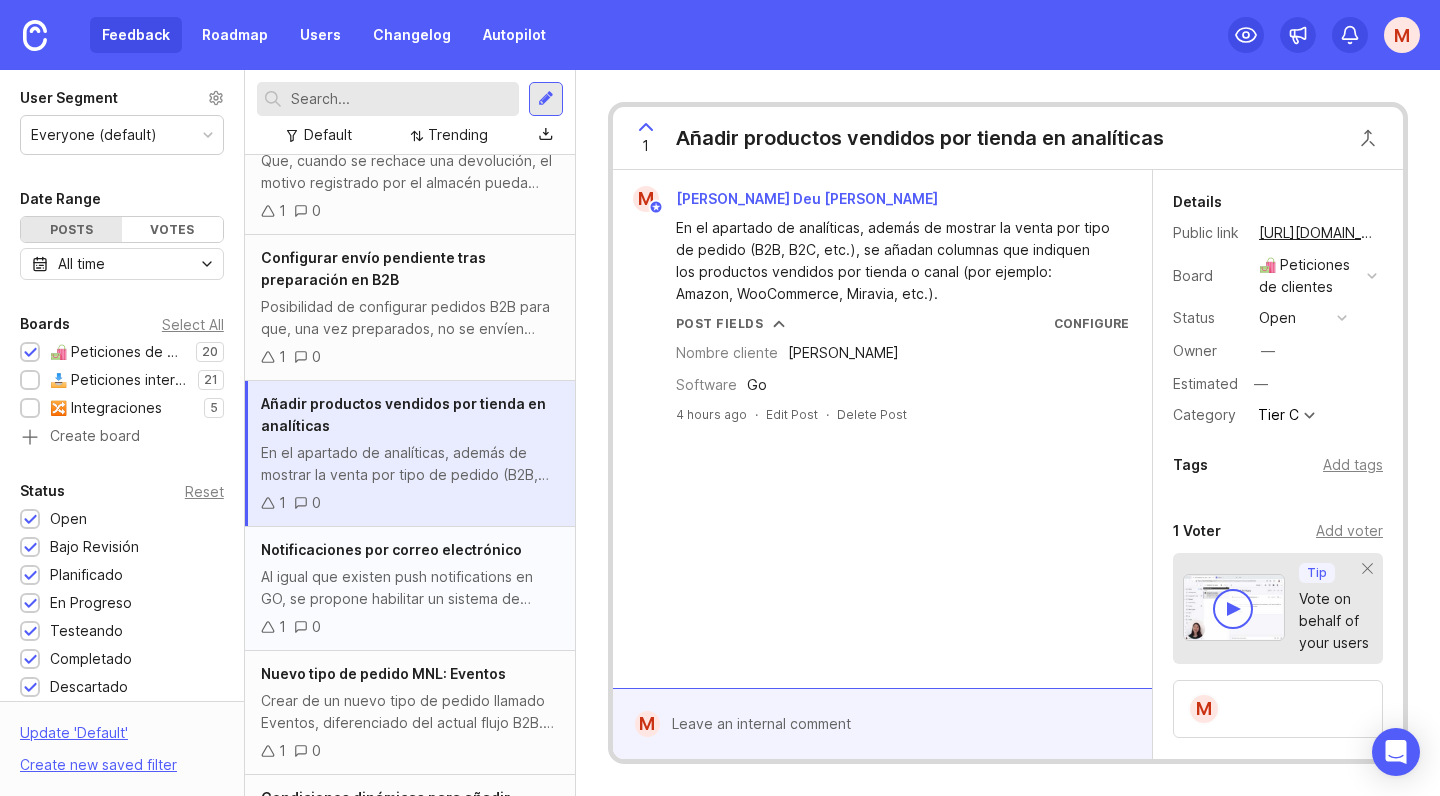 click on "Al igual que existen push notifications en GO, se propone habilitar un sistema de notificaciones por correo electrónico para mantener informados a los usuarios, especialmente aquellos que no están siempre conectados a la plataforma. Casos de uso clave: Aviso por correo cada vez que se responde un ticket Resumen de productos sin stock o con stock crítico Otros eventos relevantes configurables por el usuario Objetivo: Mejorar la visibilidad y la reactividad del cliente ante eventos importantes, sin depender exclusivamente de las notificaciones dentro de la plataforma." at bounding box center (410, 588) 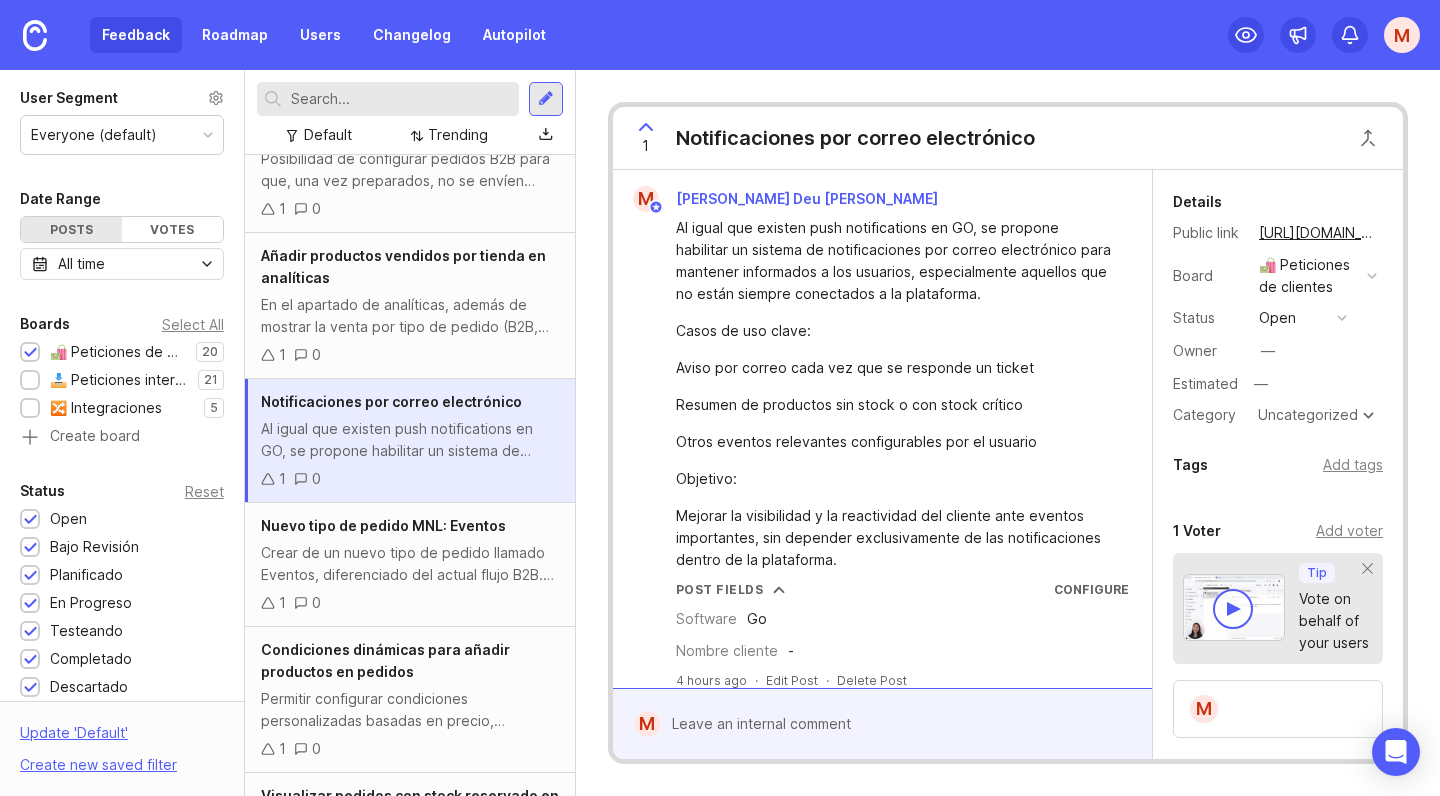 click on "Nuevo tipo de pedido MNL: Eventos Crear de un nuevo tipo de pedido llamado Eventos, diferenciado del actual flujo B2B. Aunque actualmente se gestionan como pedidos B2B, estos pedidos tienen características específicas que justifican su diferenciación: Suelen tener fechas de entrega muy concretas Incluyen instrucciones logísticas detalladas o especiales Requieren seguimiento diferenciado para asegurar cumplimiento Objetivo: Poder filtrar, gestionar y hacer seguimiento de los pedidos tipo Evento de forma más eficiente desde la plataforma. 1 0" at bounding box center [410, 565] 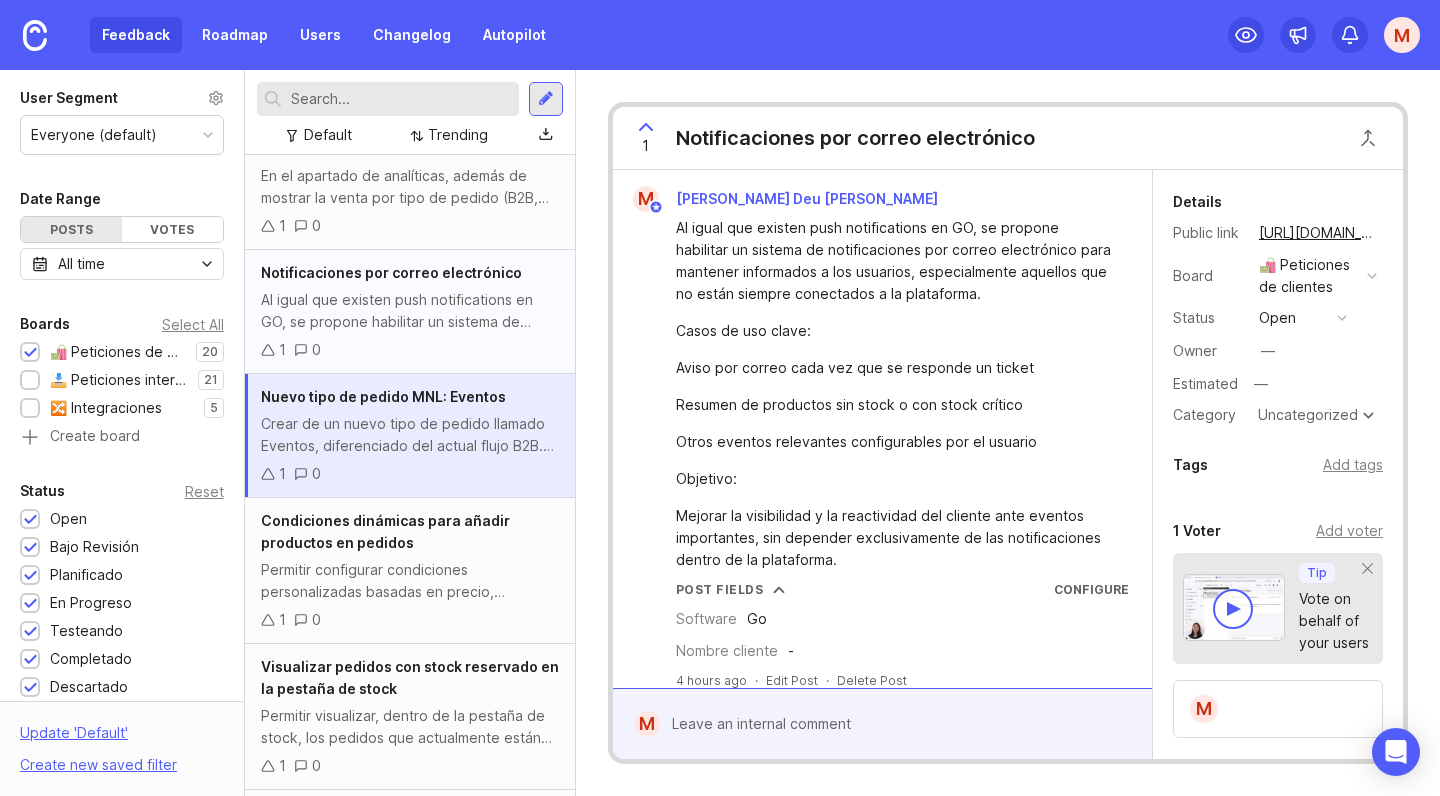 scroll, scrollTop: 1871, scrollLeft: 0, axis: vertical 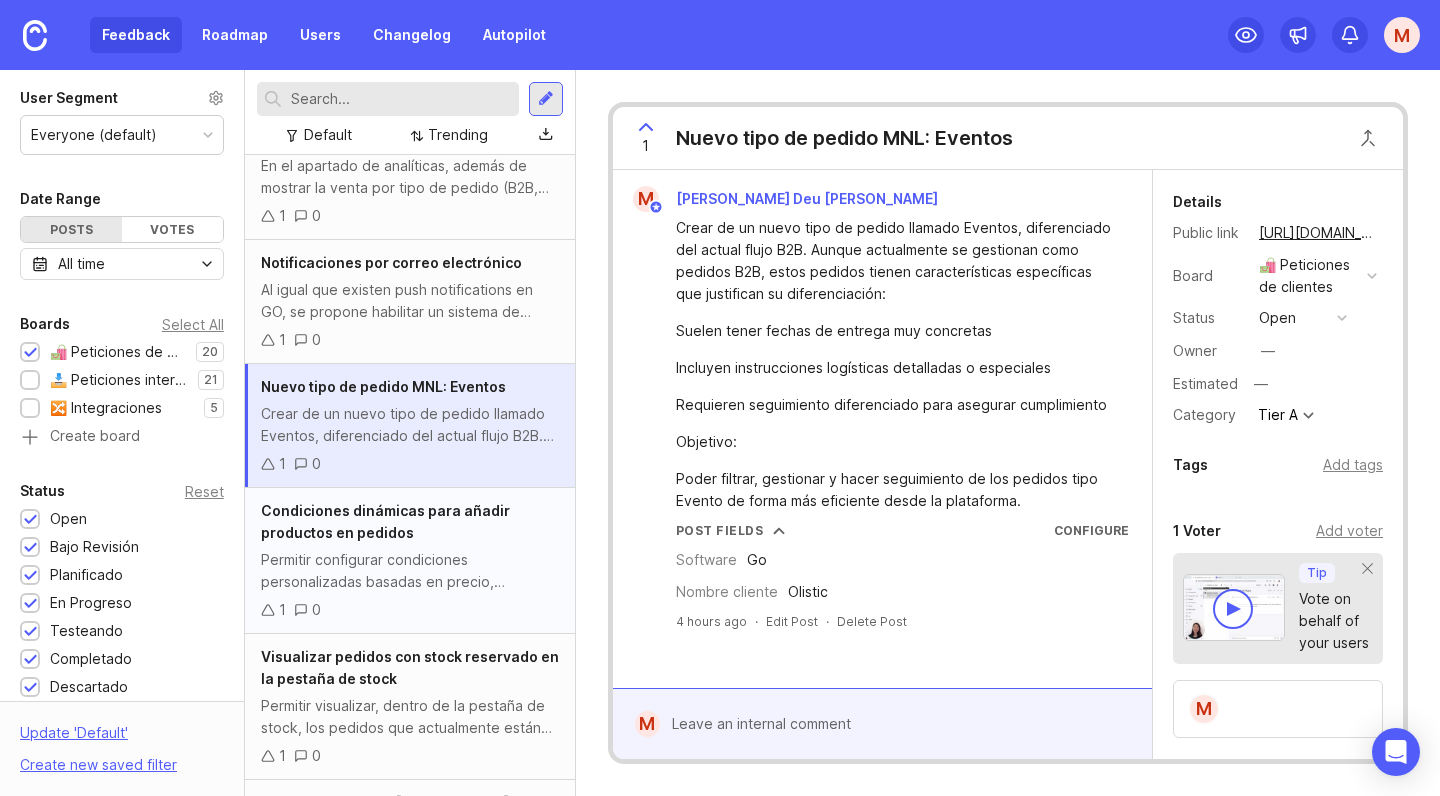 click on "Permitir configurar condiciones personalizadas basadas en precio, producto o fecha para añadir automáticamente productos adicionales a un pedido. Ejemplos de uso: Si un pedido supera los 200 € y se realiza en una fecha u horario determinado, se añade automáticamente un producto promocional. Si un pedido contiene el producto X, se añade automáticamente una pulsera de marketing al pedido." at bounding box center [410, 571] 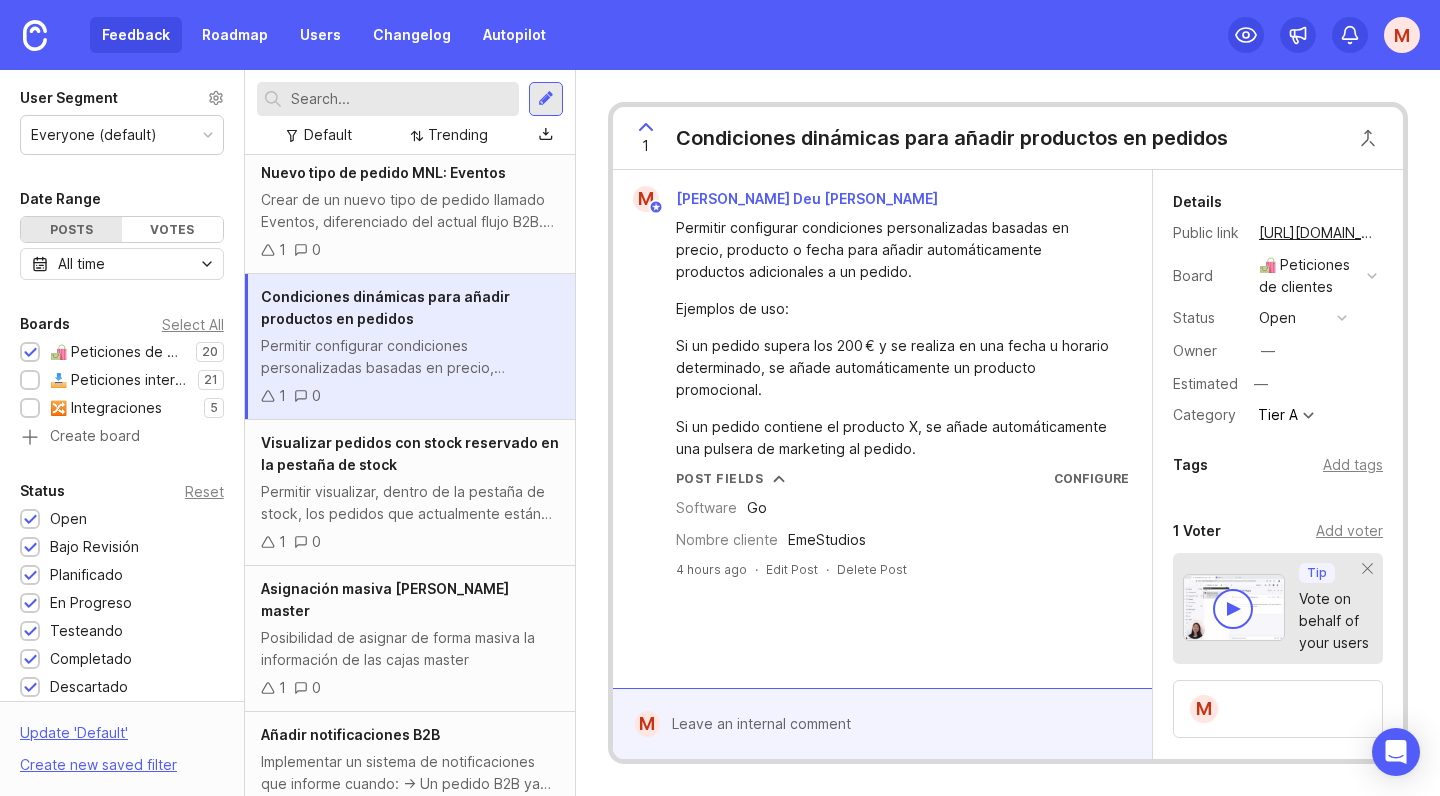scroll, scrollTop: 2084, scrollLeft: 0, axis: vertical 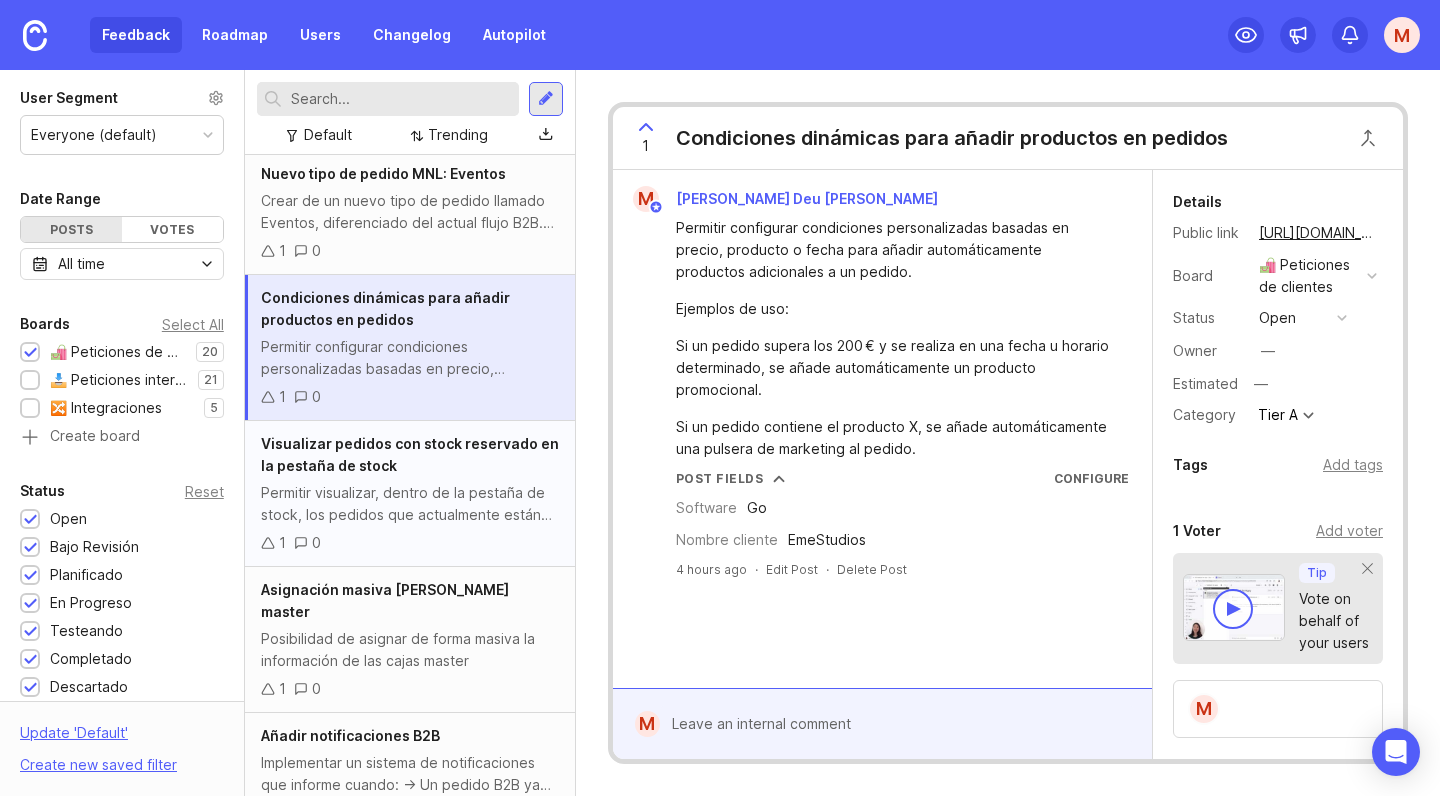 click on "Visualizar pedidos con stock reservado en la pestaña de stock" at bounding box center [410, 454] 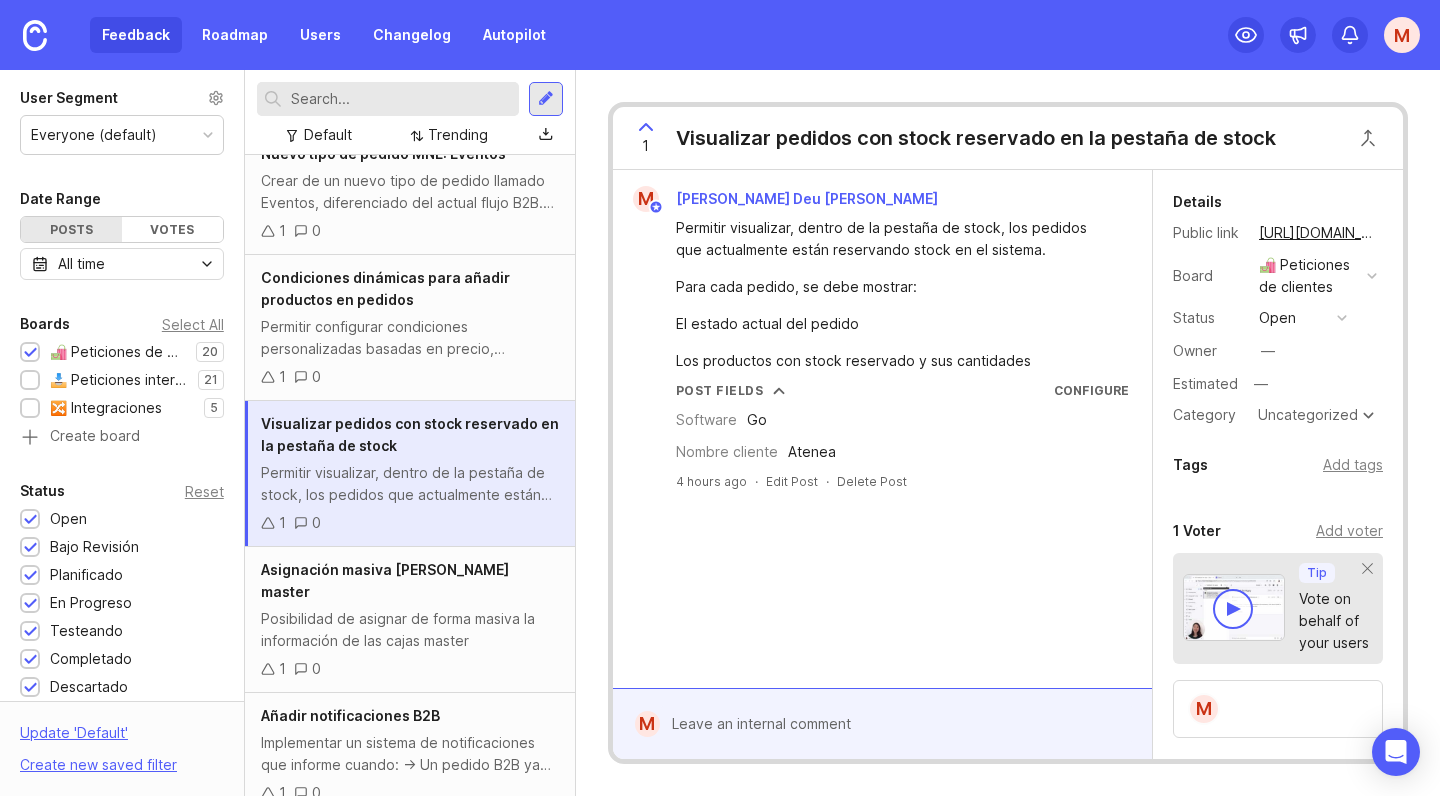 scroll, scrollTop: 2103, scrollLeft: 0, axis: vertical 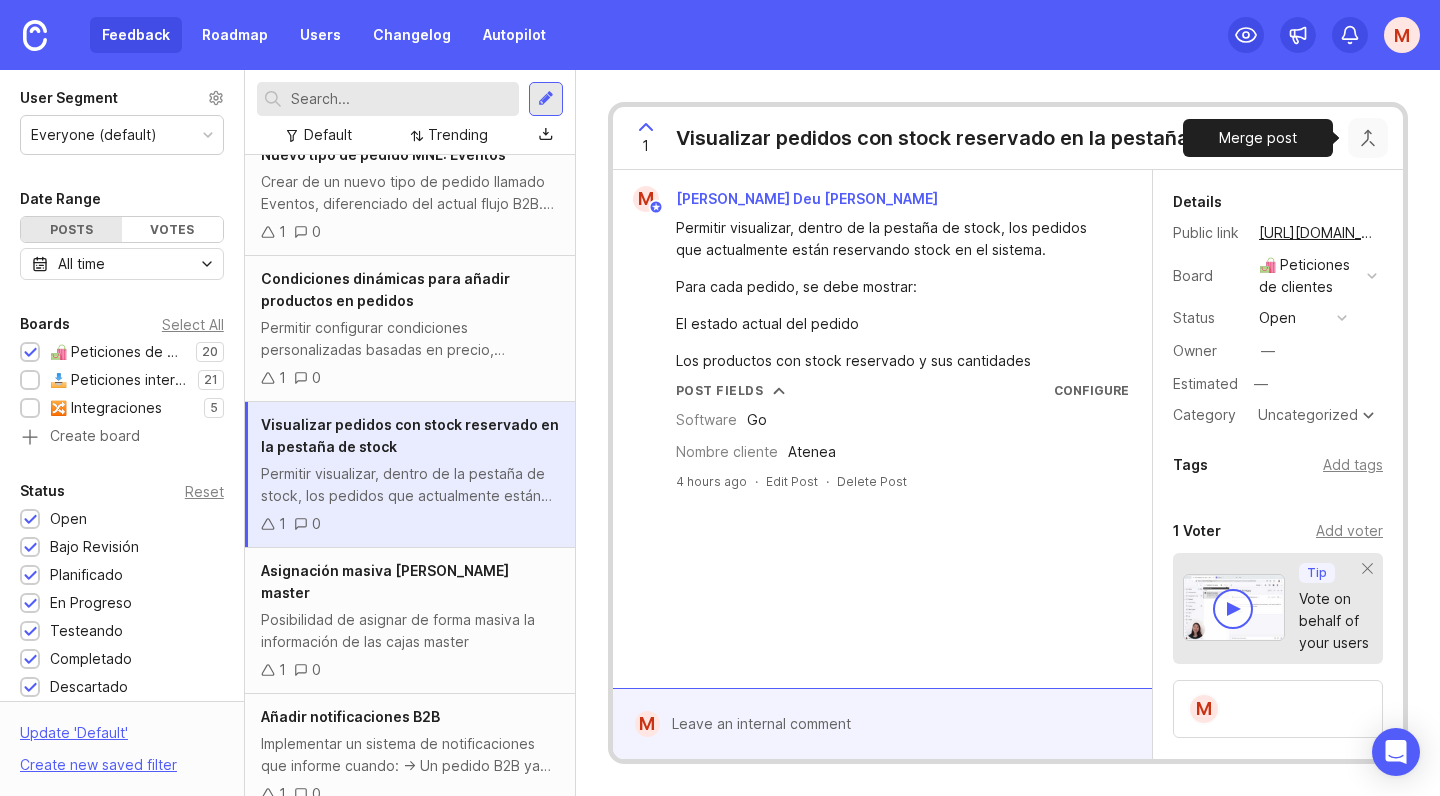 click at bounding box center (1368, 138) 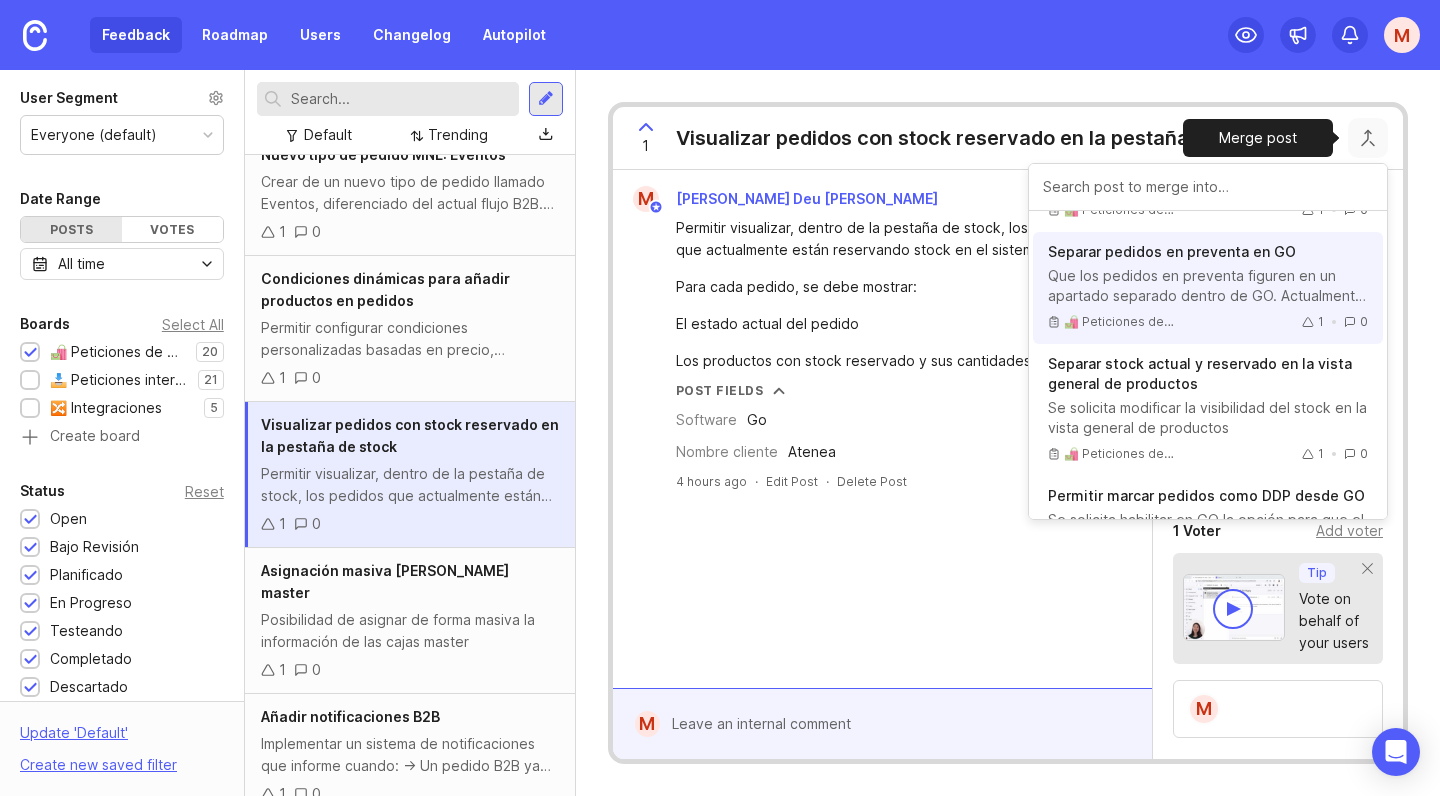 scroll, scrollTop: 360, scrollLeft: 0, axis: vertical 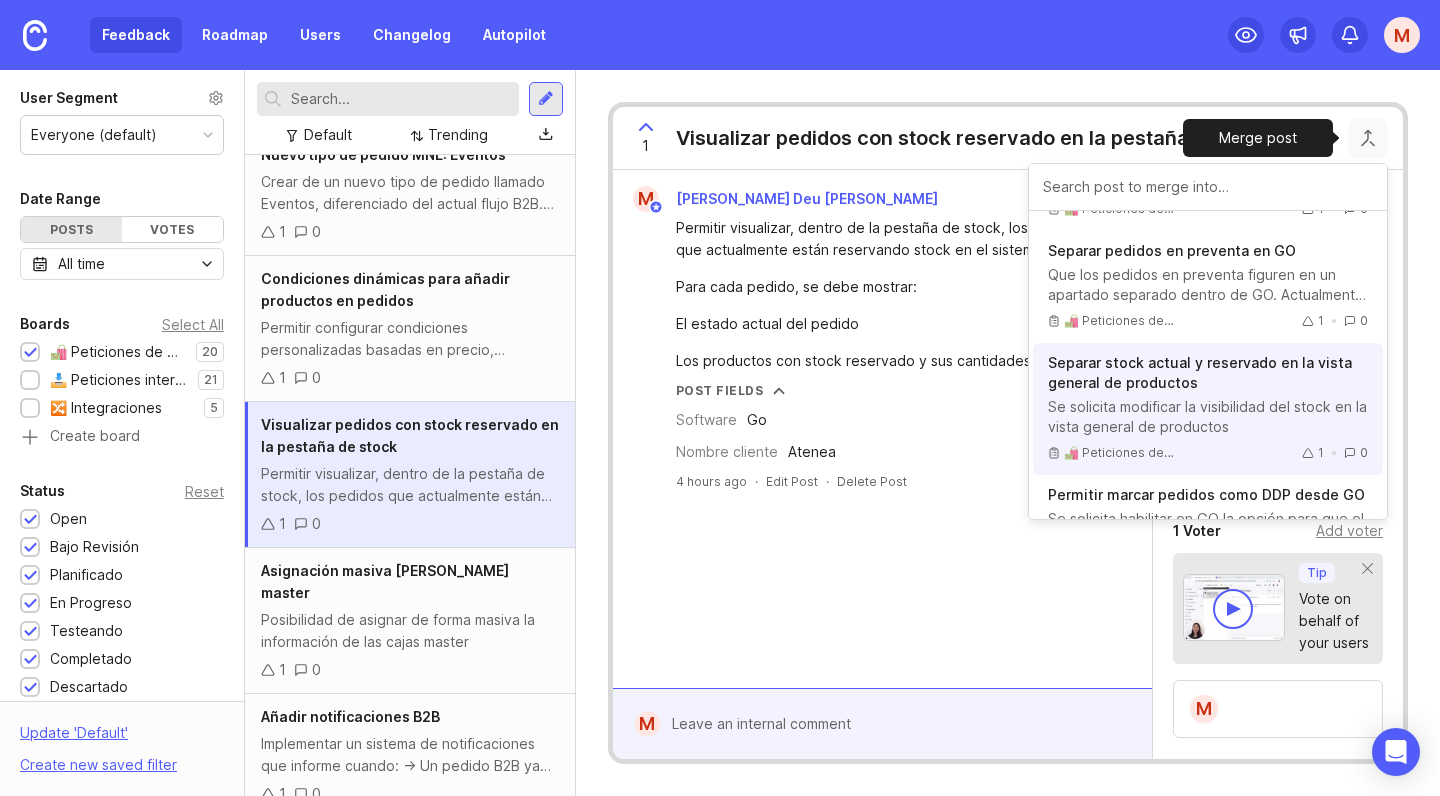 click on "Se solicita modificar la visibilidad del stock en la vista general de productos" at bounding box center (1208, 417) 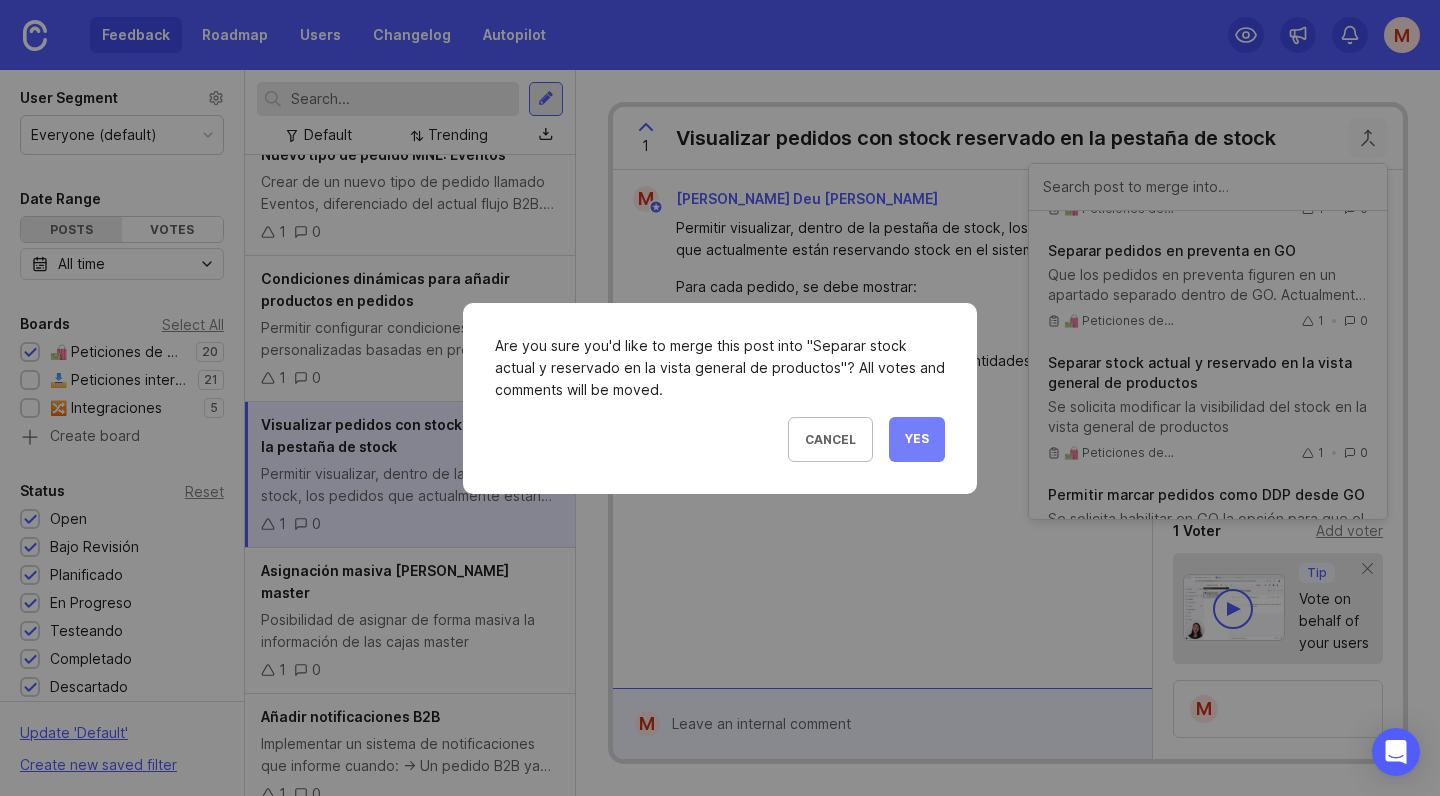 click on "Yes" at bounding box center [917, 439] 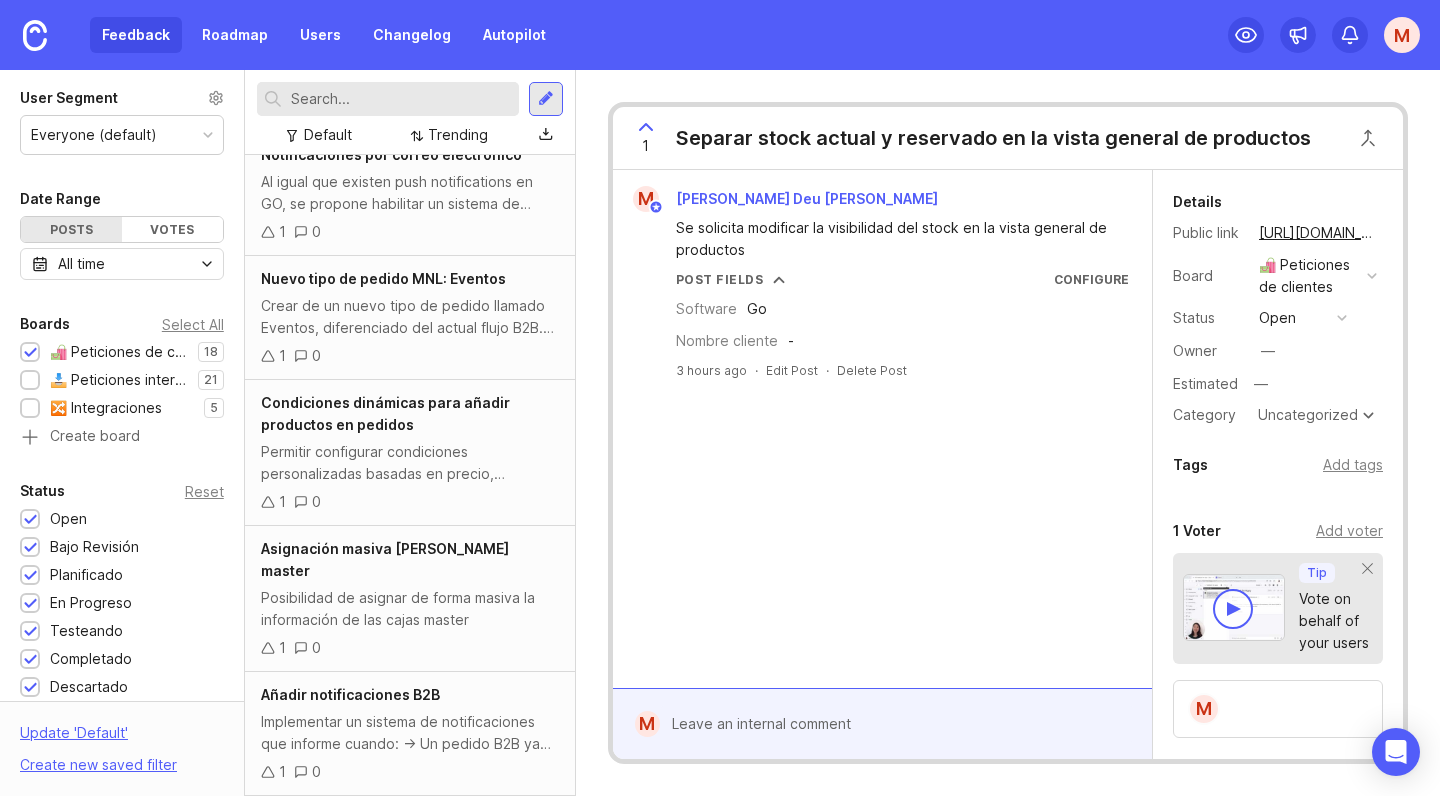 scroll, scrollTop: 1248, scrollLeft: 0, axis: vertical 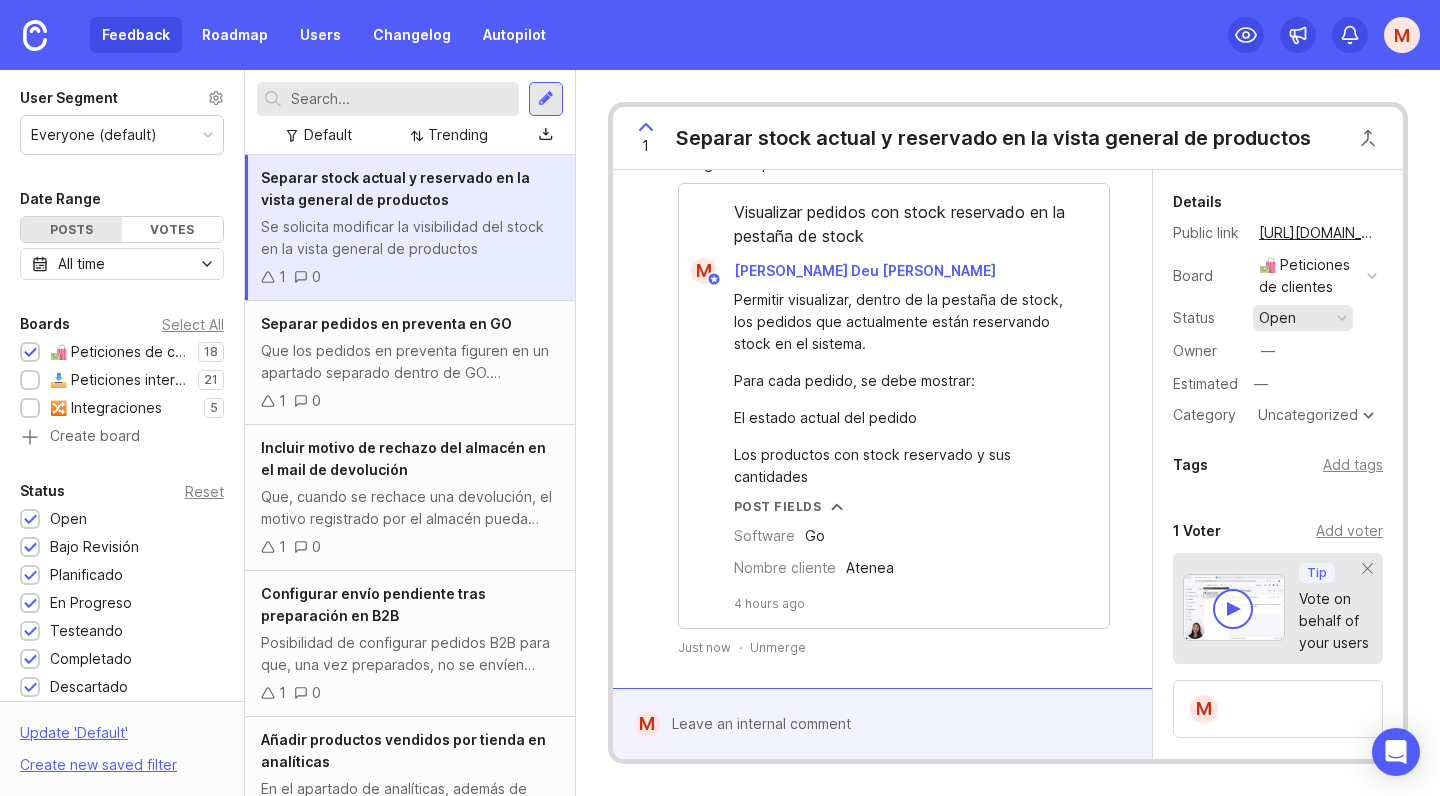 click on "open" at bounding box center [1277, 318] 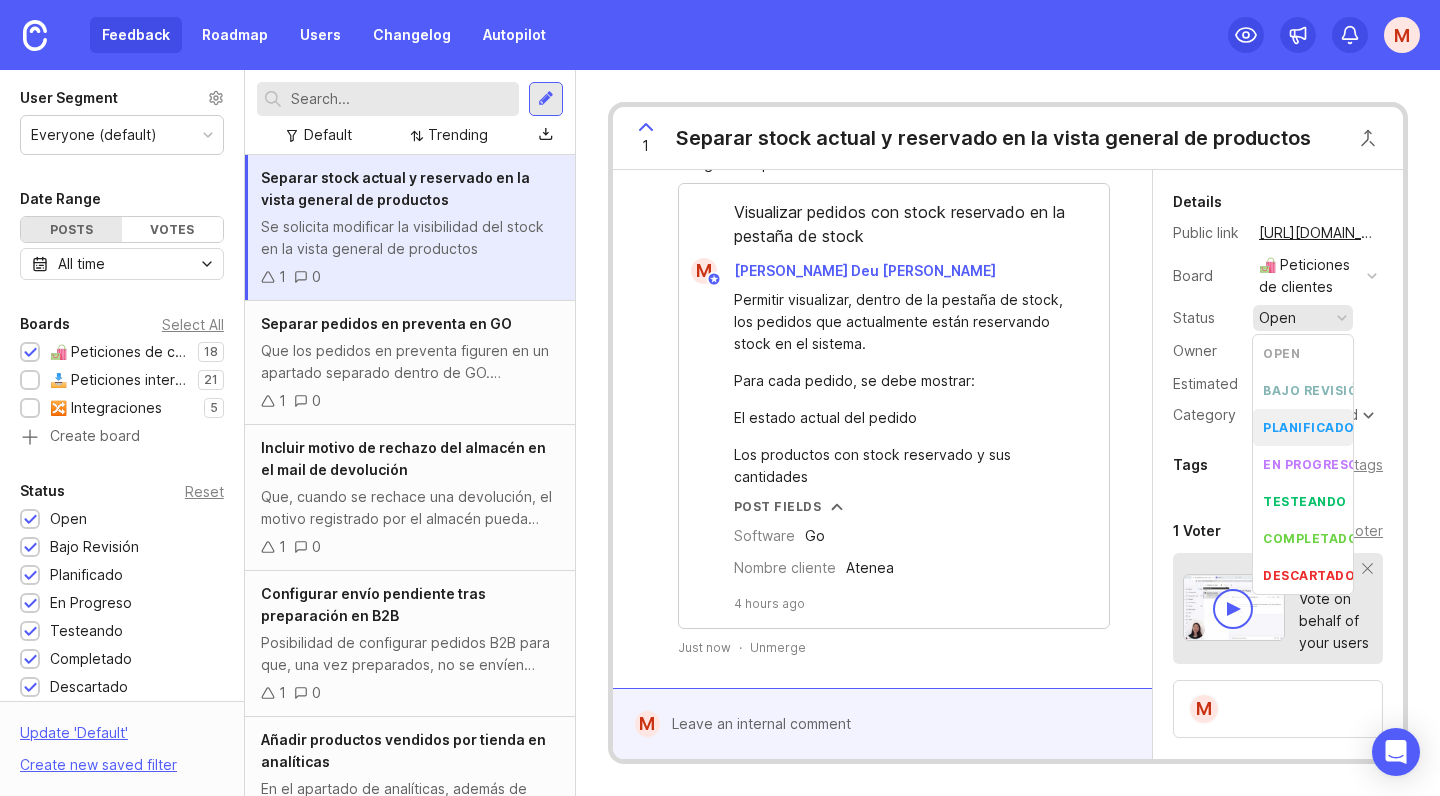 click on "planificado" at bounding box center (1309, 427) 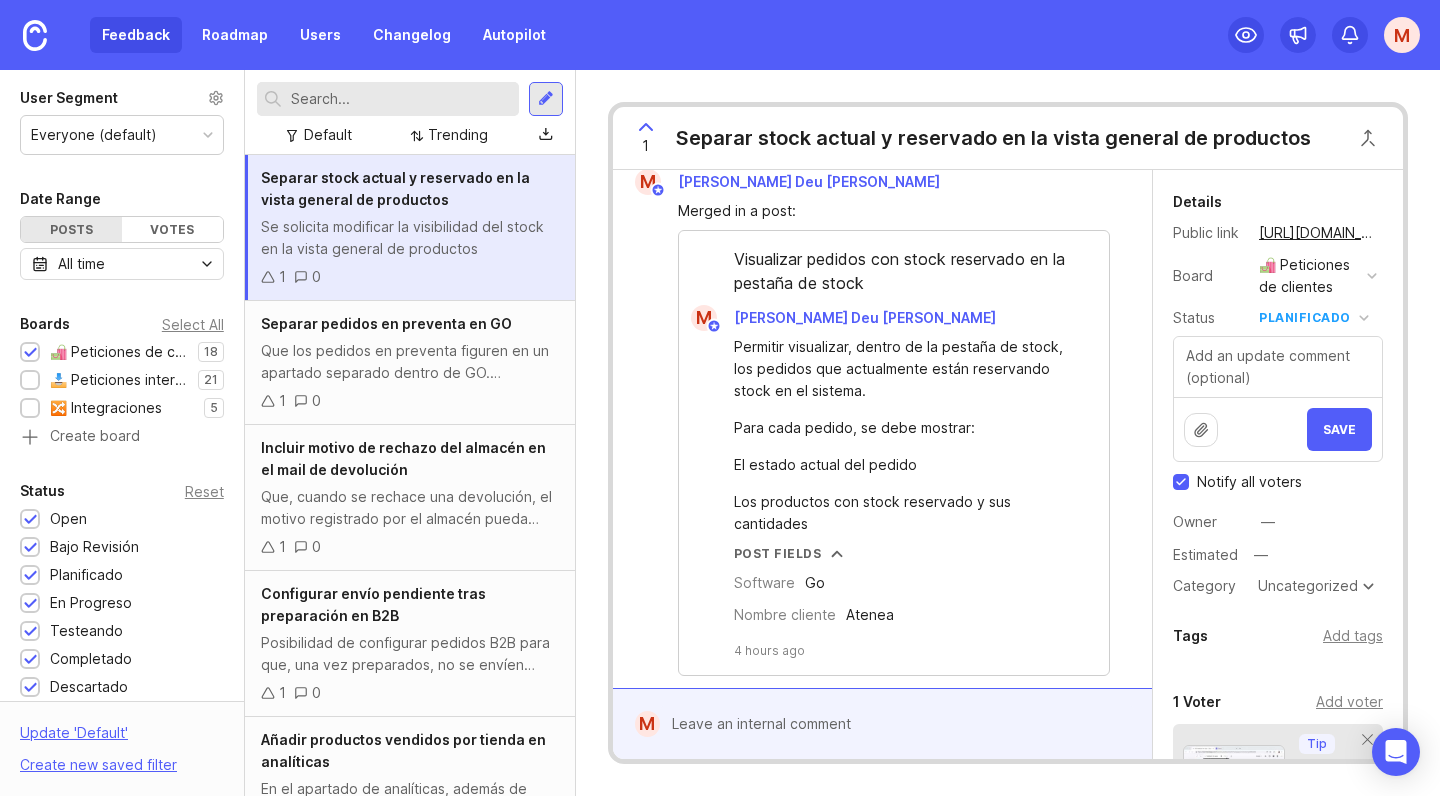 scroll, scrollTop: 272, scrollLeft: 0, axis: vertical 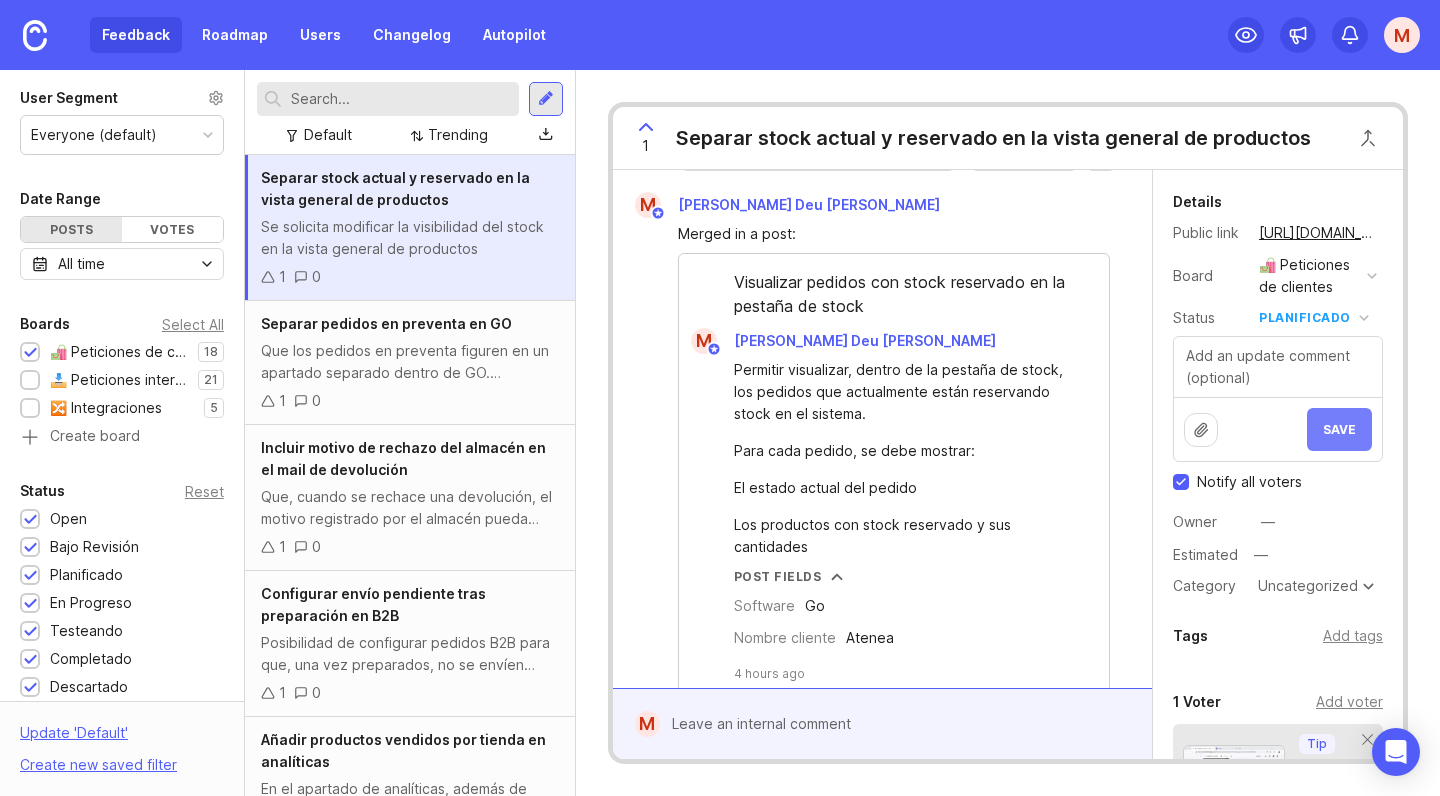 click on "Save" at bounding box center (1339, 429) 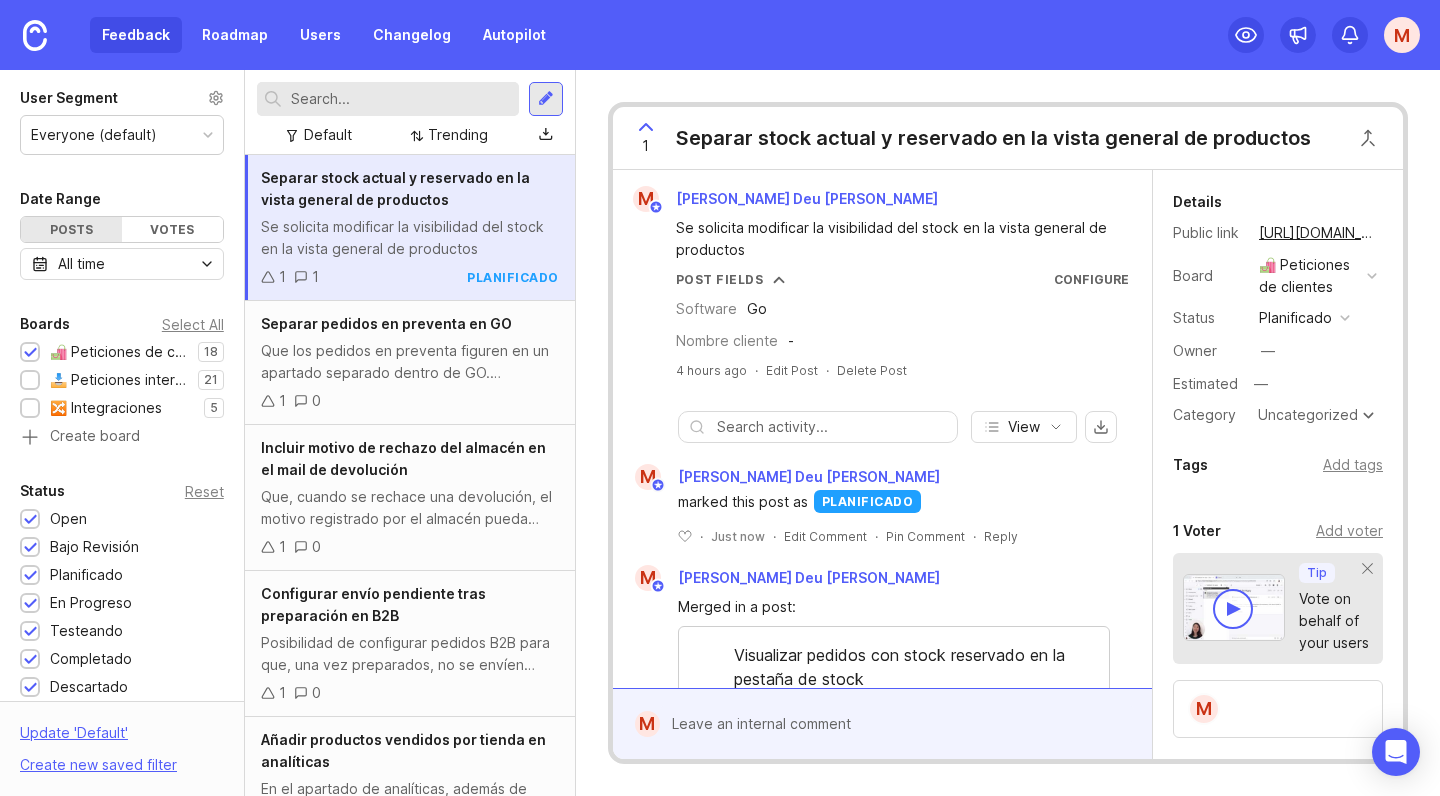 scroll, scrollTop: 0, scrollLeft: 0, axis: both 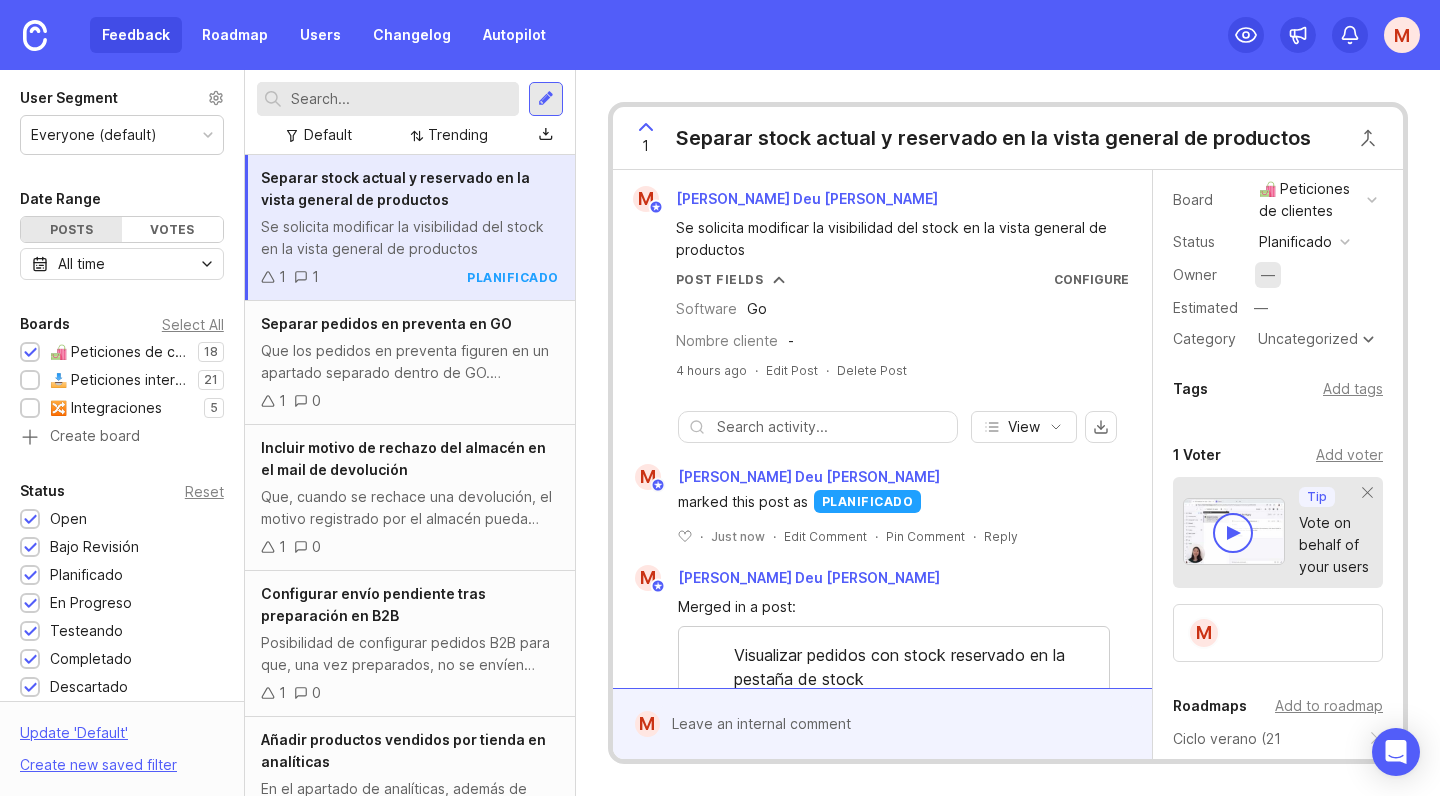 click on "—" at bounding box center (1268, 275) 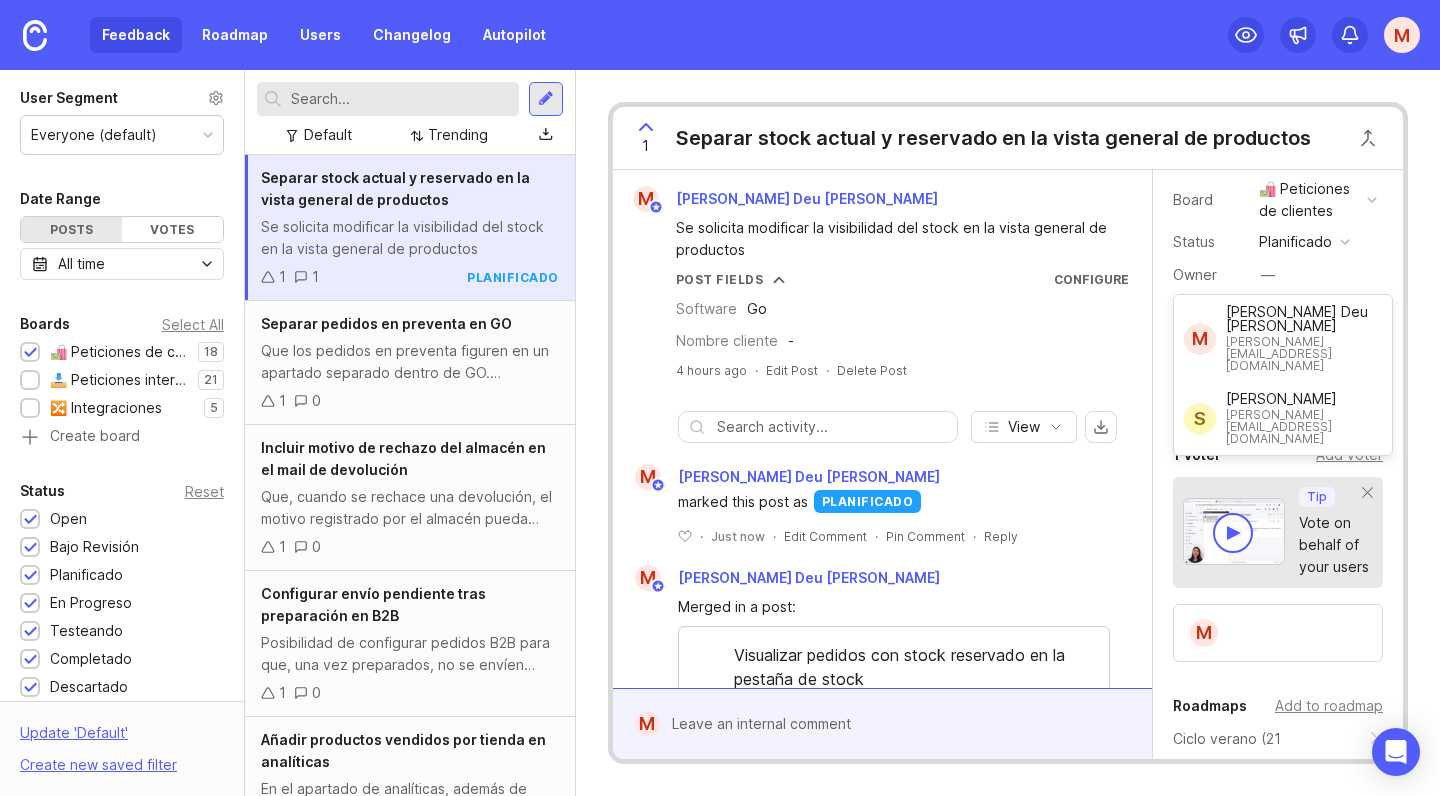 click on "Owner —" at bounding box center [1278, 275] 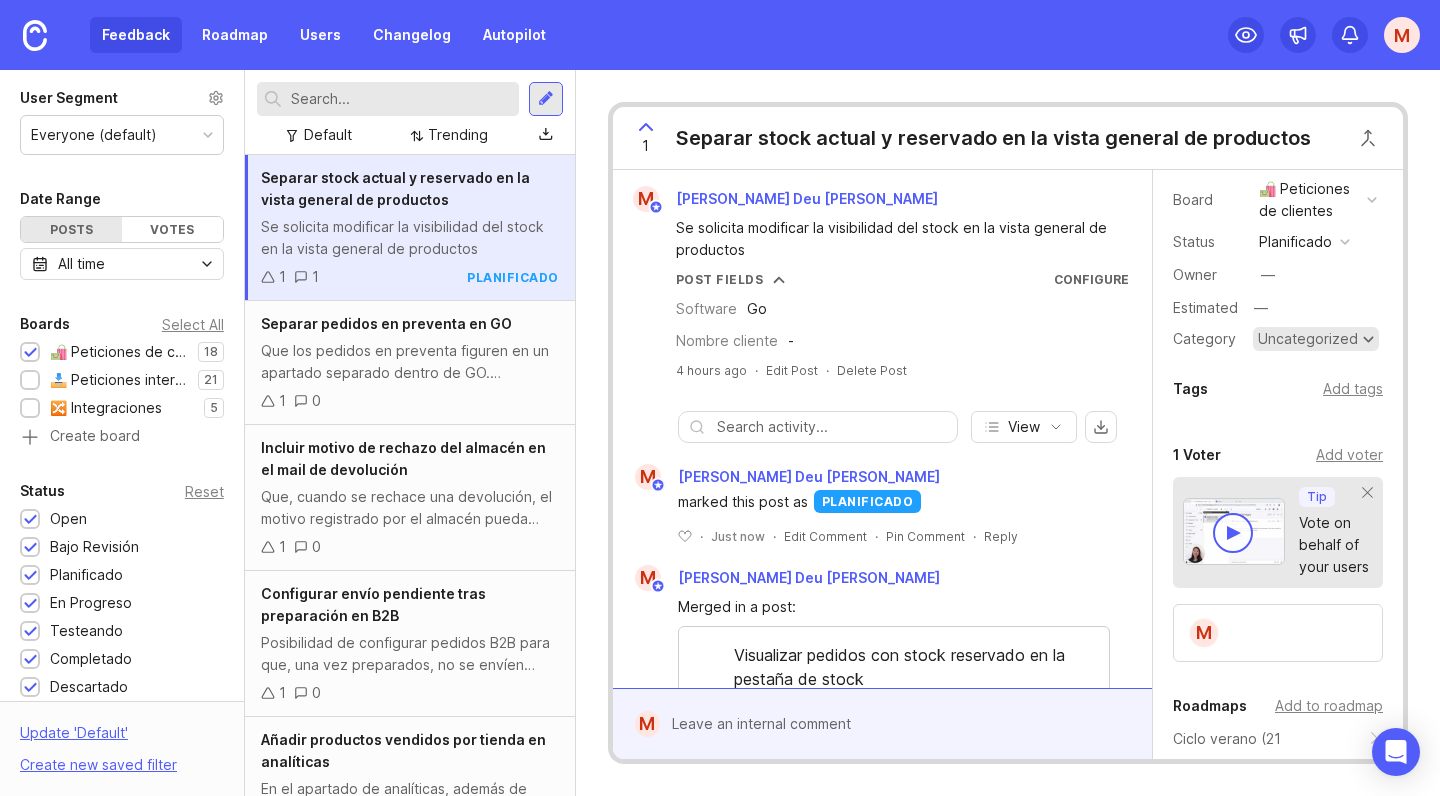 click on "Uncategorized" at bounding box center (1308, 339) 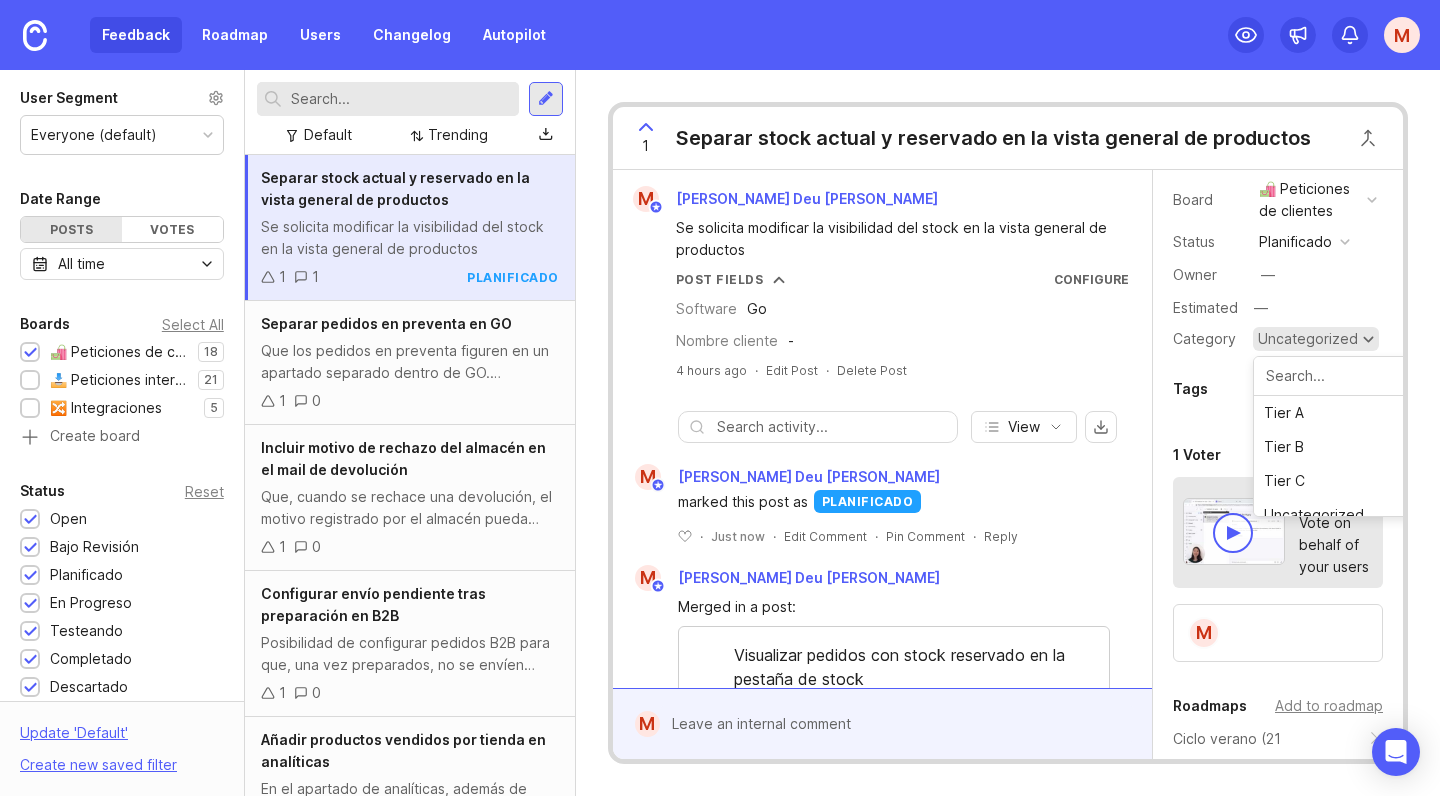 click on "Uncategorized" at bounding box center (1308, 339) 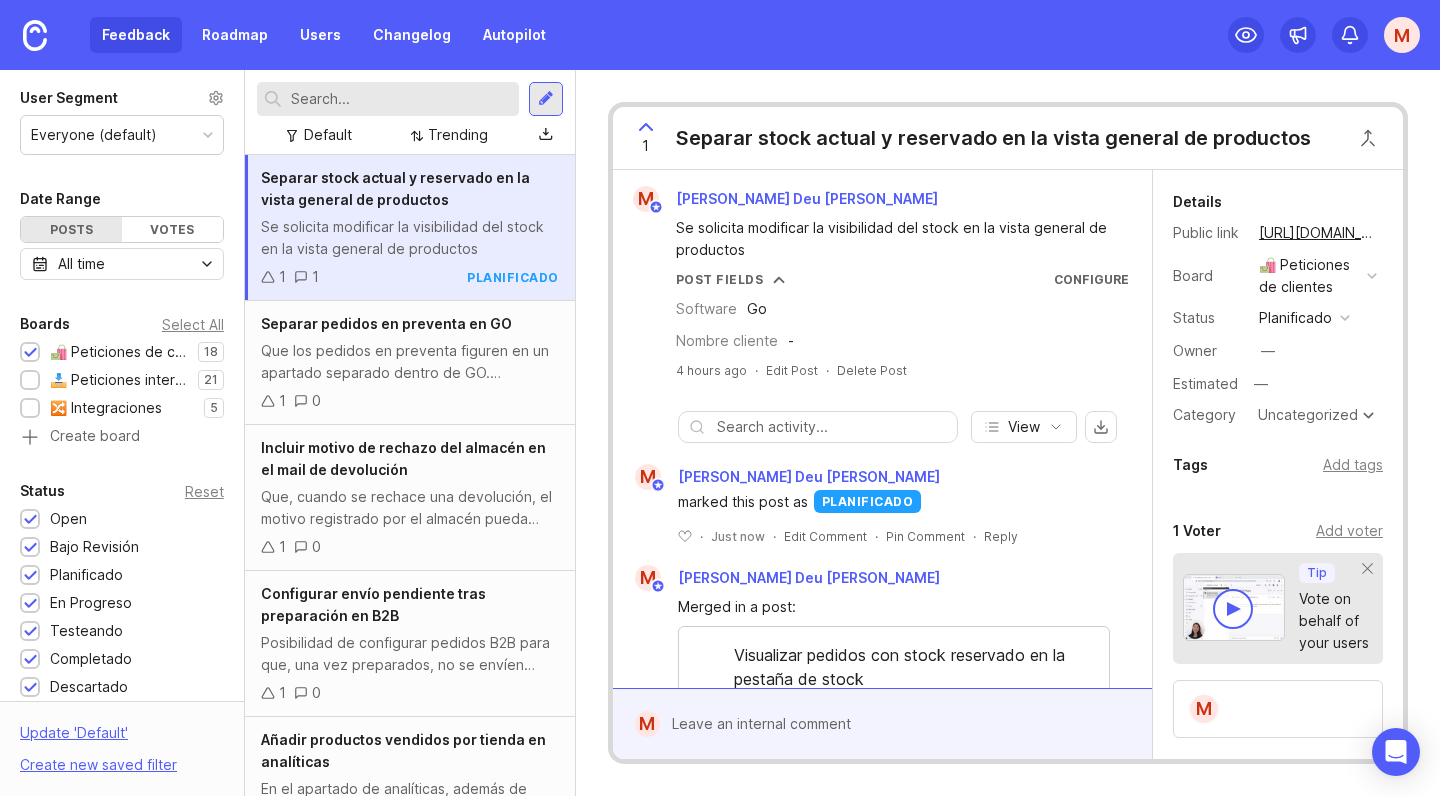 scroll, scrollTop: 0, scrollLeft: 0, axis: both 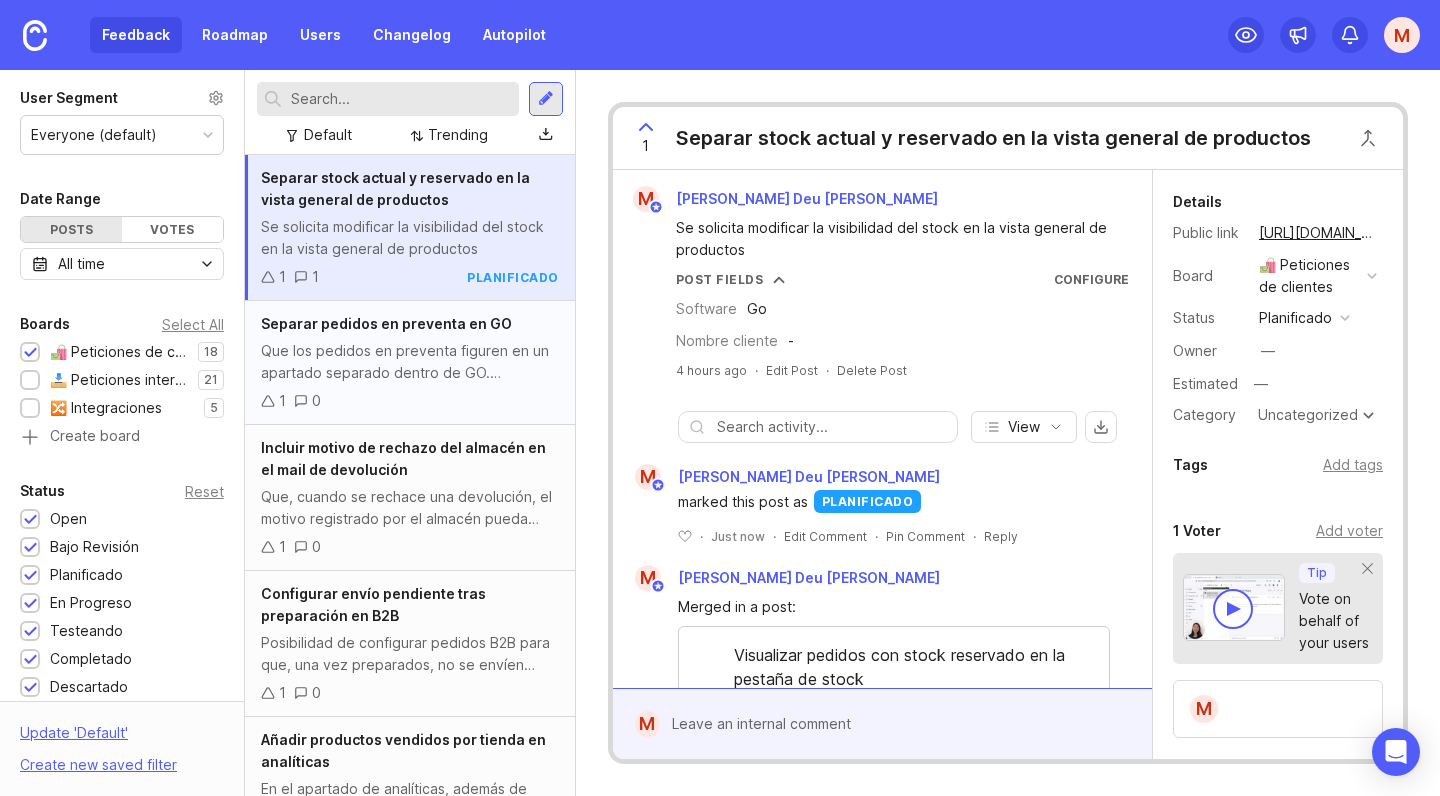 click on "Que los pedidos en preventa figuren en un apartado separado dentro de GO. Actualmente, todos los pedidos nuevos (incluidos los que provienen de incidencias o los de preventa) se agrupan en un único listado, lo que dificulta su gestión. Esta separación permitiría: A los clientes distinguir fácilmente los pedidos en preventa de los pedidos nuevos reales Al almacén anticipar la carga de trabajo futura según los pedidos en espera de stock." at bounding box center (410, 362) 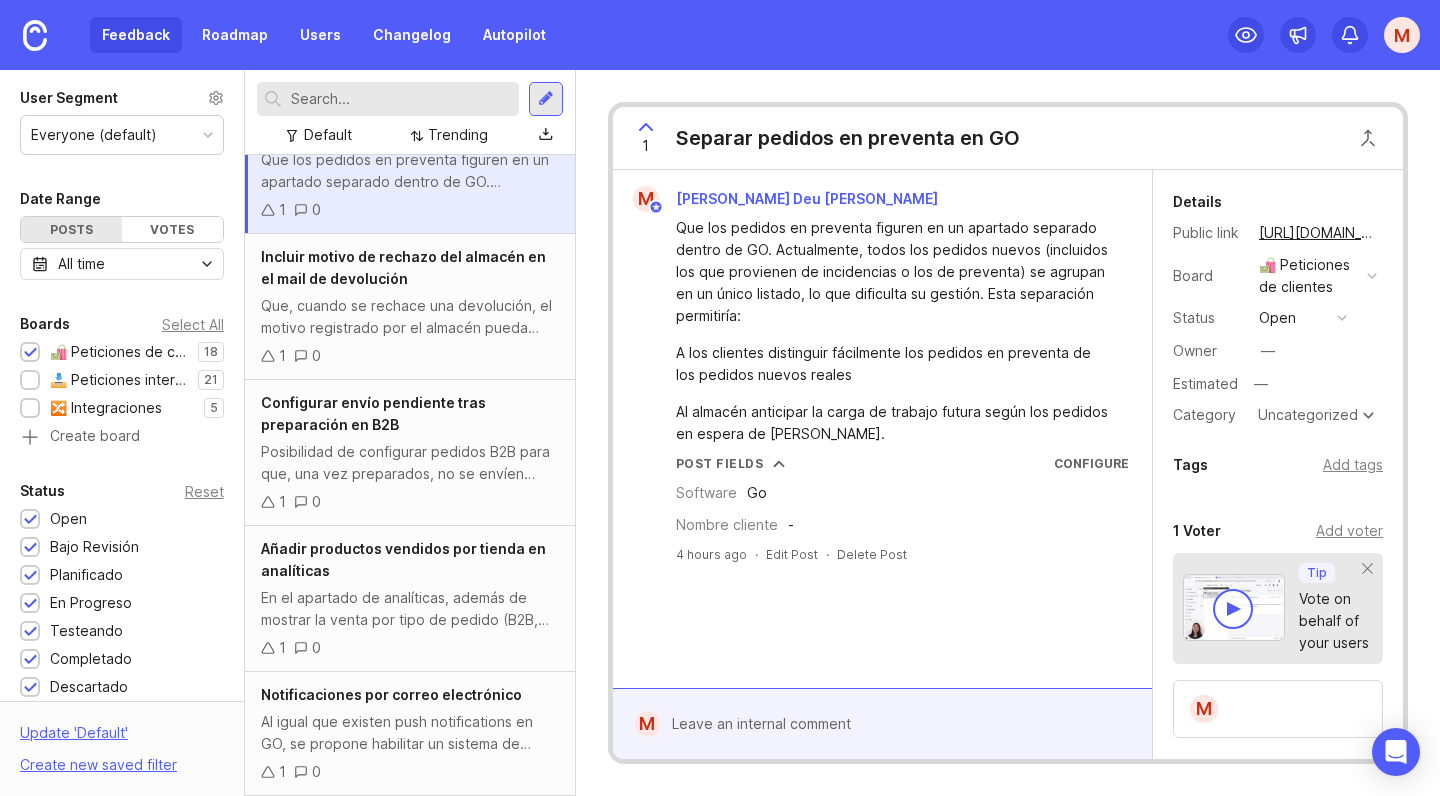 scroll, scrollTop: 1400, scrollLeft: 0, axis: vertical 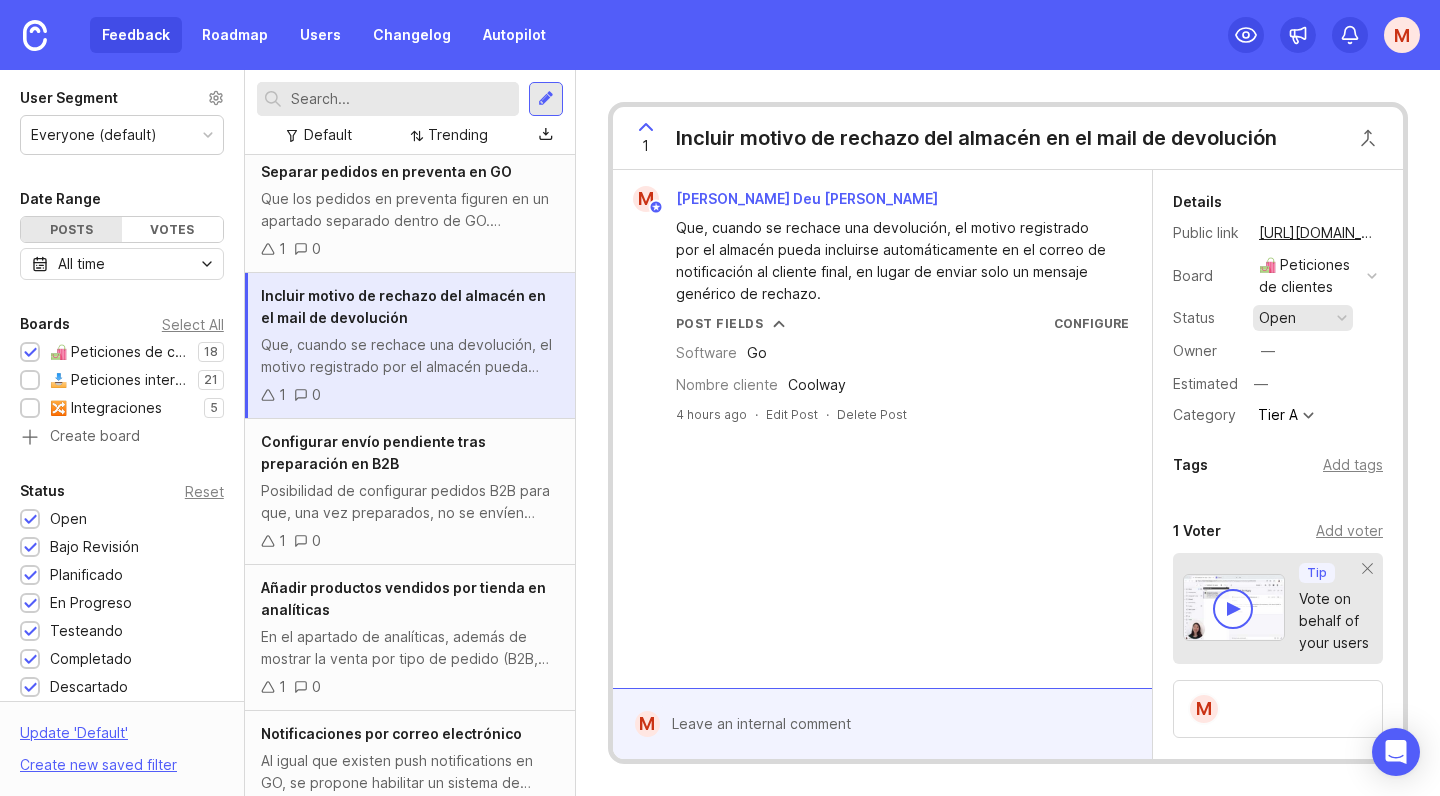 click on "open" at bounding box center [1277, 318] 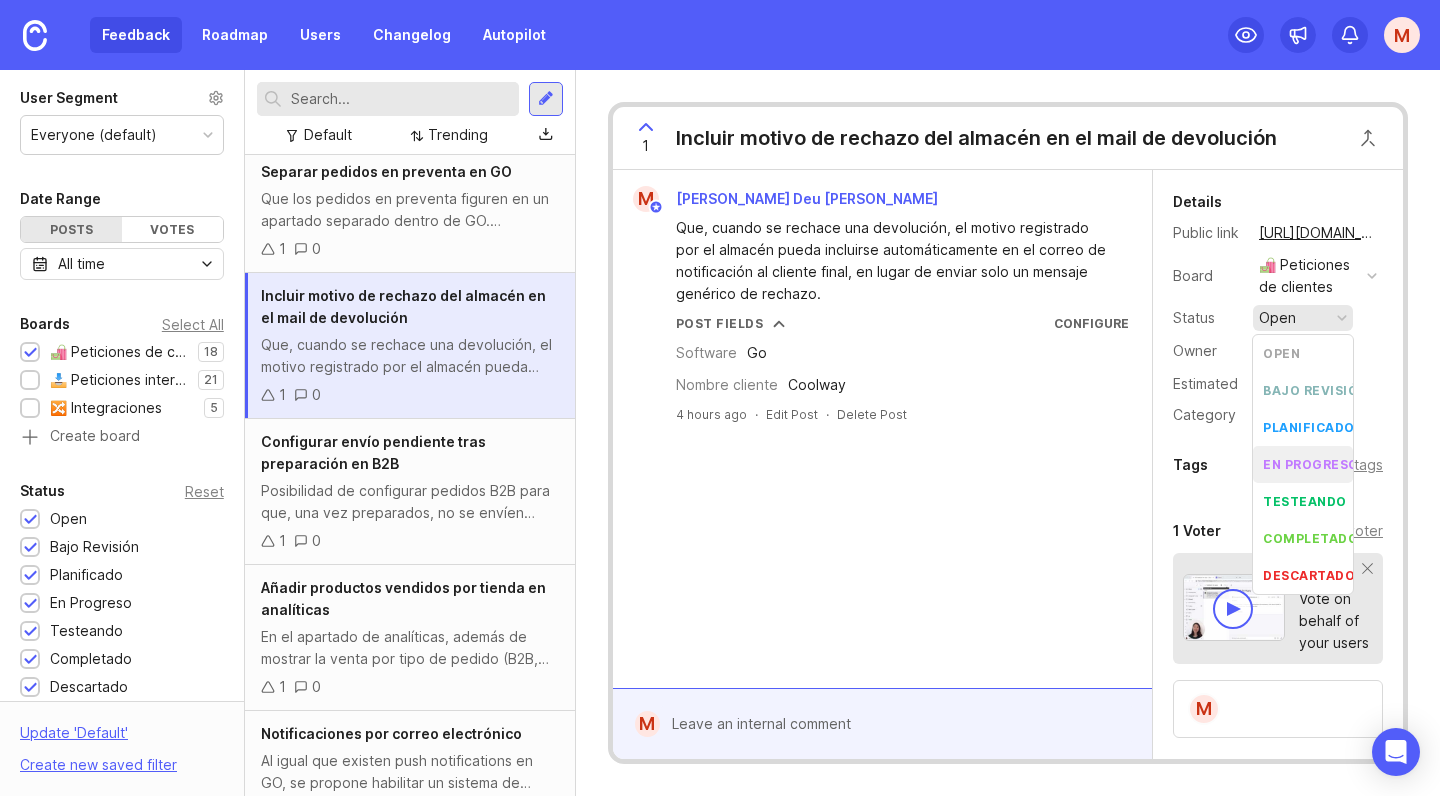 click on "en progreso" at bounding box center (1311, 464) 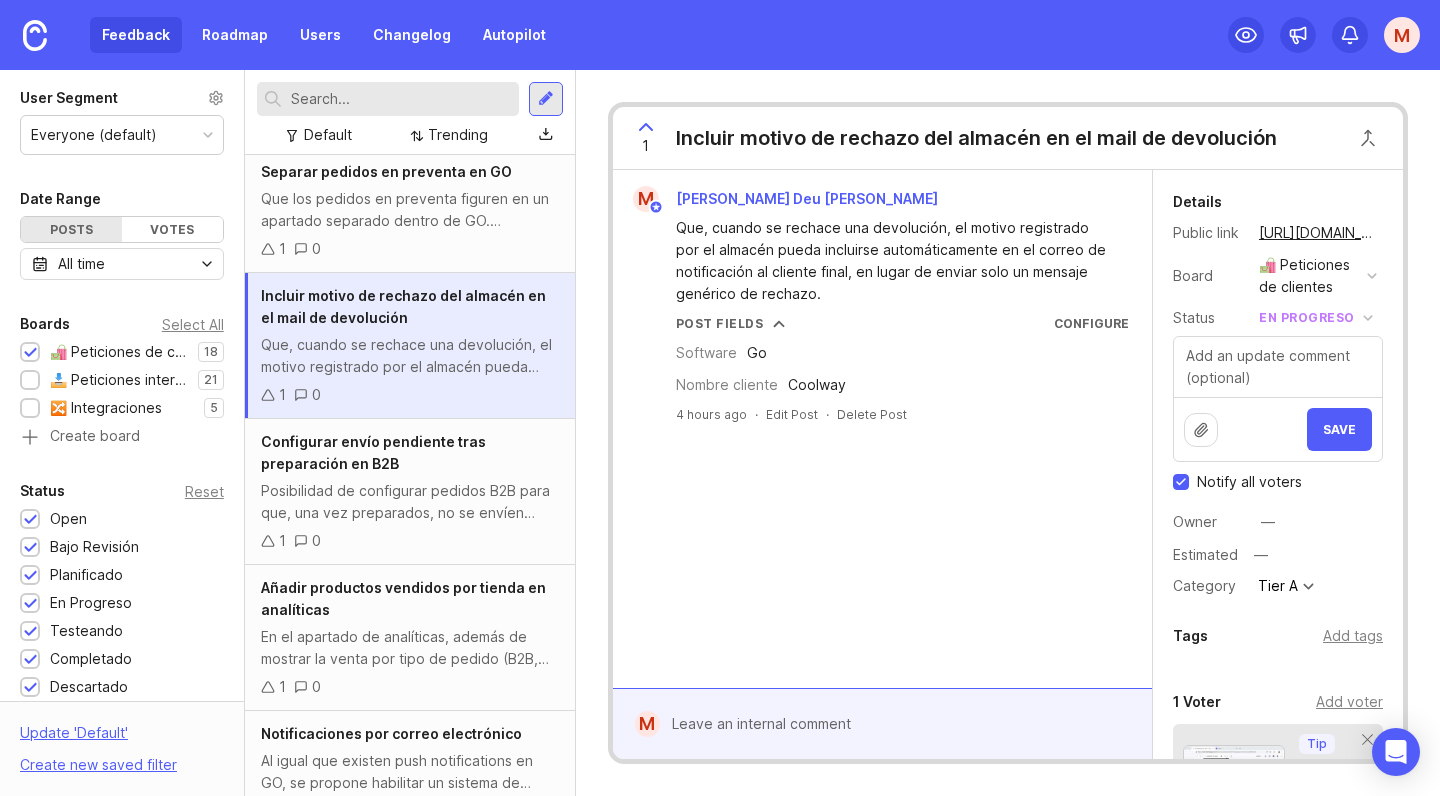 scroll, scrollTop: 1431, scrollLeft: 0, axis: vertical 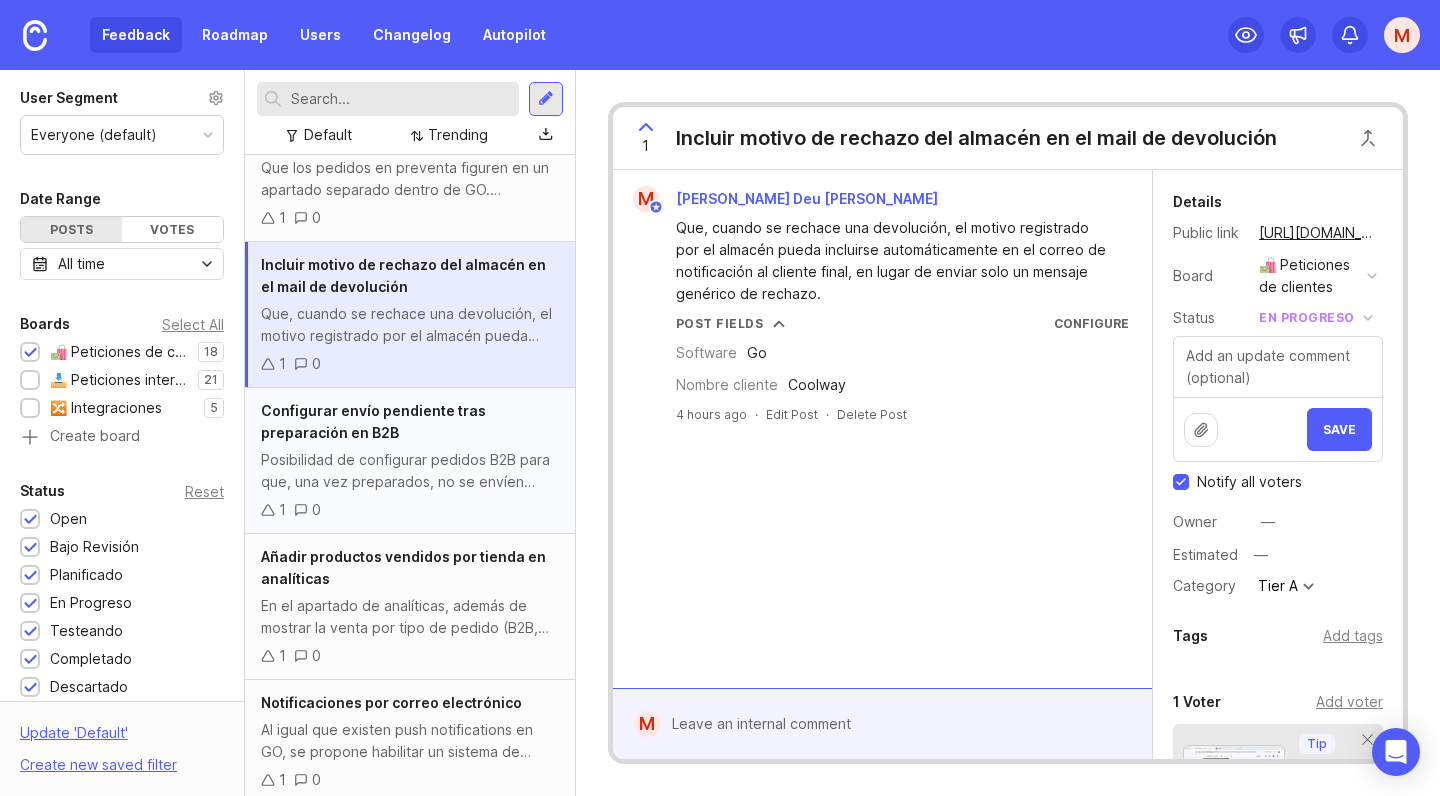 click on "Configurar envío pendiente tras preparación en B2B" at bounding box center (410, 422) 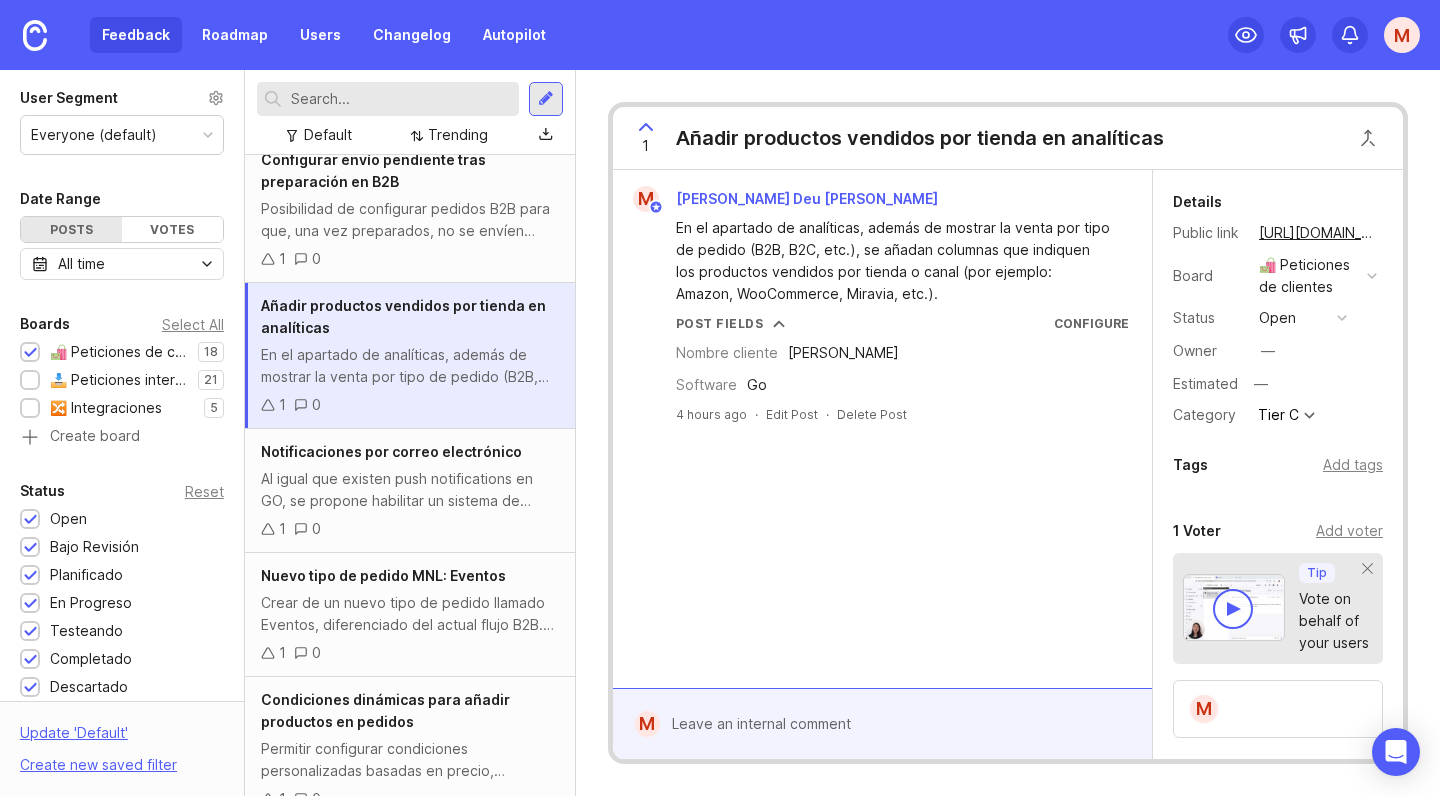 scroll, scrollTop: 1685, scrollLeft: 0, axis: vertical 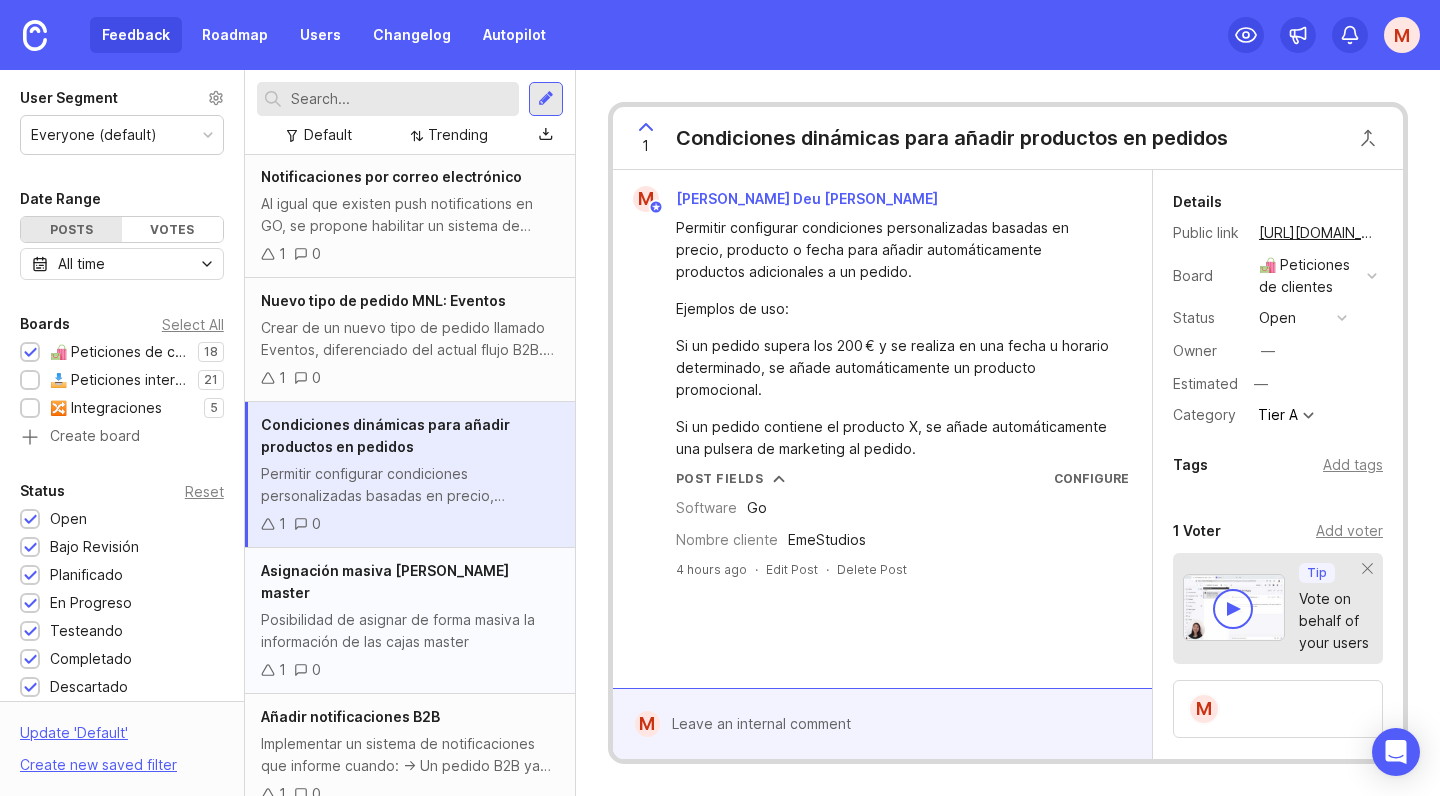 click on "Posibilidad de asignar de forma masiva la información de las cajas master" at bounding box center [410, 631] 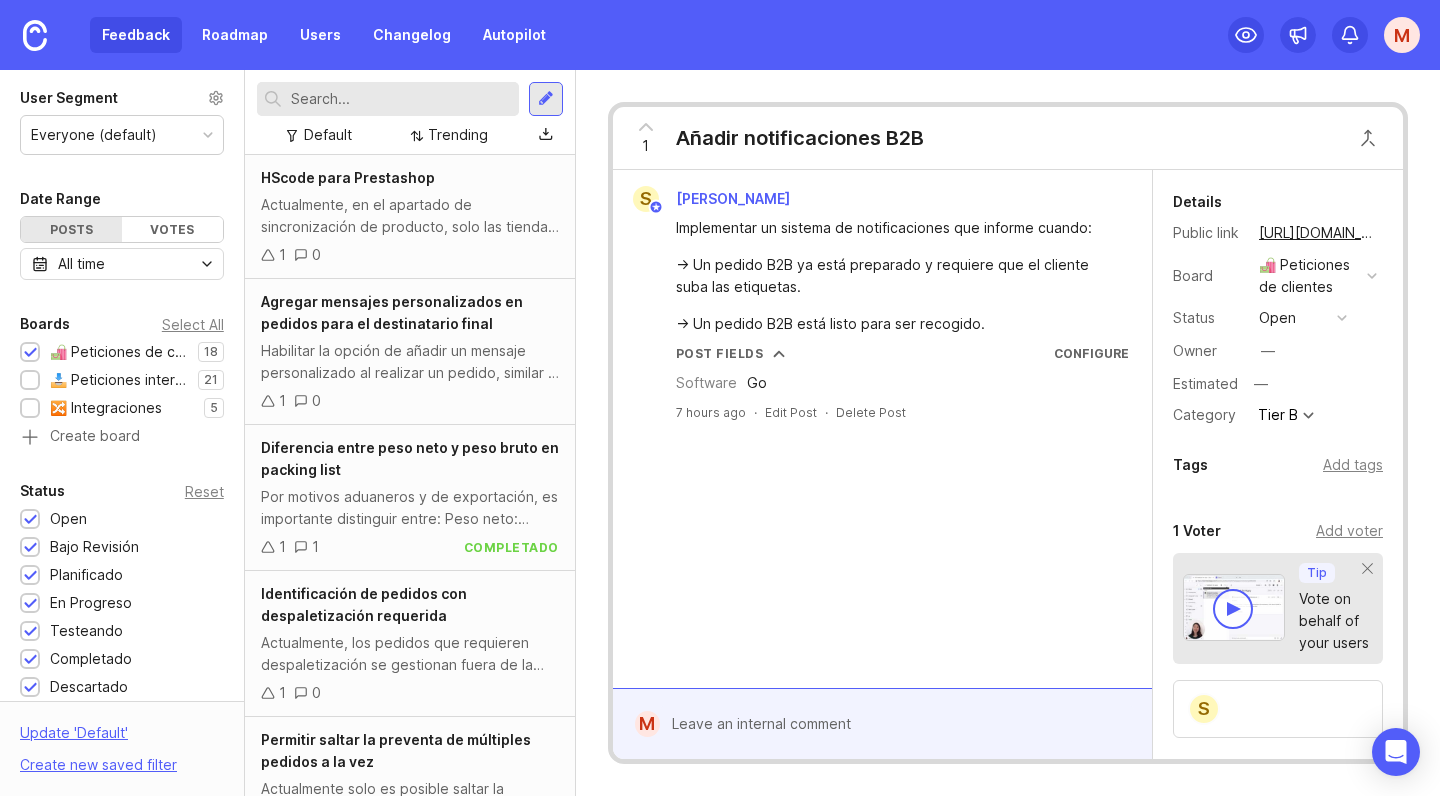 scroll, scrollTop: 0, scrollLeft: 0, axis: both 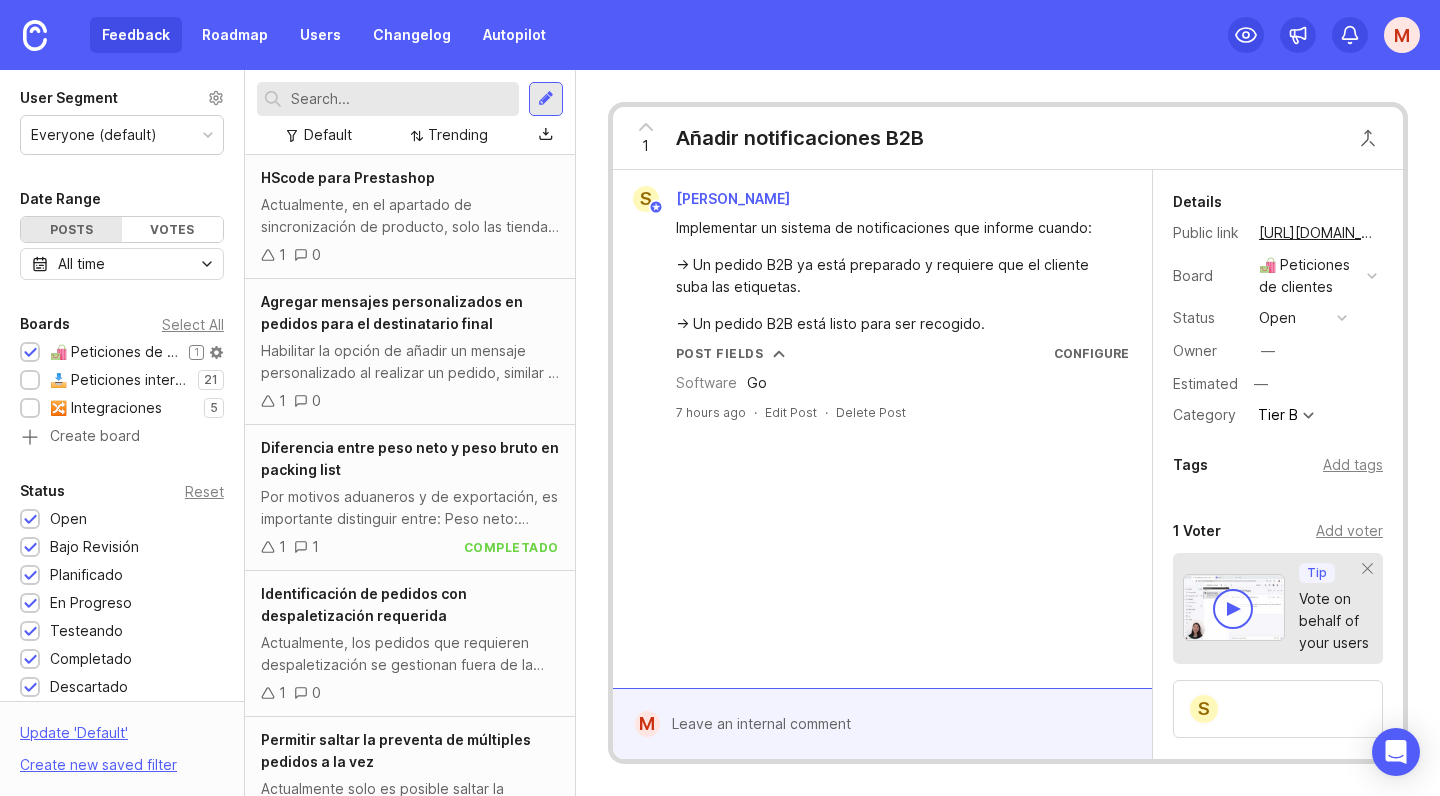 click at bounding box center (30, 353) 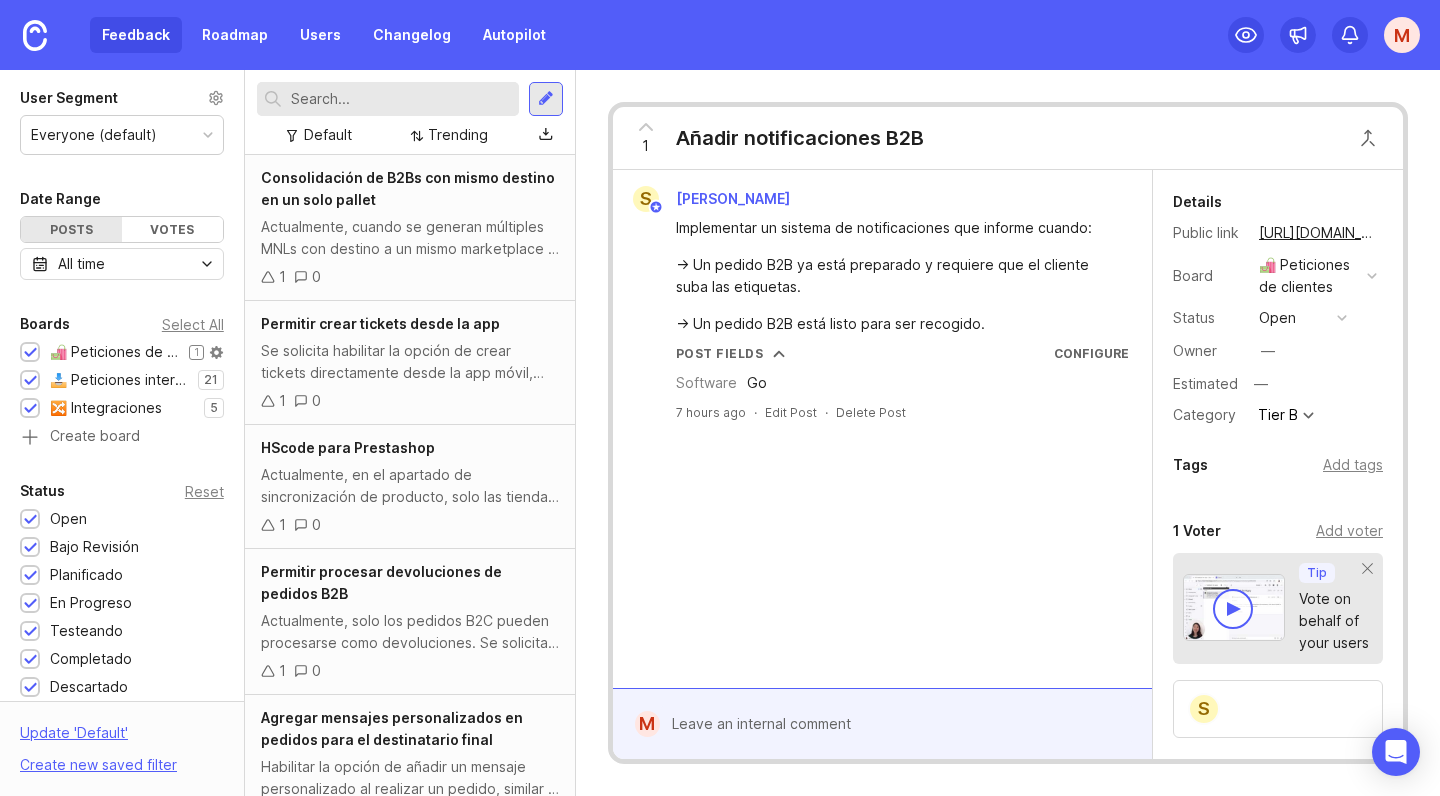 click at bounding box center (30, 353) 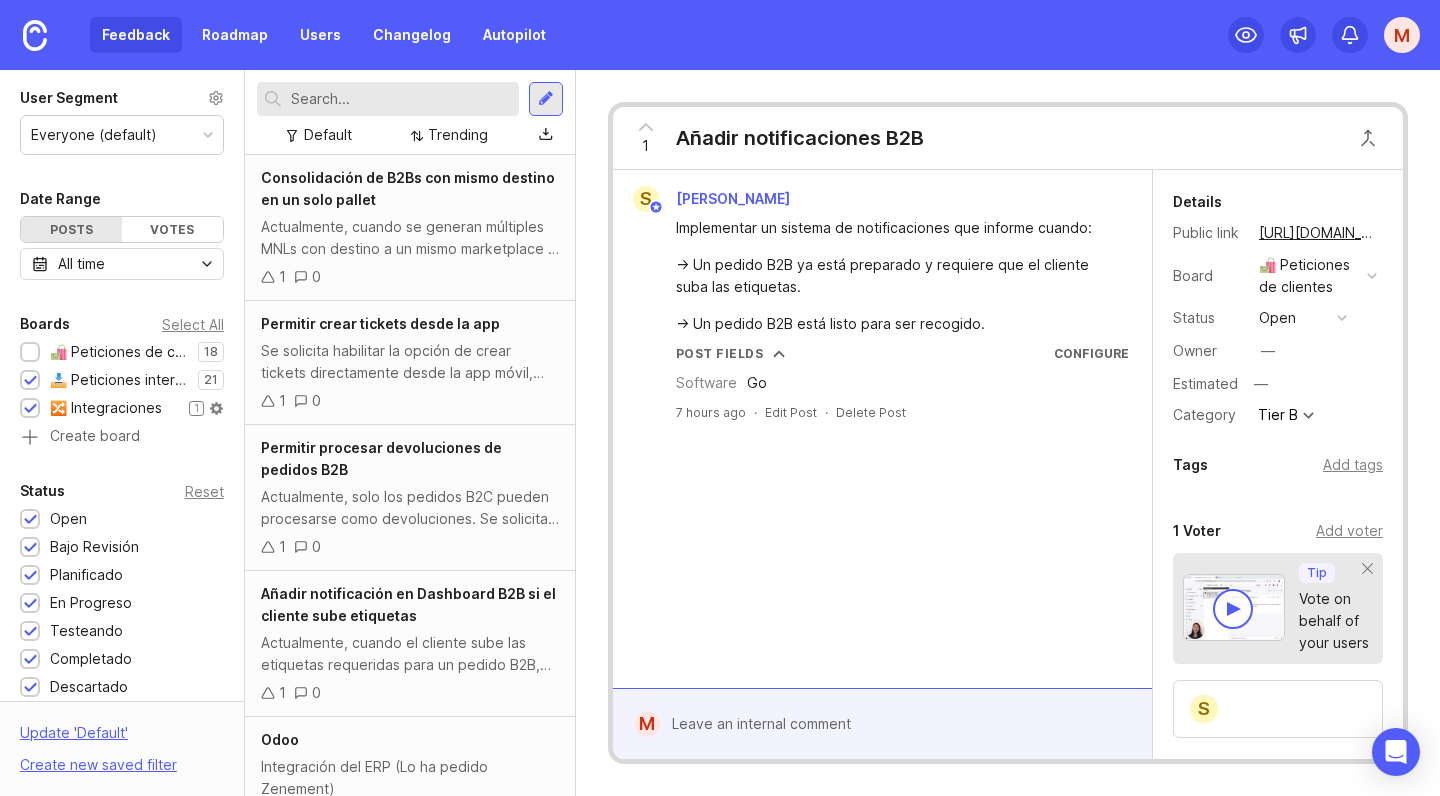 click at bounding box center [30, 409] 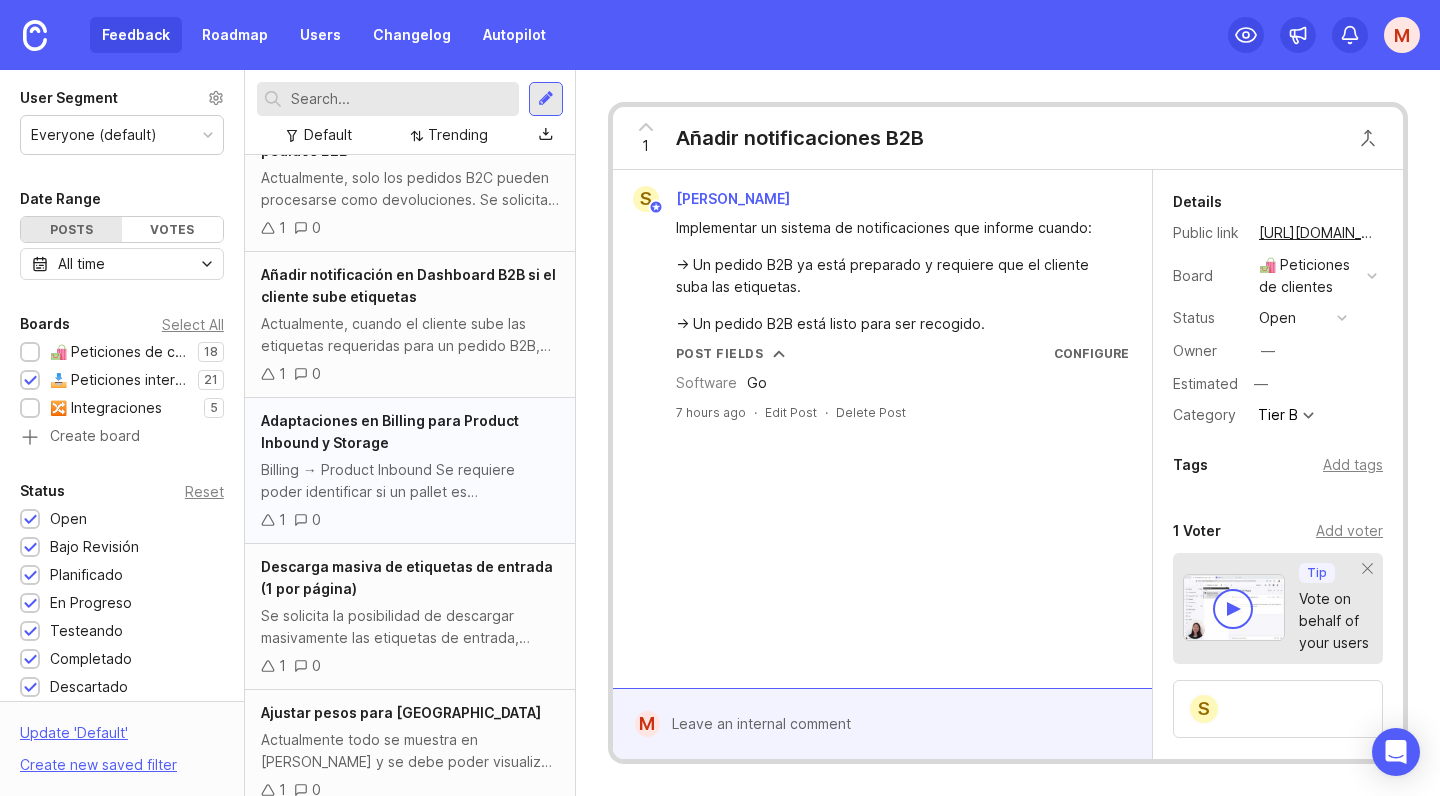 scroll, scrollTop: 315, scrollLeft: 0, axis: vertical 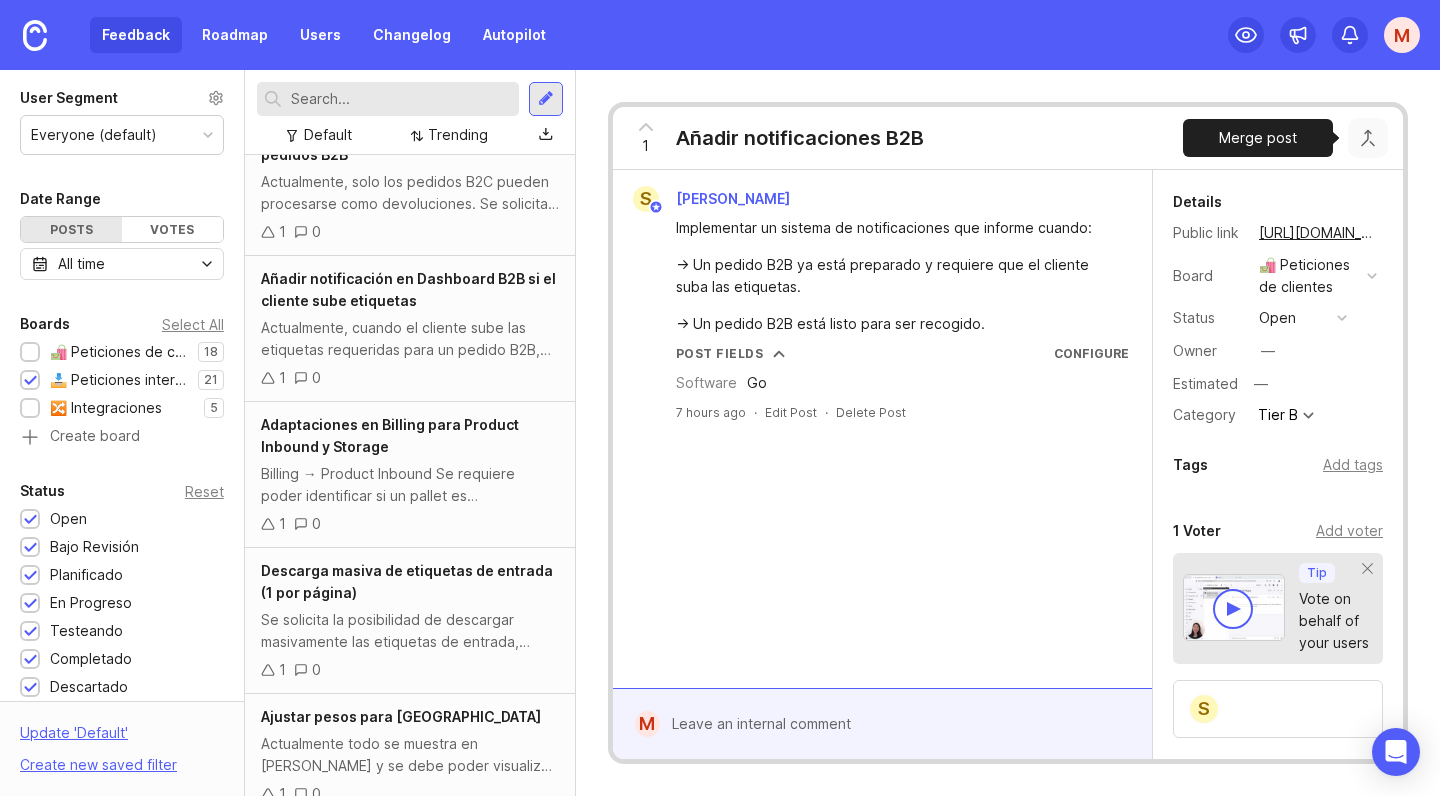 click at bounding box center [1368, 138] 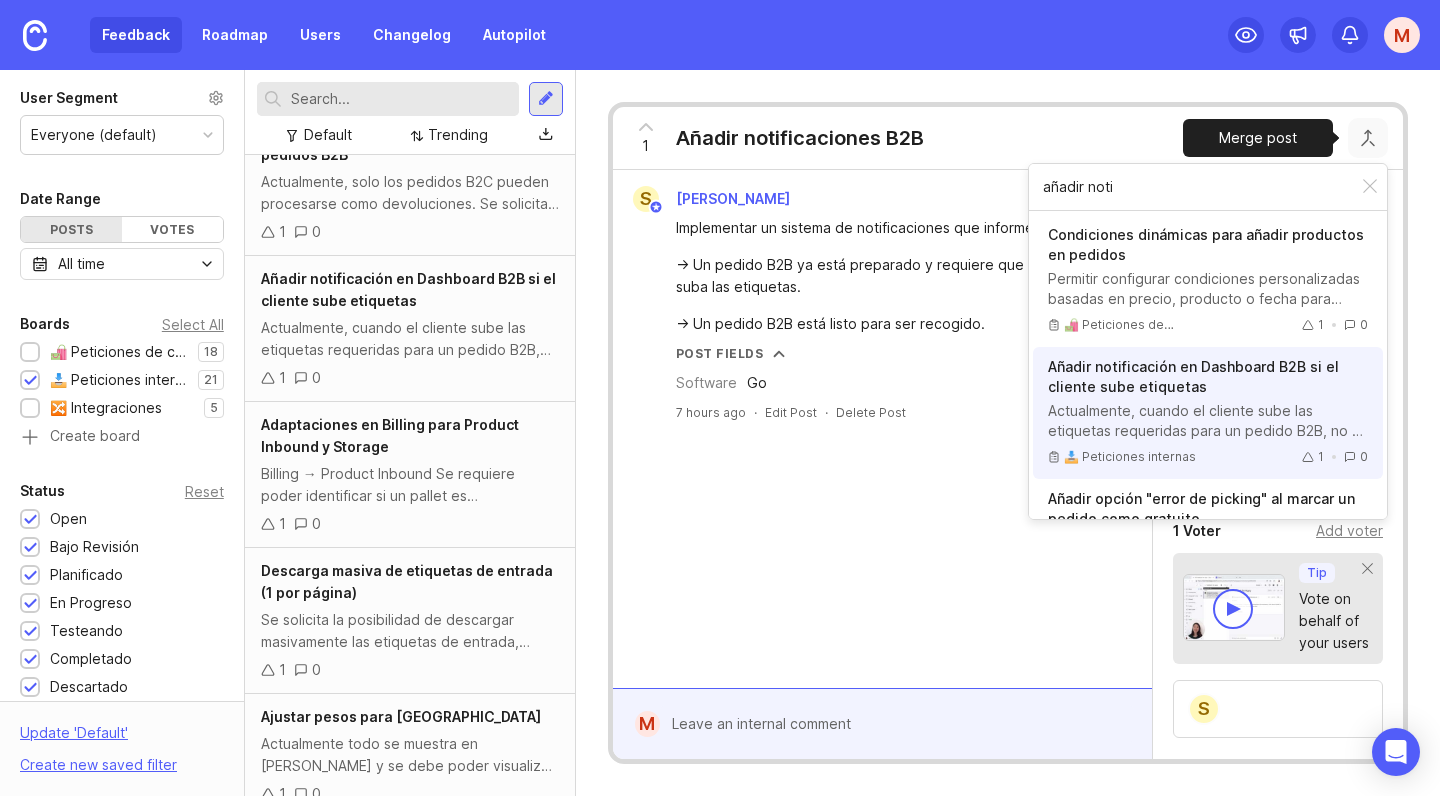 type on "añadir noti" 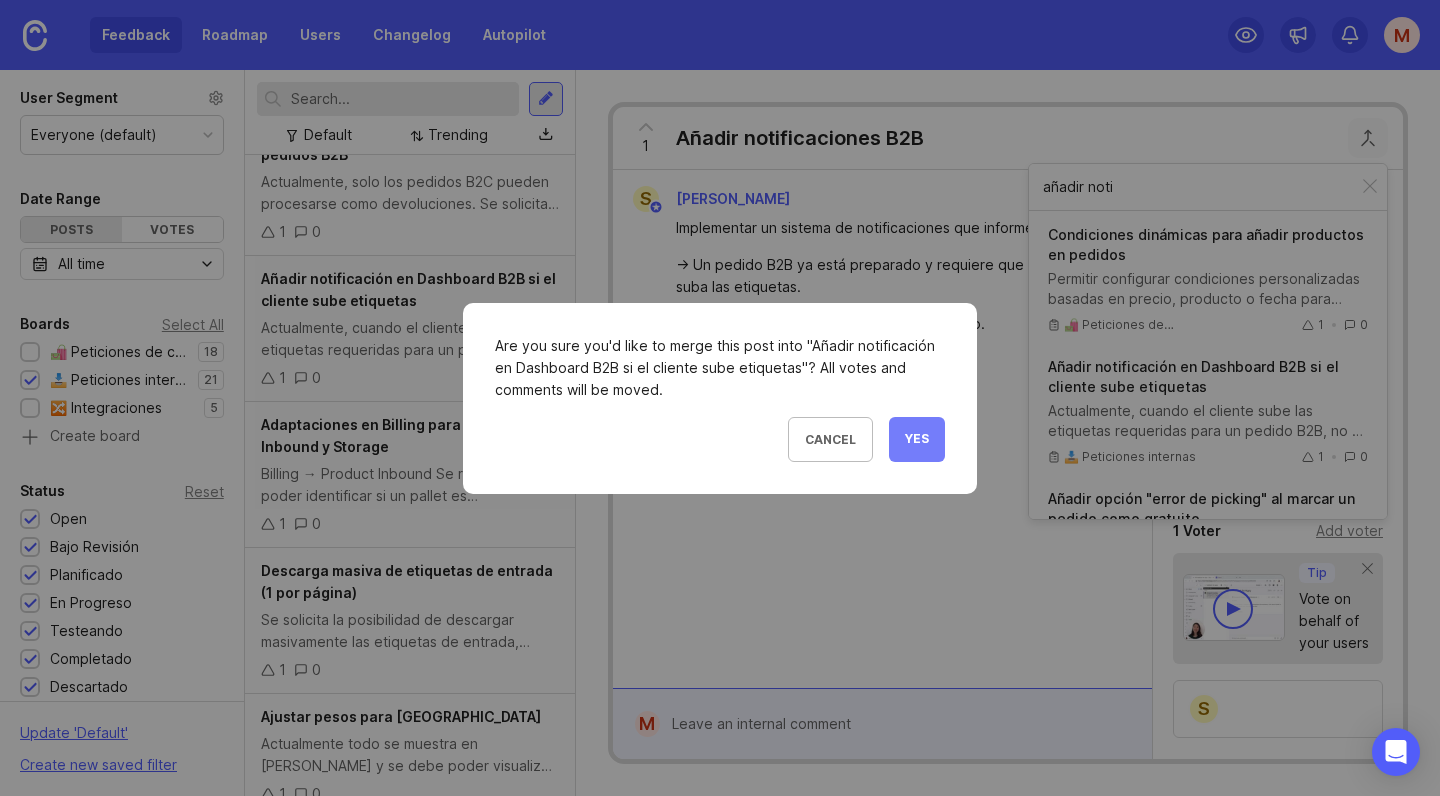 click on "Yes" at bounding box center [917, 439] 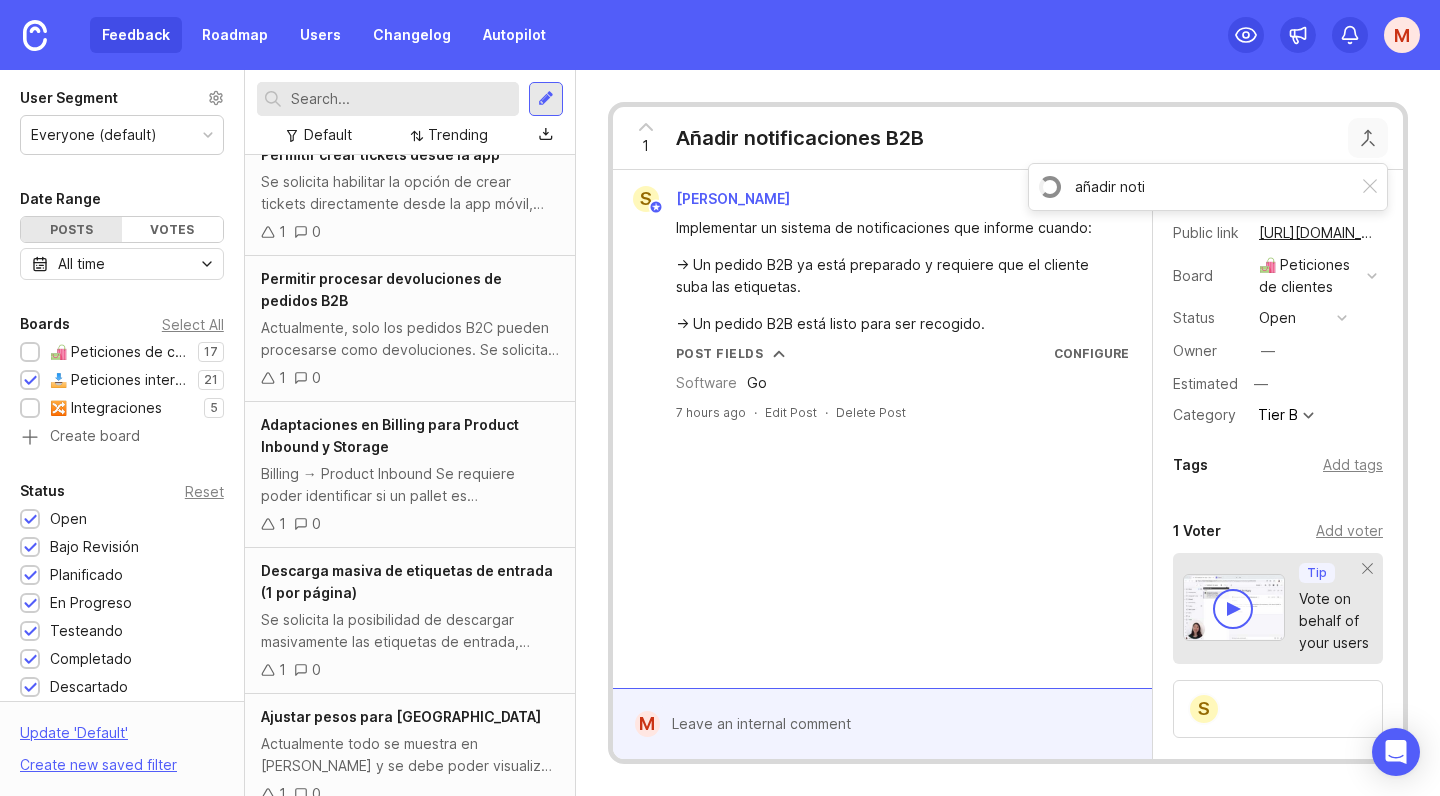scroll, scrollTop: 0, scrollLeft: 0, axis: both 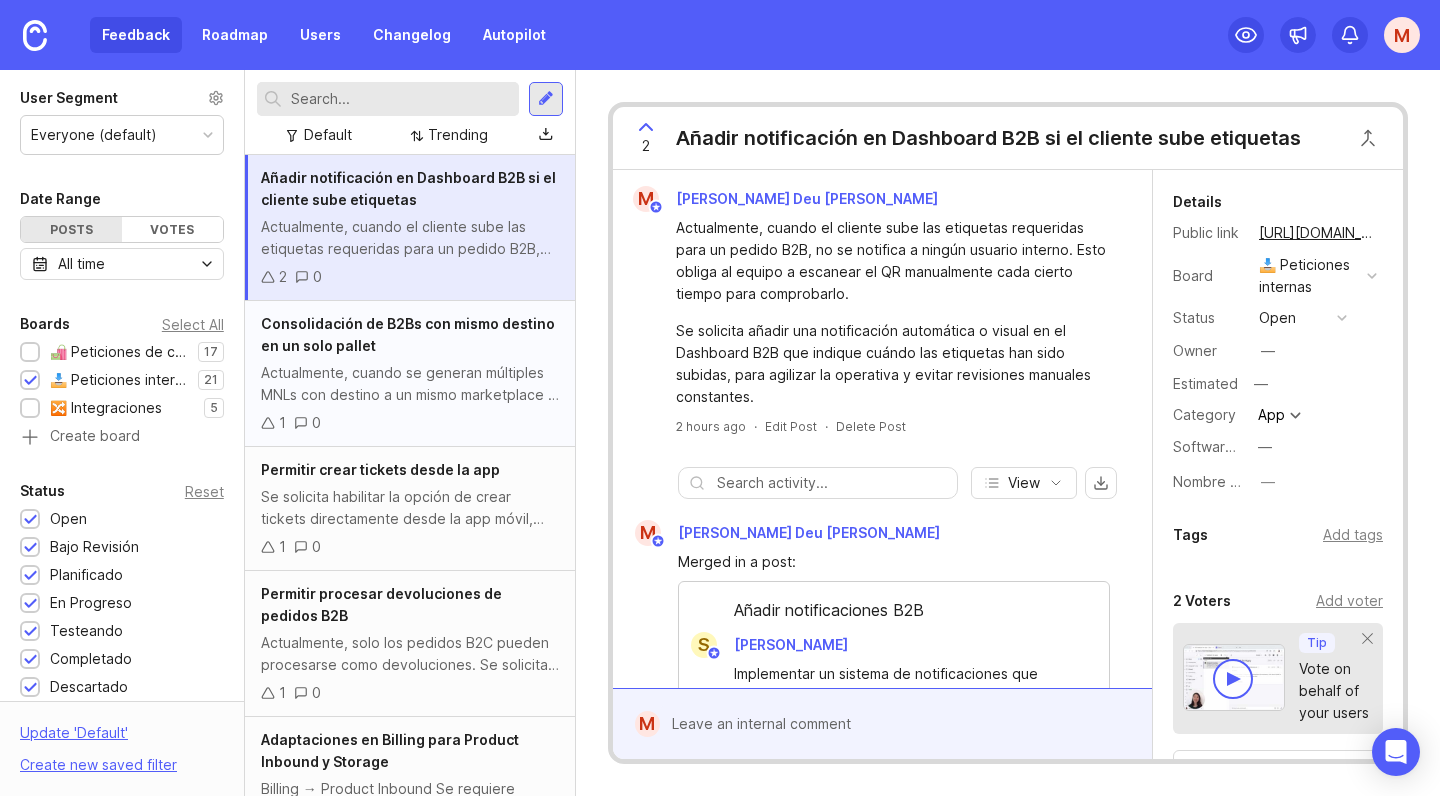 click on "Actualmente, cuando se generan múltiples MNLs con destino a un mismo marketplace o dirección, como en el caso de Ölend, se realiza manualmente la consolidación en un solo pallet, especialmente cuando cada MNL contiene pocas cajas. Se plantea como mejora a futuro que el sistema pueda: Detectar MNLs B2B del mismo día y destino final, y permitir su consolidación en un único pallet. Reflejar el peso y medidas del pallet consolidado, para que quede correctamente registrado en el sistema." at bounding box center (410, 384) 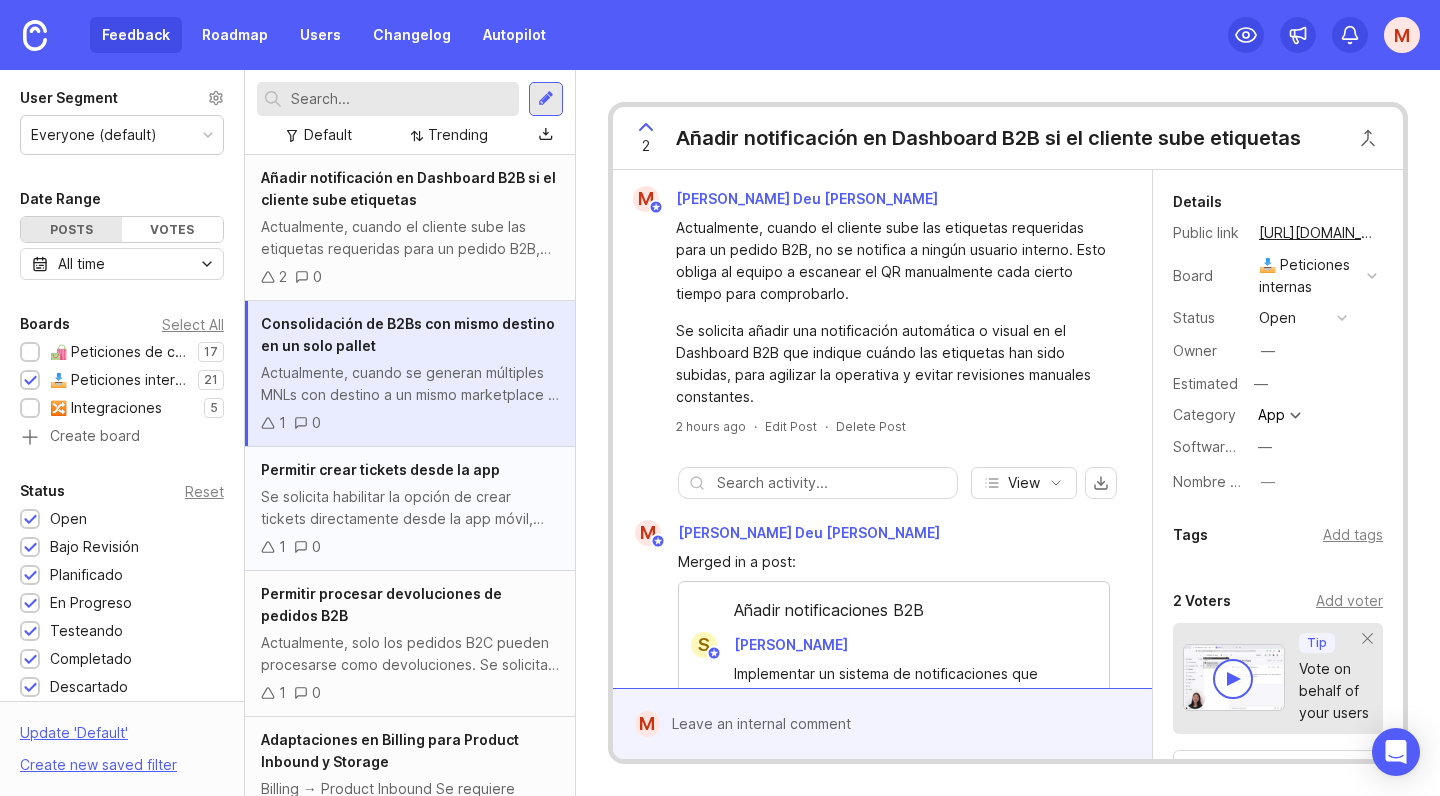 click on "1 0" at bounding box center [410, 547] 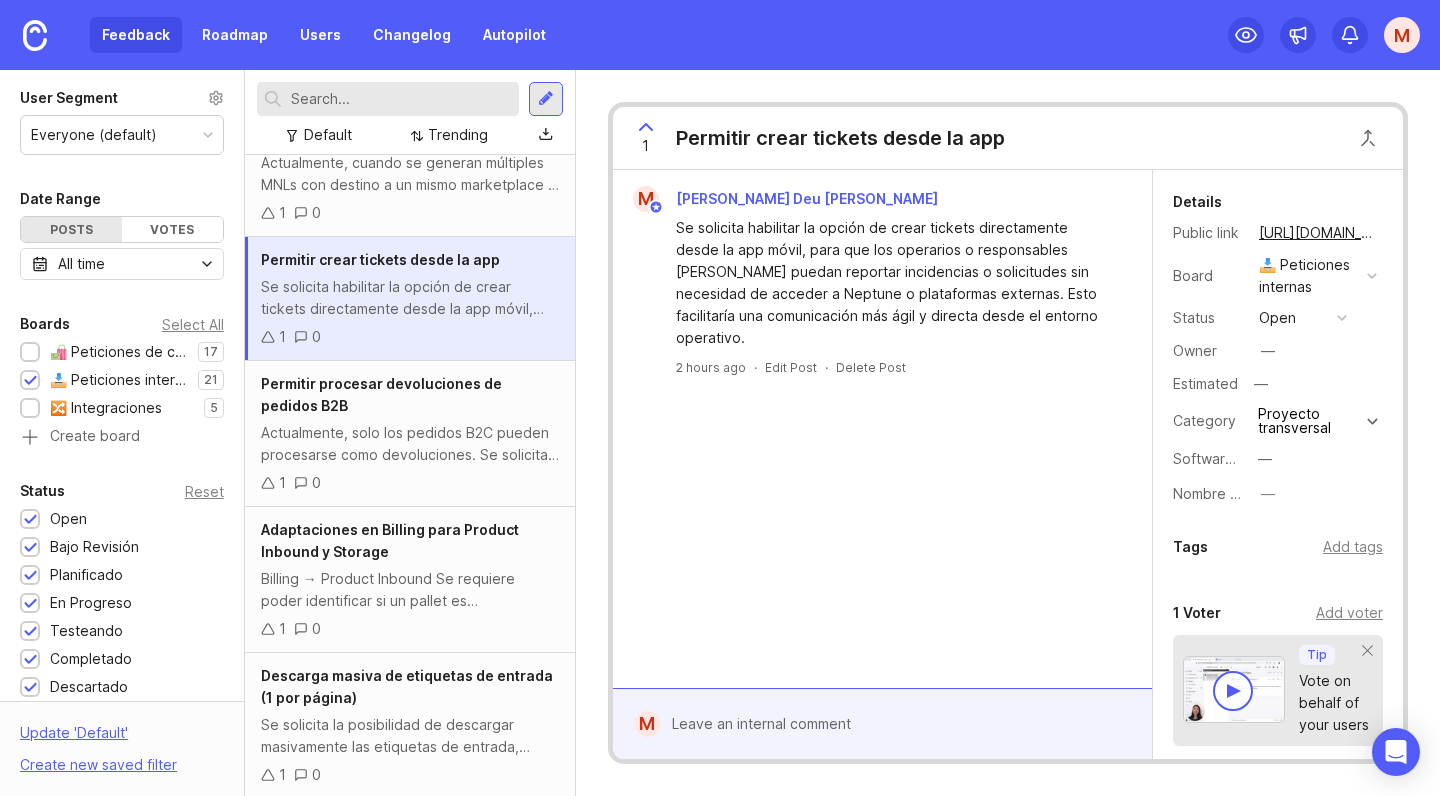 scroll, scrollTop: 214, scrollLeft: 0, axis: vertical 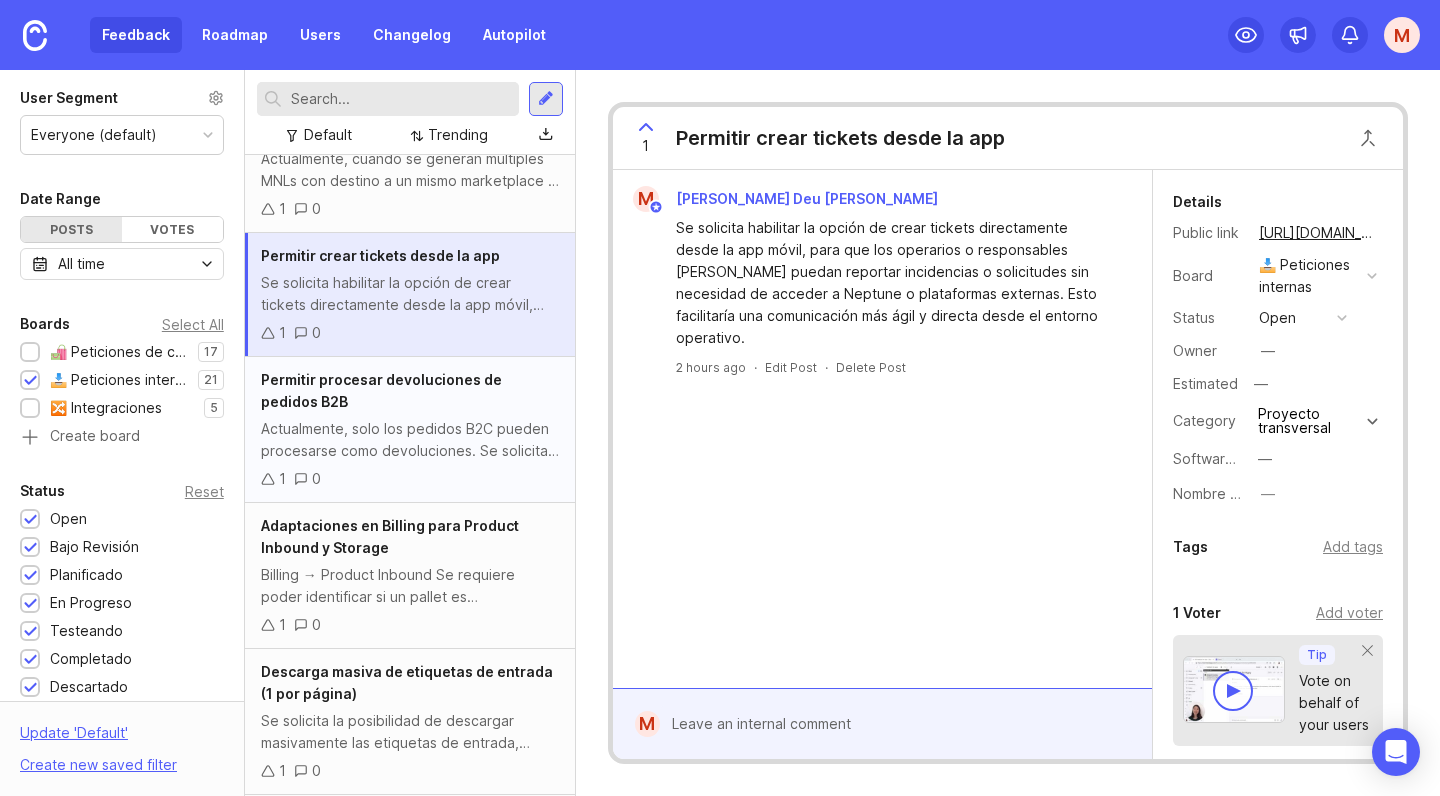 click on "Actualmente, solo los pedidos B2C pueden procesarse como devoluciones. Se solicita habilitar la funcionalidad para que el equipo de devoluciones pueda gestionar también pedidos B2B, permitiendo asociar la devolución a un pedido B2B existente y procesarlo correctamente dentro del sistema" at bounding box center (410, 440) 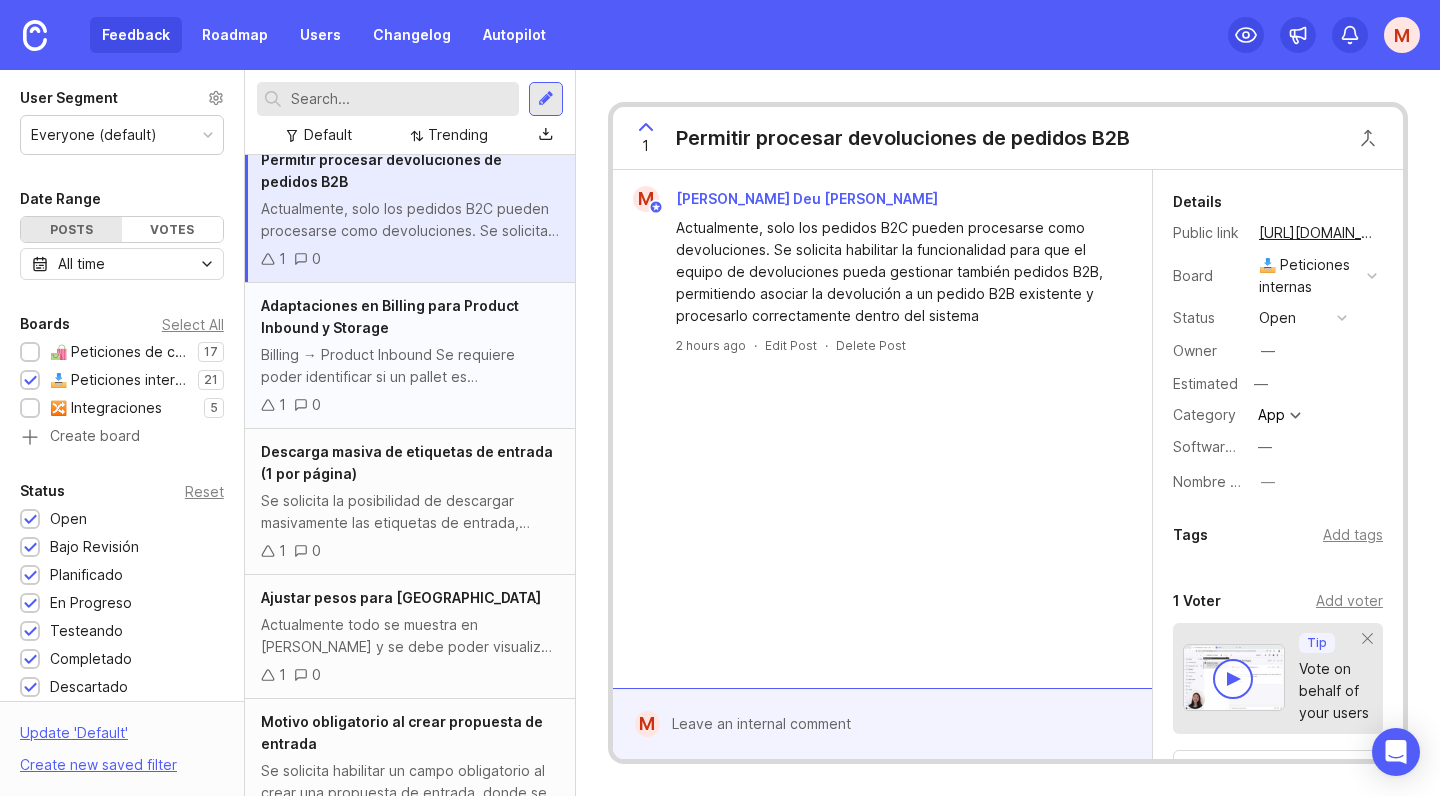 click on "Billing → Product Inbound Se requiere poder identificar si un pallet es monorreferencia o multireferencia, y aplicar tarifas diferenciadas según el tipo: Pallet monorreferencia: aplicar una tarifa fija por pallet Pallet multireferencia: aplicar una tarifa por caja, multiplicando el número de cajas por un coste unitario, con un mínimo fijo a aplicar si el importe resultante es inferior Billing → Storage El cálculo del almacenaje por pallet debe ajustarse en función del tiempo real almacenado (en días): Fórmula: (Tarifa mensual / 30) × número de días Los días se calculan desde la fecha de entrada del pallet hasta el final del mes o hasta el día de cierre de facturación del cliente Esto permitirá una facturación más precisa y alineada con la realidad logística y contractual del cliente." at bounding box center [410, 366] 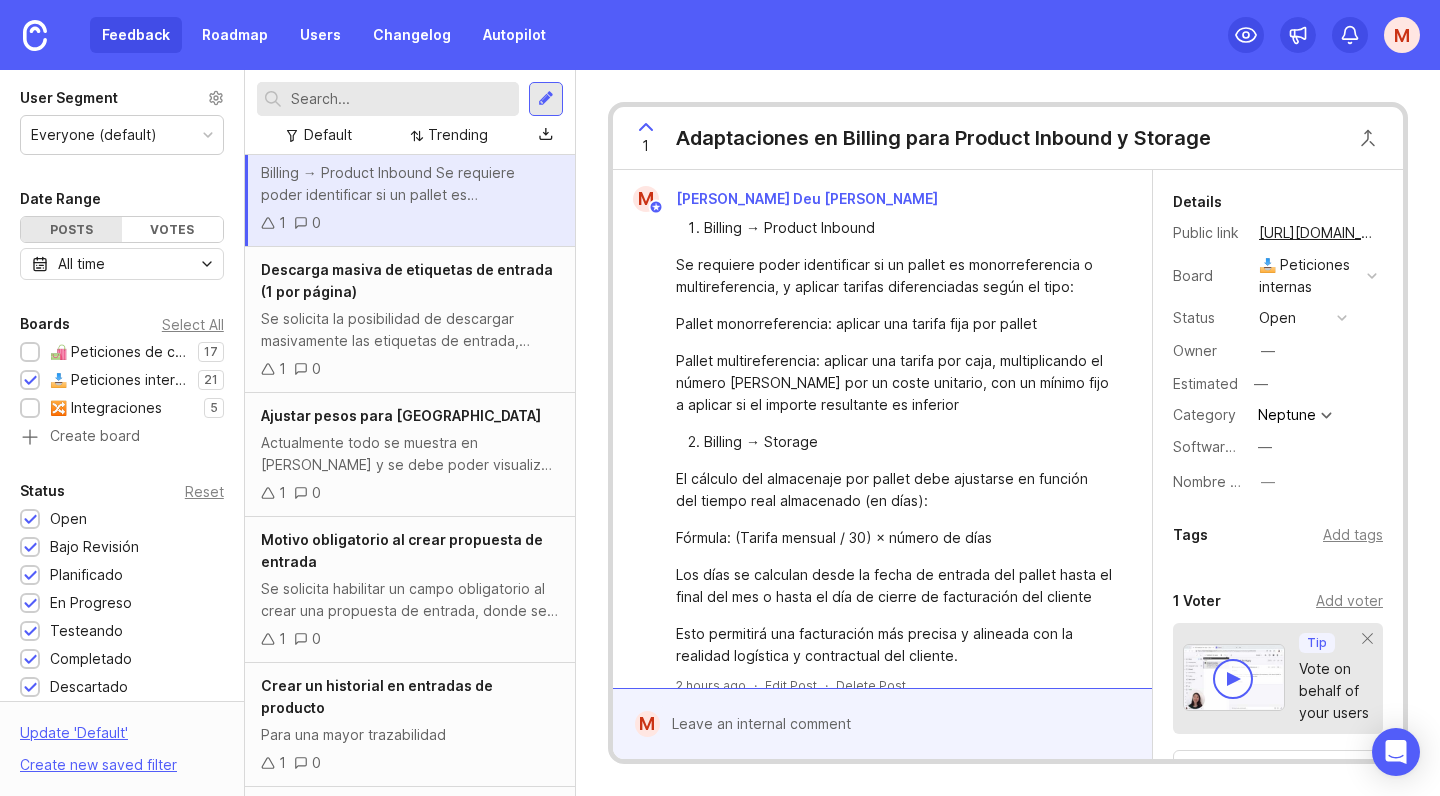 scroll, scrollTop: 625, scrollLeft: 0, axis: vertical 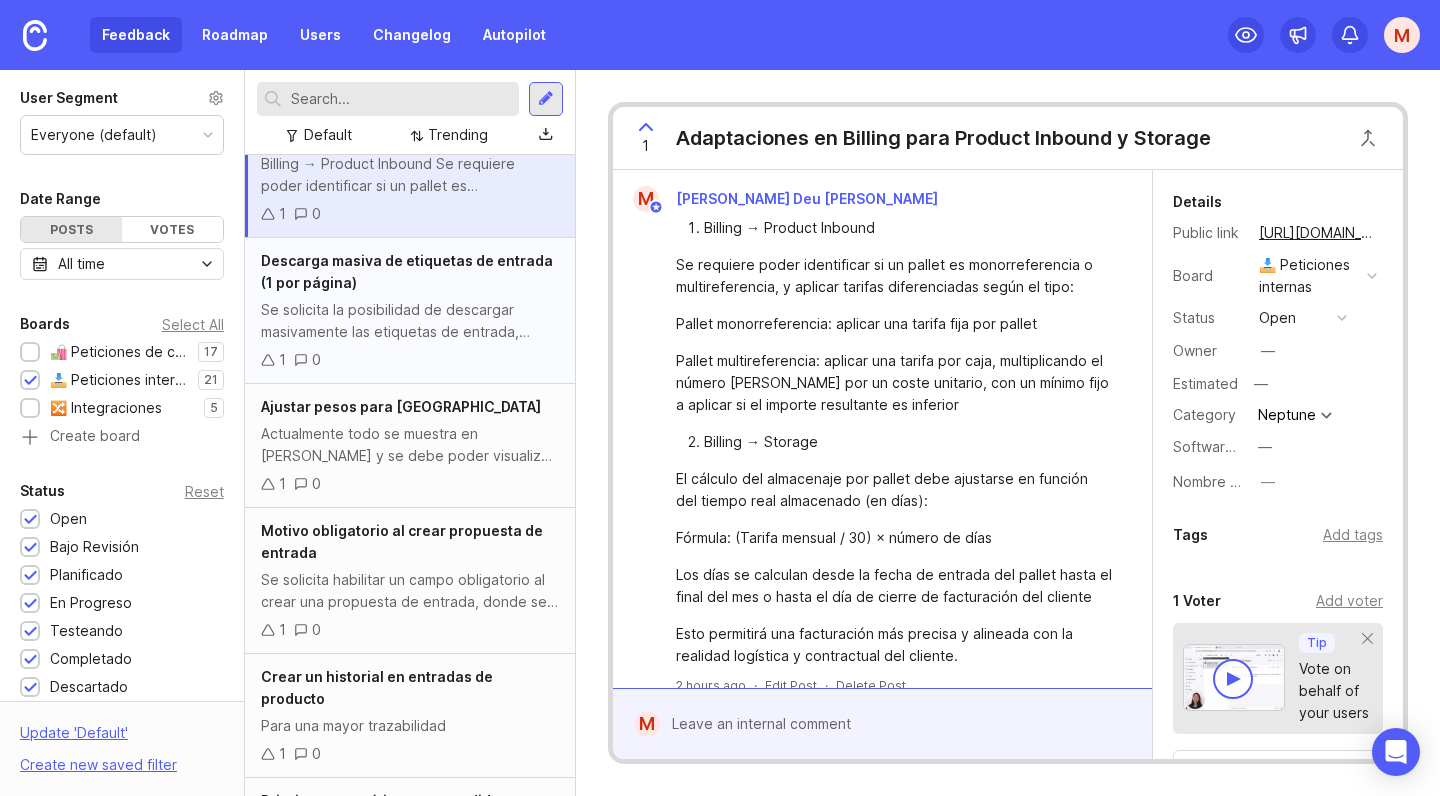 click on "Se solicita la posibilidad de descargar masivamente las etiquetas de entrada, generando un archivo con una etiqueta por página, optimizado para impresión con impresoras Zebra. Esto permitiría enviar el archivo al proveedor, quien podrá etiquetar correctamente cada caja antes del envío, agilizando significativamente nuestras entradas en almacén." at bounding box center [410, 321] 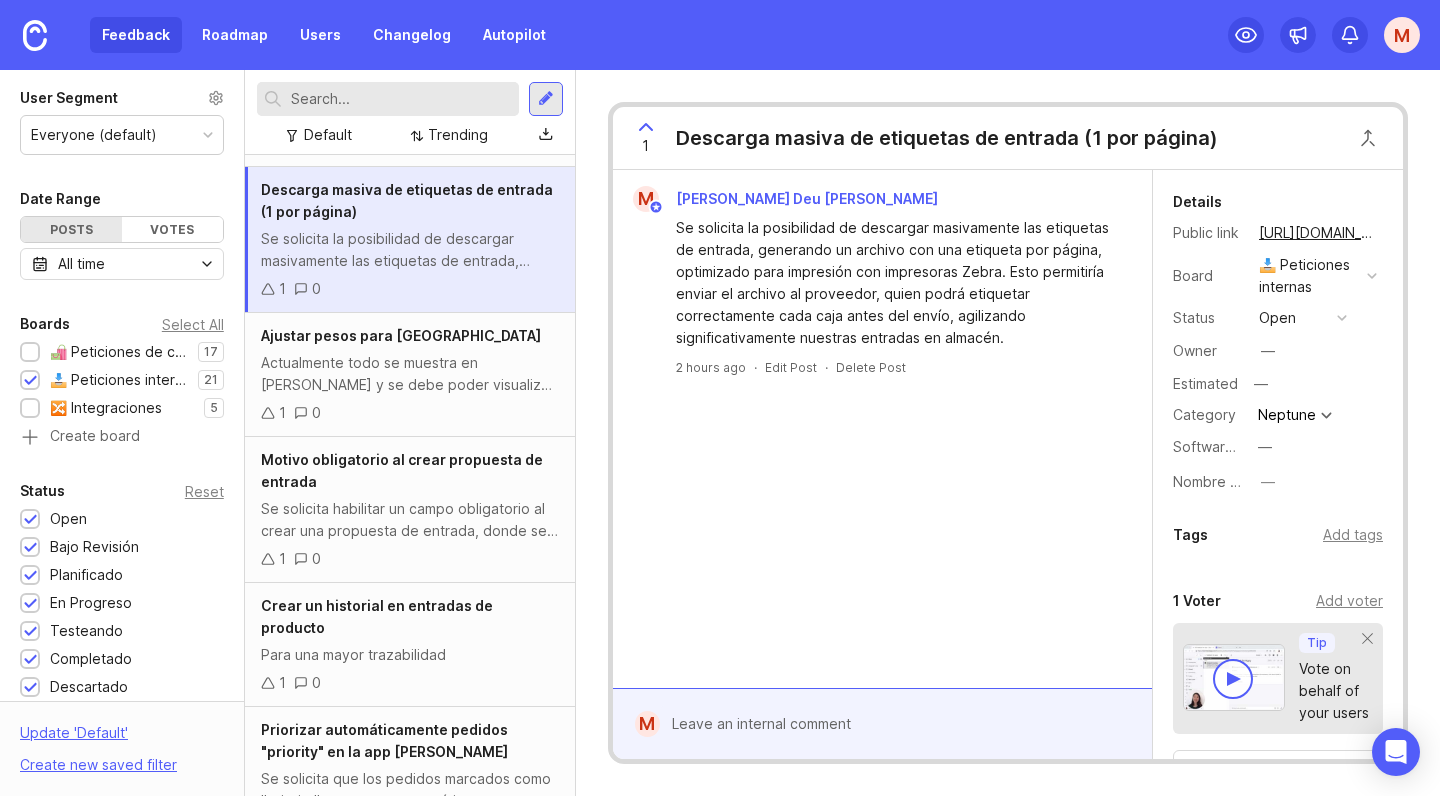 scroll, scrollTop: 697, scrollLeft: 0, axis: vertical 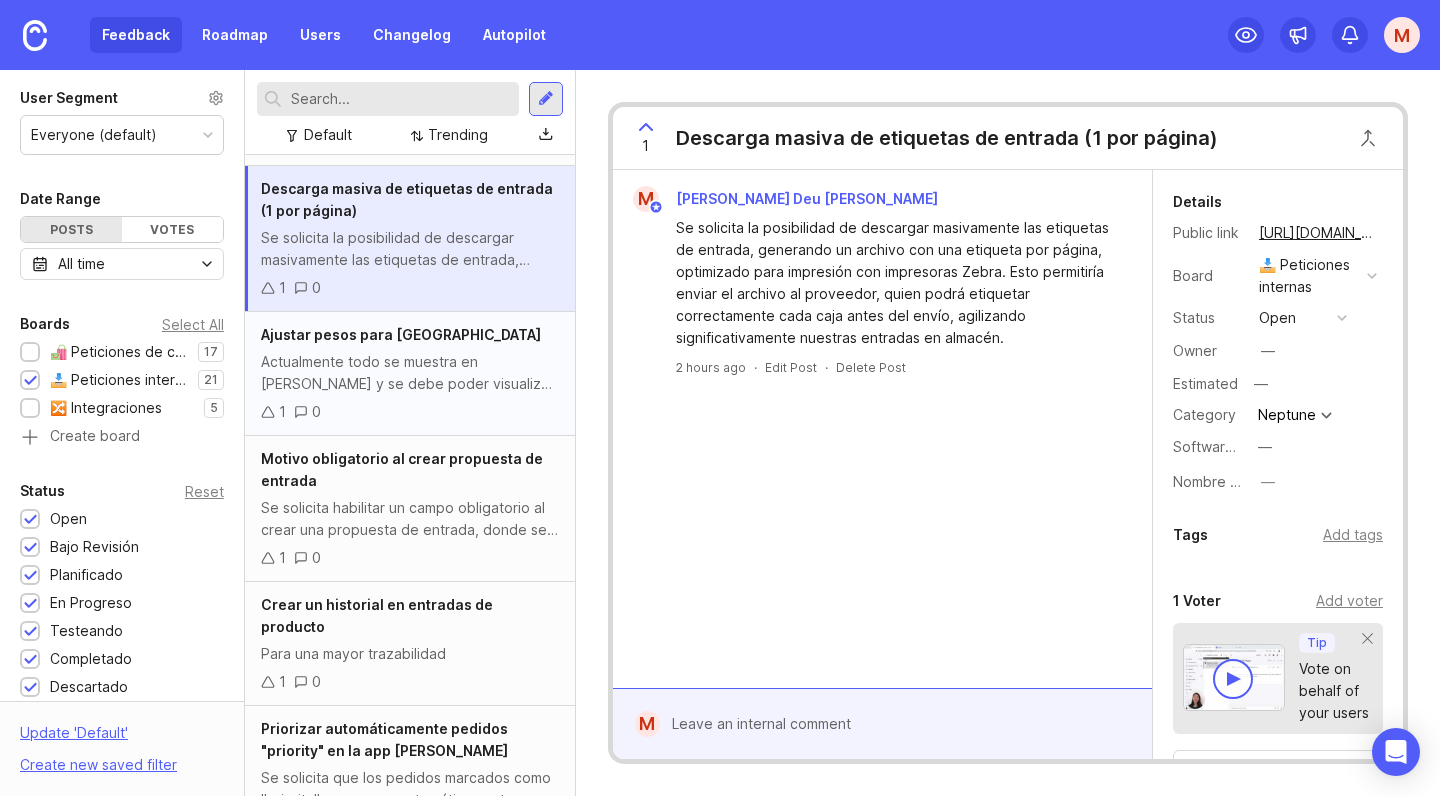 click on "1 0" at bounding box center (410, 412) 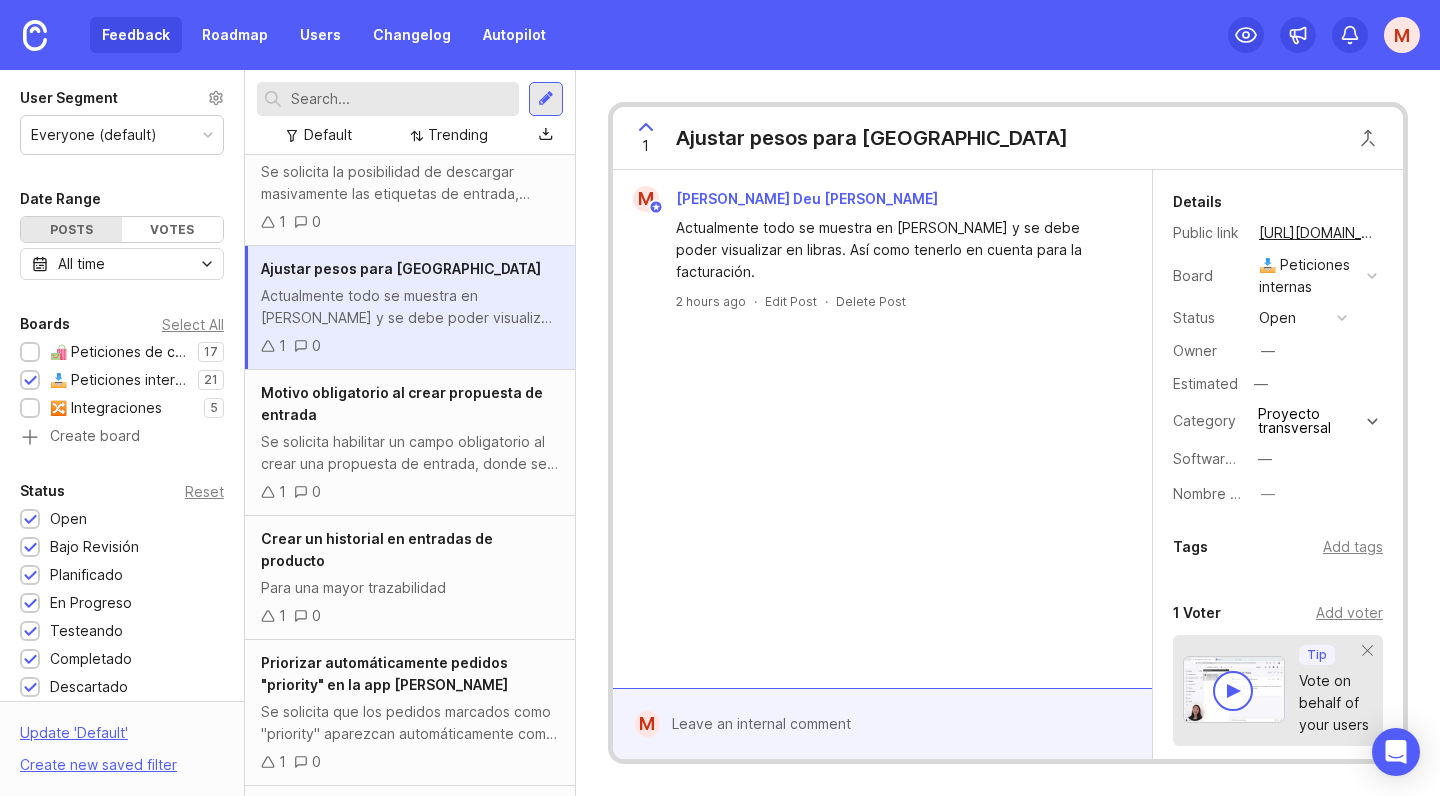 scroll, scrollTop: 767, scrollLeft: 0, axis: vertical 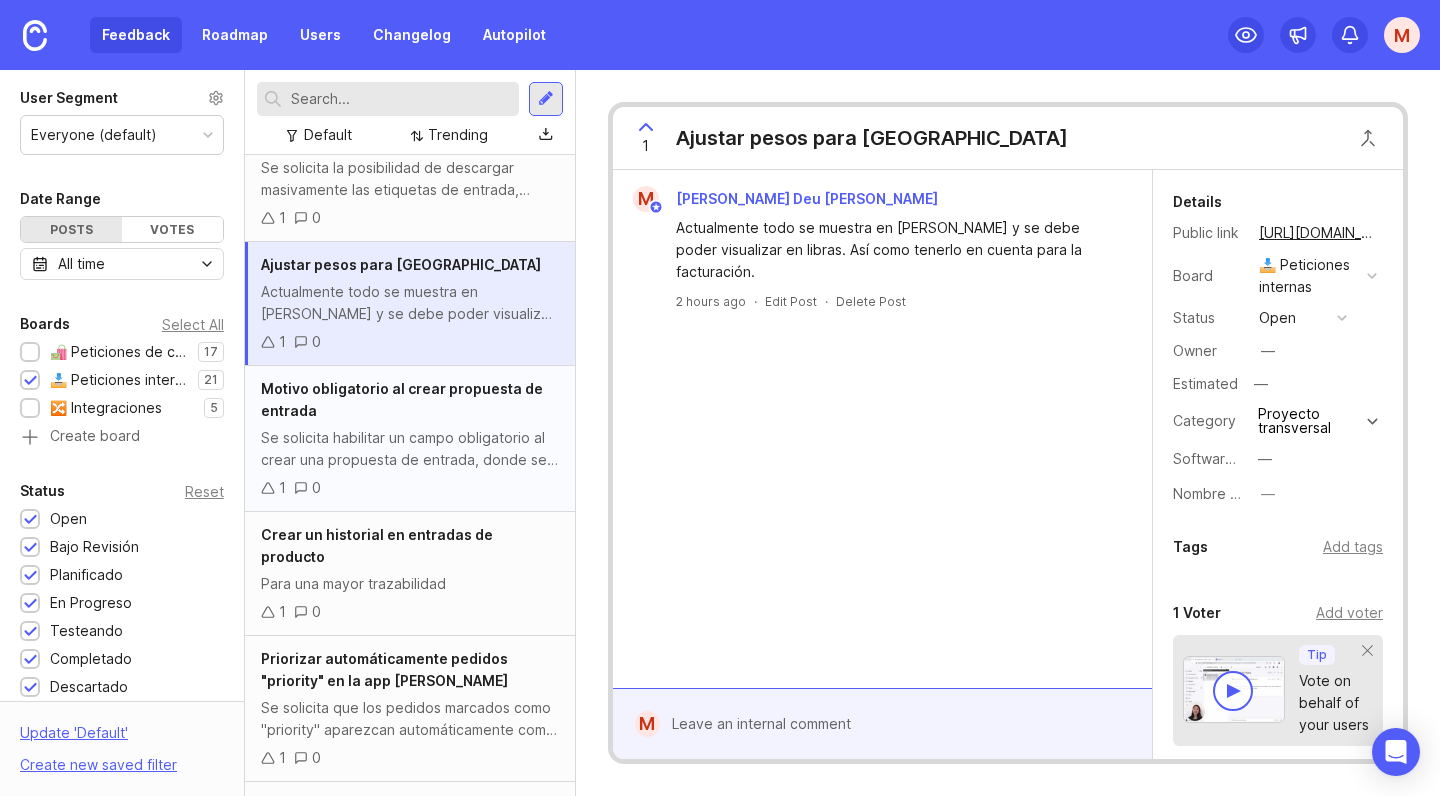 click on "Motivo obligatorio al crear propuesta de entrada" at bounding box center [410, 400] 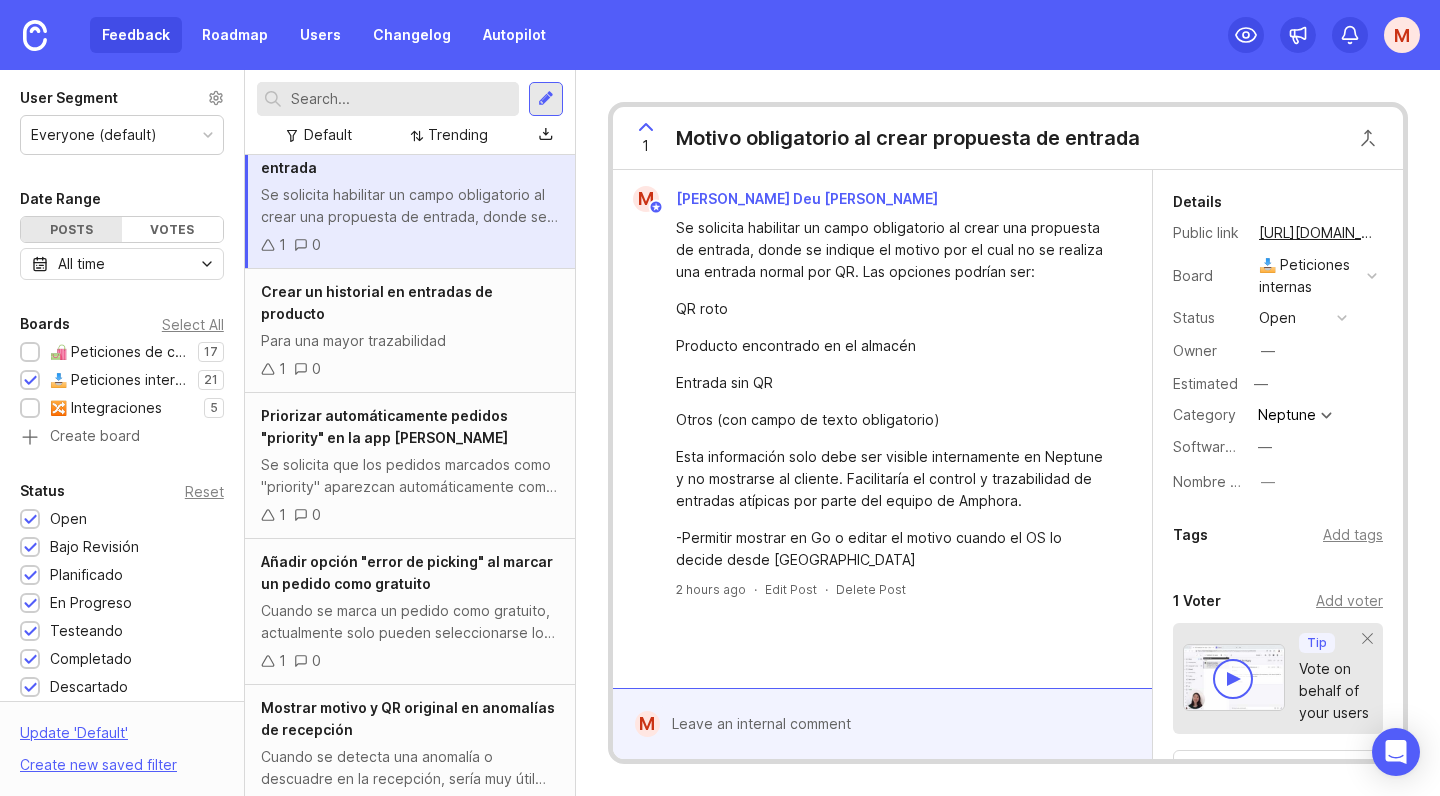 scroll, scrollTop: 1030, scrollLeft: 0, axis: vertical 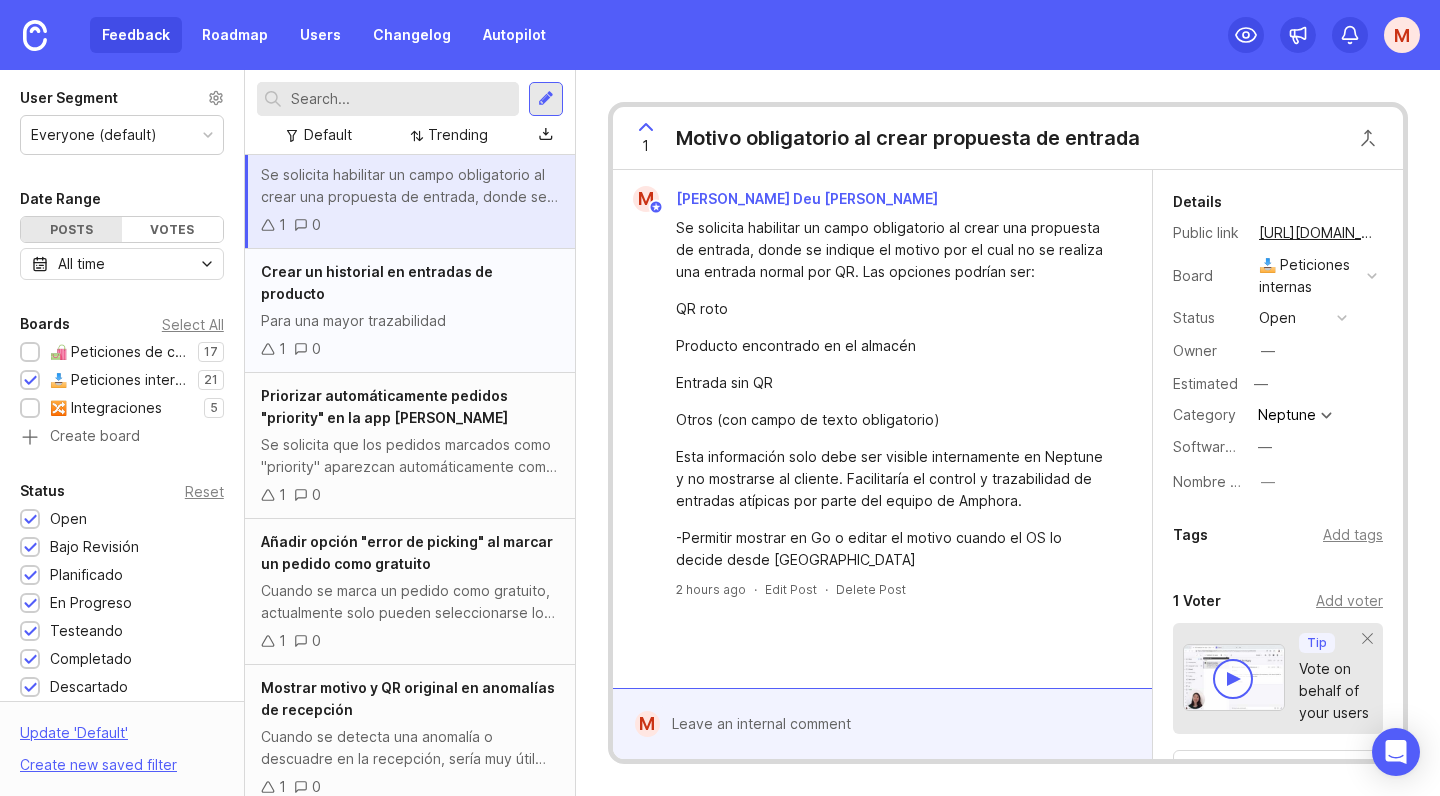click on "1 0" at bounding box center (410, 349) 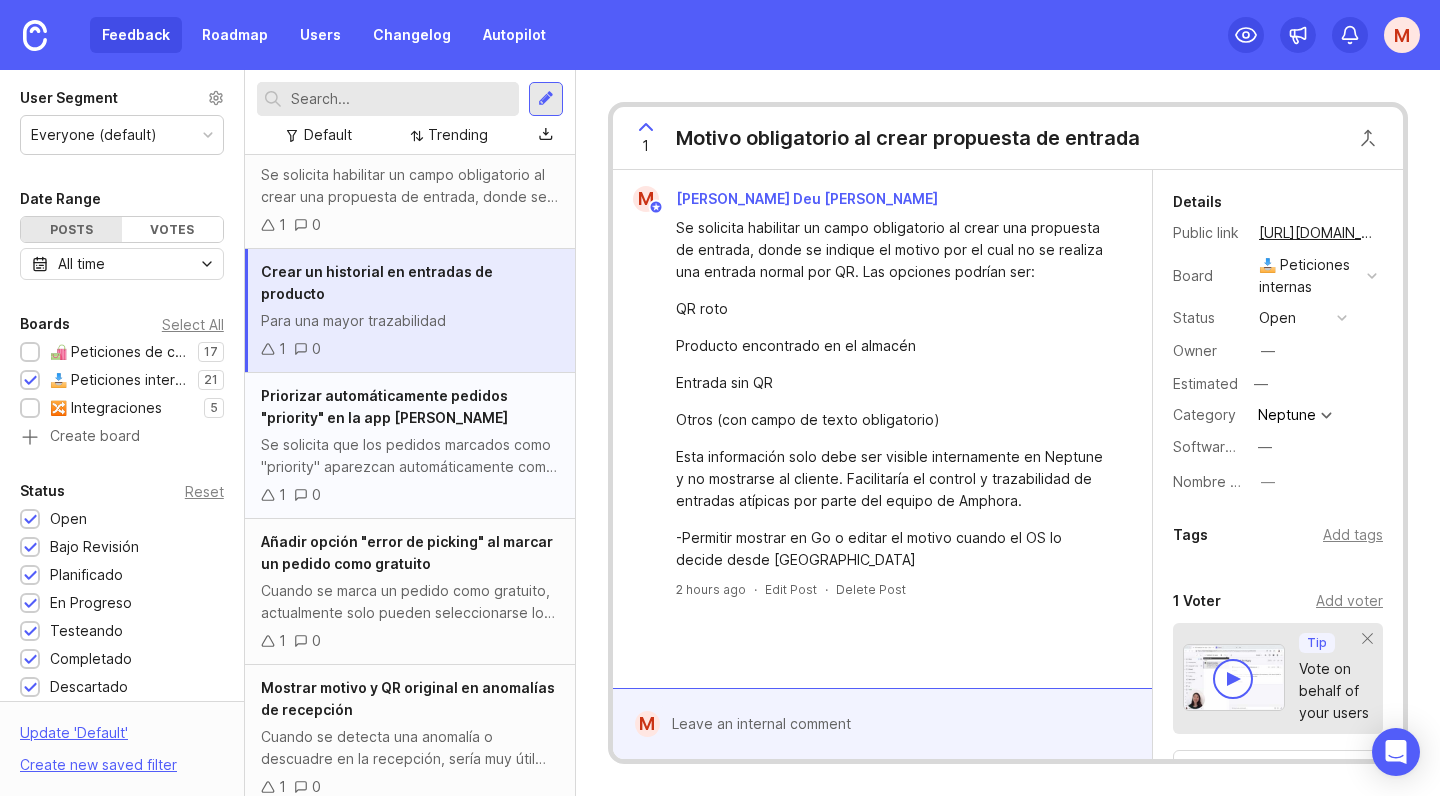 click on "Priorizar automáticamente pedidos "priority" en la app de almacén" at bounding box center [410, 407] 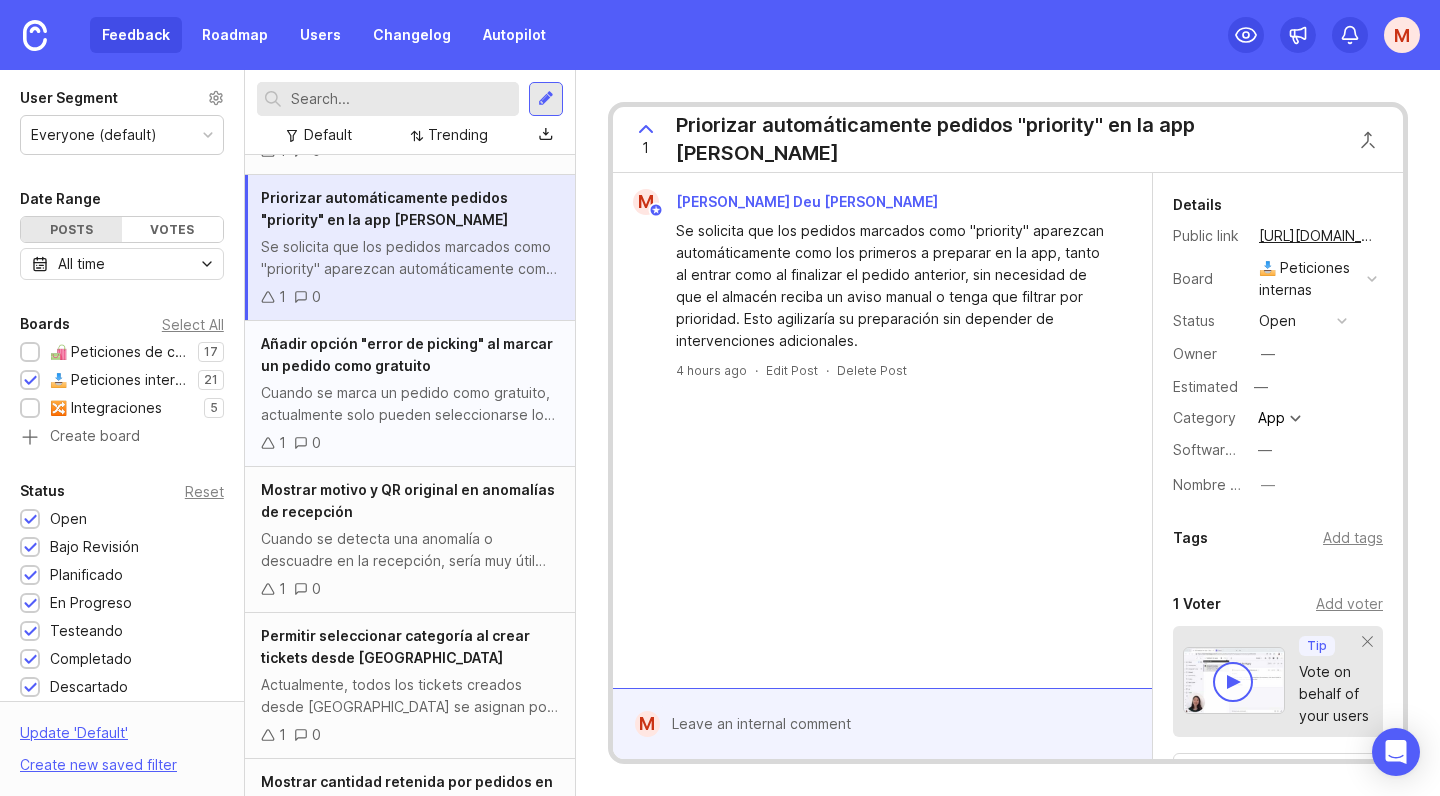 click on "Añadir opción "error de picking" al marcar un pedido como gratuito Cuando se marca un pedido como gratuito, actualmente solo pueden seleccionarse los motivos "error de almacén" u "otros". Se solicita añadir la opción específica de "error de picking", para que este tipo de incidencias queden correctamente registradas y puedan contabilizarse de forma precisa en las métricas. 1 0" at bounding box center [410, 394] 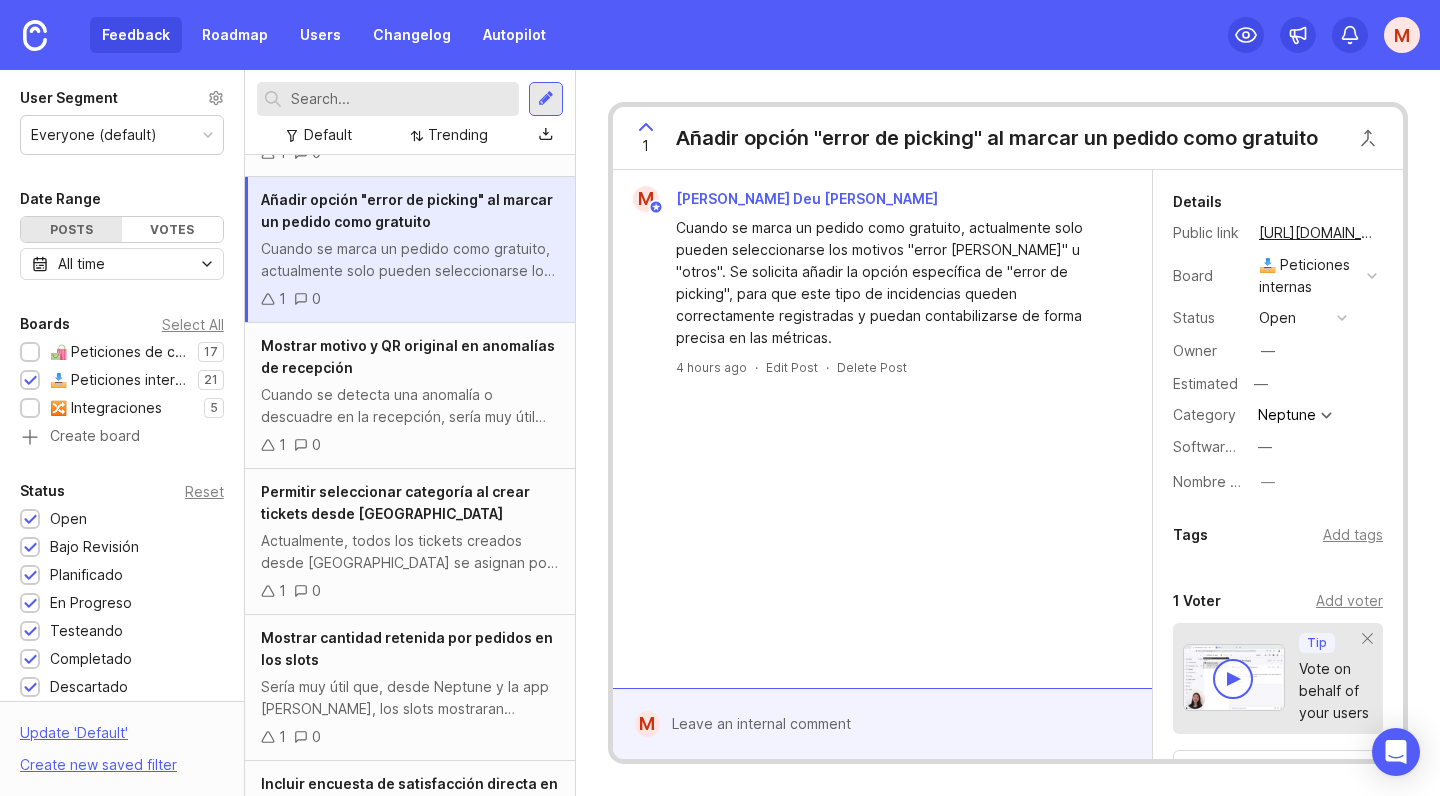 scroll, scrollTop: 1391, scrollLeft: 0, axis: vertical 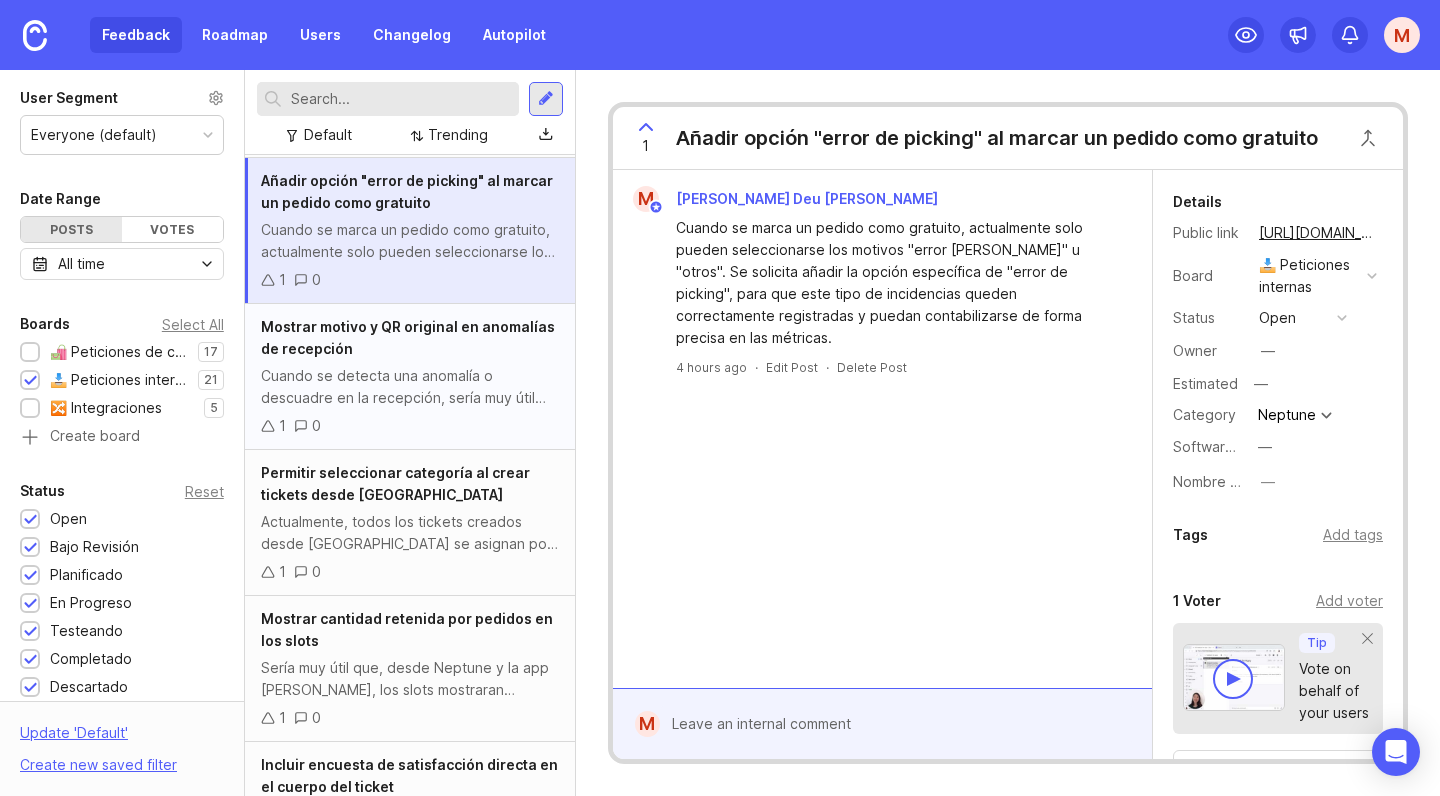 click on "Cuando se detecta una anomalía o descuadre en la recepción, sería muy útil que se mostrara el motivo del cambio y, si es posible, también el QR original escaneado, para poder comparar. Actualmente no queda claro qué fue lo que se modificó, lo que dificulta responder a los clientes cuando consultan el motivo del descuadre." at bounding box center [410, 387] 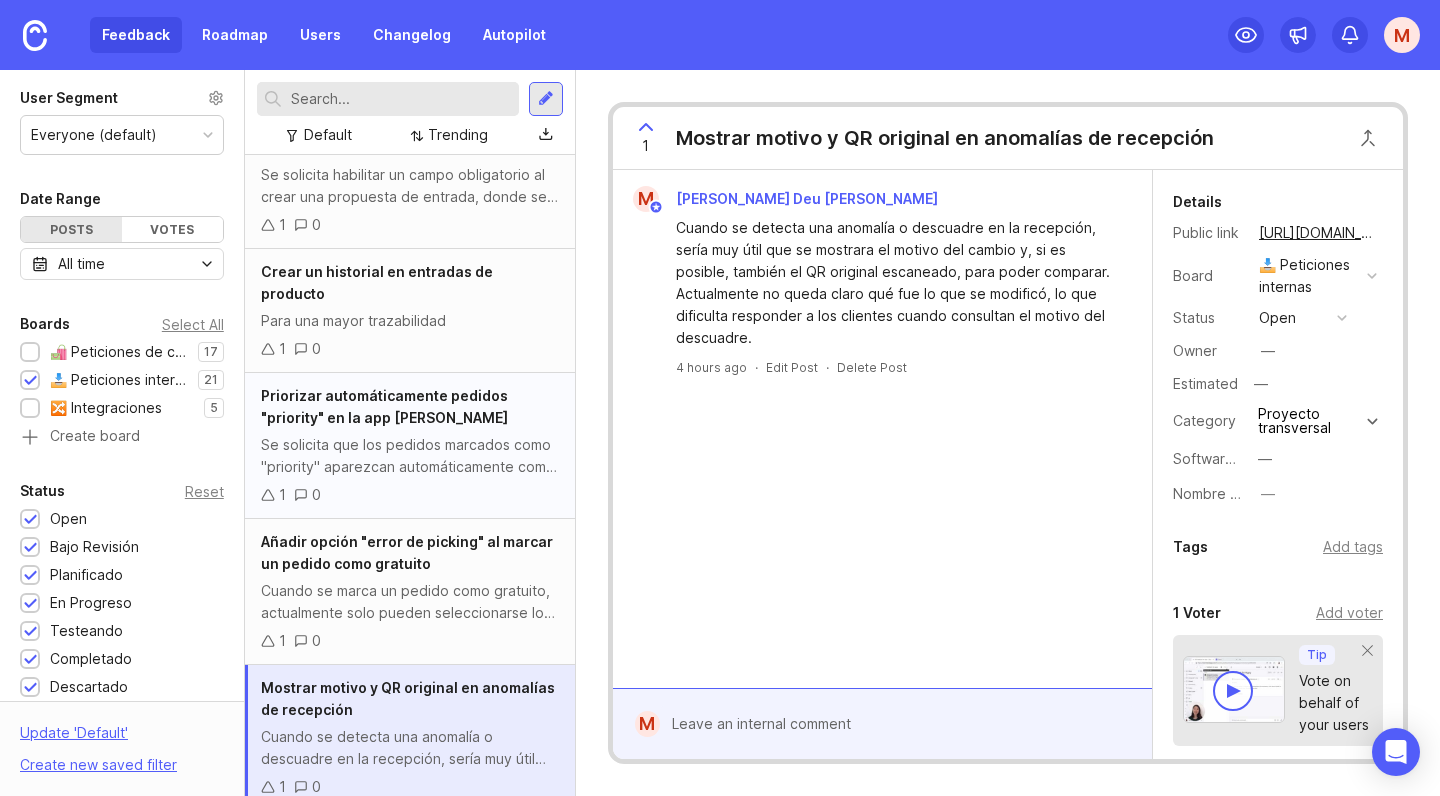 scroll, scrollTop: 1030, scrollLeft: 0, axis: vertical 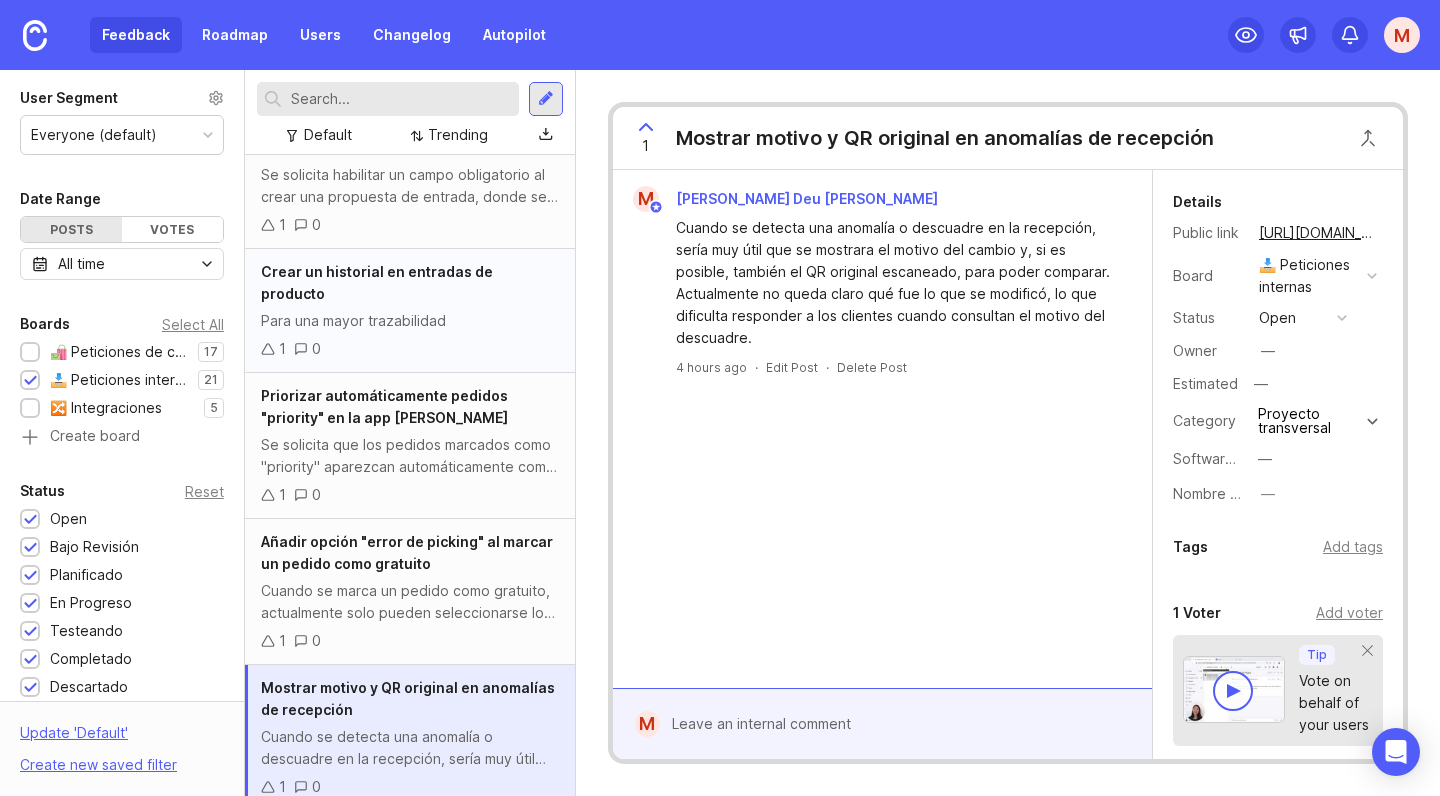 click on "1 0" at bounding box center [410, 349] 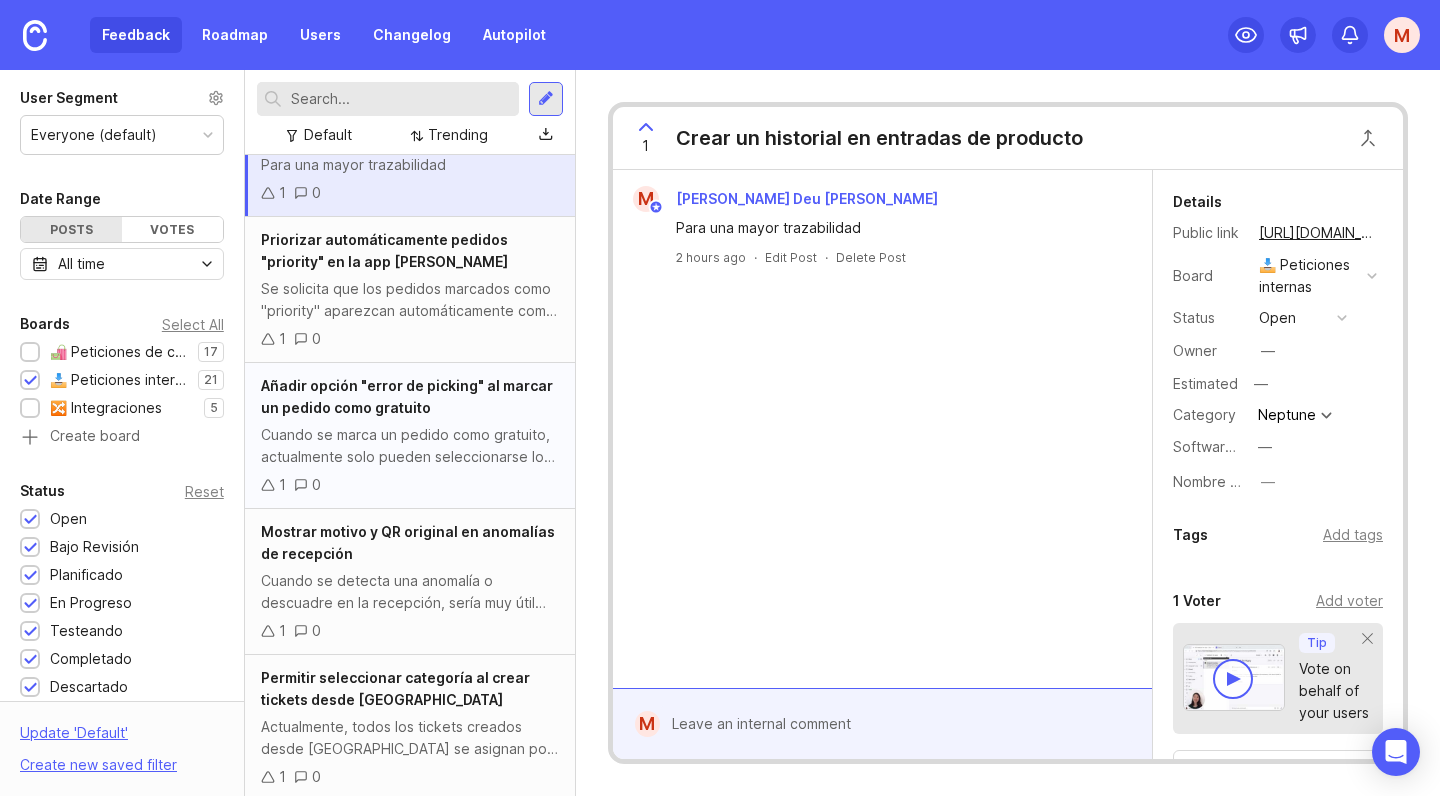 click on "Cuando se detecta una anomalía o descuadre en la recepción, sería muy útil que se mostrara el motivo del cambio y, si es posible, también el QR original escaneado, para poder comparar. Actualmente no queda claro qué fue lo que se modificó, lo que dificulta responder a los clientes cuando consultan el motivo del descuadre." at bounding box center (410, 592) 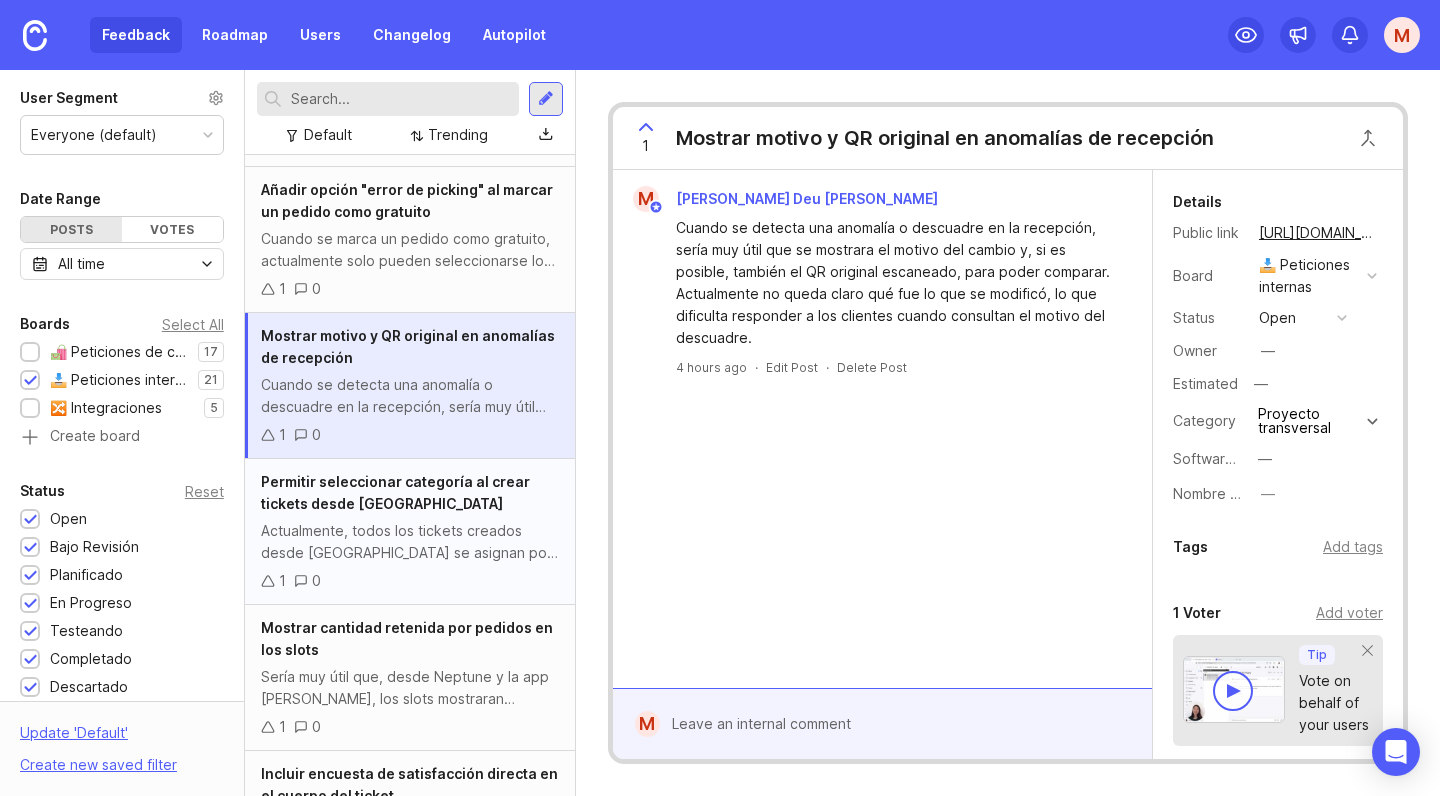 click on "Actualmente, todos los tickets creados desde Neptune se asignan por defecto a la categoría "proactive". Se solicita habilitar la opción de seleccionar la categoría al momento de crear el ticket, eligiendo entre las ya existentes, para reflejar mejor la problemática real y mejorar la gestión y análisis de tickets." at bounding box center [410, 542] 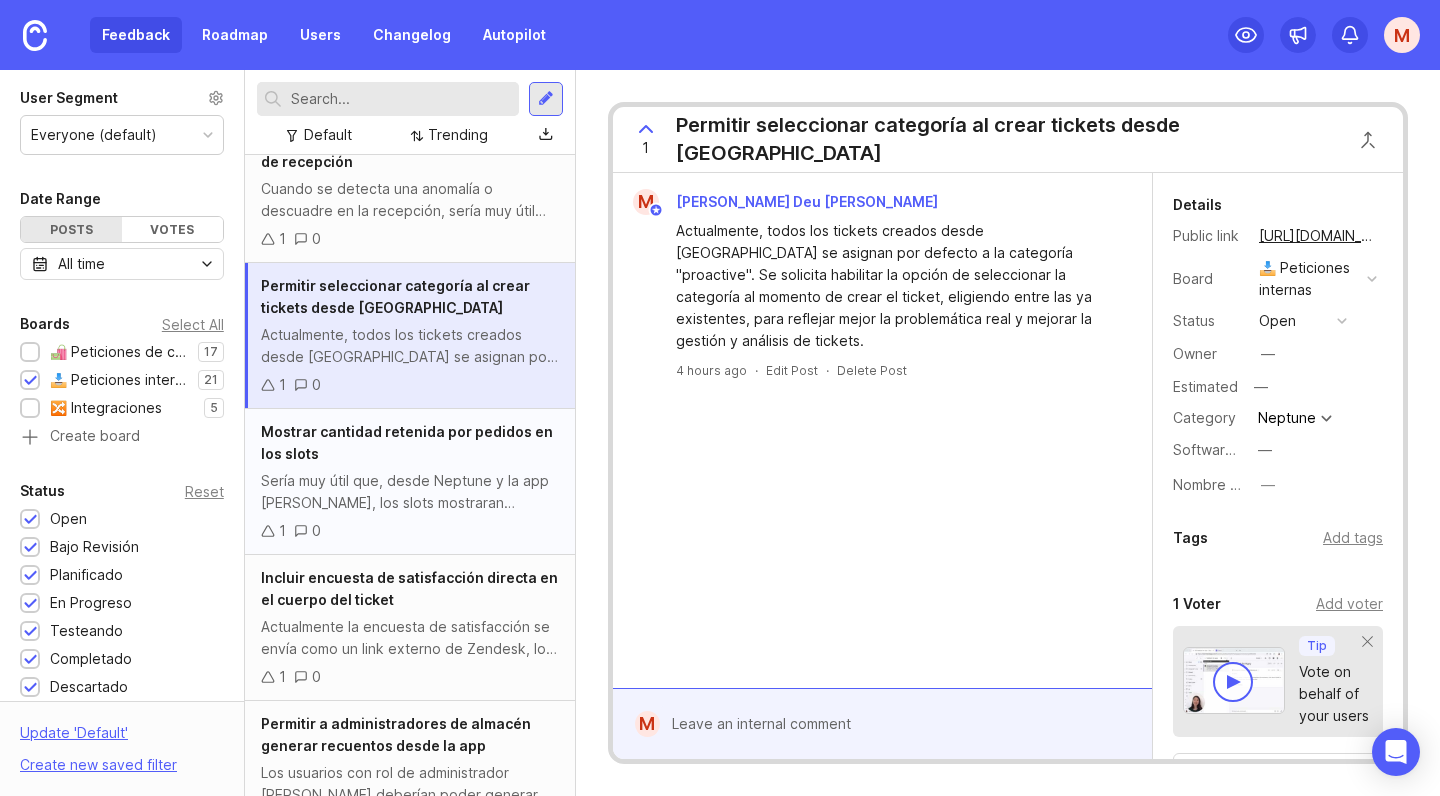 scroll, scrollTop: 1580, scrollLeft: 0, axis: vertical 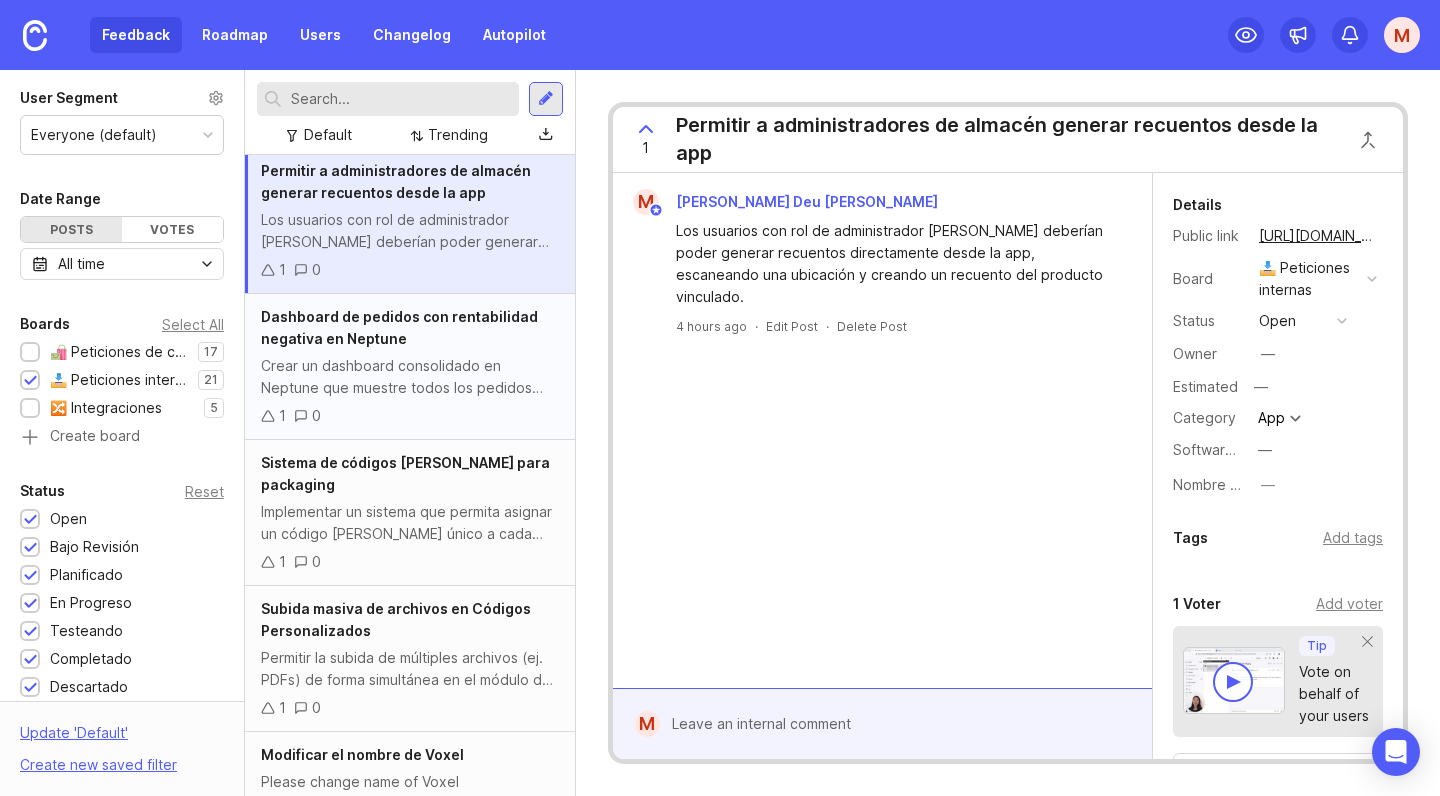 click on "Crear un dashboard consolidado en Neptune que muestre todos los pedidos con rentabilidad negativa, permitiendo su análisis y seguimiento detallado. Requisitos funcionales: Mostrar todos los pedidos con rentabilidad negativa Incluir la causa de la pérdida (ej. error de picking, coste de envío elevado, devolución, etc.) Permitir los siguientes filtros: Cliente Almacén (warehouse) País Zona geográfica Shipping line Causa de la pérdida (ej. error de picking) Objetivo: Facilitar la identificación de patrones, la detección de errores operativos frecuentes y el seguimiento financiero de pedidos deficitarios, permitiendo tomar acciones correctivas más rápido." at bounding box center (410, 377) 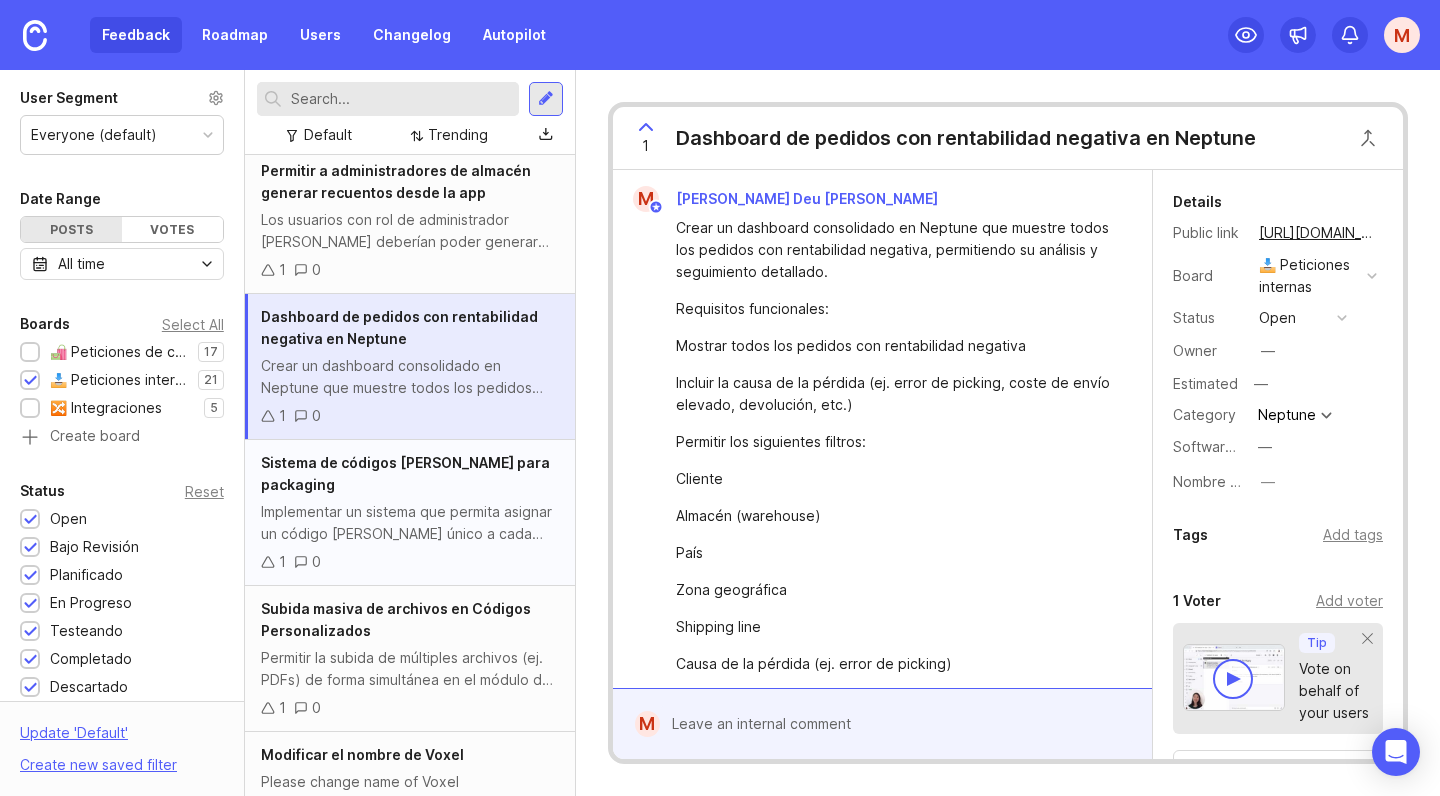 click on "Implementar un sistema que permita asignar un código de barras único a cada tipo de packaging, con el fin de mejorar el control de stock, automatizar el registro de materiales utilizados y facilitar la facturación precisa al cliente." at bounding box center (410, 523) 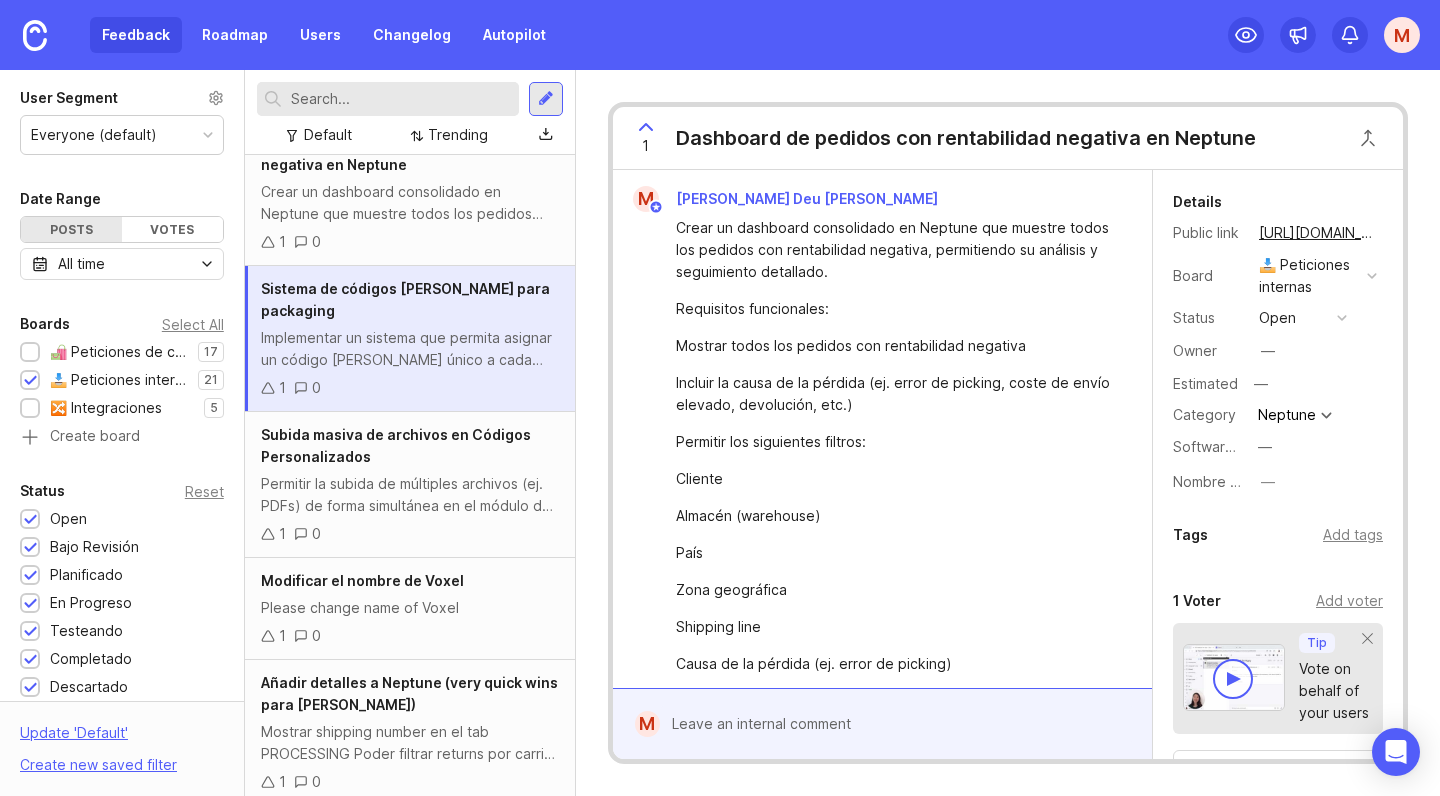scroll, scrollTop: 2314, scrollLeft: 0, axis: vertical 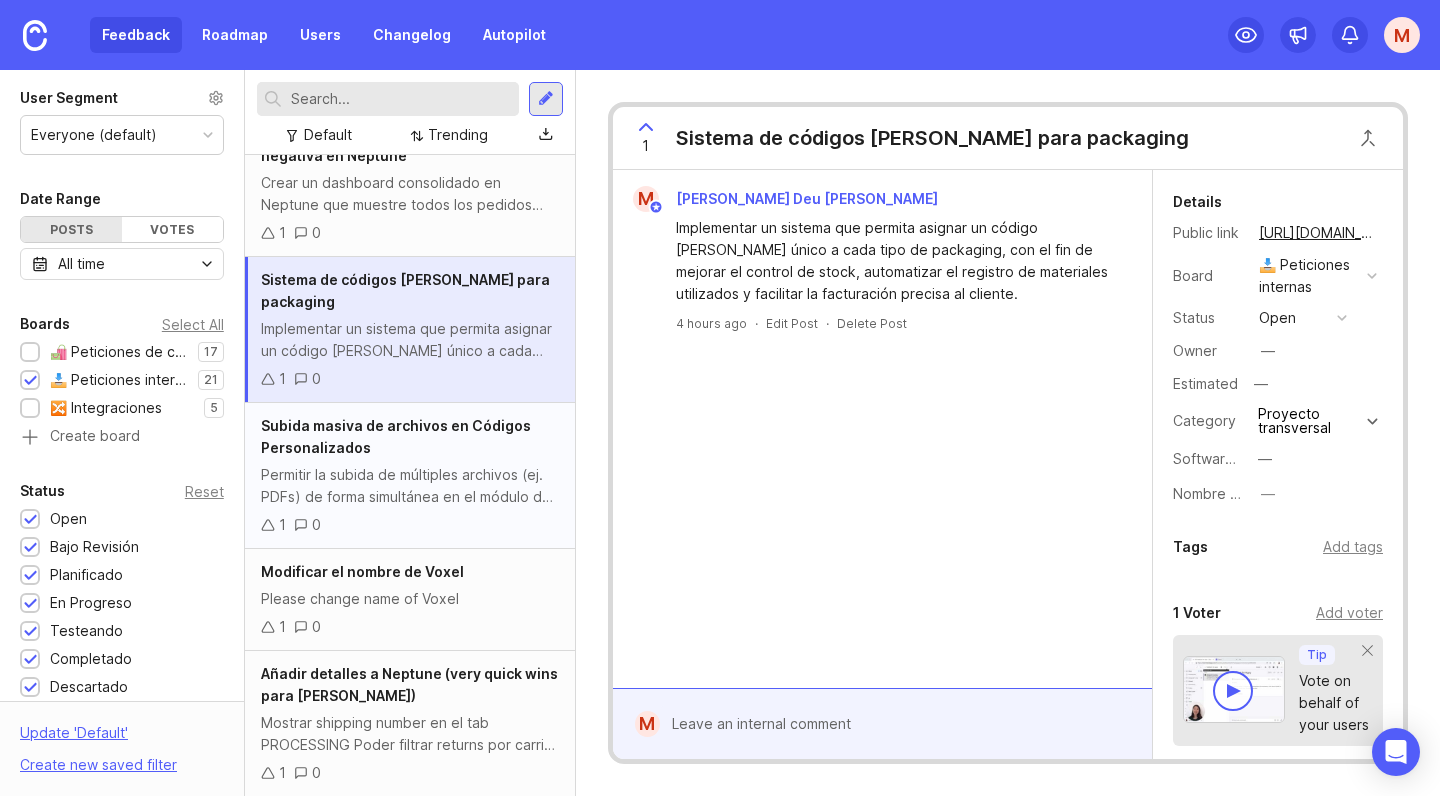 click on "Permitir la subida de múltiples archivos (ej. PDFs) de forma simultánea en el módulo de Códigos Personalizados. Cada archivo se guardará con su nombre como identificador y una descripción genérica común para todos." at bounding box center [410, 486] 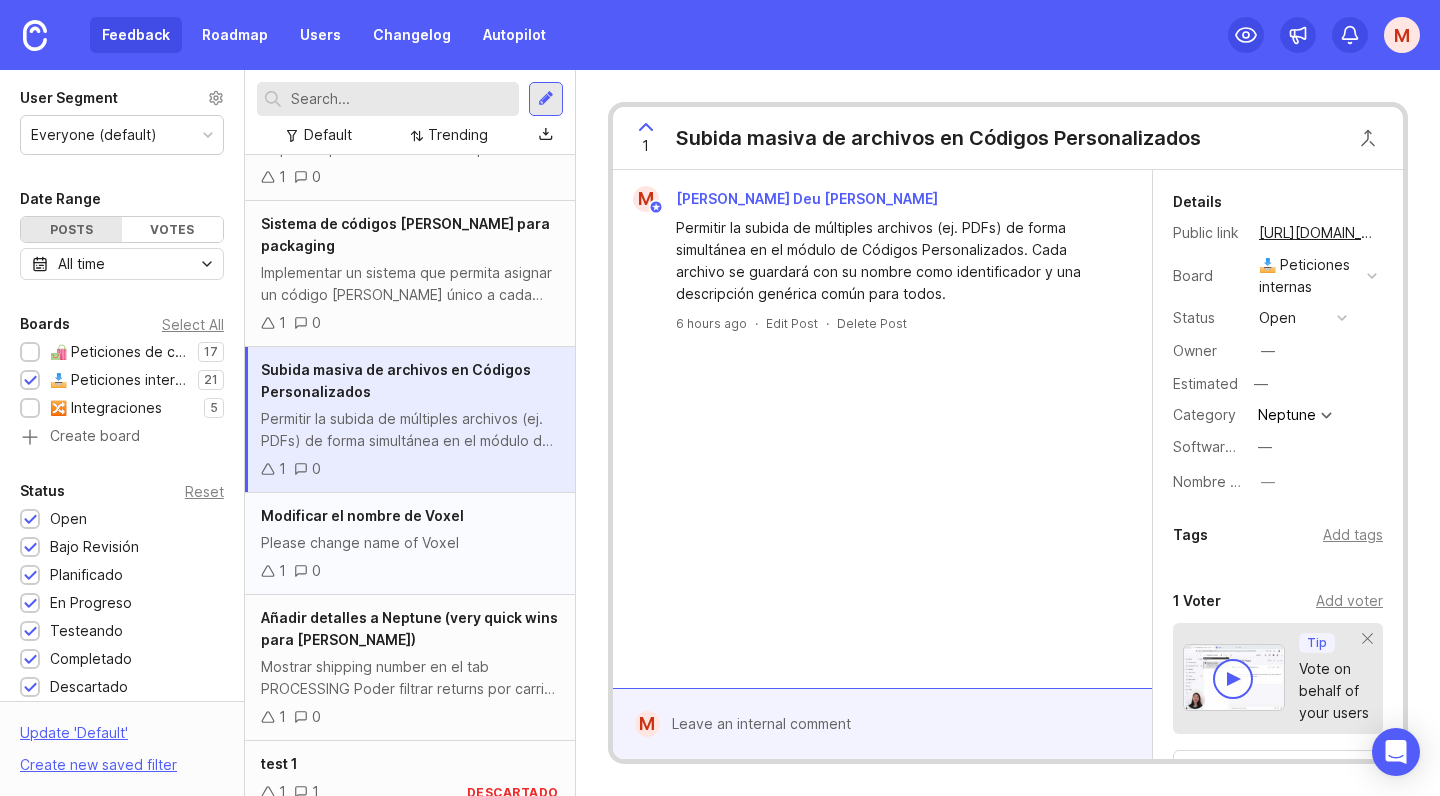 scroll, scrollTop: 2368, scrollLeft: 0, axis: vertical 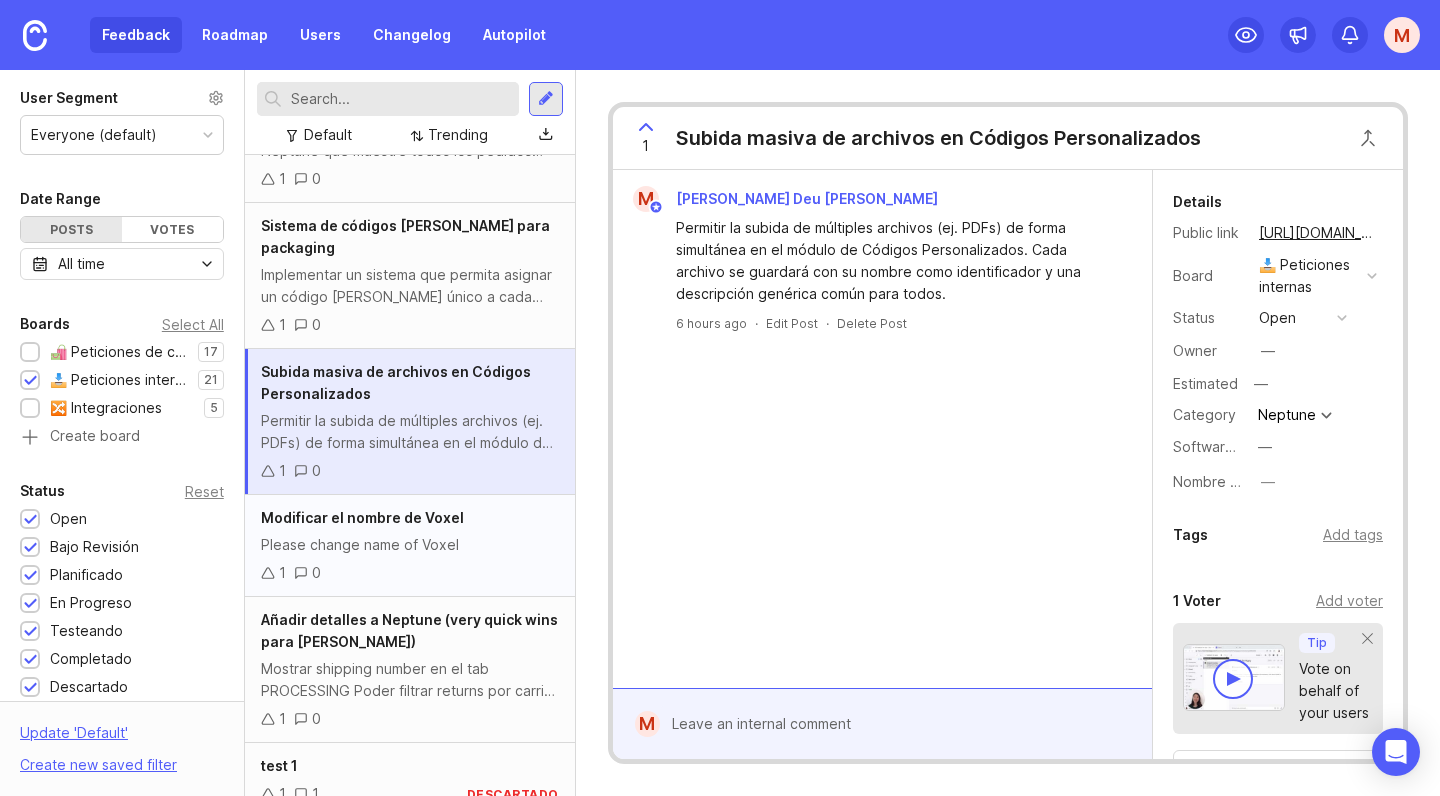 click on "Please change name of Voxel" at bounding box center [410, 545] 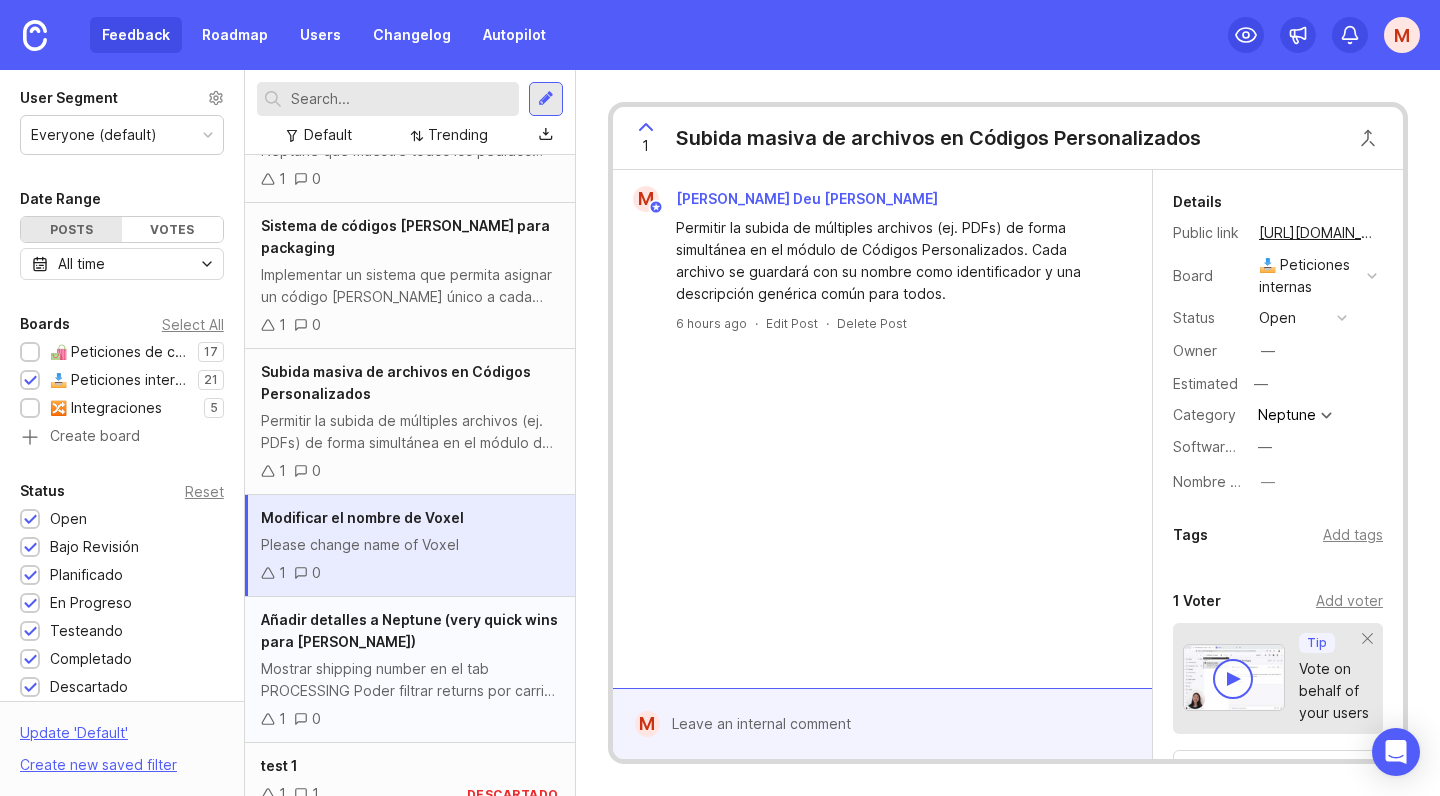 click on "Mostrar shipping number en el tab PROCESSING Poder filtrar returns por carrier Mostrar numero de elementos en los filtres (como en GO)" at bounding box center (410, 680) 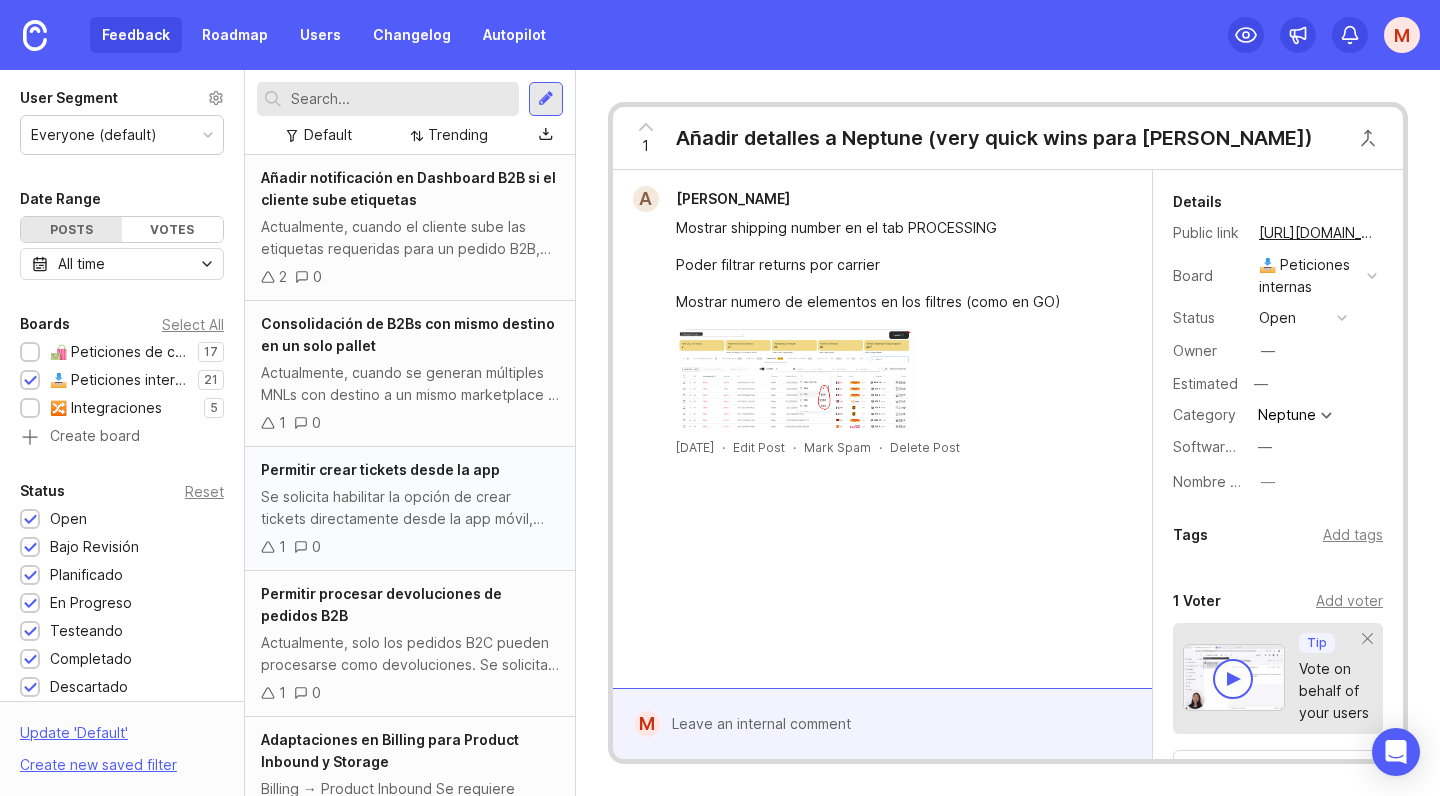 scroll, scrollTop: 0, scrollLeft: 0, axis: both 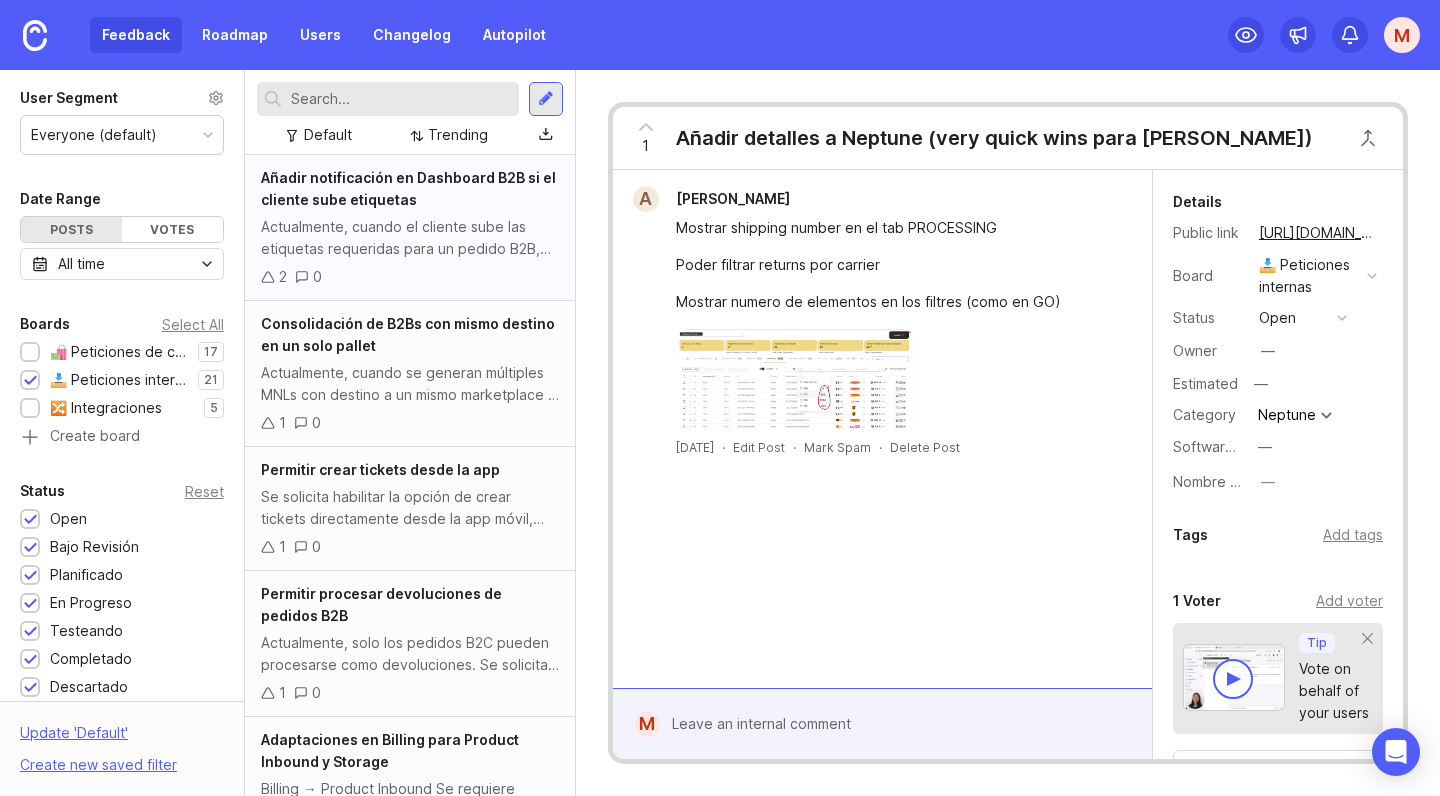 click on "Actualmente, cuando el cliente sube las etiquetas requeridas para un pedido B2B, no se notifica a ningún usuario interno. Esto obliga al equipo a escanear el QR manualmente cada cierto tiempo para comprobarlo. Se solicita añadir una notificación automática o visual en el Dashboard B2B que indique cuándo las etiquetas han sido subidas, para agilizar la operativa y evitar revisiones manuales constantes." at bounding box center [410, 238] 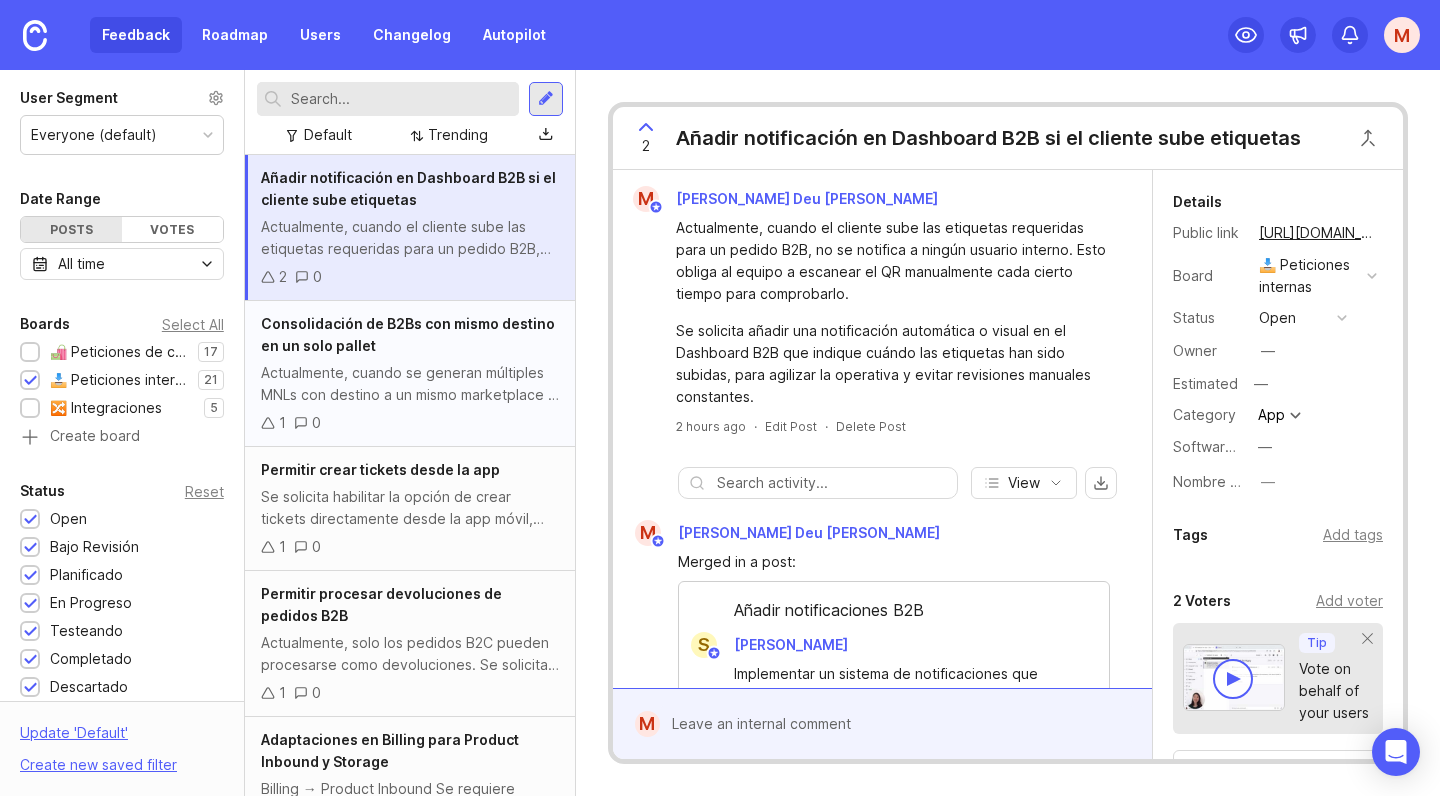 click on "Consolidación de B2Bs con mismo destino en un solo pallet" at bounding box center [410, 335] 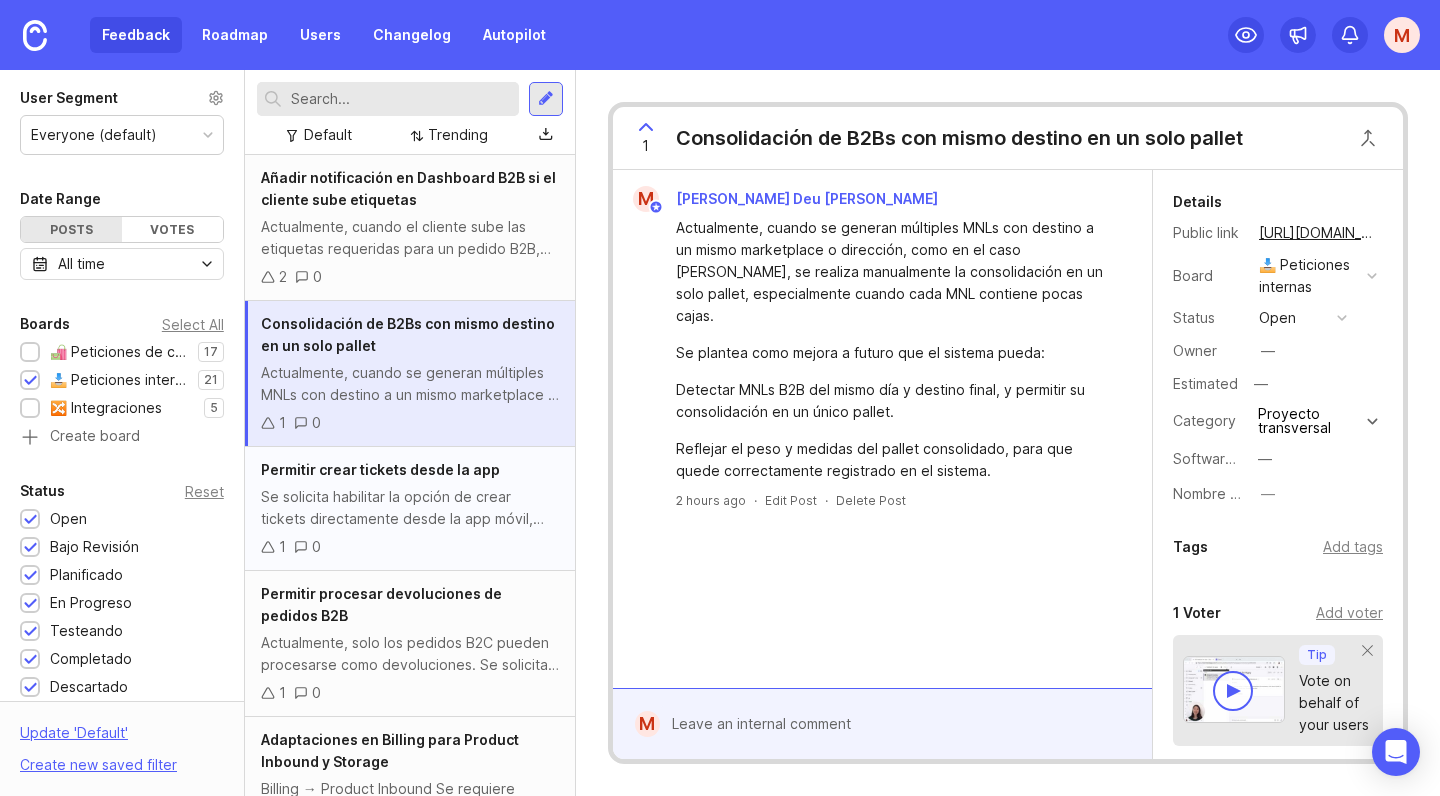 click on "Se solicita habilitar la opción de crear tickets directamente desde la app móvil, para que los operarios o responsables de almacén puedan reportar incidencias o solicitudes sin necesidad de acceder a Neptune o plataformas externas. Esto facilitaría una comunicación más ágil y directa desde el entorno operativo." at bounding box center [410, 508] 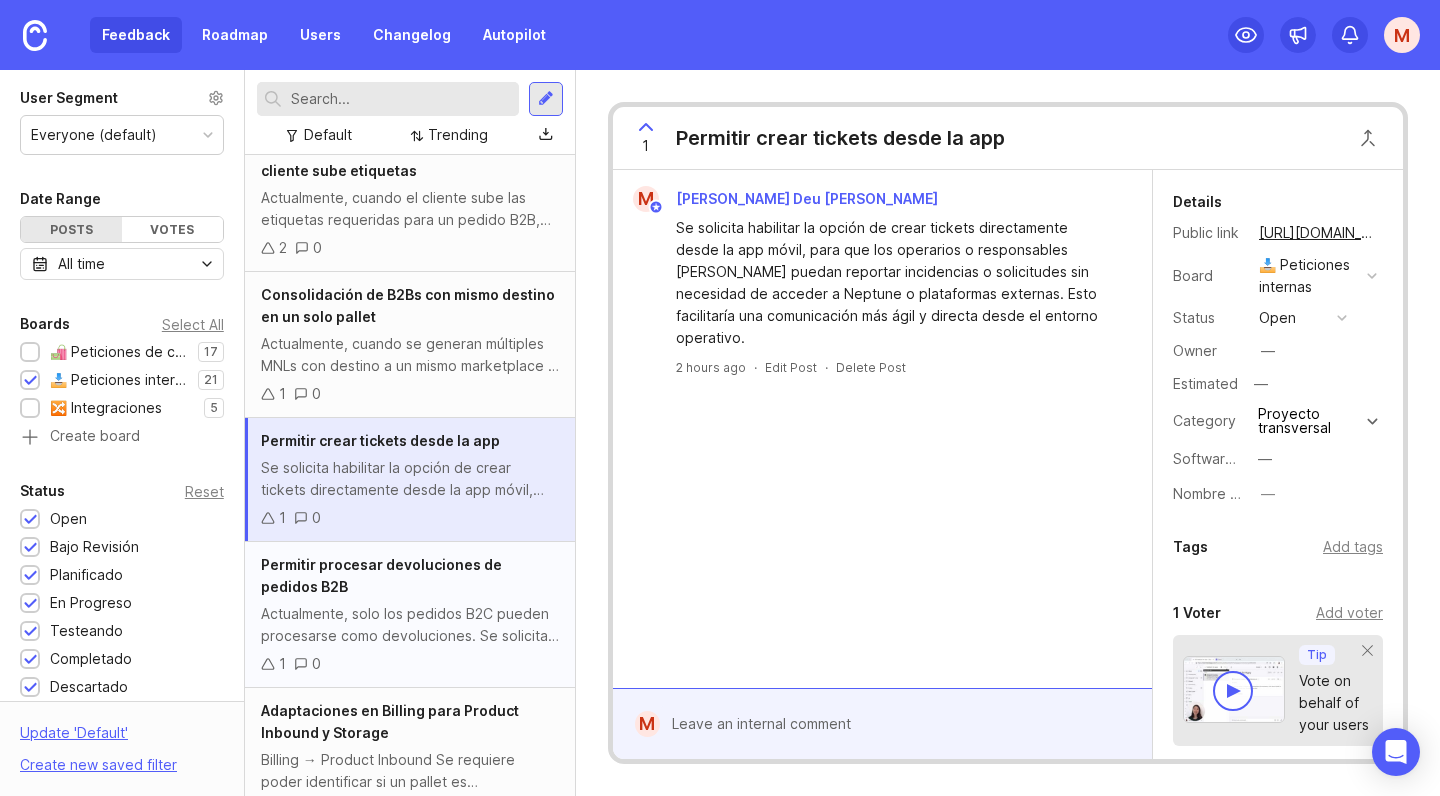 click on "Actualmente, solo los pedidos B2C pueden procesarse como devoluciones. Se solicita habilitar la funcionalidad para que el equipo de devoluciones pueda gestionar también pedidos B2B, permitiendo asociar la devolución a un pedido B2B existente y procesarlo correctamente dentro del sistema" at bounding box center (410, 625) 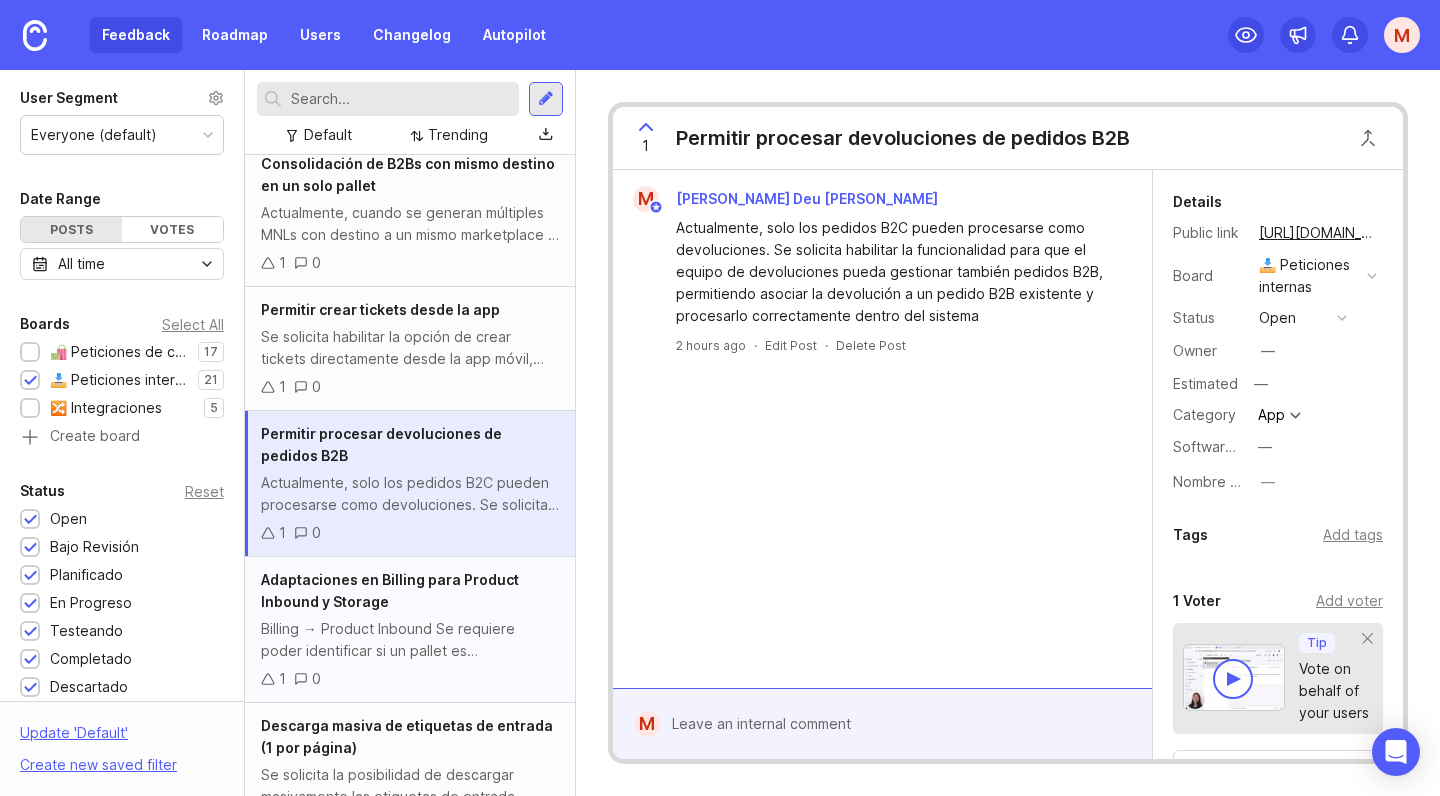 click on "Adaptaciones en Billing para Product Inbound y Storage" at bounding box center [390, 590] 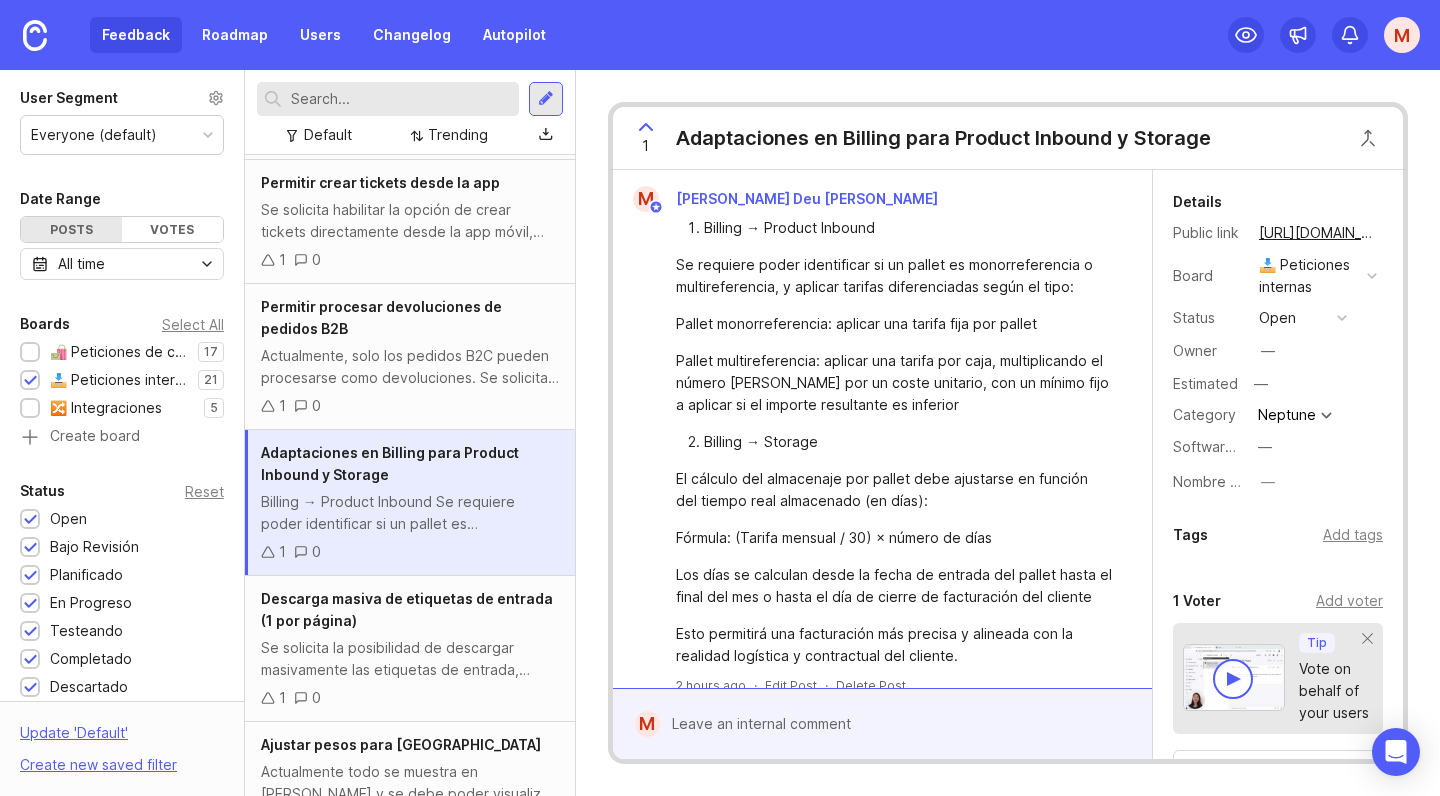 scroll, scrollTop: 317, scrollLeft: 0, axis: vertical 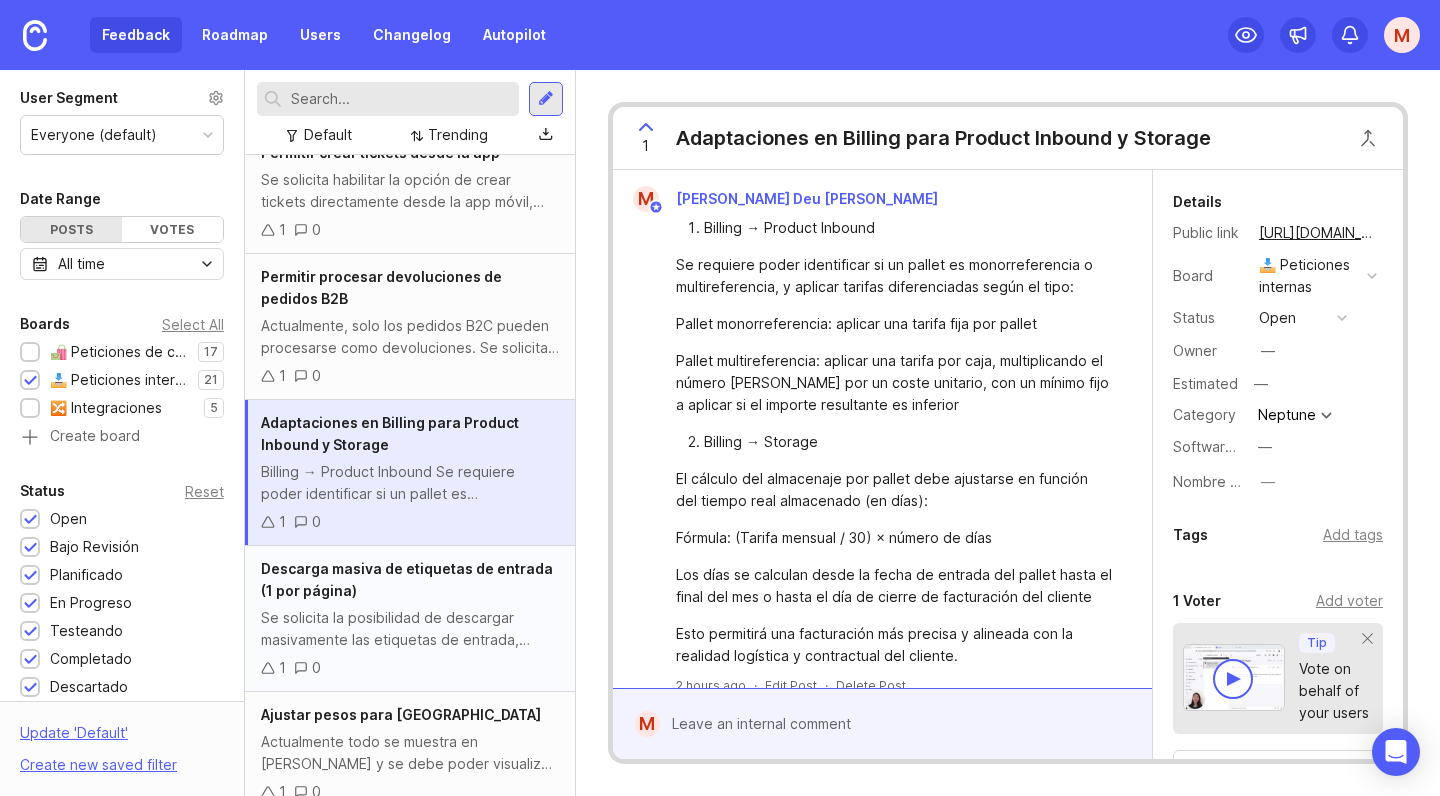 click on "Descarga masiva de etiquetas de entrada (1 por página)" at bounding box center [410, 580] 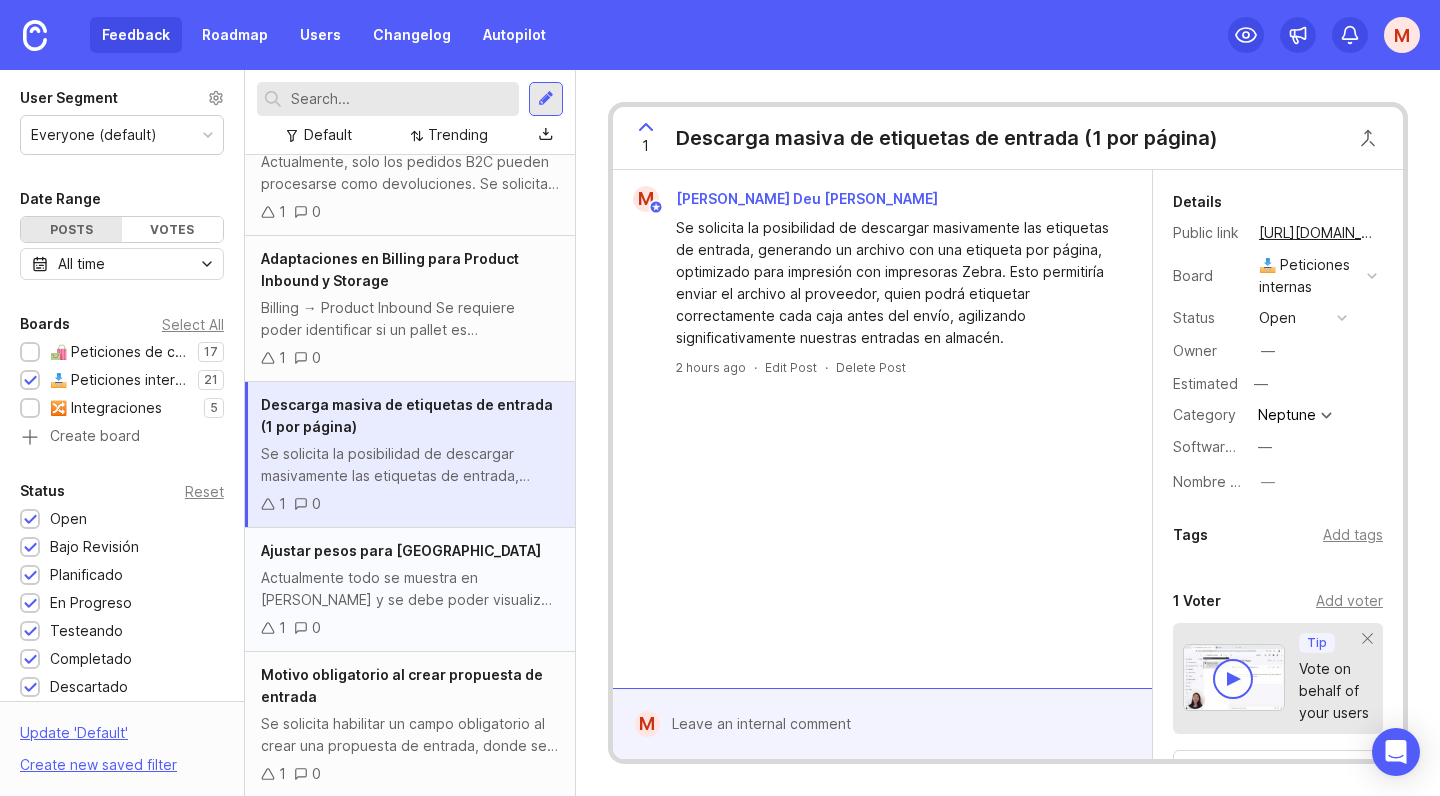 click on "Actualmente todo se muestra en gramos y se debe poder visualizar en libras. Así como tenerlo en cuenta para la facturación." at bounding box center (410, 589) 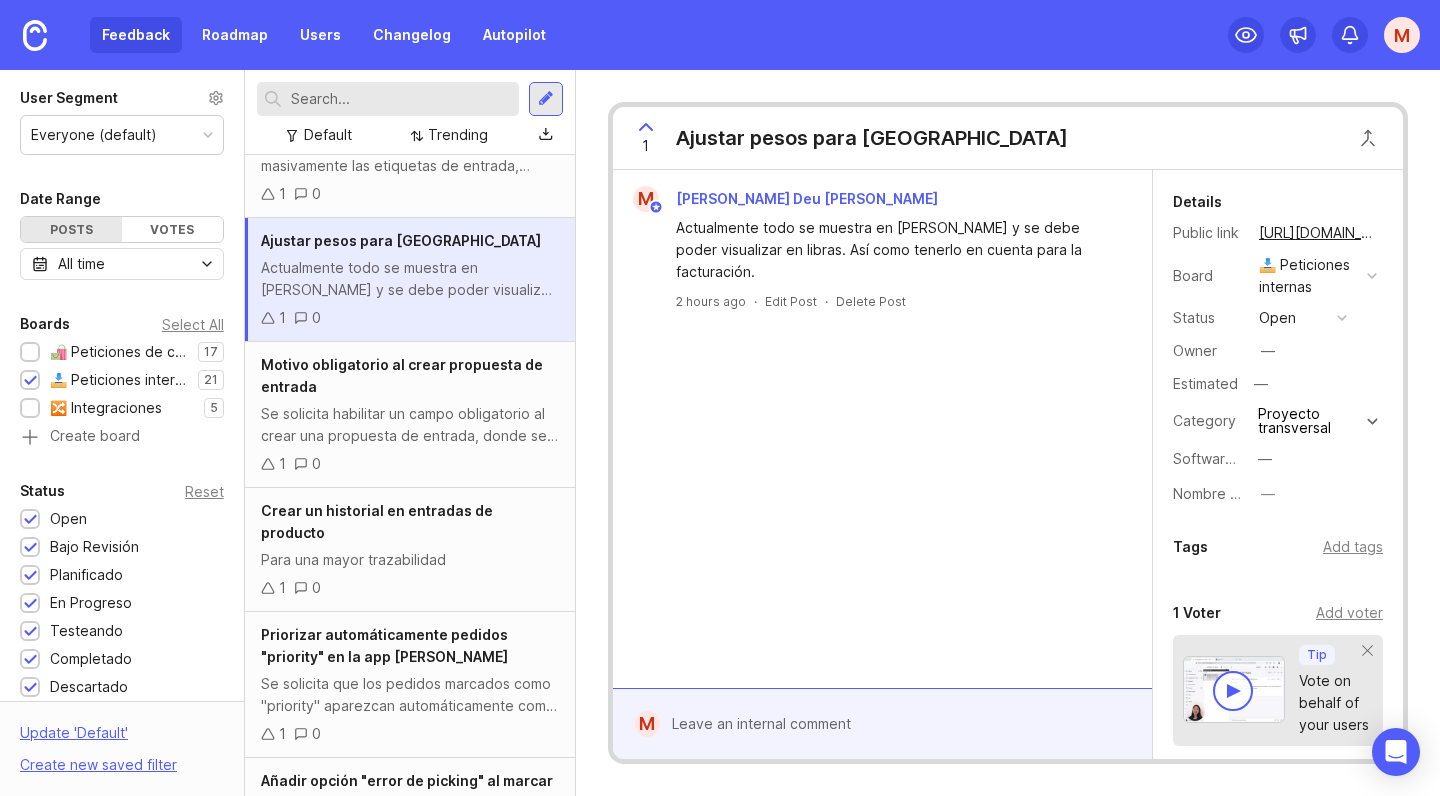 scroll, scrollTop: 789, scrollLeft: 0, axis: vertical 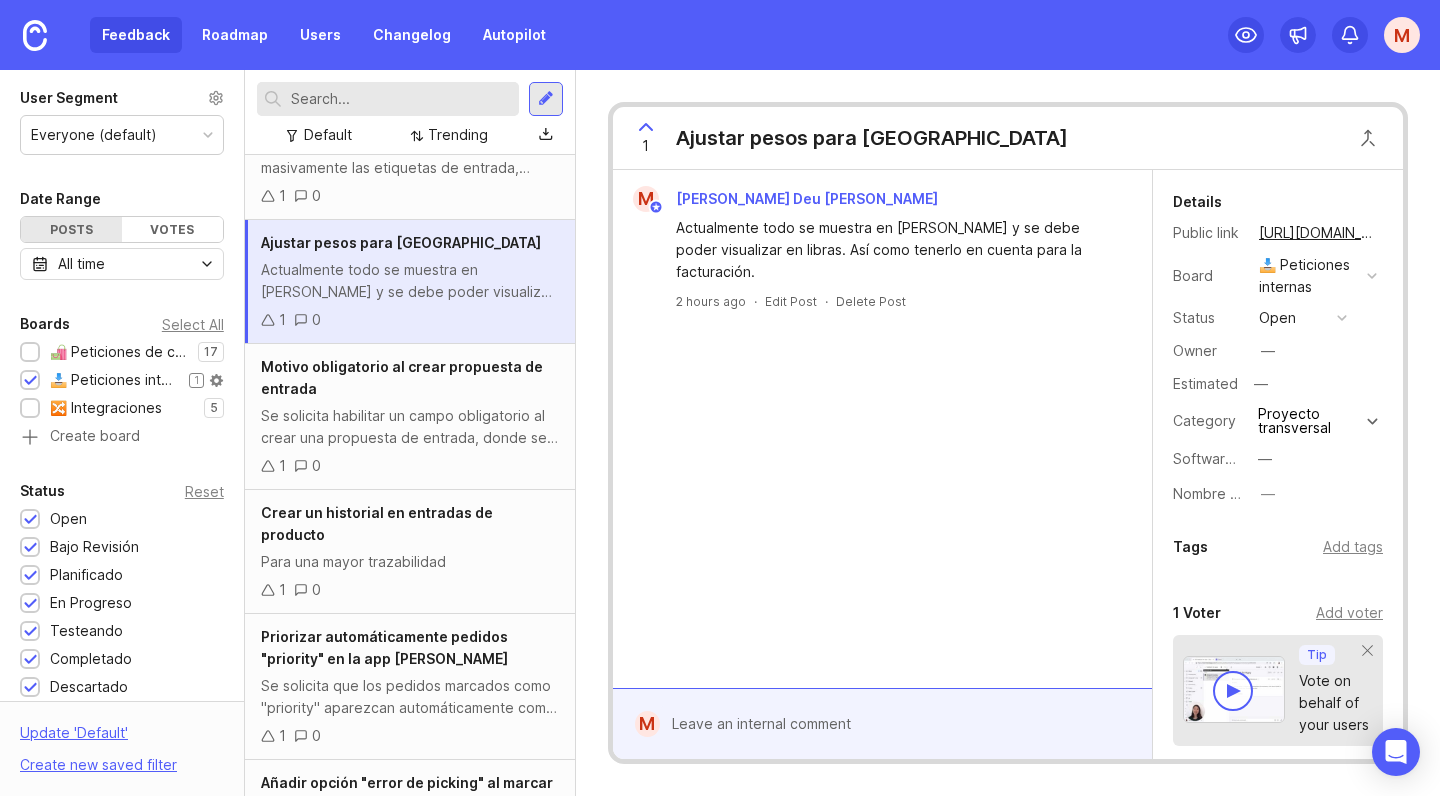 click at bounding box center (30, 381) 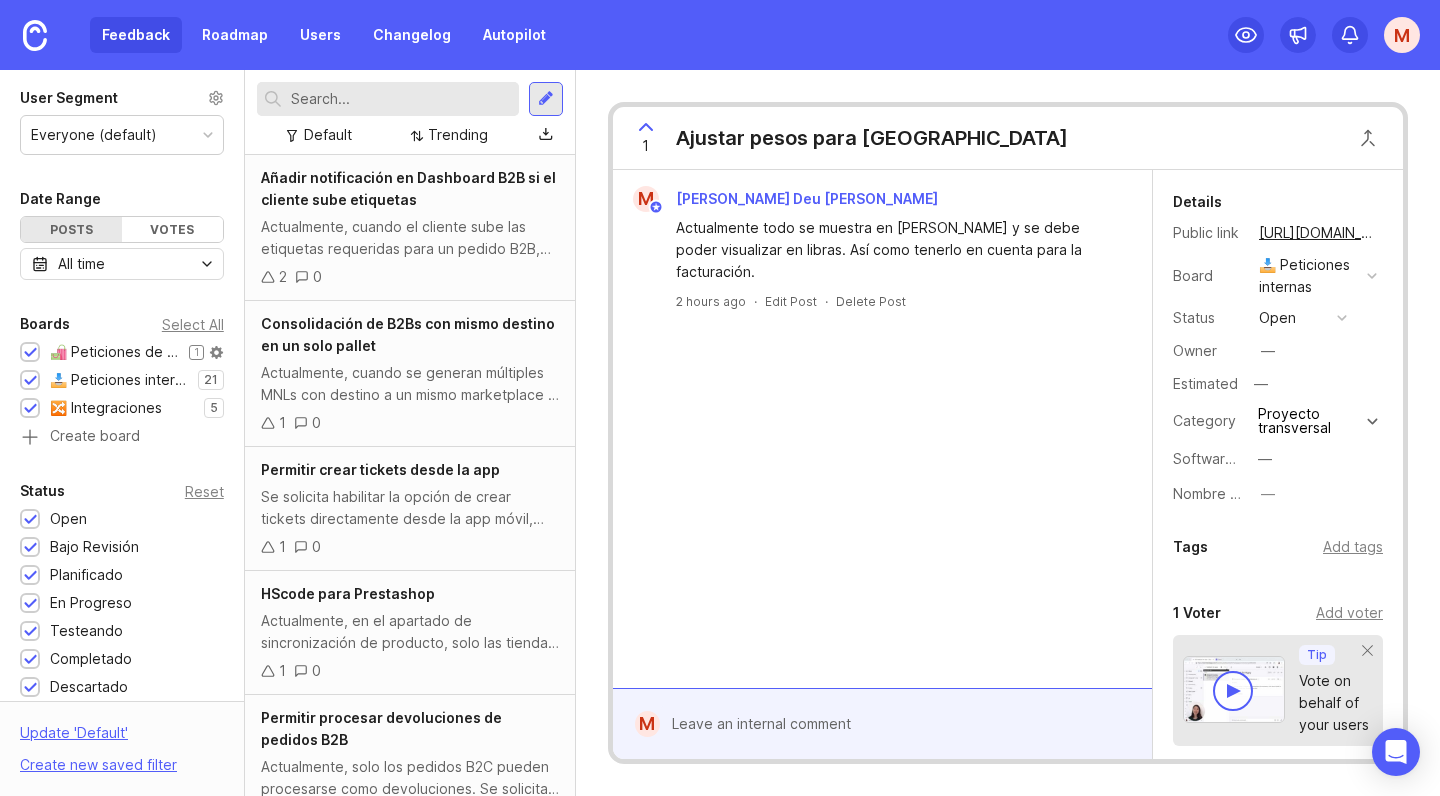 click at bounding box center (30, 353) 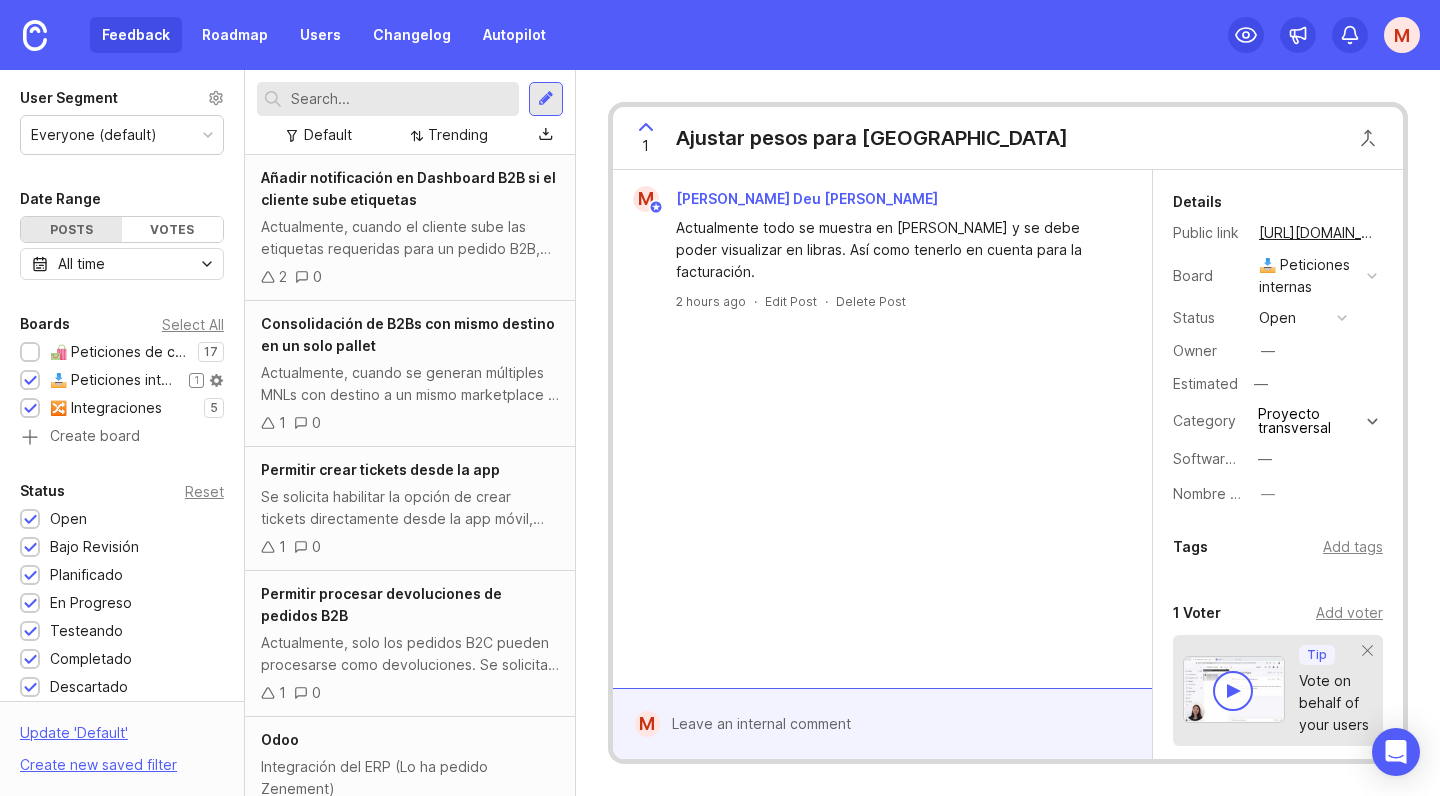 scroll, scrollTop: 461, scrollLeft: 0, axis: vertical 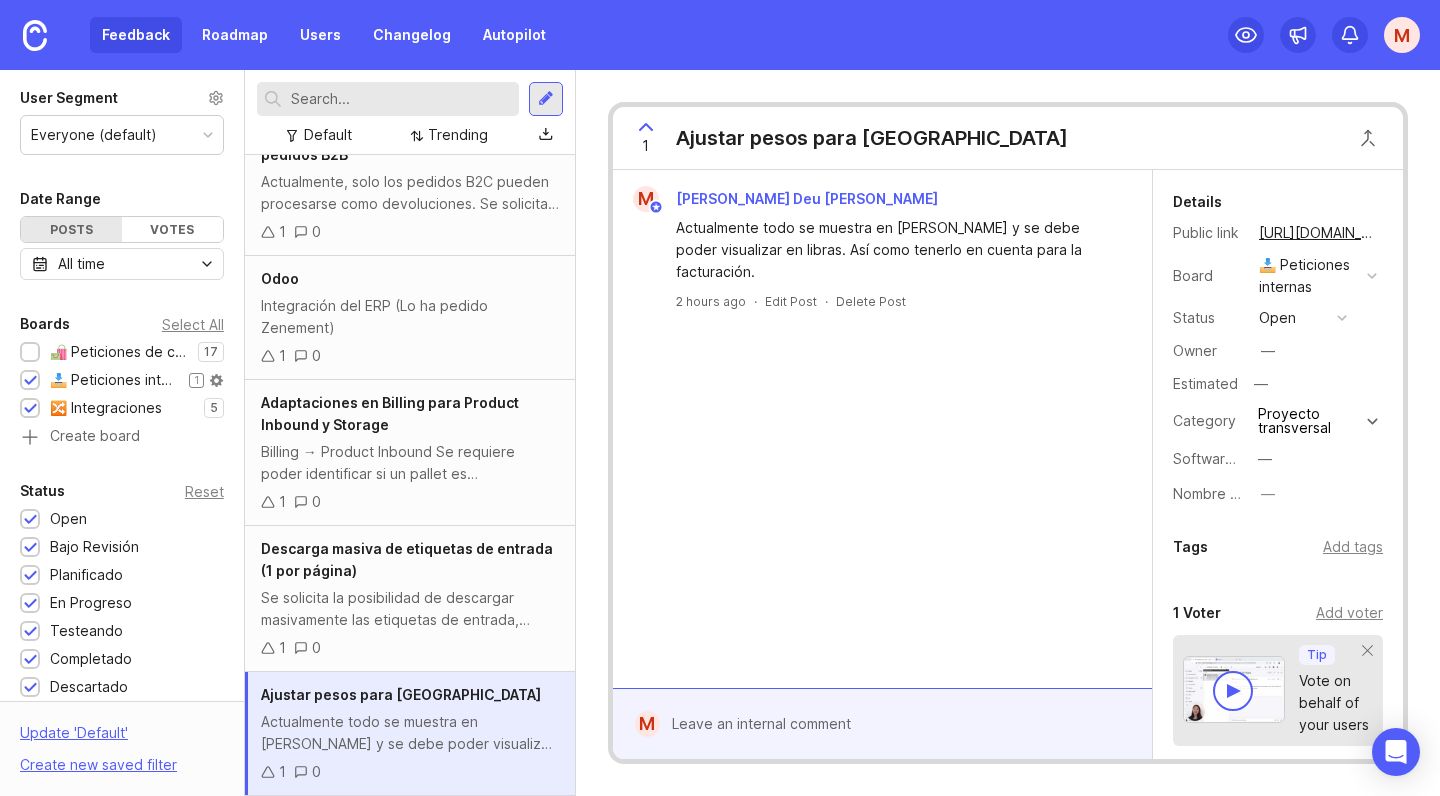 click at bounding box center (30, 381) 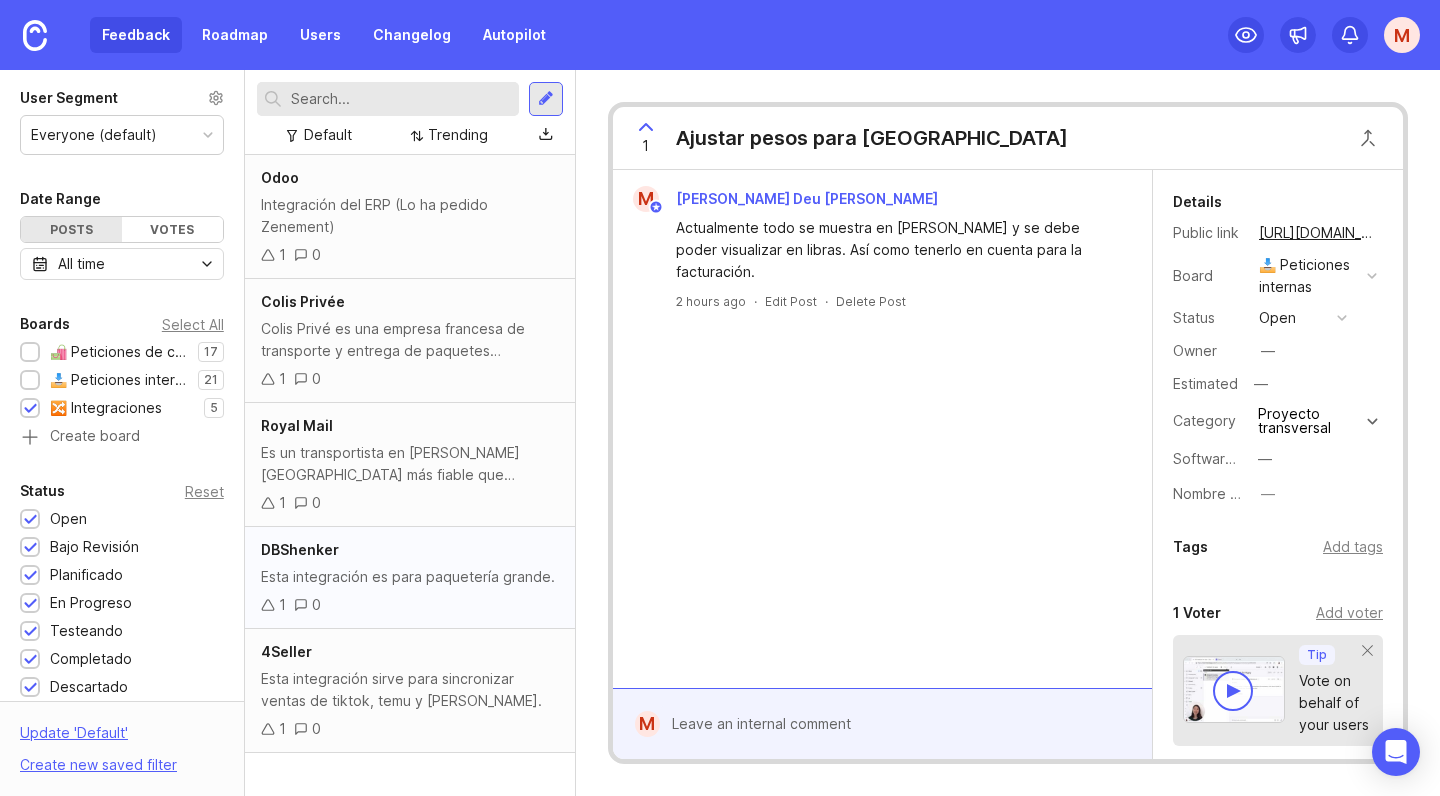click on "Esta integración es para paquetería grande." at bounding box center [410, 577] 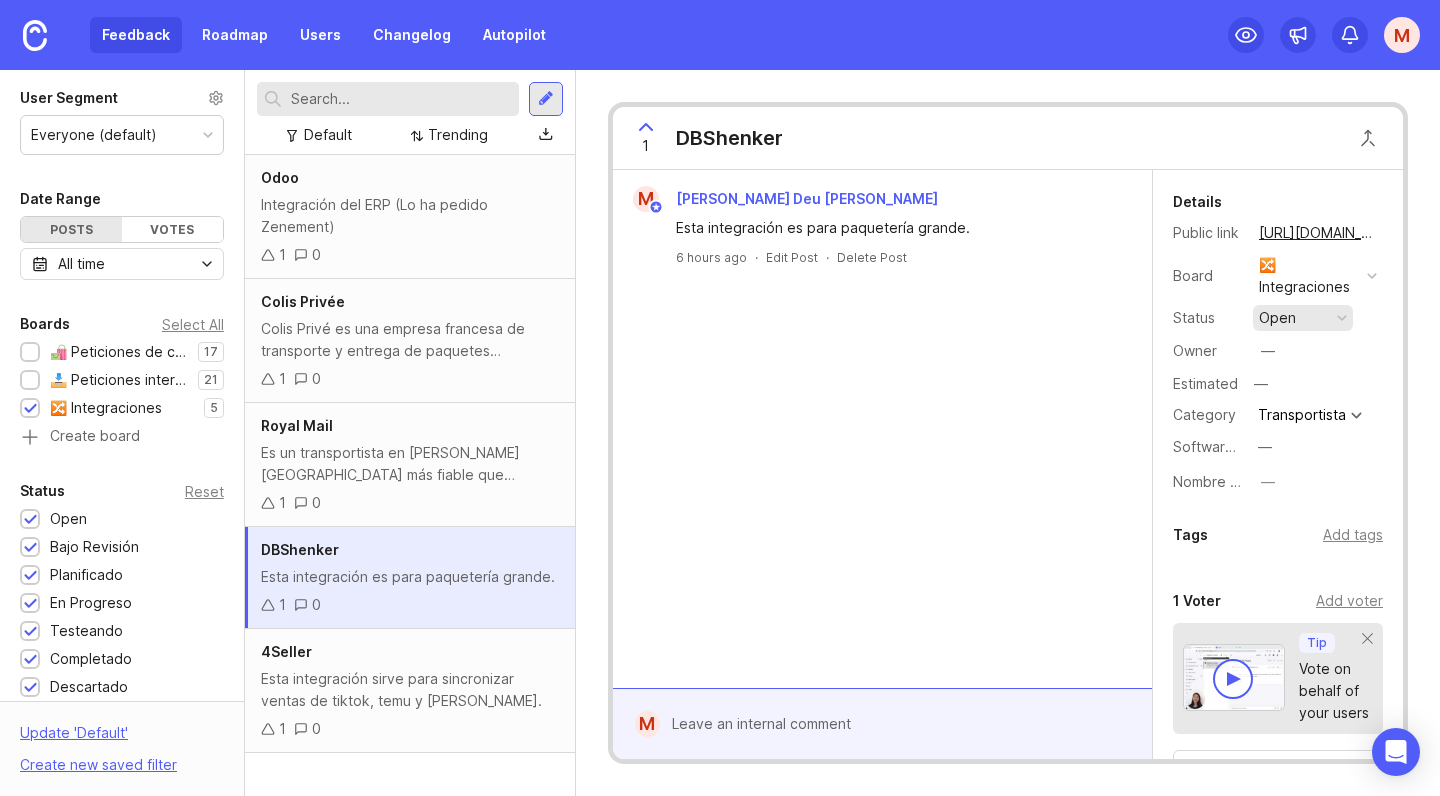 click on "open" at bounding box center [1303, 318] 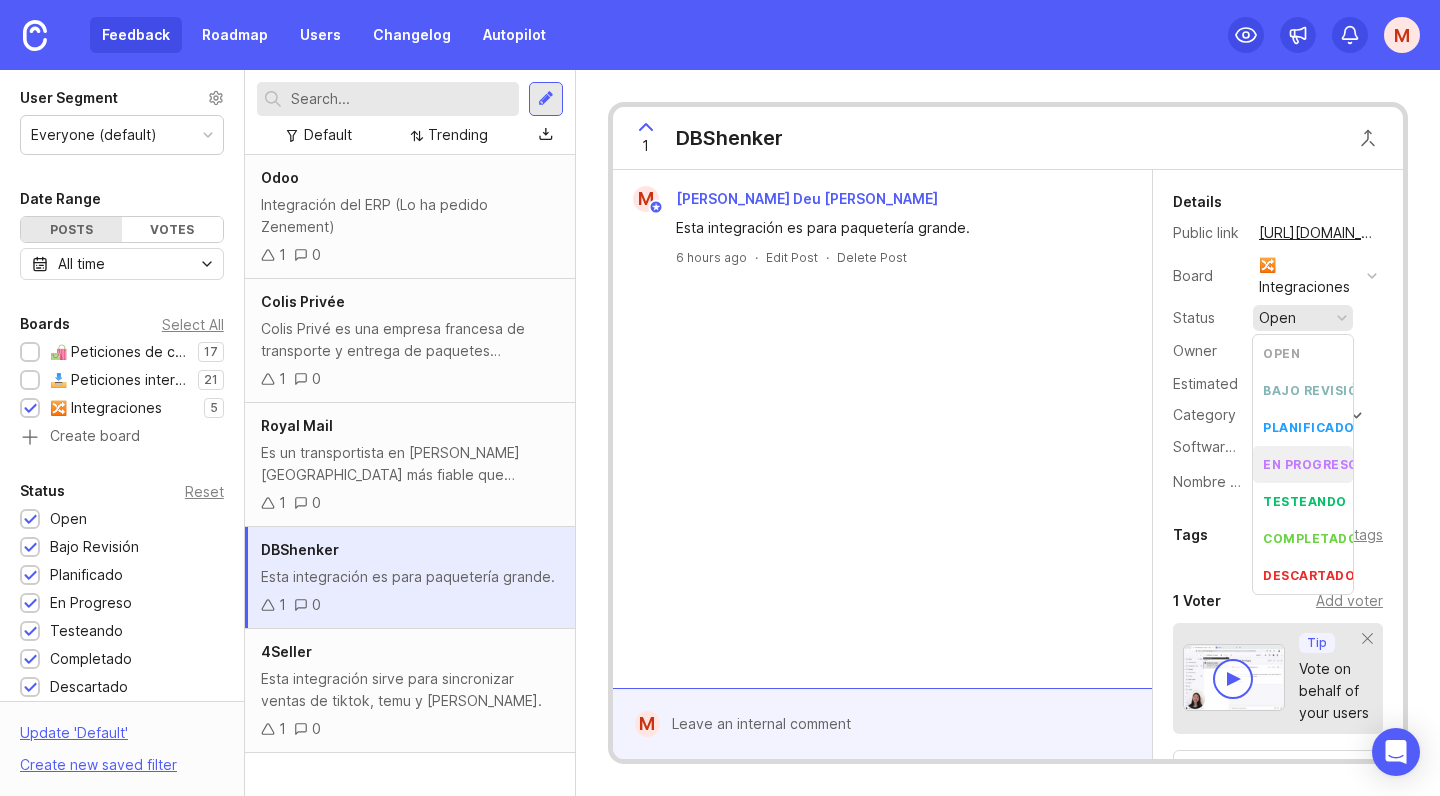 click on "en progreso" at bounding box center [1303, 464] 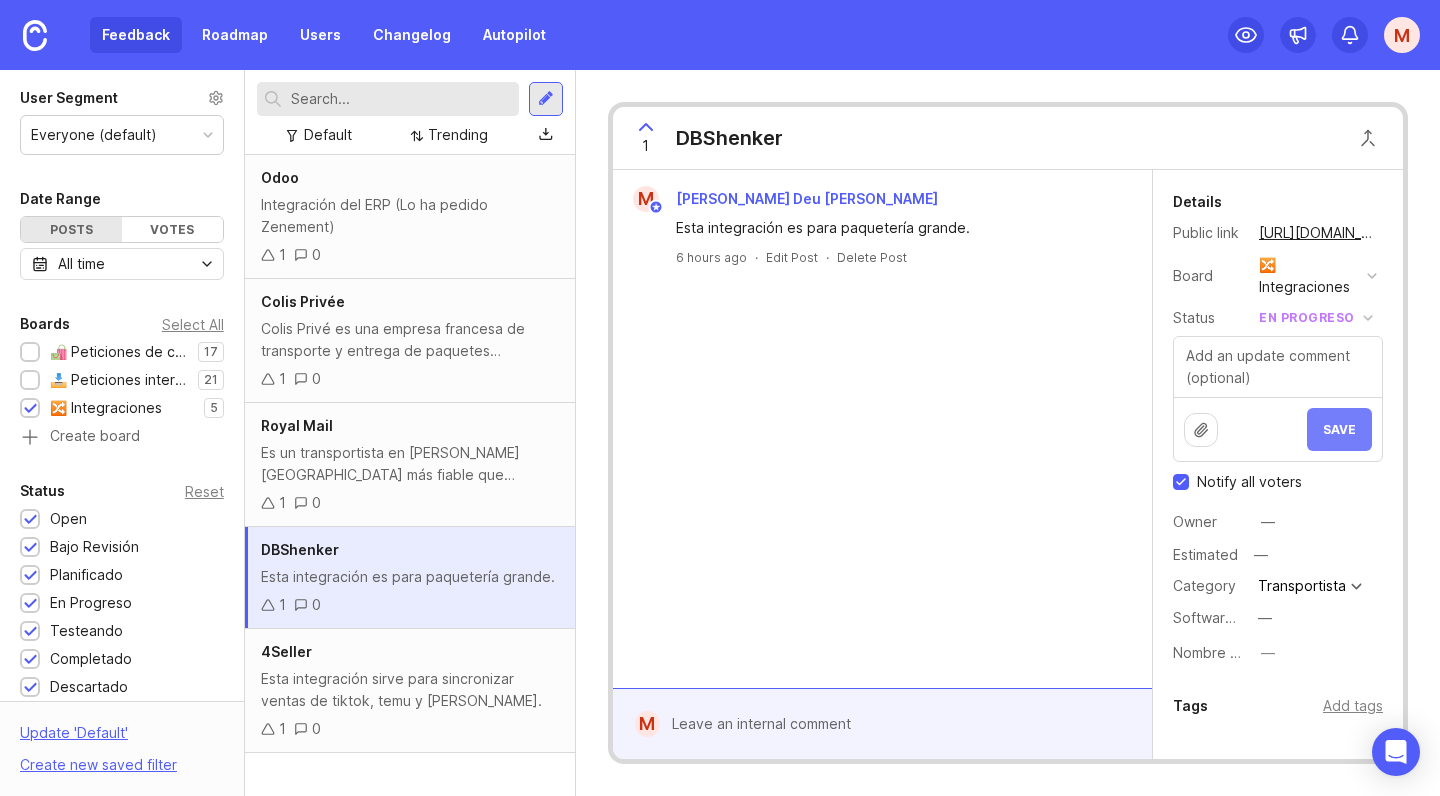 click on "Save" at bounding box center (1339, 429) 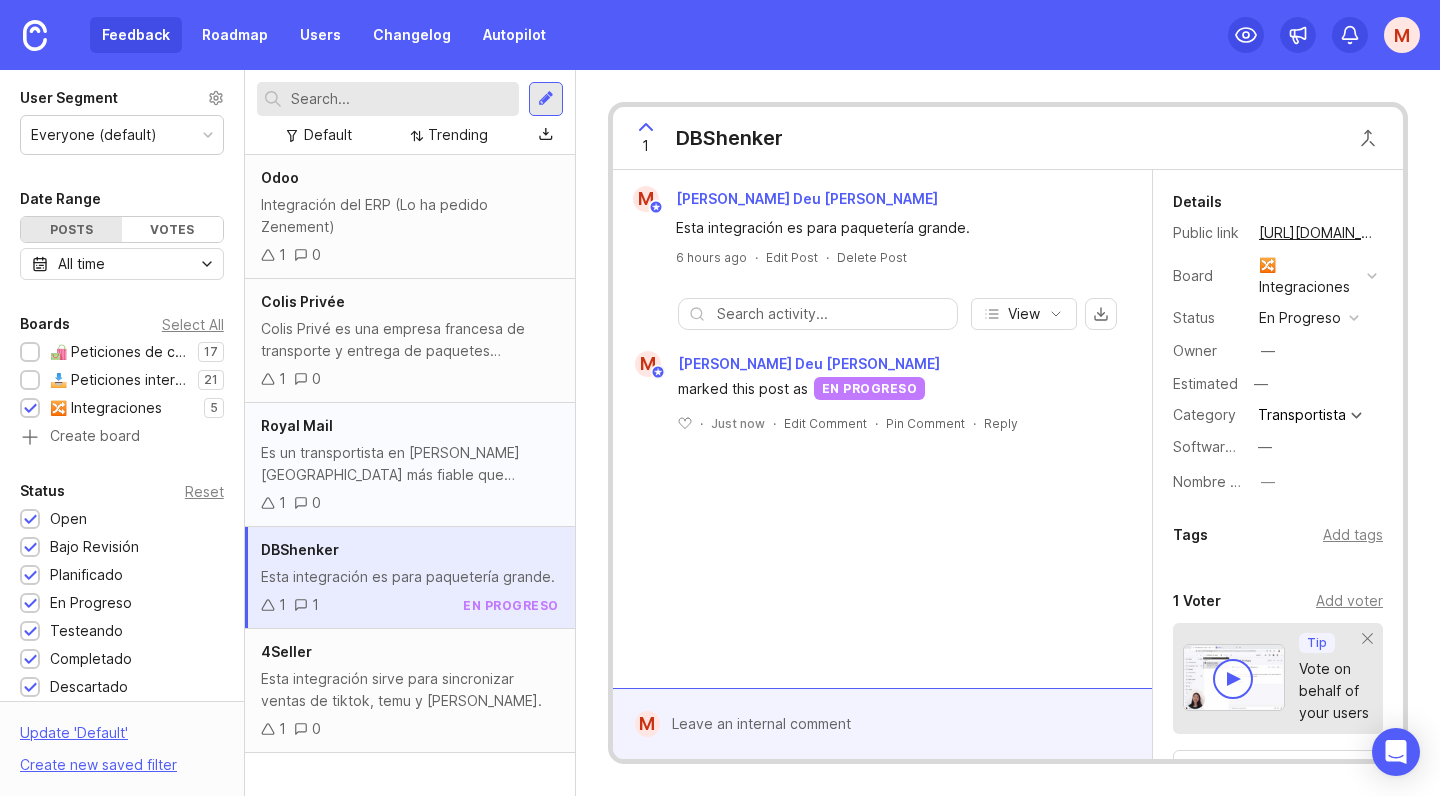click on "Es un transportista en Reino Unido más fiable que Evri —que por el momento es el único con el que trabajamos—. Evri nos ofrece un mejor precio, especialmente en lo relativo a las devoluciones, pero no está bien valorado a nivel operativo en el mercado británico." at bounding box center [410, 464] 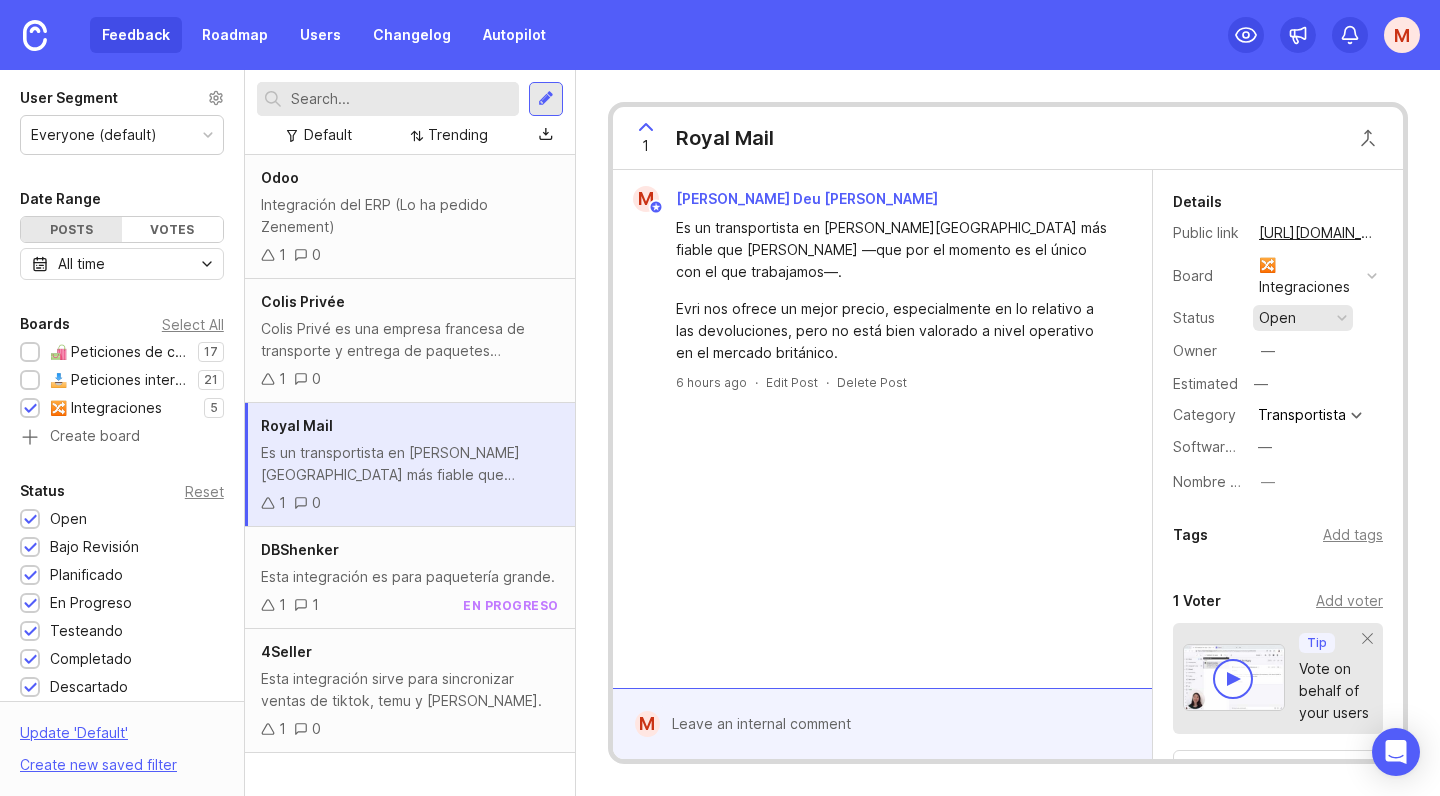 click on "open" at bounding box center (1303, 318) 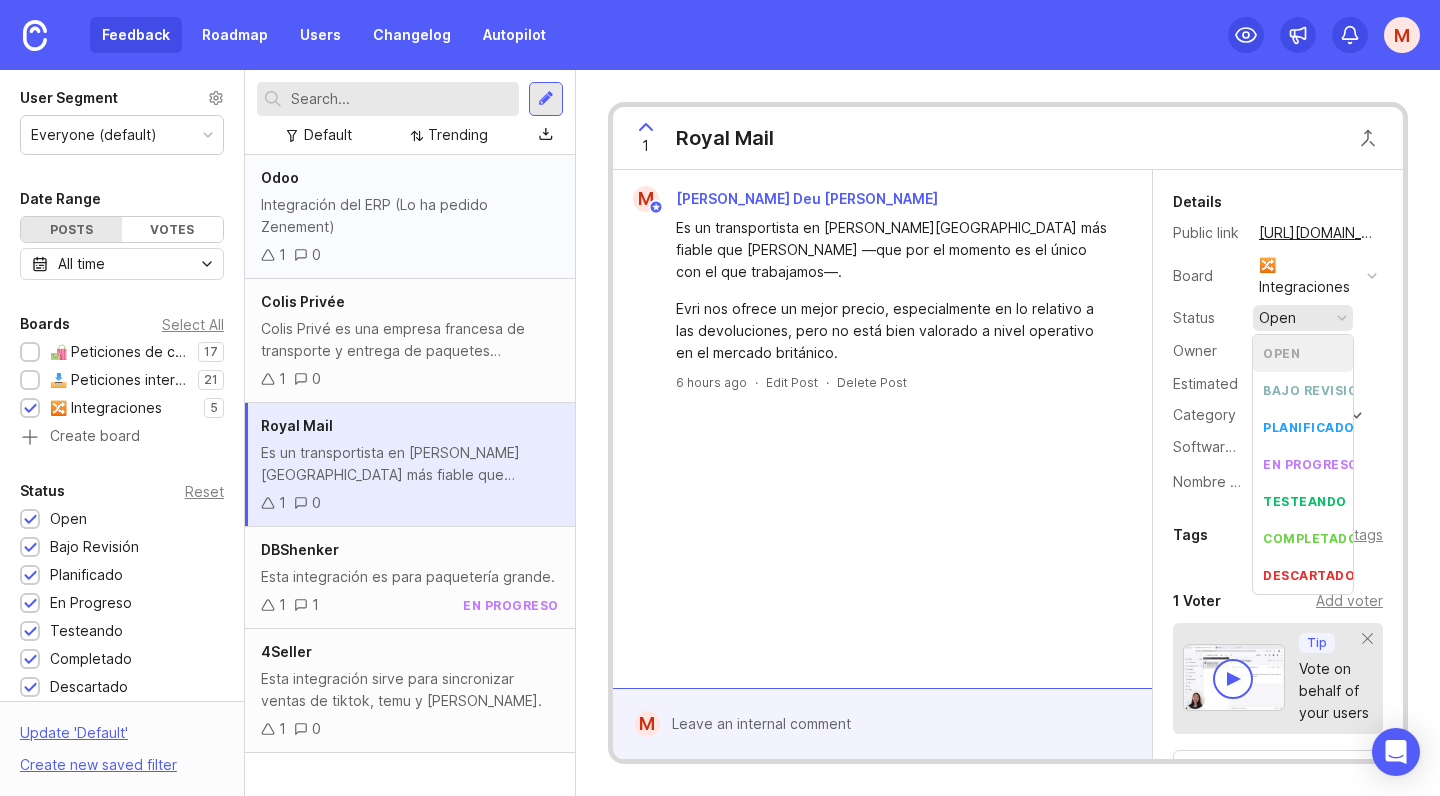 click on "Integración del ERP (Lo ha pedido Zenement)" at bounding box center [410, 216] 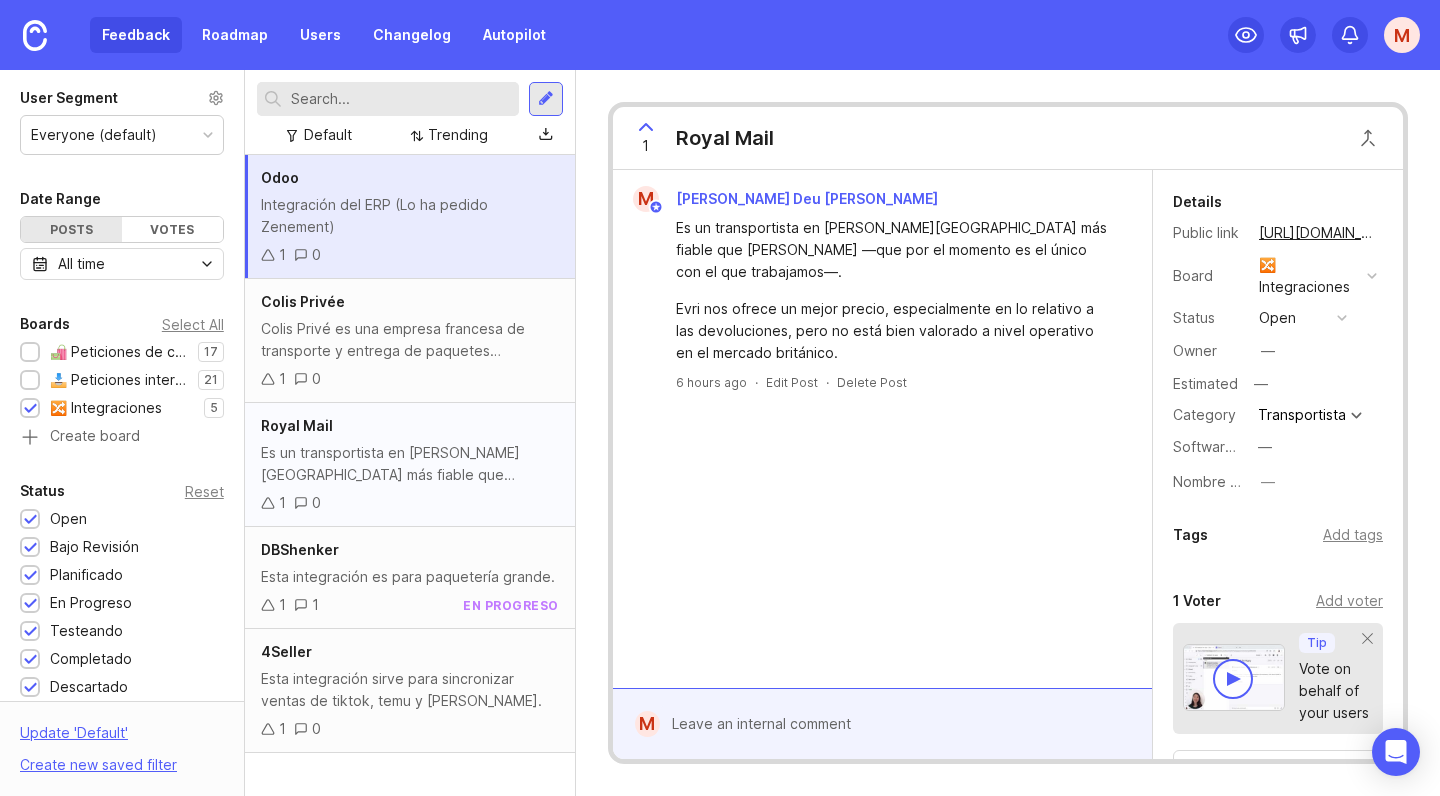 click on "Royal Mail" at bounding box center [410, 426] 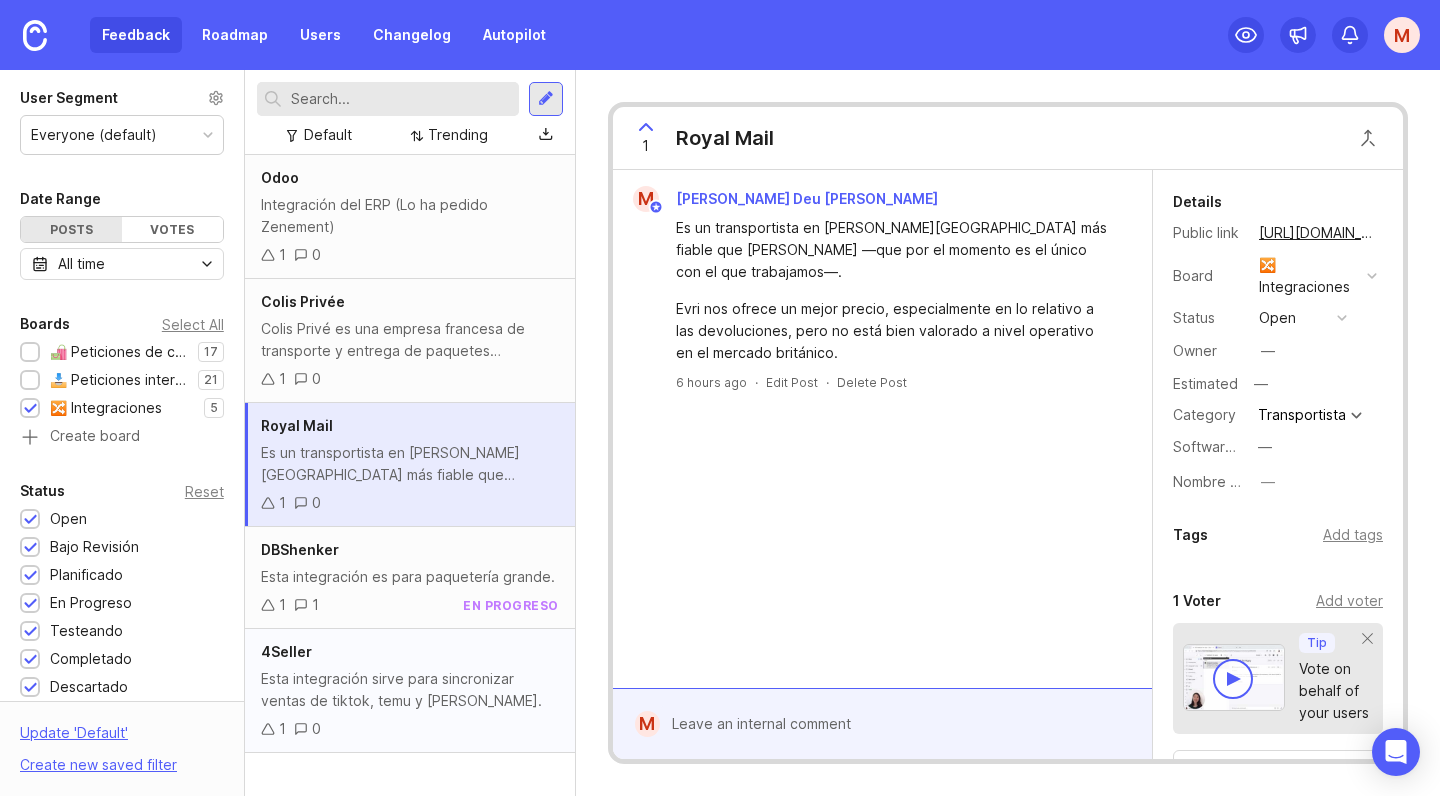 click on "Esta integración sirve para sincronizar ventas de tiktok, temu y shein." at bounding box center (410, 690) 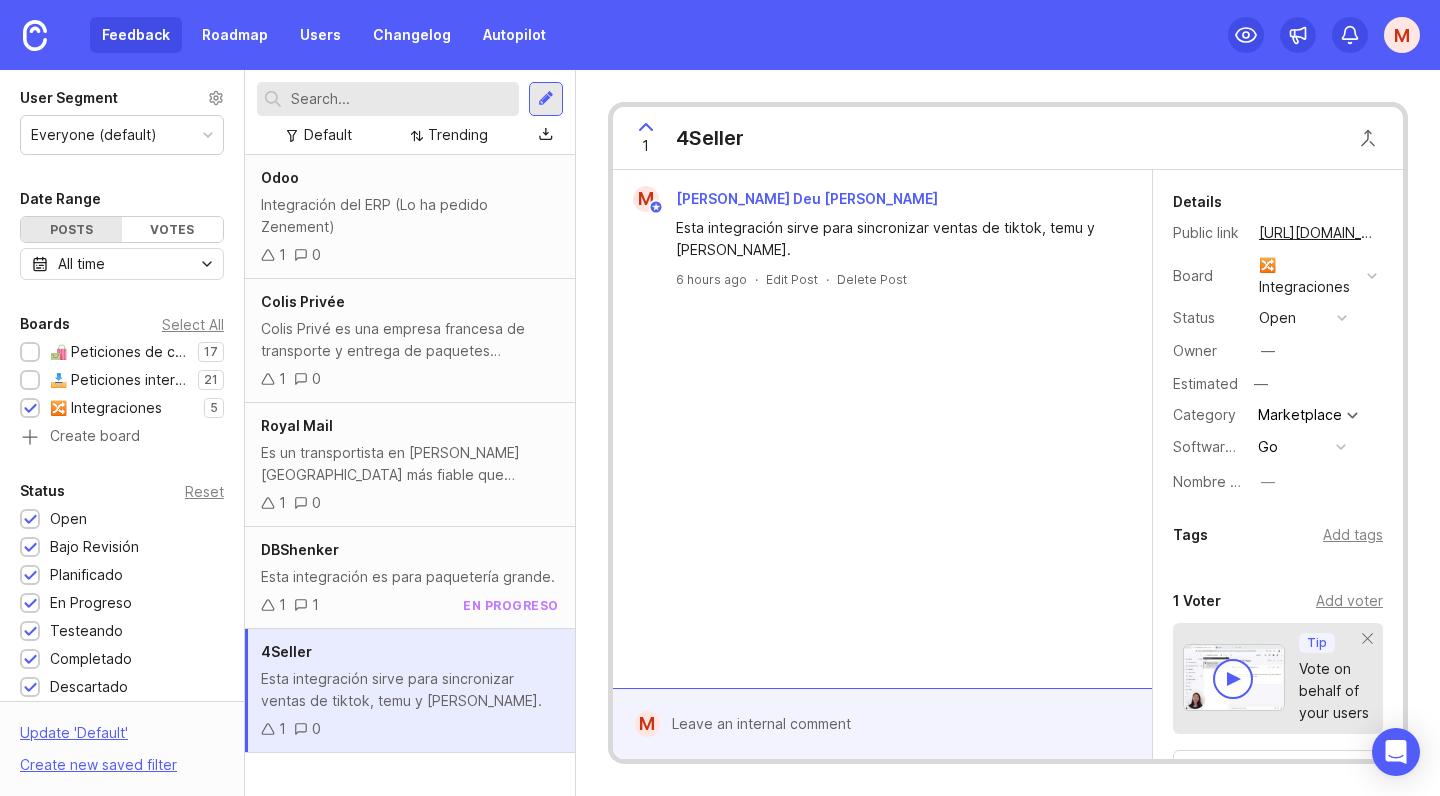 scroll, scrollTop: 0, scrollLeft: 0, axis: both 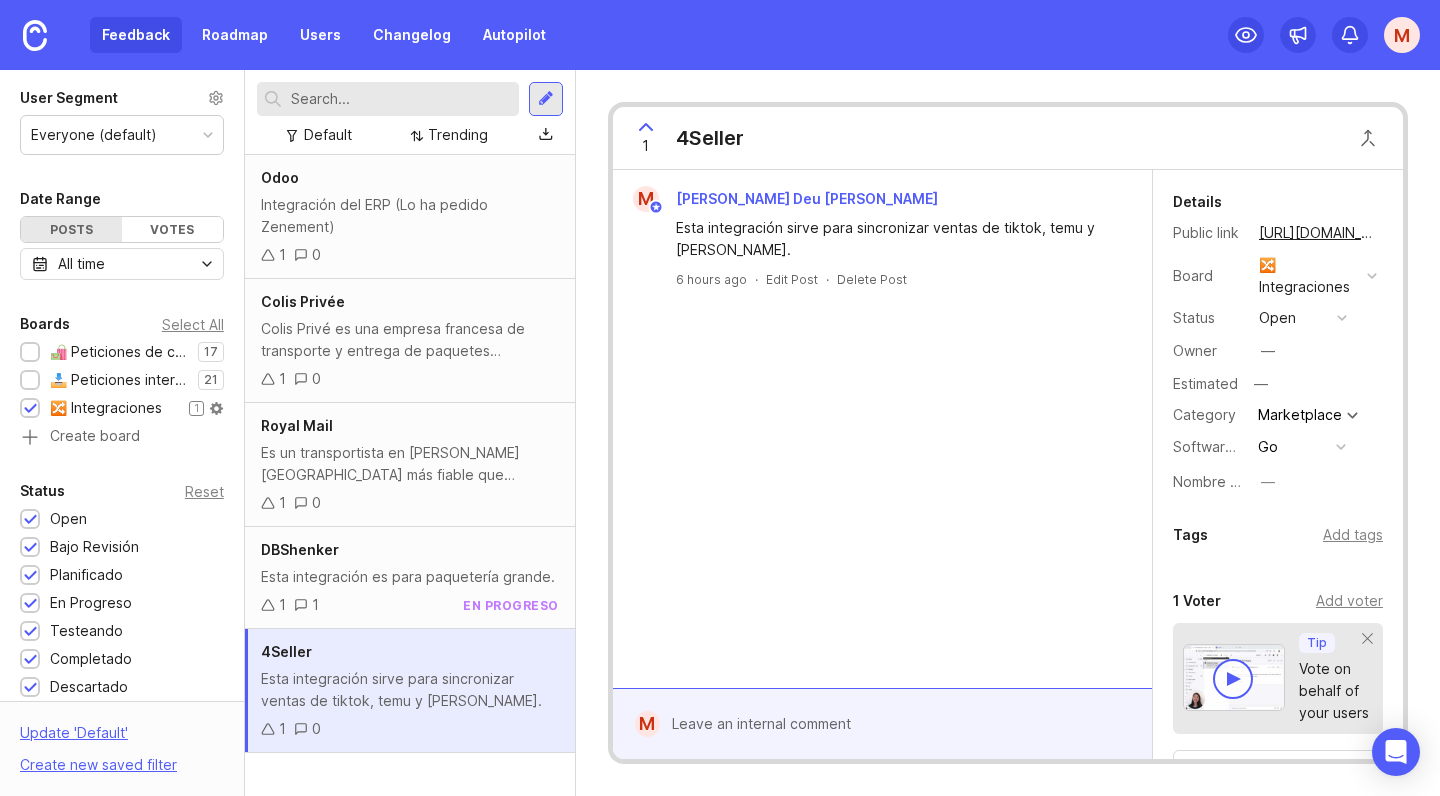click at bounding box center [30, 409] 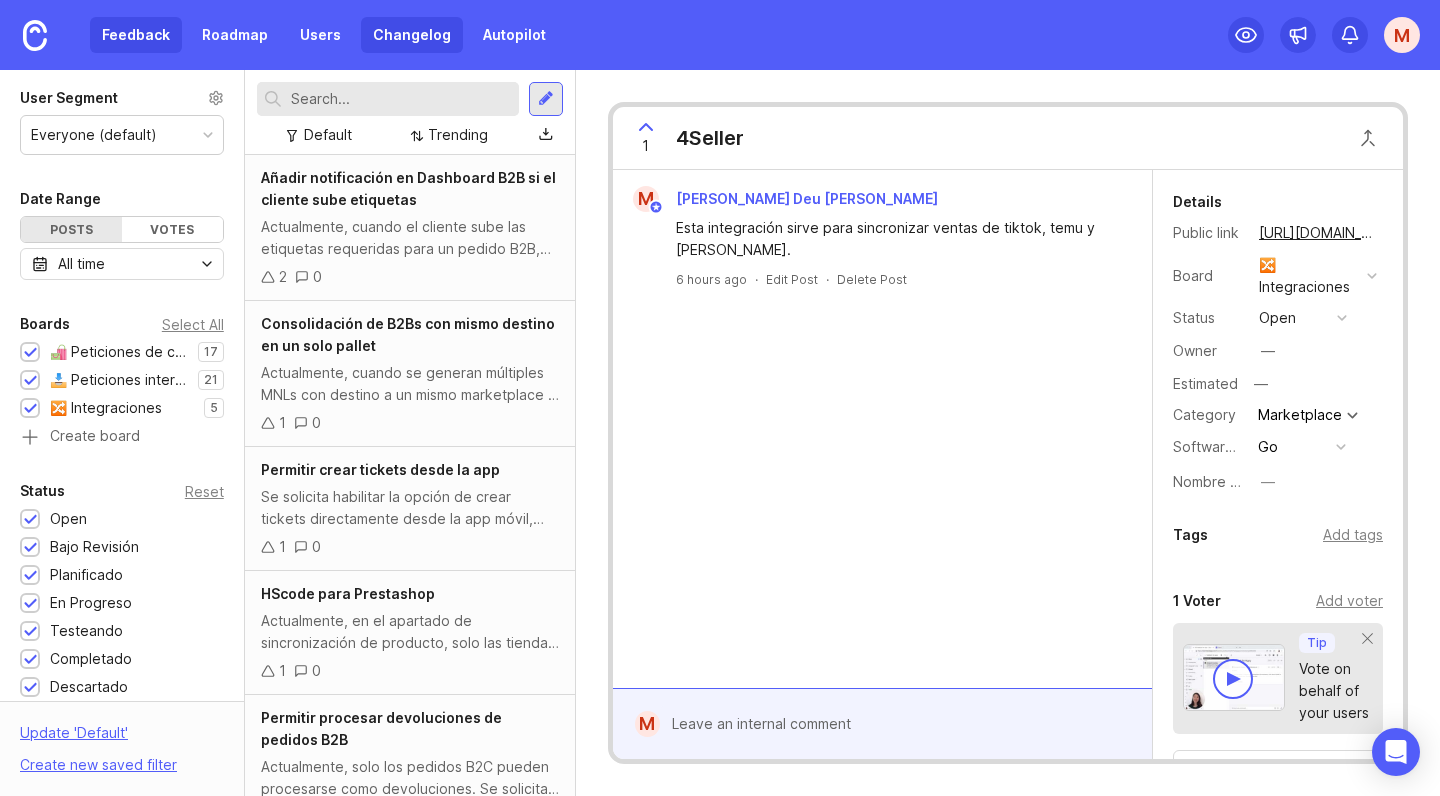 click on "Changelog" at bounding box center (412, 35) 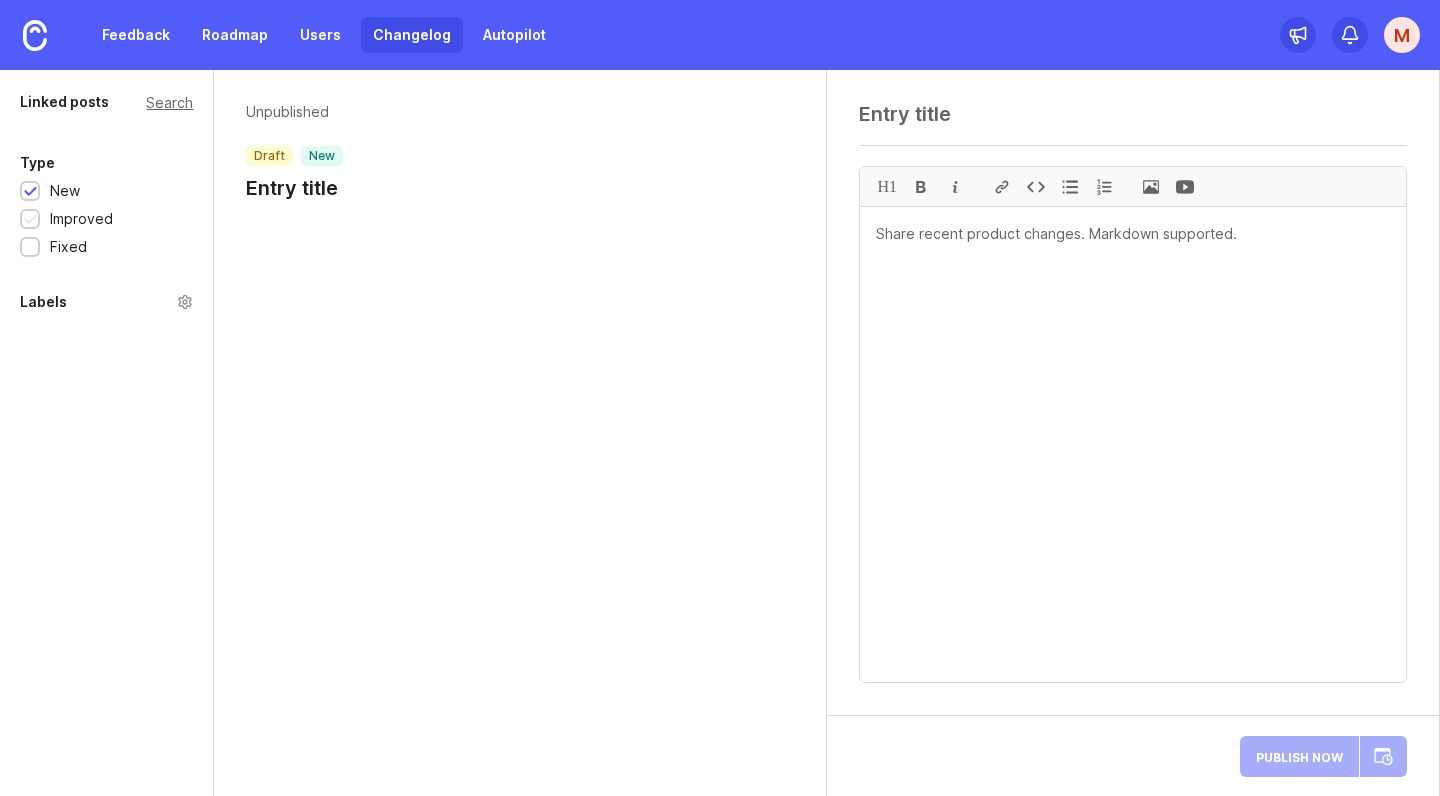 click at bounding box center (30, 220) 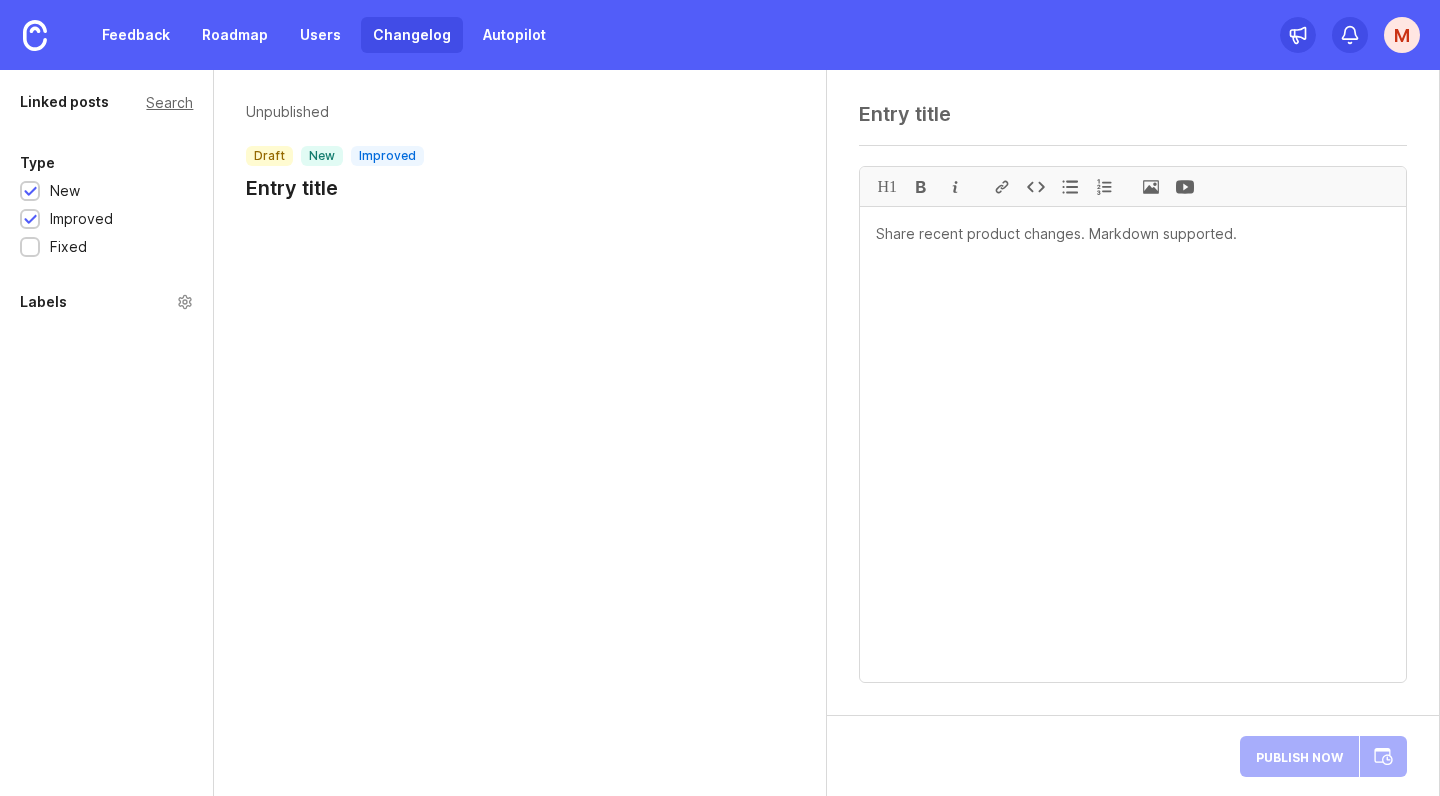 click at bounding box center (30, 192) 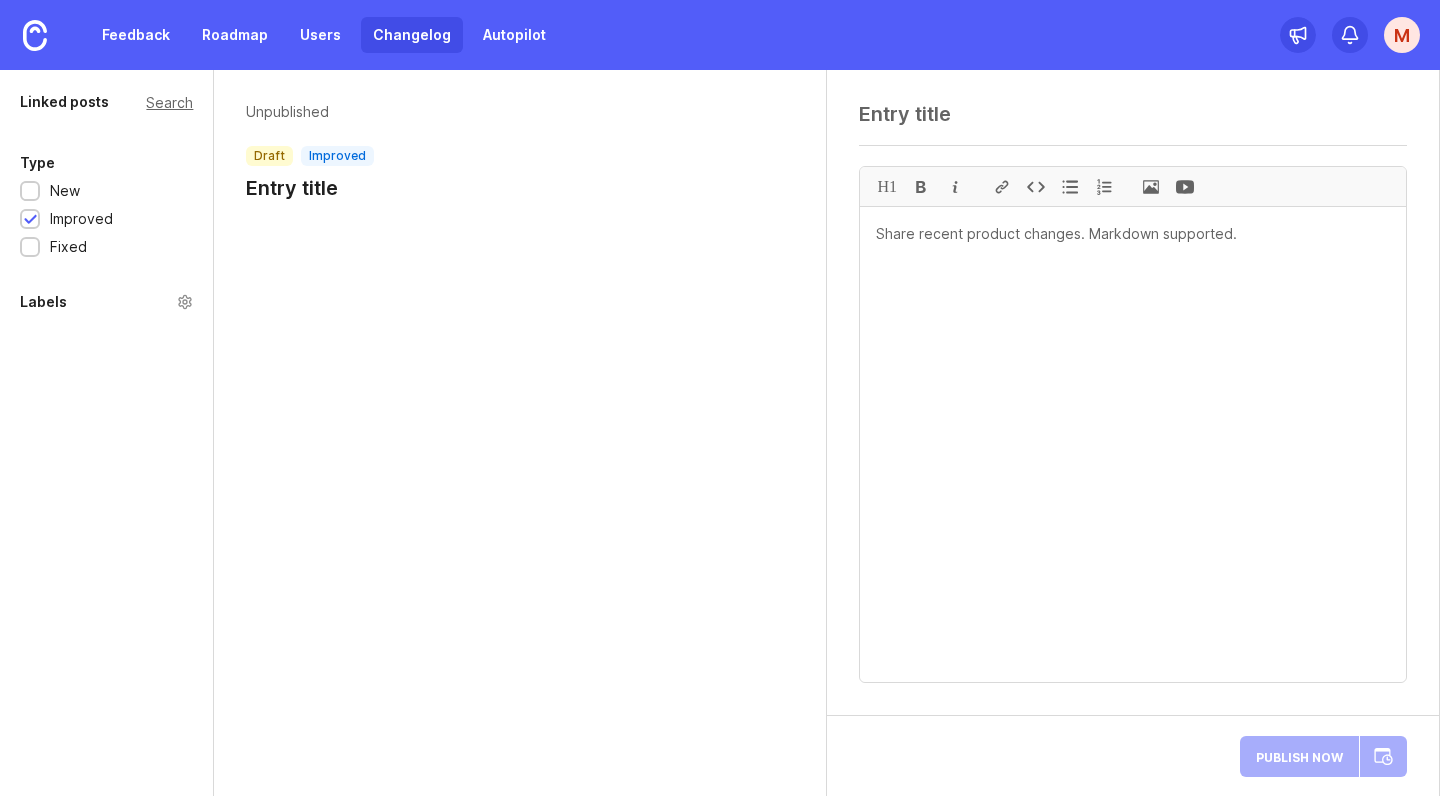 click on "Unpublished" at bounding box center [310, 112] 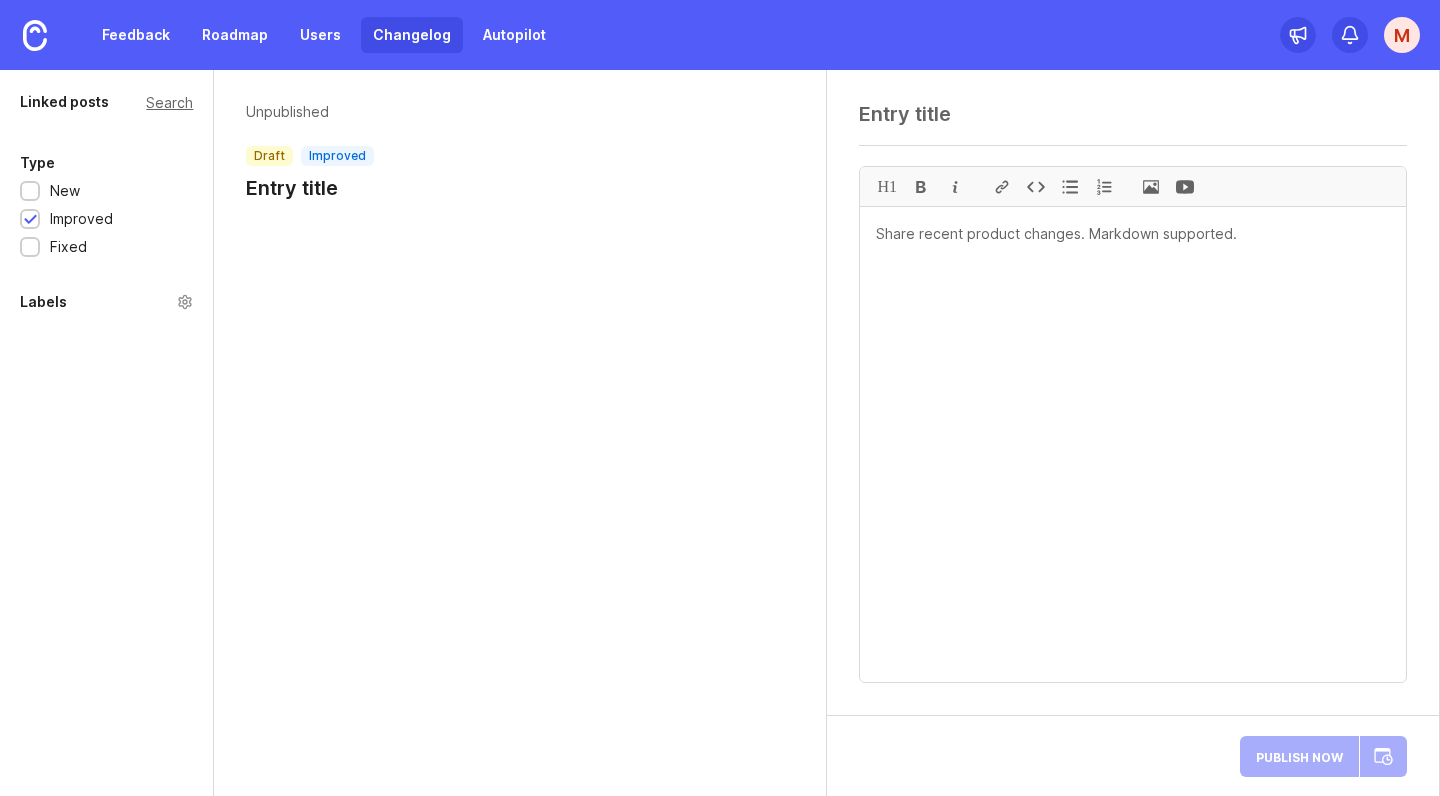 click at bounding box center [1133, 114] 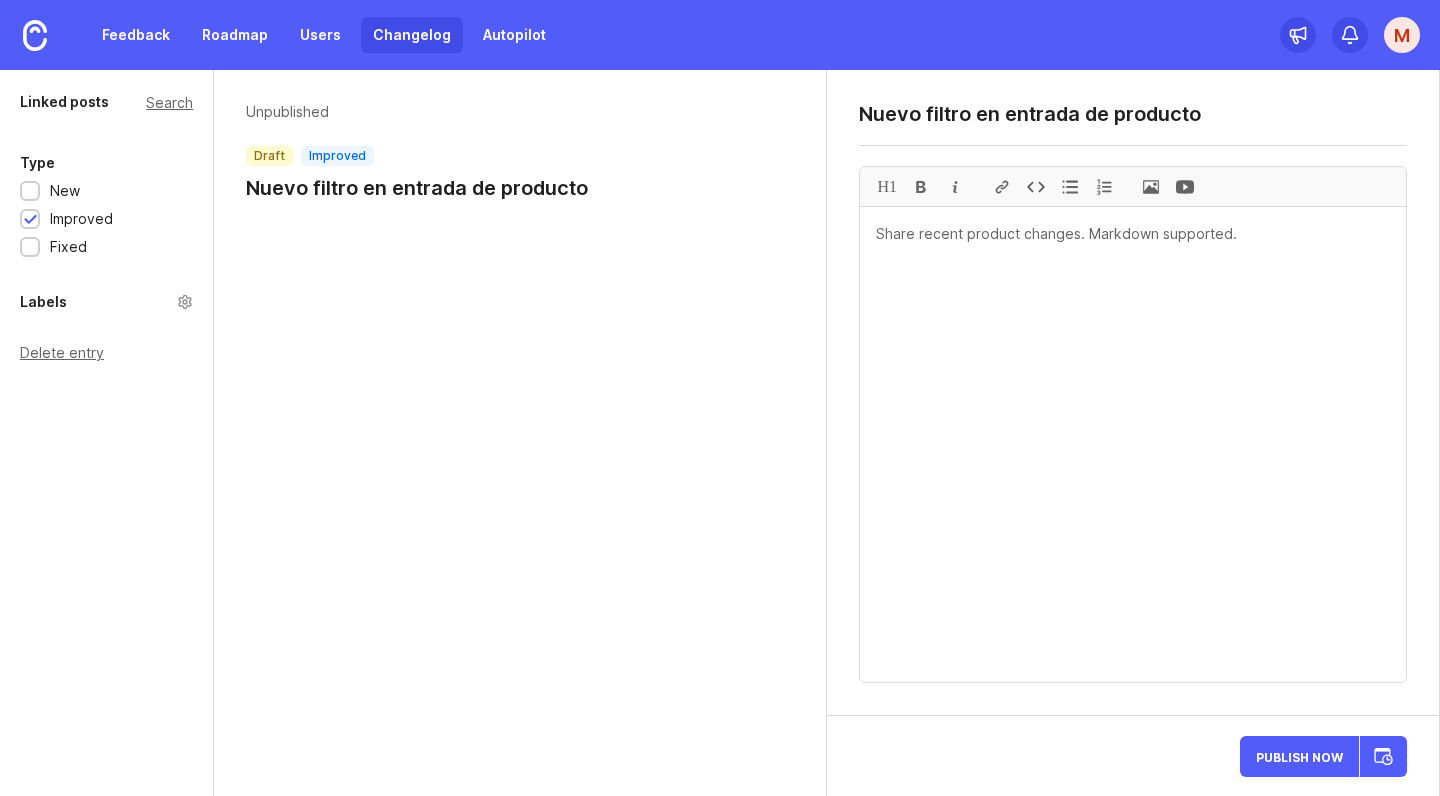 type on "Nuevo filtro en entrada de producto" 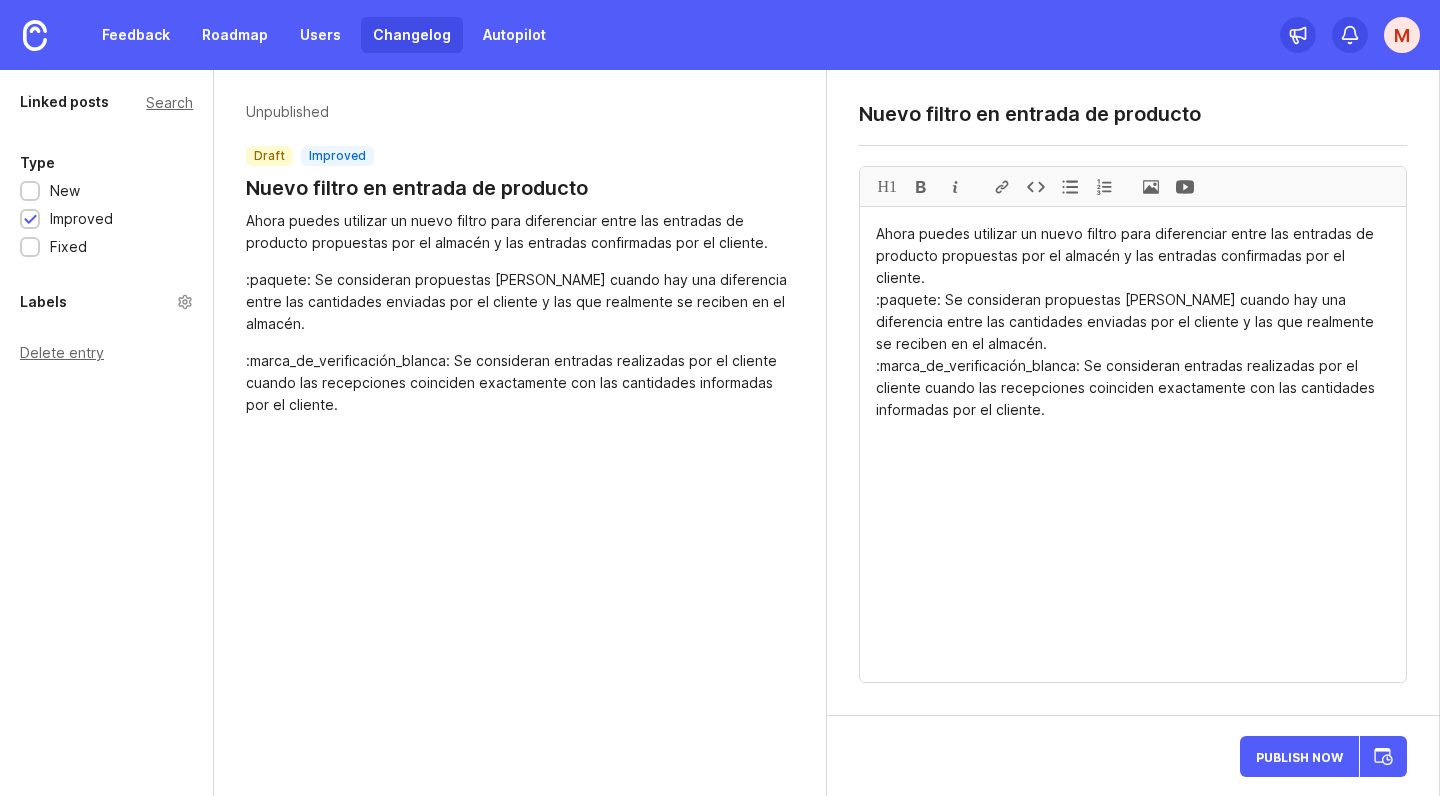 drag, startPoint x: 1062, startPoint y: 413, endPoint x: 882, endPoint y: 221, distance: 263.18054 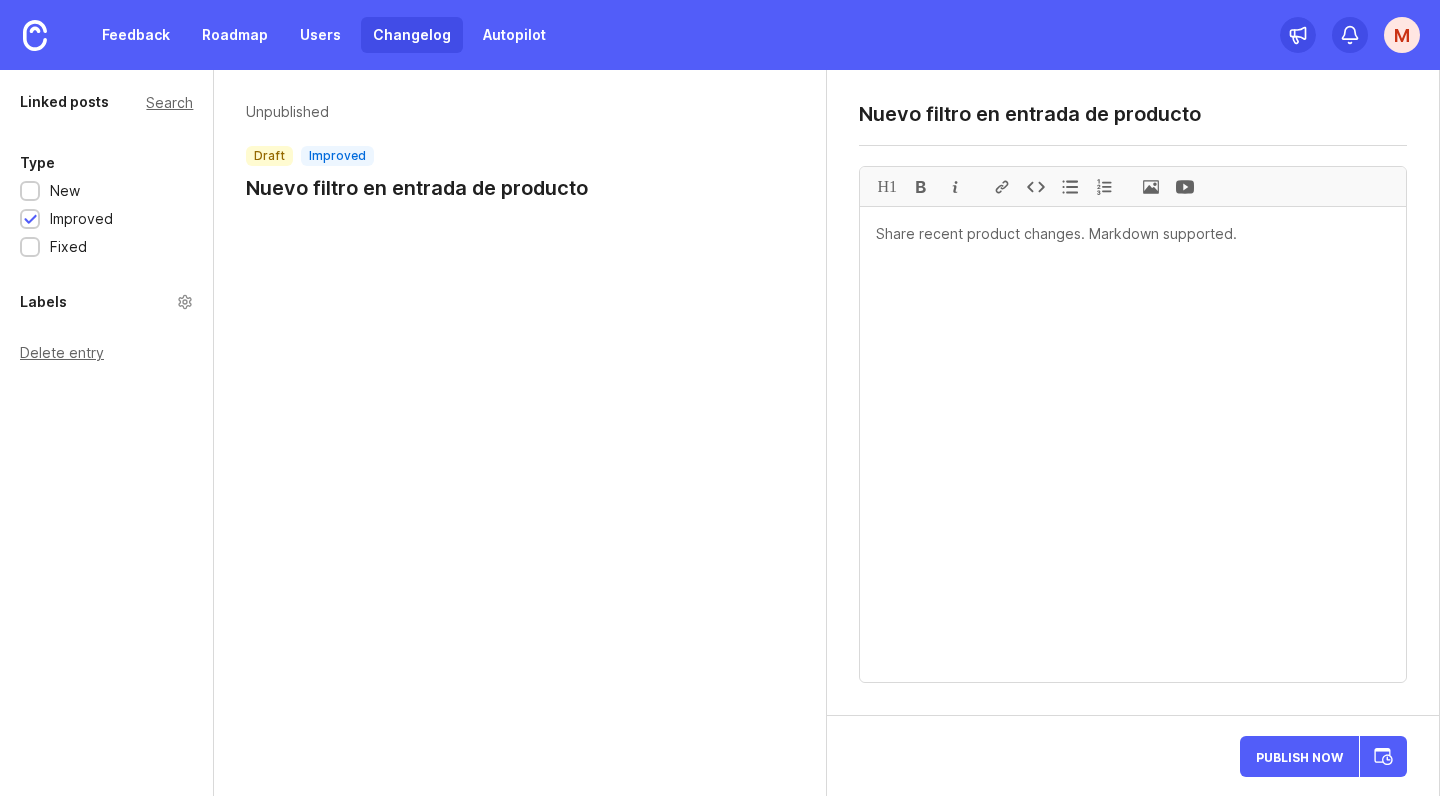 paste on "Ahora puedes usar un nuevo filtro para diferenciar entre las entradas propuestas por el almacén y las entradas confirmadas por el cliente." 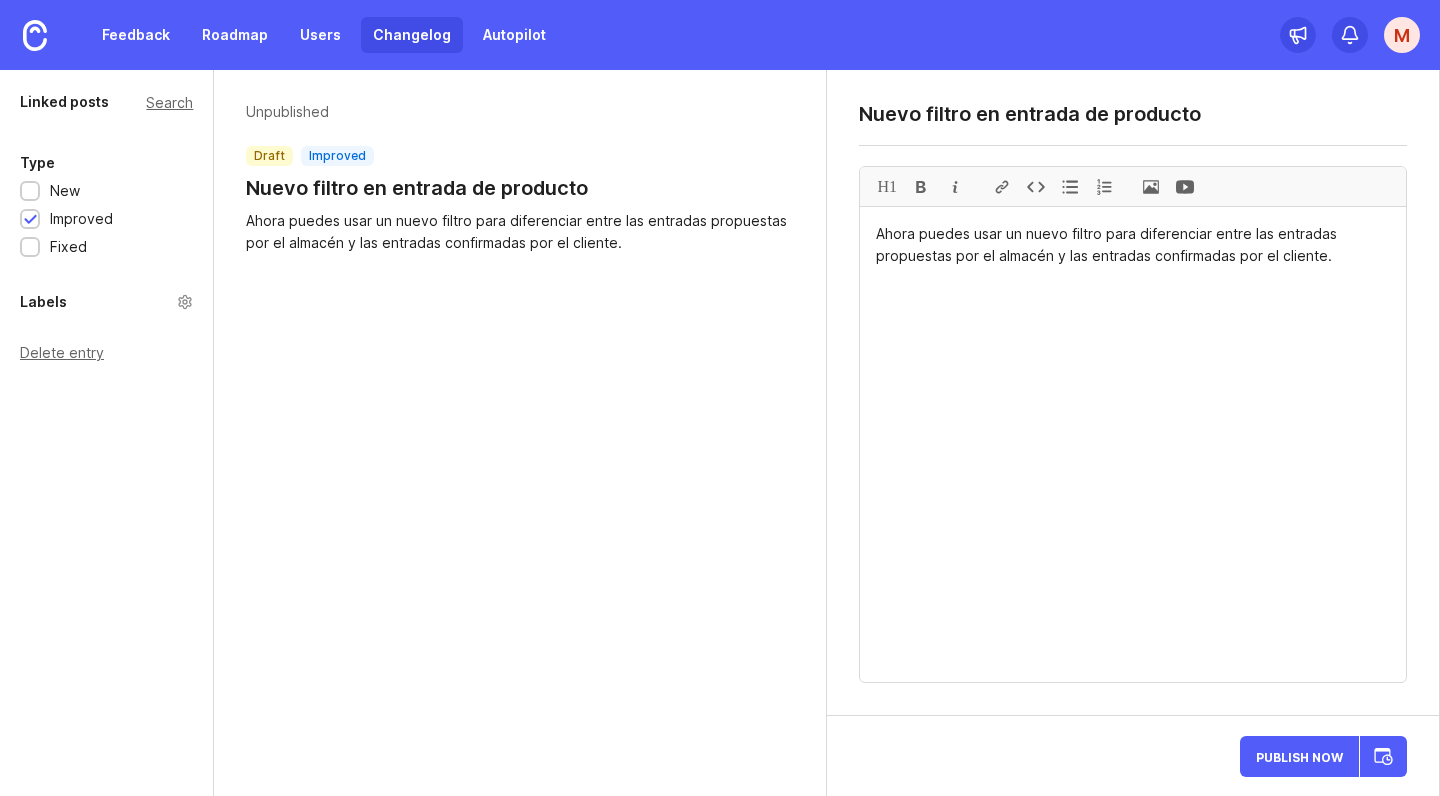 paste on "📦 Propuestas por el almacén:
Entradas generadas cuando hay una diferencia entre las cantidades informadas por el cliente y las realmente recibidas.
✅ Confirmadas por el cliente:
Entradas en las que las cantidades coinciden exactamente con lo informado por el cliente.
Este filtro te permitirá tener un mejor control sobre las recepciones y resolver incidencias más fácilmente." 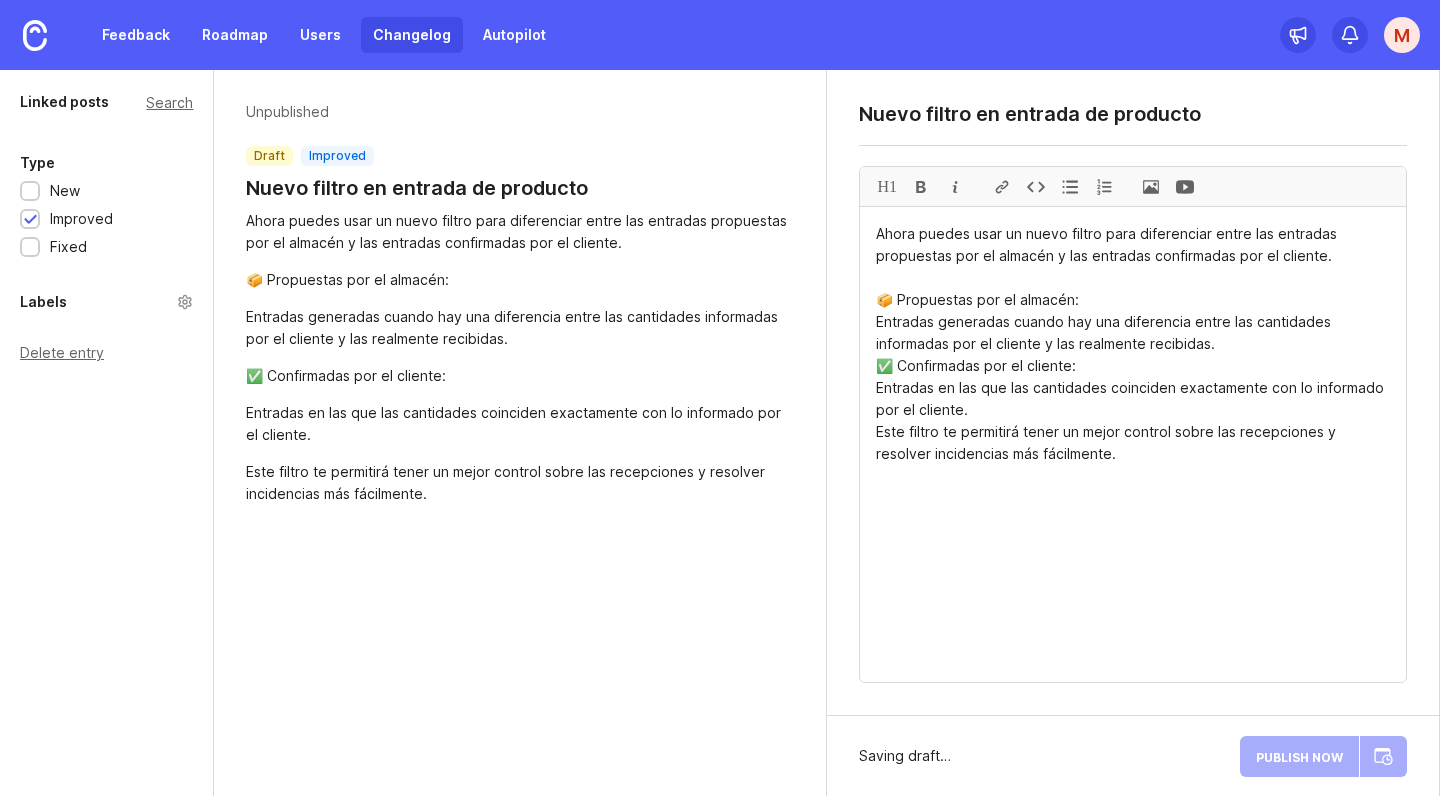 click on "Ahora puedes usar un nuevo filtro para diferenciar entre las entradas propuestas por el almacén y las entradas confirmadas por el cliente.
📦 Propuestas por el almacén:
Entradas generadas cuando hay una diferencia entre las cantidades informadas por el cliente y las realmente recibidas.
✅ Confirmadas por el cliente:
Entradas en las que las cantidades coinciden exactamente con lo informado por el cliente.
Este filtro te permitirá tener un mejor control sobre las recepciones y resolver incidencias más fácilmente." at bounding box center [1133, 444] 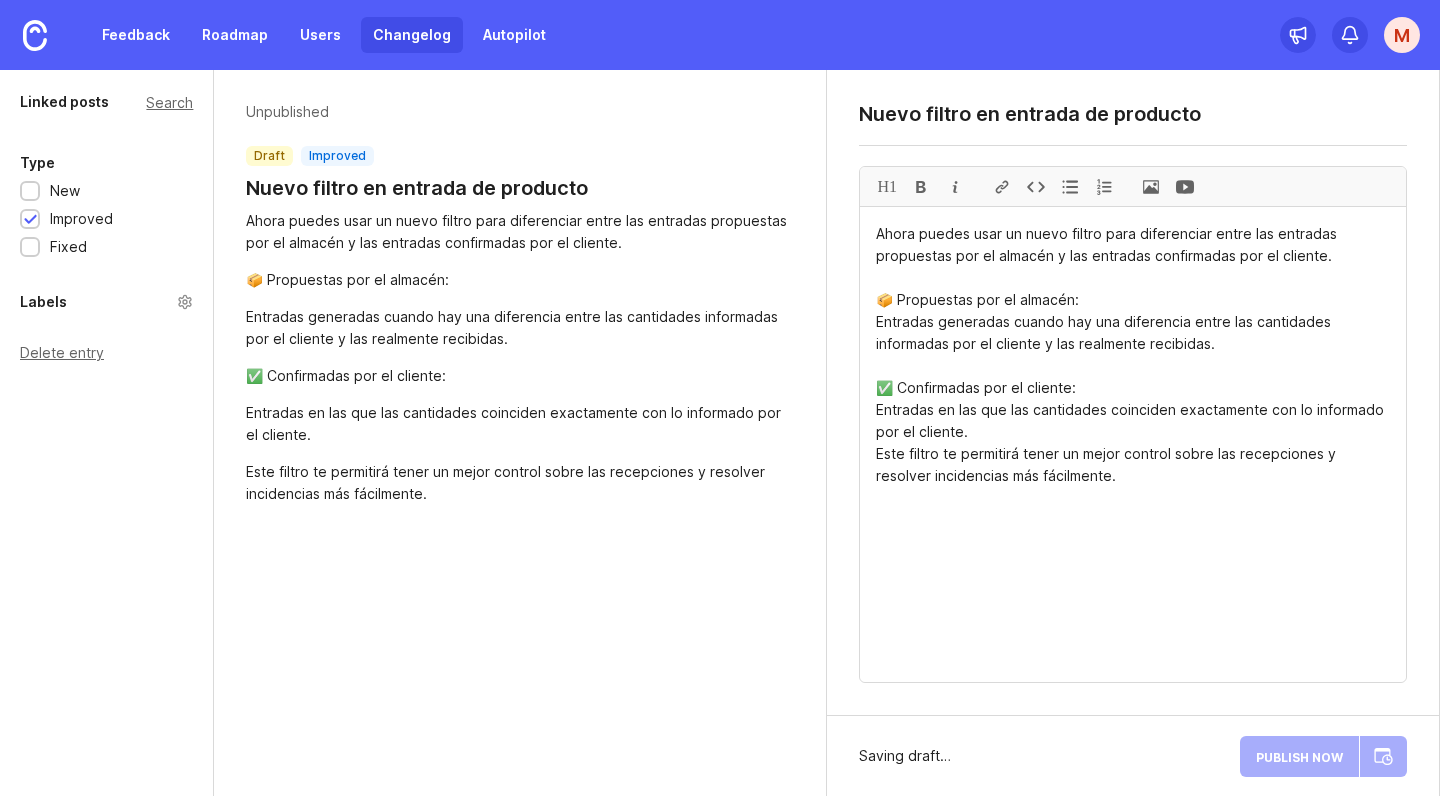 click on "Ahora puedes usar un nuevo filtro para diferenciar entre las entradas propuestas por el almacén y las entradas confirmadas por el cliente.
📦 Propuestas por el almacén:
Entradas generadas cuando hay una diferencia entre las cantidades informadas por el cliente y las realmente recibidas.
✅ Confirmadas por el cliente:
Entradas en las que las cantidades coinciden exactamente con lo informado por el cliente.
Este filtro te permitirá tener un mejor control sobre las recepciones y resolver incidencias más fácilmente." at bounding box center (1133, 444) 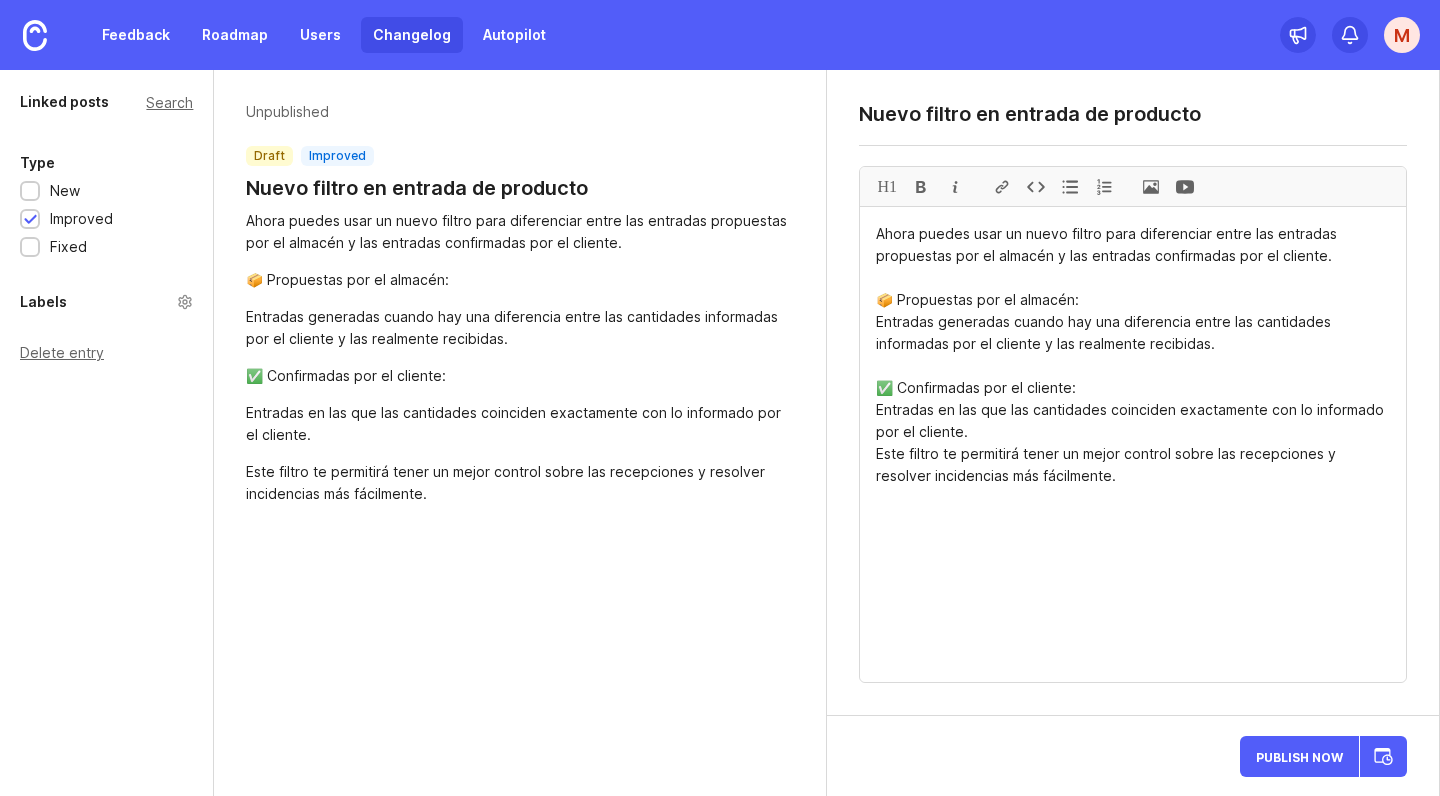 click on "Ahora puedes usar un nuevo filtro para diferenciar entre las entradas propuestas por el almacén y las entradas confirmadas por el cliente.
📦 Propuestas por el almacén:
Entradas generadas cuando hay una diferencia entre las cantidades informadas por el cliente y las realmente recibidas.
✅ Confirmadas por el cliente:
Entradas en las que las cantidades coinciden exactamente con lo informado por el cliente.
Este filtro te permitirá tener un mejor control sobre las recepciones y resolver incidencias más fácilmente." at bounding box center (1133, 444) 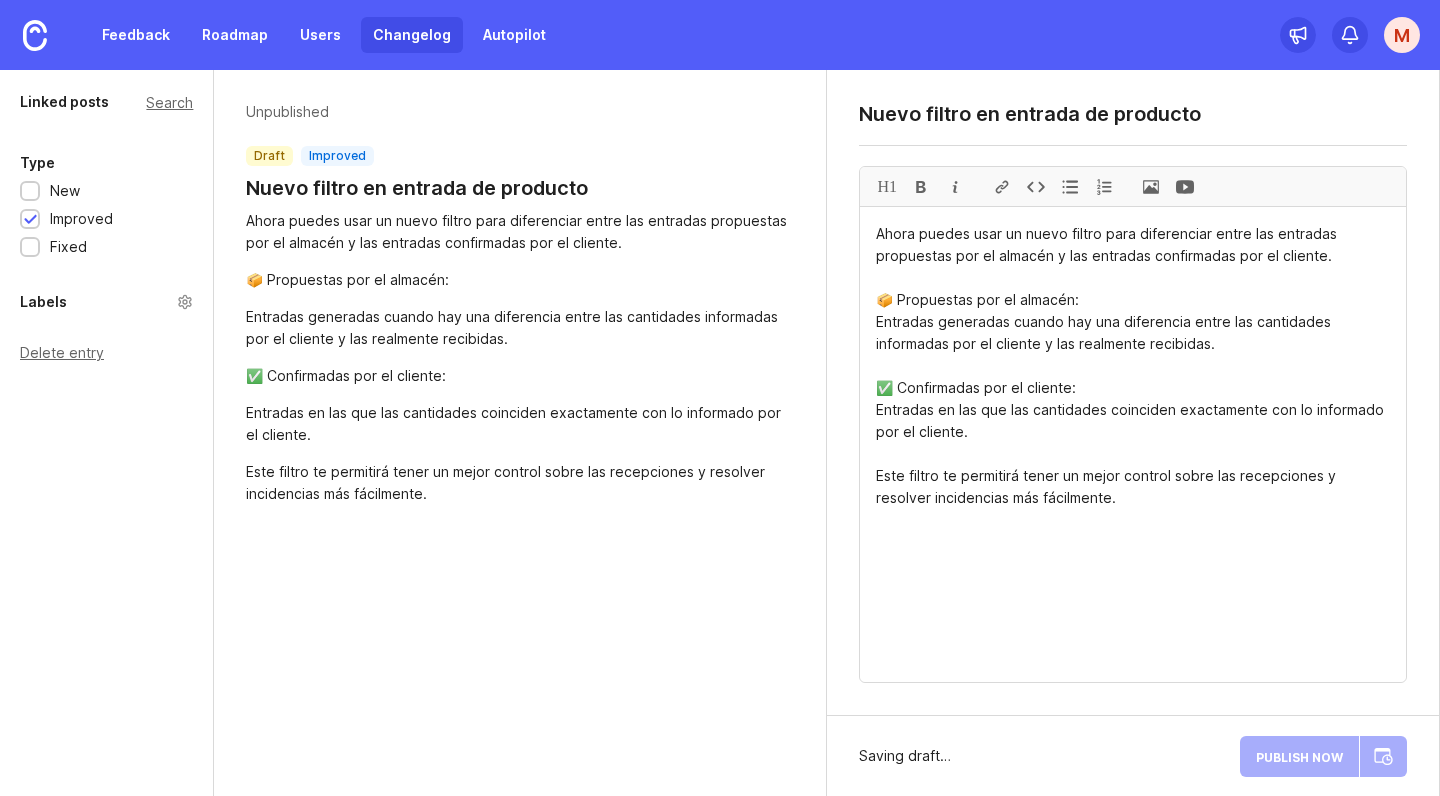 drag, startPoint x: 873, startPoint y: 476, endPoint x: 1101, endPoint y: 488, distance: 228.31557 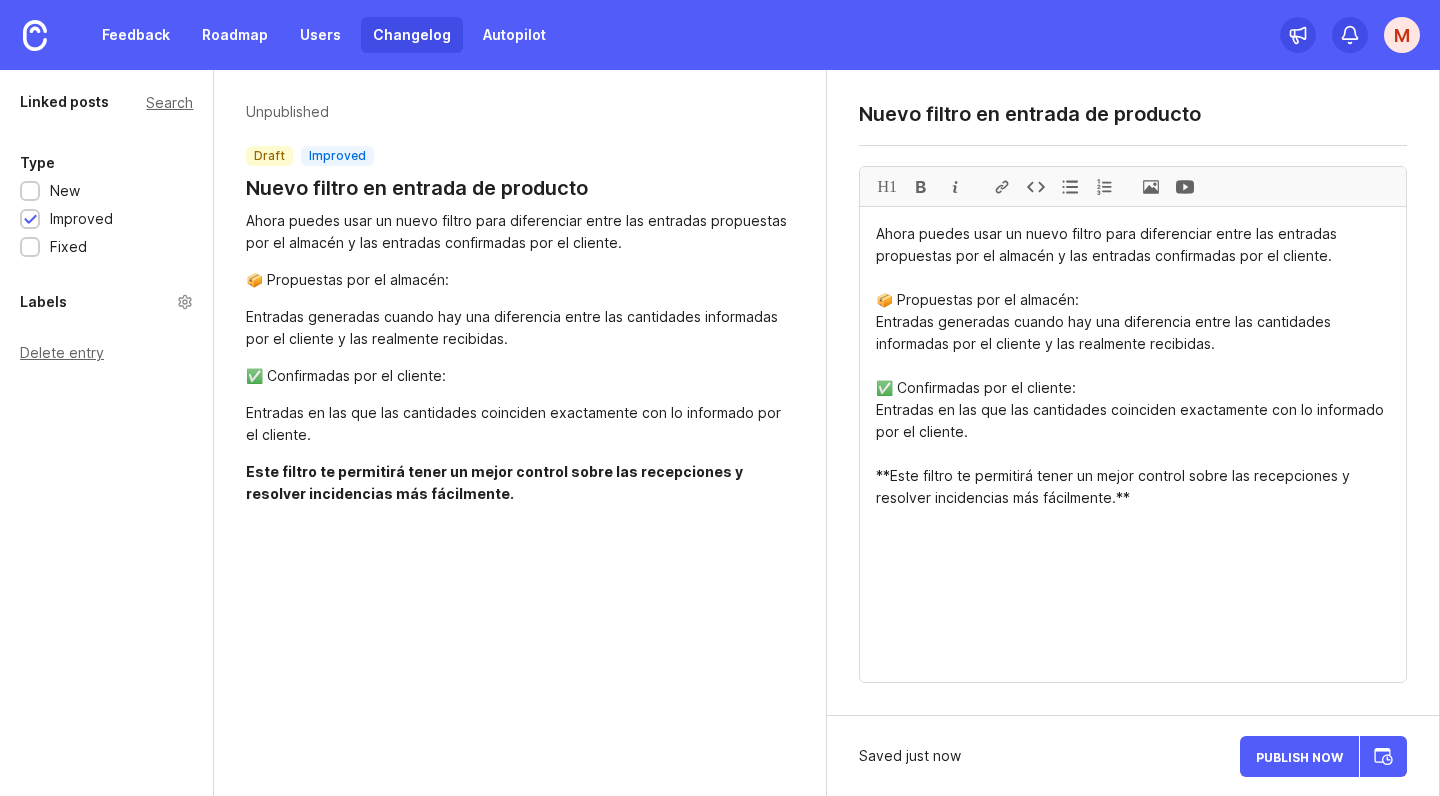 click on "Ahora puedes usar un nuevo filtro para diferenciar entre las entradas propuestas por el almacén y las entradas confirmadas por el cliente.
📦 Propuestas por el almacén:
Entradas generadas cuando hay una diferencia entre las cantidades informadas por el cliente y las realmente recibidas.
✅ Confirmadas por el cliente:
Entradas en las que las cantidades coinciden exactamente con lo informado por el cliente.
**Este filtro te permitirá tener un mejor control sobre las recepciones y resolver incidencias más fácilmente.**" at bounding box center [1133, 444] 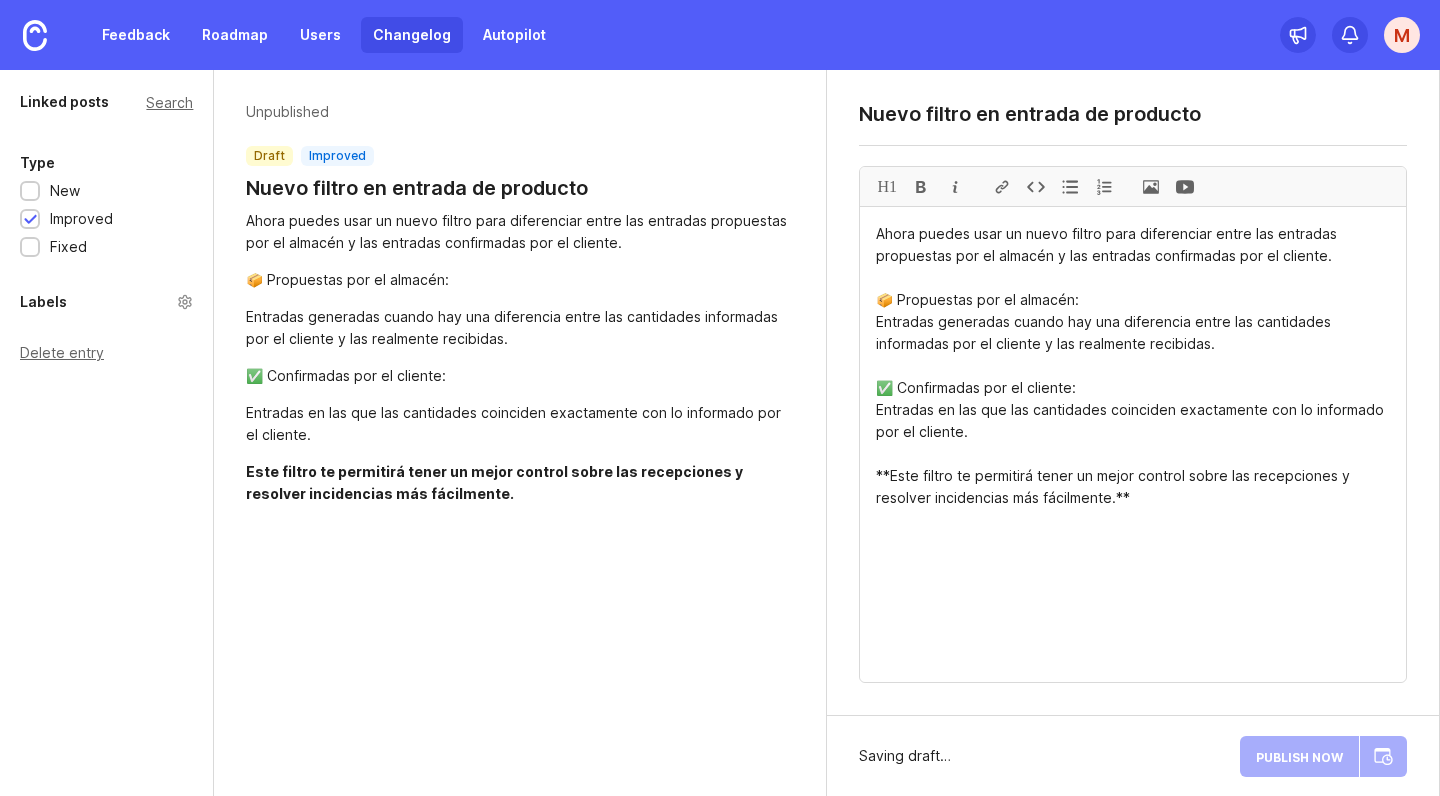click on "Ahora puedes usar un nuevo filtro para diferenciar entre las entradas propuestas por el almacén y las entradas confirmadas por el cliente.
📦 Propuestas por el almacén:
Entradas generadas cuando hay una diferencia entre las cantidades informadas por el cliente y las realmente recibidas.
✅ Confirmadas por el cliente:
Entradas en las que las cantidades coinciden exactamente con lo informado por el cliente.
**Este filtro te permitirá tener un mejor control sobre las recepciones y resolver incidencias más fácilmente.**" at bounding box center [1133, 444] 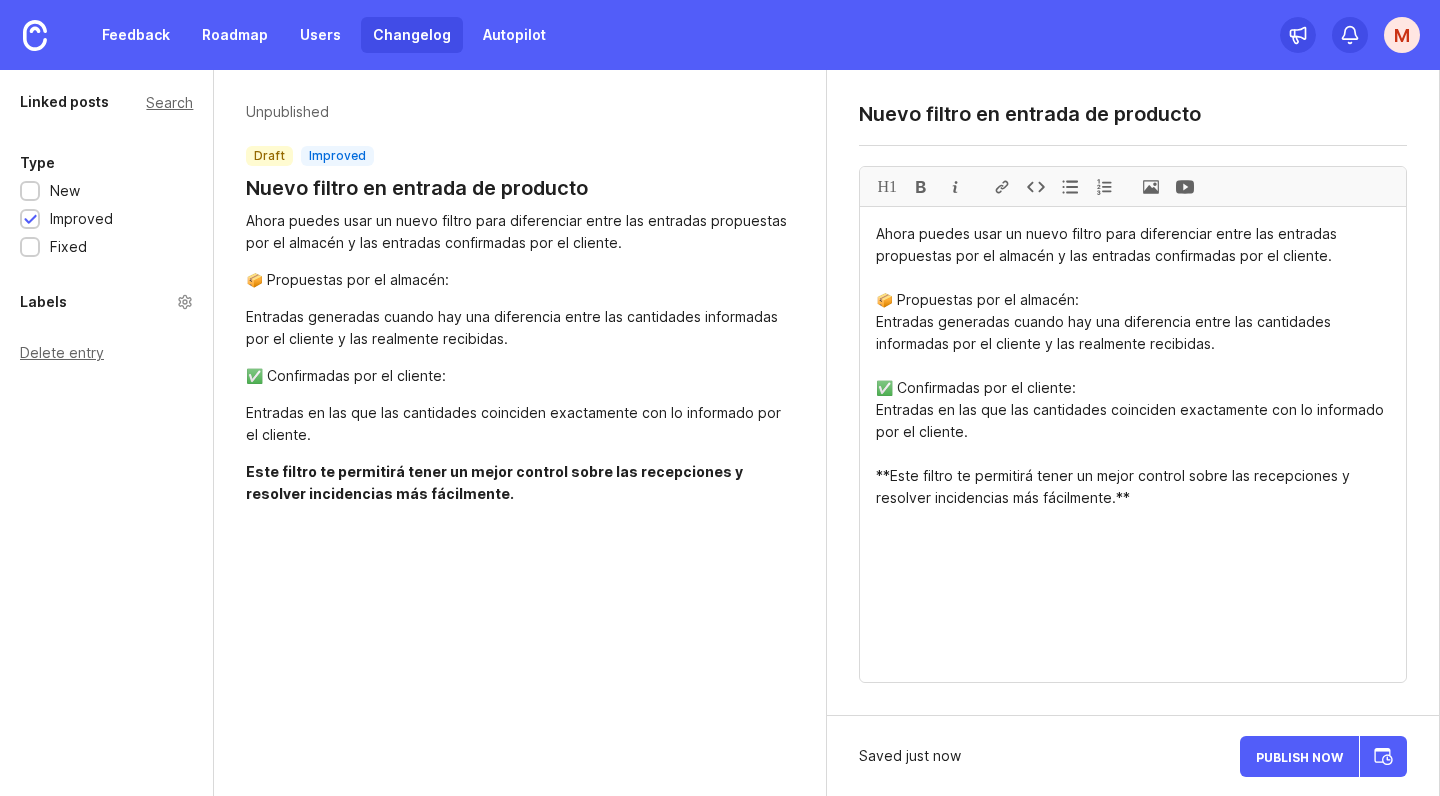click on "Ahora puedes usar un nuevo filtro para diferenciar entre las entradas propuestas por el almacén y las entradas confirmadas por el cliente.
📦 Propuestas por el almacén:
Entradas generadas cuando hay una diferencia entre las cantidades informadas por el cliente y las realmente recibidas.
✅ Confirmadas por el cliente:
Entradas en las que las cantidades coinciden exactamente con lo informado por el cliente.
**Este filtro te permitirá tener un mejor control sobre las recepciones y resolver incidencias más fácilmente.**" at bounding box center (1133, 444) 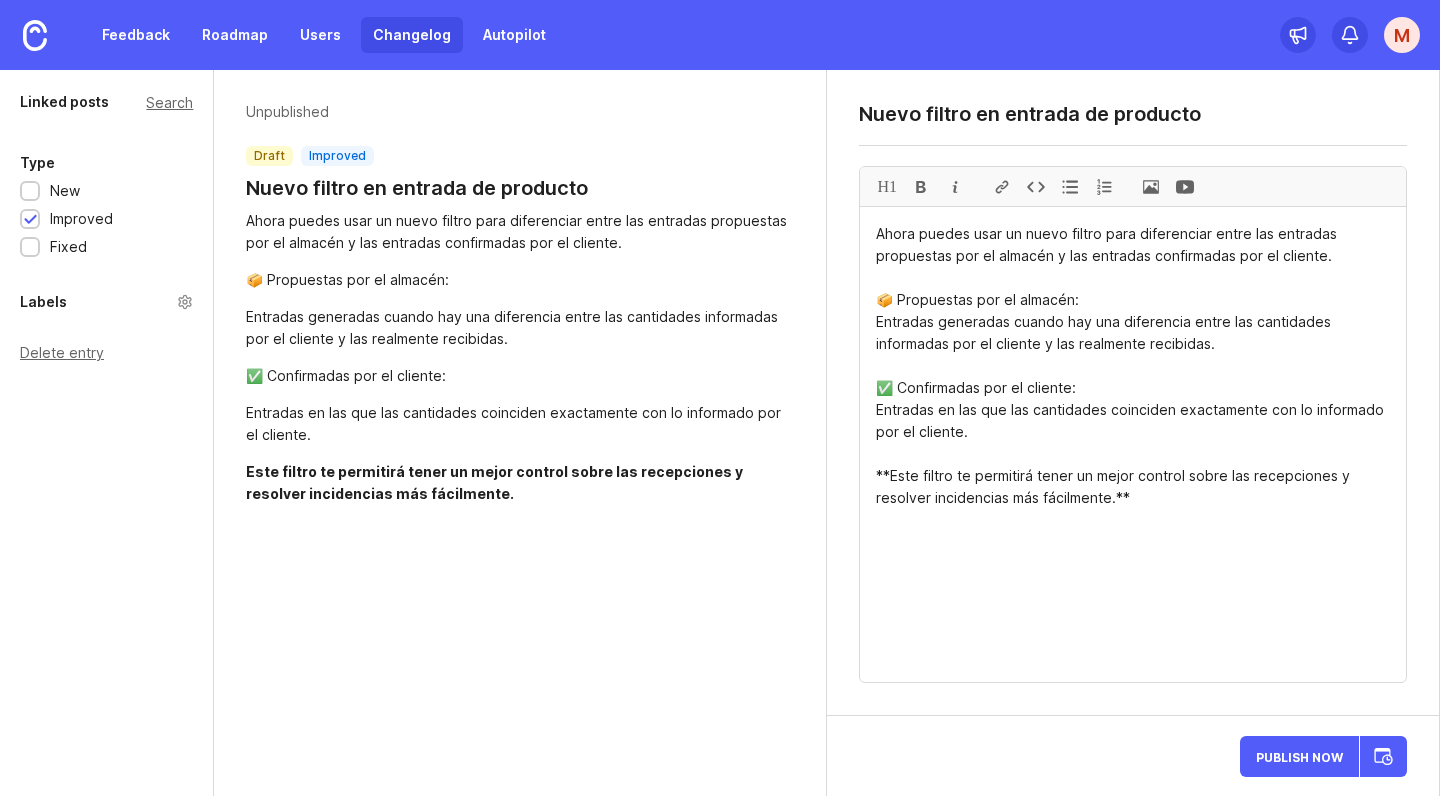 click at bounding box center [1151, 186] 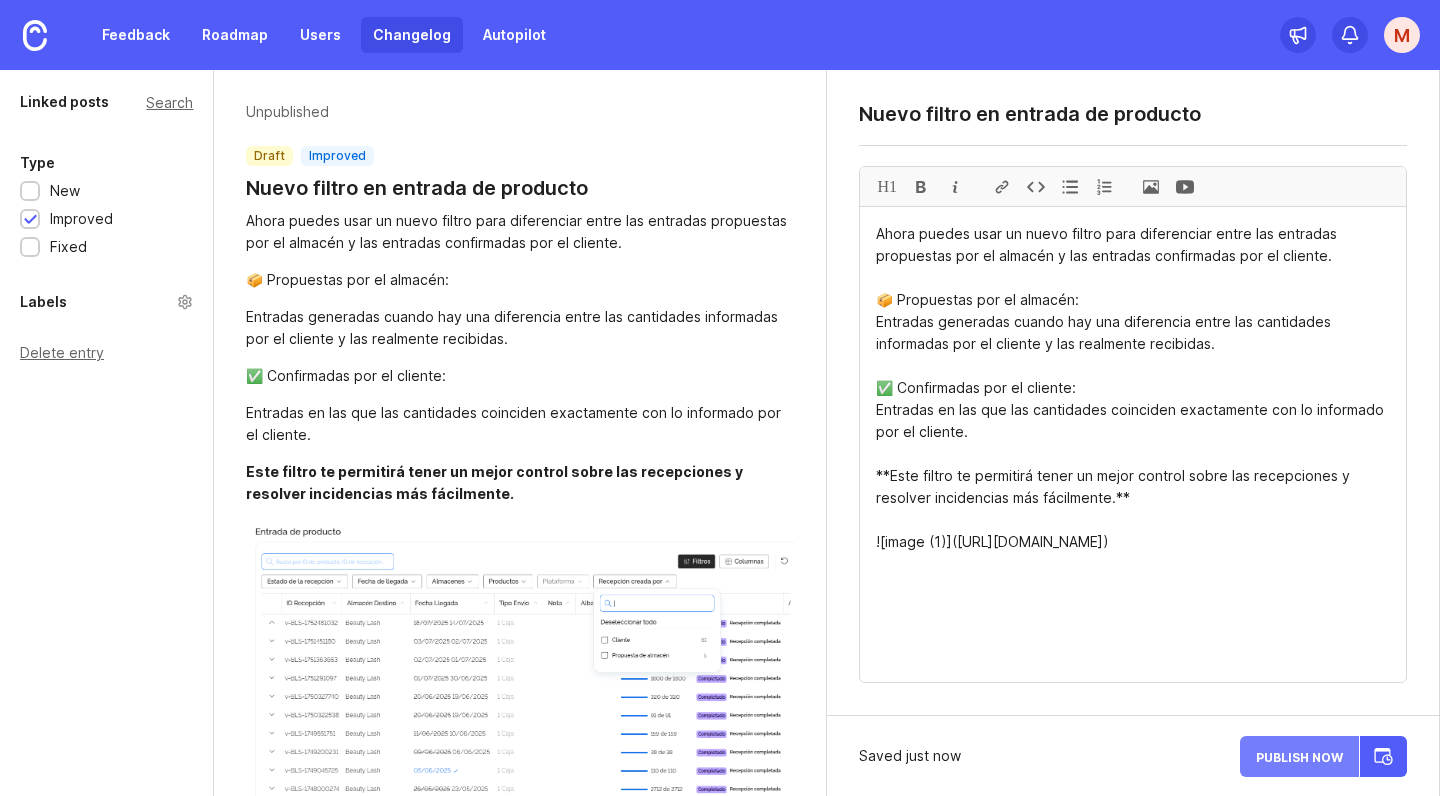 type on "Ahora puedes usar un nuevo filtro para diferenciar entre las entradas propuestas por el almacén y las entradas confirmadas por el cliente.
📦 Propuestas por el almacén:
Entradas generadas cuando hay una diferencia entre las cantidades informadas por el cliente y las realmente recibidas.
✅ Confirmadas por el cliente:
Entradas en las que las cantidades coinciden exactamente con lo informado por el cliente.
**Este filtro te permitirá tener un mejor control sobre las recepciones y resolver incidencias más fácilmente.**
![image (1)](https://canny-assets.io/images/8d296efe93f1df113137ac3219e5d6ff.png)" 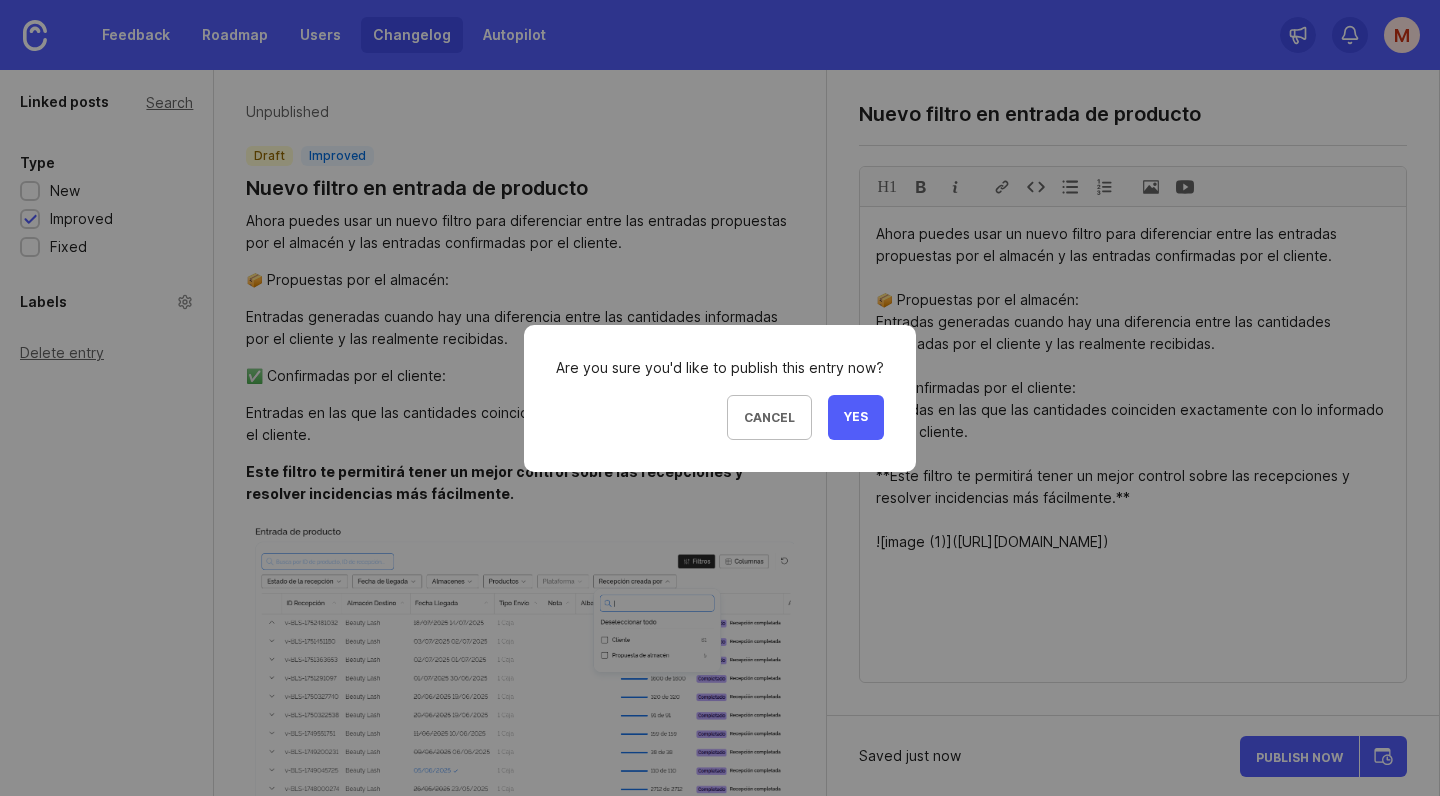 click on "Are you sure you'd like to publish this entry now? Cancel   Yes" at bounding box center [720, 398] 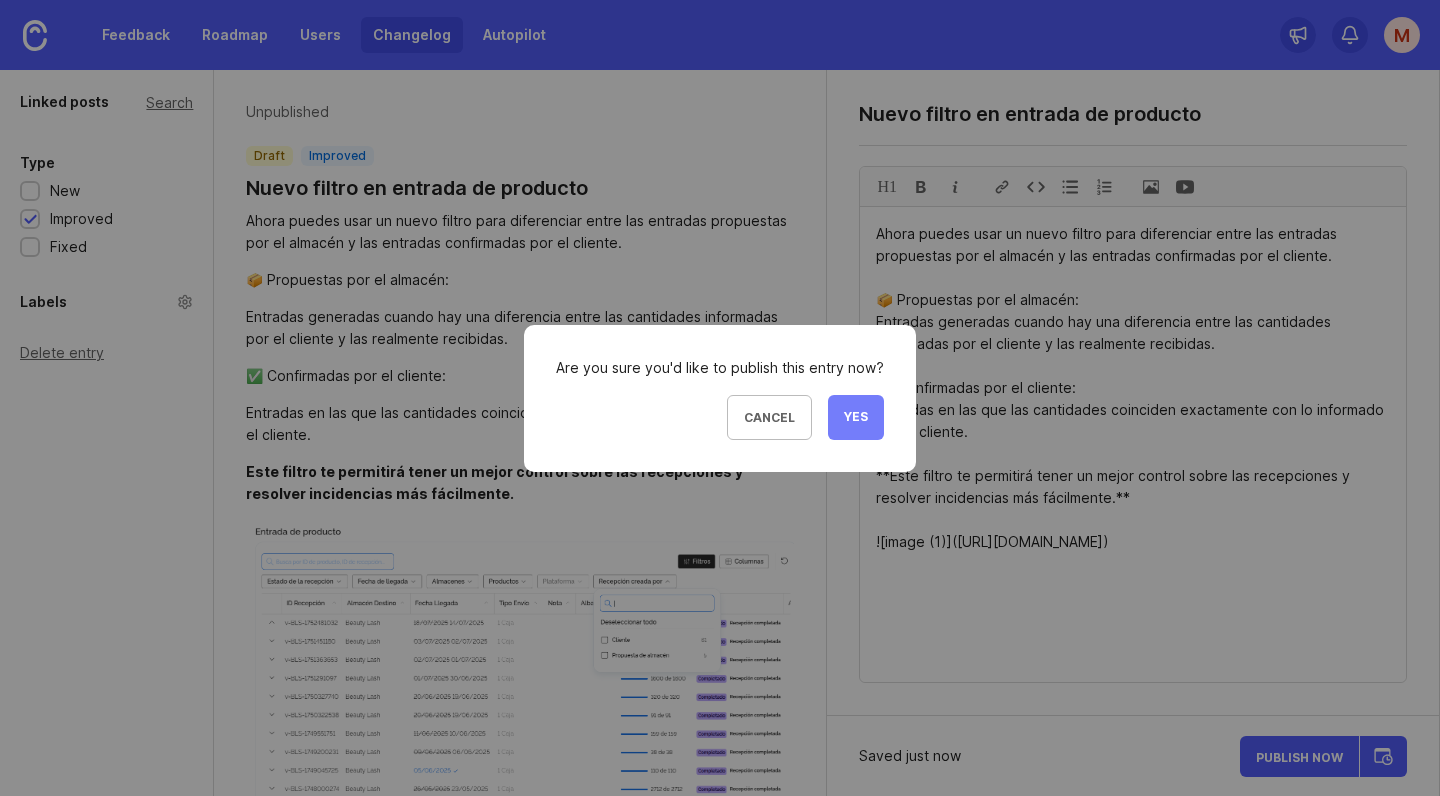 click on "Yes" at bounding box center (856, 417) 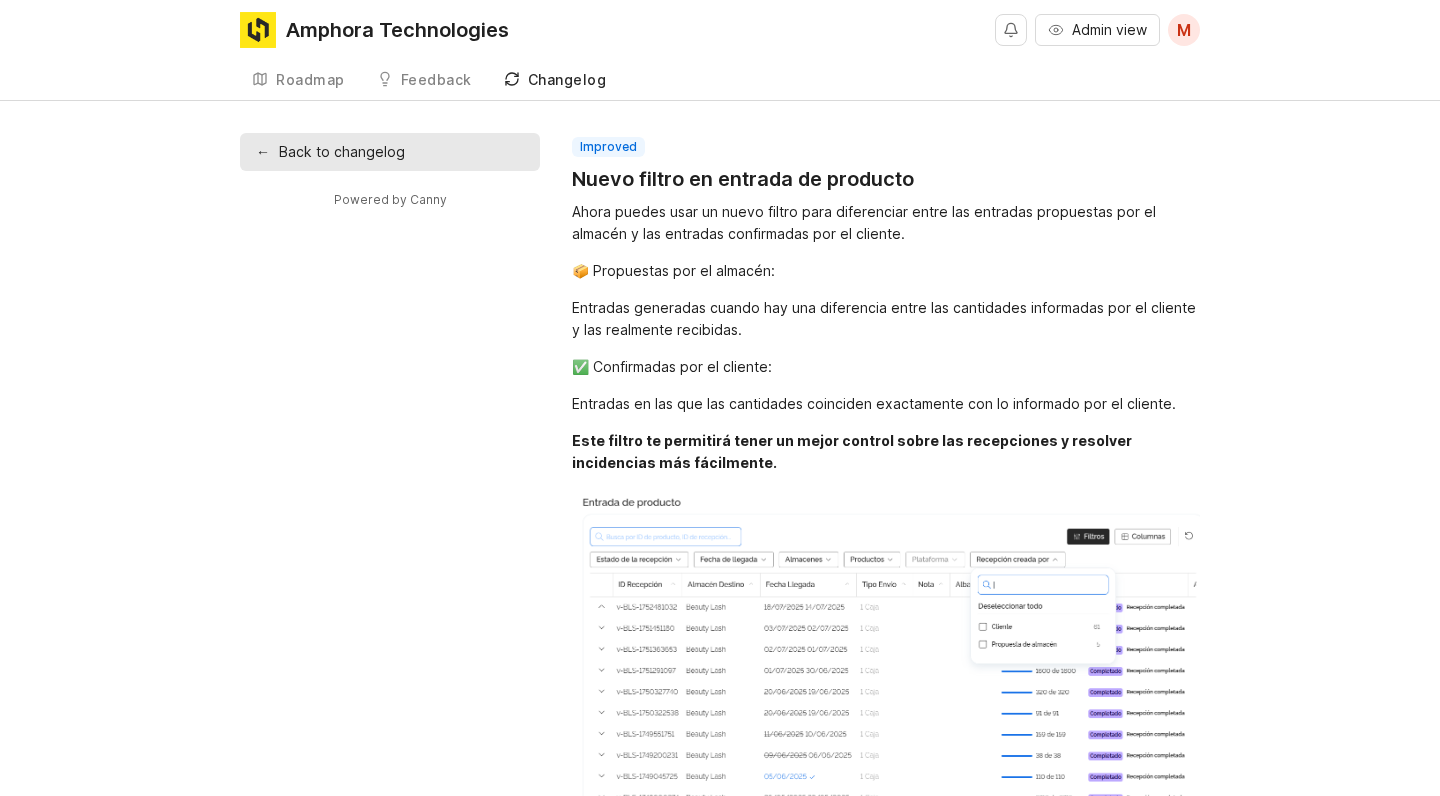 click on "Changelog" at bounding box center (567, 80) 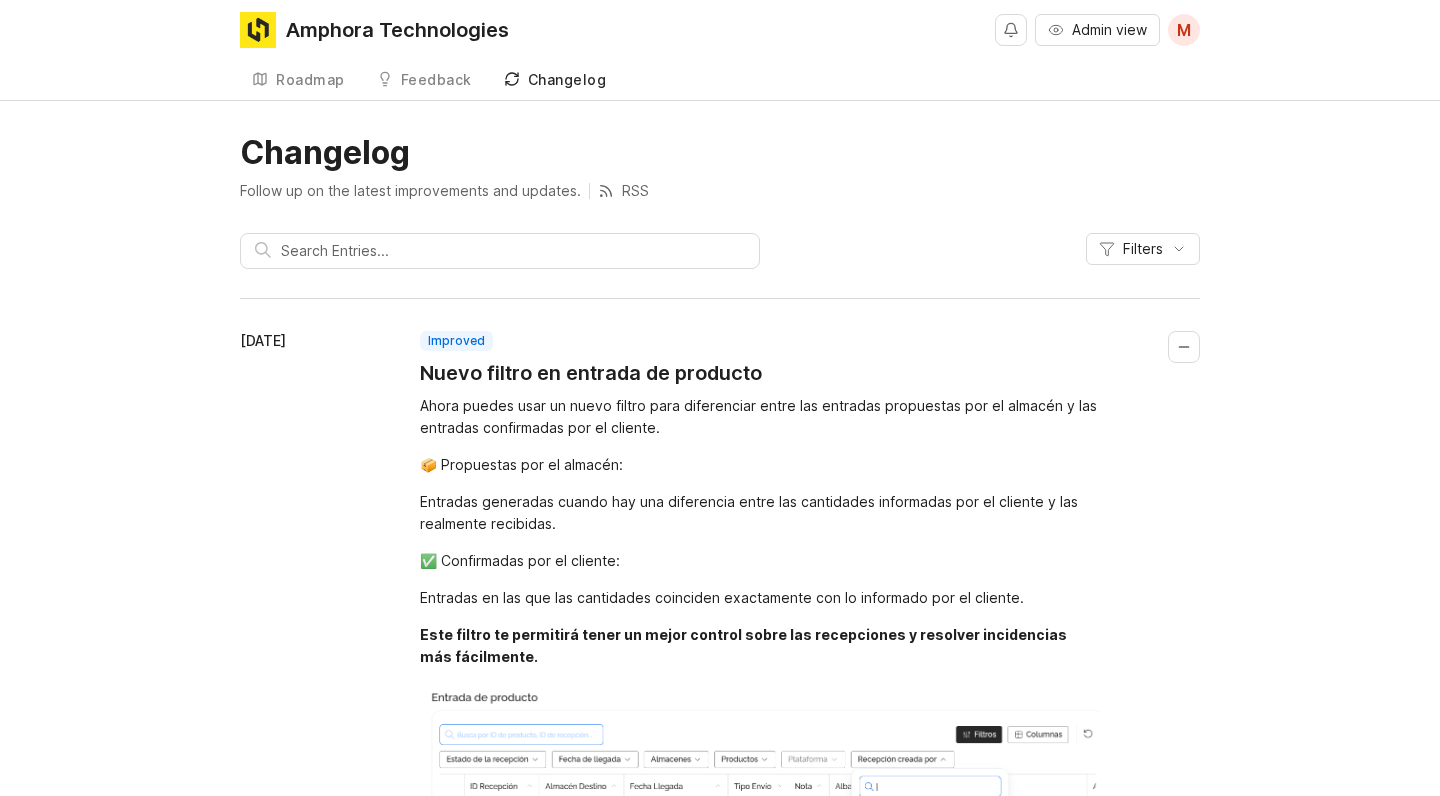 scroll, scrollTop: 0, scrollLeft: 0, axis: both 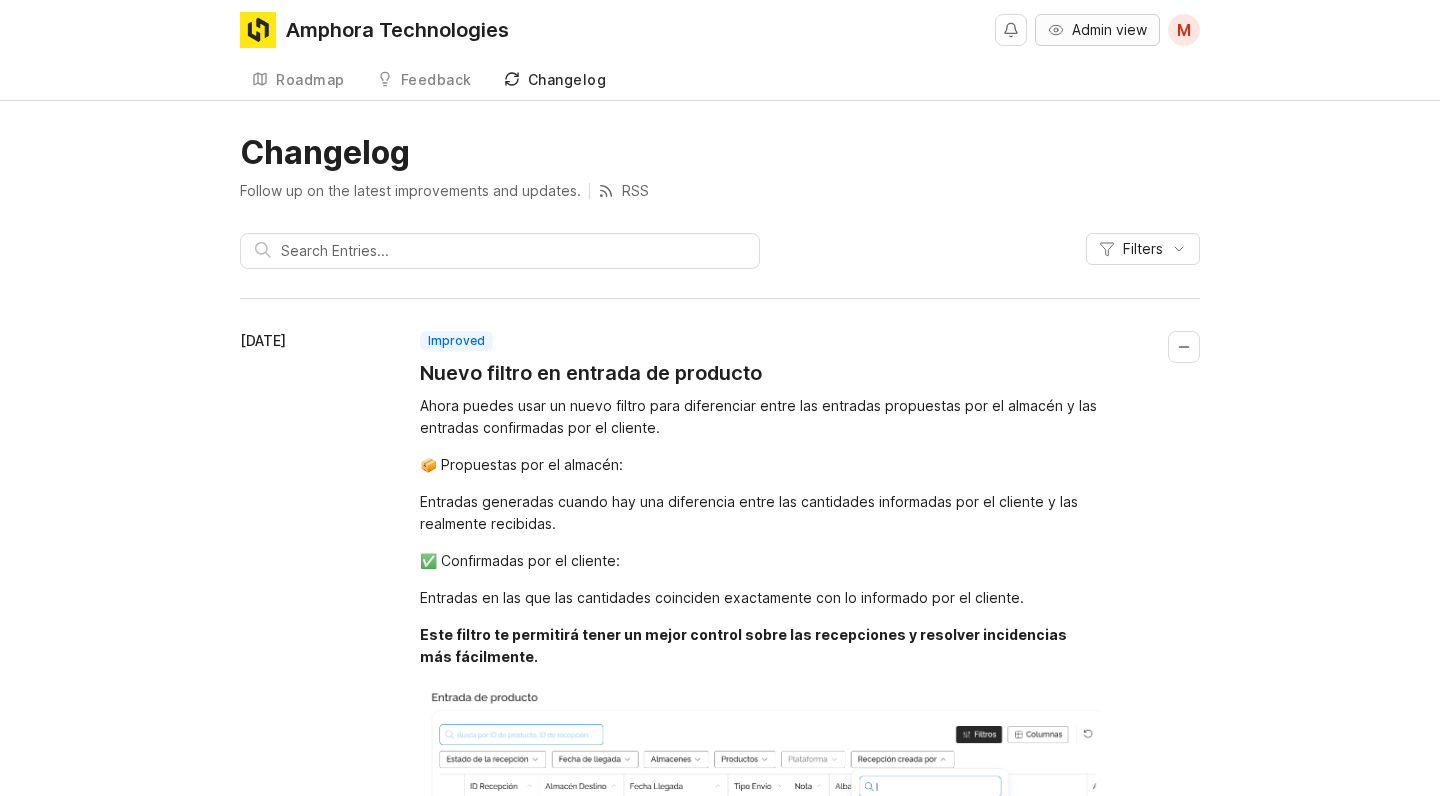 click on "Admin view" at bounding box center (1109, 30) 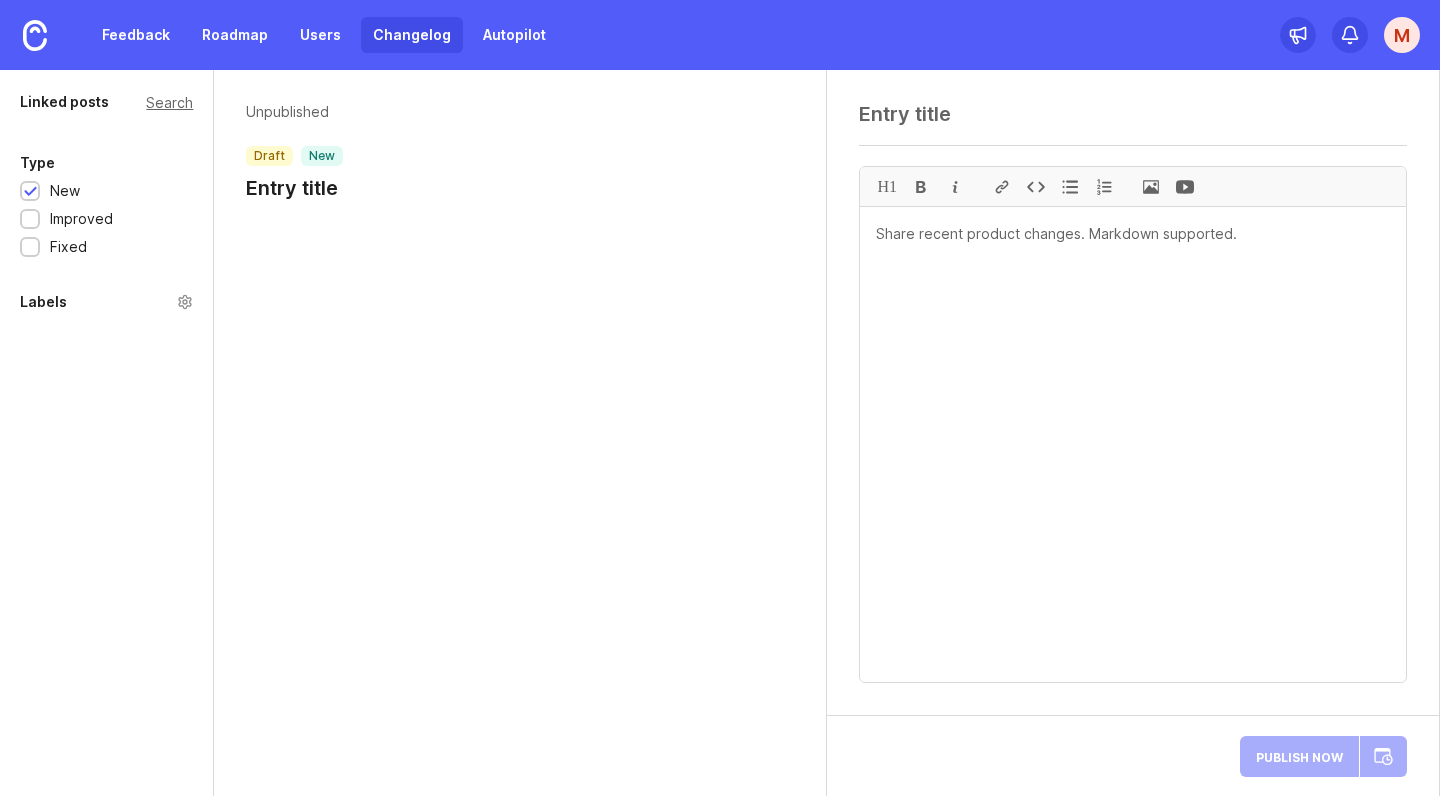 paste on "Método de picking en historial" 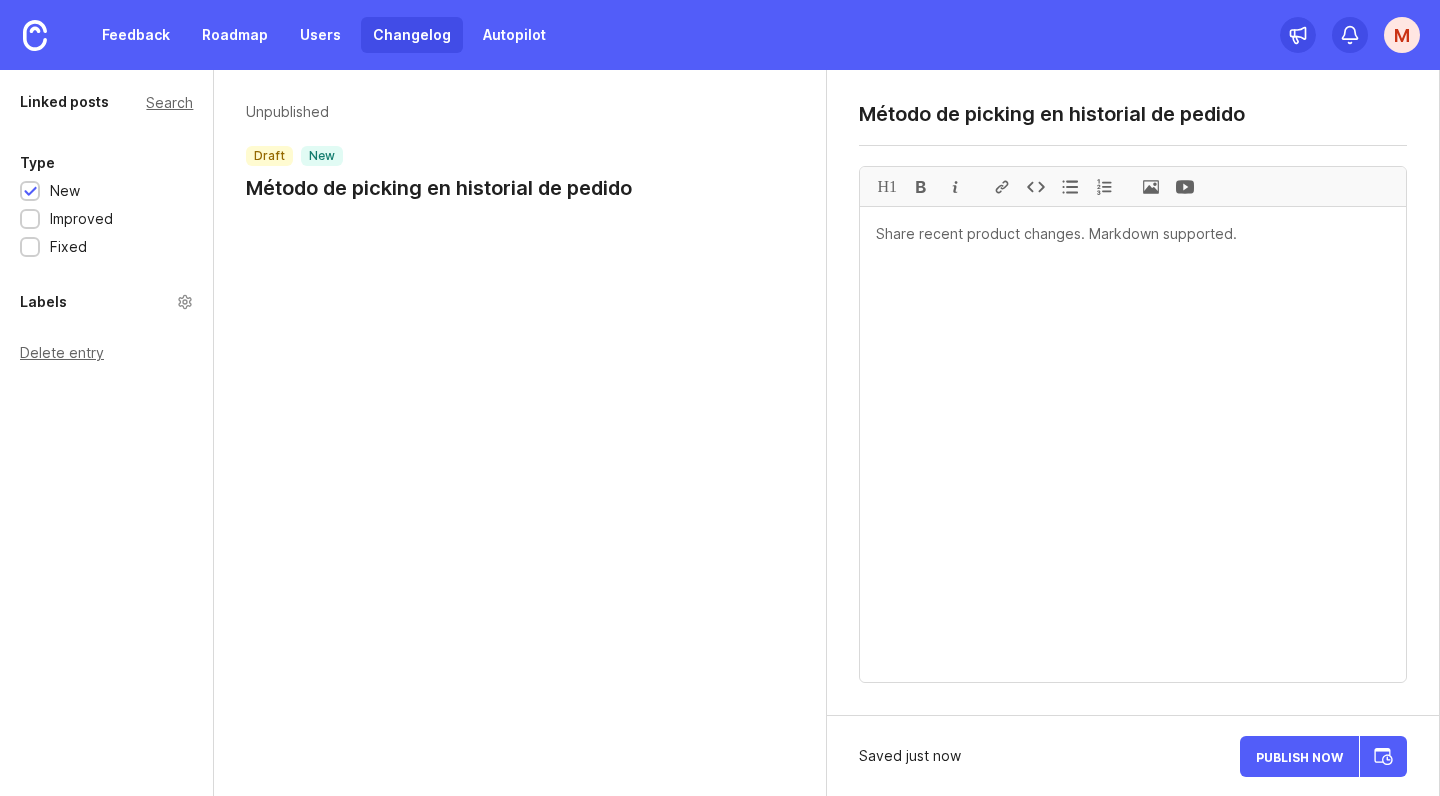 type on "Método de picking en historial de pedido" 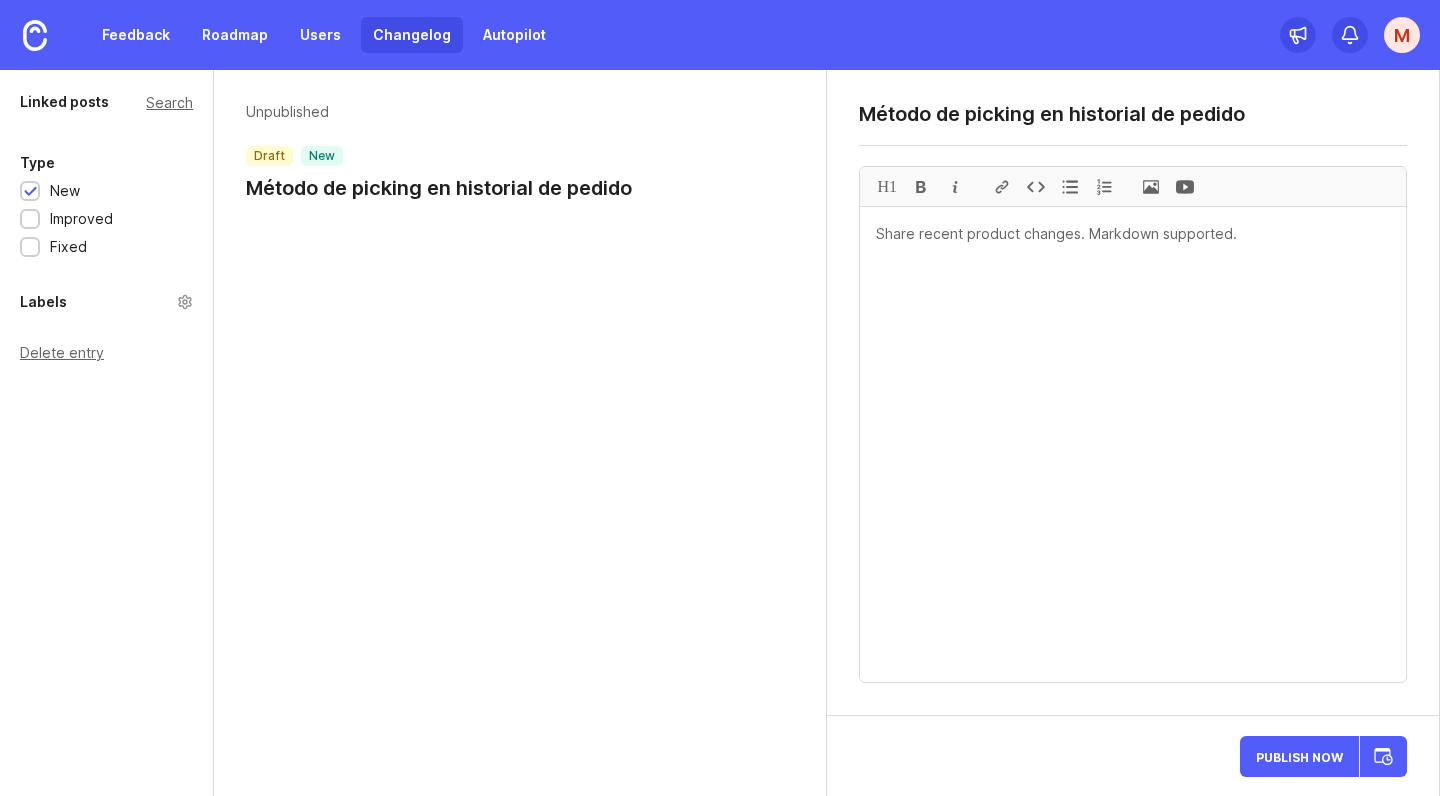 paste on "🔒 Disponible solo para compañías VSAAS
🕵️ Antes, el historial solo mostraba quién preparó el pedido.
📦 Ahora también verás el método de picking utilizado en cada preparación.
🔍 ¿Qué cambia exactamente?
Si el método de picking es 1x1 o B2B, se mostrará directamente en el historial.
Si el método es uno de los siguientes:
Producto único
Base + Producto
Conjuntos
Masivo
Kit
🧩 Aparecerá un botón para ver los otros pedidos preparados simultáneamente con ese método.
💡 Esto te será útil en caso de errores, ya que te permitirá:
Identificar fácilmente otros pedidos potencialmente afectados
📥 Descargar en CSV todos los pedidos relacionados, facilitando la revisión desde almacén." 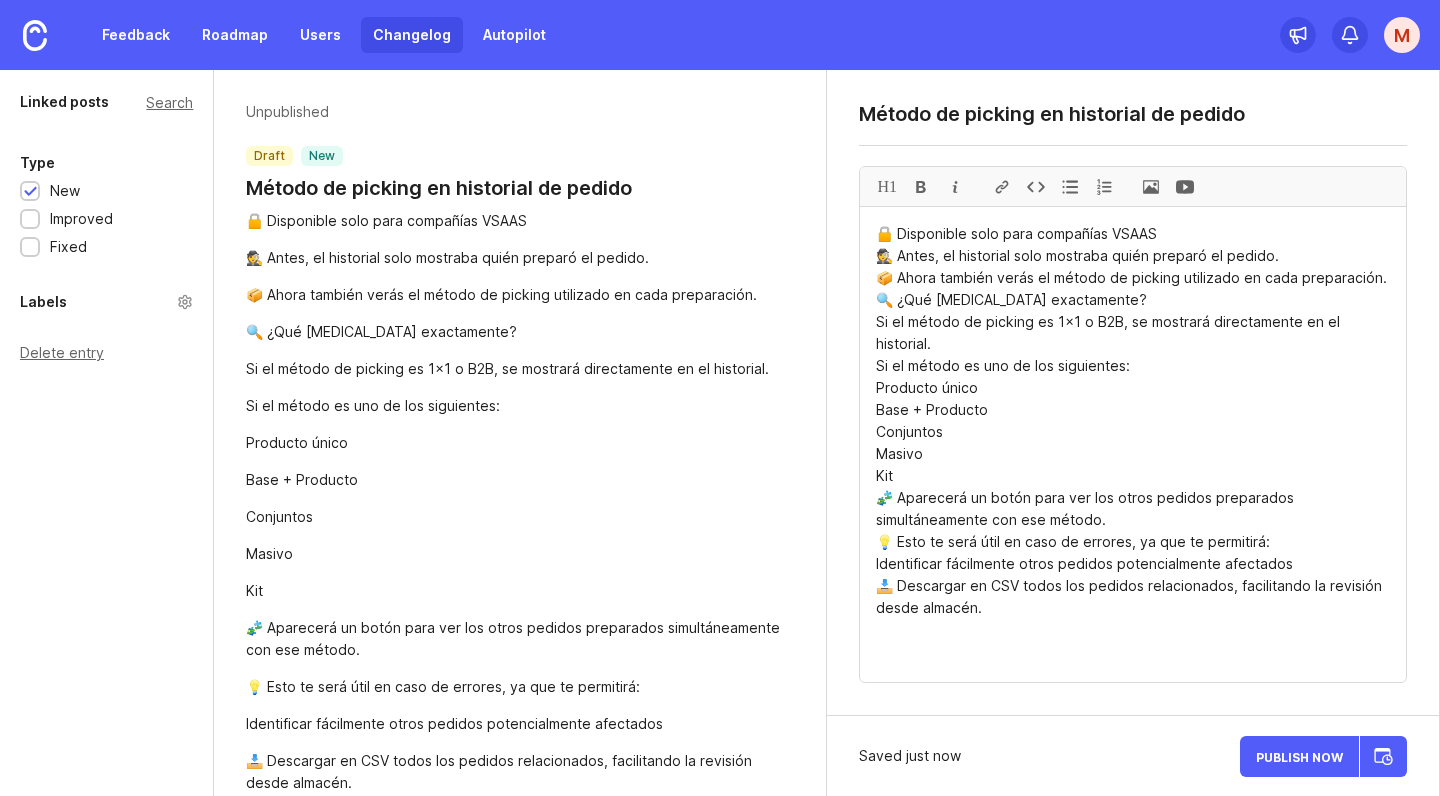 drag, startPoint x: 1171, startPoint y: 235, endPoint x: 861, endPoint y: 231, distance: 310.02582 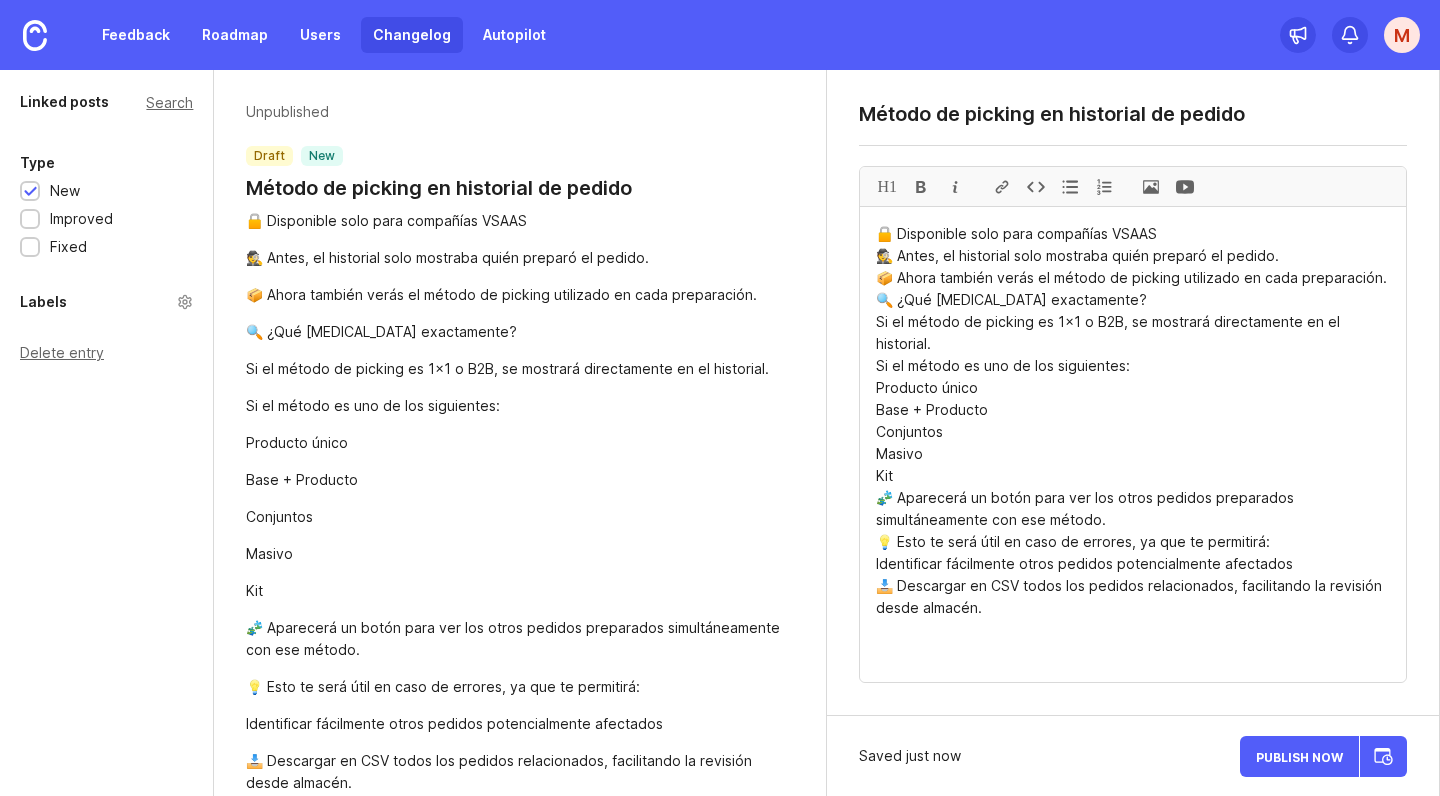 click on "🔒 Disponible solo para compañías VSAAS
🕵️ Antes, el historial solo mostraba quién preparó el pedido.
📦 Ahora también verás el método de picking utilizado en cada preparación.
🔍 ¿Qué cambia exactamente?
Si el método de picking es 1x1 o B2B, se mostrará directamente en el historial.
Si el método es uno de los siguientes:
Producto único
Base + Producto
Conjuntos
Masivo
Kit
🧩 Aparecerá un botón para ver los otros pedidos preparados simultáneamente con ese método.
💡 Esto te será útil en caso de errores, ya que te permitirá:
Identificar fácilmente otros pedidos potencialmente afectados
📥 Descargar en CSV todos los pedidos relacionados, facilitando la revisión desde almacén." at bounding box center [1133, 444] 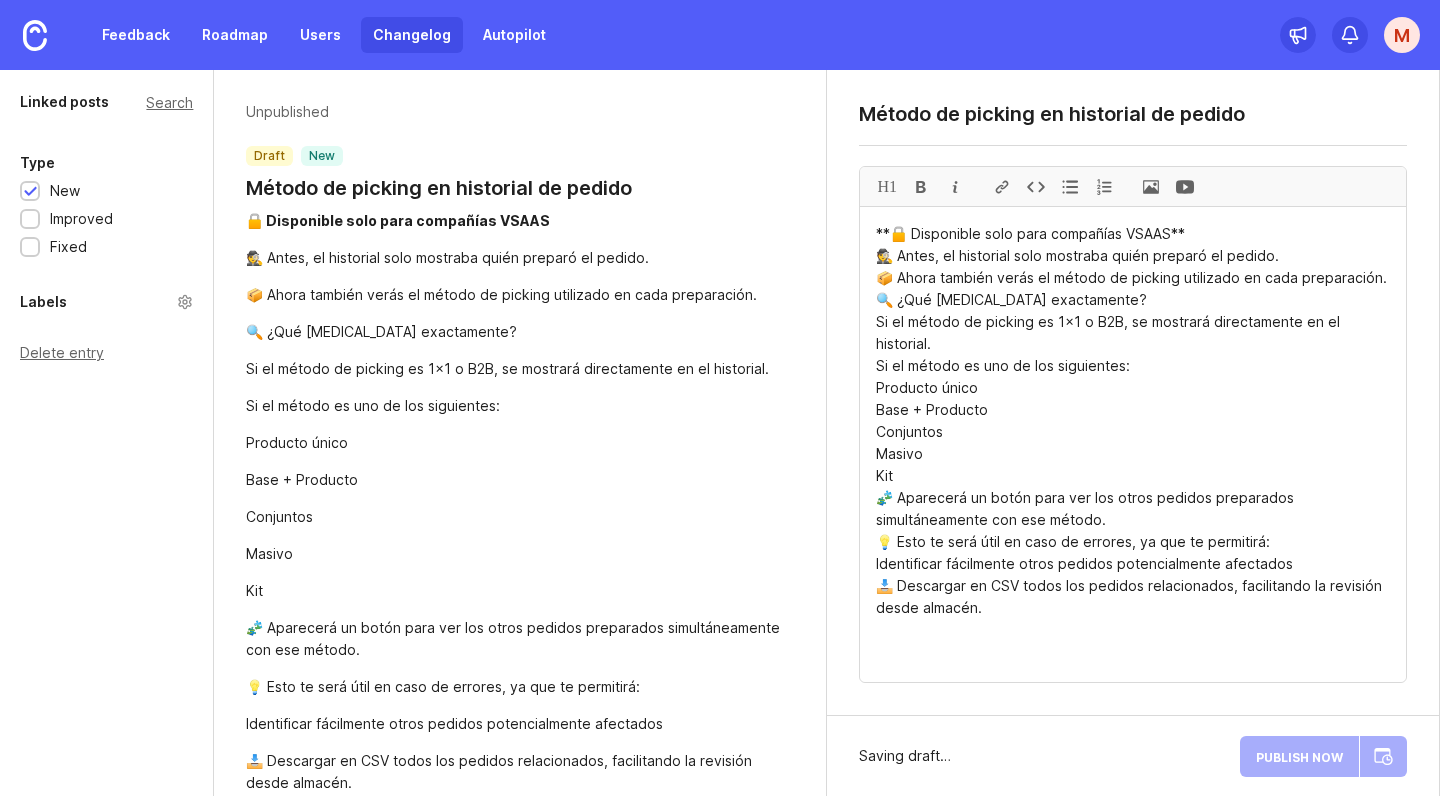 click on "**🔒 Disponible solo para compañías VSAAS**
🕵️ Antes, el historial solo mostraba quién preparó el pedido.
📦 Ahora también verás el método de picking utilizado en cada preparación.
🔍 ¿Qué cambia exactamente?
Si el método de picking es 1x1 o B2B, se mostrará directamente en el historial.
Si el método es uno de los siguientes:
Producto único
Base + Producto
Conjuntos
Masivo
Kit
🧩 Aparecerá un botón para ver los otros pedidos preparados simultáneamente con ese método.
💡 Esto te será útil en caso de errores, ya que te permitirá:
Identificar fácilmente otros pedidos potencialmente afectados
📥 Descargar en CSV todos los pedidos relacionados, facilitando la revisión desde almacén." at bounding box center (1133, 444) 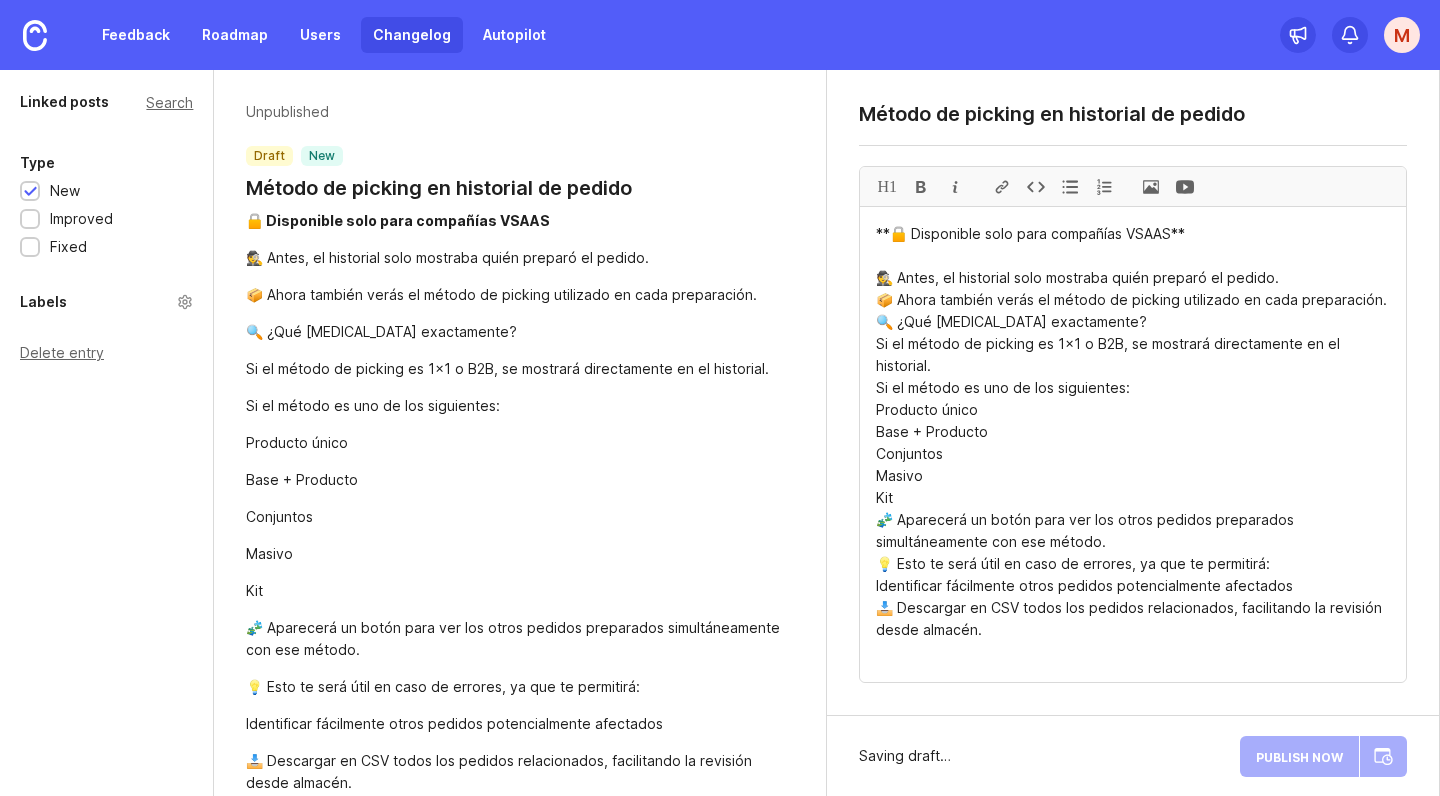 click on "**🔒 Disponible solo para compañías VSAAS**
🕵️ Antes, el historial solo mostraba quién preparó el pedido.
📦 Ahora también verás el método de picking utilizado en cada preparación.
🔍 ¿Qué cambia exactamente?
Si el método de picking es 1x1 o B2B, se mostrará directamente en el historial.
Si el método es uno de los siguientes:
Producto único
Base + Producto
Conjuntos
Masivo
Kit
🧩 Aparecerá un botón para ver los otros pedidos preparados simultáneamente con ese método.
💡 Esto te será útil en caso de errores, ya que te permitirá:
Identificar fácilmente otros pedidos potencialmente afectados
📥 Descargar en CSV todos los pedidos relacionados, facilitando la revisión desde almacén." at bounding box center [1133, 444] 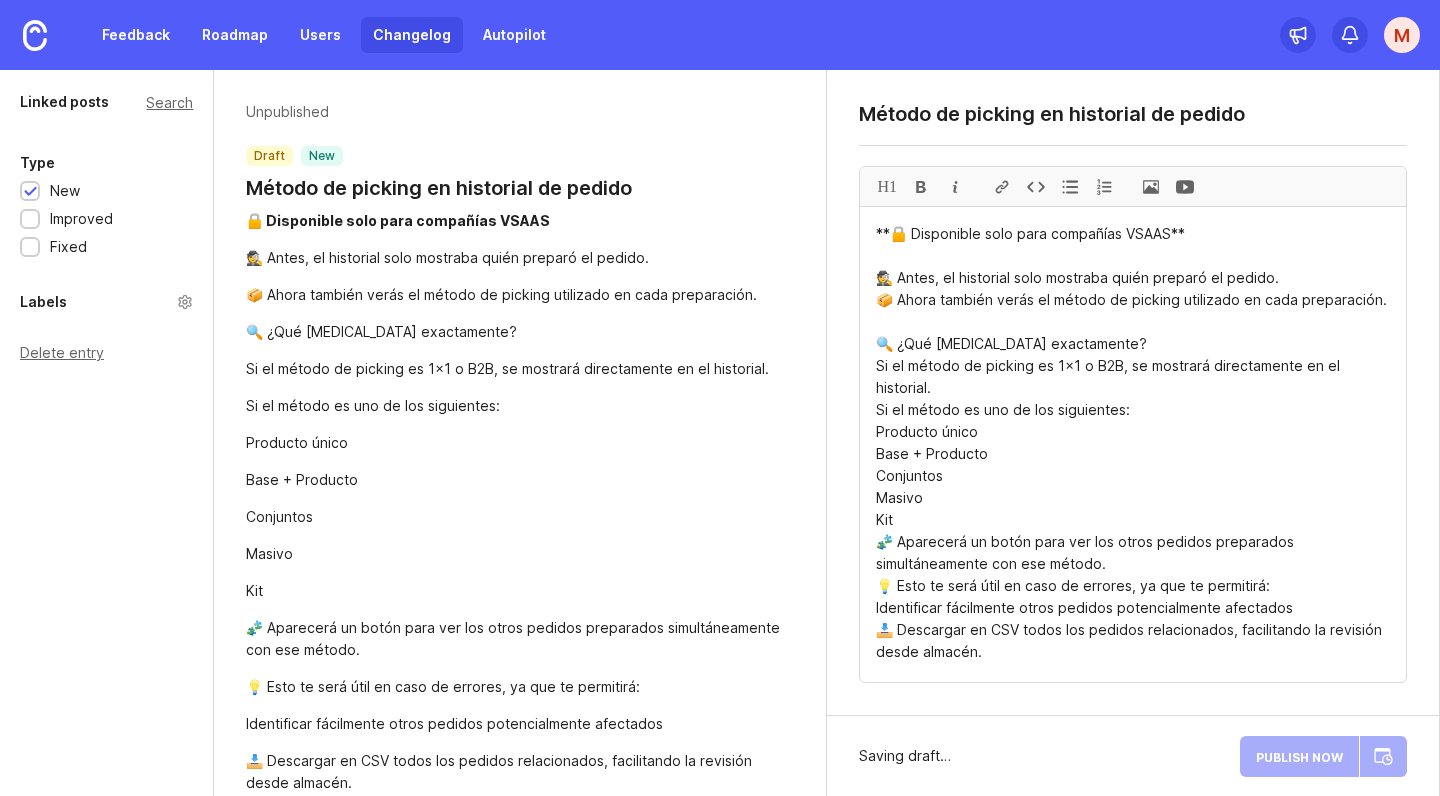click on "**🔒 Disponible solo para compañías VSAAS**
🕵️ Antes, el historial solo mostraba quién preparó el pedido.
📦 Ahora también verás el método de picking utilizado en cada preparación.
🔍 ¿Qué cambia exactamente?
Si el método de picking es 1x1 o B2B, se mostrará directamente en el historial.
Si el método es uno de los siguientes:
Producto único
Base + Producto
Conjuntos
Masivo
Kit
🧩 Aparecerá un botón para ver los otros pedidos preparados simultáneamente con ese método.
💡 Esto te será útil en caso de errores, ya que te permitirá:
Identificar fácilmente otros pedidos potencialmente afectados
📥 Descargar en CSV todos los pedidos relacionados, facilitando la revisión desde almacén." at bounding box center (1133, 444) 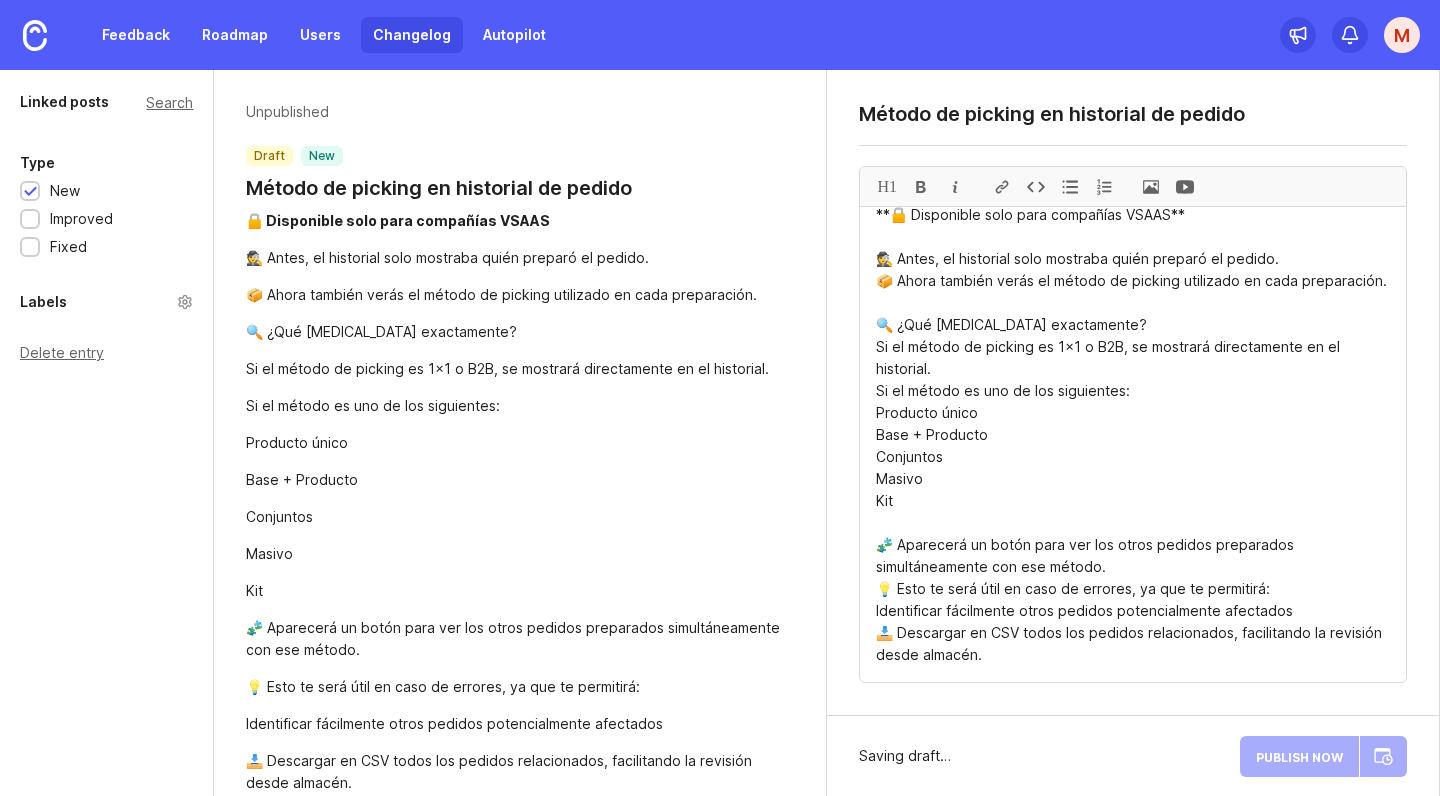 scroll, scrollTop: 19, scrollLeft: 0, axis: vertical 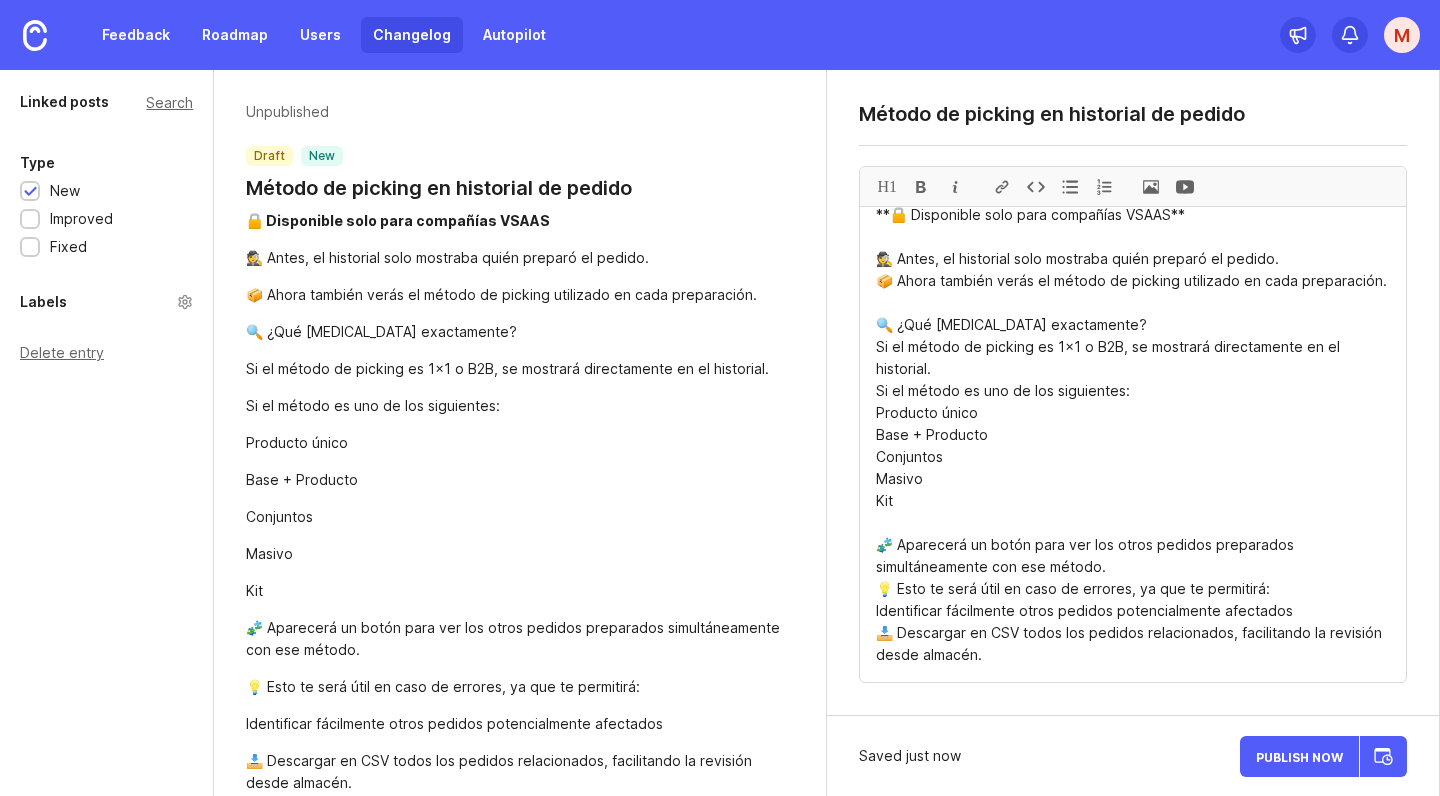 click on "**🔒 Disponible solo para compañías VSAAS**
🕵️ Antes, el historial solo mostraba quién preparó el pedido.
📦 Ahora también verás el método de picking utilizado en cada preparación.
🔍 ¿Qué cambia exactamente?
Si el método de picking es 1x1 o B2B, se mostrará directamente en el historial.
Si el método es uno de los siguientes:
Producto único
Base + Producto
Conjuntos
Masivo
Kit
🧩 Aparecerá un botón para ver los otros pedidos preparados simultáneamente con ese método.
💡 Esto te será útil en caso de errores, ya que te permitirá:
Identificar fácilmente otros pedidos potencialmente afectados
📥 Descargar en CSV todos los pedidos relacionados, facilitando la revisión desde almacén." at bounding box center [1133, 444] 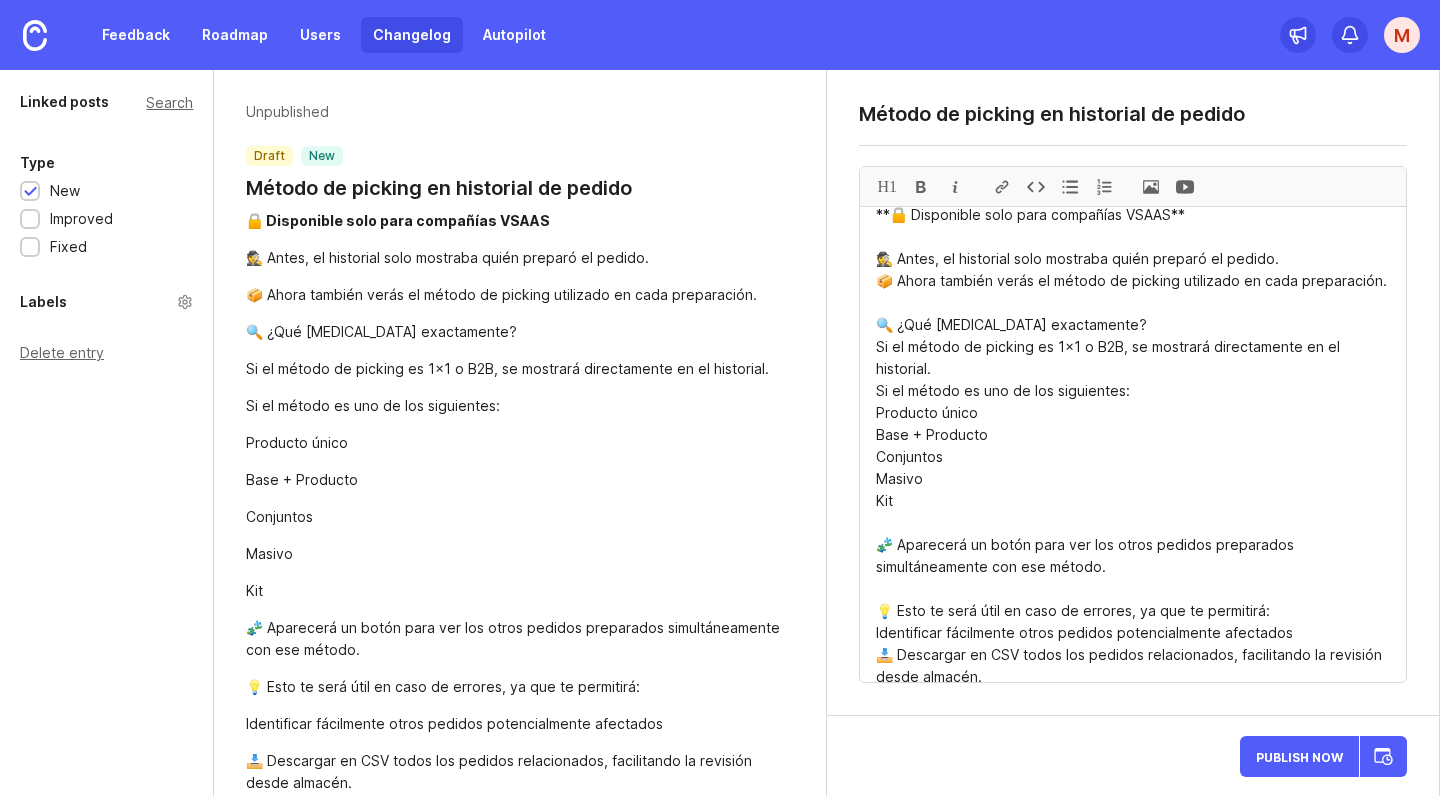click on "**🔒 Disponible solo para compañías VSAAS**
🕵️ Antes, el historial solo mostraba quién preparó el pedido.
📦 Ahora también verás el método de picking utilizado en cada preparación.
🔍 ¿Qué cambia exactamente?
Si el método de picking es 1x1 o B2B, se mostrará directamente en el historial.
Si el método es uno de los siguientes:
Producto único
Base + Producto
Conjuntos
Masivo
Kit
🧩 Aparecerá un botón para ver los otros pedidos preparados simultáneamente con ese método.
💡 Esto te será útil en caso de errores, ya que te permitirá:
Identificar fácilmente otros pedidos potencialmente afectados
📥 Descargar en CSV todos los pedidos relacionados, facilitando la revisión desde almacén." at bounding box center (1133, 444) 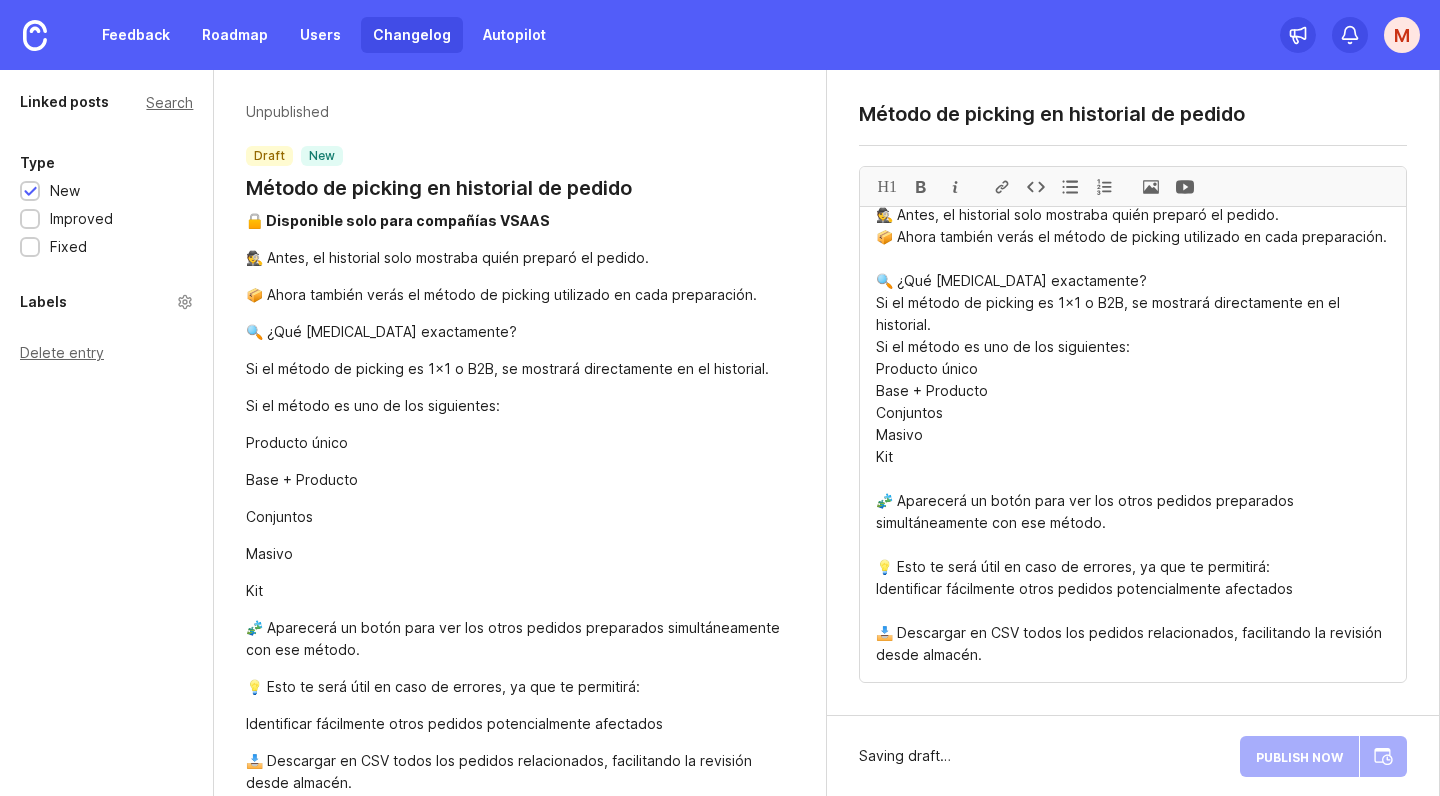 click on "**🔒 Disponible solo para compañías VSAAS**
🕵️ Antes, el historial solo mostraba quién preparó el pedido.
📦 Ahora también verás el método de picking utilizado en cada preparación.
🔍 ¿Qué cambia exactamente?
Si el método de picking es 1x1 o B2B, se mostrará directamente en el historial.
Si el método es uno de los siguientes:
Producto único
Base + Producto
Conjuntos
Masivo
Kit
🧩 Aparecerá un botón para ver los otros pedidos preparados simultáneamente con ese método.
💡 Esto te será útil en caso de errores, ya que te permitirá:
Identificar fácilmente otros pedidos potencialmente afectados
📥 Descargar en CSV todos los pedidos relacionados, facilitando la revisión desde almacén." at bounding box center [1133, 444] 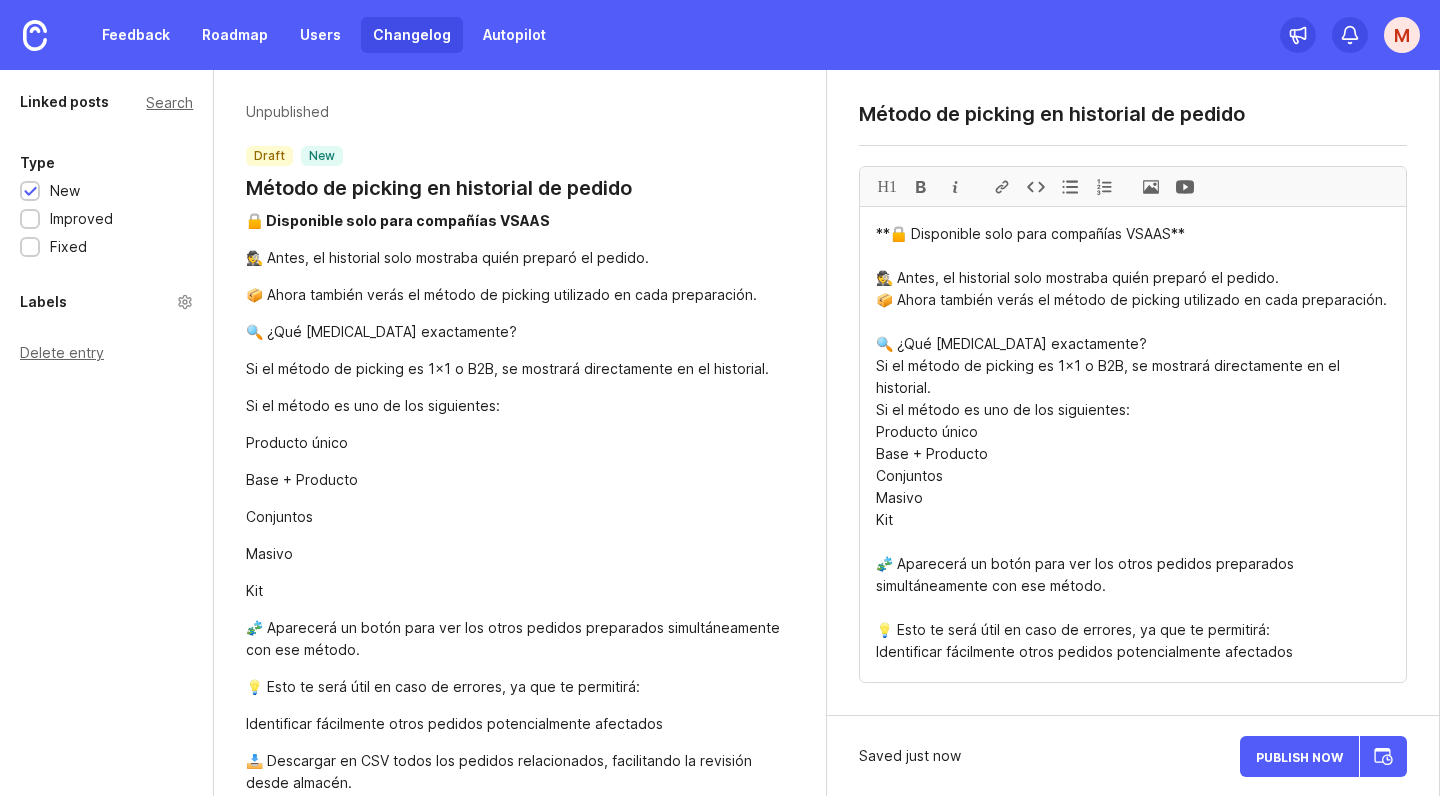 scroll, scrollTop: 0, scrollLeft: 0, axis: both 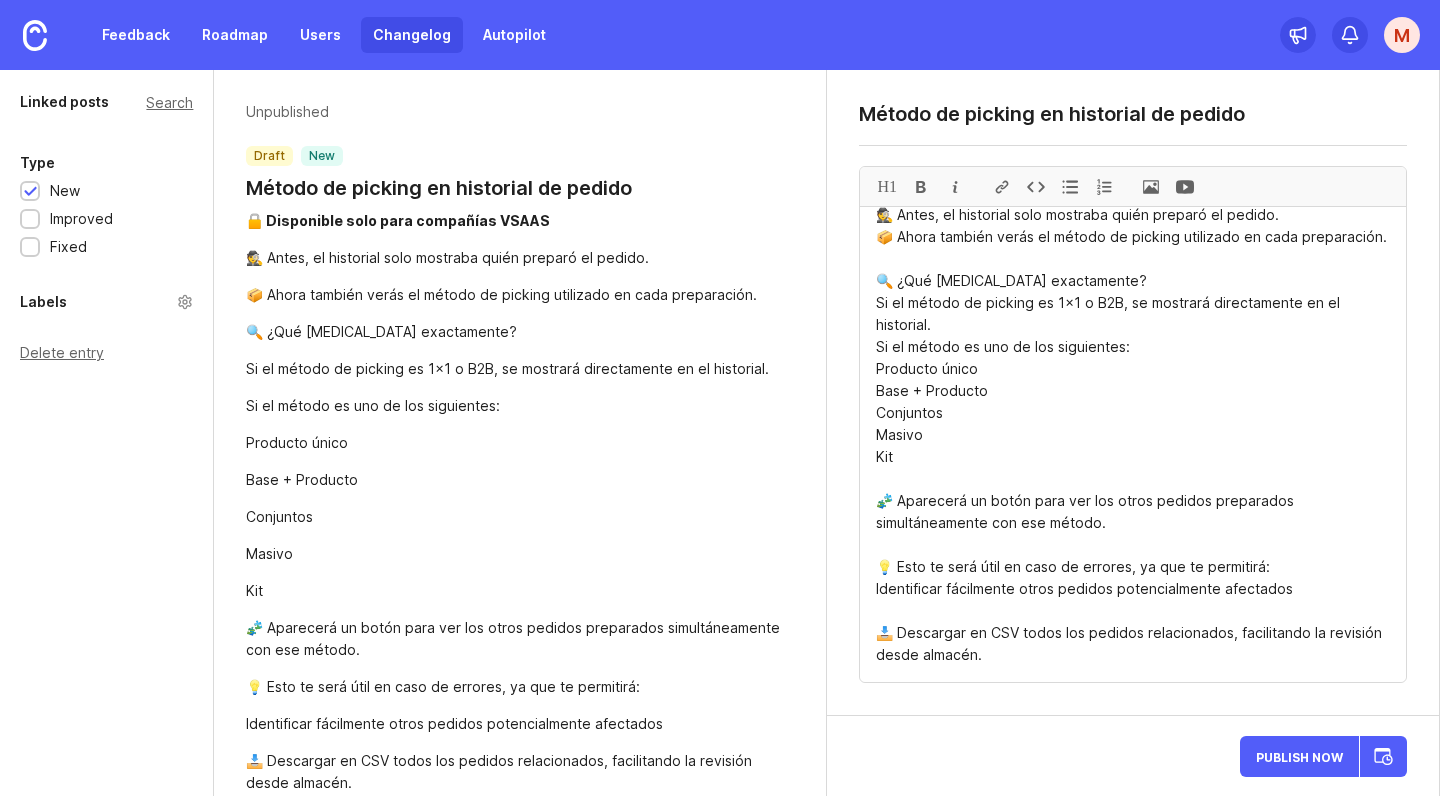click at bounding box center (1151, 186) 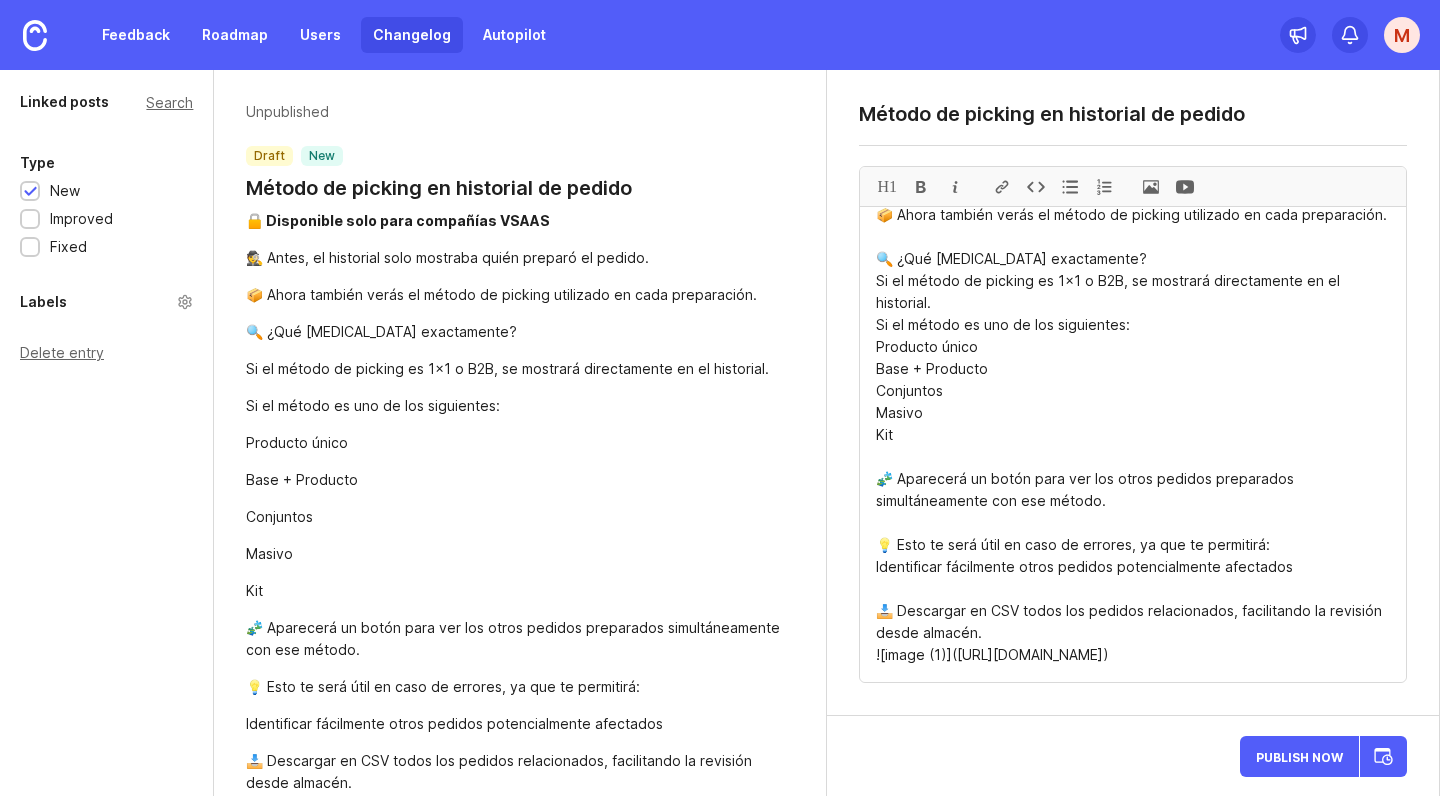 click at bounding box center [1151, 186] 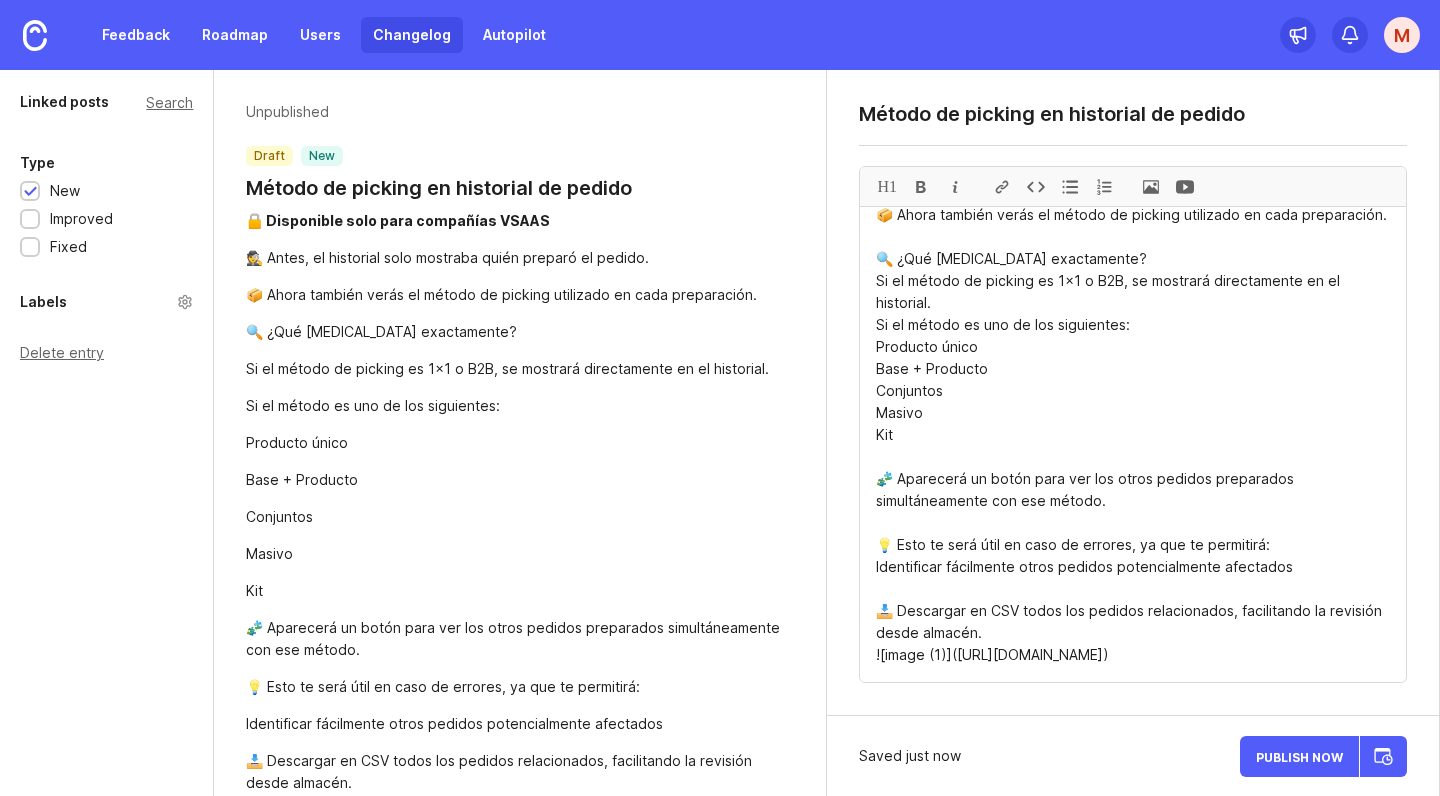scroll, scrollTop: 46, scrollLeft: 0, axis: vertical 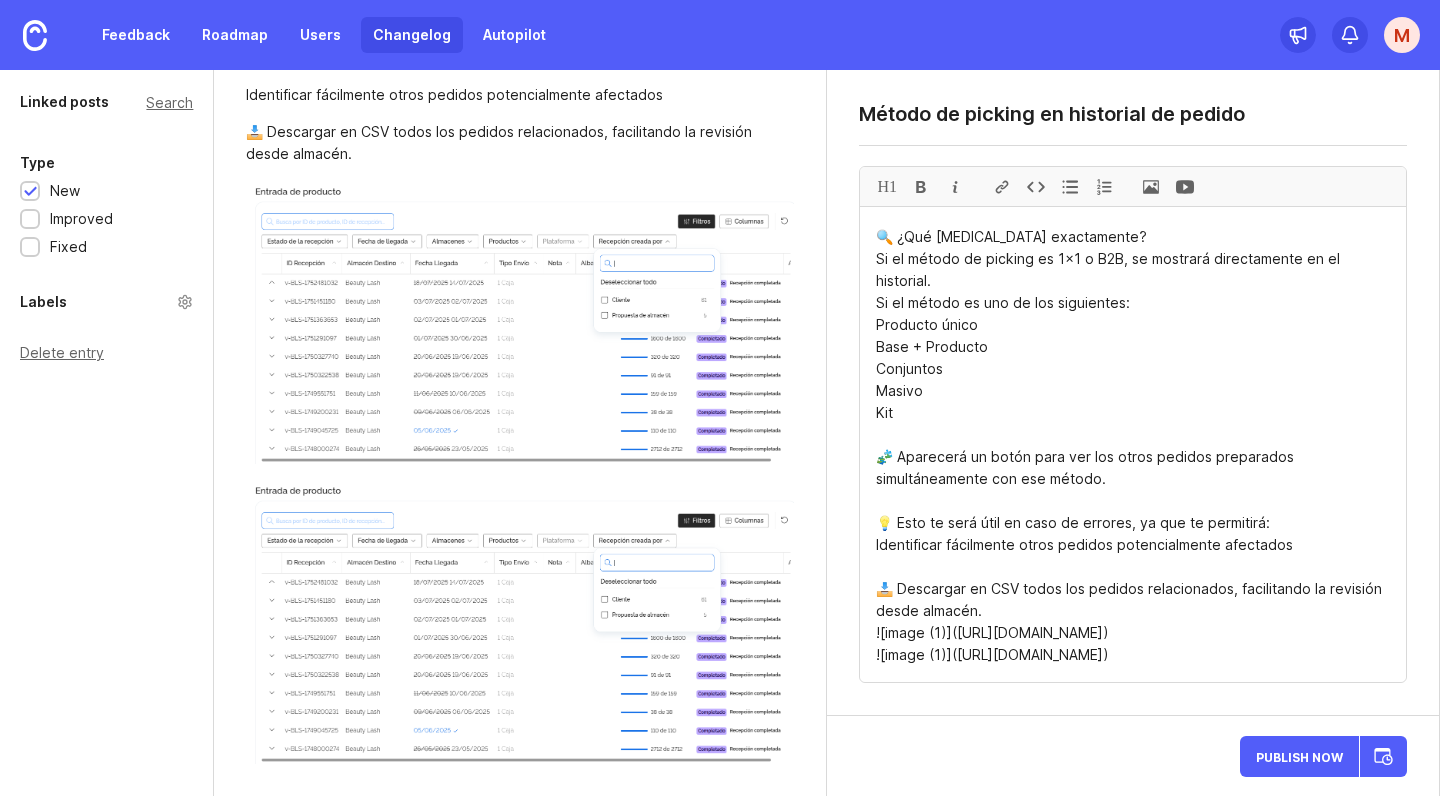 click at bounding box center [520, 621] 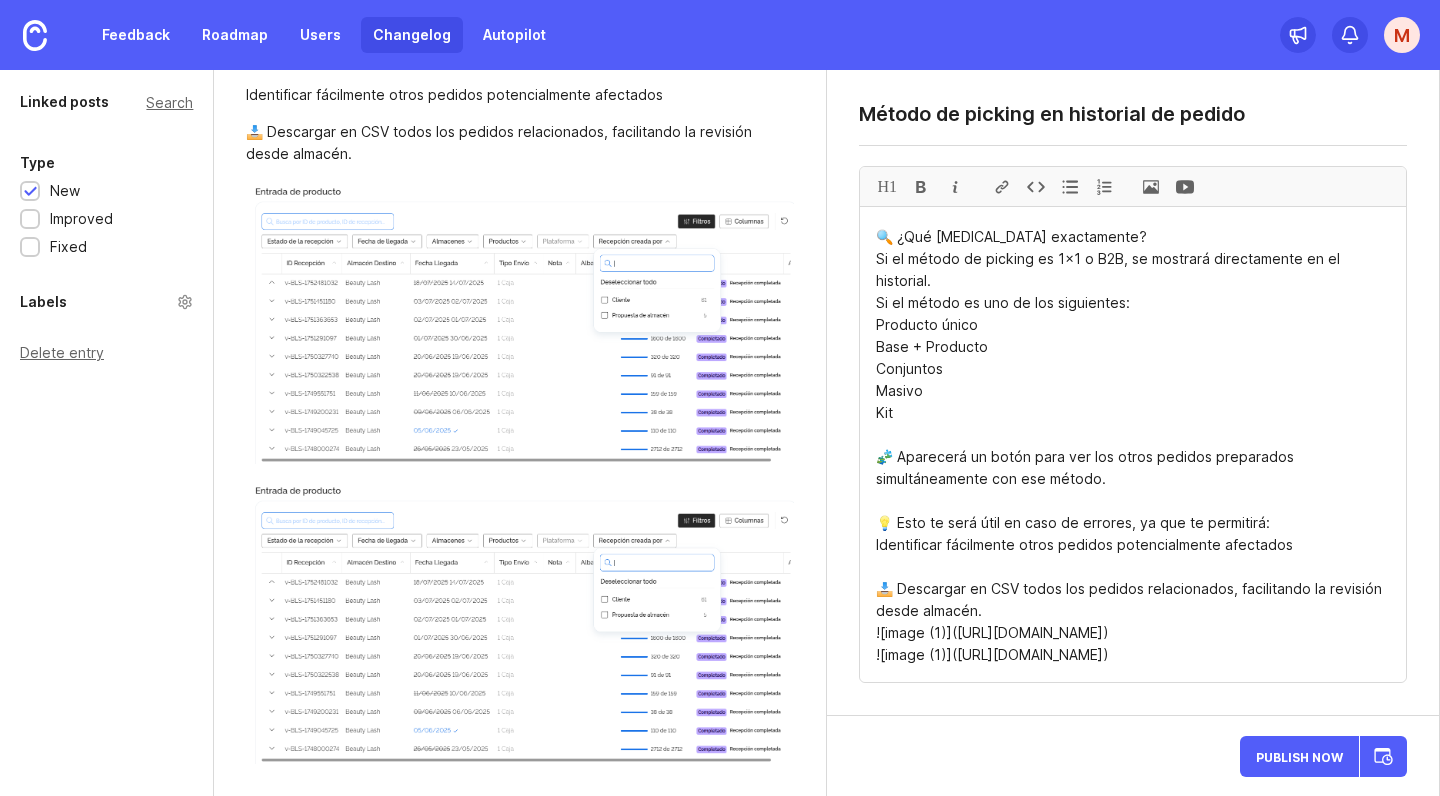 drag, startPoint x: 1329, startPoint y: 641, endPoint x: 866, endPoint y: 607, distance: 464.2467 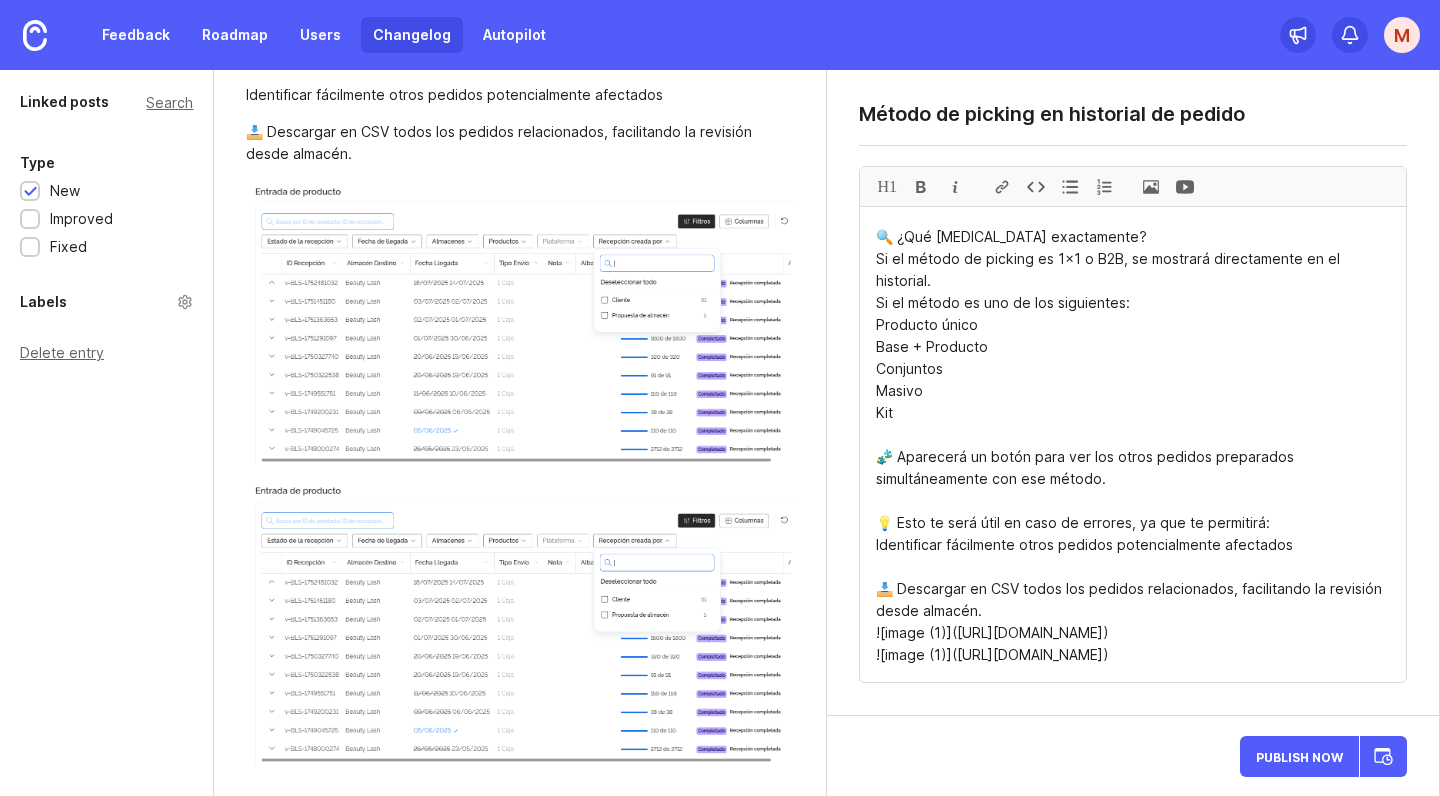 click on "**🔒 Disponible solo para compañías VSAAS**
🕵️ Antes, el historial solo mostraba quién preparó el pedido.
📦 Ahora también verás el método de picking utilizado en cada preparación.
🔍 ¿Qué cambia exactamente?
Si el método de picking es 1x1 o B2B, se mostrará directamente en el historial.
Si el método es uno de los siguientes:
Producto único
Base + Producto
Conjuntos
Masivo
Kit
🧩 Aparecerá un botón para ver los otros pedidos preparados simultáneamente con ese método.
💡 Esto te será útil en caso de errores, ya que te permitirá:
Identificar fácilmente otros pedidos potencialmente afectados
📥 Descargar en CSV todos los pedidos relacionados, facilitando la revisión desde almacén.
![image (1)](https://canny-assets.io/images/57ad644d24b0676f7ce8ecb635b01da3.png)
![image (1)](https://canny-assets.io/images/d034164e251eee67087e802ade510ac0.png)" at bounding box center [1133, 444] 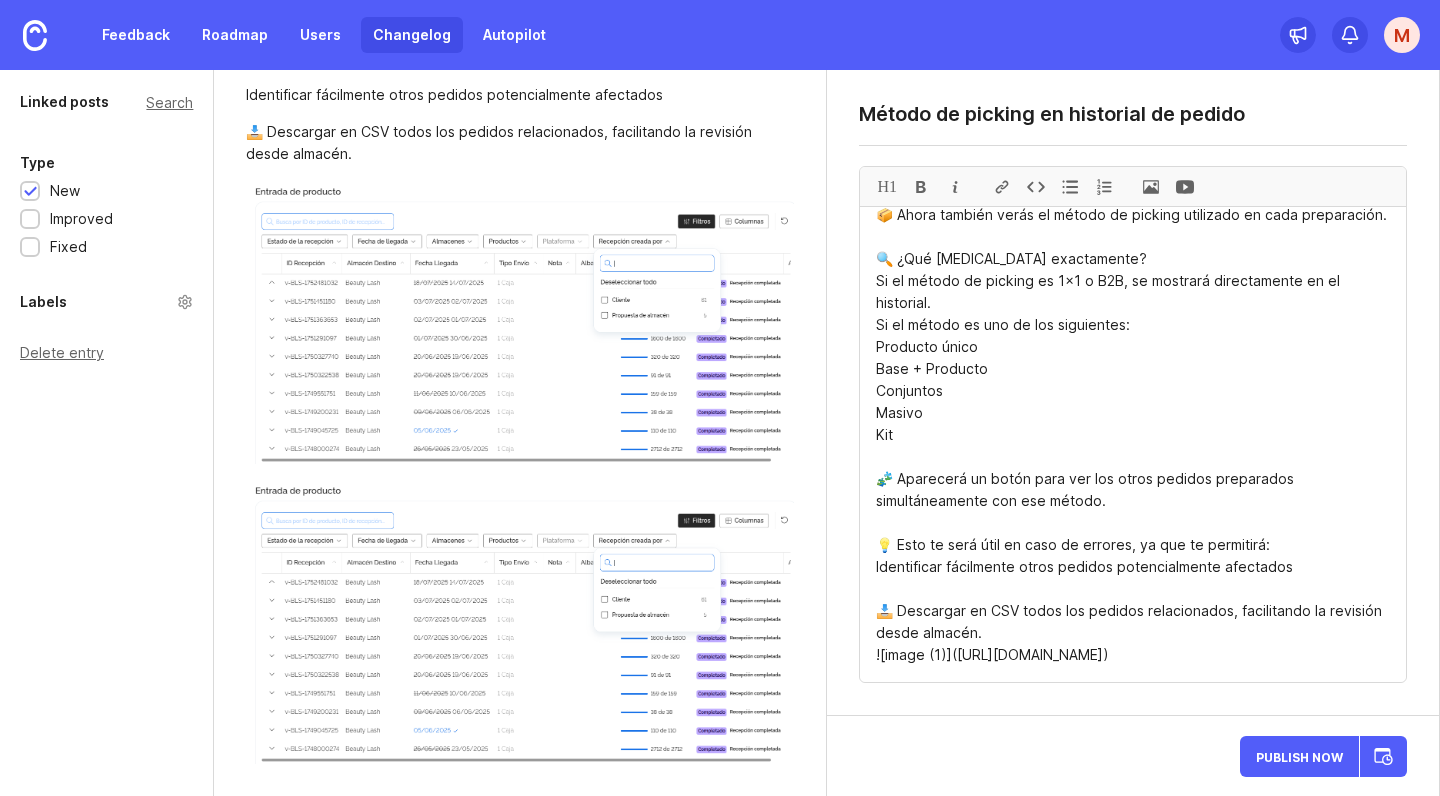 scroll, scrollTop: 129, scrollLeft: 0, axis: vertical 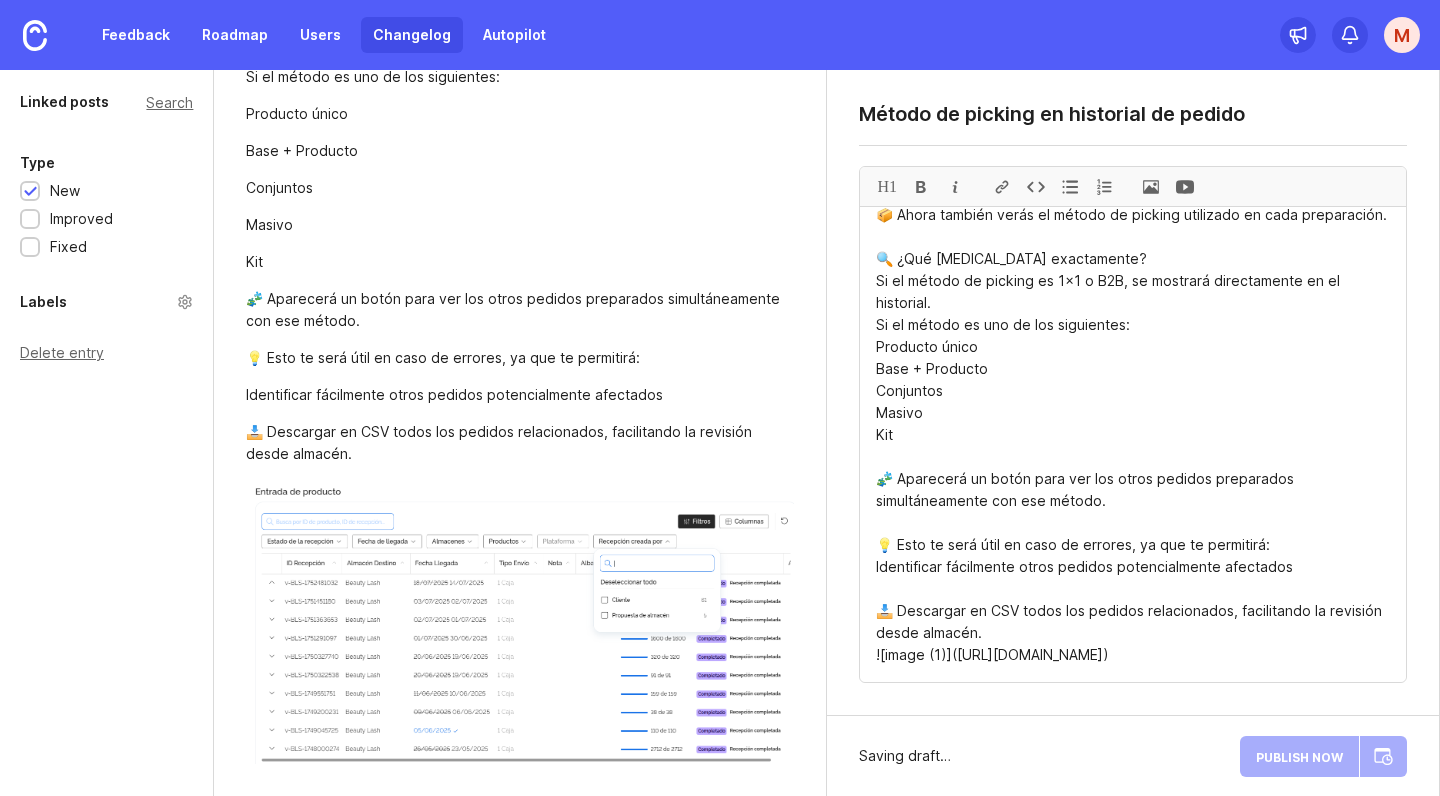 click at bounding box center [1151, 186] 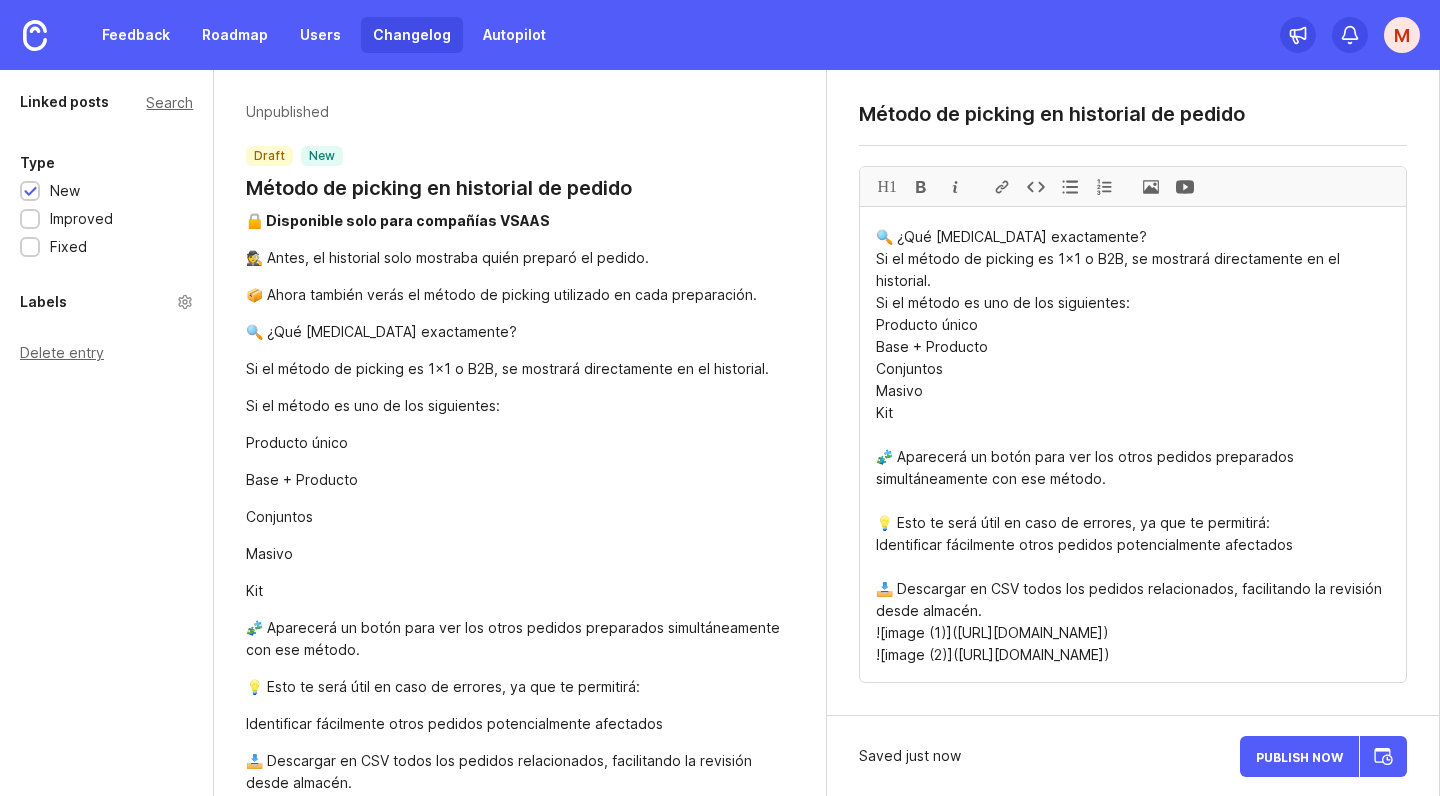 scroll, scrollTop: 0, scrollLeft: 0, axis: both 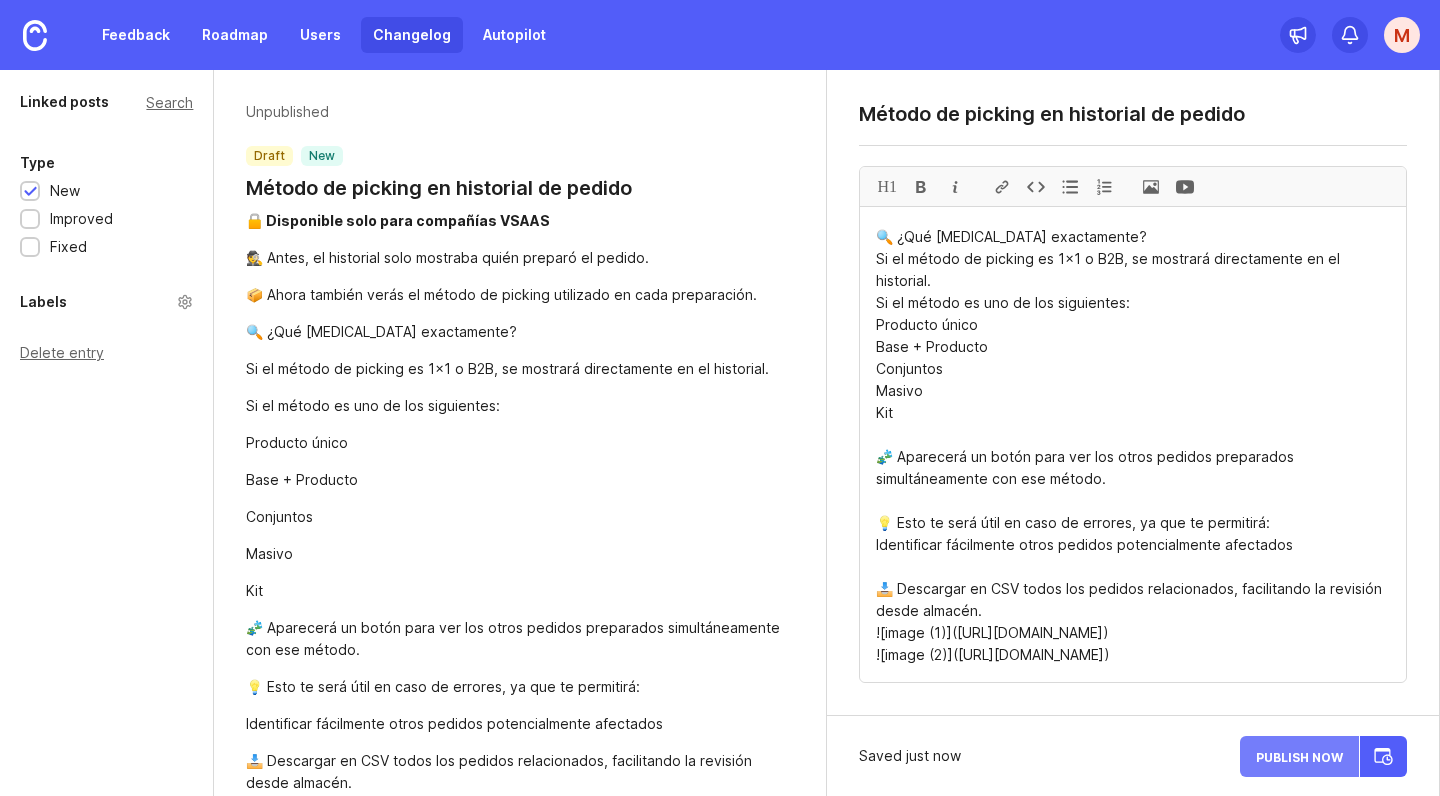 type on "**🔒 Disponible solo para compañías VSAAS**
🕵️ Antes, el historial solo mostraba quién preparó el pedido.
📦 Ahora también verás el método de picking utilizado en cada preparación.
🔍 ¿Qué cambia exactamente?
Si el método de picking es 1x1 o B2B, se mostrará directamente en el historial.
Si el método es uno de los siguientes:
Producto único
Base + Producto
Conjuntos
Masivo
Kit
🧩 Aparecerá un botón para ver los otros pedidos preparados simultáneamente con ese método.
💡 Esto te será útil en caso de errores, ya que te permitirá:
Identificar fácilmente otros pedidos potencialmente afectados
📥 Descargar en CSV todos los pedidos relacionados, facilitando la revisión desde almacén.
![image (1)](https://canny-assets.io/images/57ad644d24b0676f7ce8ecb635b01da3.png)
![image (2)](https://canny-assets.io/images/d21605b48f8088df4043e6f364ecf2a8.png)" 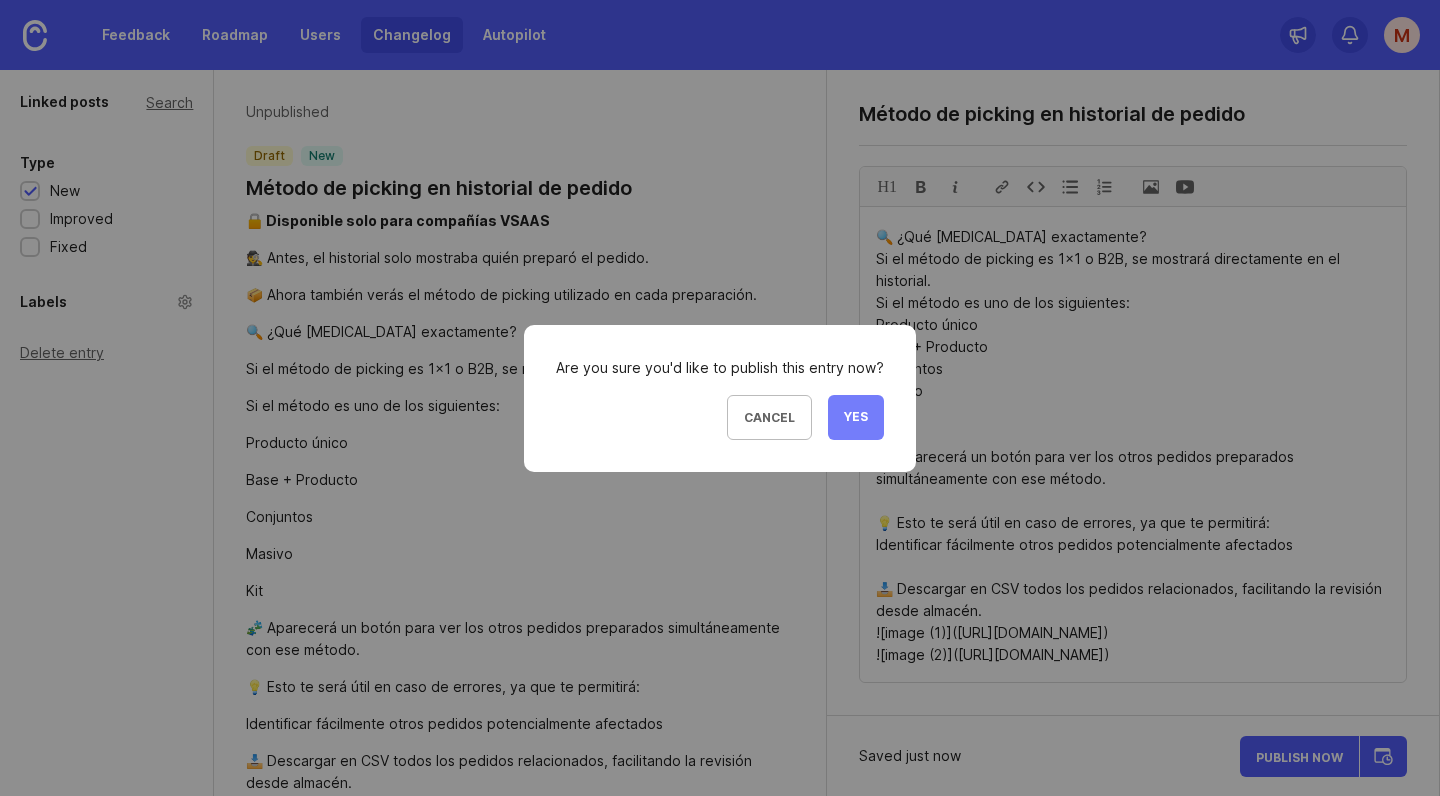 click on "Yes" at bounding box center (856, 417) 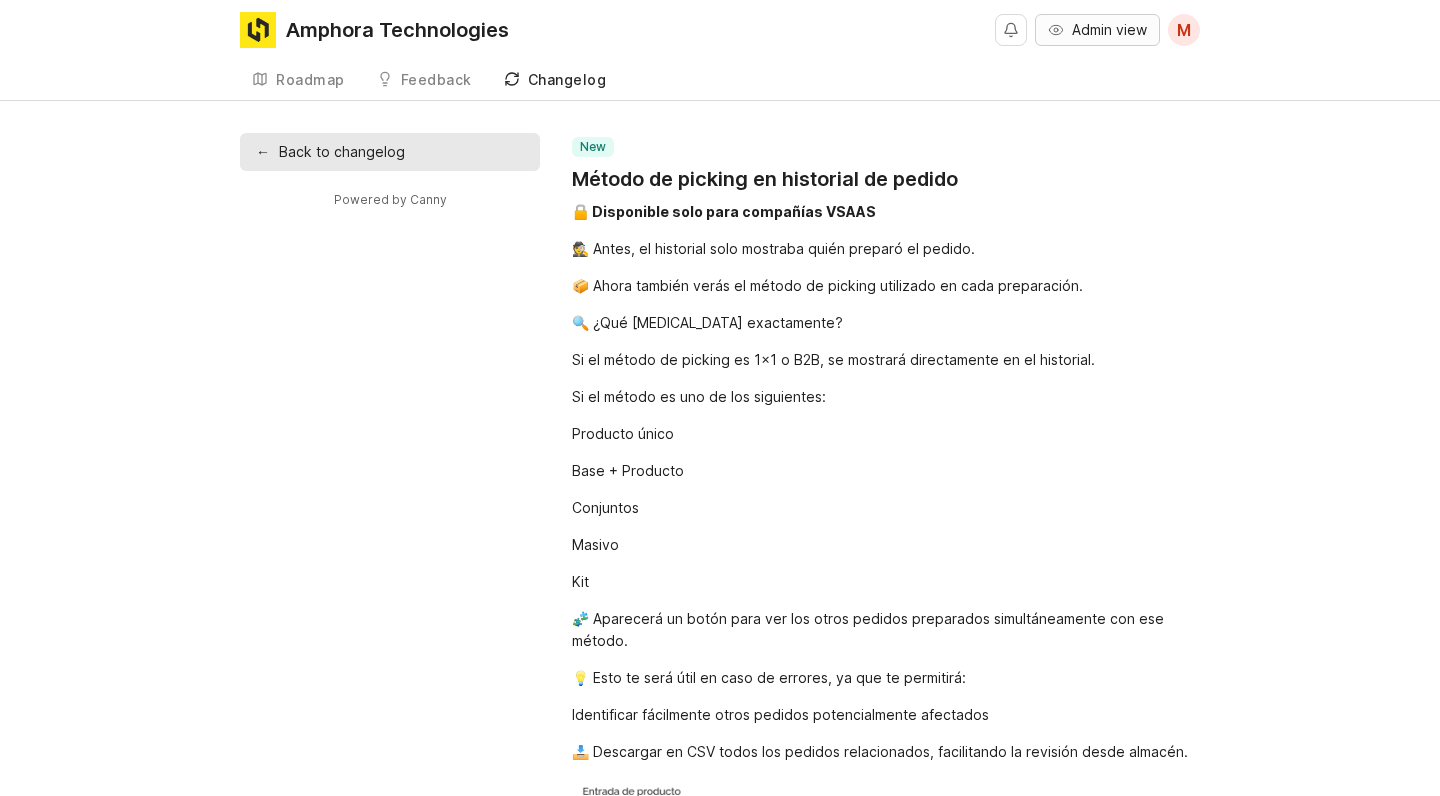 click on "Admin view" at bounding box center [1097, 30] 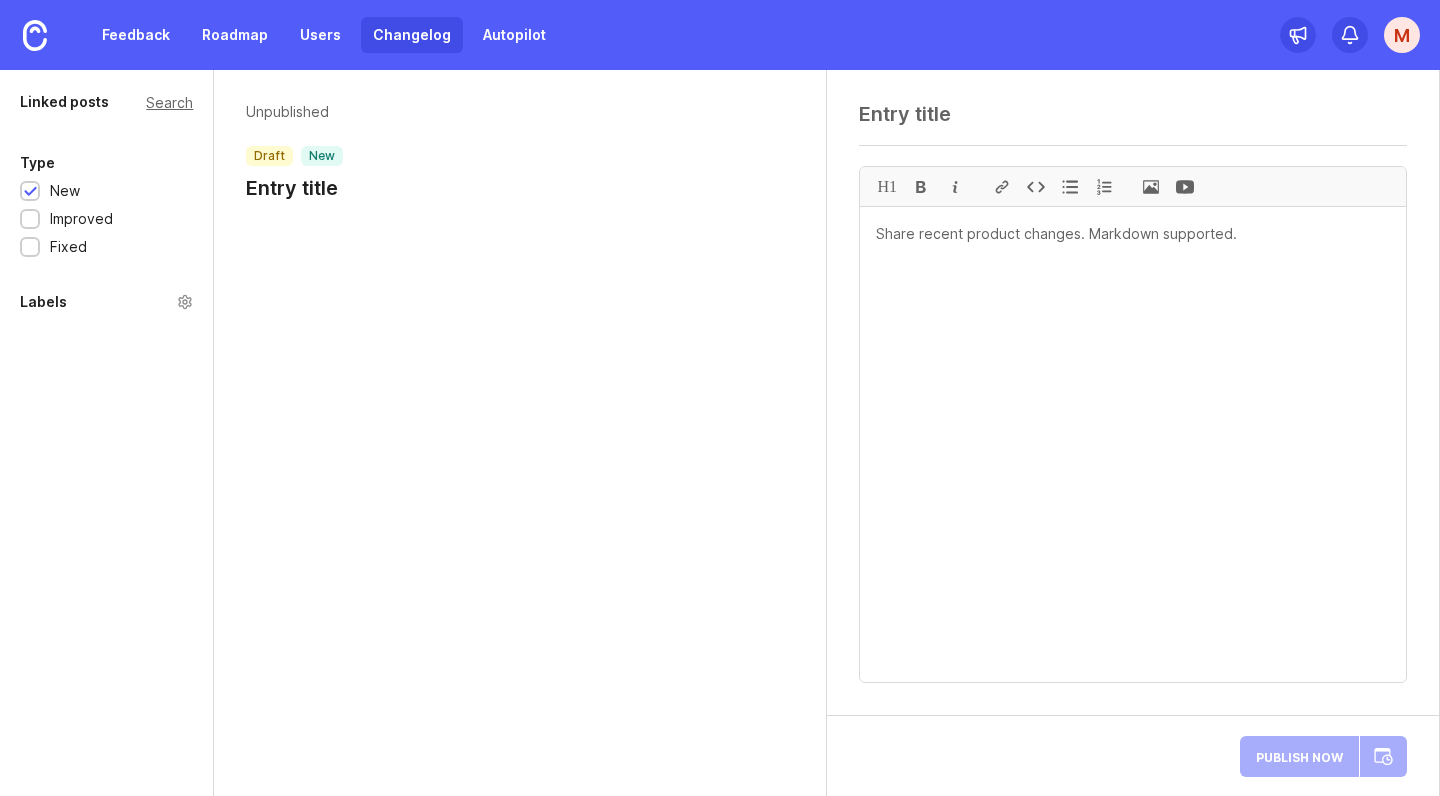 click on "Linked posts" at bounding box center (64, 102) 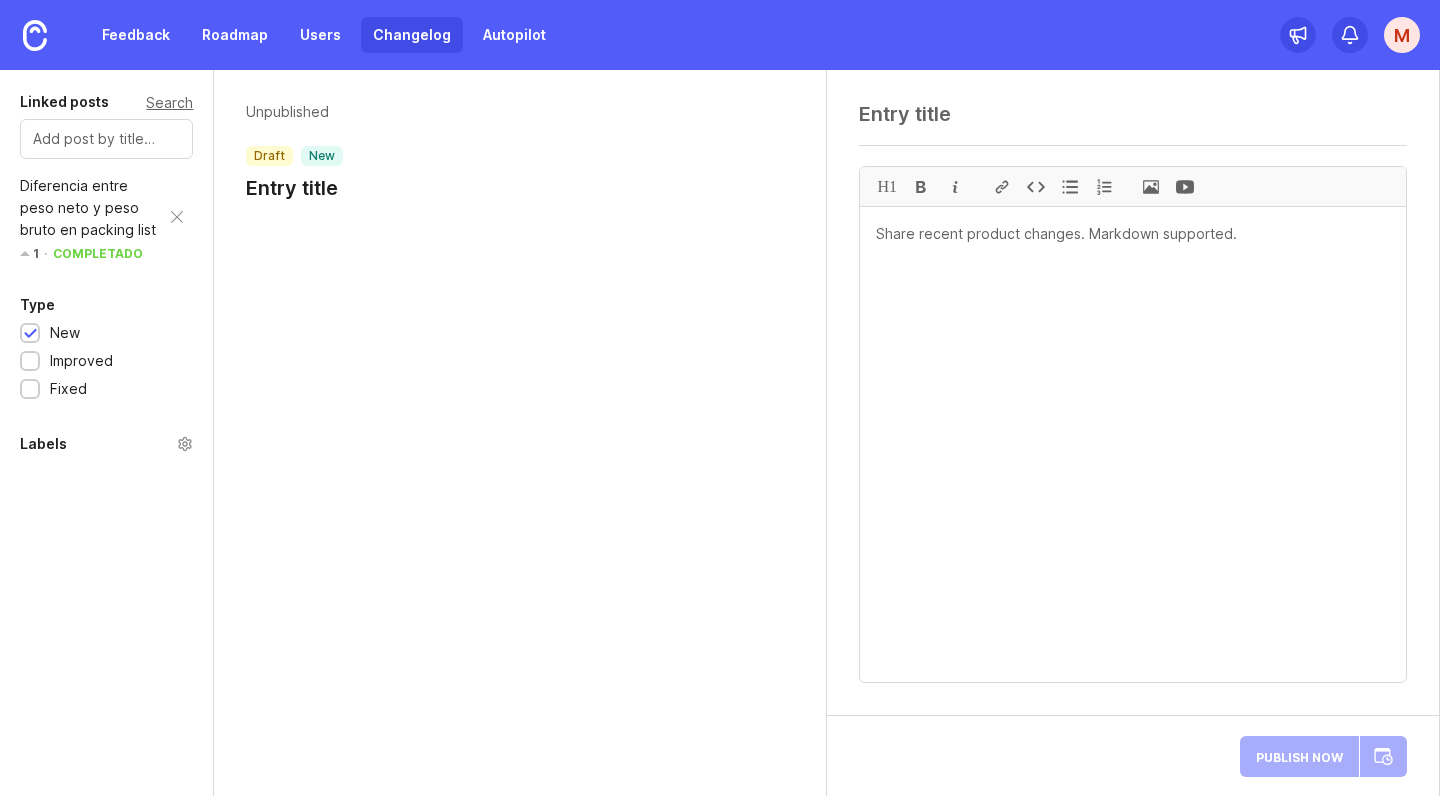 click on "Diferencia entre peso neto y peso bruto en packing list" at bounding box center [90, 208] 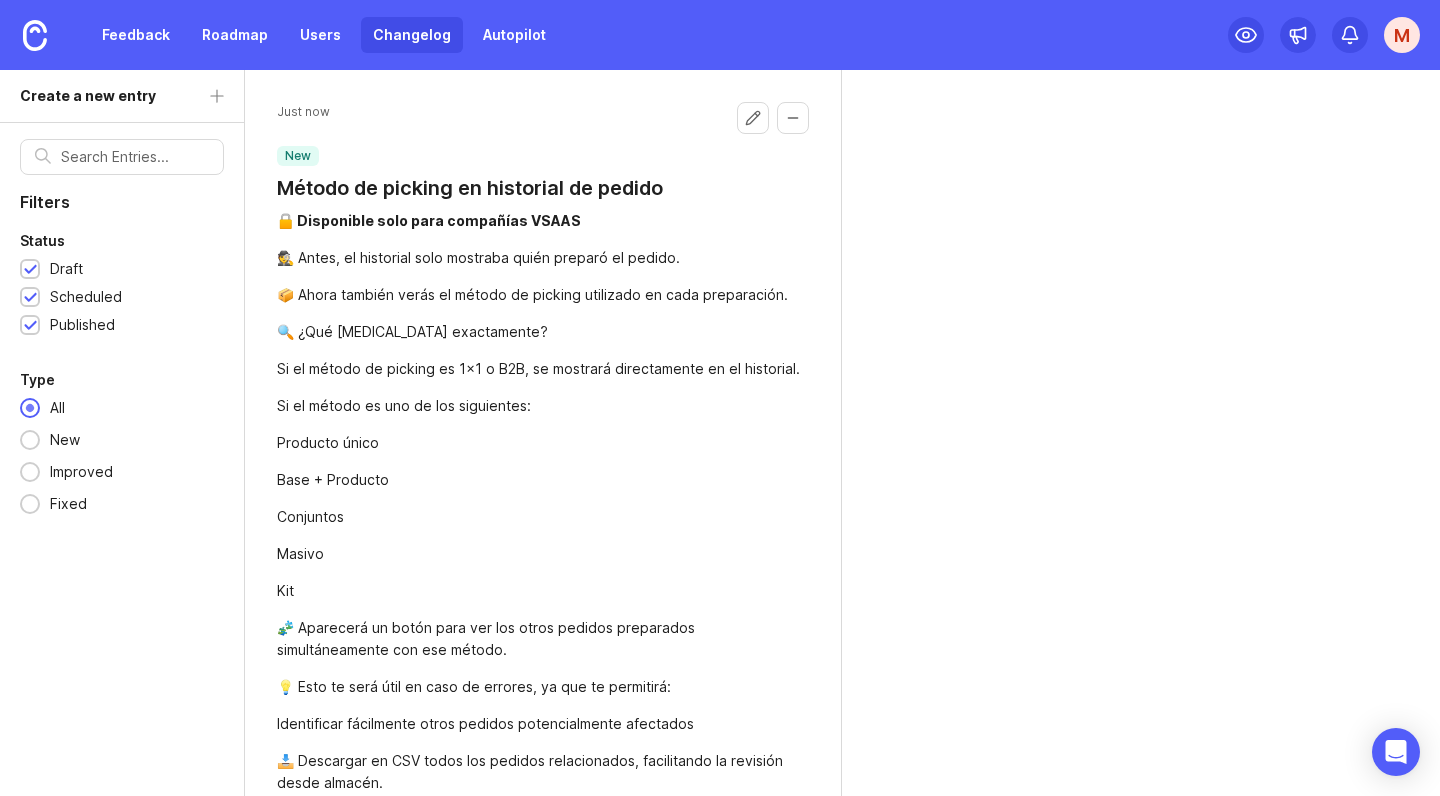 scroll, scrollTop: 0, scrollLeft: 0, axis: both 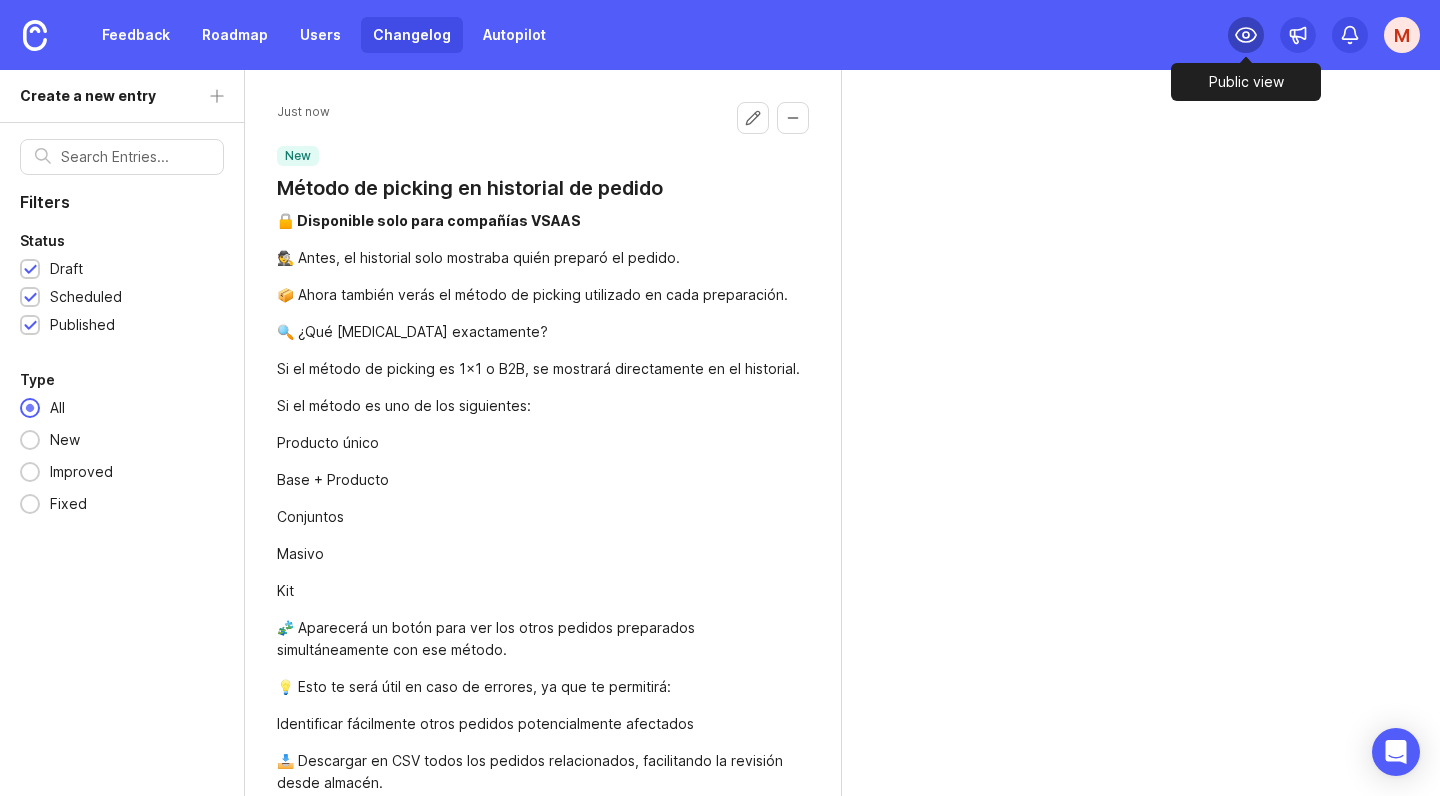 click 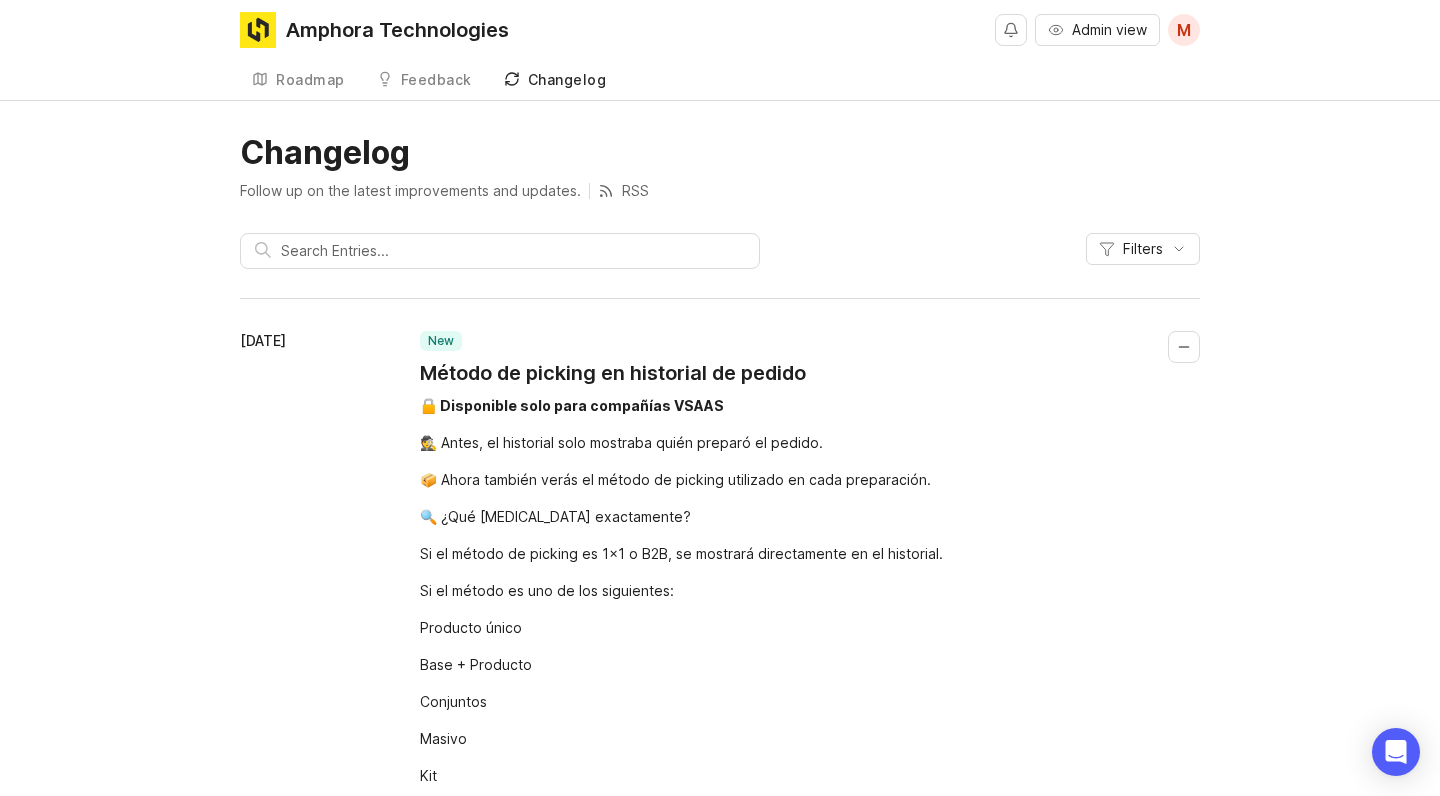 click on "Admin view M" at bounding box center [1097, 30] 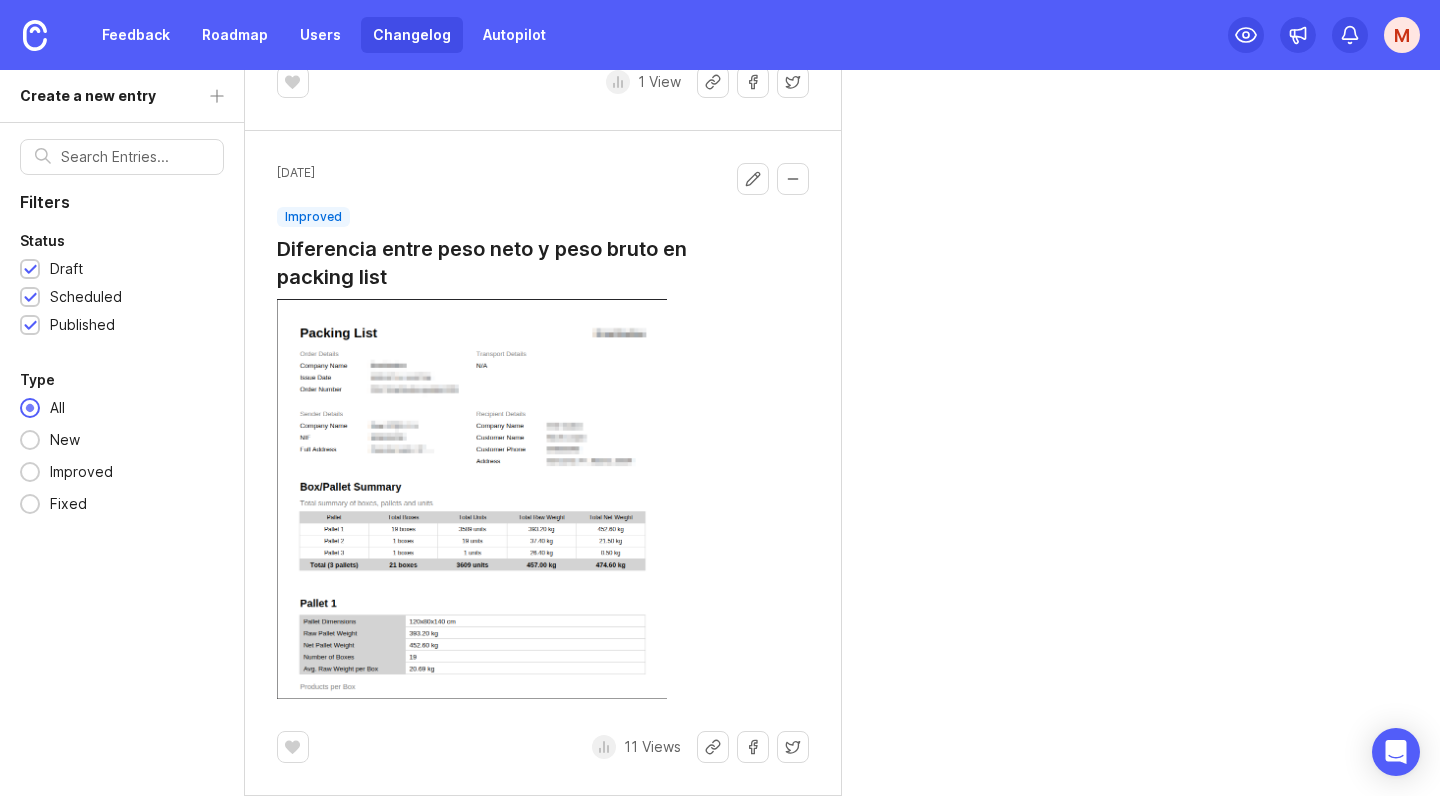 scroll, scrollTop: 2138, scrollLeft: 0, axis: vertical 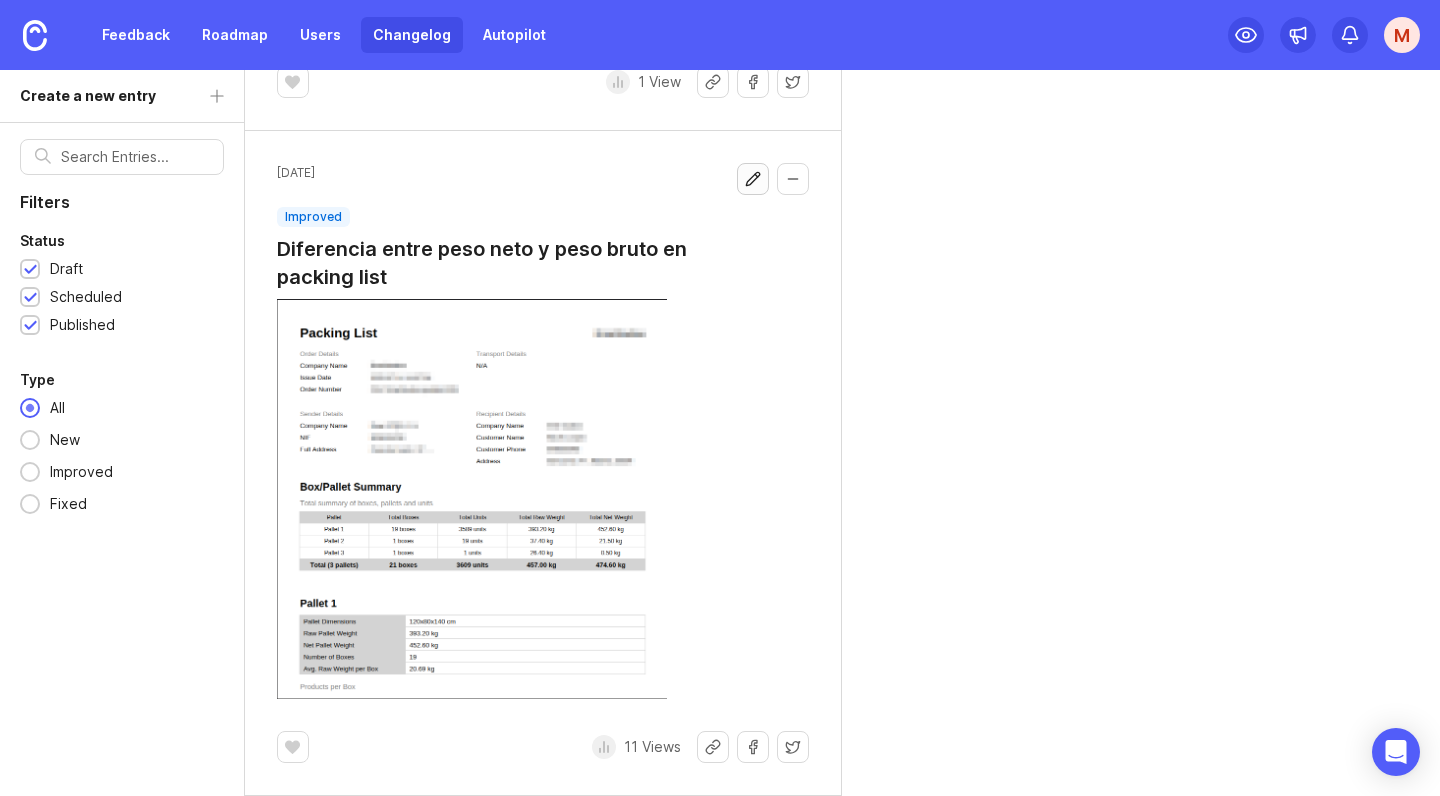click at bounding box center [753, 179] 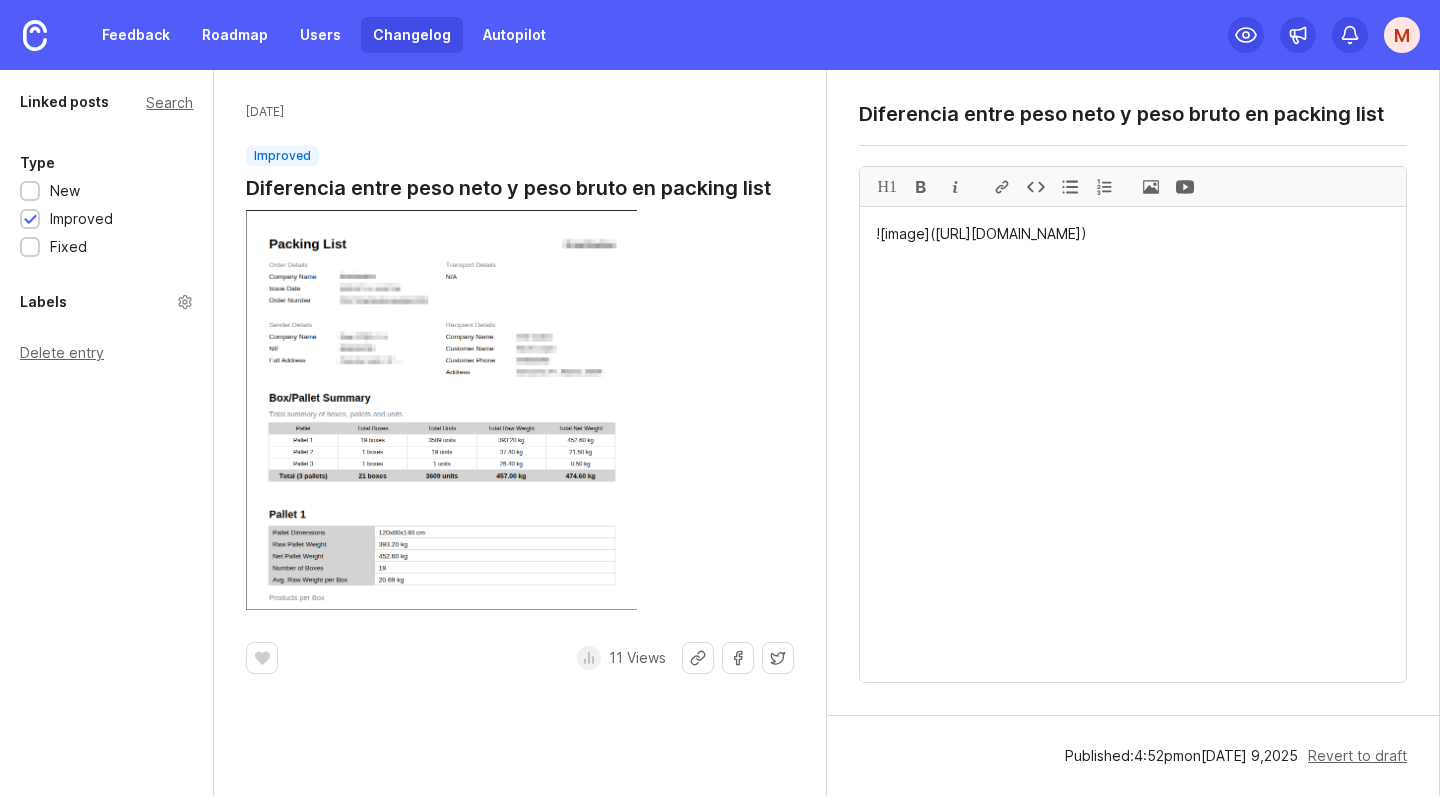 click on "Search" at bounding box center (169, 102) 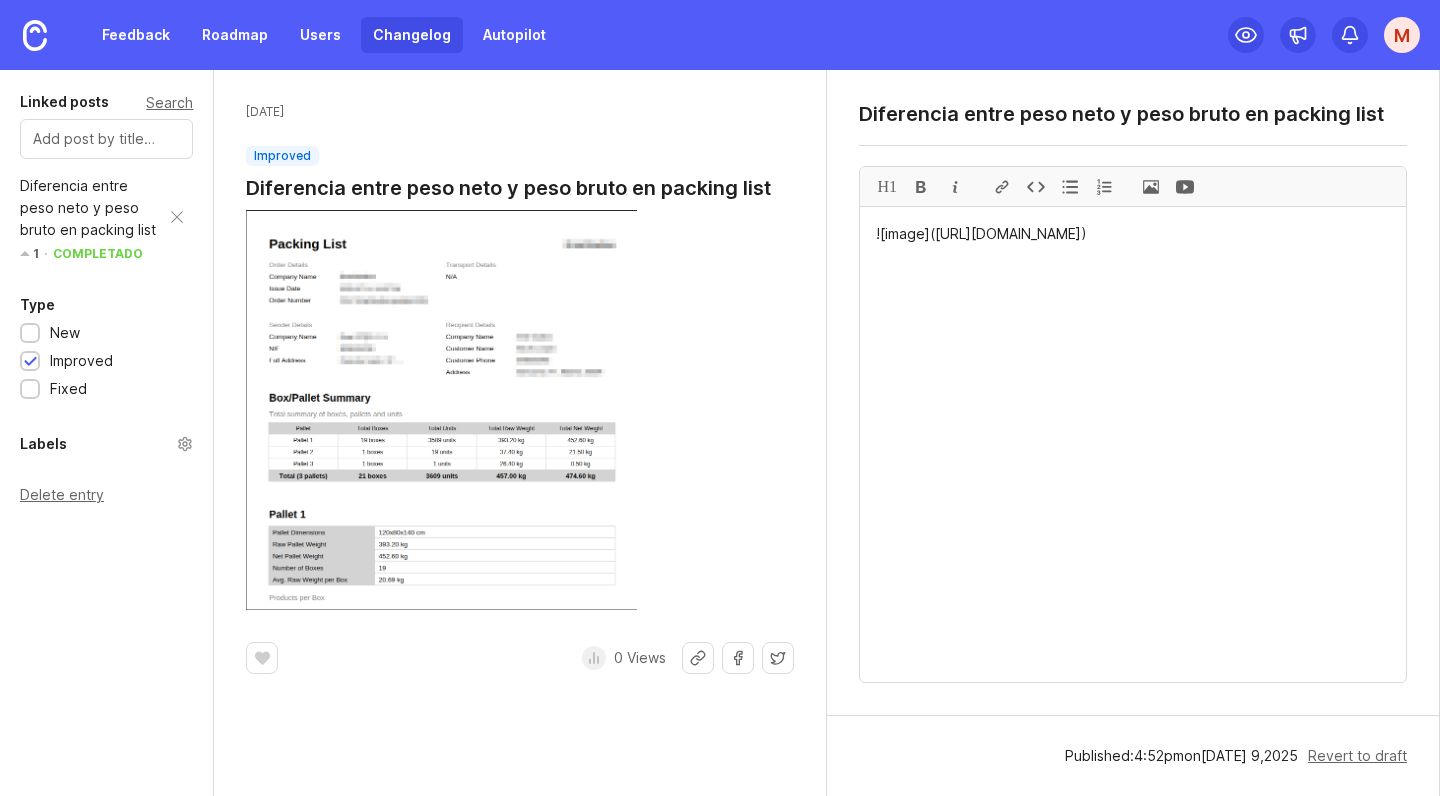 click on "![image](https://canny-assets.io/images/eb8d6cbbb3bfccb2045d65d0fd6b32d9.png)" at bounding box center [1133, 444] 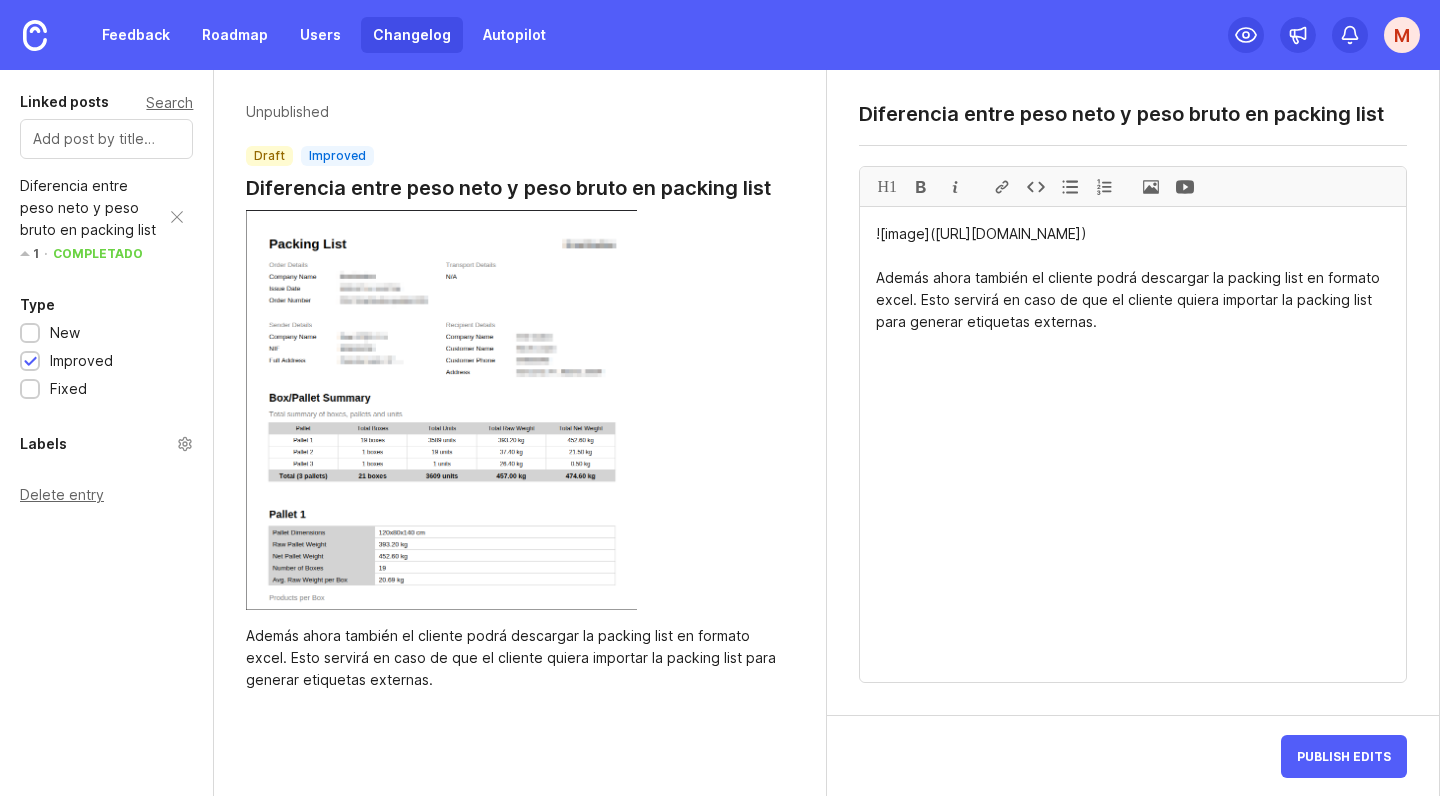 click at bounding box center [1151, 186] 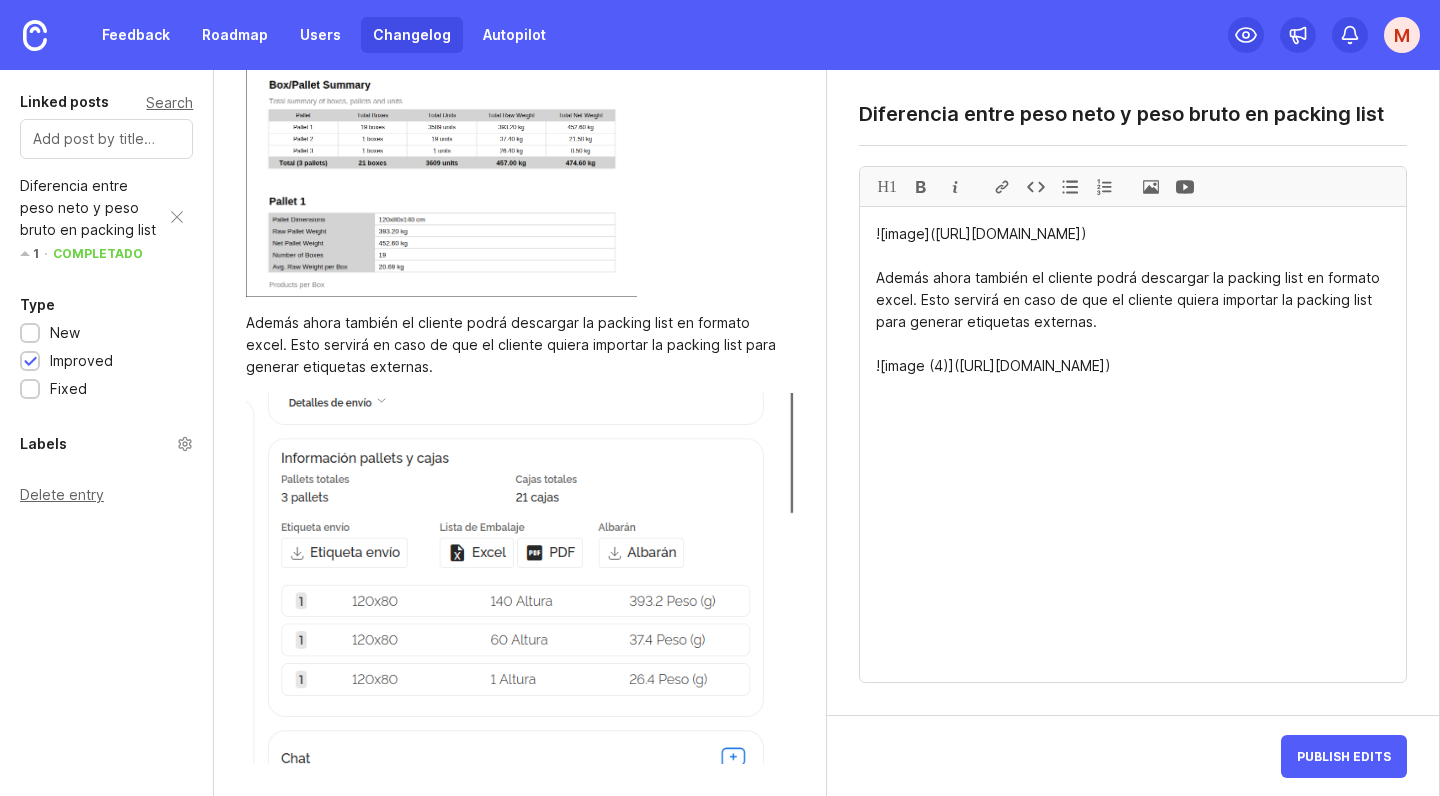 scroll, scrollTop: 313, scrollLeft: 0, axis: vertical 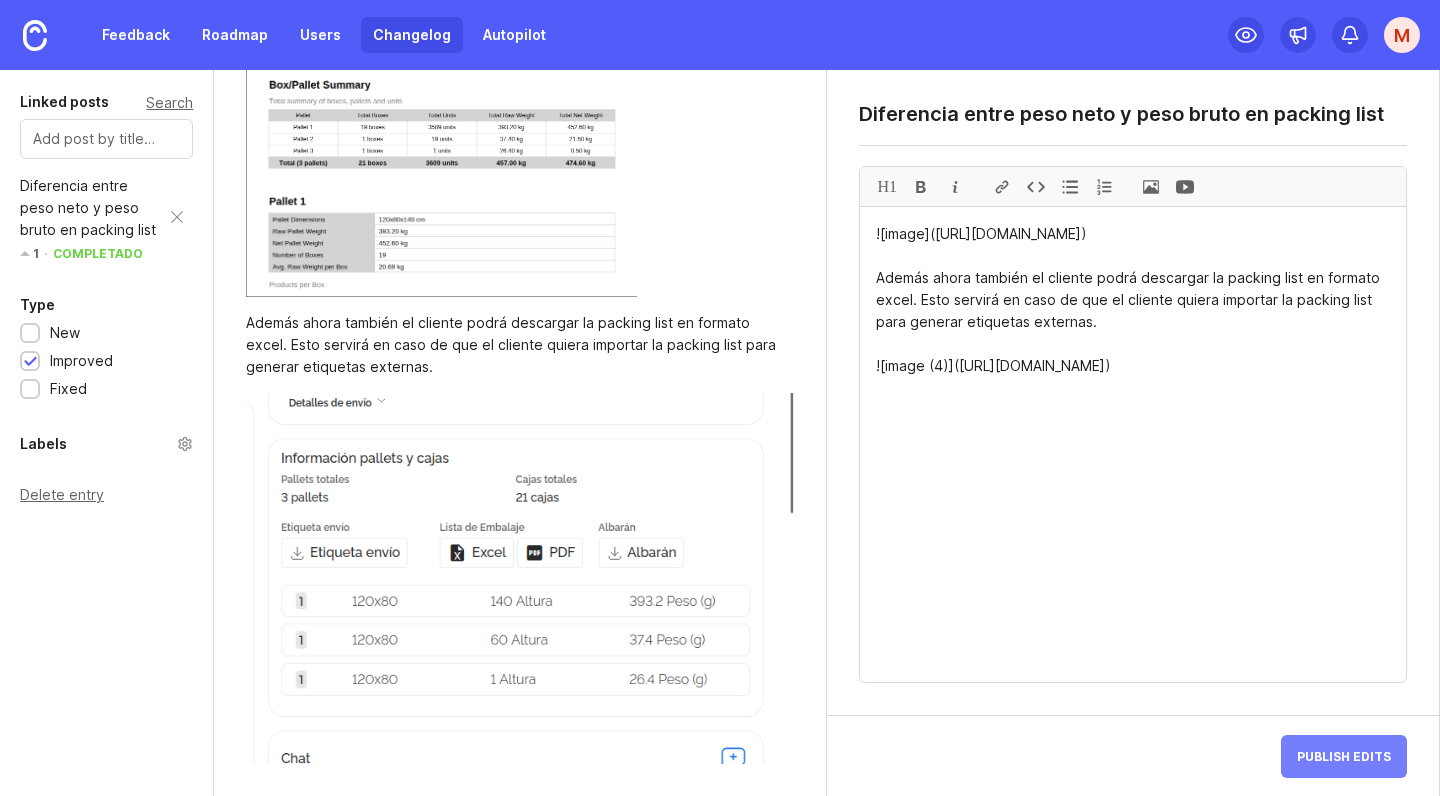 type on "![image](https://canny-assets.io/images/eb8d6cbbb3bfccb2045d65d0fd6b32d9.png)
Además ahora también el cliente podrá descargar la packing list en formato excel. Esto servirá en caso de que el cliente quiera importar la packing list para generar etiquetas externas.
![image (4)](https://canny-assets.io/images/78ee1340e0ff2bd8330bad91e46b7fe6.png)" 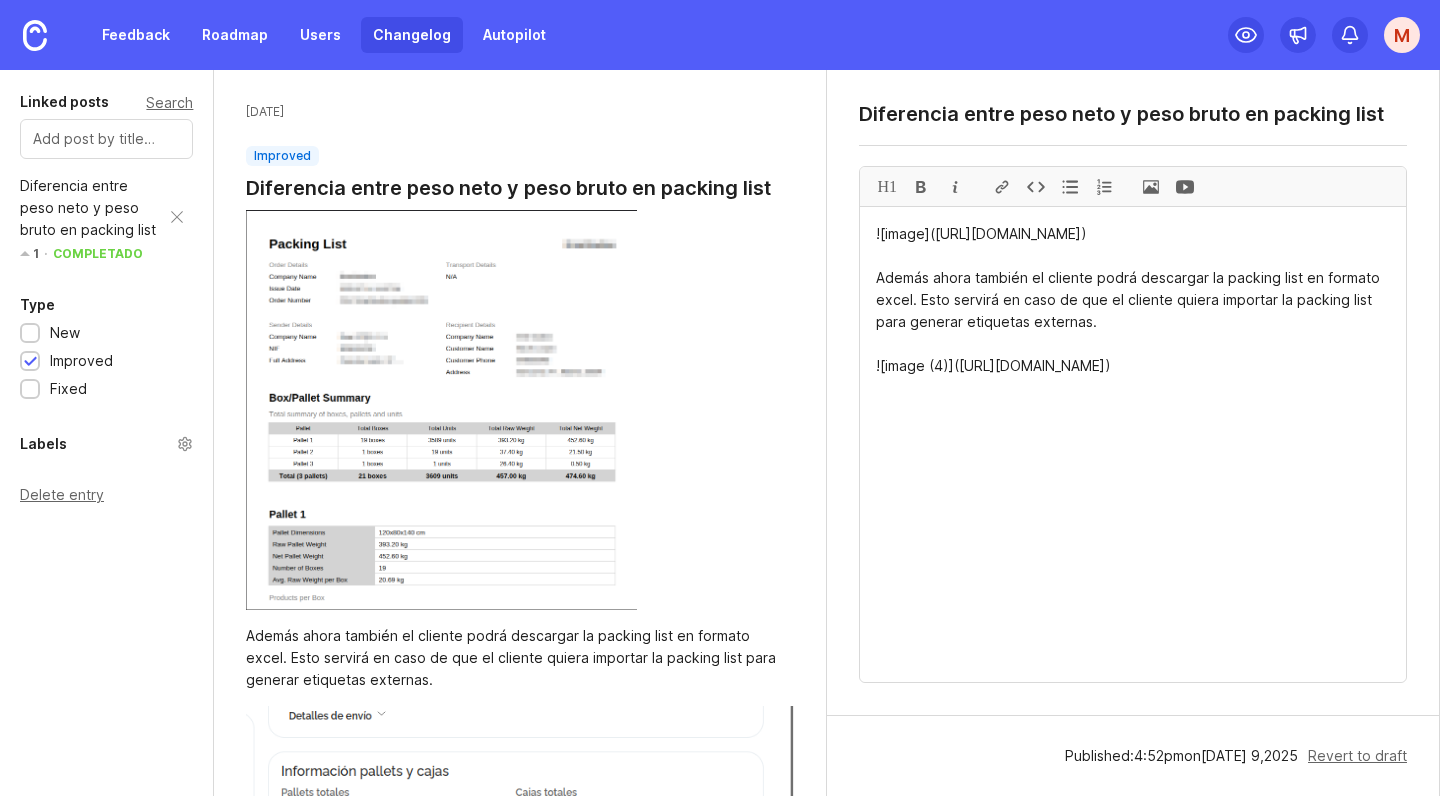 scroll, scrollTop: 0, scrollLeft: 0, axis: both 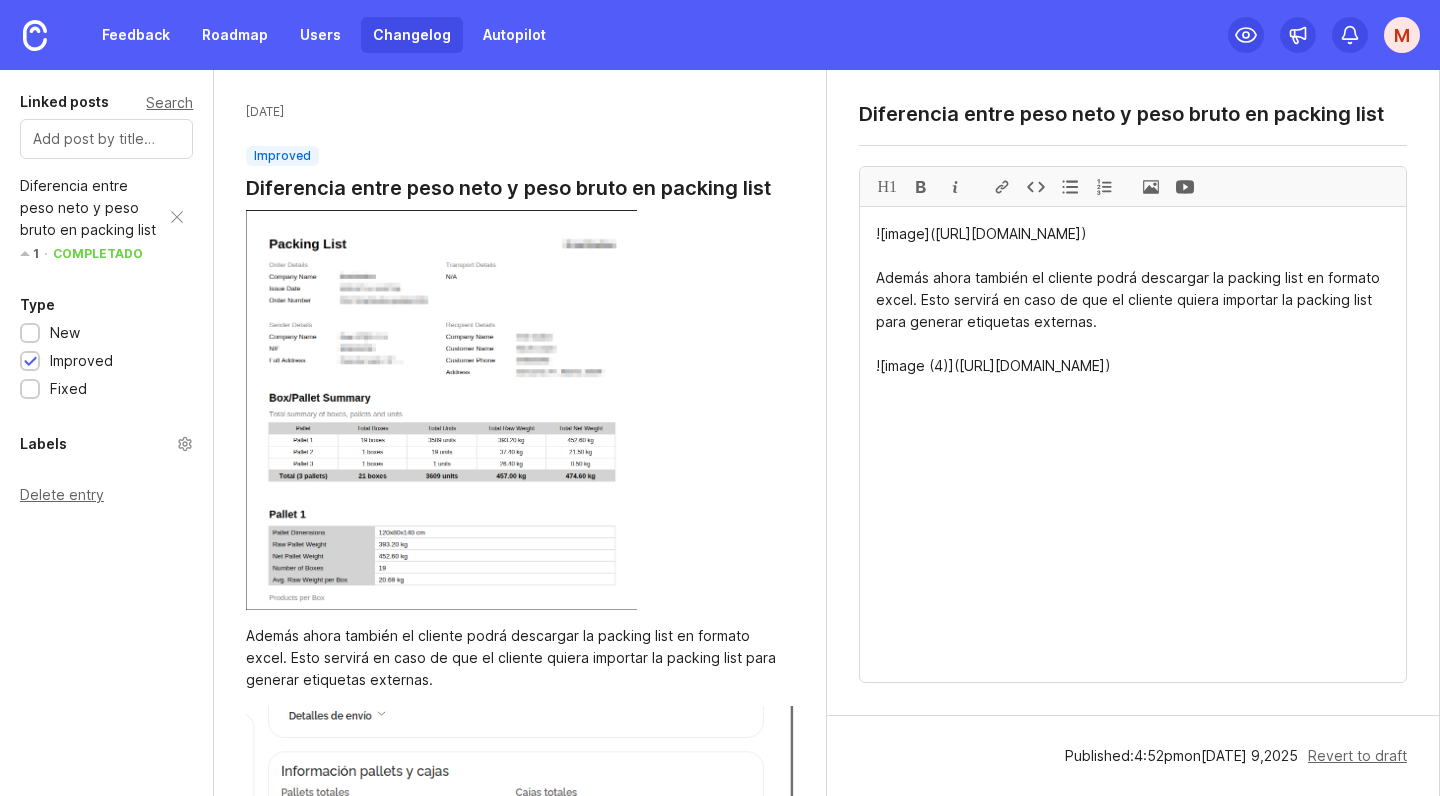 click on "Changelog" at bounding box center (412, 35) 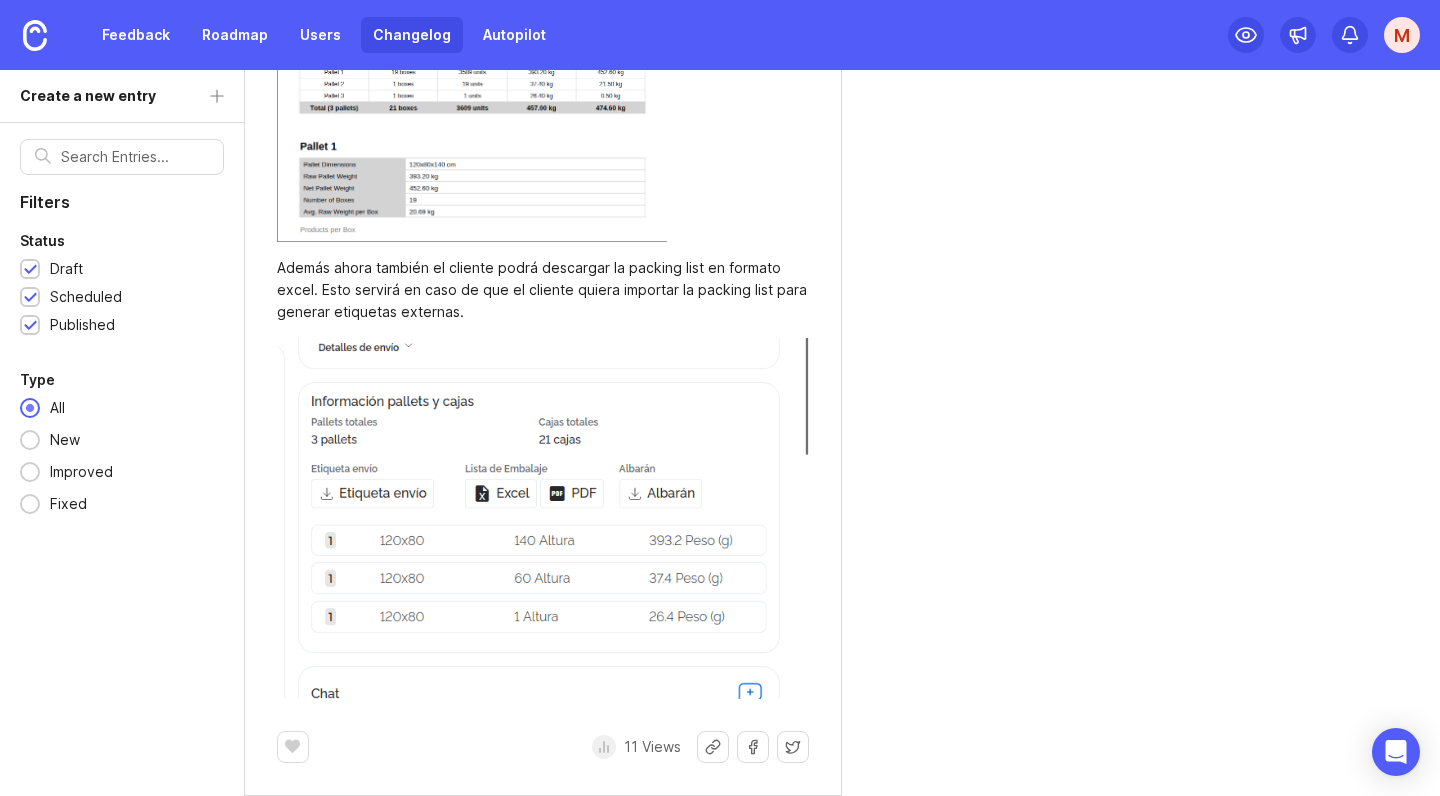 scroll, scrollTop: 2611, scrollLeft: 0, axis: vertical 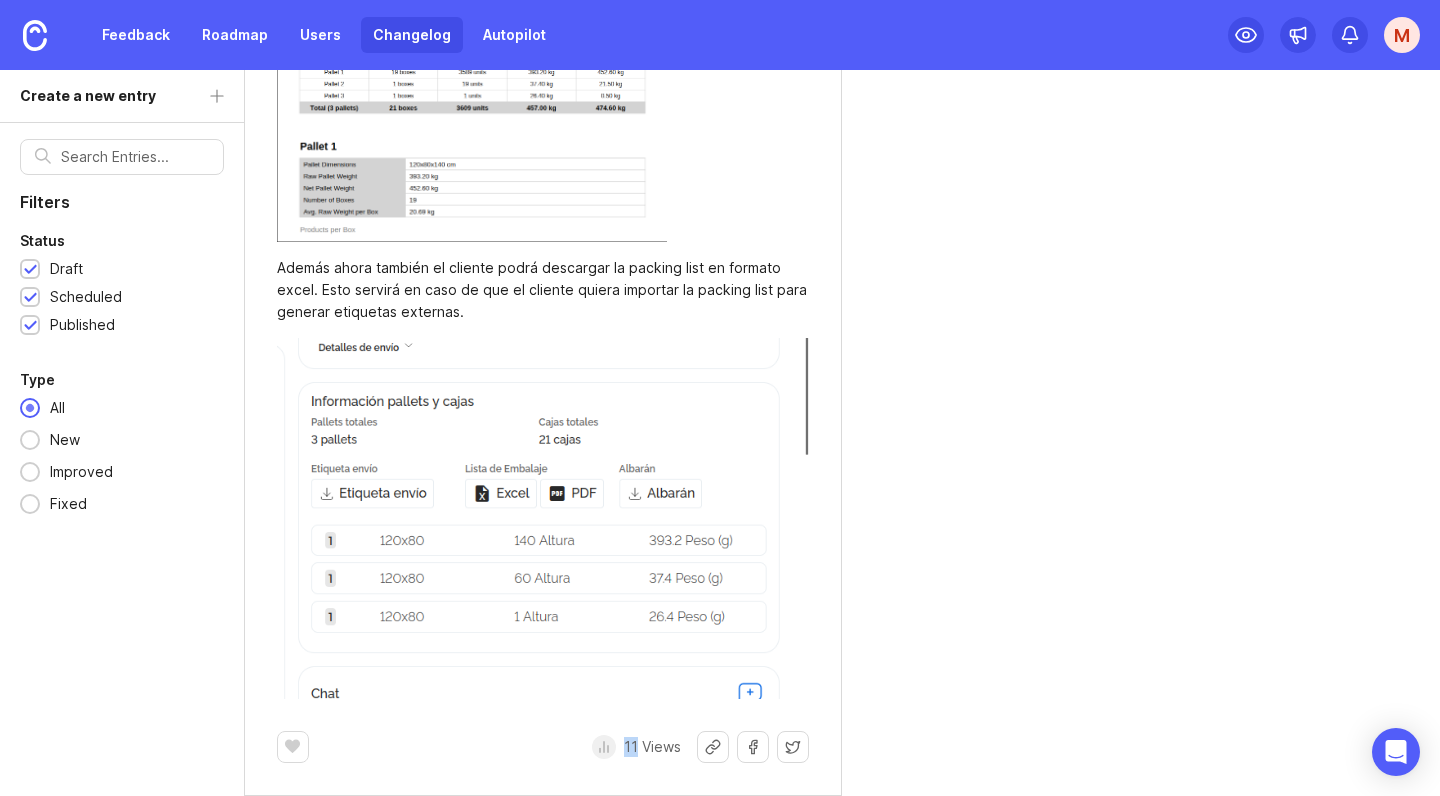 click 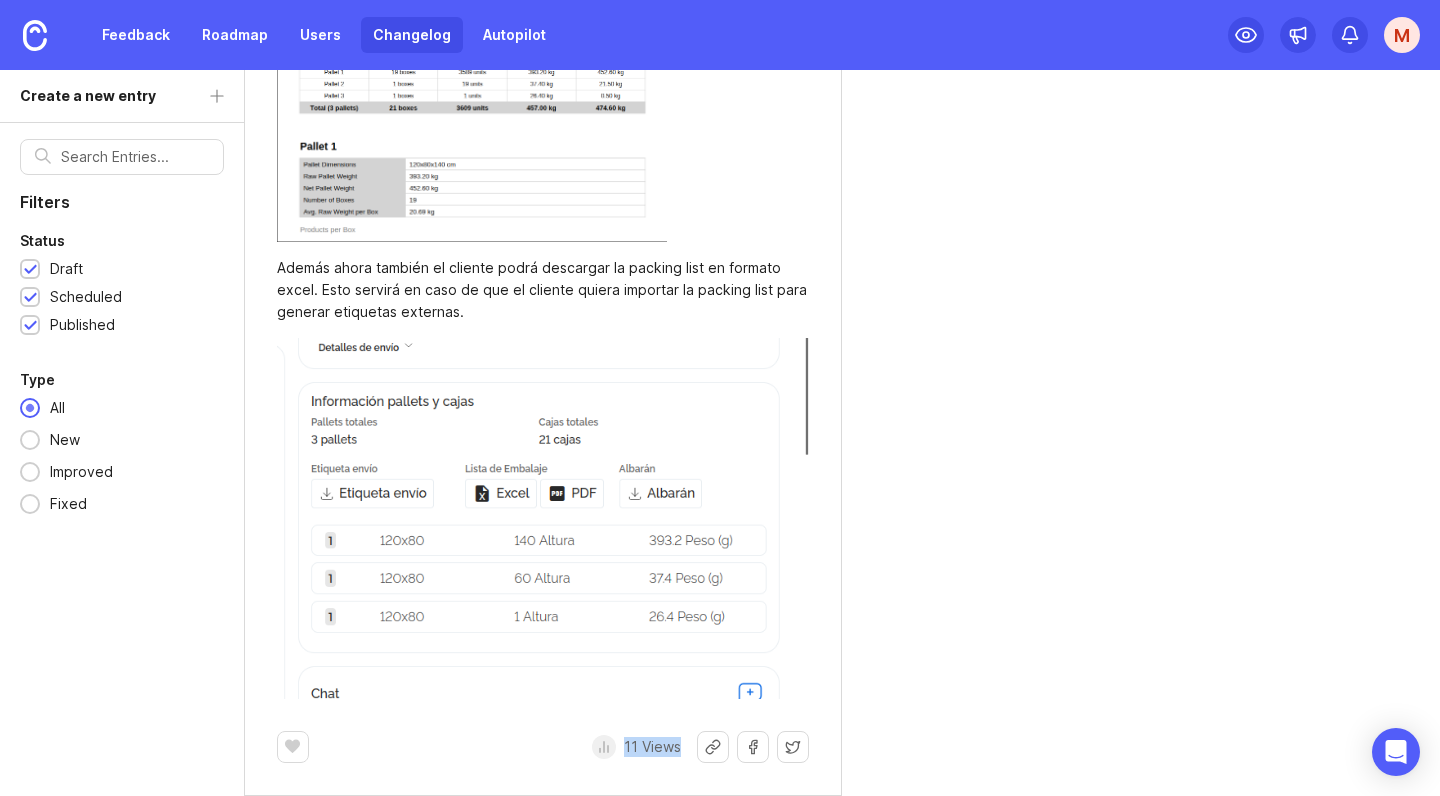 click 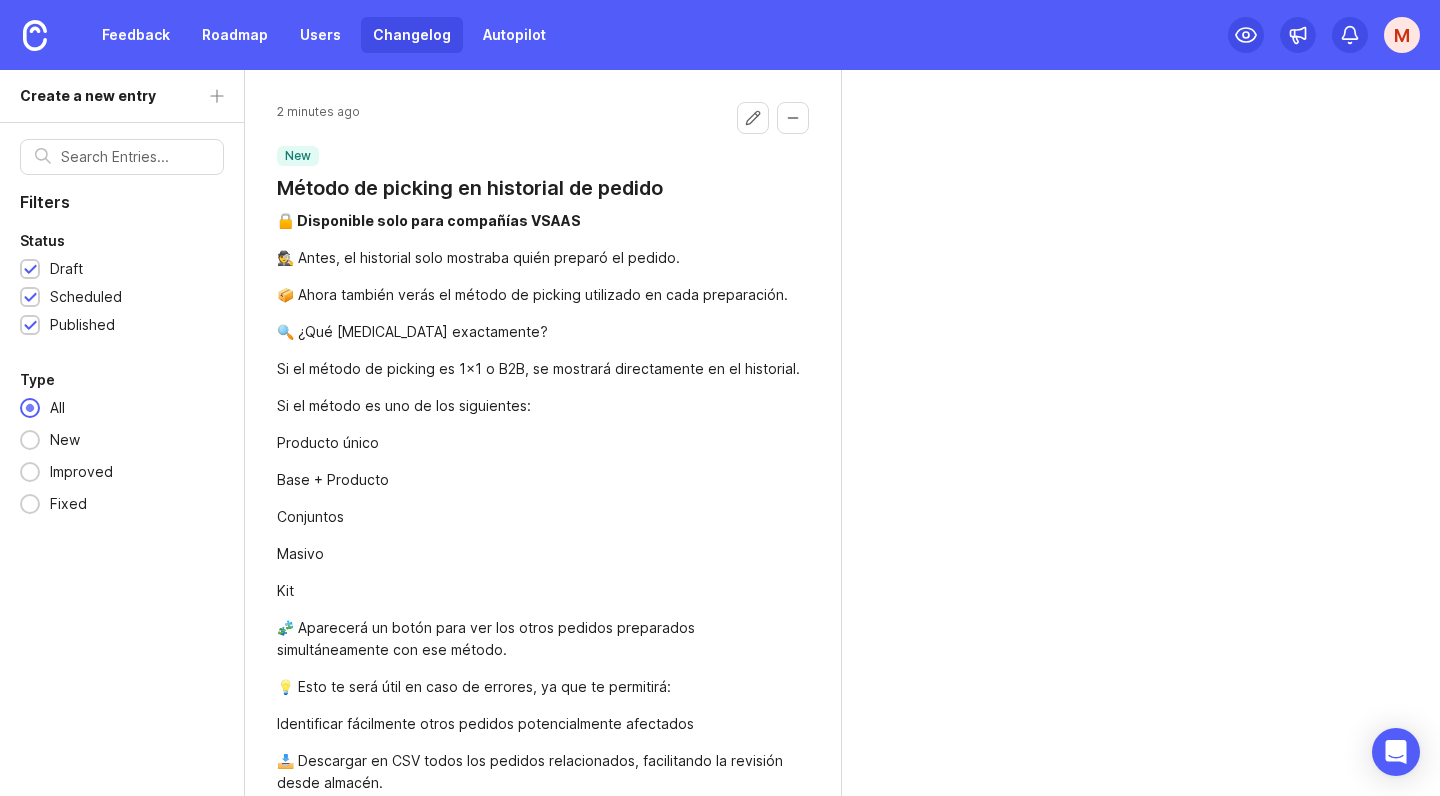 scroll, scrollTop: 0, scrollLeft: 0, axis: both 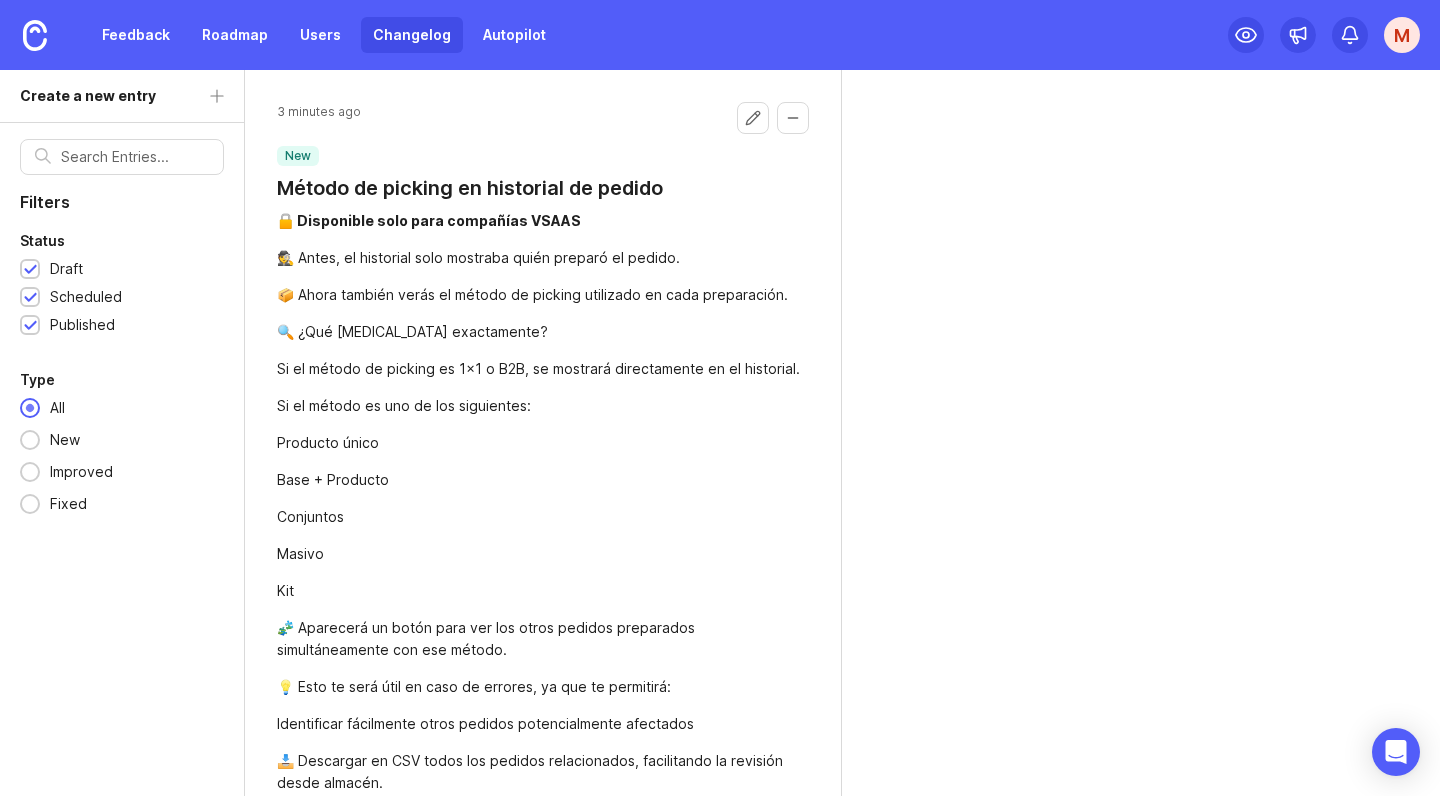 click on "Changelog" at bounding box center (412, 35) 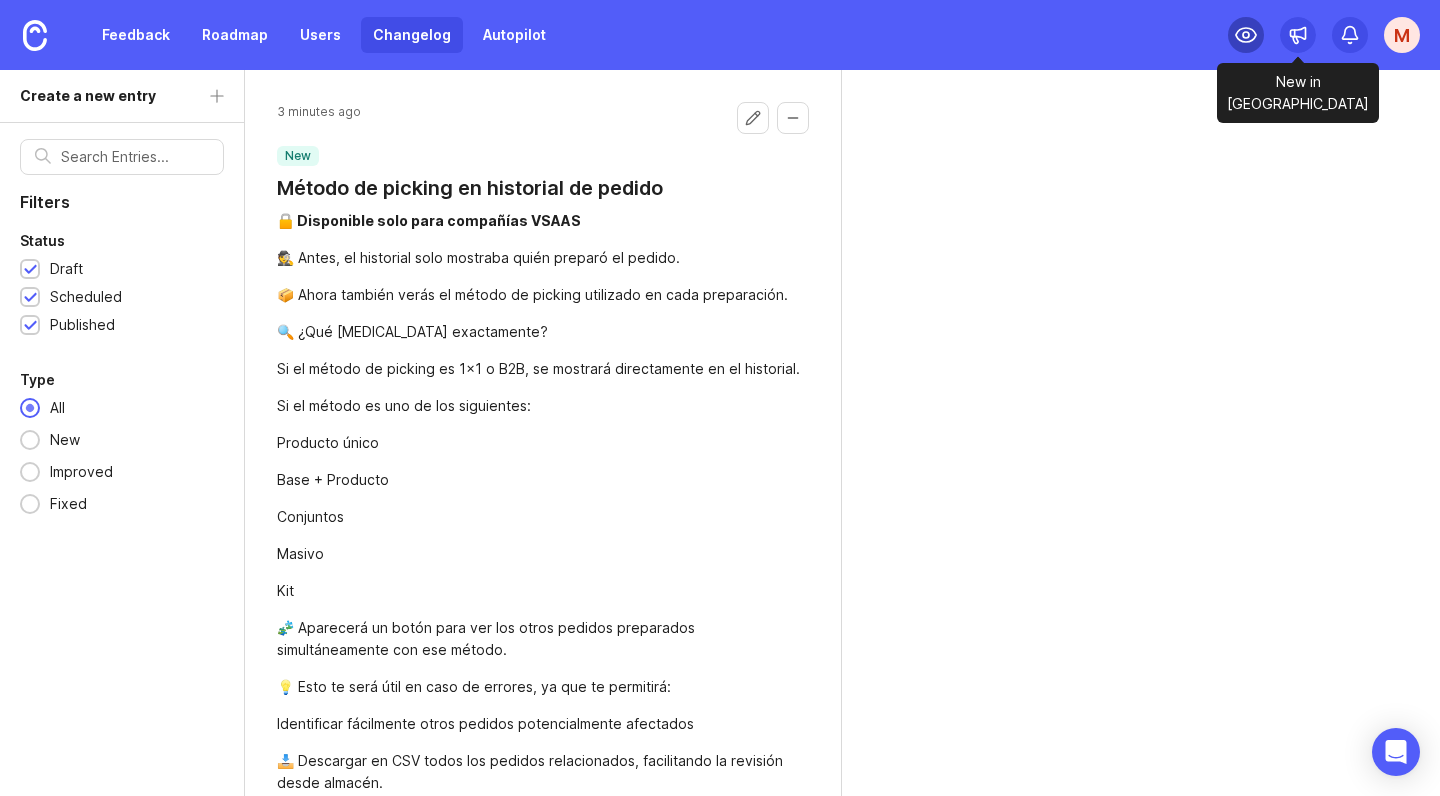 click 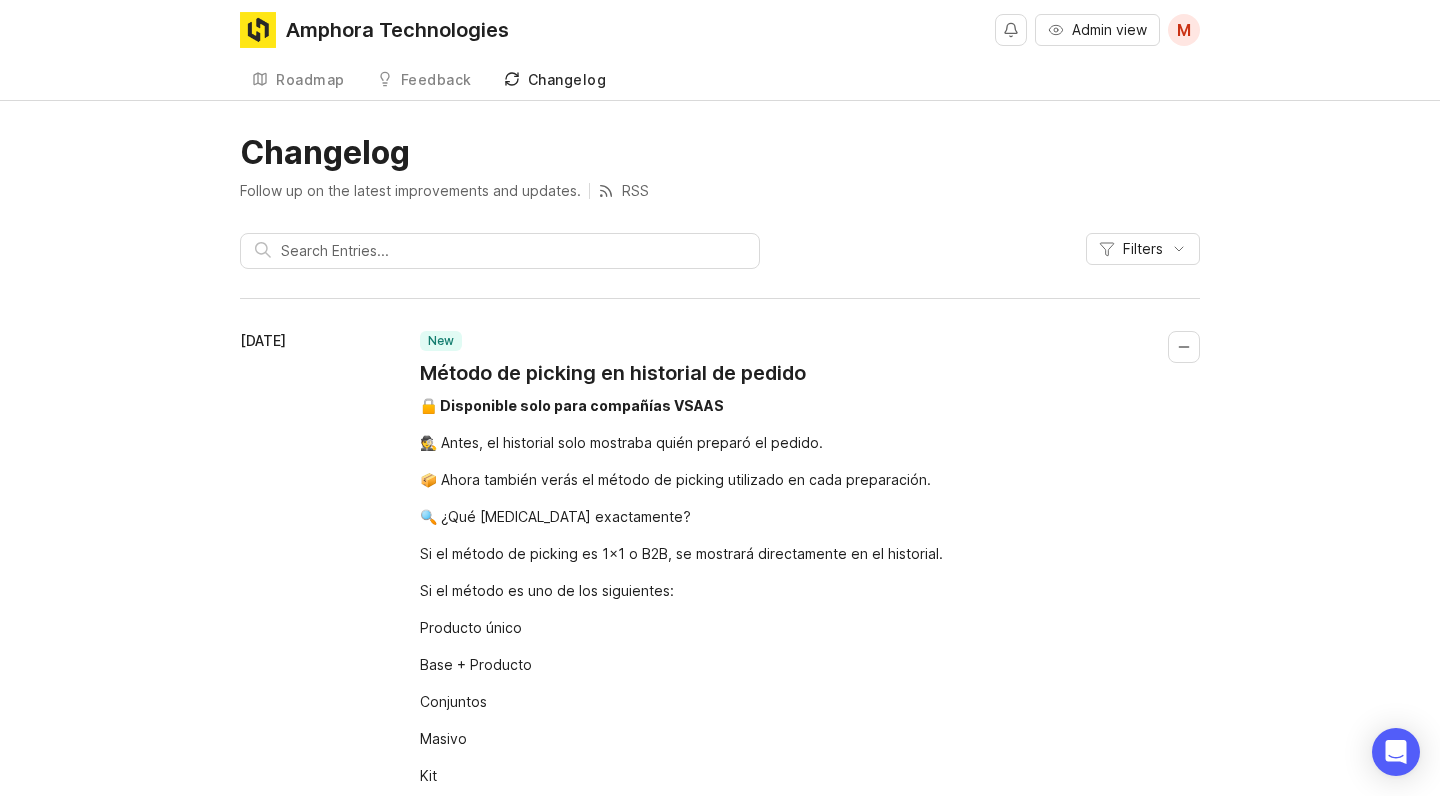 scroll, scrollTop: 0, scrollLeft: 0, axis: both 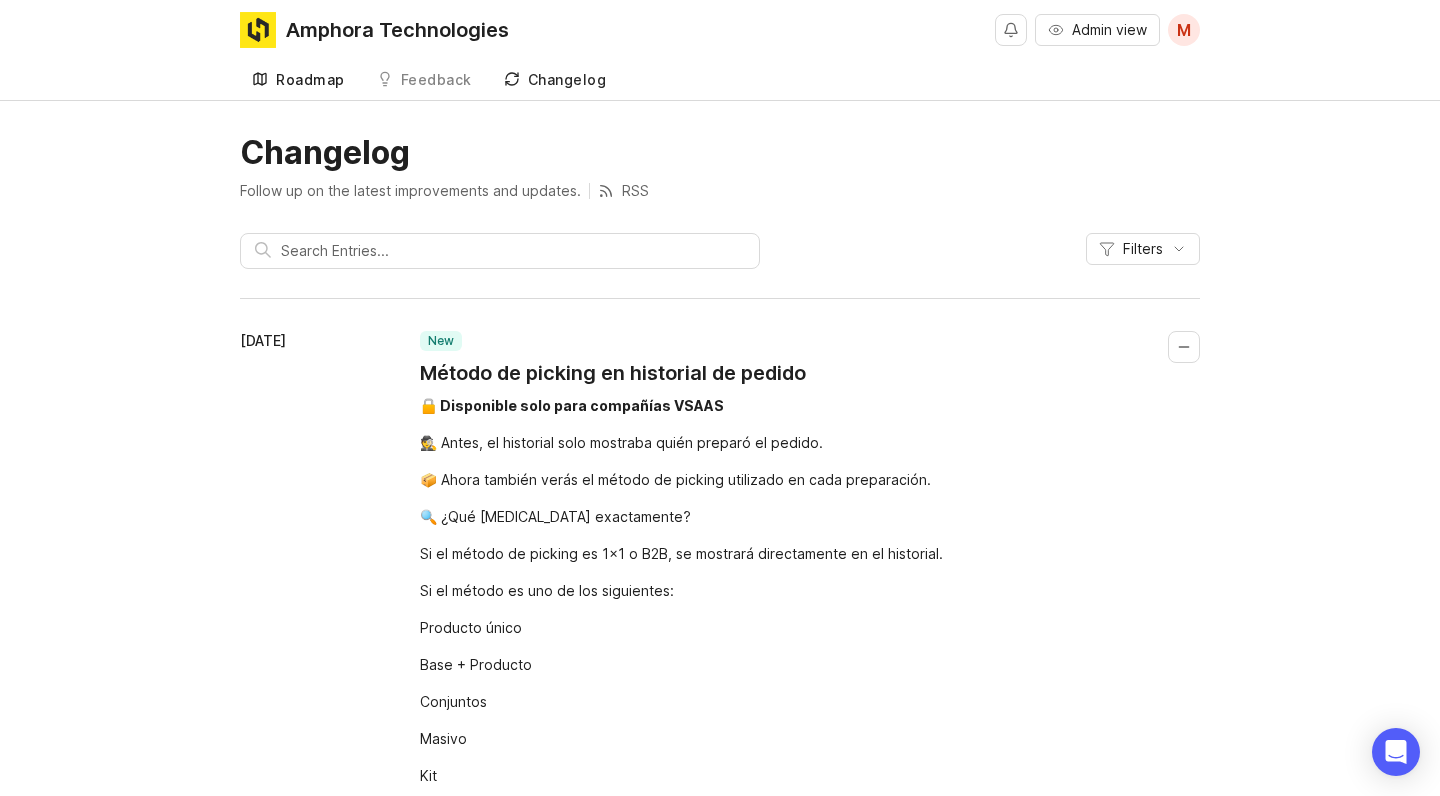 click on "Roadmap" at bounding box center [310, 80] 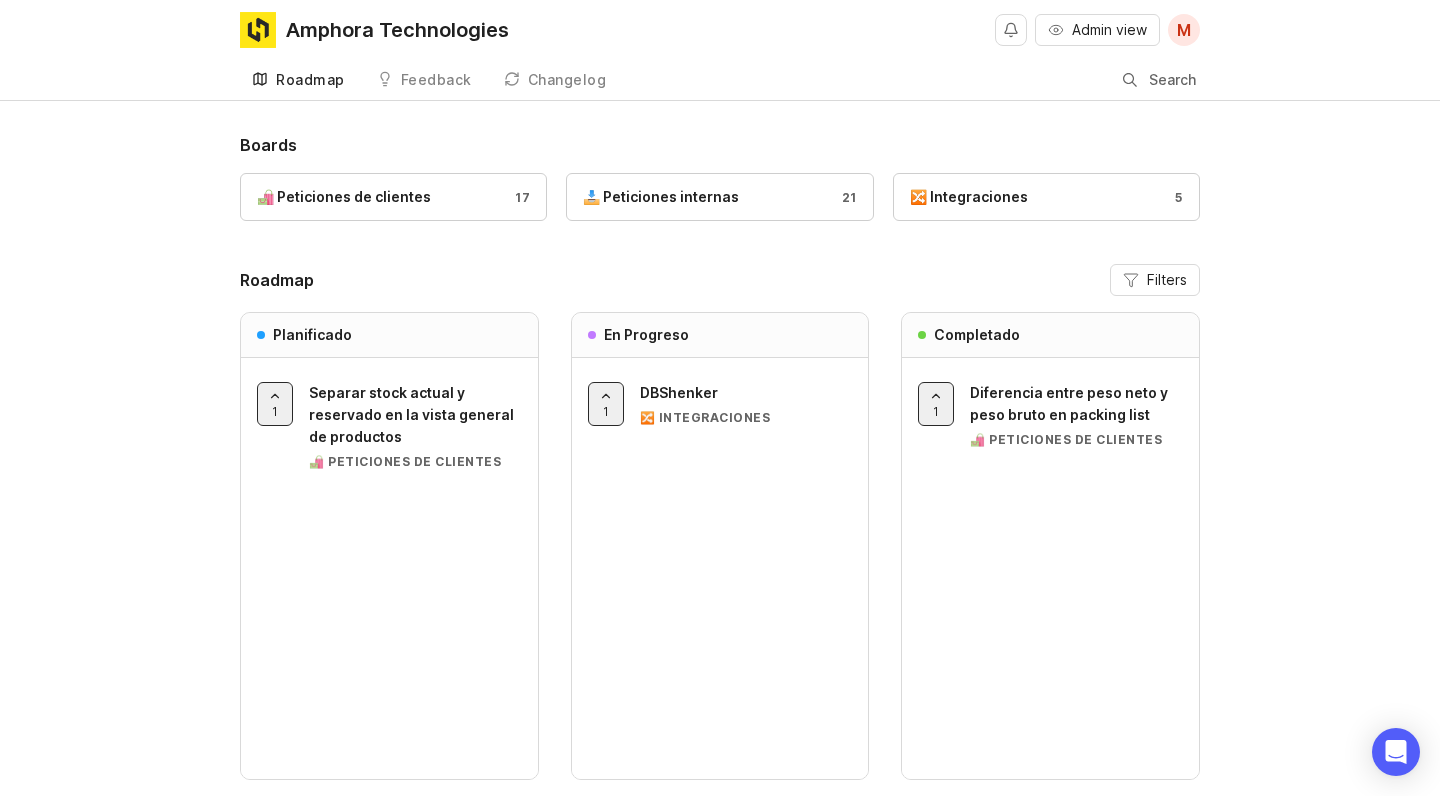 scroll, scrollTop: 0, scrollLeft: 0, axis: both 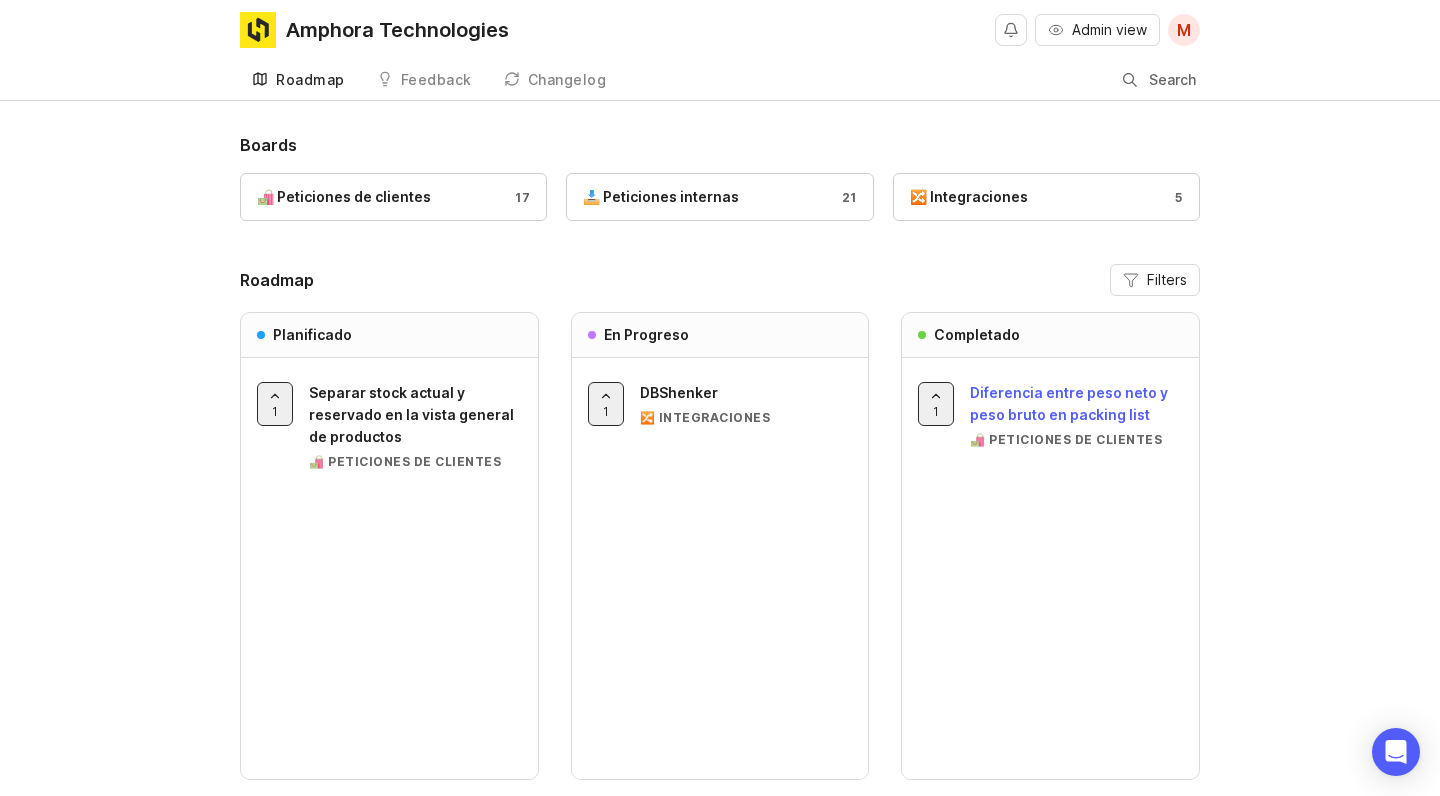 click on "Diferencia entre peso neto y peso bruto en packing list" at bounding box center (1069, 403) 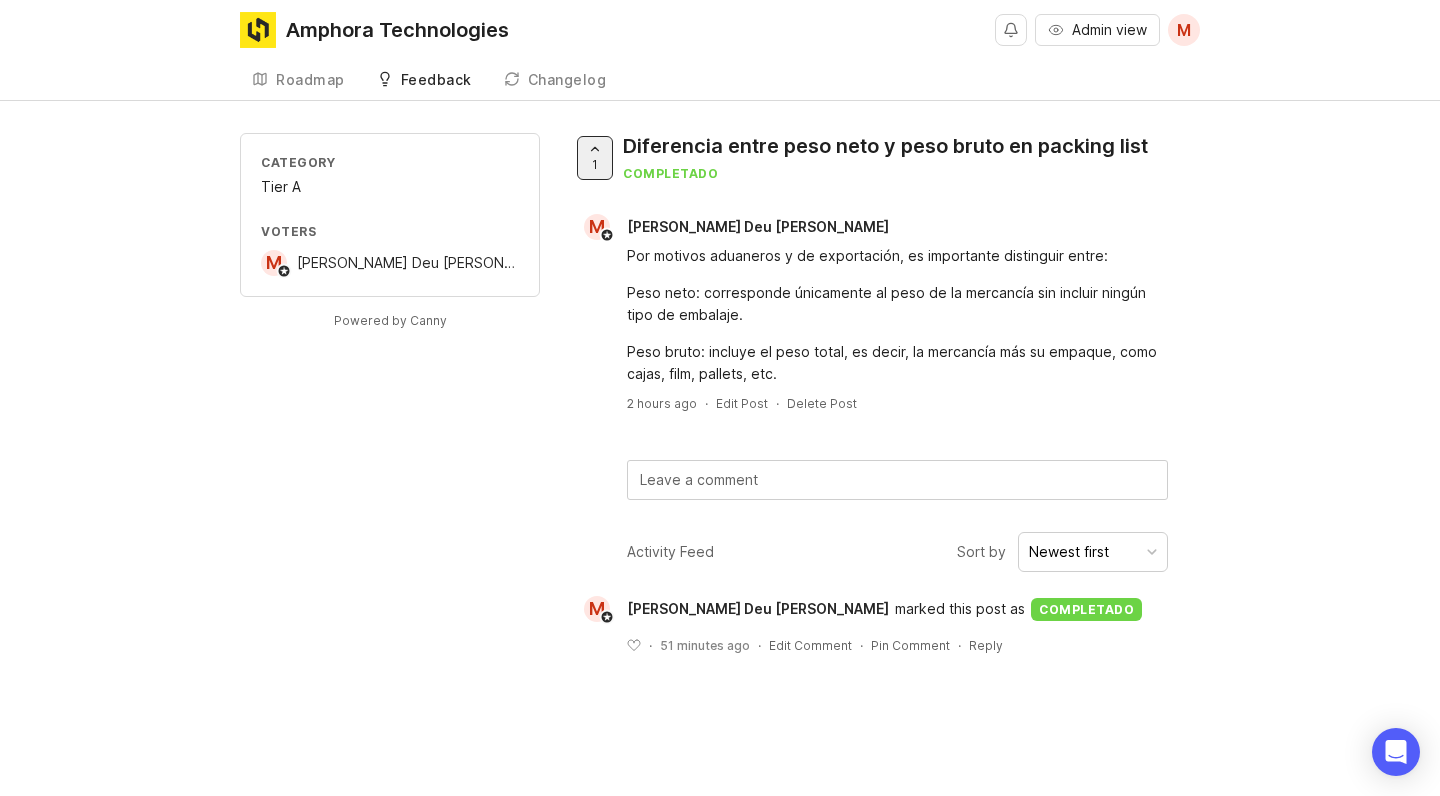 scroll, scrollTop: 0, scrollLeft: 0, axis: both 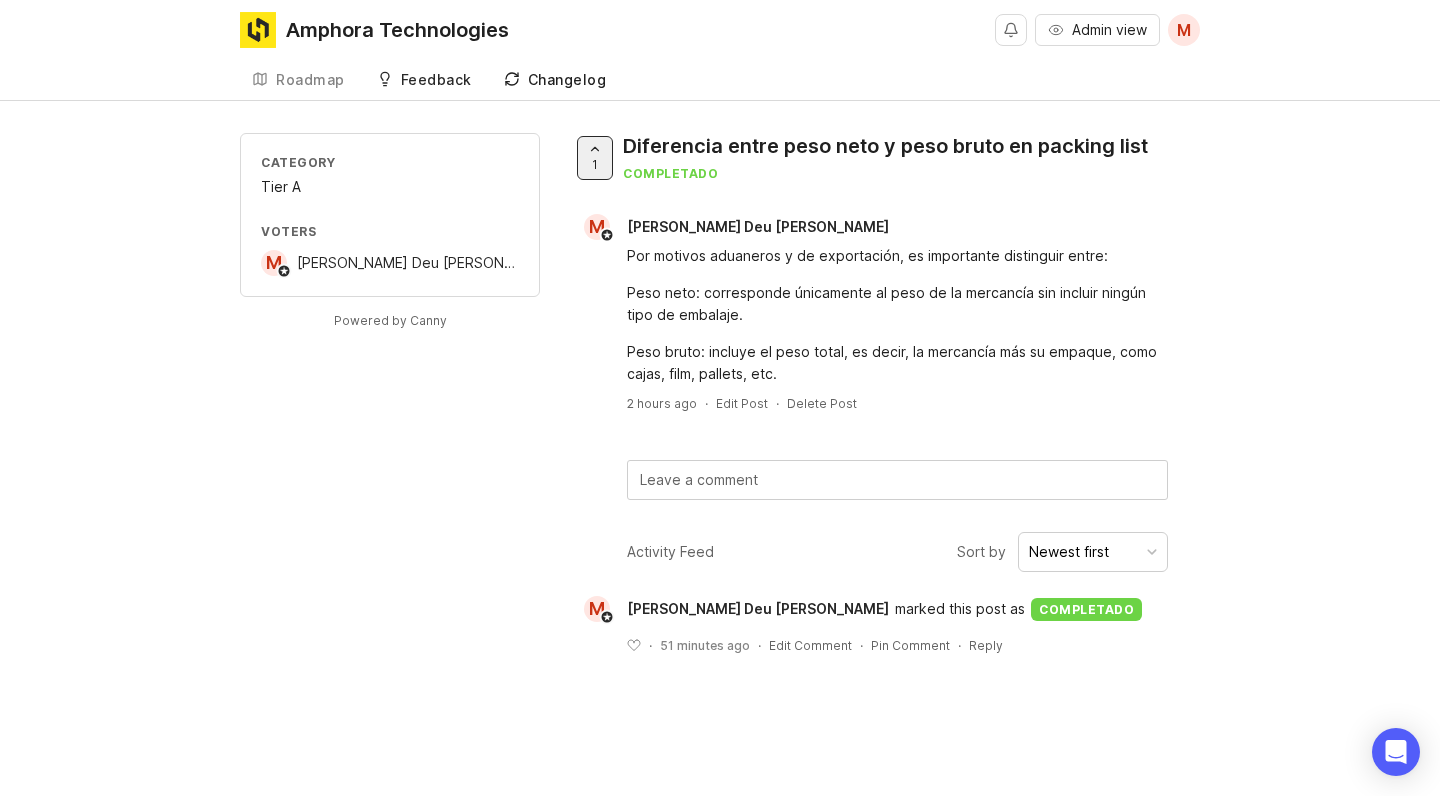 click on "Changelog" at bounding box center (567, 80) 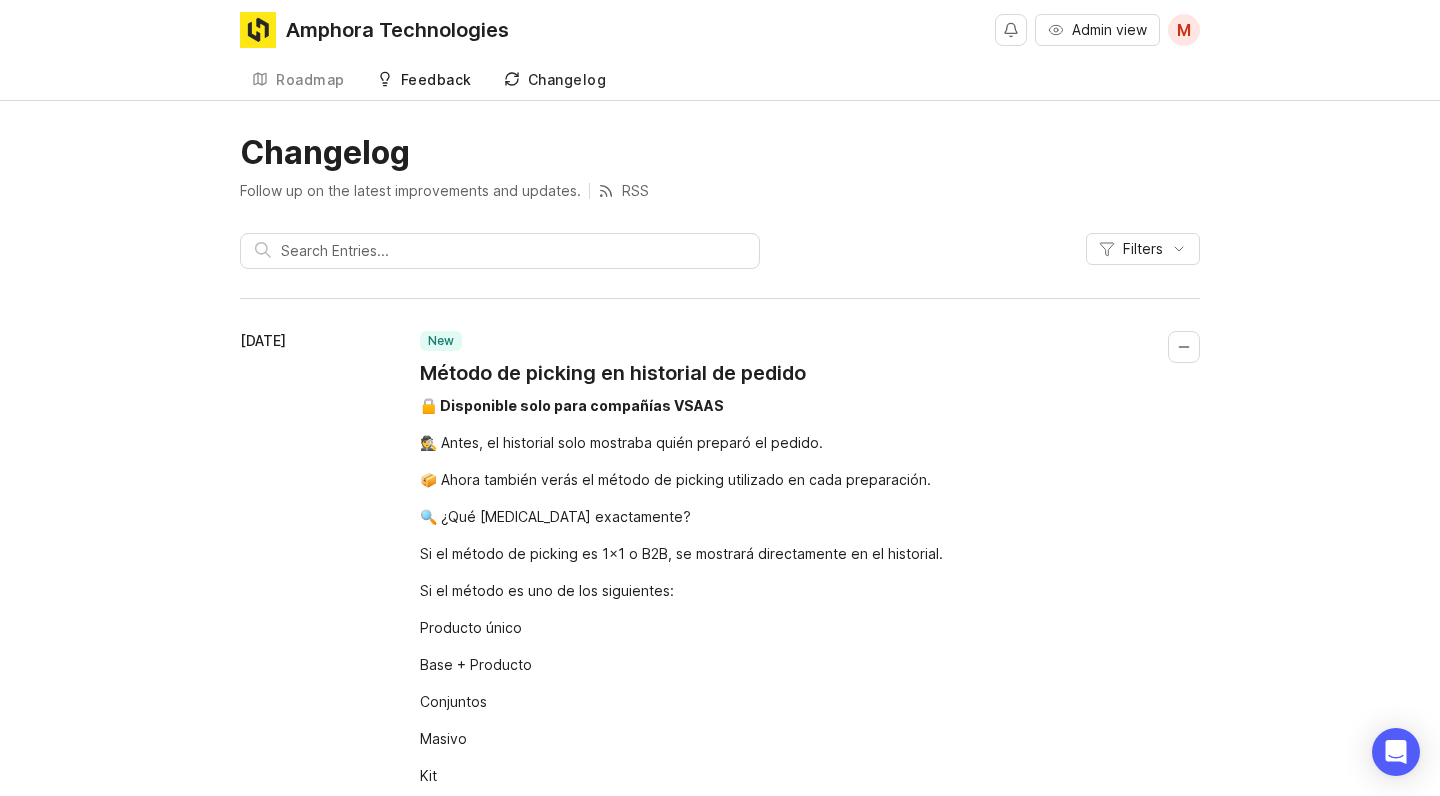 click on "Feedback" at bounding box center (436, 80) 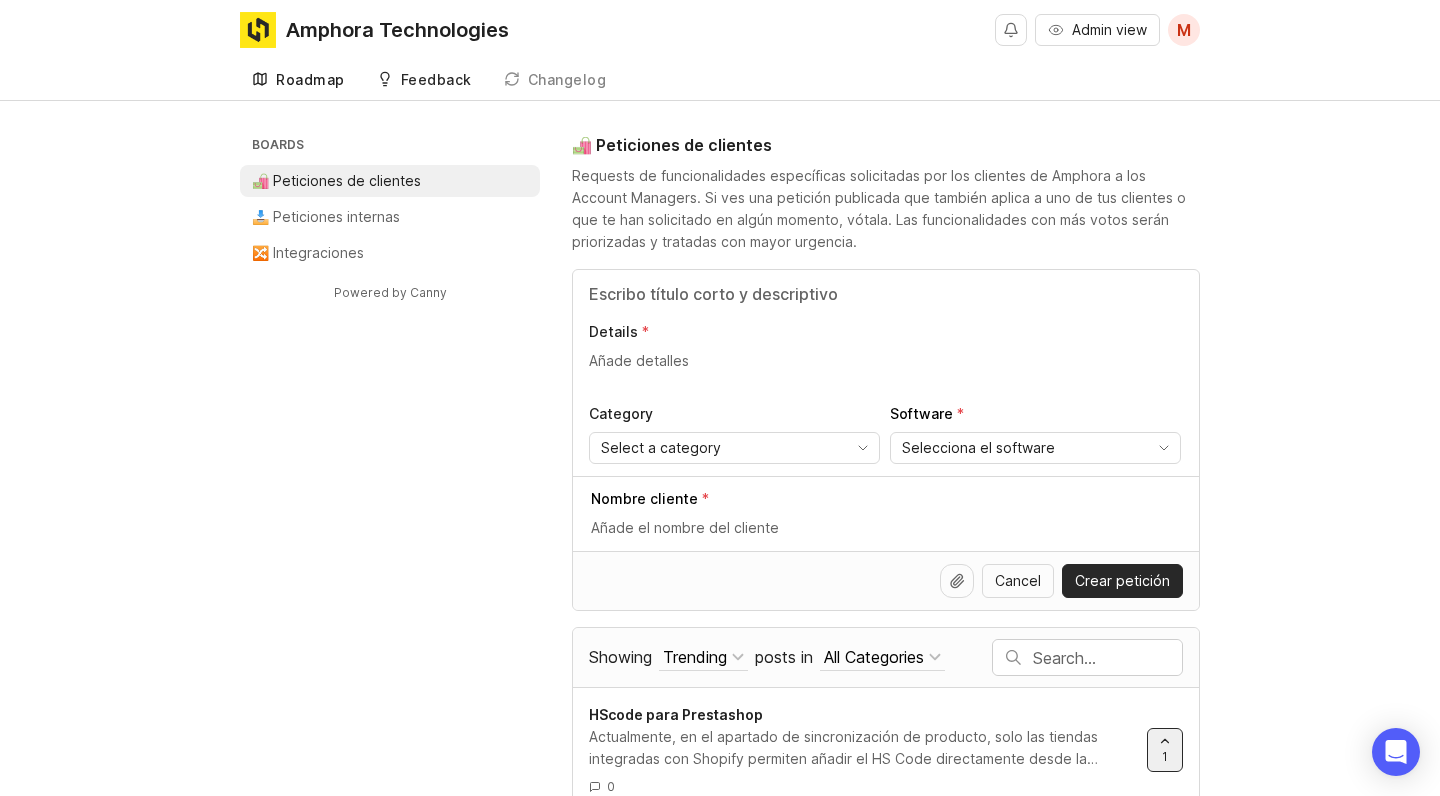 click on "Roadmap" at bounding box center (298, 80) 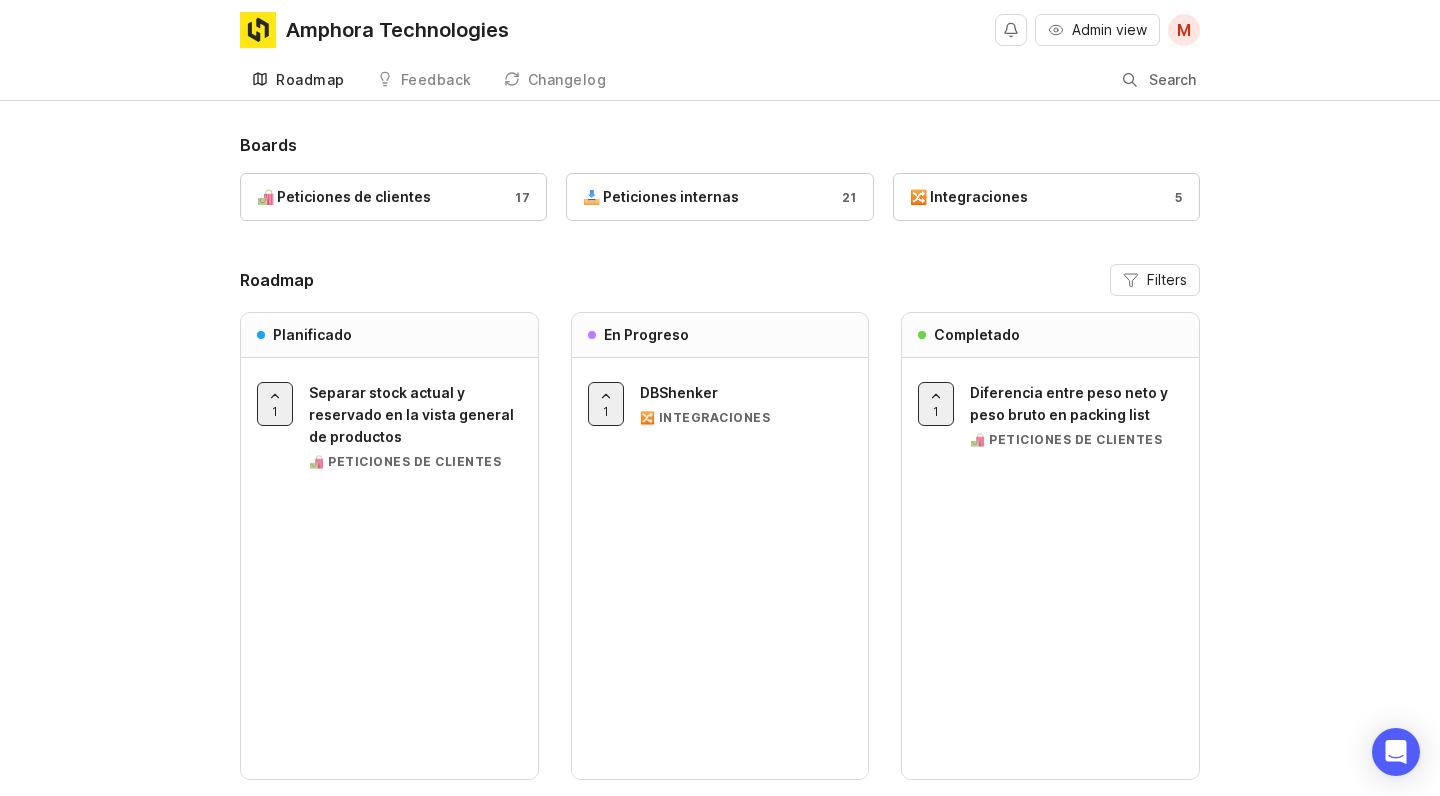 scroll, scrollTop: 0, scrollLeft: 0, axis: both 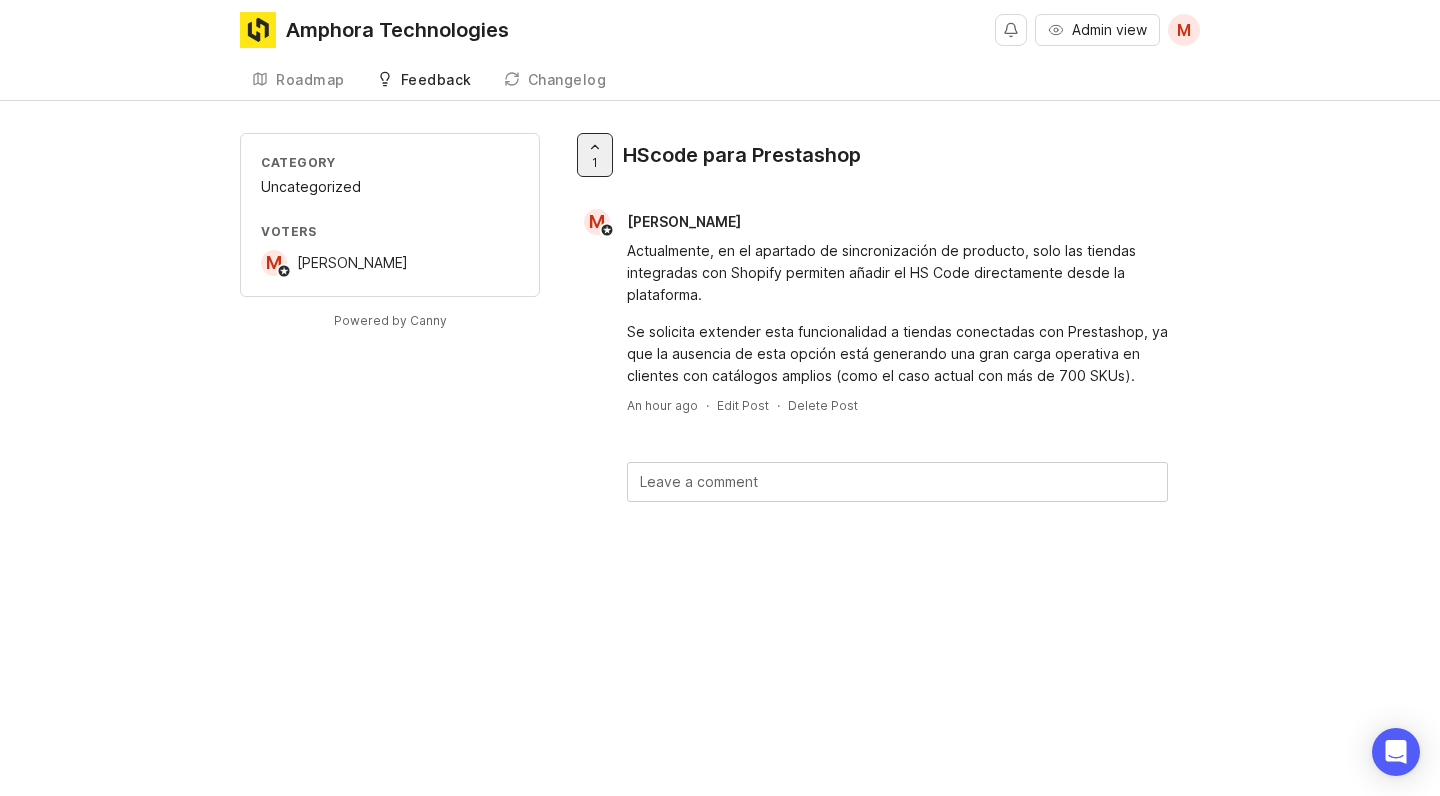 click on "Roadmap Feedback 🛍️ Peticiones de clientes 19 Changelog" at bounding box center (720, 80) 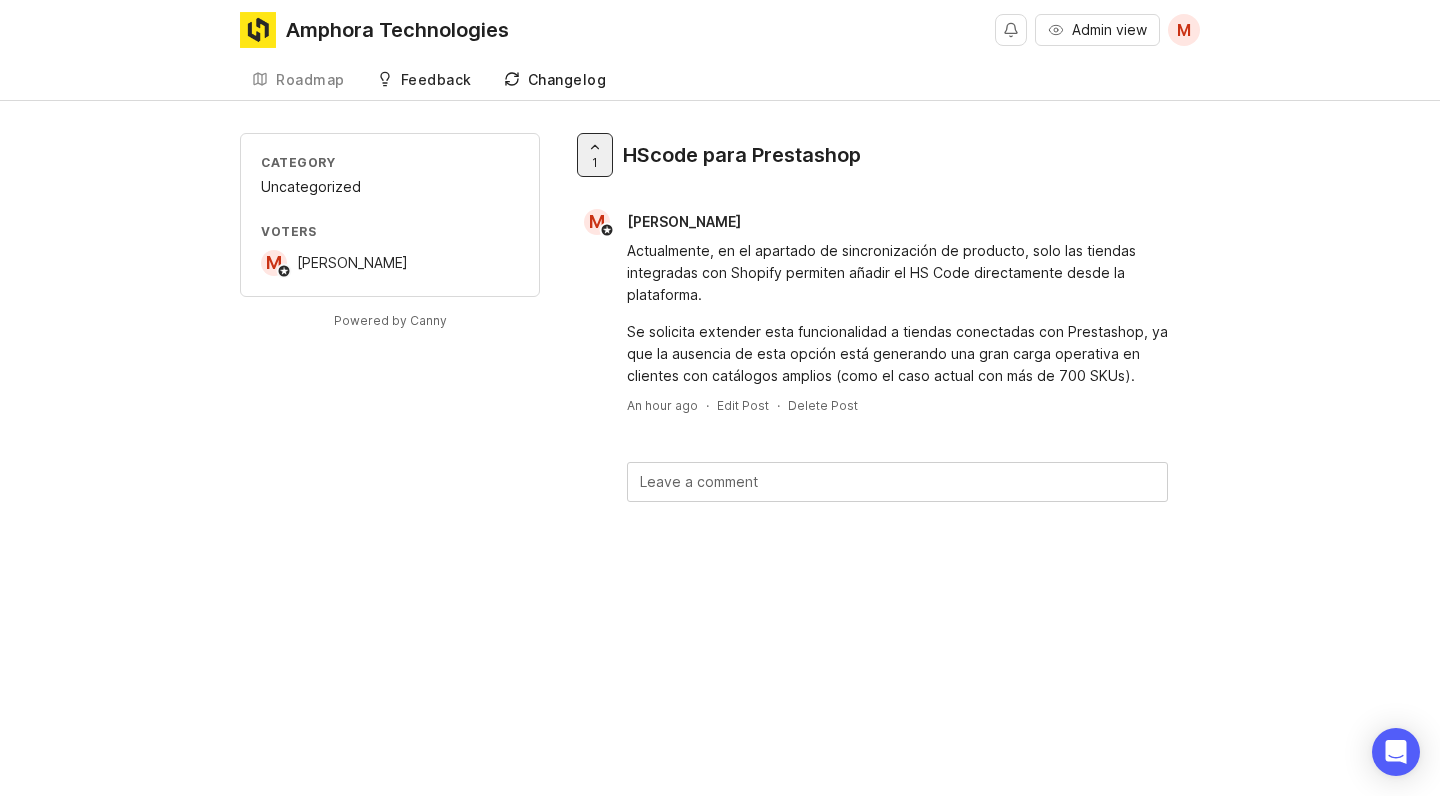 click on "Changelog" at bounding box center (567, 80) 